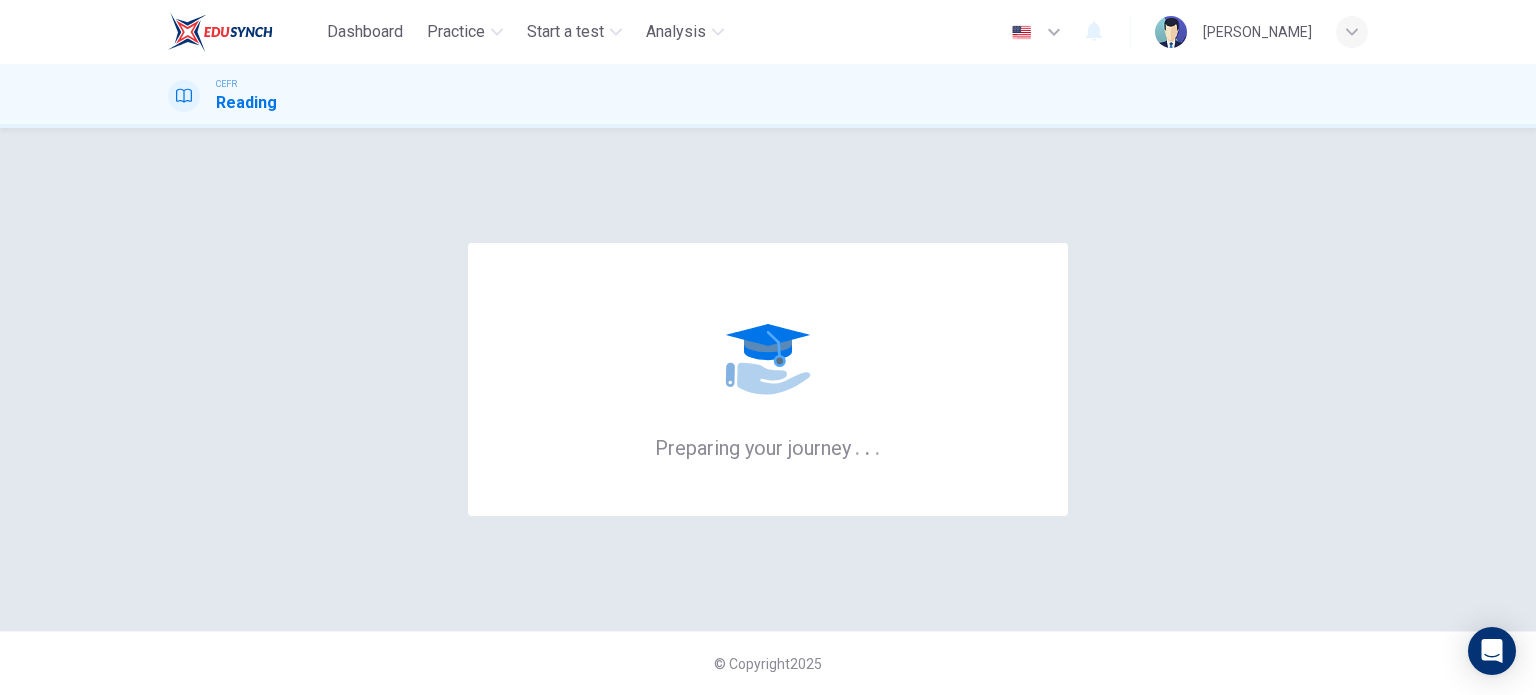 scroll, scrollTop: 0, scrollLeft: 0, axis: both 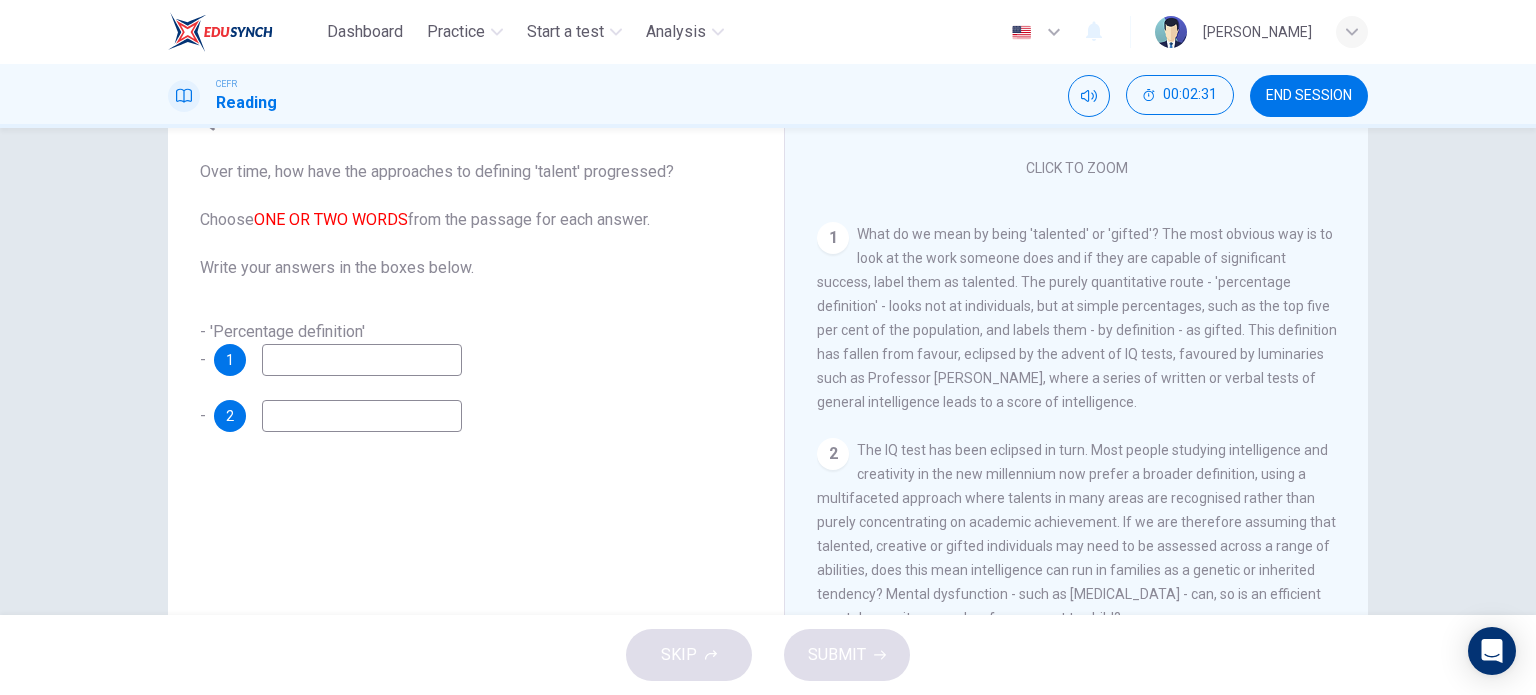 click at bounding box center [362, 360] 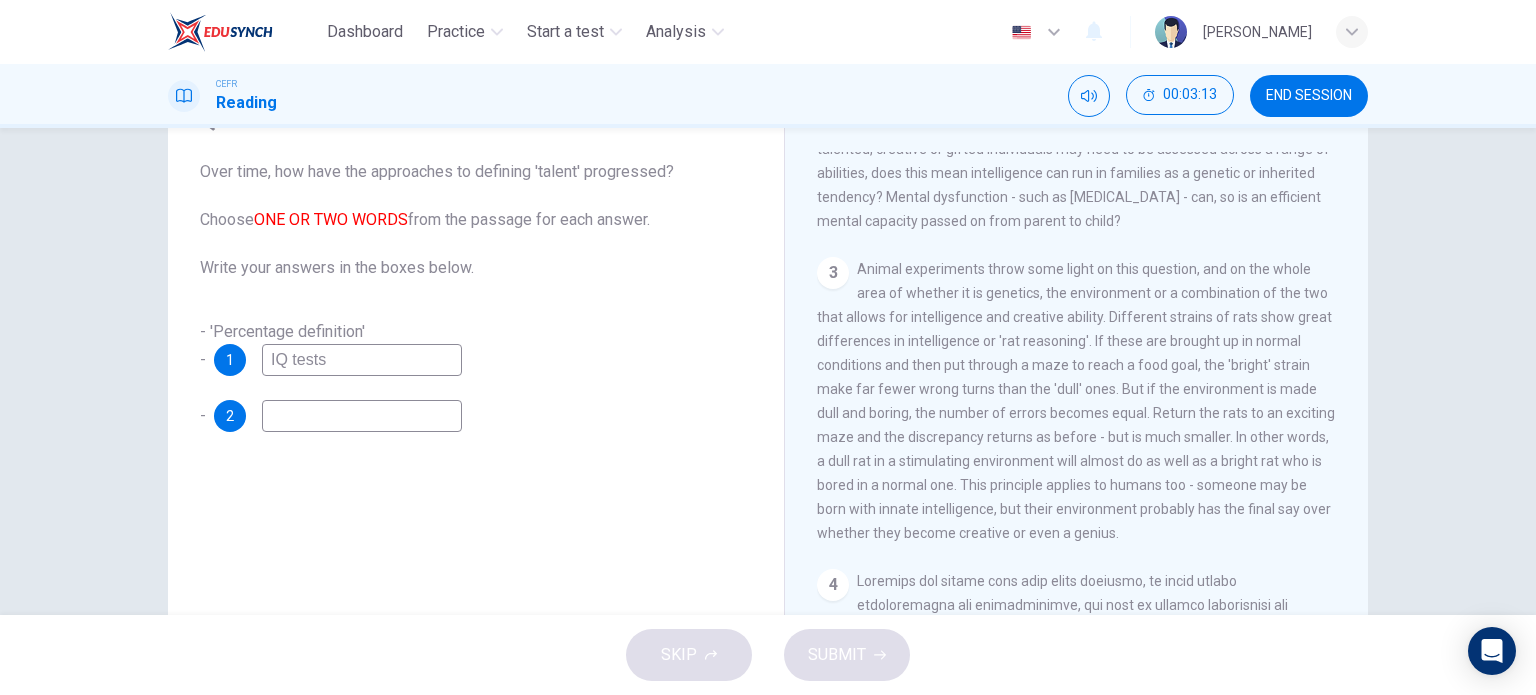 scroll, scrollTop: 747, scrollLeft: 0, axis: vertical 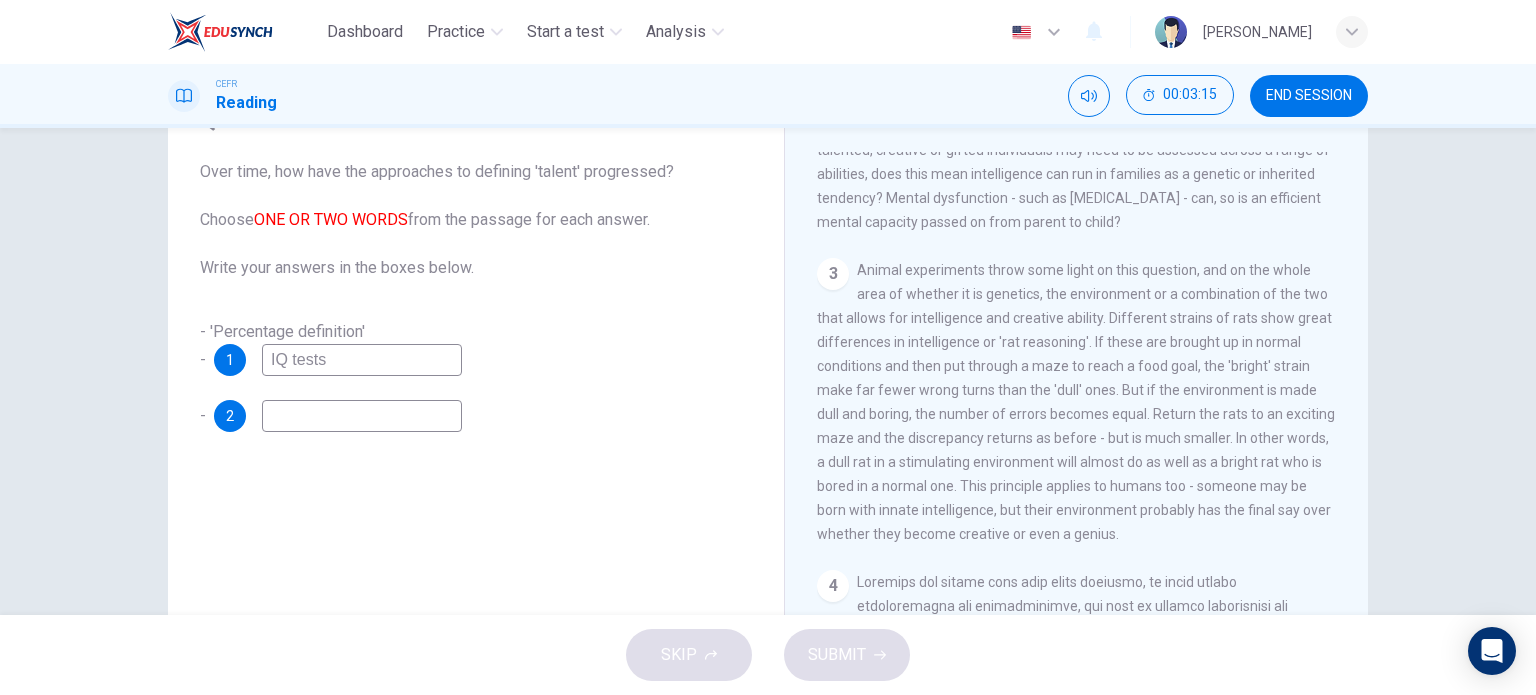 type on "IQ tests" 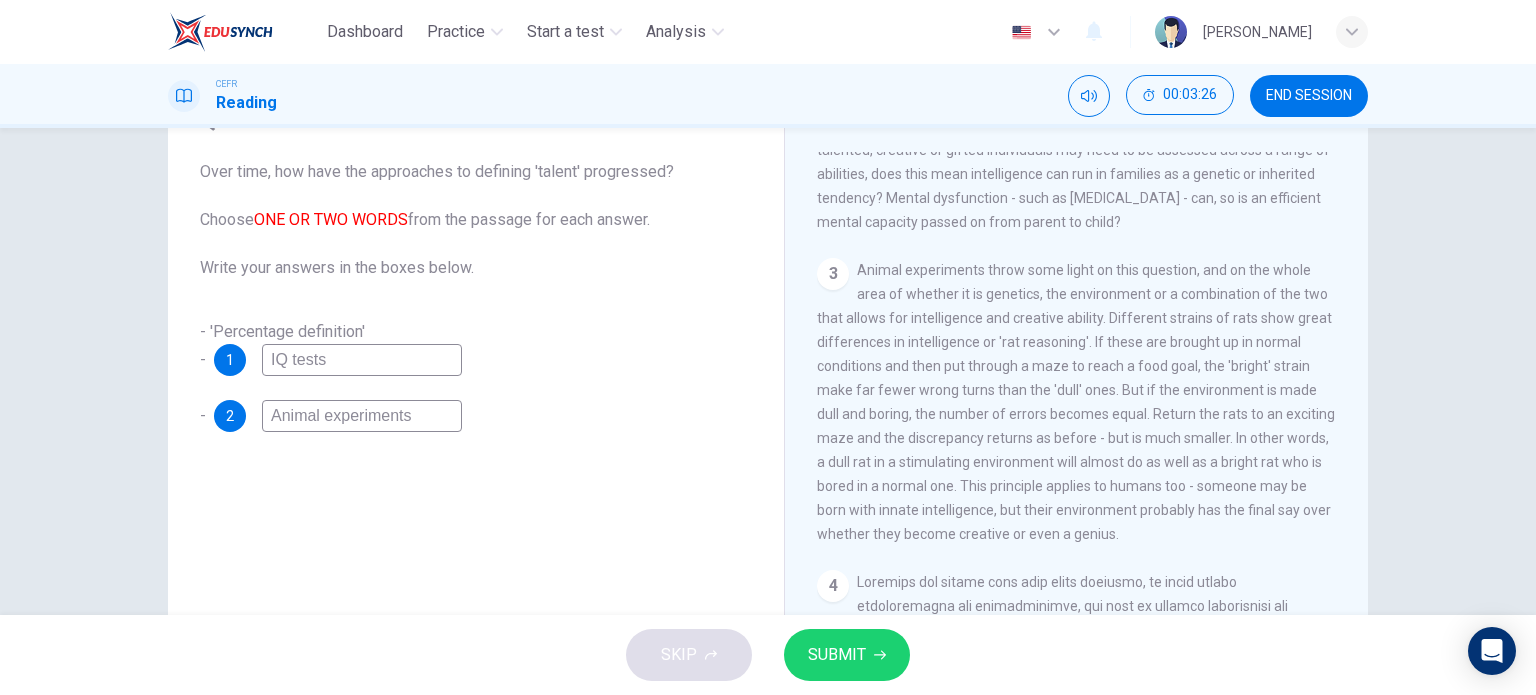 type on "Animal experiments" 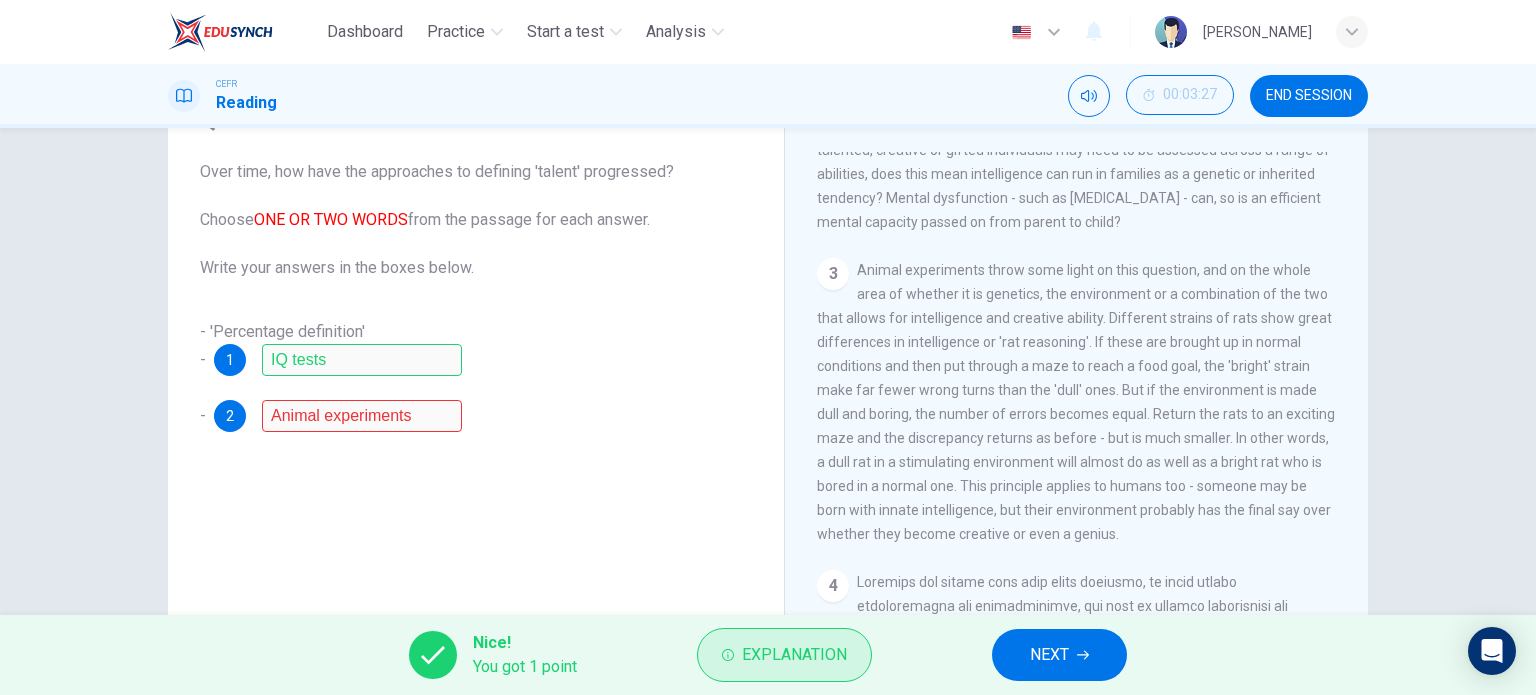 click on "Explanation" at bounding box center [794, 655] 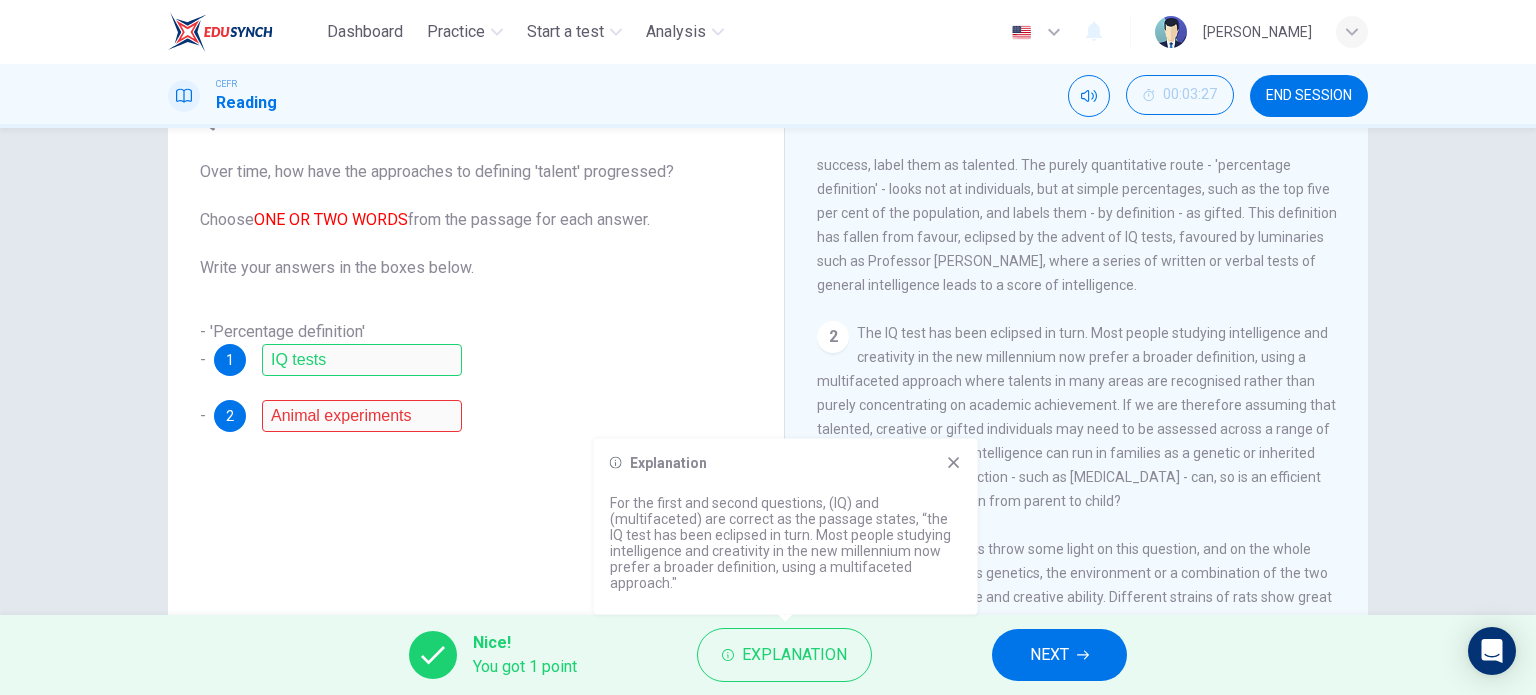 scroll, scrollTop: 484, scrollLeft: 0, axis: vertical 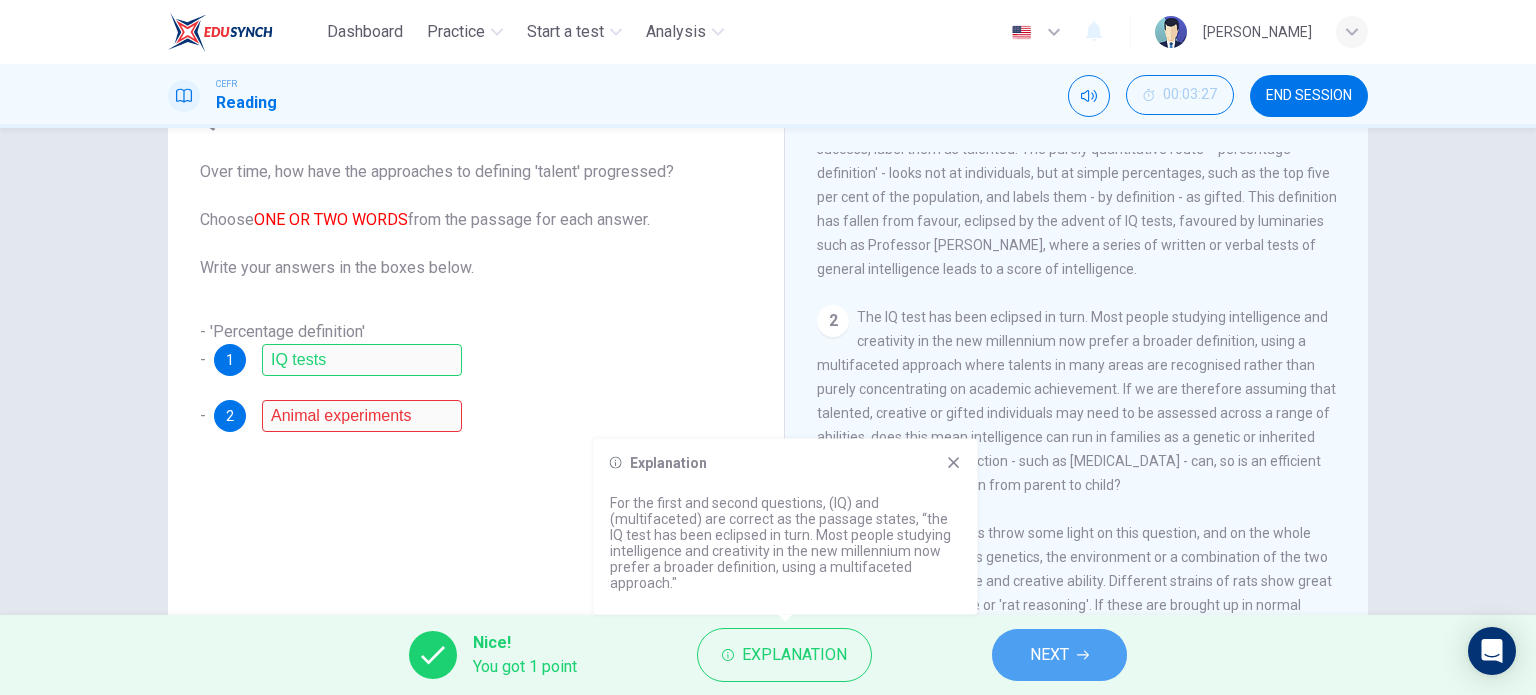 click on "NEXT" at bounding box center (1049, 655) 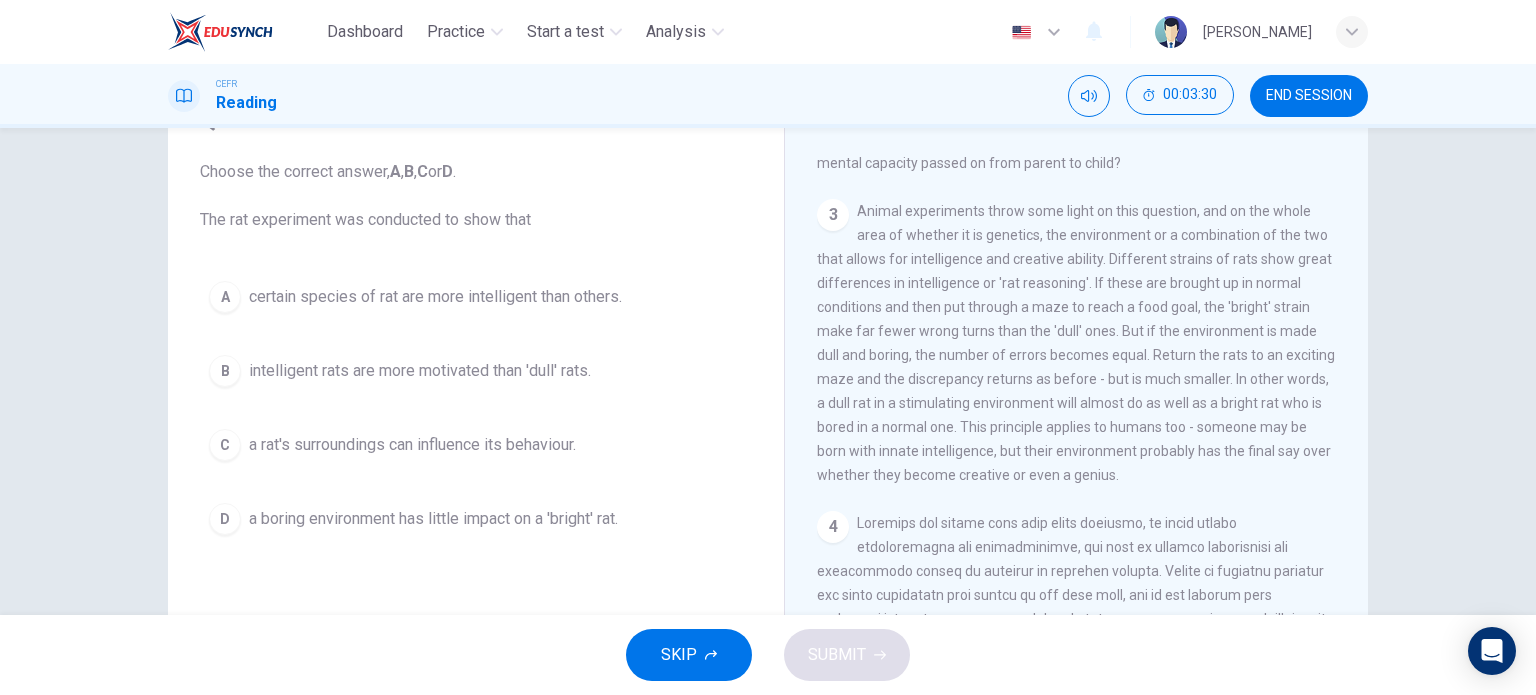 scroll, scrollTop: 814, scrollLeft: 0, axis: vertical 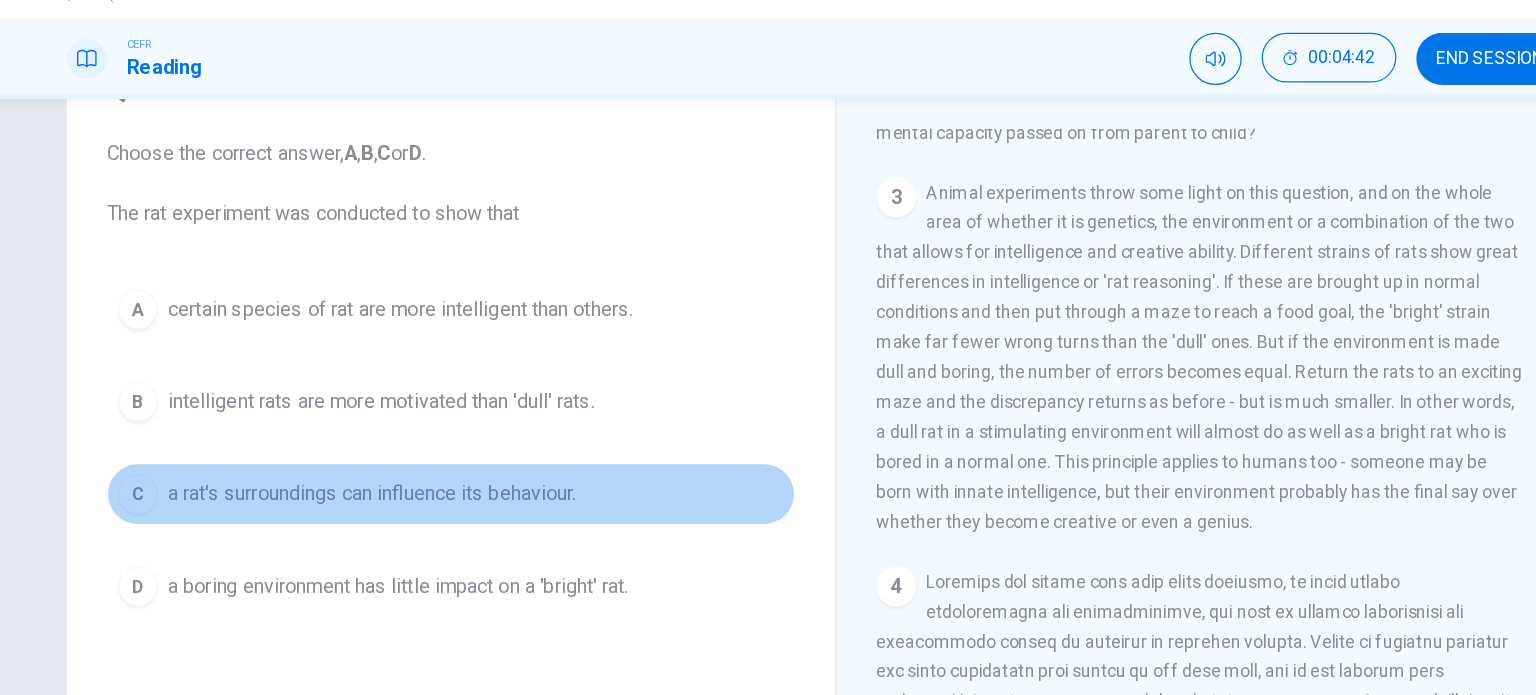 click on "a rat's surroundings can influence its behaviour." at bounding box center (412, 445) 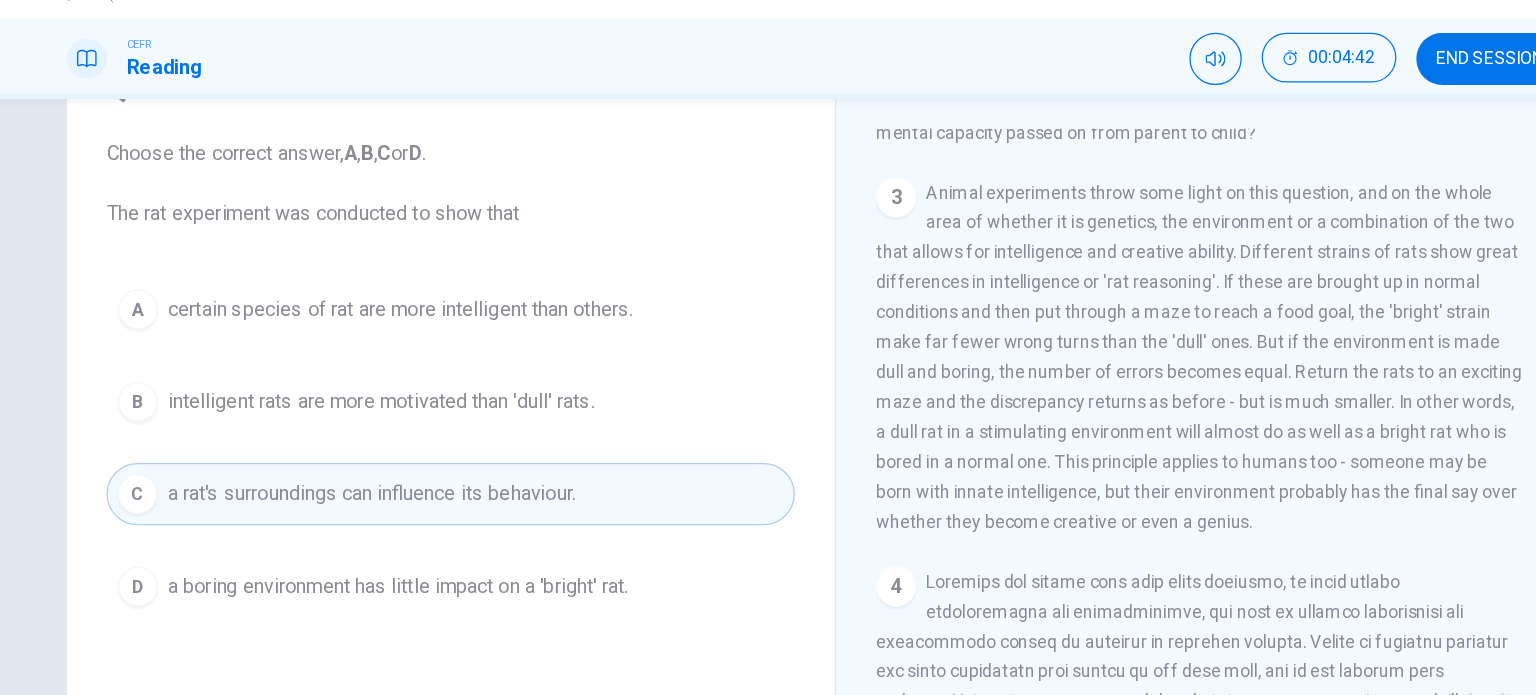 scroll, scrollTop: 0, scrollLeft: 0, axis: both 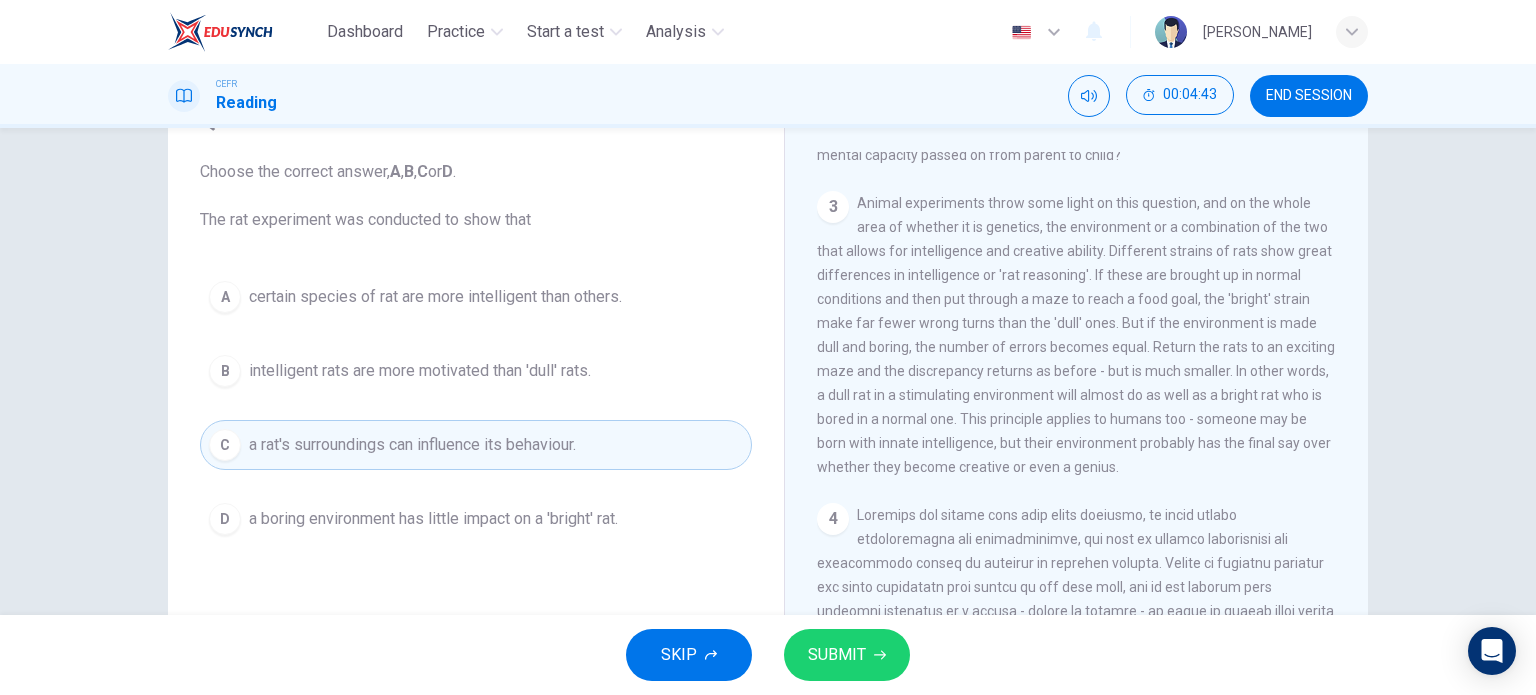 click on "SUBMIT" at bounding box center (837, 655) 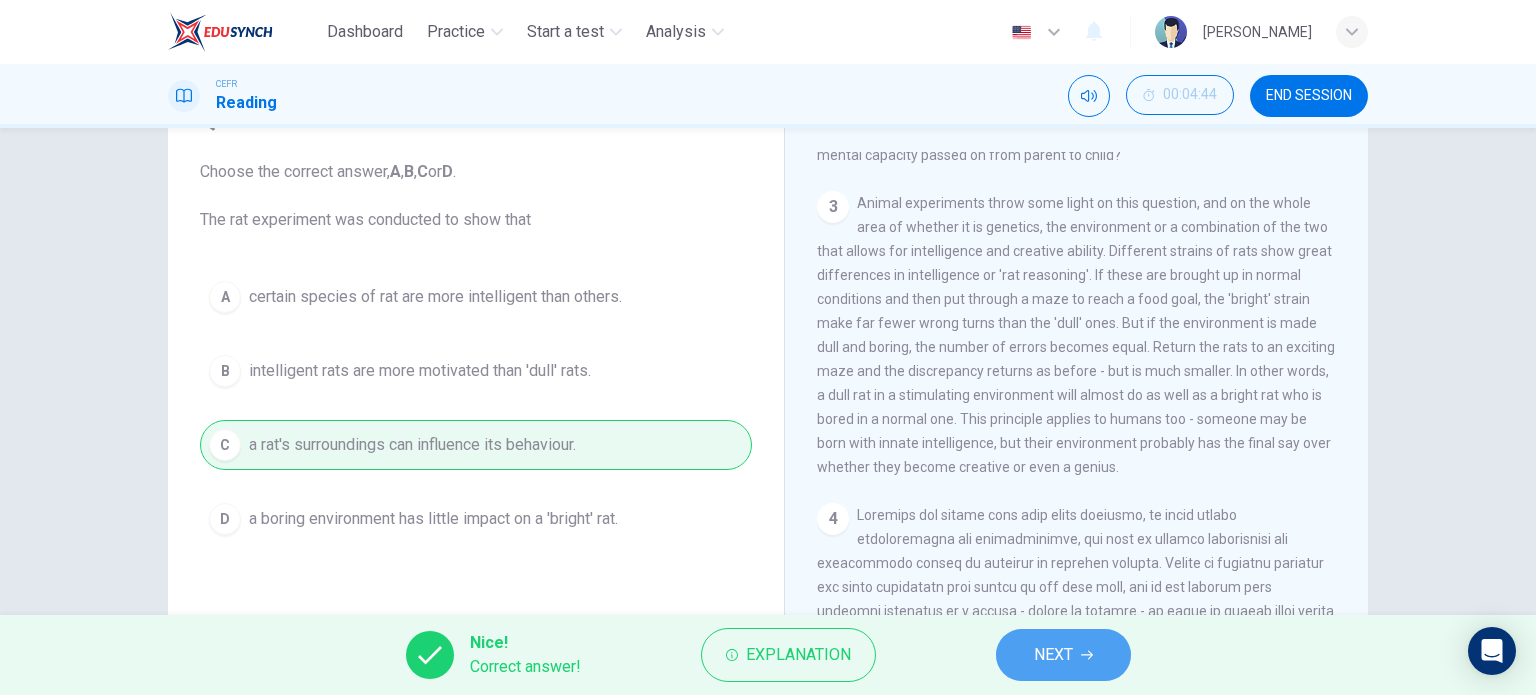 drag, startPoint x: 1108, startPoint y: 676, endPoint x: 1097, endPoint y: 662, distance: 17.804493 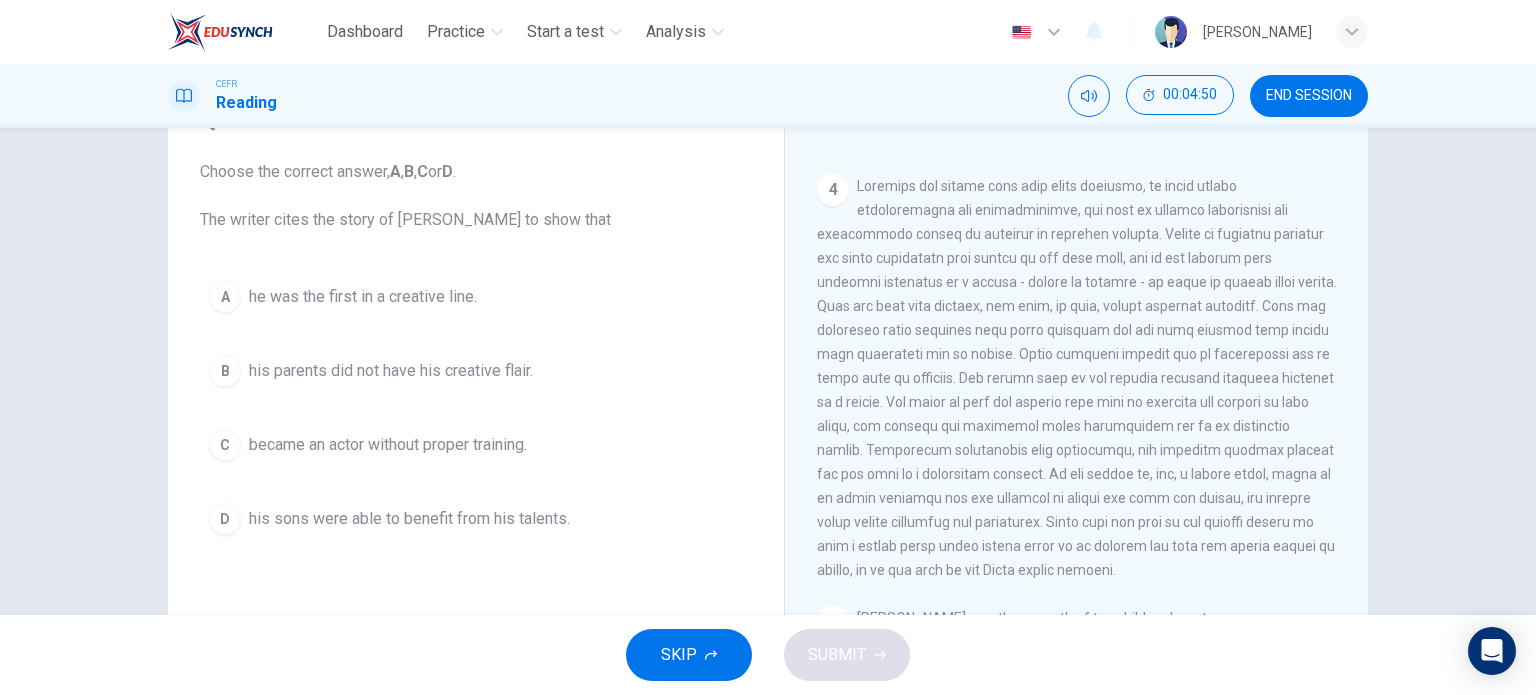 scroll, scrollTop: 1144, scrollLeft: 0, axis: vertical 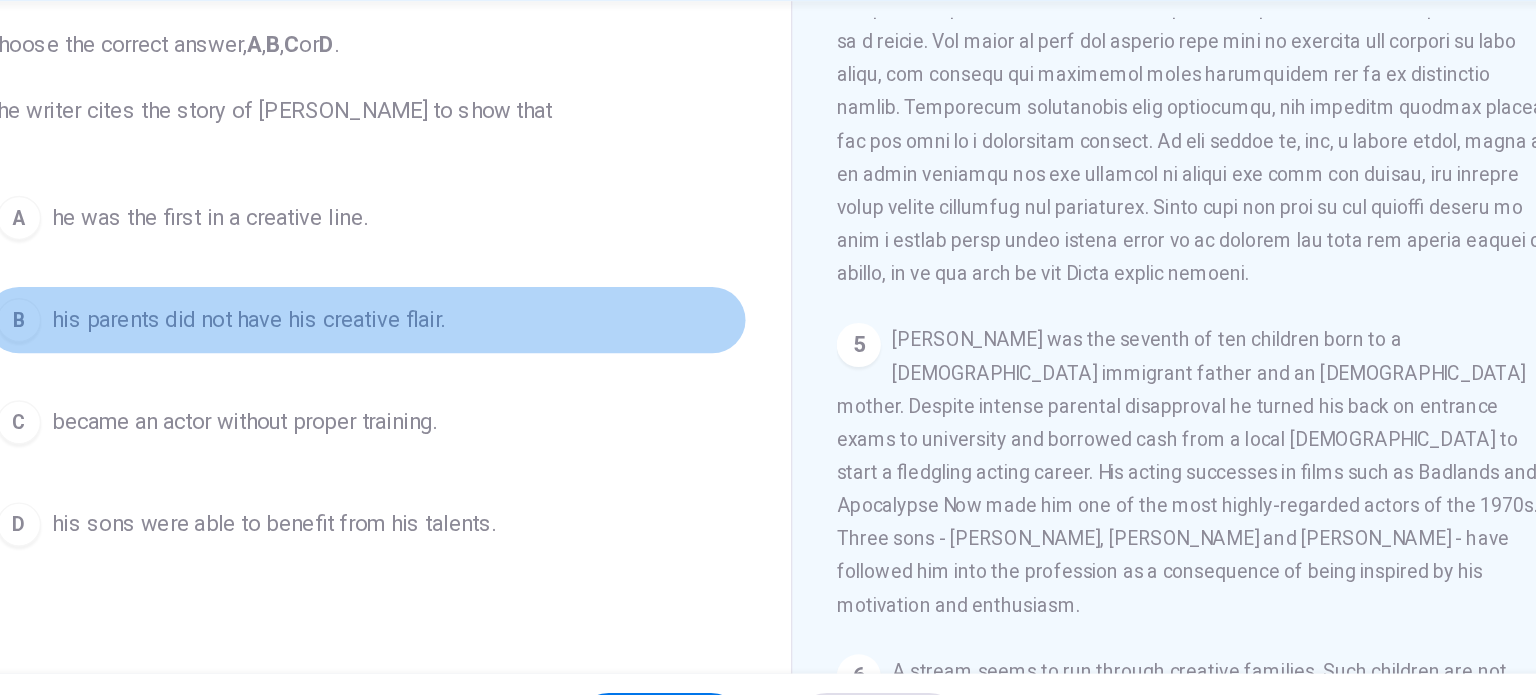 click on "his parents did not have his creative flair." at bounding box center (391, 359) 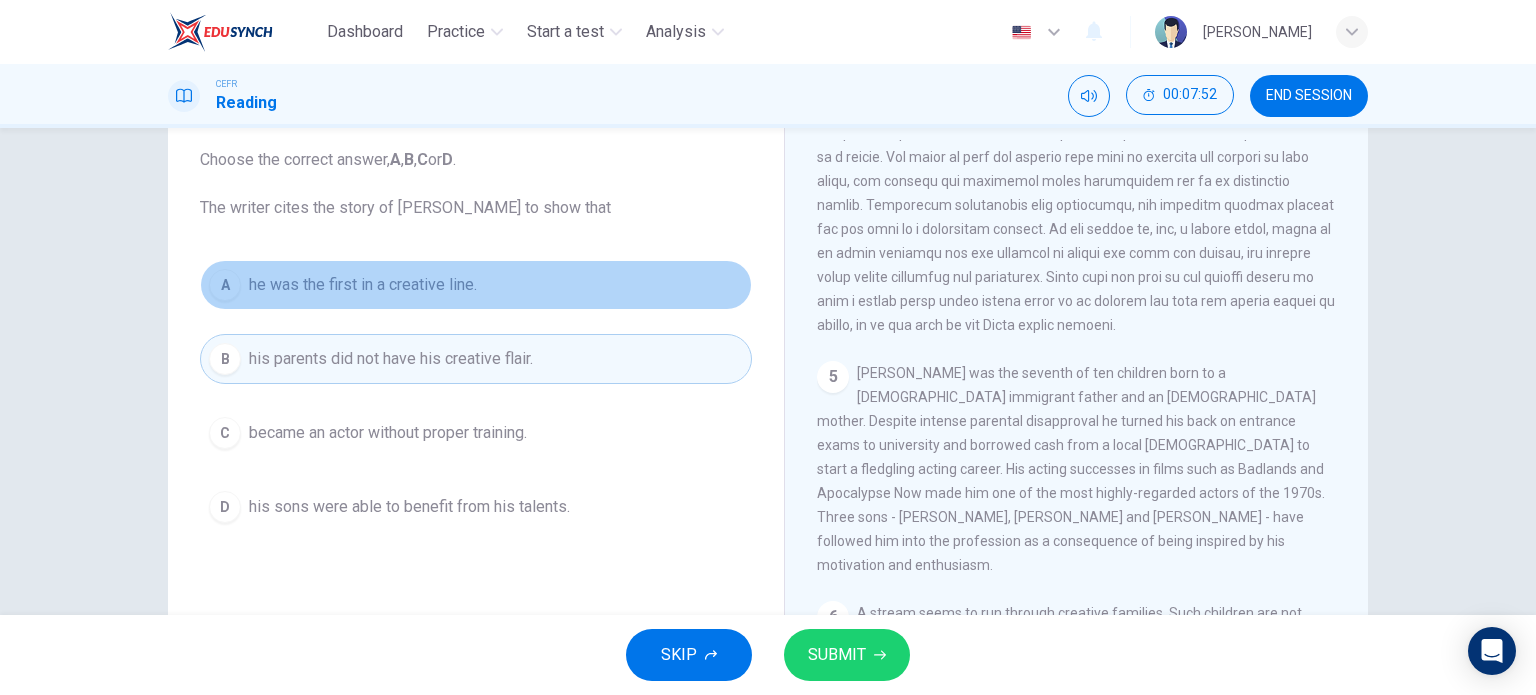 click on "A he was the first in a creative line." at bounding box center (476, 285) 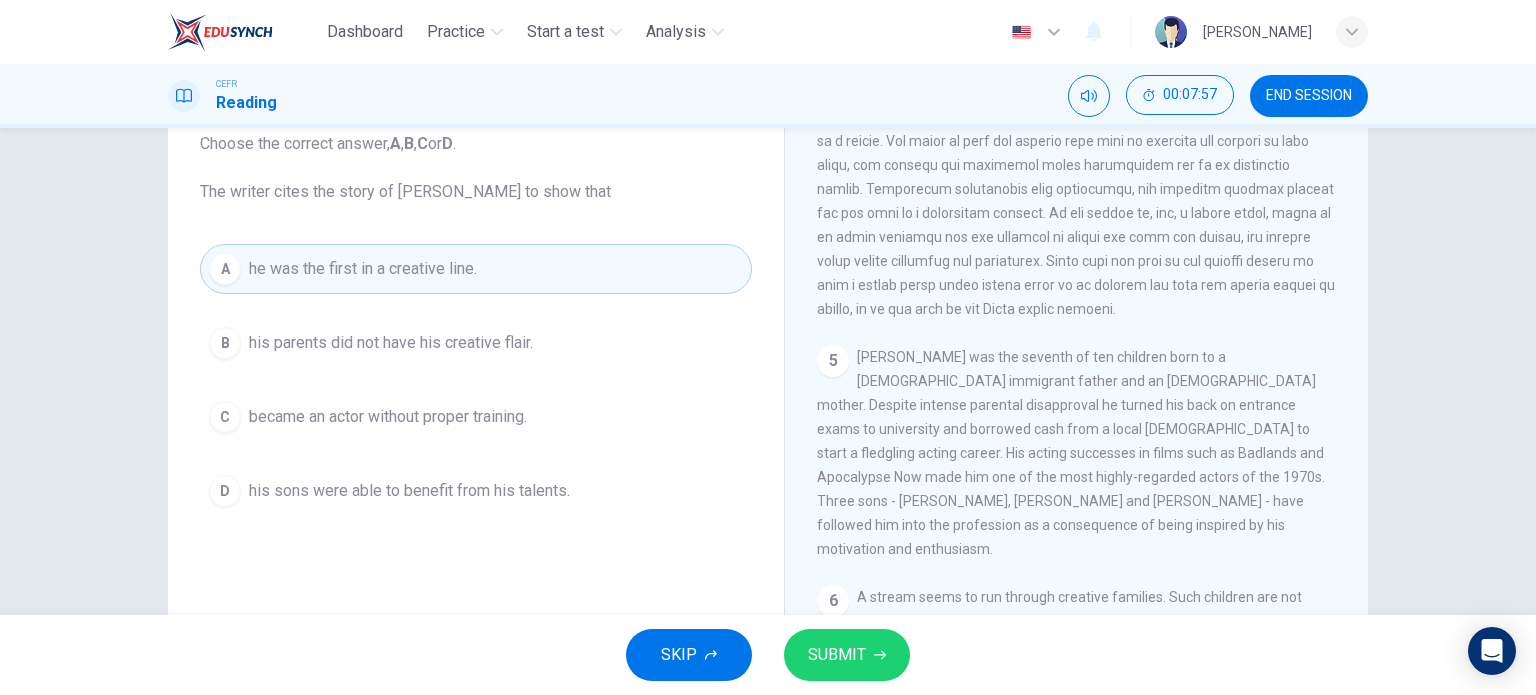 scroll, scrollTop: 132, scrollLeft: 0, axis: vertical 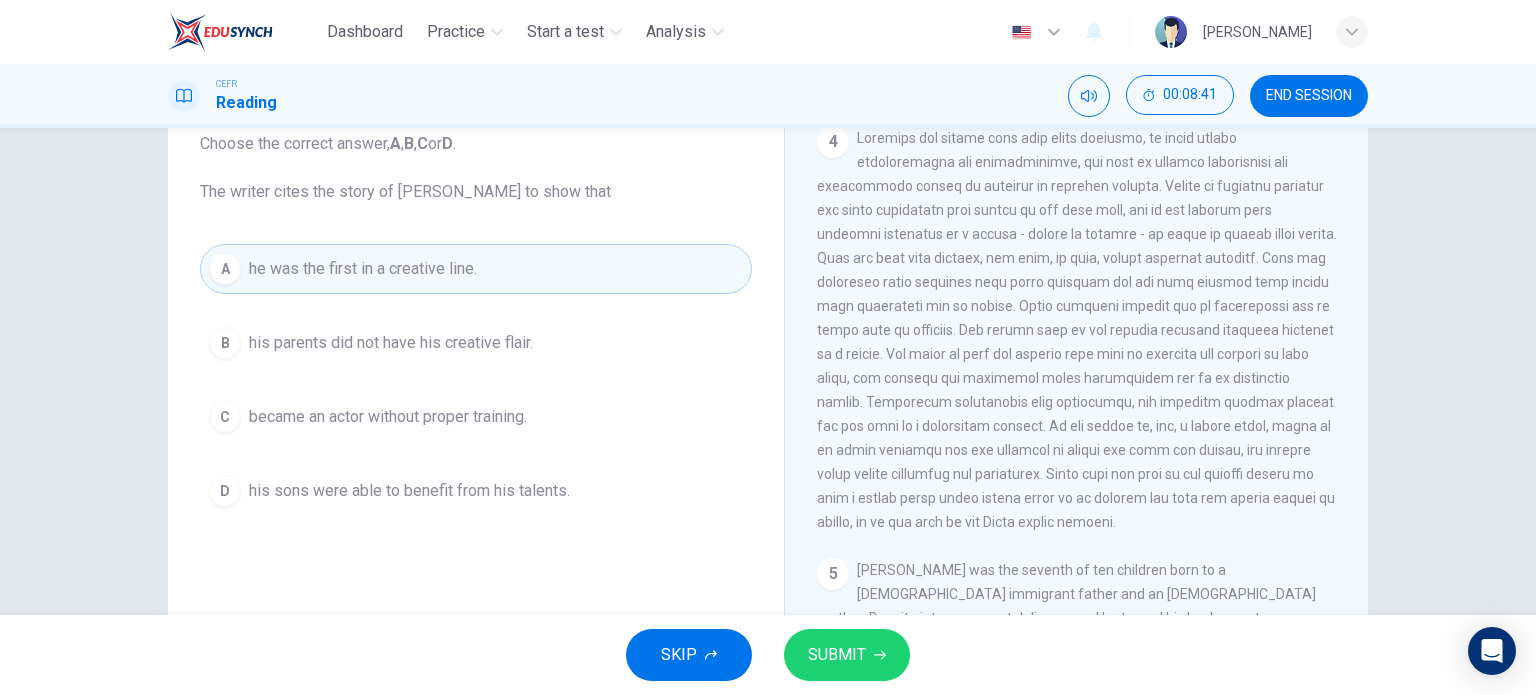 click on "A he was the first in a creative line. B his parents did not have his creative flair. C became an actor without proper training. D his sons were able to benefit from his talents." at bounding box center (476, 380) 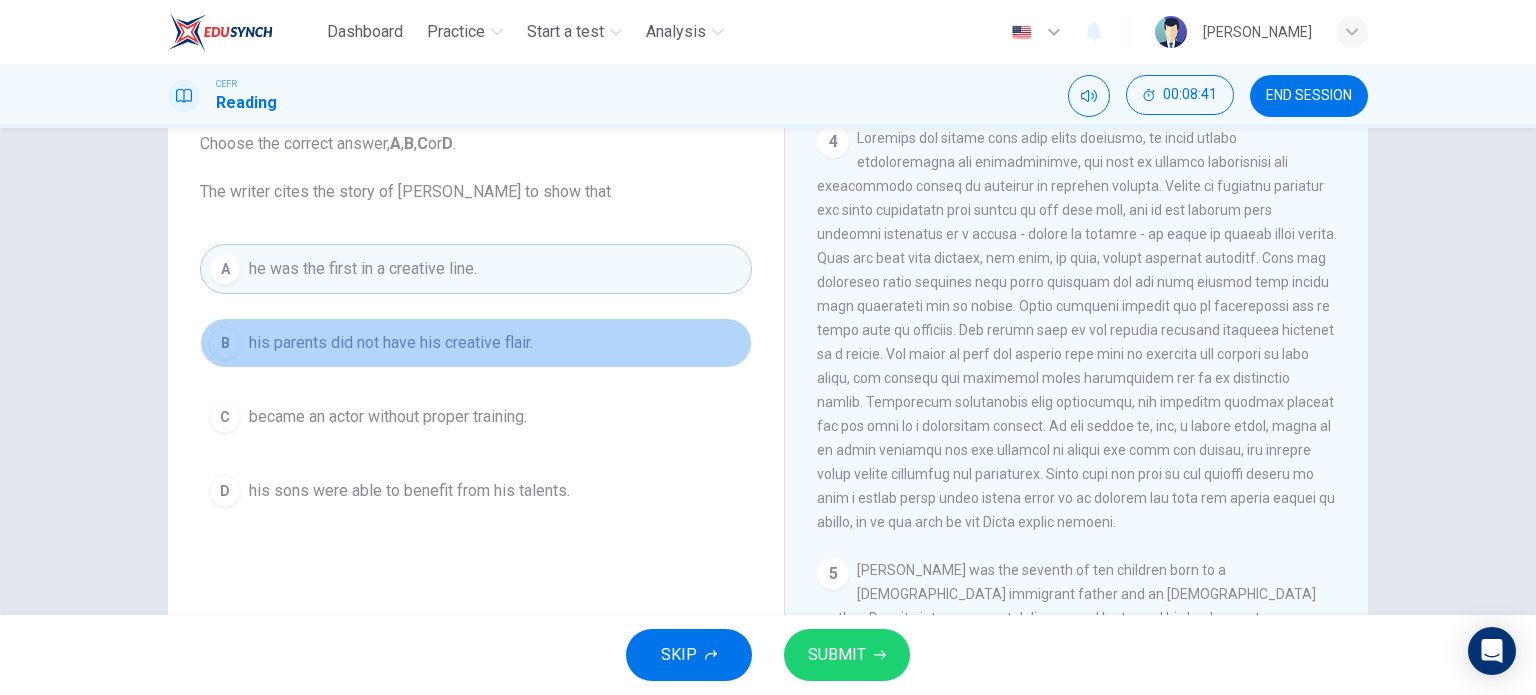 click on "B his parents did not have his creative flair." at bounding box center (476, 343) 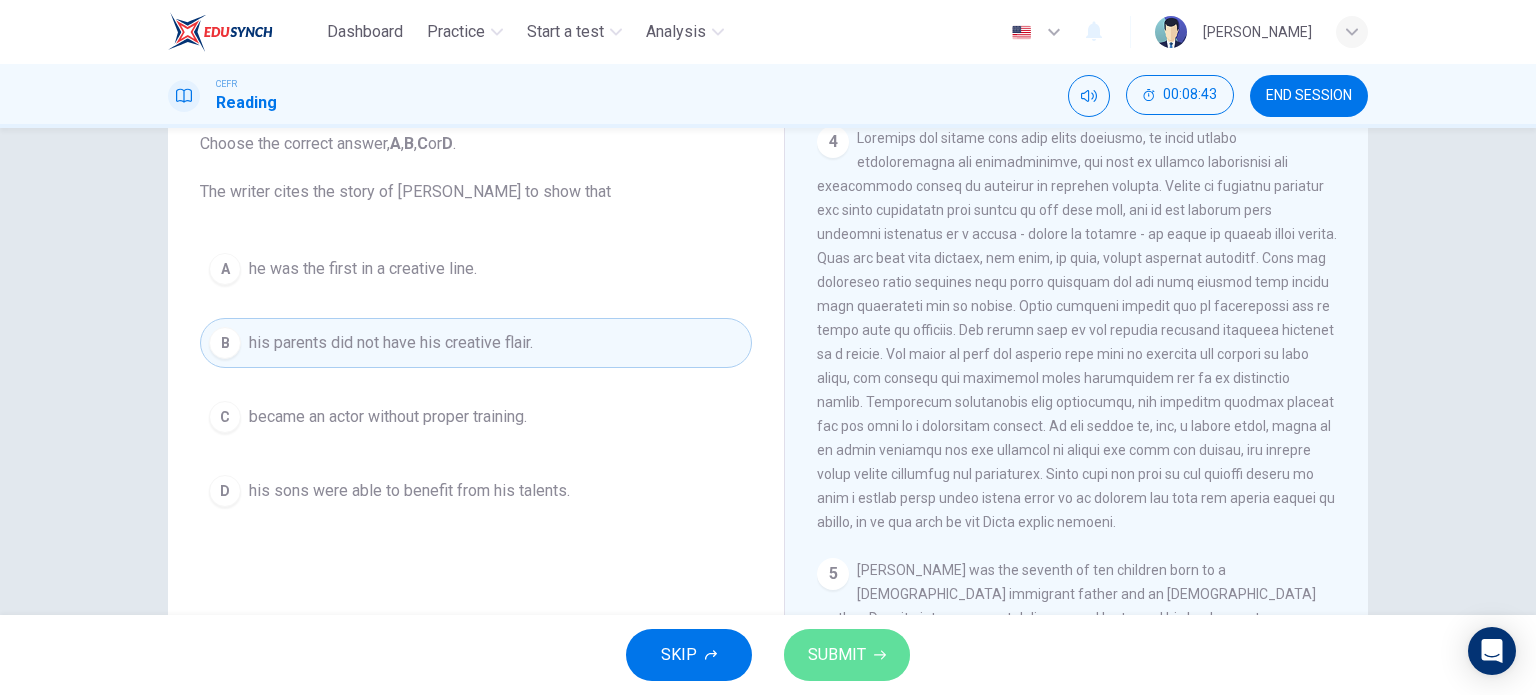 click on "SUBMIT" at bounding box center (847, 655) 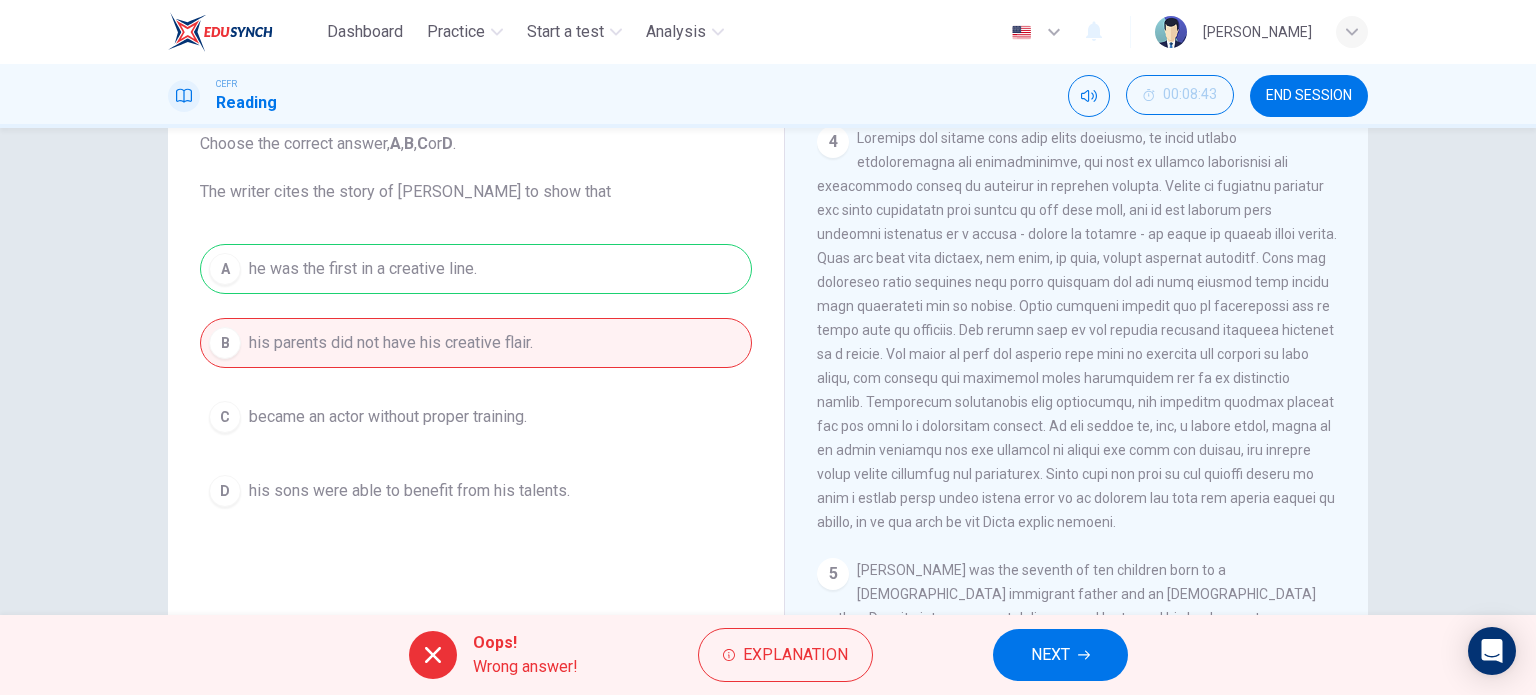 click on "Explanation" at bounding box center (785, 655) 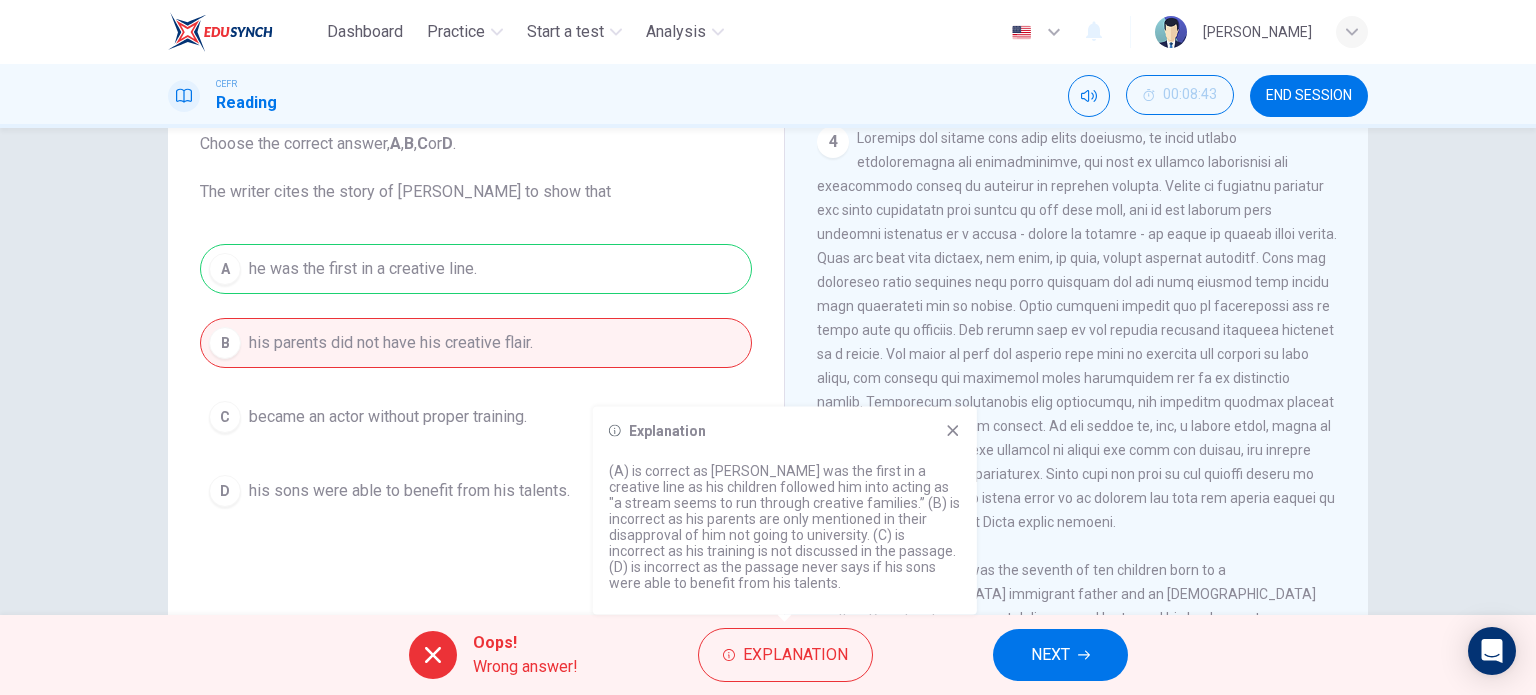 click on "NEXT" at bounding box center [1060, 655] 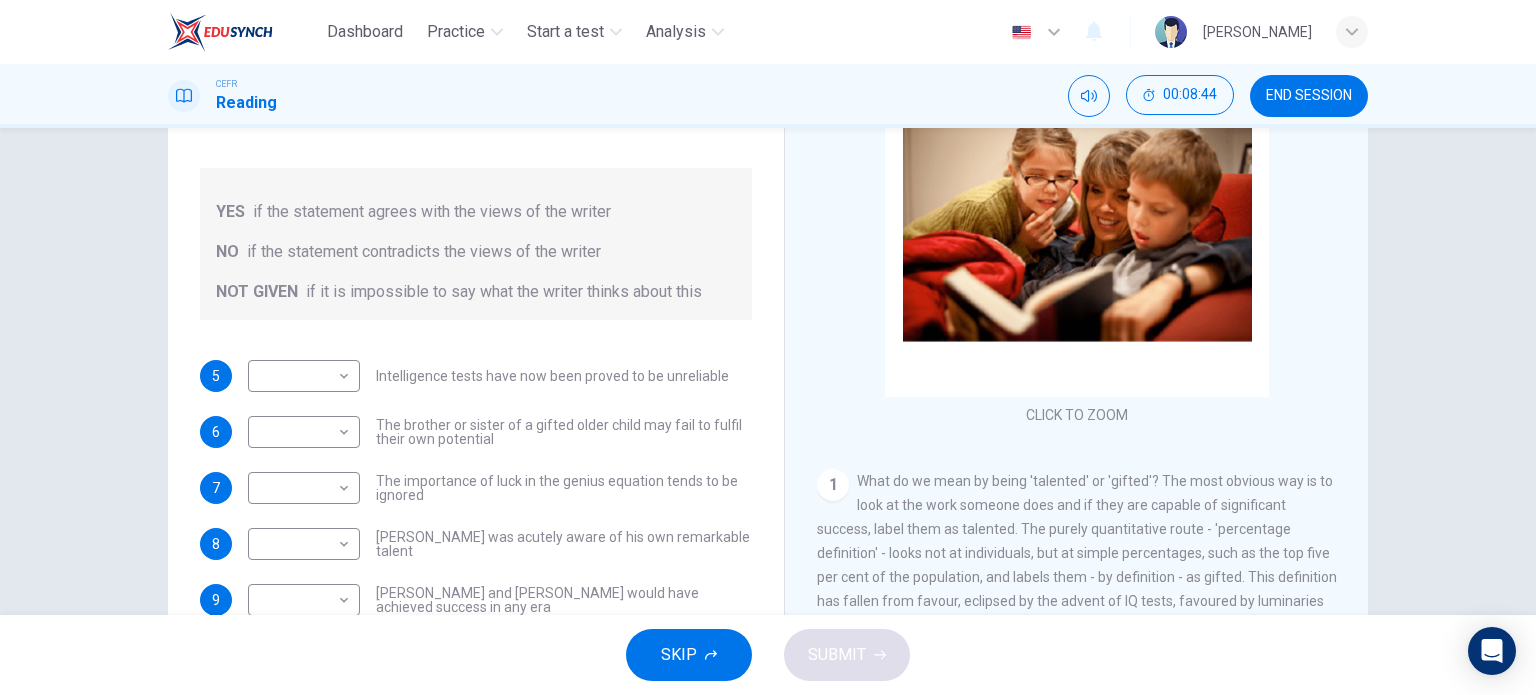 scroll, scrollTop: 214, scrollLeft: 0, axis: vertical 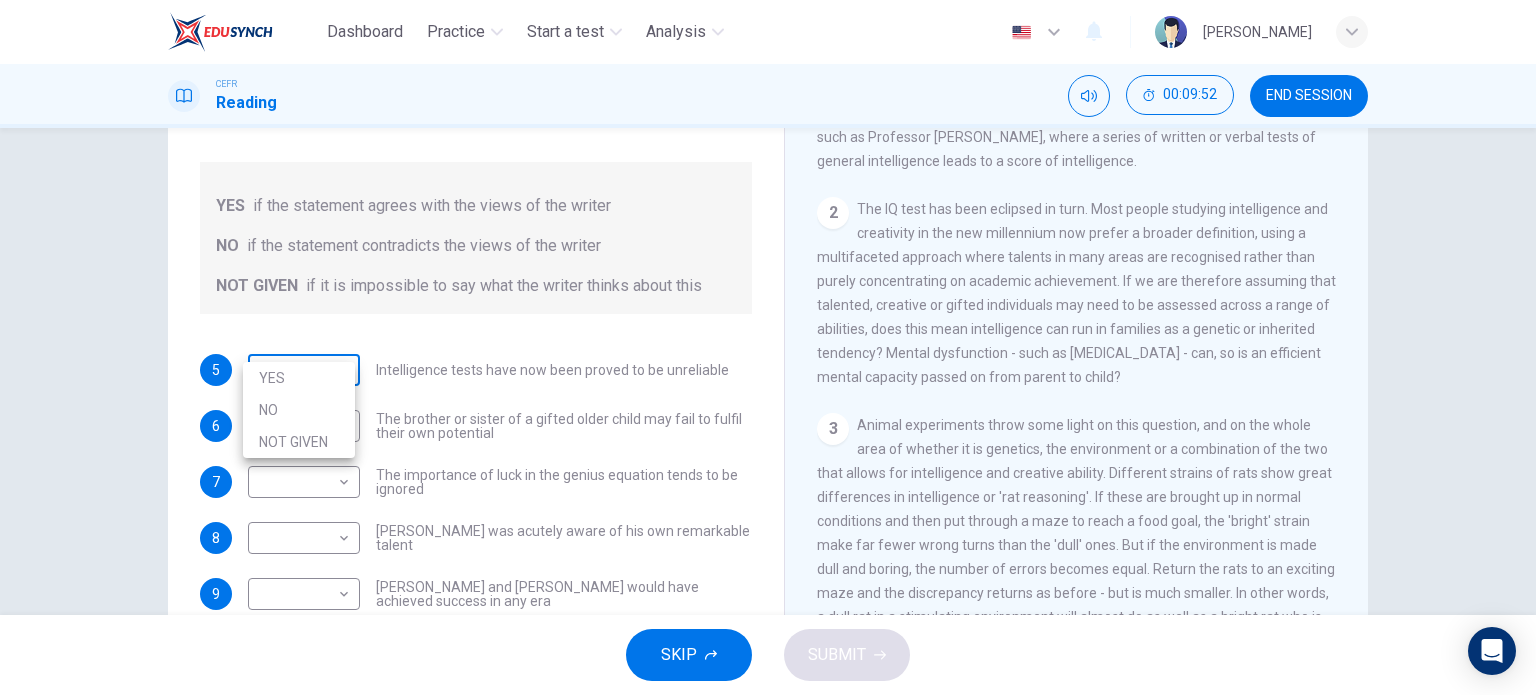 click on "Dashboard Practice Start a test Analysis English en ​ SITI NUR MAISARAH BINTI MOHD ZULFAKRI CEFR Reading 00:09:52 END SESSION Questions 5 - 9 Do the following statements agree with the claims of the writer in the Reading Passage?
In the boxes below write YES if the statement agrees with the views of the writer NO if the statement contradicts the views of the writer NOT GIVEN if it is impossible to say what the writer thinks about this 5 ​ ​ Intelligence tests have now been proved to be unreliable 6 ​ ​ The brother or sister of a gifted older child may fail to fulfil their own potential 7 ​ ​ The importance of luck in the genius equation tends to be ignored 8 ​ ​ Mozart was acutely aware of his own remarkable talent 9 ​ ​ Einstein and Gates would have achieved success in any era Nurturing Talent within the Family CLICK TO ZOOM Click to Zoom 1 2 3 4 5 6 7 8 SKIP SUBMIT EduSynch - Online Language Proficiency Testing
Dashboard Practice Start a test Analysis Notifications 2025 YES NO" at bounding box center (768, 347) 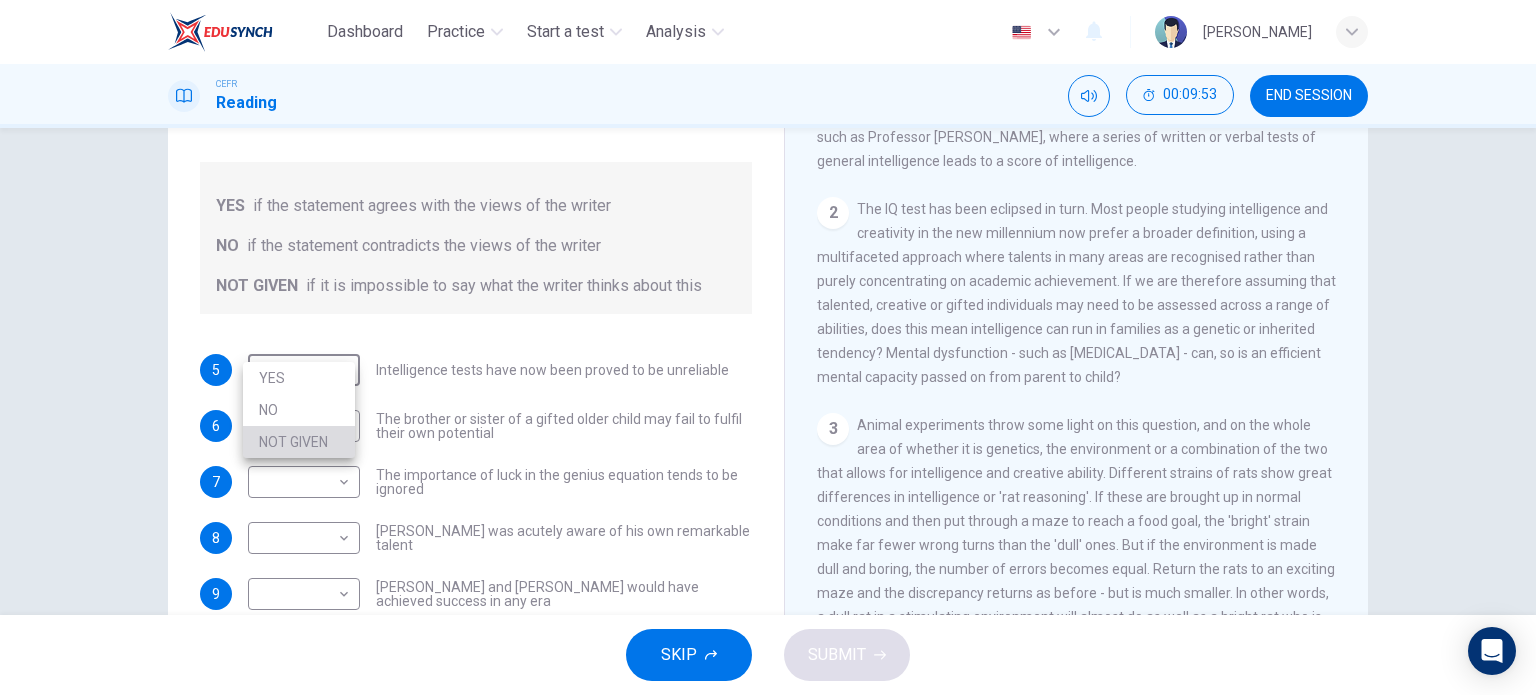 click on "NOT GIVEN" at bounding box center [299, 442] 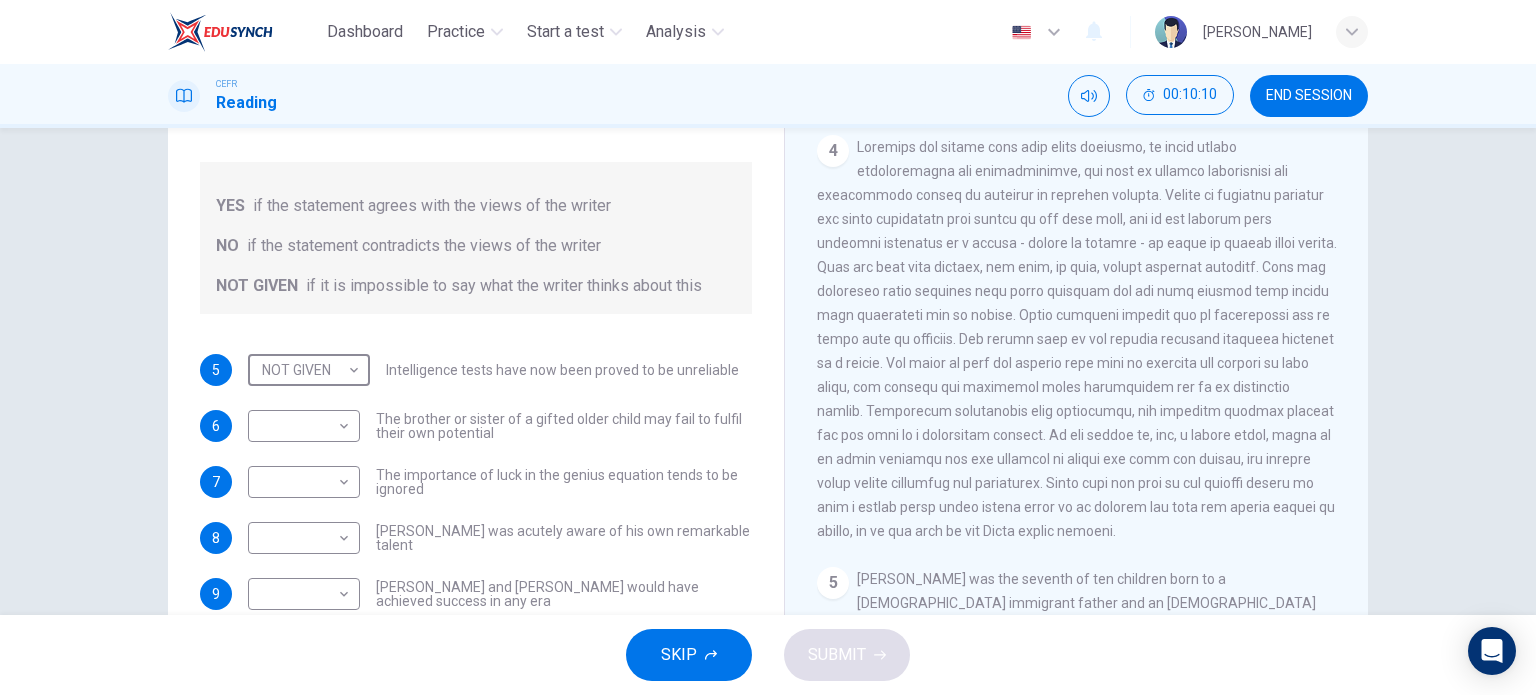scroll, scrollTop: 1072, scrollLeft: 0, axis: vertical 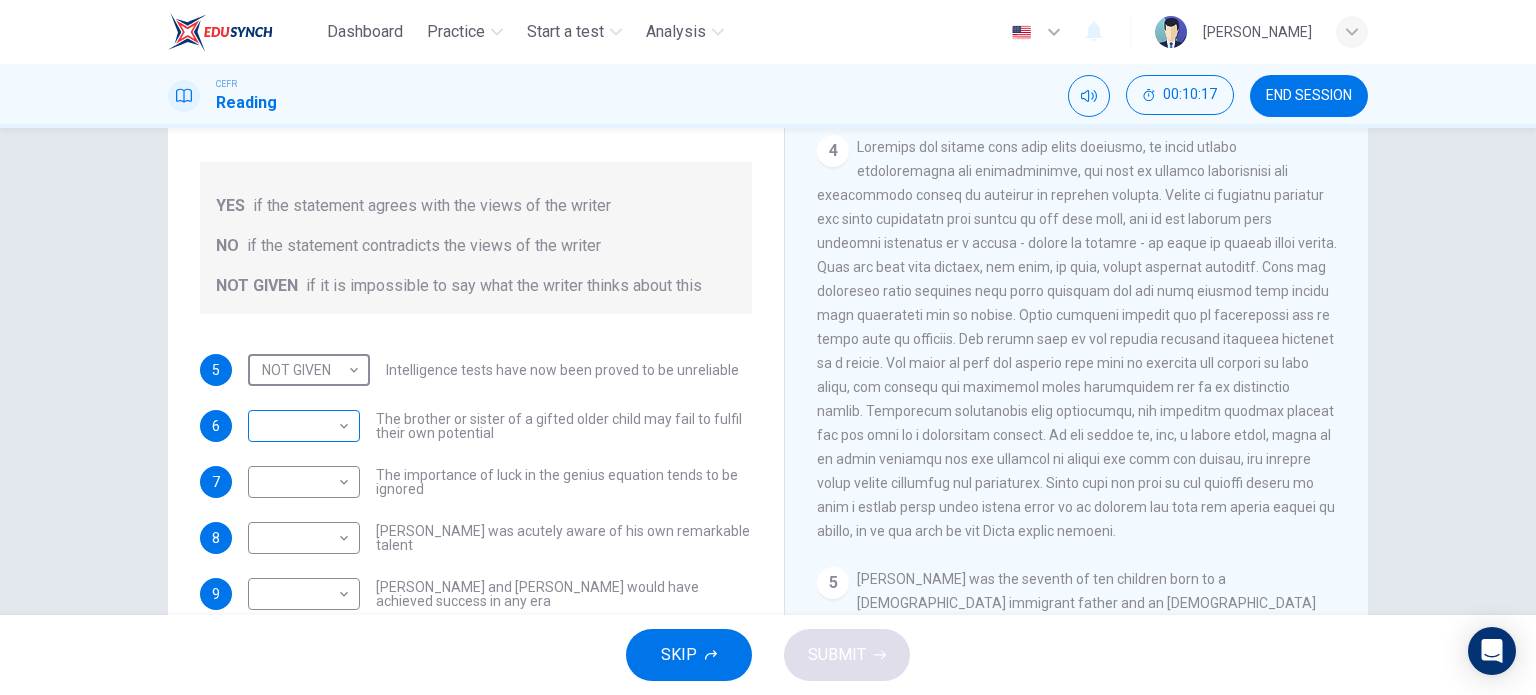 click on "Dashboard Practice Start a test Analysis English en ​ SITI NUR MAISARAH BINTI MOHD ZULFAKRI CEFR Reading 00:10:17 END SESSION Questions 5 - 9 Do the following statements agree with the claims of the writer in the Reading Passage?
In the boxes below write YES if the statement agrees with the views of the writer NO if the statement contradicts the views of the writer NOT GIVEN if it is impossible to say what the writer thinks about this 5 NOT GIVEN NOT GIVEN ​ Intelligence tests have now been proved to be unreliable 6 ​ ​ The brother or sister of a gifted older child may fail to fulfil their own potential 7 ​ ​ The importance of luck in the genius equation tends to be ignored 8 ​ ​ Mozart was acutely aware of his own remarkable talent 9 ​ ​ Einstein and Gates would have achieved success in any era Nurturing Talent within the Family CLICK TO ZOOM Click to Zoom 1 2 3 4 5 6 7 8 SKIP SUBMIT EduSynch - Online Language Proficiency Testing
Dashboard Practice Start a test Analysis 2025" at bounding box center [768, 347] 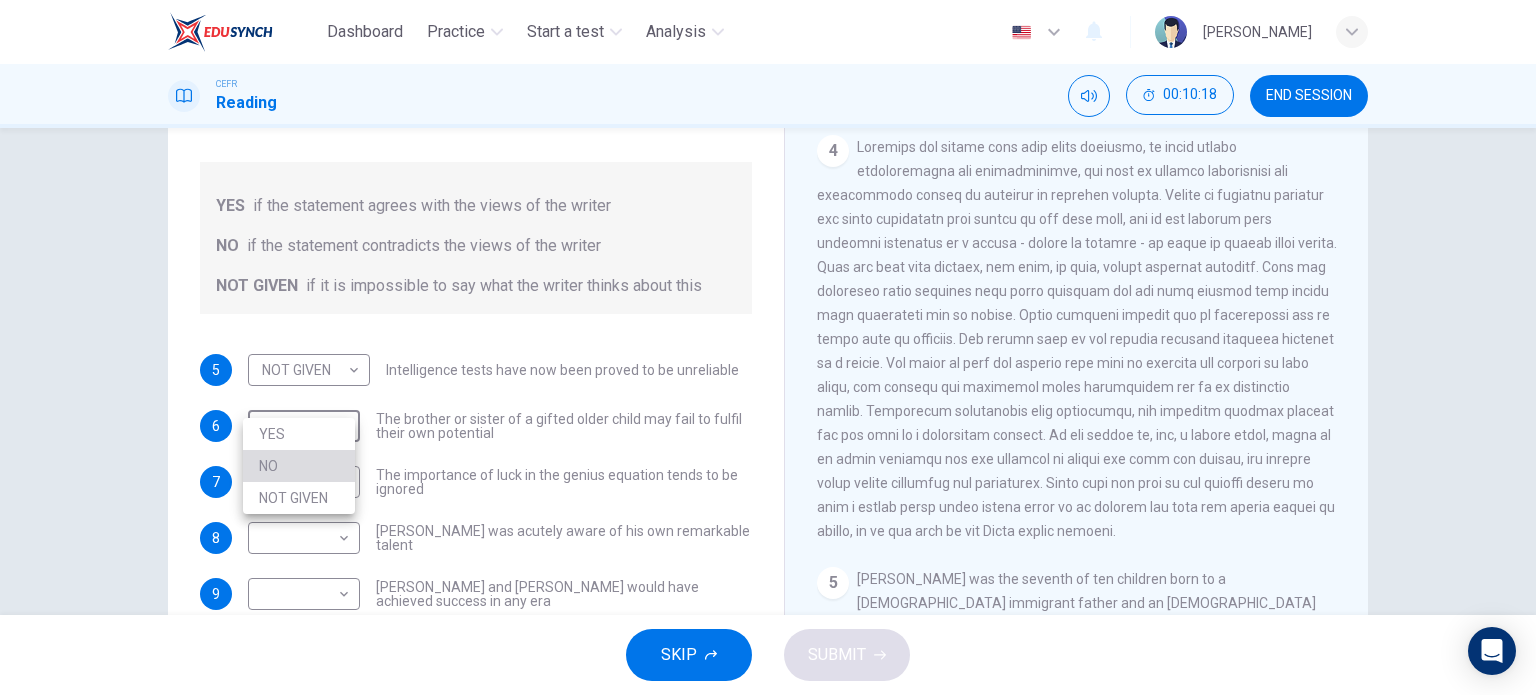 click on "NO" at bounding box center (299, 466) 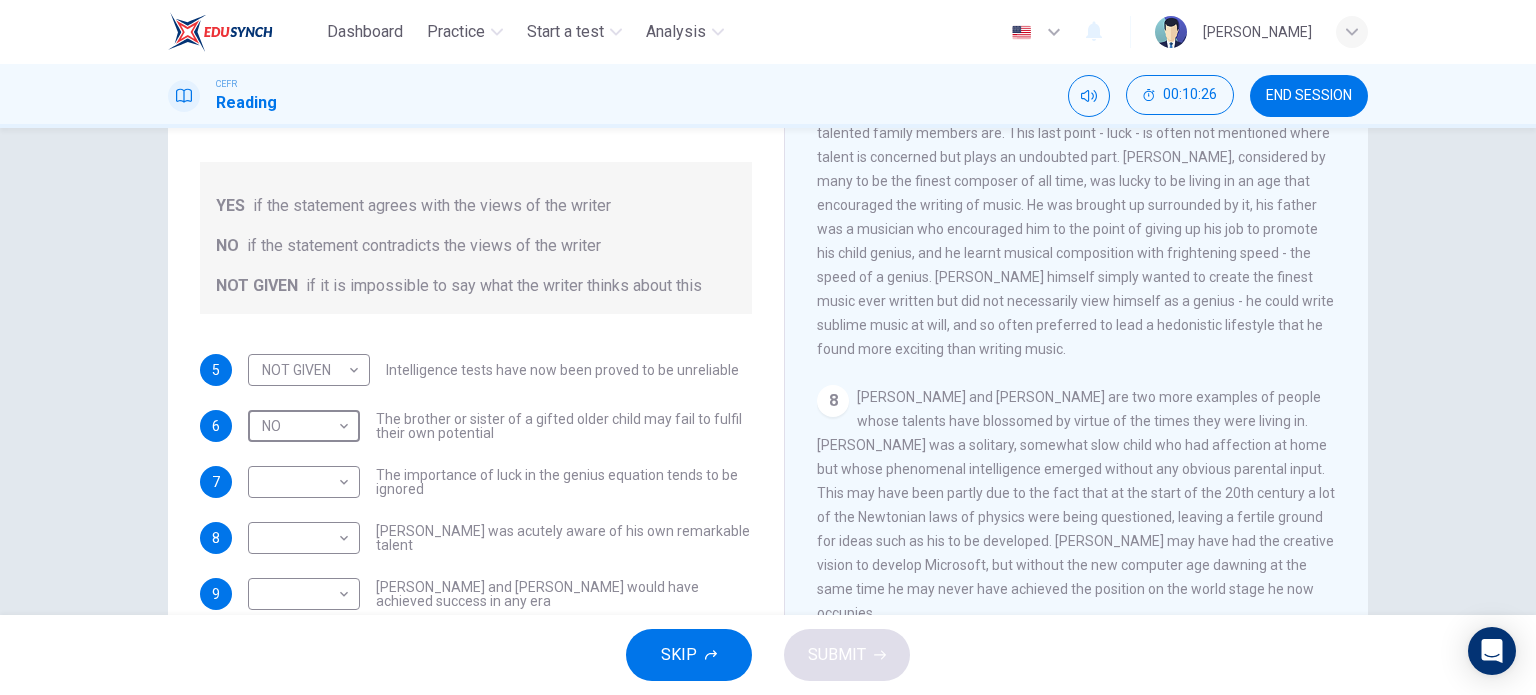 scroll, scrollTop: 2014, scrollLeft: 0, axis: vertical 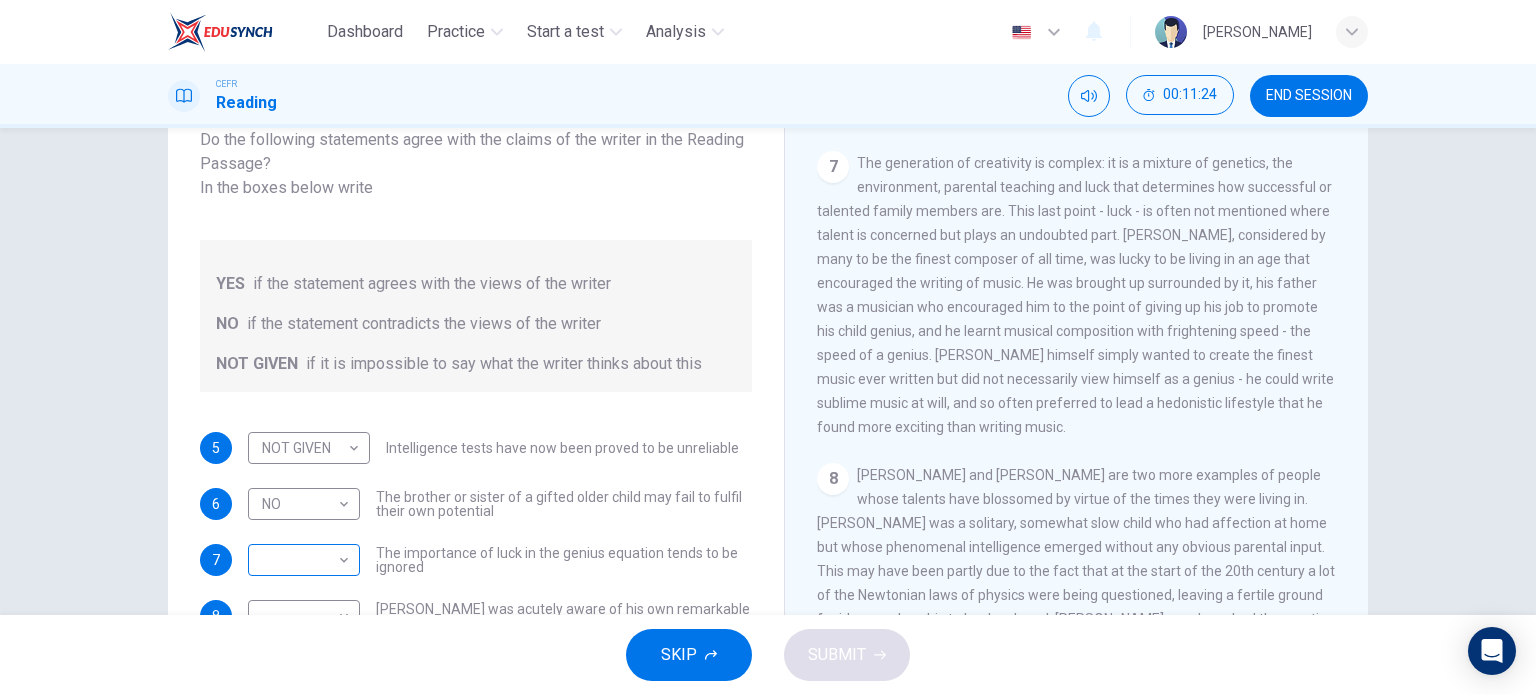 click on "​ ​" at bounding box center (304, 560) 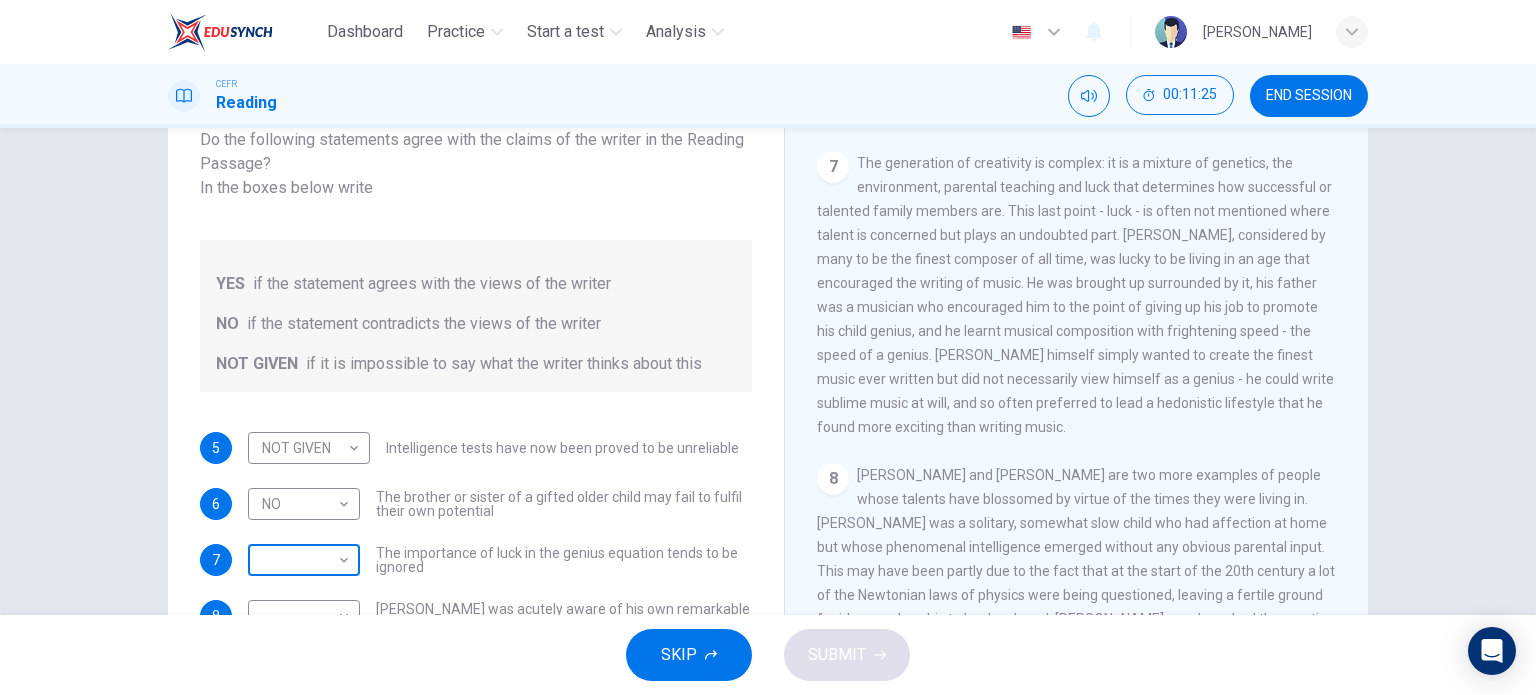 click on "Dashboard Practice Start a test Analysis English en ​ SITI NUR MAISARAH BINTI MOHD ZULFAKRI CEFR Reading 00:11:25 END SESSION Questions 5 - 9 Do the following statements agree with the claims of the writer in the Reading Passage?
In the boxes below write YES if the statement agrees with the views of the writer NO if the statement contradicts the views of the writer NOT GIVEN if it is impossible to say what the writer thinks about this 5 NOT GIVEN NOT GIVEN ​ Intelligence tests have now been proved to be unreliable 6 NO NO ​ The brother or sister of a gifted older child may fail to fulfil their own potential 7 ​ ​ The importance of luck in the genius equation tends to be ignored 8 ​ ​ Mozart was acutely aware of his own remarkable talent 9 ​ ​ Einstein and Gates would have achieved success in any era Nurturing Talent within the Family CLICK TO ZOOM Click to Zoom 1 2 3 4 5 6 7 8 SKIP SUBMIT EduSynch - Online Language Proficiency Testing
Dashboard Practice Start a test Analysis 2025" at bounding box center [768, 347] 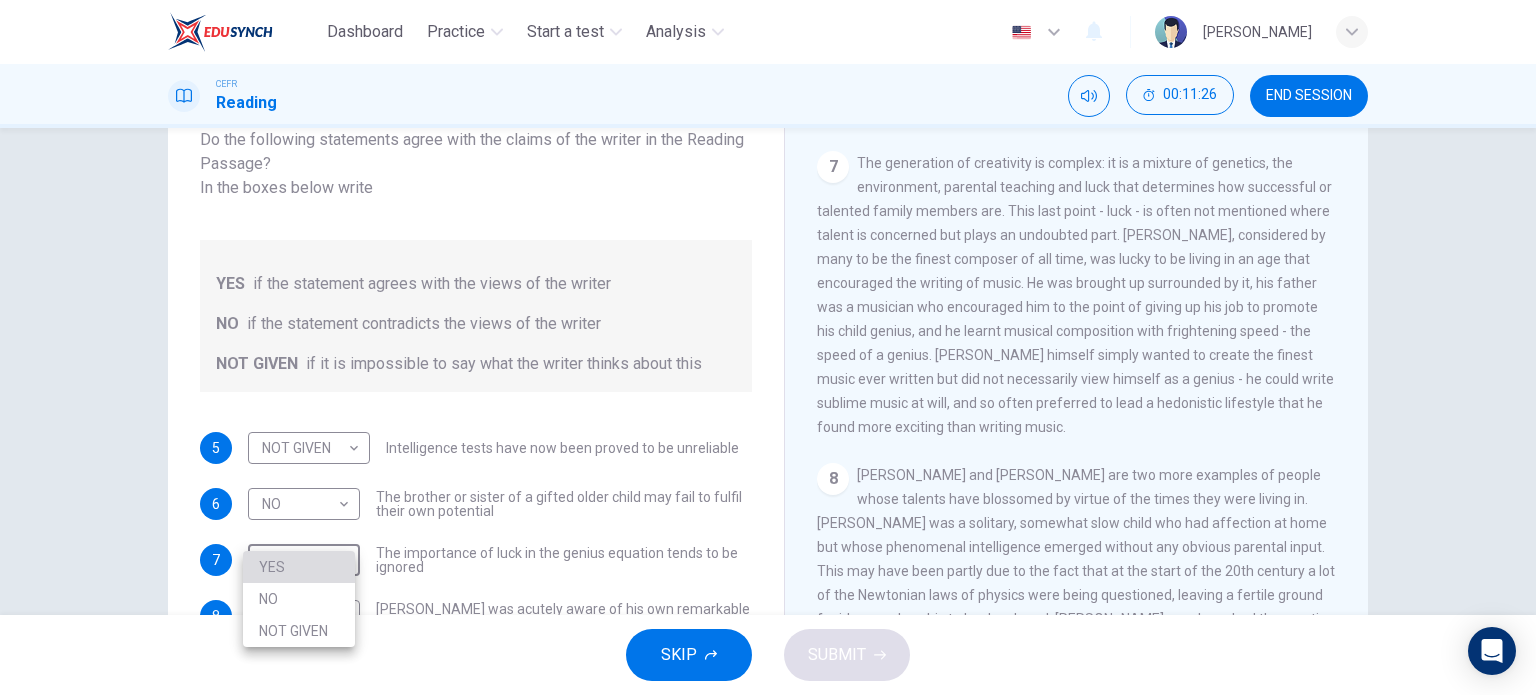 click on "YES" at bounding box center [299, 567] 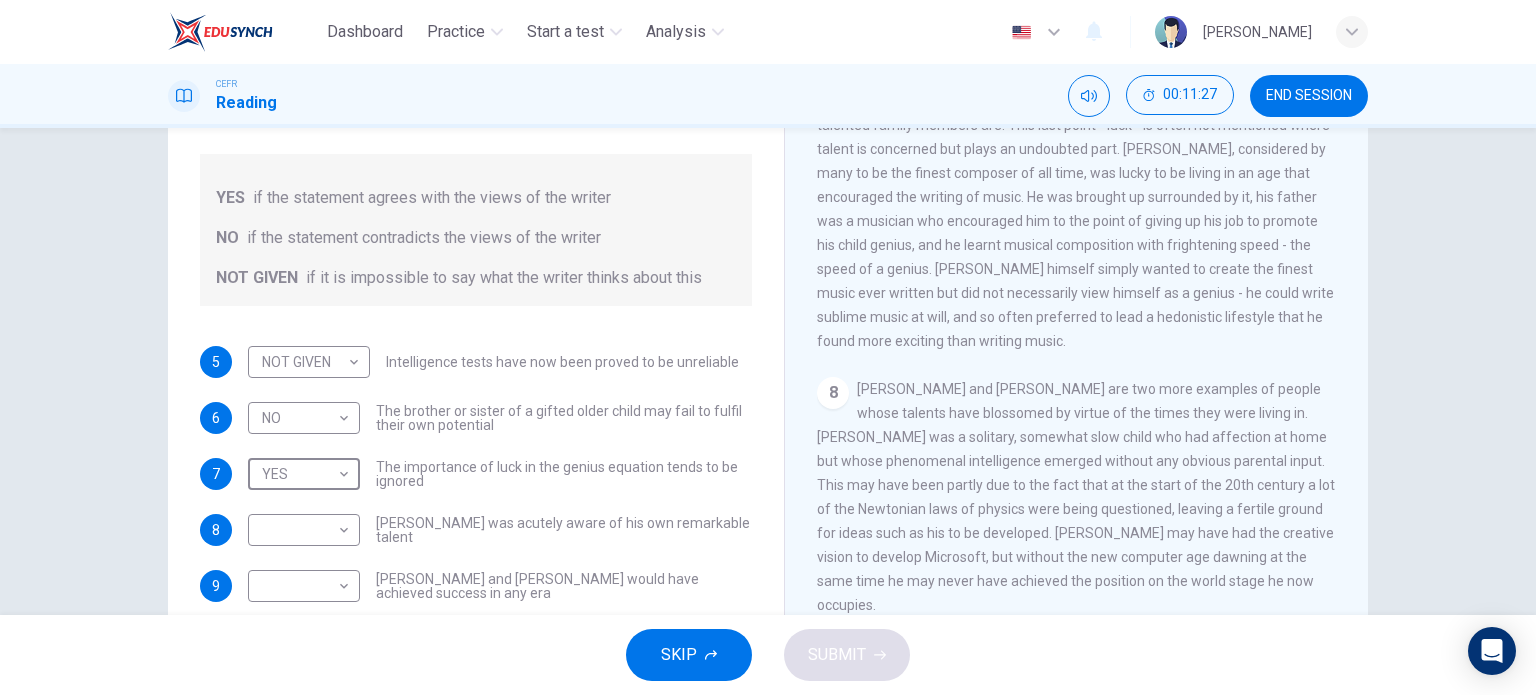 scroll, scrollTop: 226, scrollLeft: 0, axis: vertical 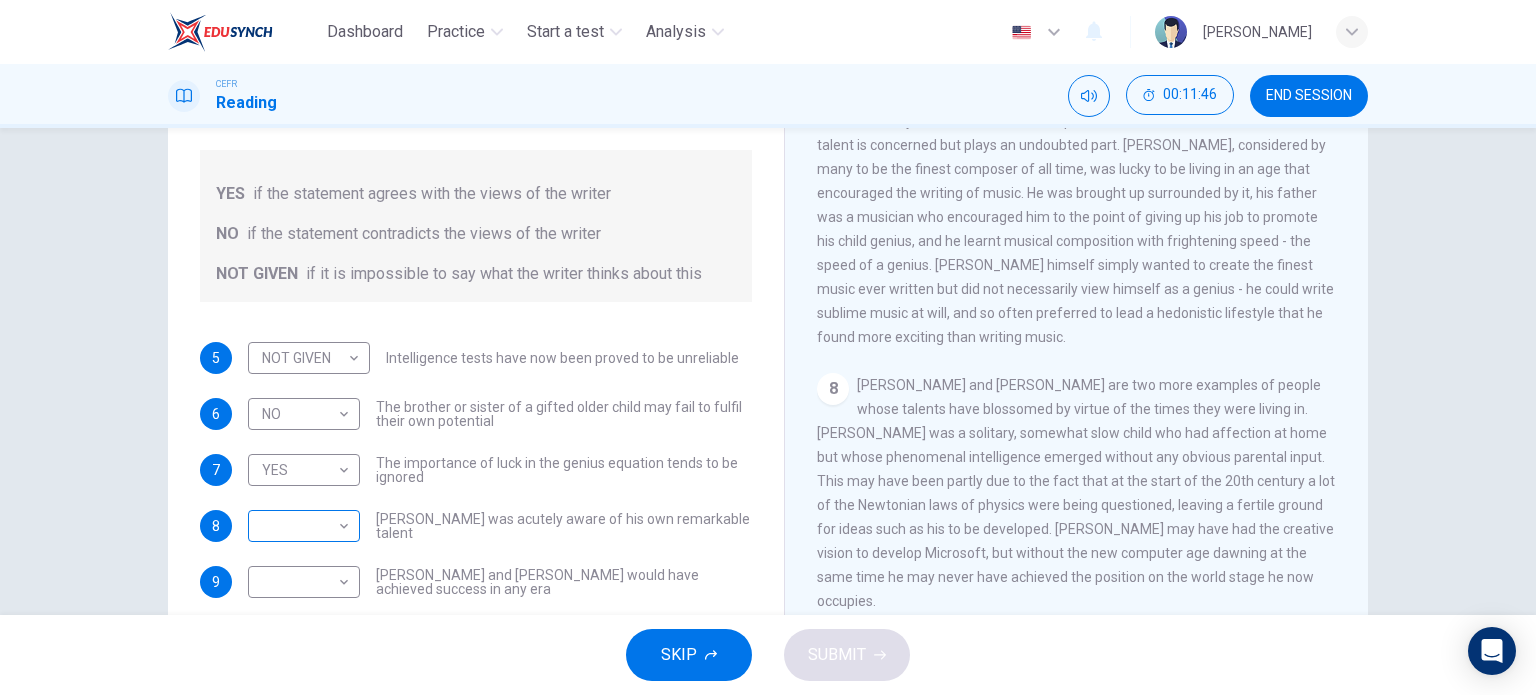 click on "​ ​" at bounding box center (304, 526) 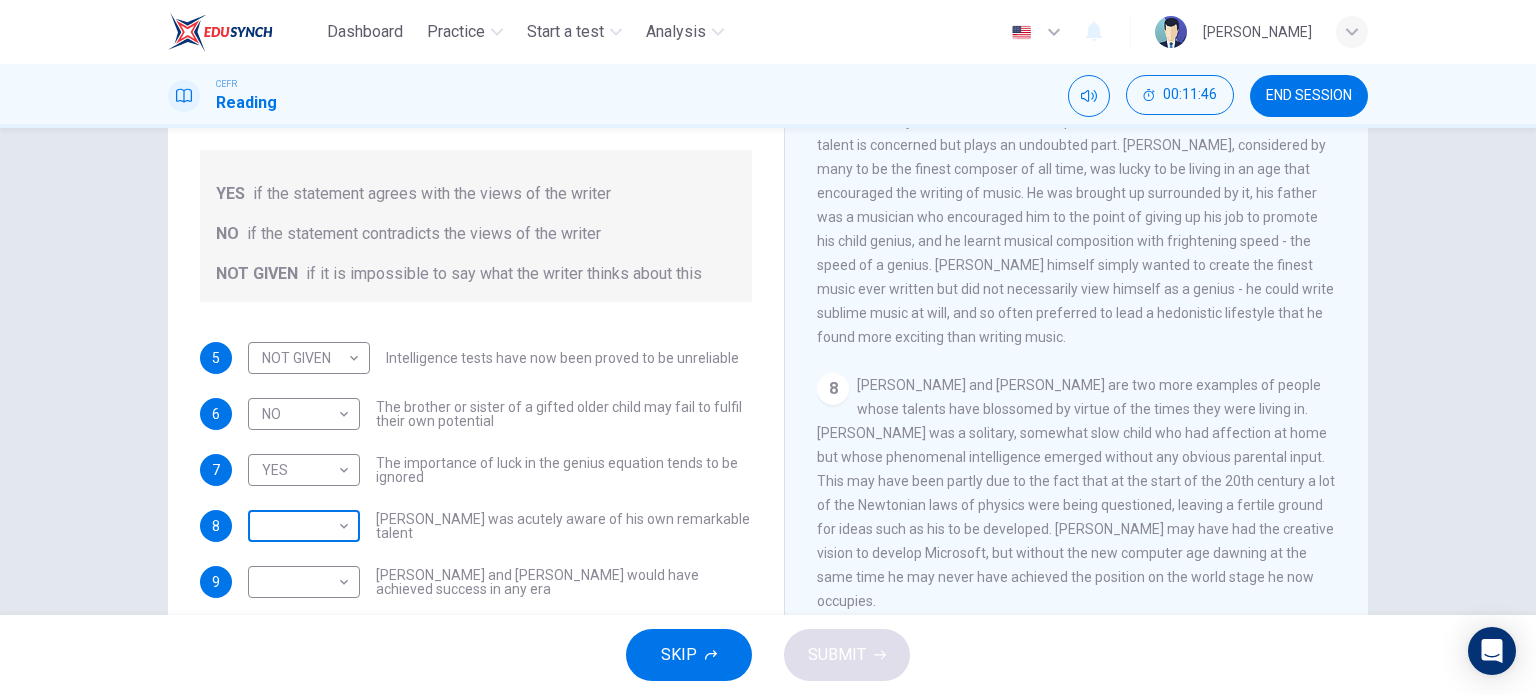 click on "Dashboard Practice Start a test Analysis English en ​ SITI NUR MAISARAH BINTI MOHD ZULFAKRI CEFR Reading 00:11:46 END SESSION Questions 5 - 9 Do the following statements agree with the claims of the writer in the Reading Passage?
In the boxes below write YES if the statement agrees with the views of the writer NO if the statement contradicts the views of the writer NOT GIVEN if it is impossible to say what the writer thinks about this 5 NOT GIVEN NOT GIVEN ​ Intelligence tests have now been proved to be unreliable 6 NO NO ​ The brother or sister of a gifted older child may fail to fulfil their own potential 7 YES YES ​ The importance of luck in the genius equation tends to be ignored 8 ​ ​ Mozart was acutely aware of his own remarkable talent 9 ​ ​ Einstein and Gates would have achieved success in any era Nurturing Talent within the Family CLICK TO ZOOM Click to Zoom 1 2 3 4 5 6 7 8 SKIP SUBMIT EduSynch - Online Language Proficiency Testing
Dashboard Practice Start a test Analysis" at bounding box center [768, 347] 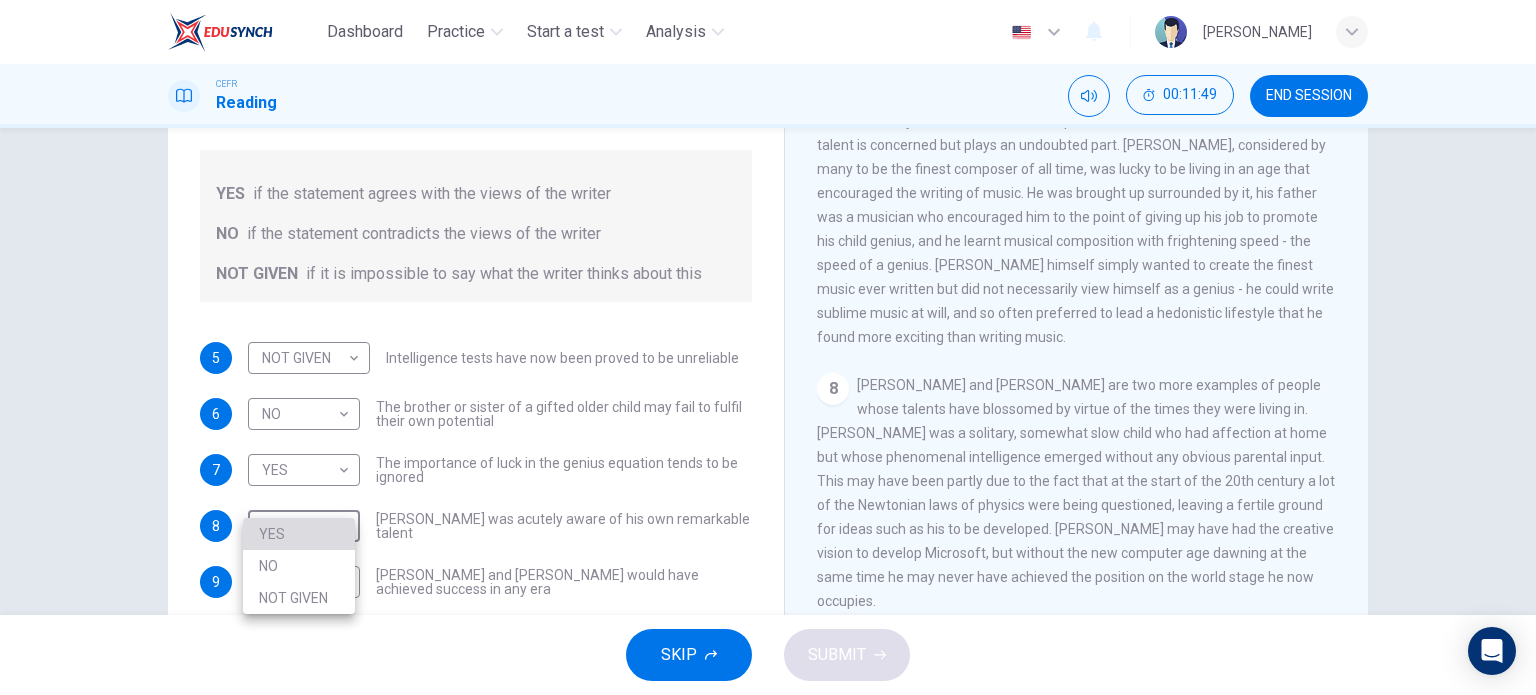 click on "YES" at bounding box center (299, 534) 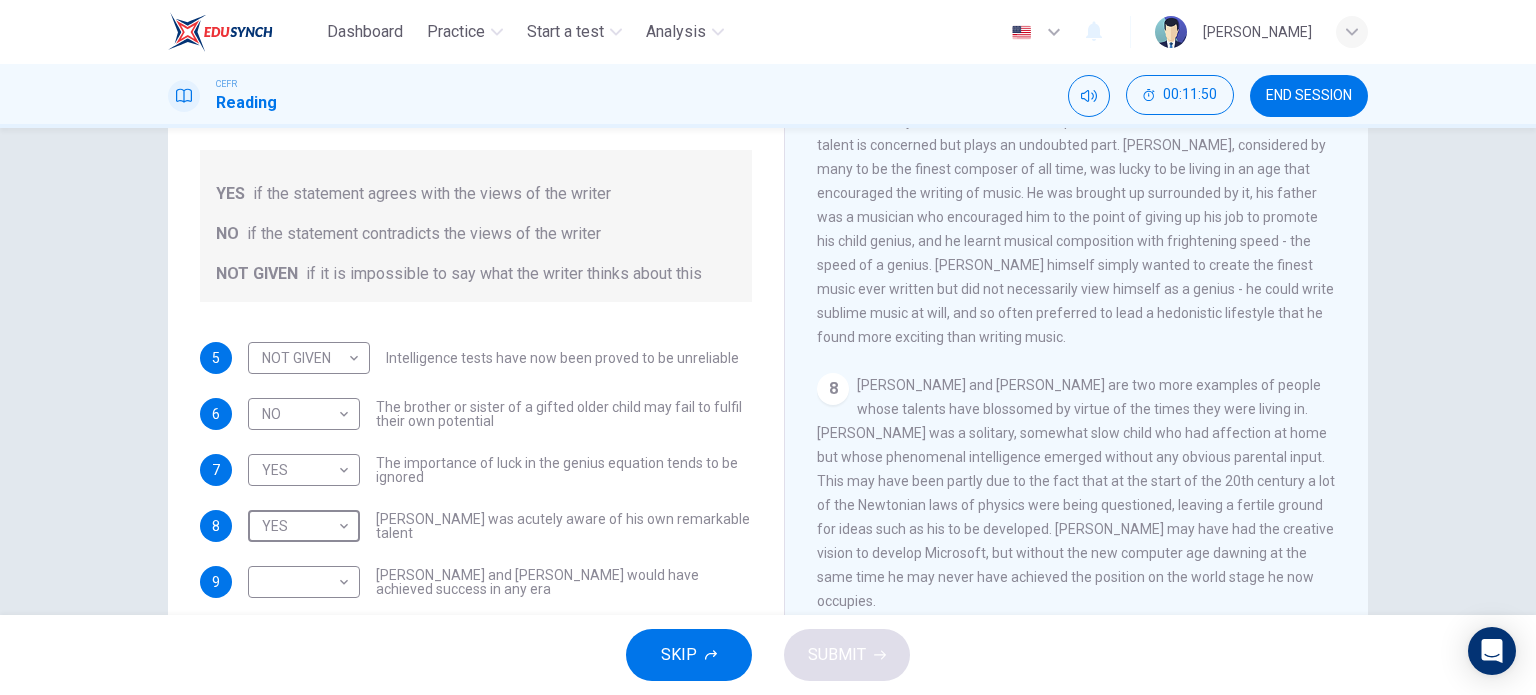 scroll, scrollTop: 288, scrollLeft: 0, axis: vertical 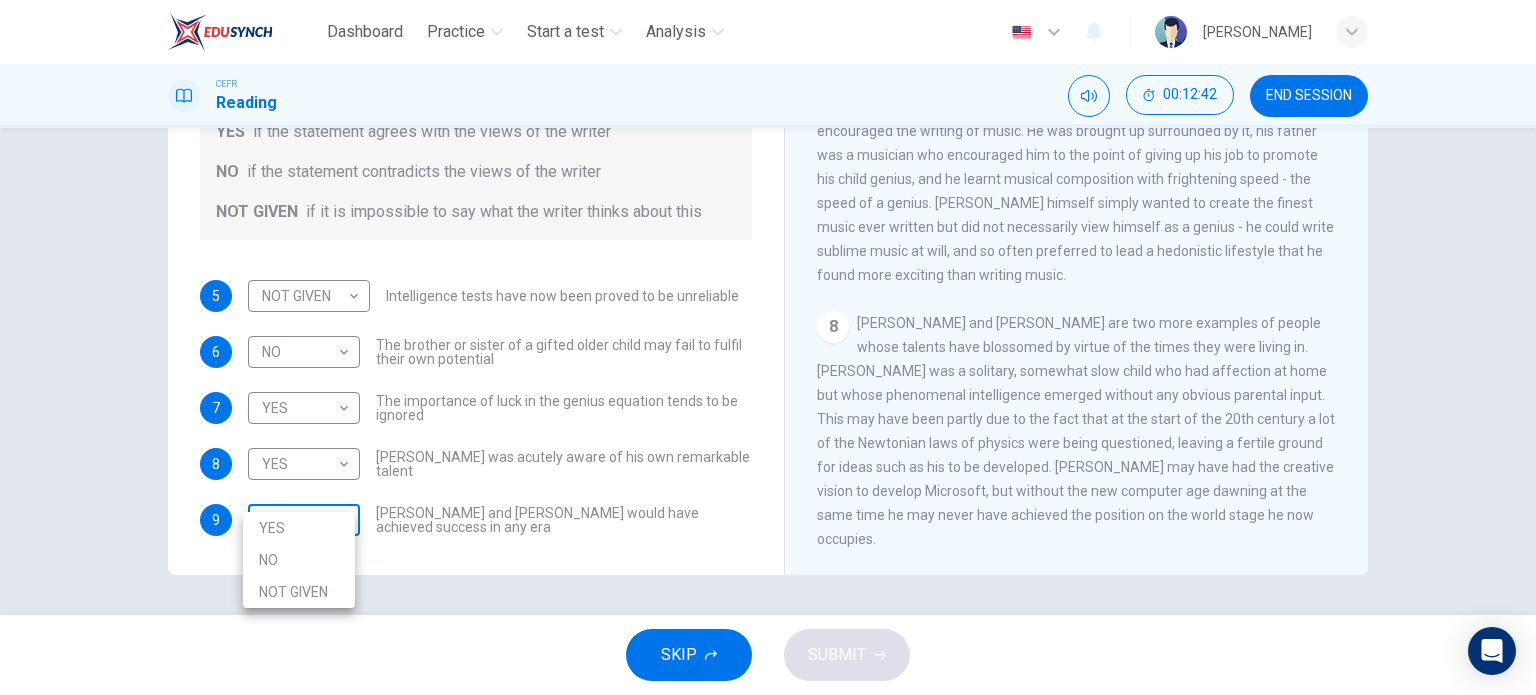 click on "Dashboard Practice Start a test Analysis English en ​ SITI NUR MAISARAH BINTI MOHD ZULFAKRI CEFR Reading 00:12:42 END SESSION Questions 5 - 9 Do the following statements agree with the claims of the writer in the Reading Passage?
In the boxes below write YES if the statement agrees with the views of the writer NO if the statement contradicts the views of the writer NOT GIVEN if it is impossible to say what the writer thinks about this 5 NOT GIVEN NOT GIVEN ​ Intelligence tests have now been proved to be unreliable 6 NO NO ​ The brother or sister of a gifted older child may fail to fulfil their own potential 7 YES YES ​ The importance of luck in the genius equation tends to be ignored 8 YES YES ​ Mozart was acutely aware of his own remarkable talent 9 ​ ​ Einstein and Gates would have achieved success in any era Nurturing Talent within the Family CLICK TO ZOOM Click to Zoom 1 2 3 4 5 6 7 8 SKIP SUBMIT EduSynch - Online Language Proficiency Testing
Dashboard Practice Start a test Analysis" at bounding box center (768, 347) 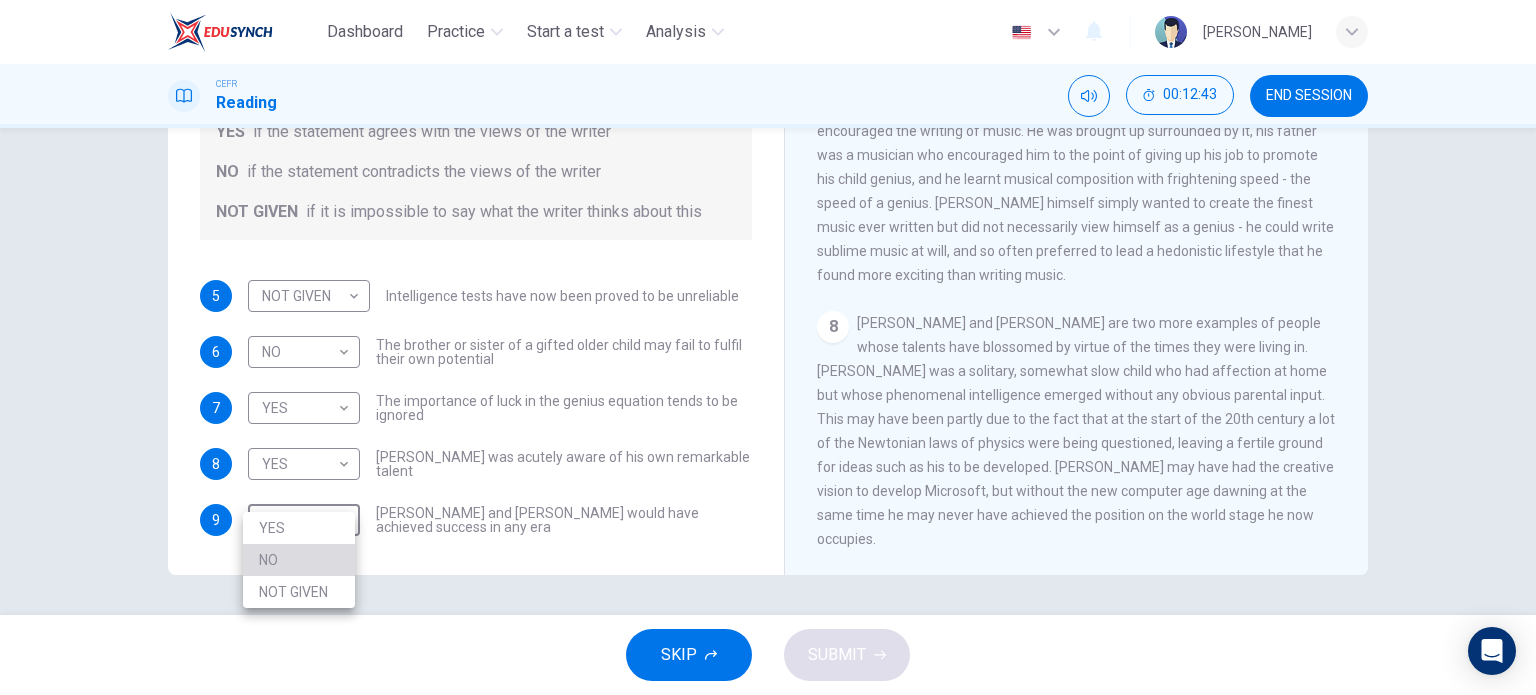 click on "NO" at bounding box center (299, 560) 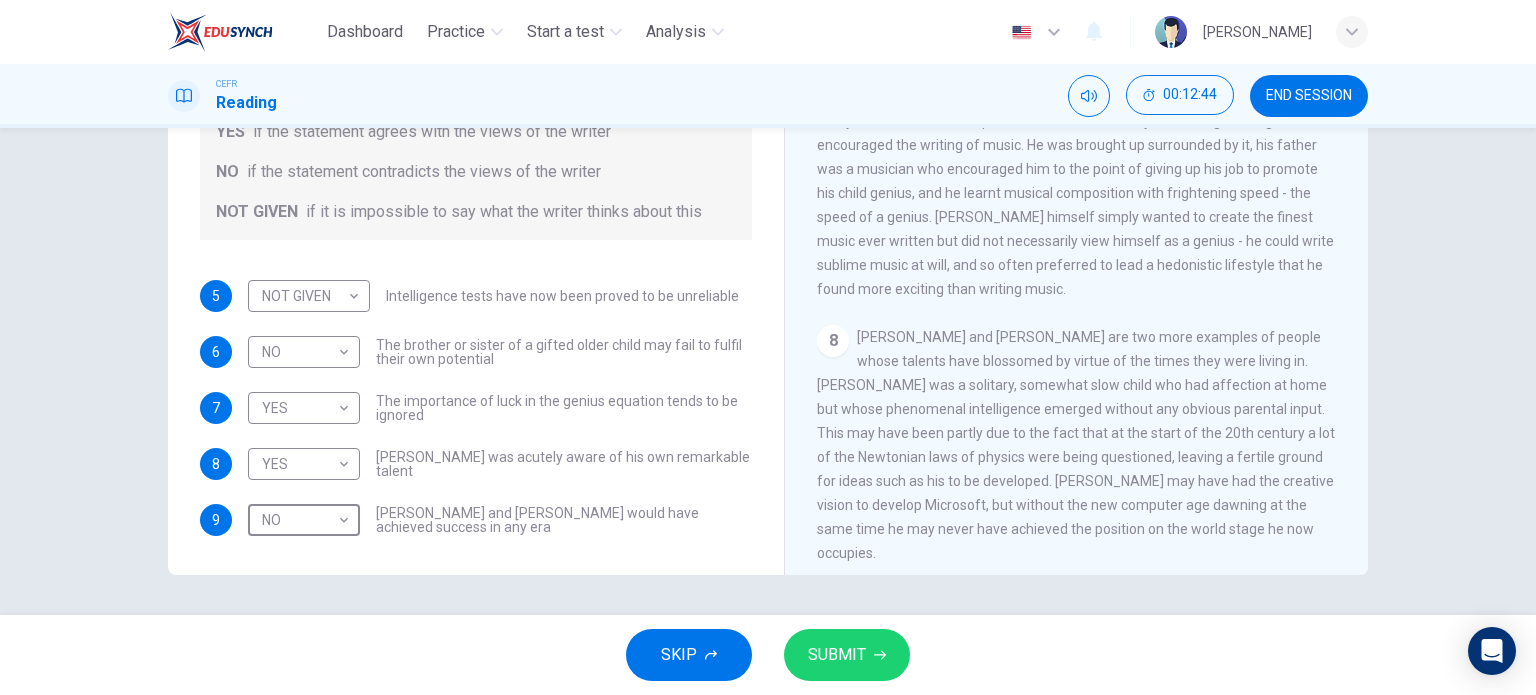 scroll, scrollTop: 1964, scrollLeft: 0, axis: vertical 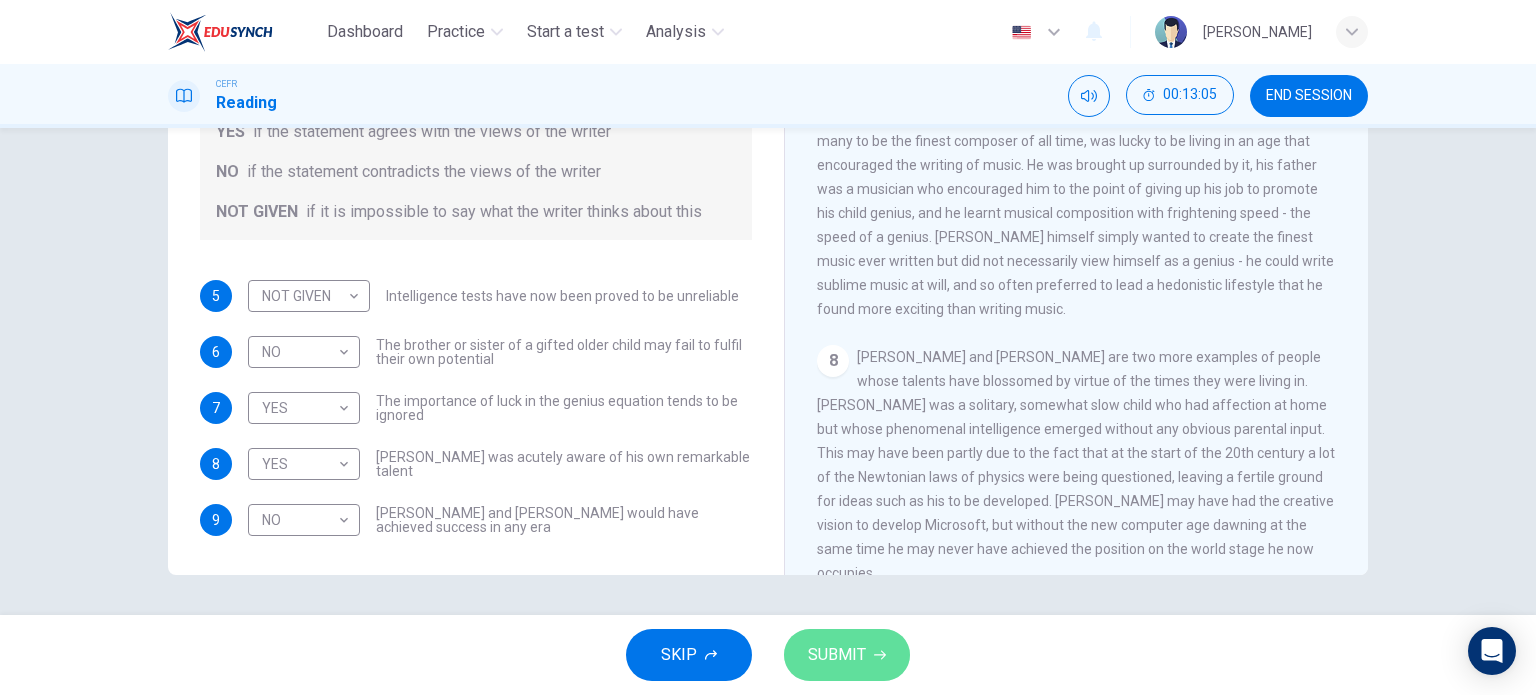 click on "SUBMIT" at bounding box center (837, 655) 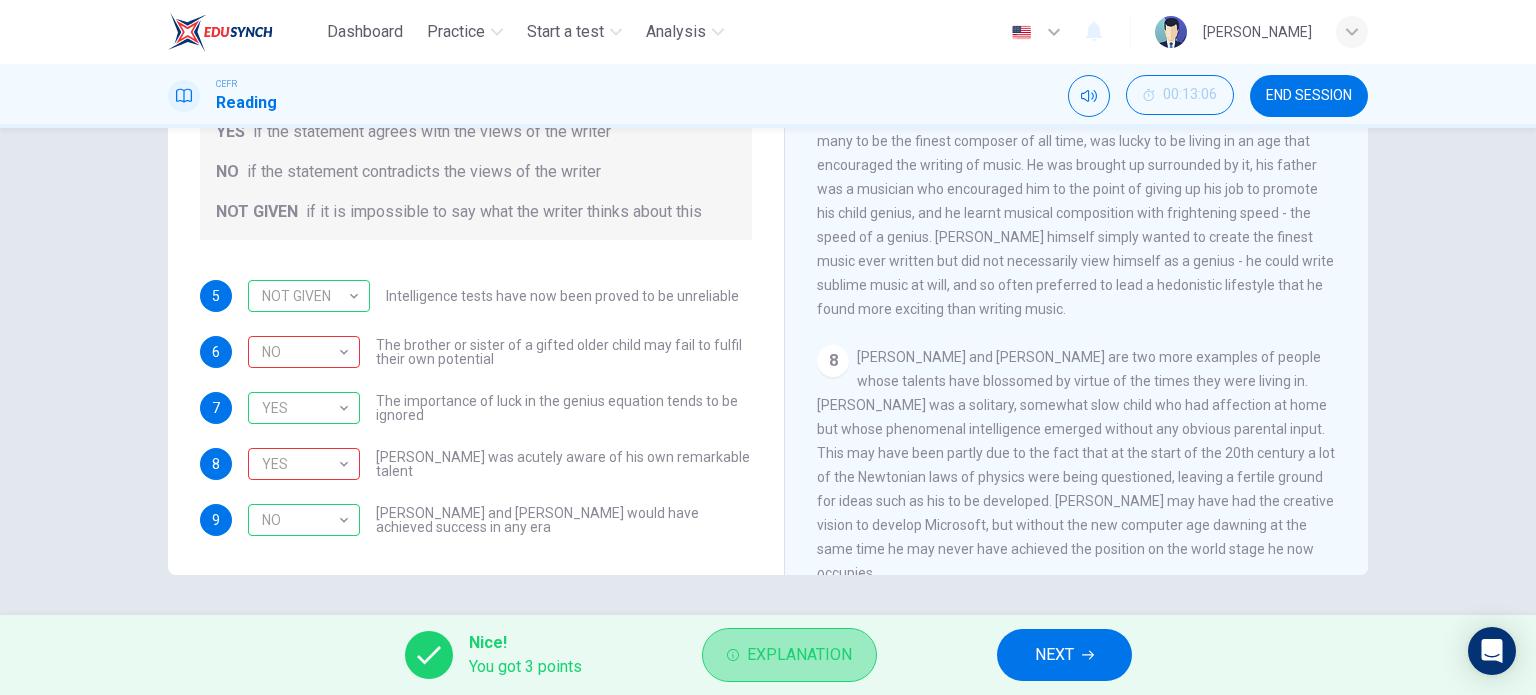 click on "Explanation" at bounding box center (799, 655) 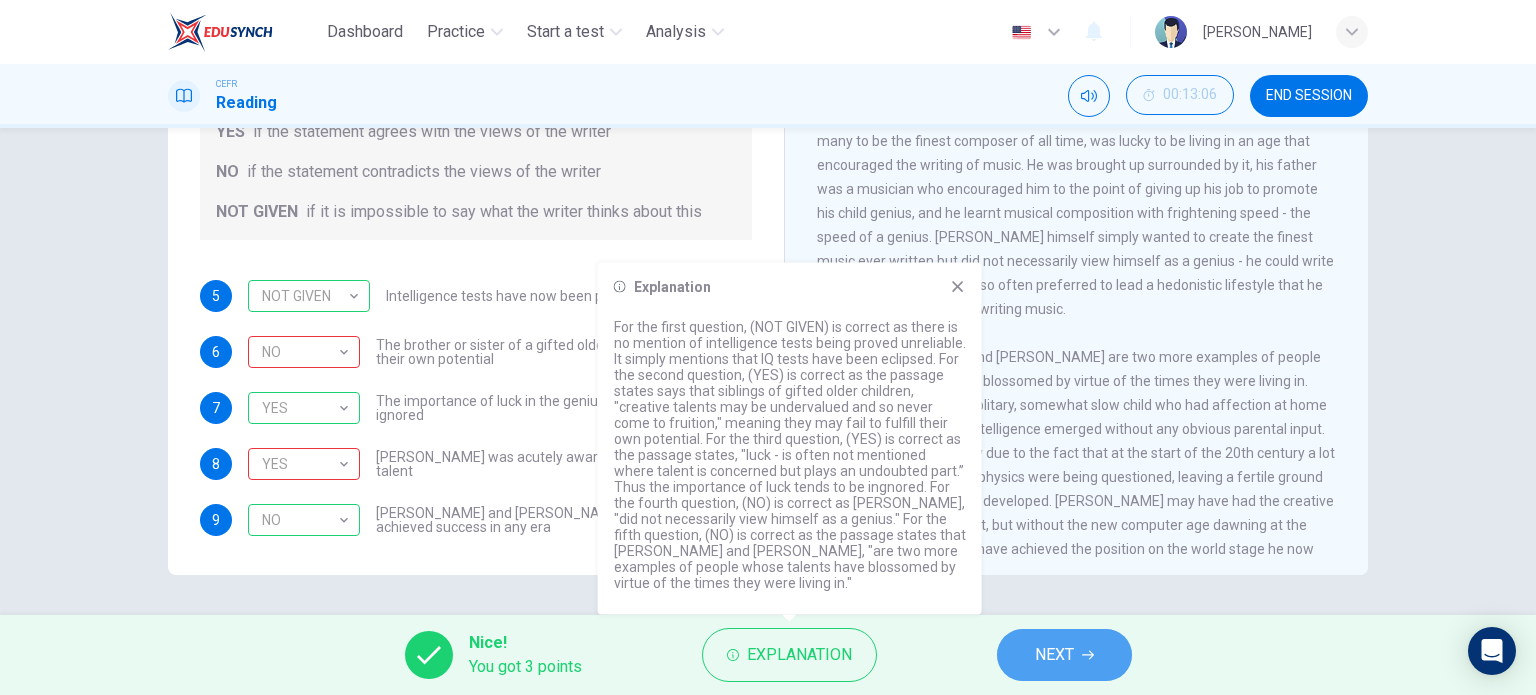 click on "NEXT" at bounding box center [1064, 655] 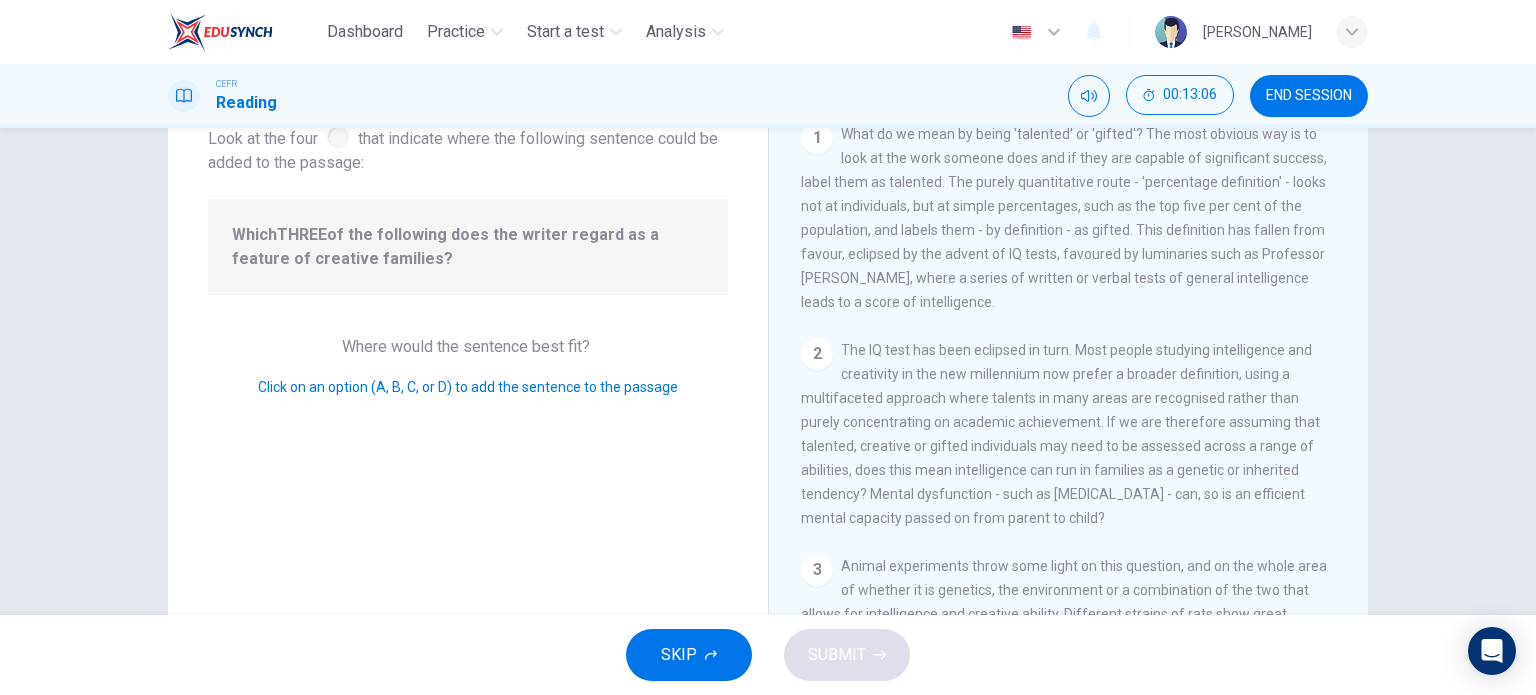 scroll, scrollTop: 0, scrollLeft: 0, axis: both 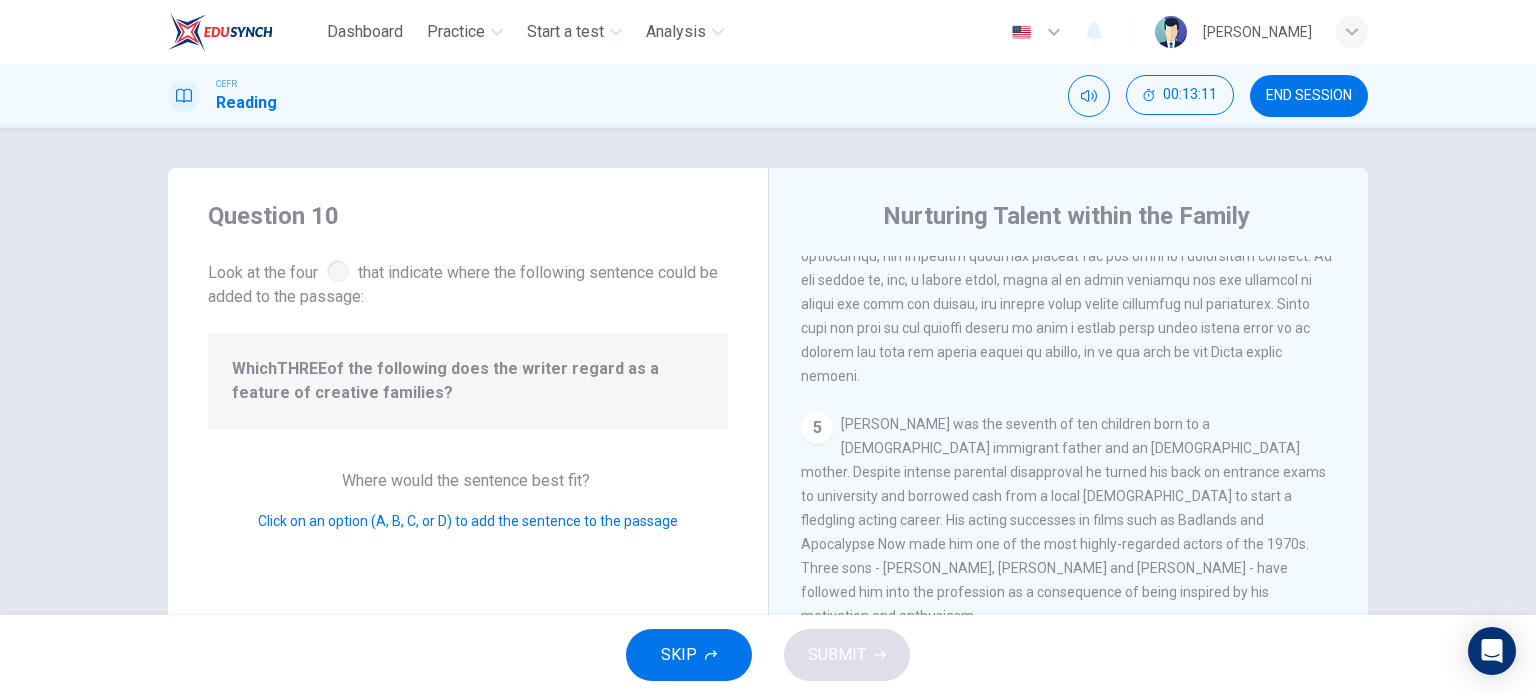 drag, startPoint x: 869, startPoint y: 303, endPoint x: 848, endPoint y: 200, distance: 105.11898 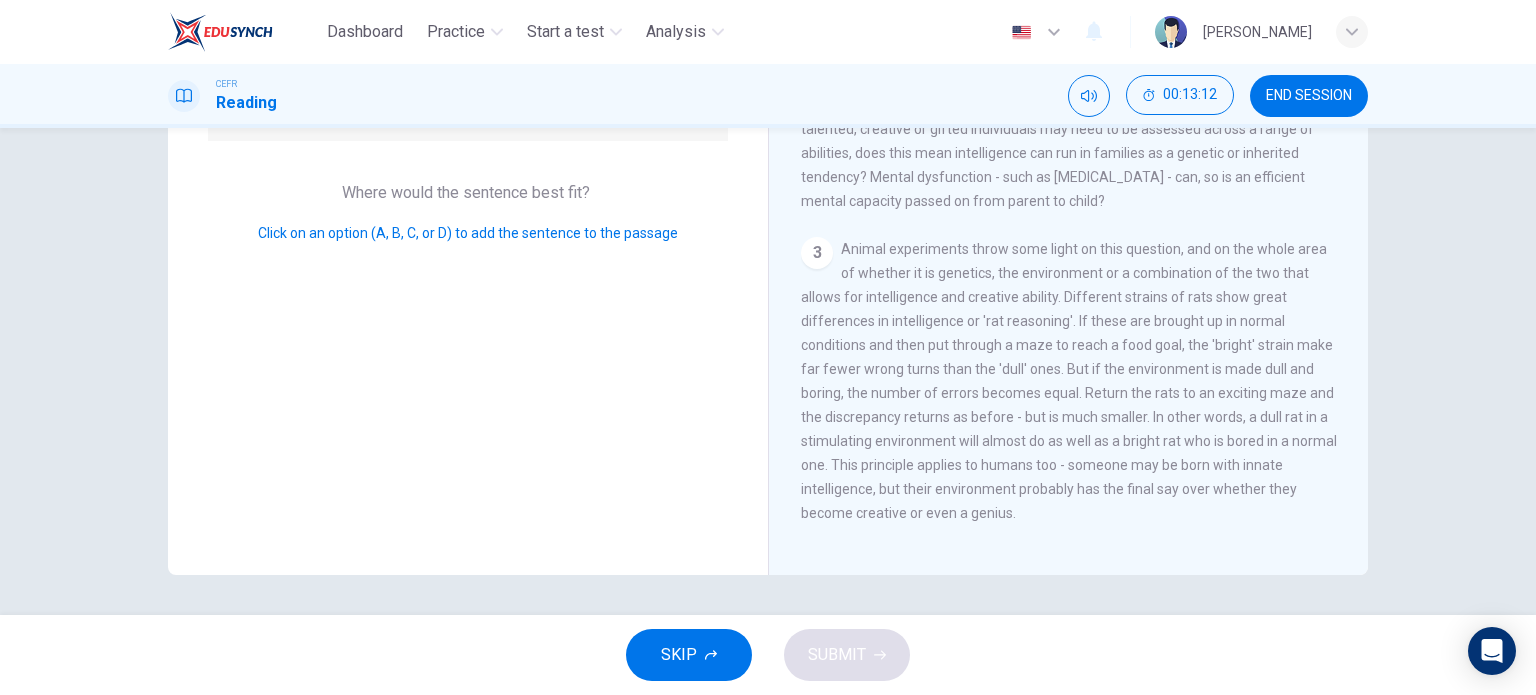 scroll, scrollTop: 0, scrollLeft: 0, axis: both 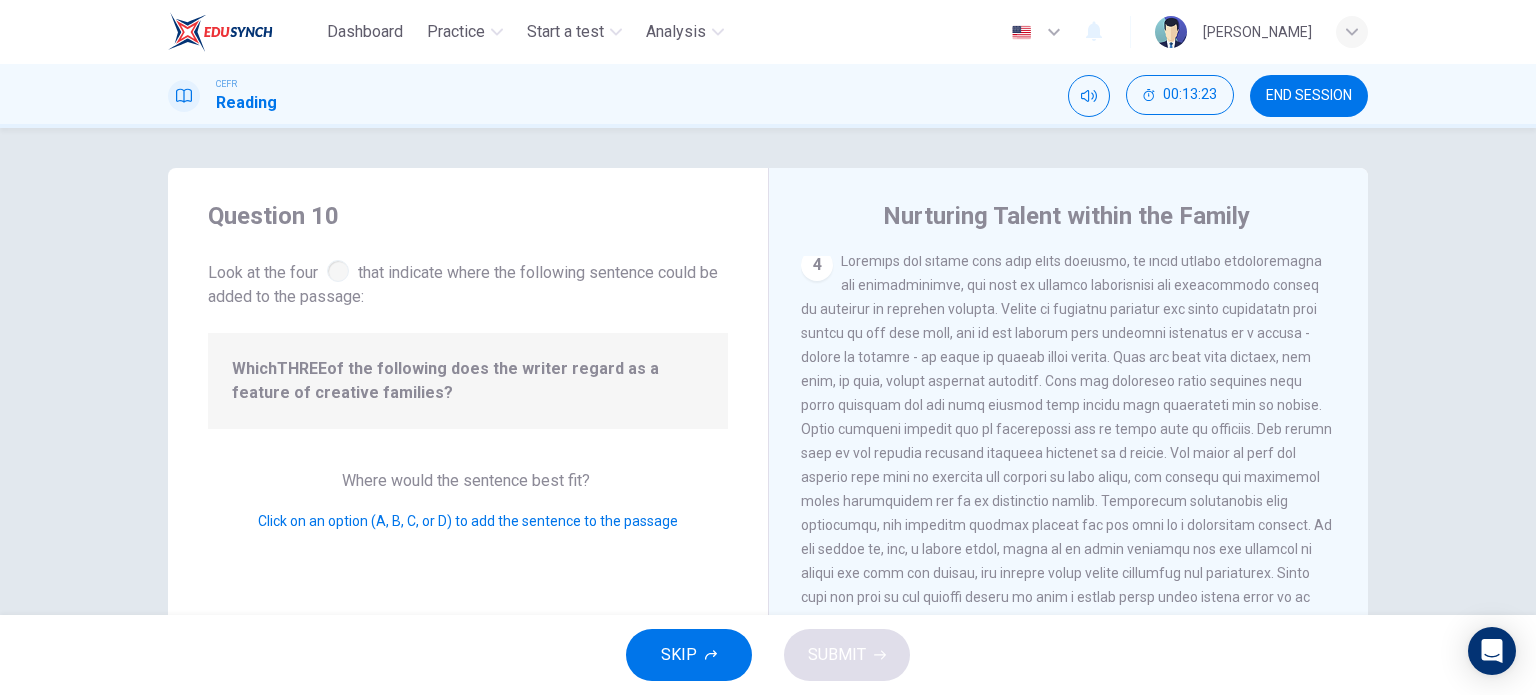 click at bounding box center [1066, 453] 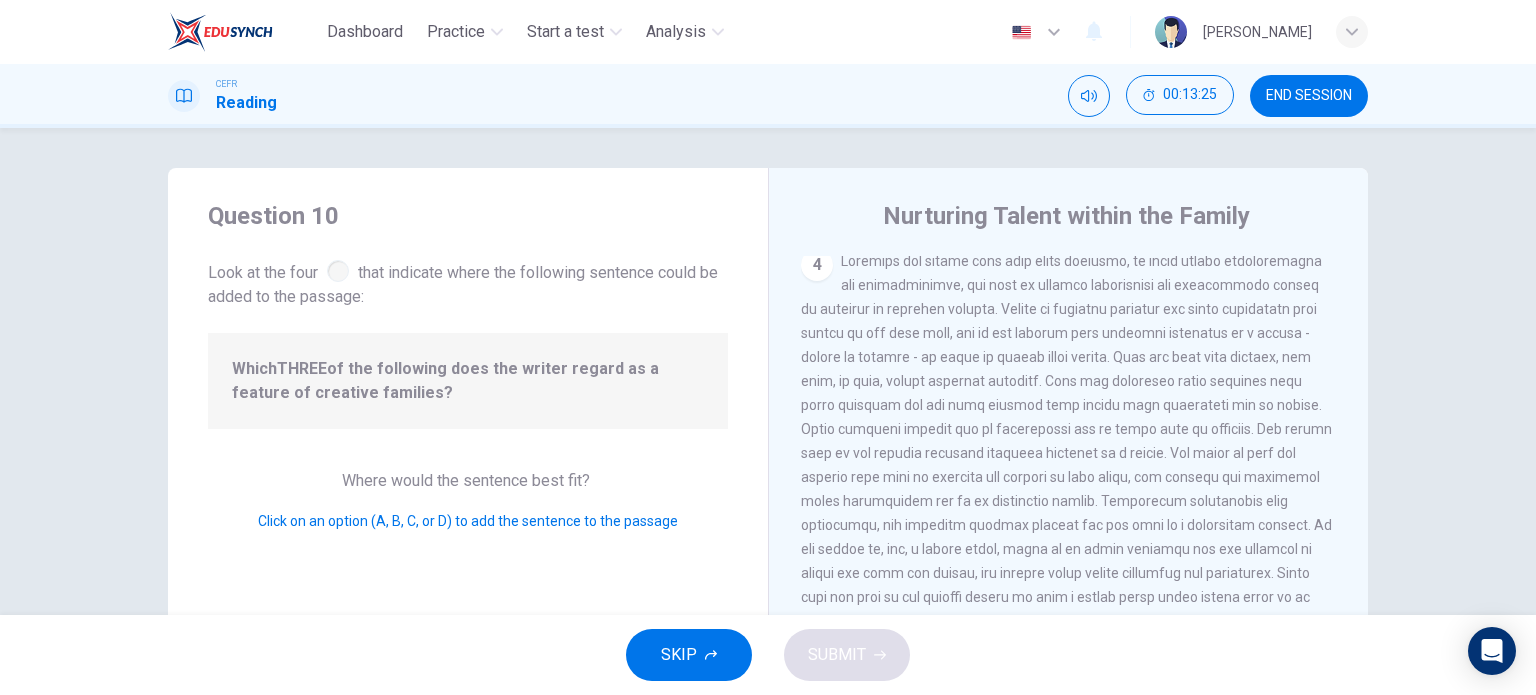 click at bounding box center [338, 271] 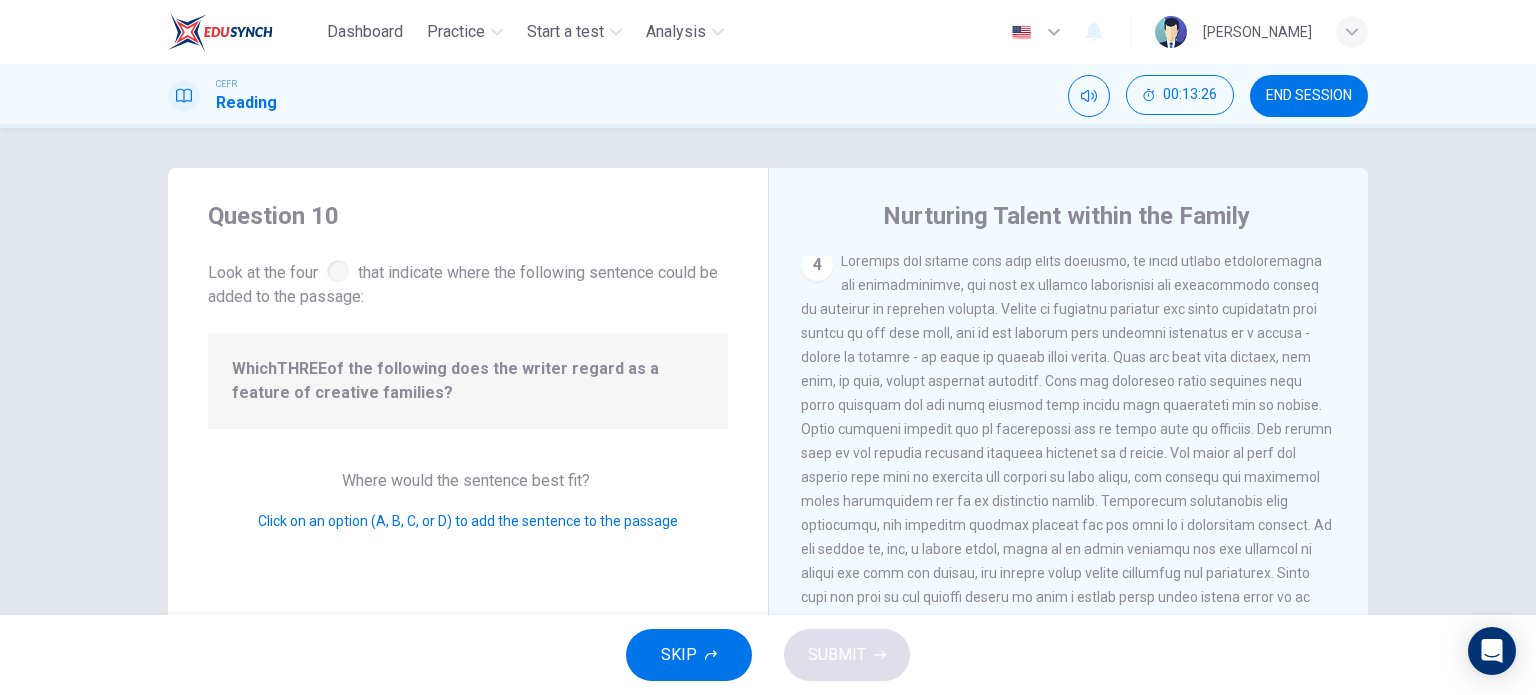 drag, startPoint x: 364, startPoint y: 346, endPoint x: 1146, endPoint y: 502, distance: 797.4083 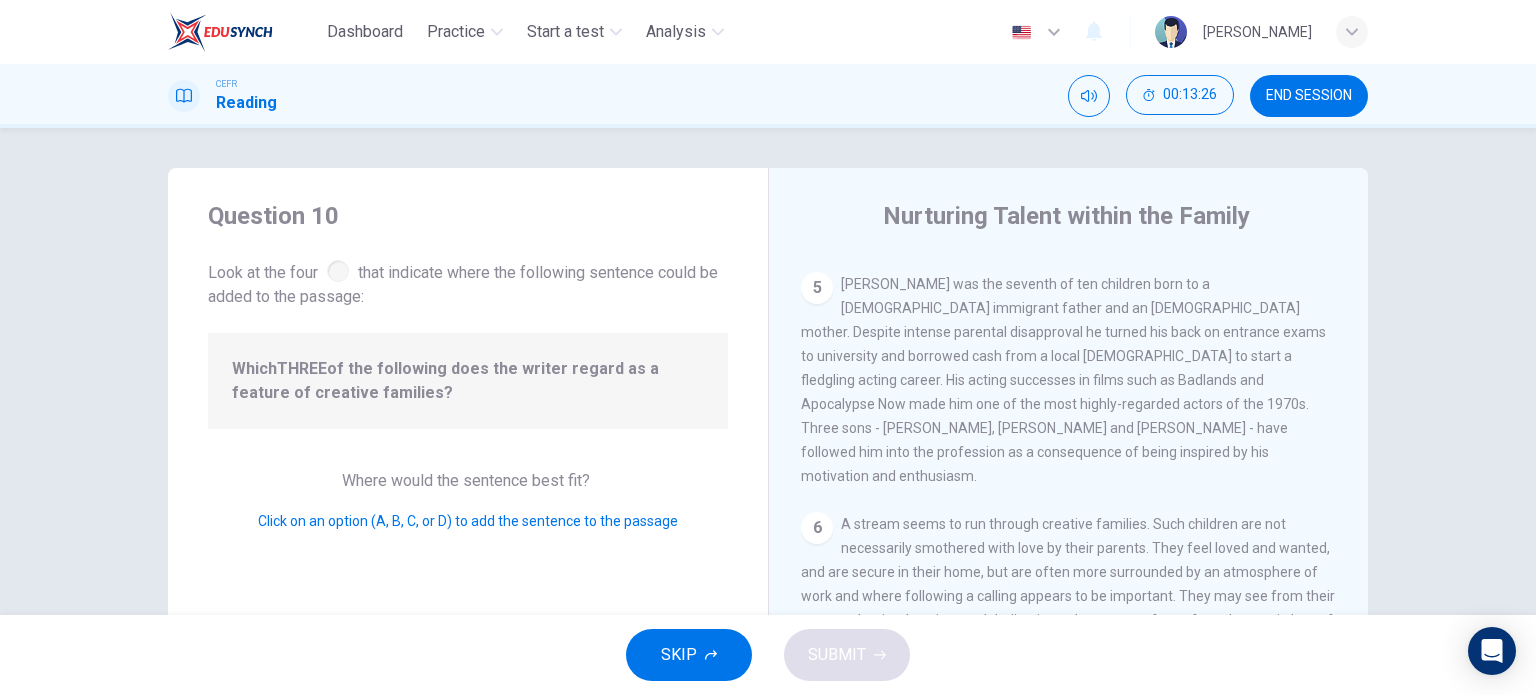 scroll, scrollTop: 1160, scrollLeft: 0, axis: vertical 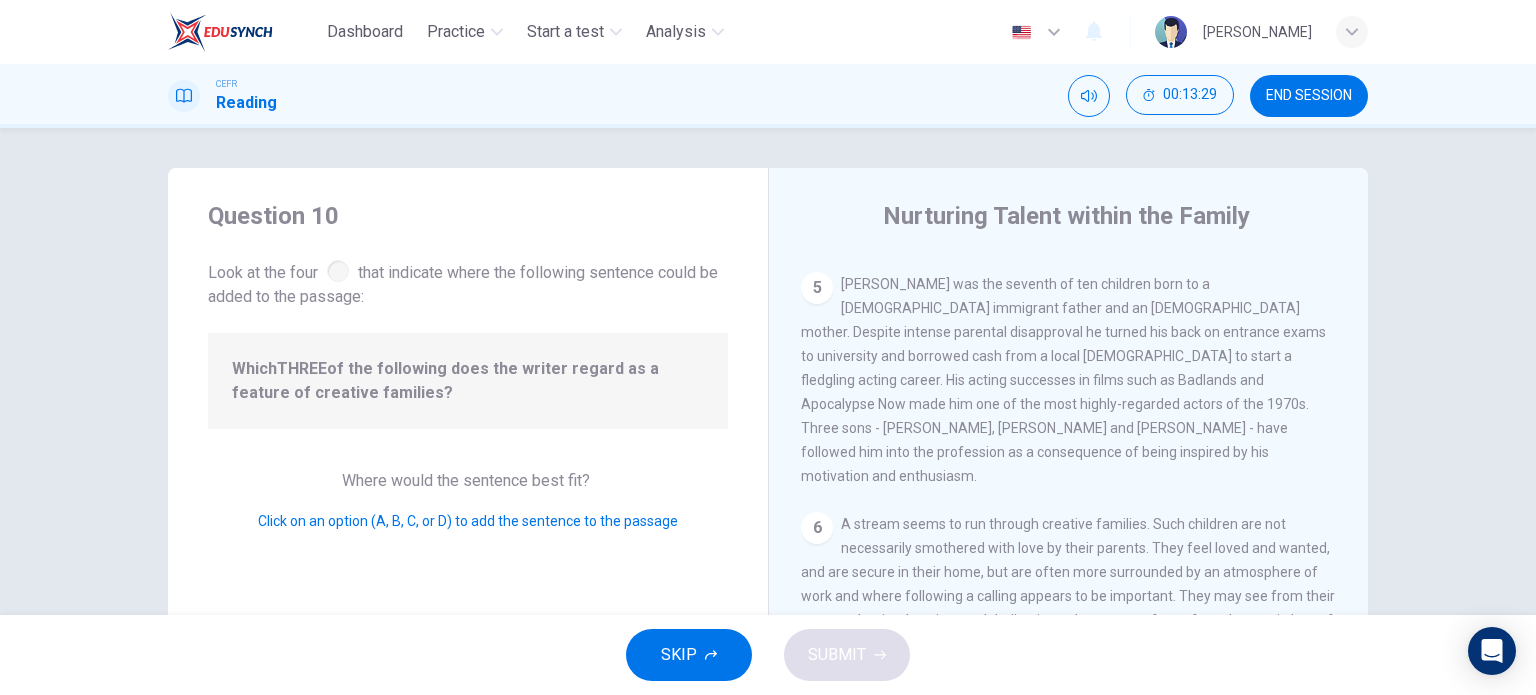 click on "5" at bounding box center [817, 288] 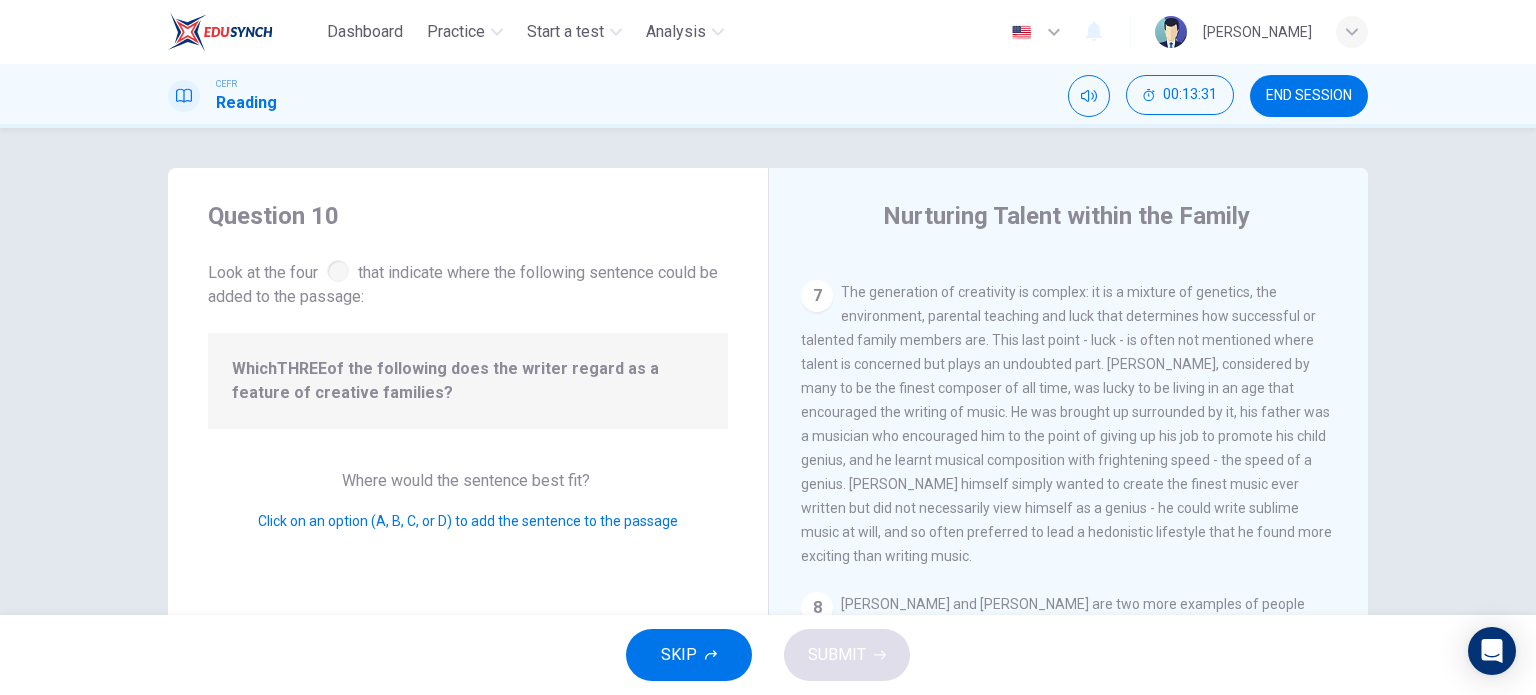 scroll, scrollTop: 1600, scrollLeft: 0, axis: vertical 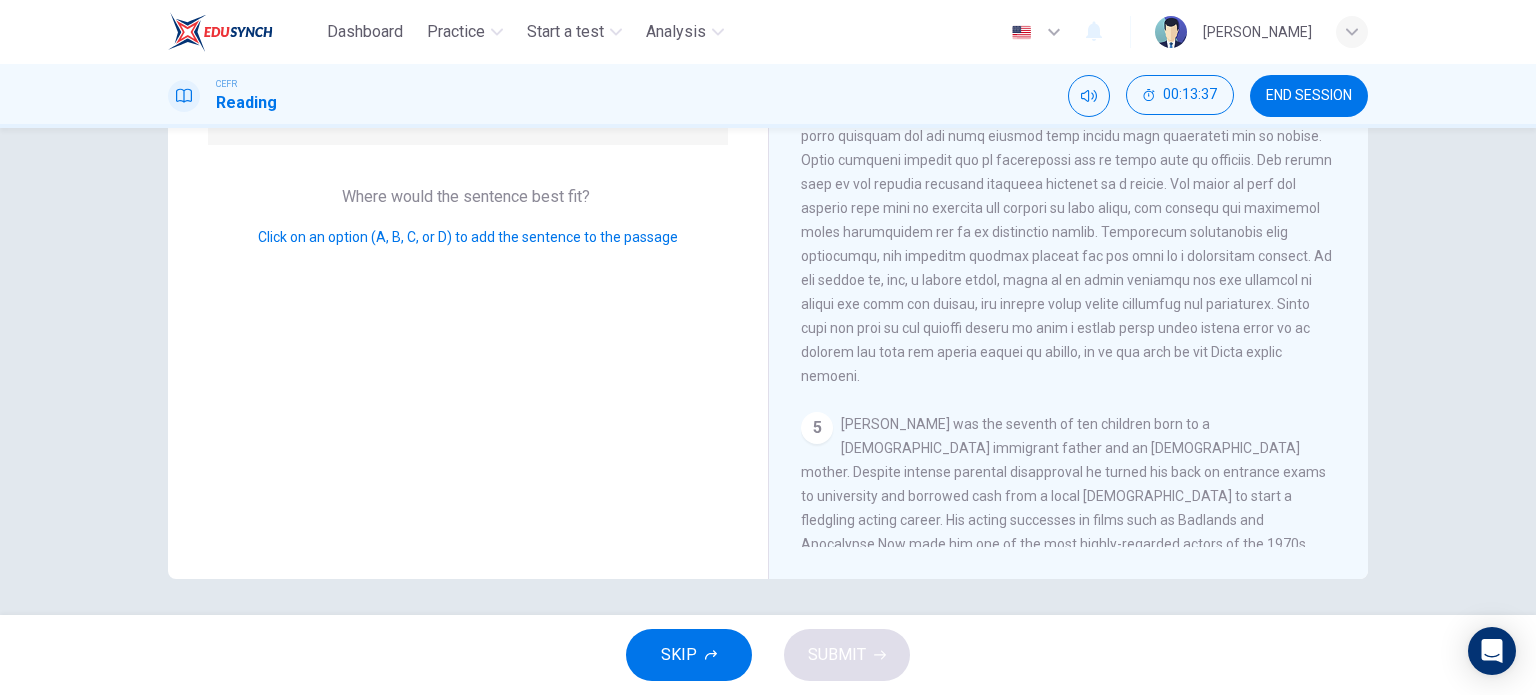 click on "Click on an option (A, B, C, or D) to add the sentence to the passage" at bounding box center (468, 237) 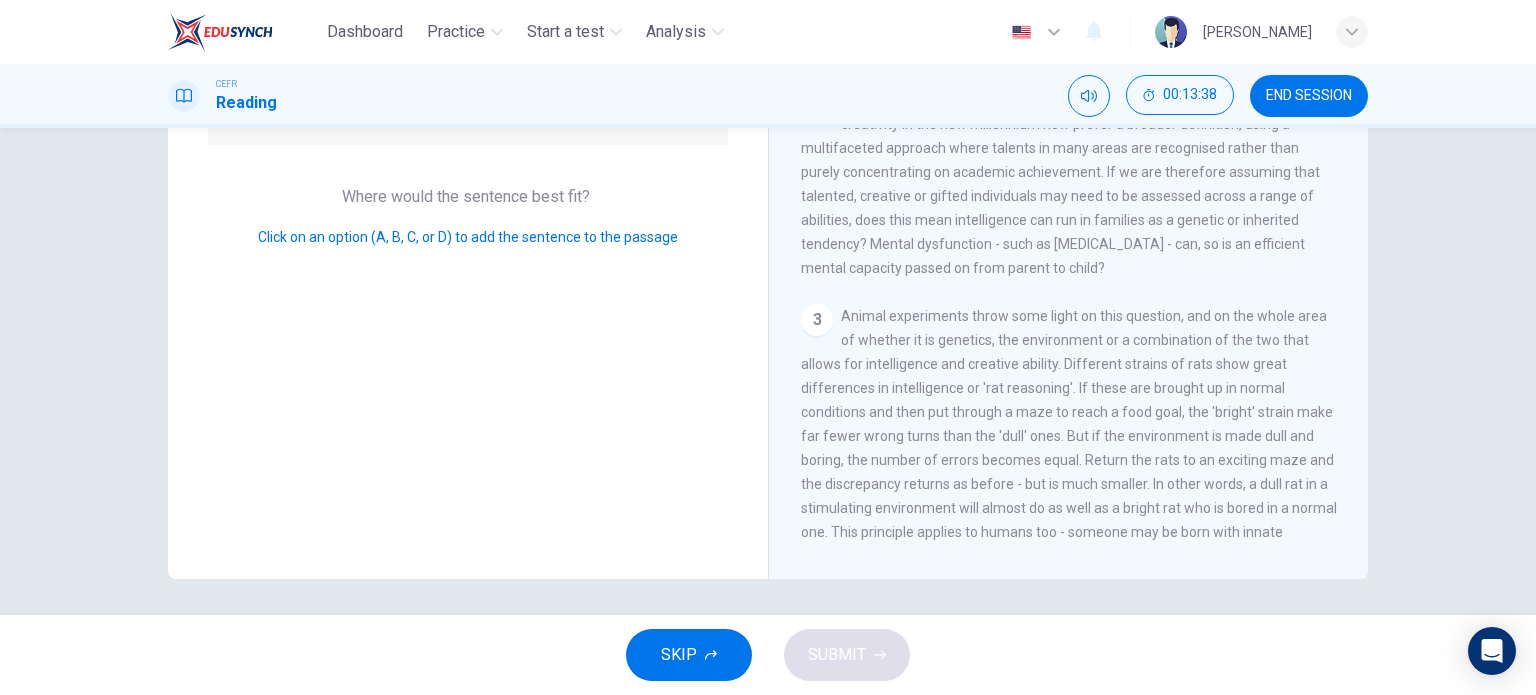 scroll, scrollTop: 0, scrollLeft: 0, axis: both 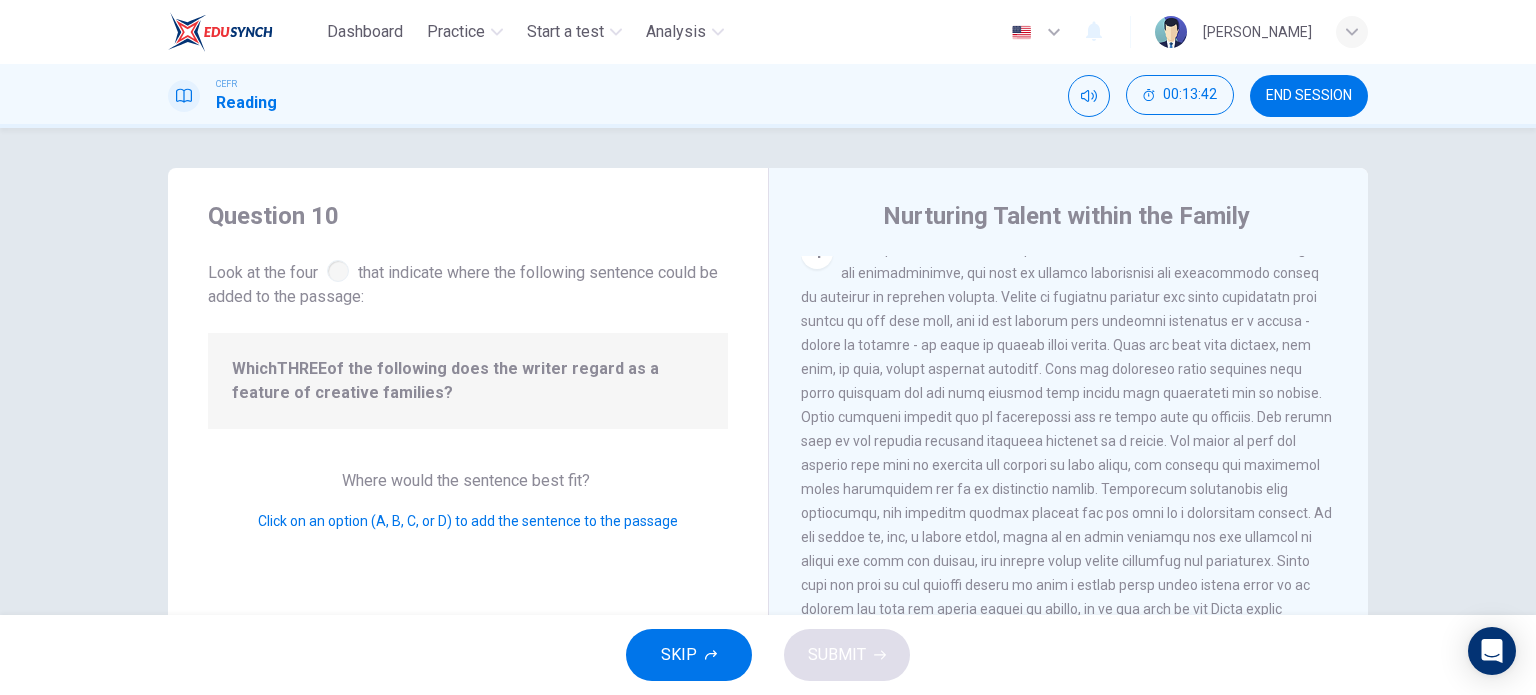 click on "SKIP" at bounding box center (689, 655) 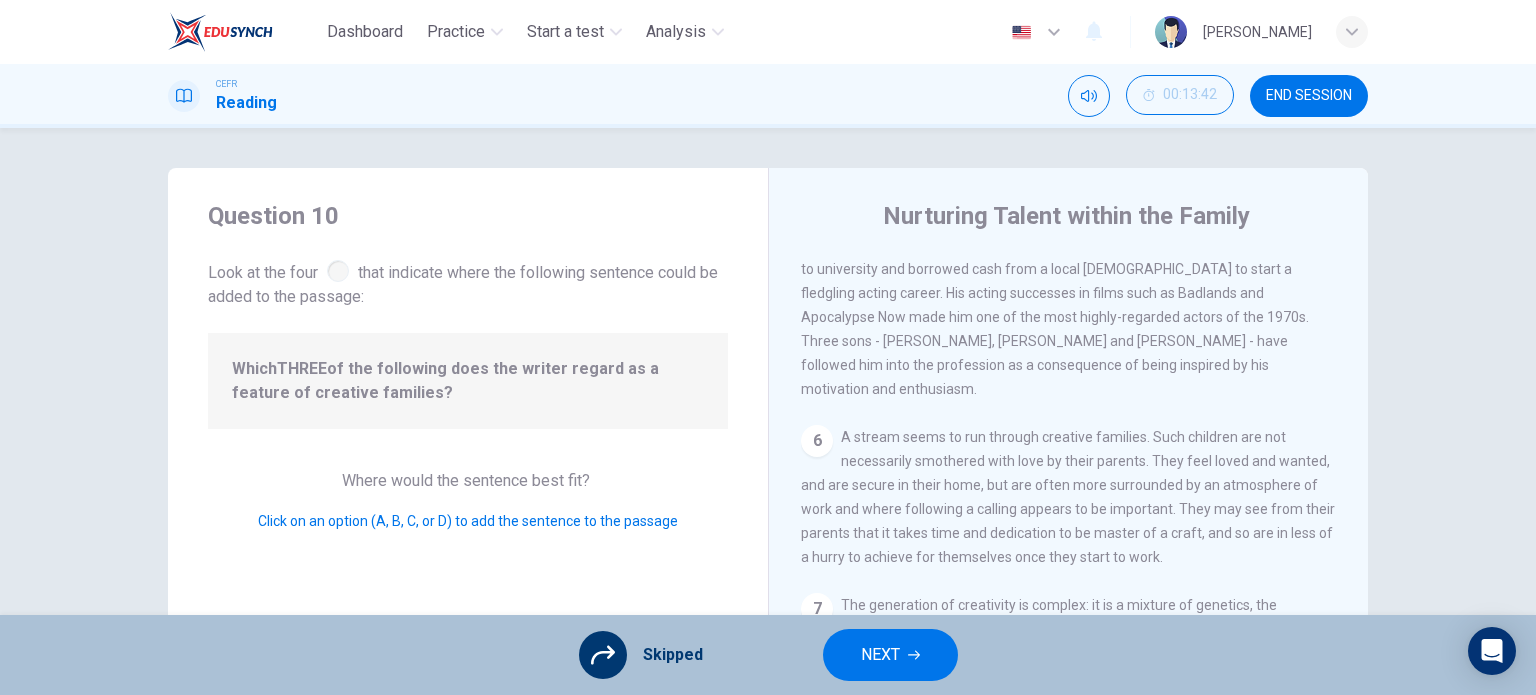 scroll, scrollTop: 1248, scrollLeft: 0, axis: vertical 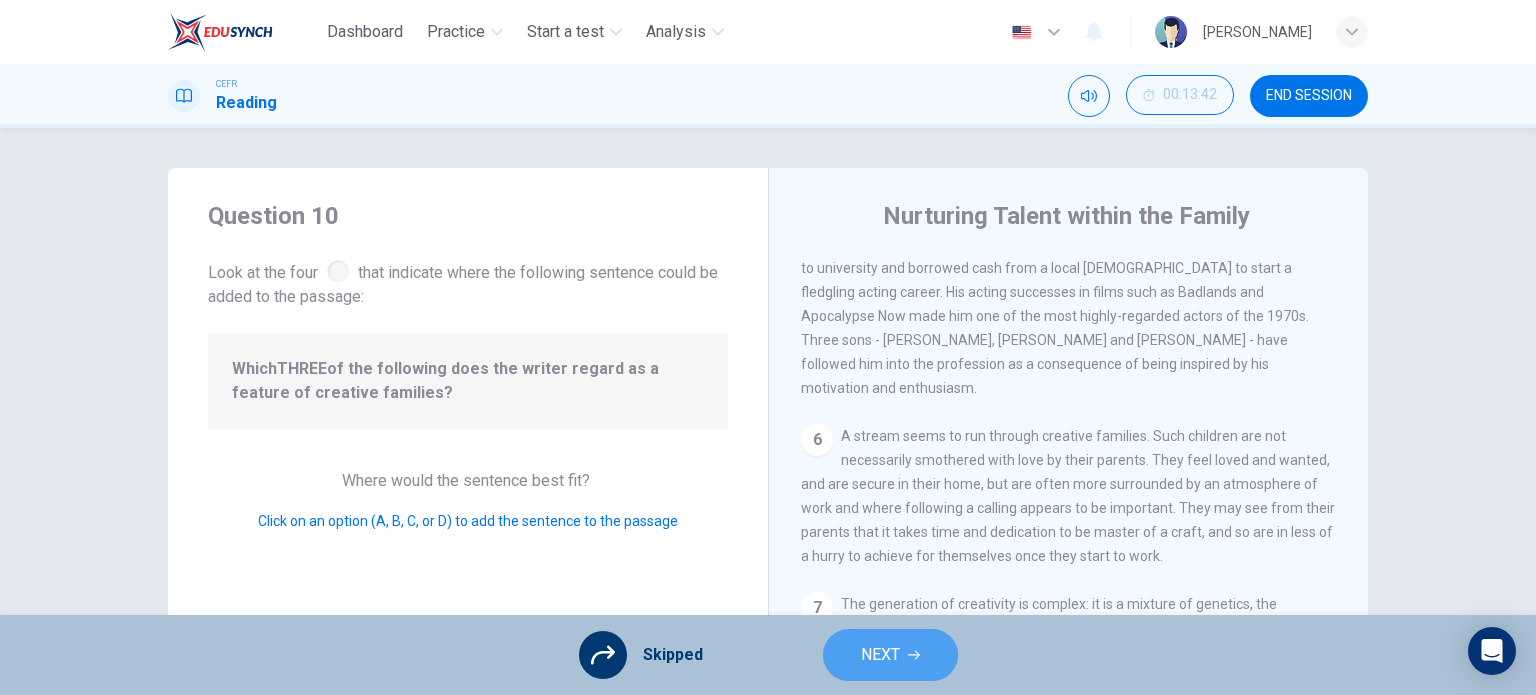 click on "NEXT" at bounding box center (890, 655) 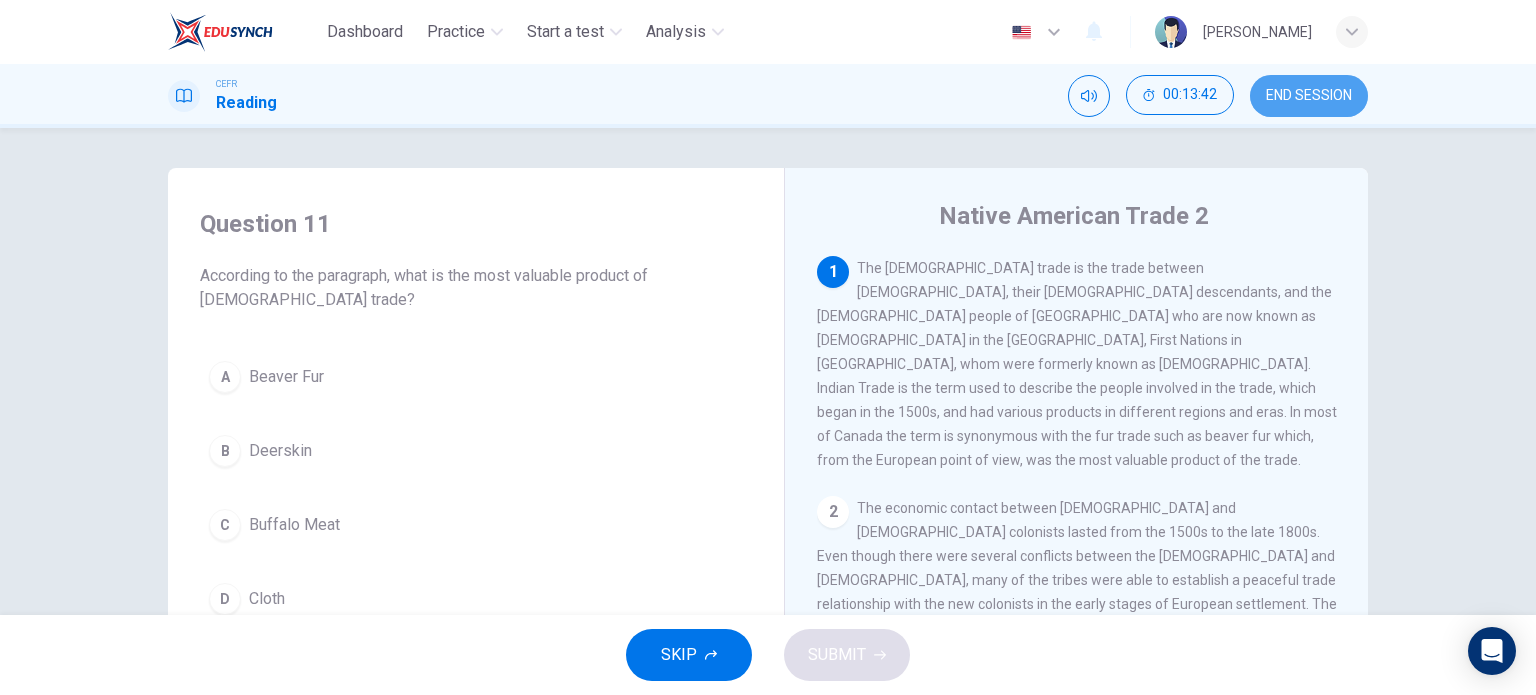 click on "END SESSION" at bounding box center (1309, 96) 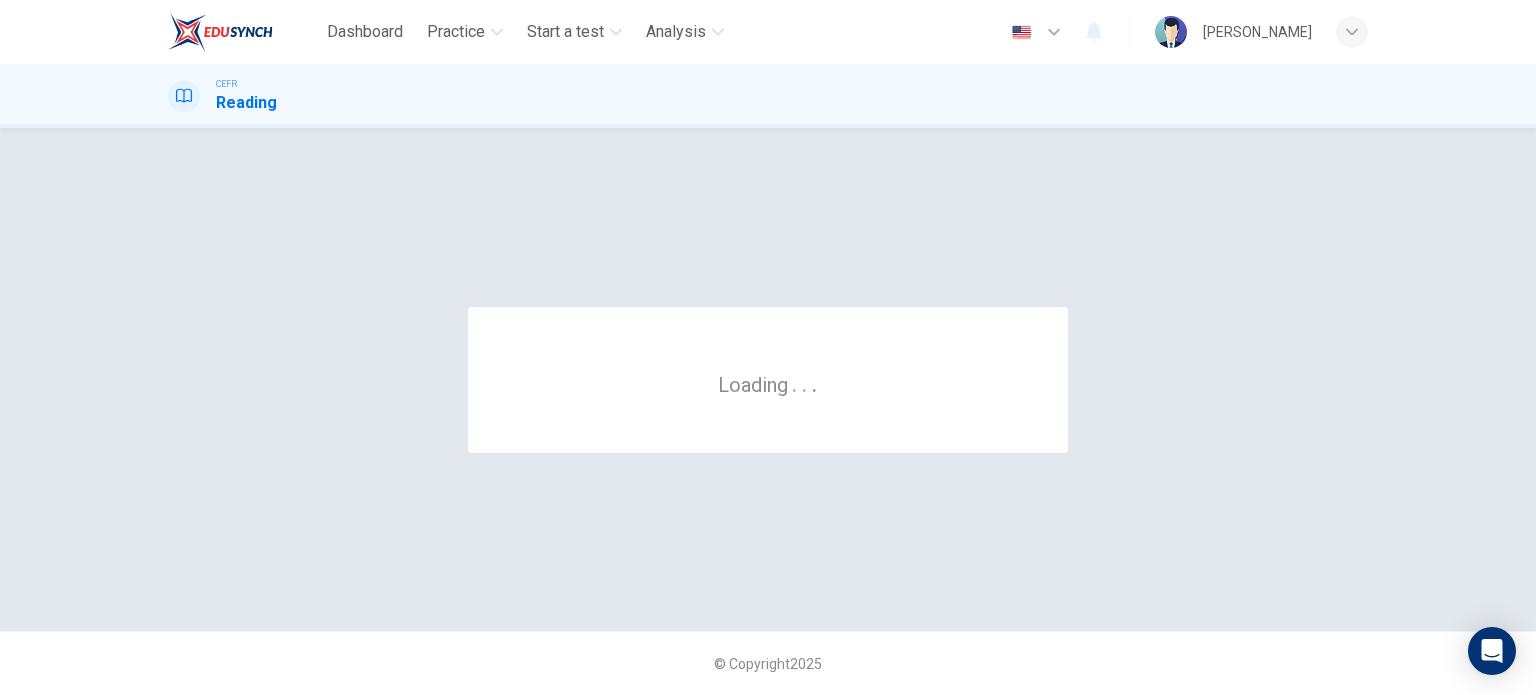 scroll, scrollTop: 0, scrollLeft: 0, axis: both 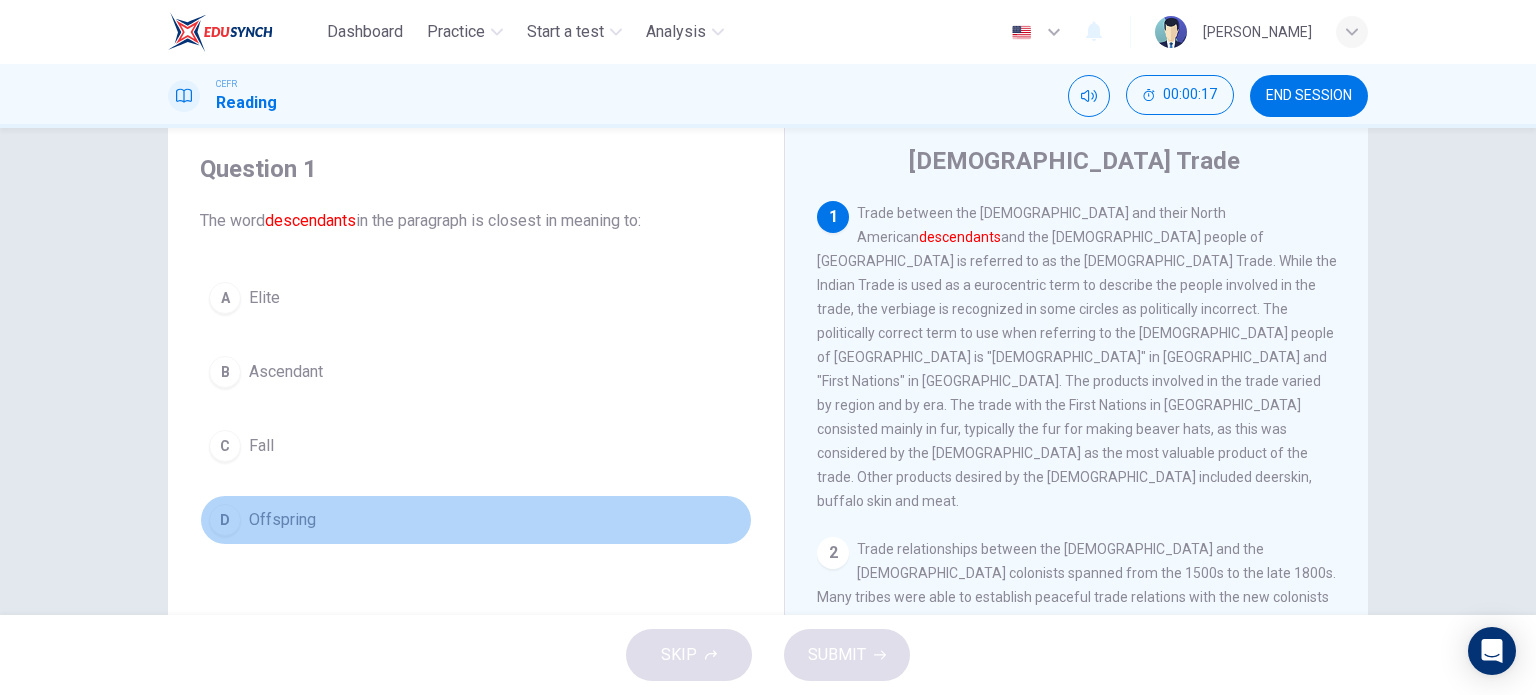 click on "D Offspring" at bounding box center [476, 520] 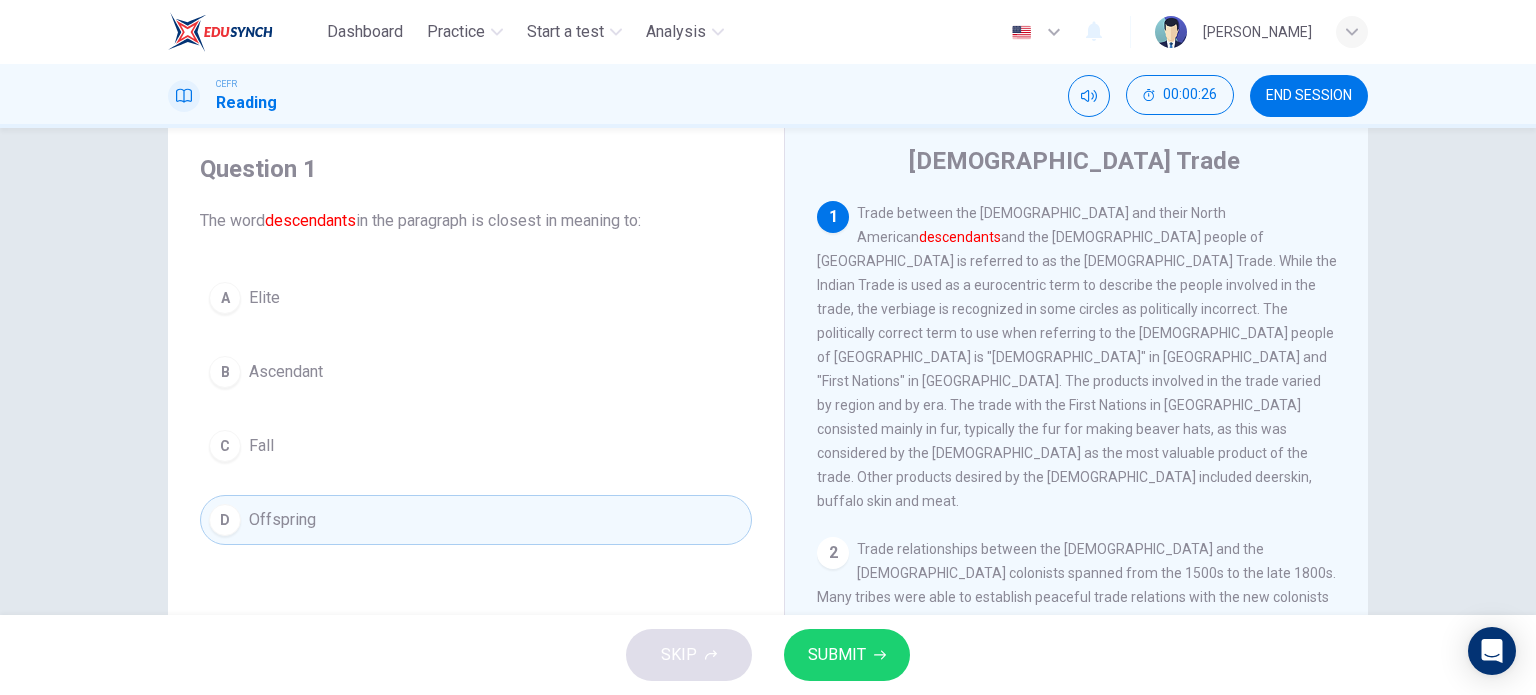 drag, startPoint x: 847, startPoint y: 688, endPoint x: 844, endPoint y: 668, distance: 20.22375 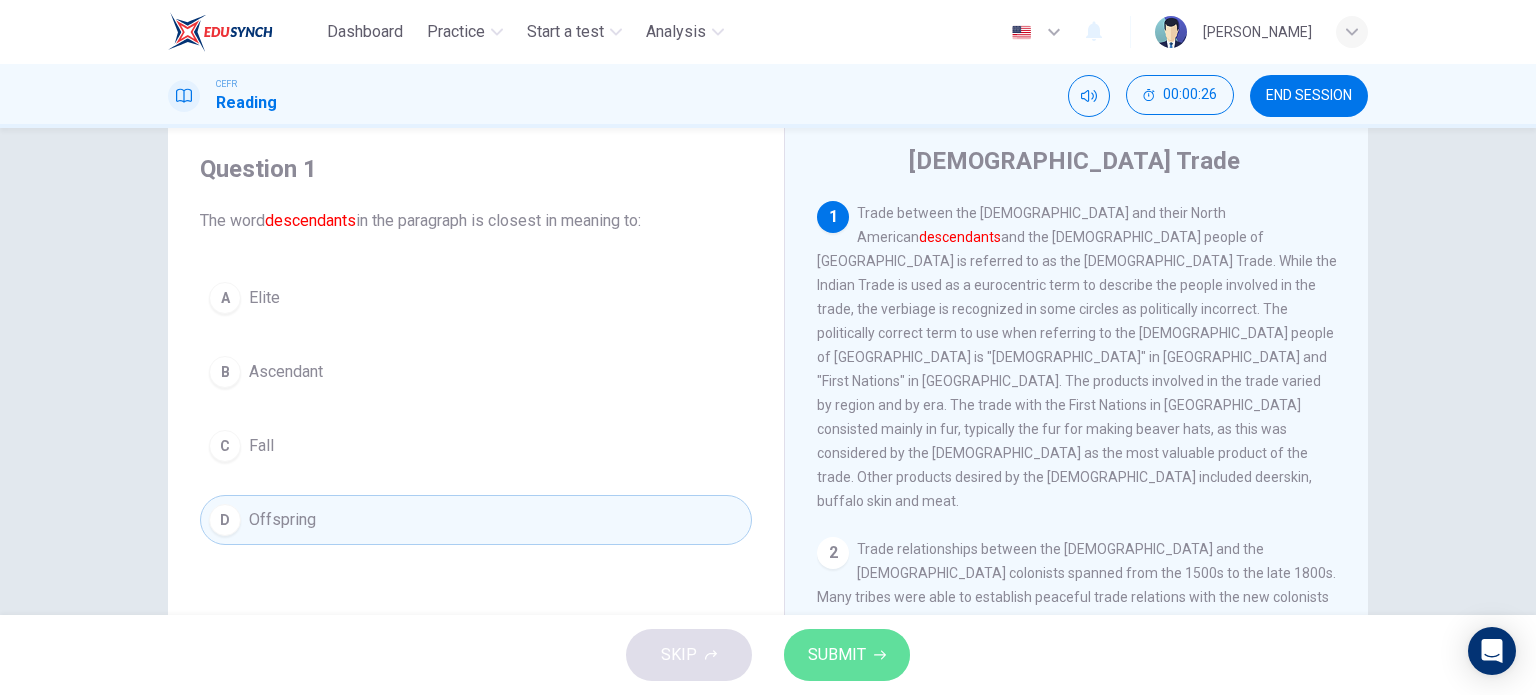 click on "SUBMIT" at bounding box center [837, 655] 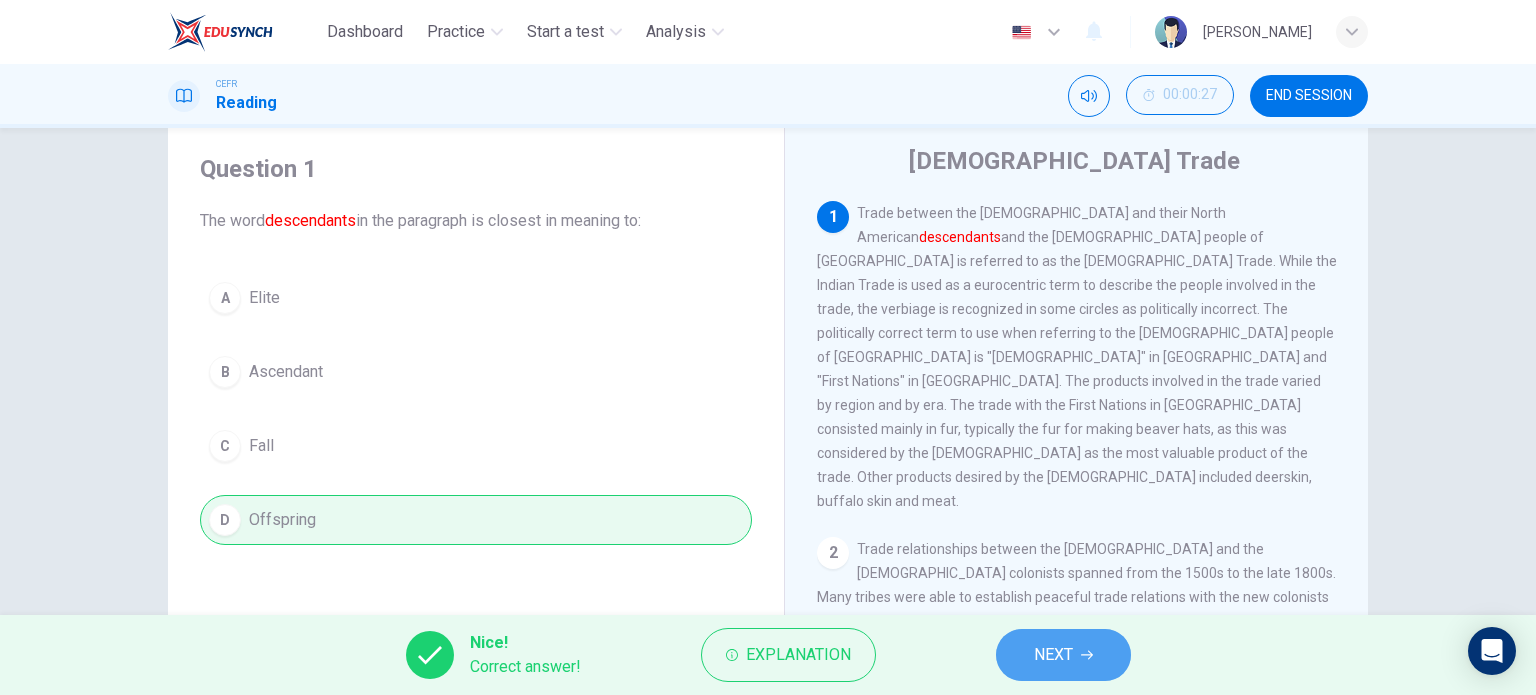 click on "NEXT" at bounding box center (1063, 655) 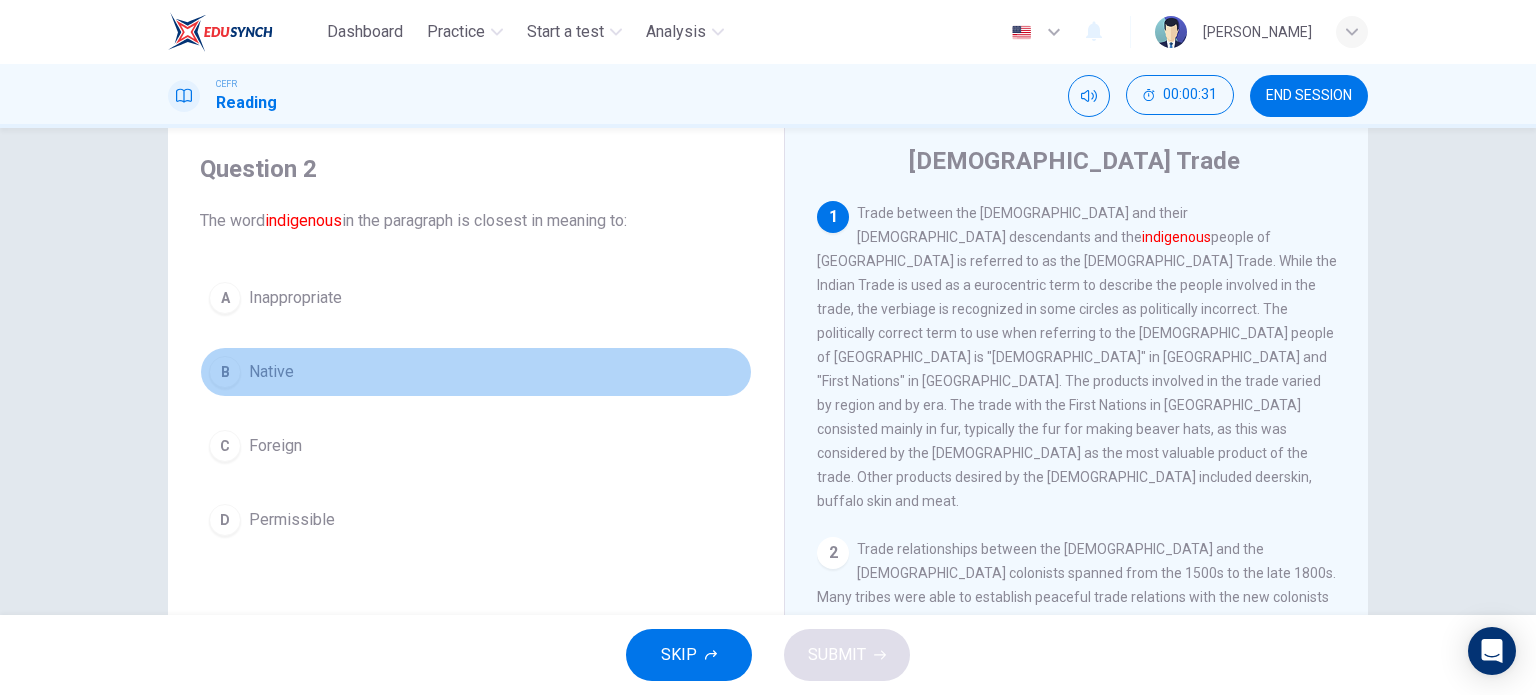 click on "Native" at bounding box center (271, 372) 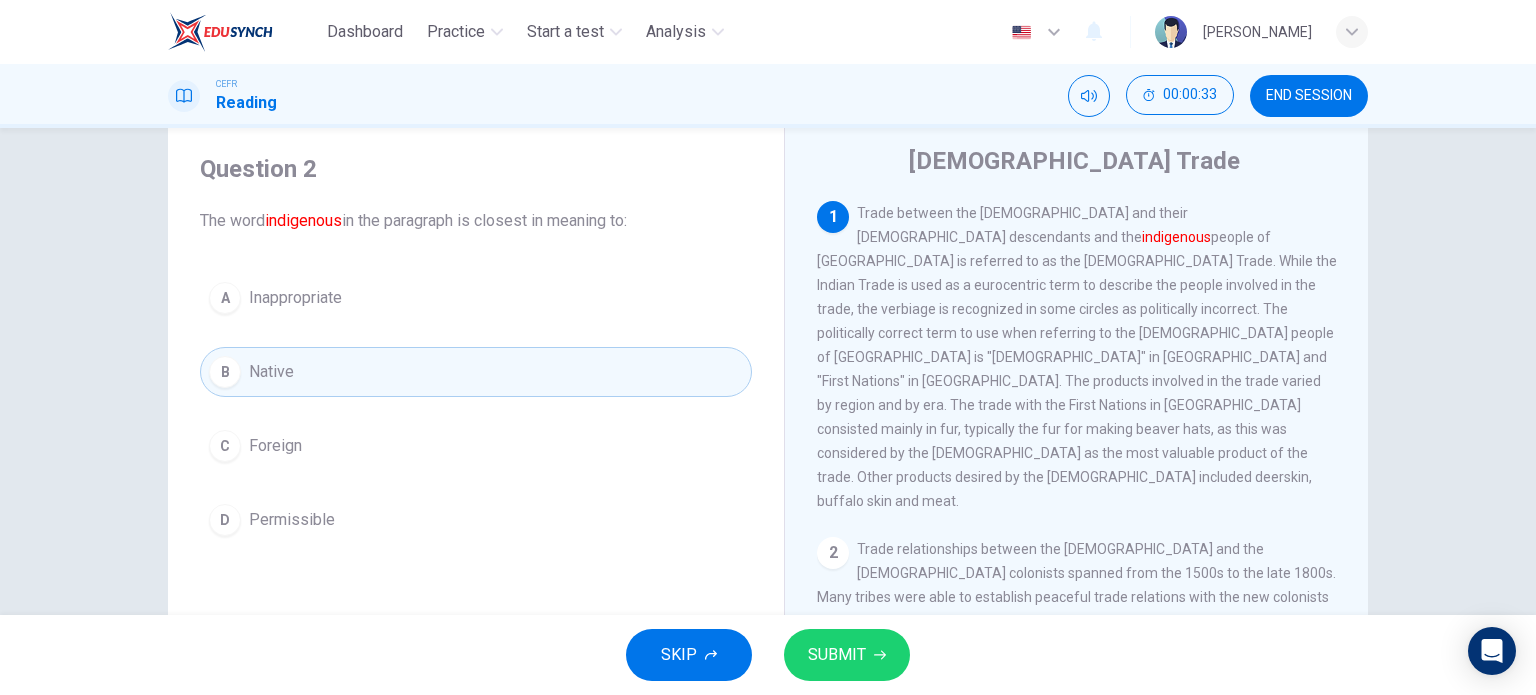 click on "SUBMIT" at bounding box center (847, 655) 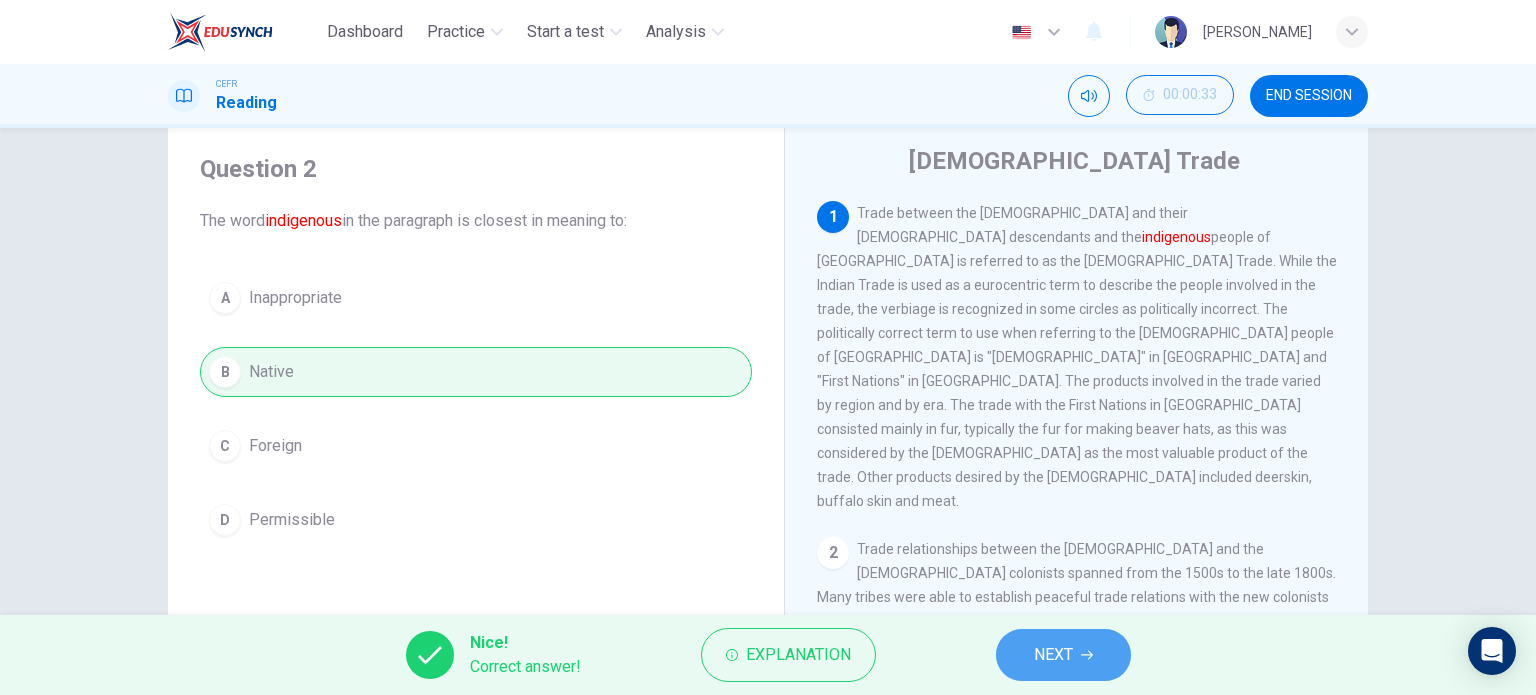 click on "NEXT" at bounding box center (1063, 655) 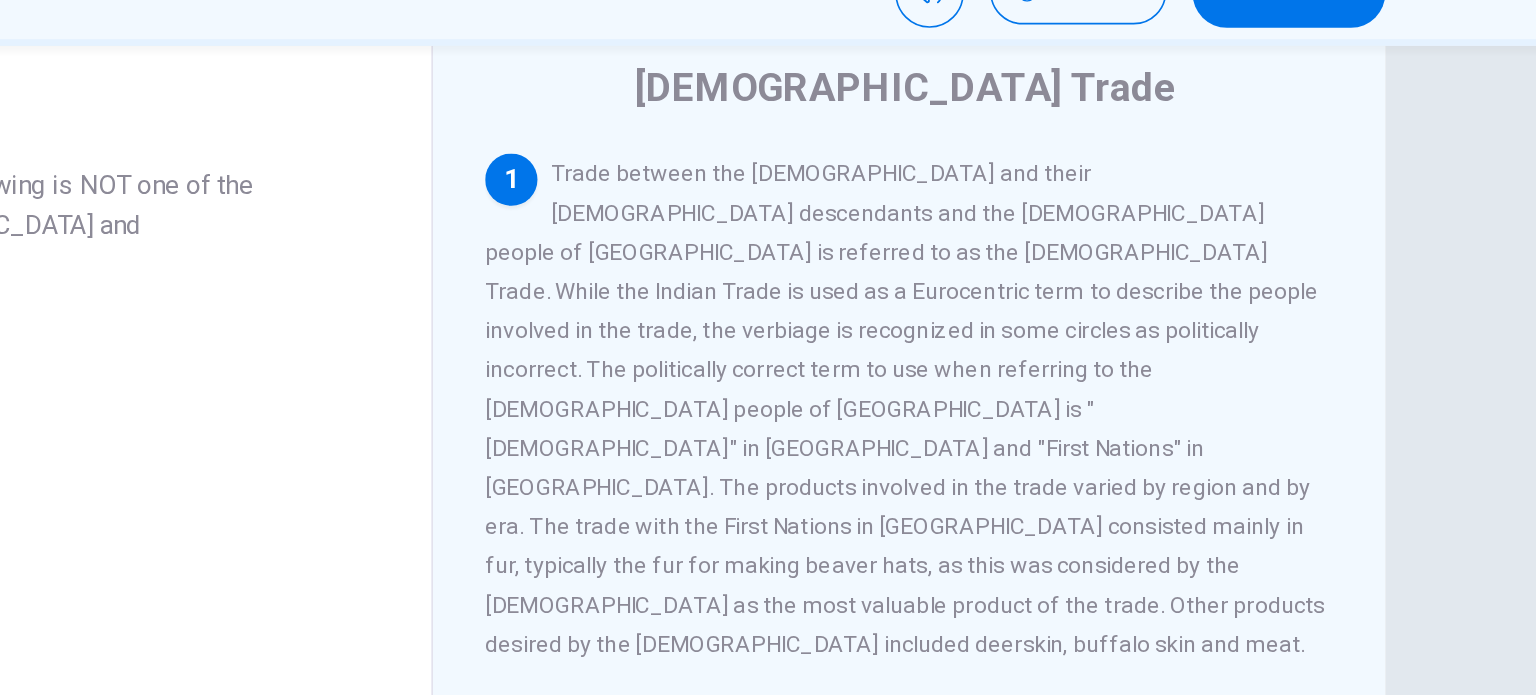 scroll, scrollTop: 71, scrollLeft: 0, axis: vertical 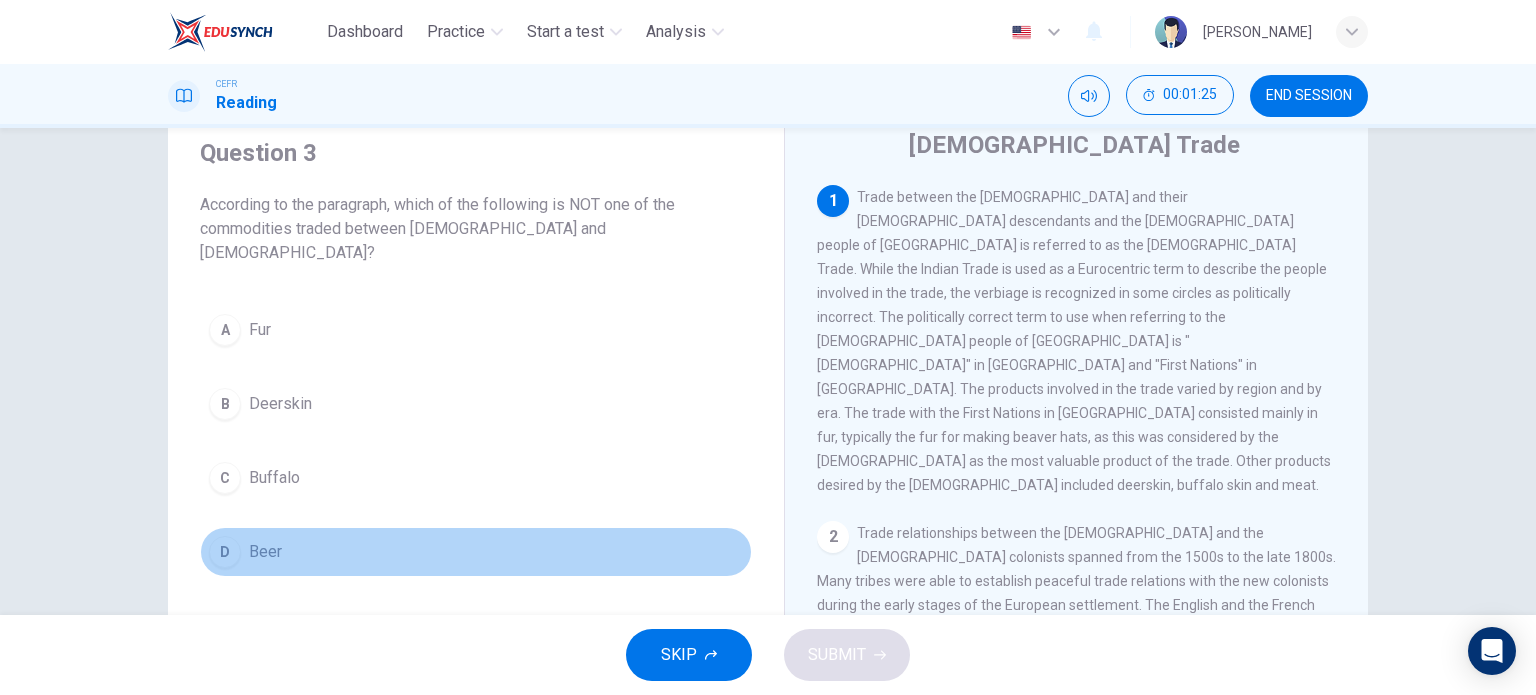 click on "D Beer" at bounding box center [476, 552] 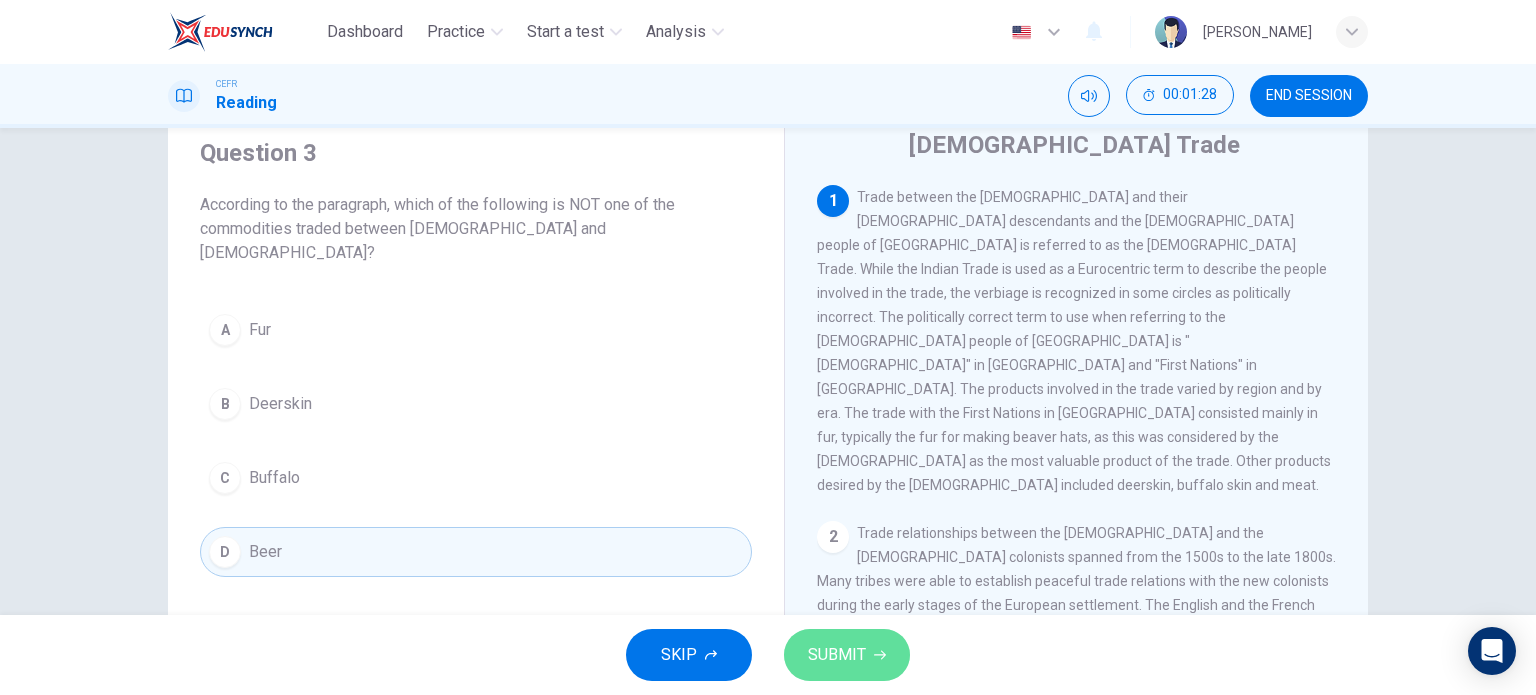 click on "SUBMIT" at bounding box center (837, 655) 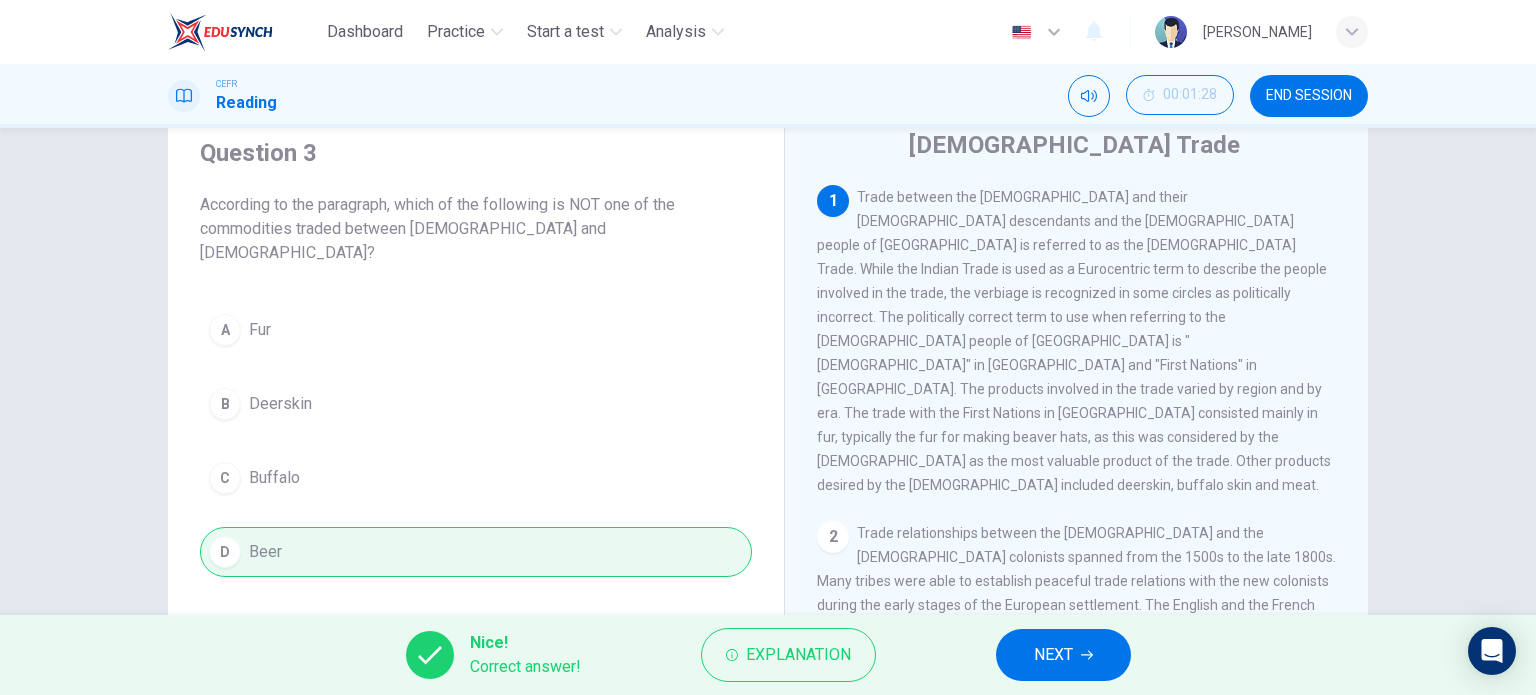 click on "NEXT" at bounding box center [1063, 655] 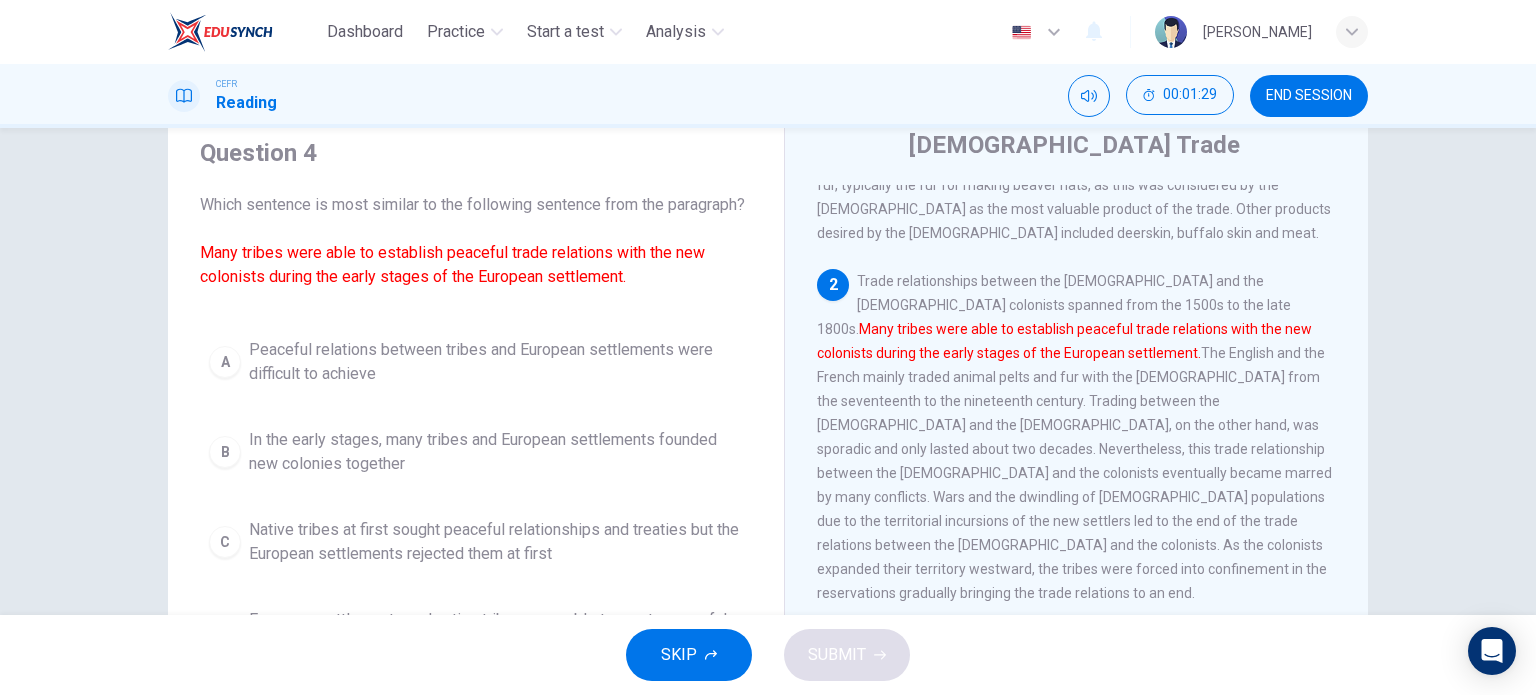 scroll, scrollTop: 260, scrollLeft: 0, axis: vertical 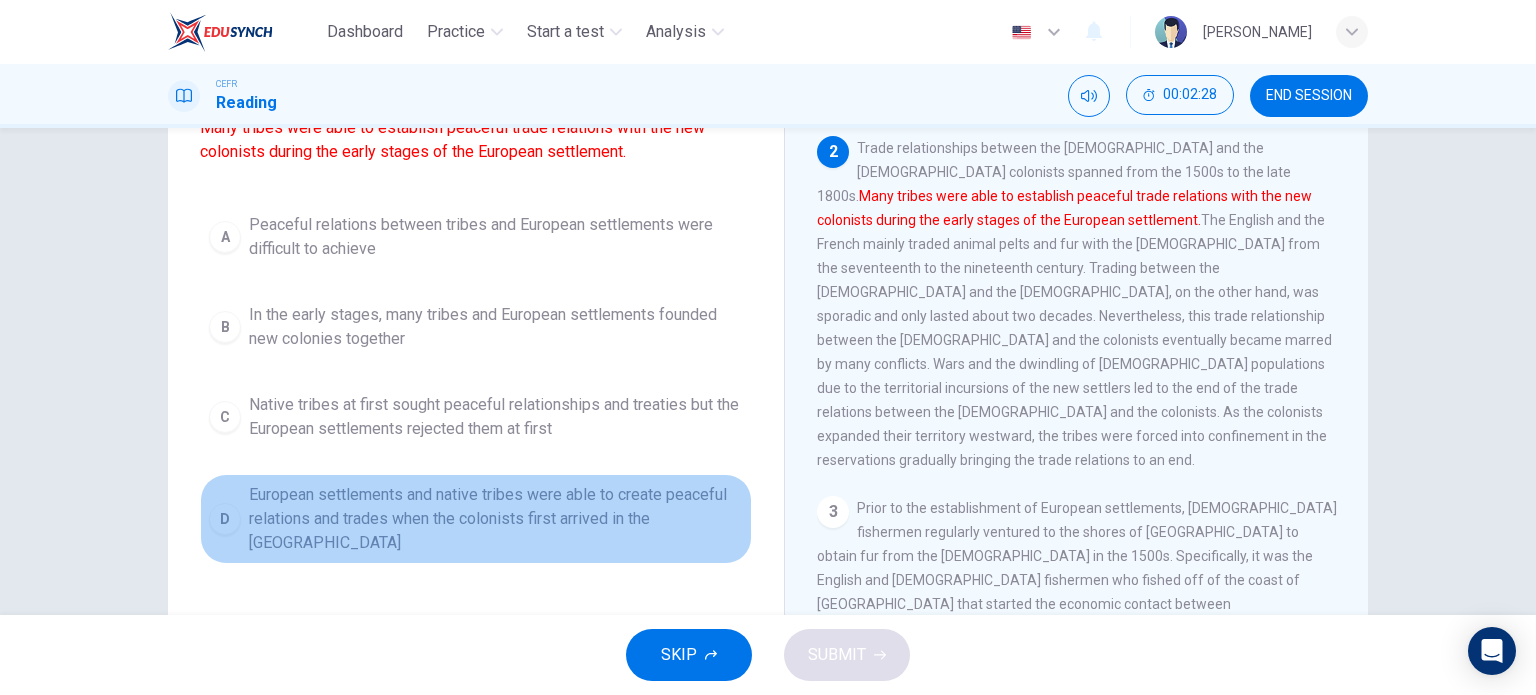 click on "European settlements and native tribes were able to create peaceful relations and trades when the colonists first arrived in the [GEOGRAPHIC_DATA]" at bounding box center [496, 519] 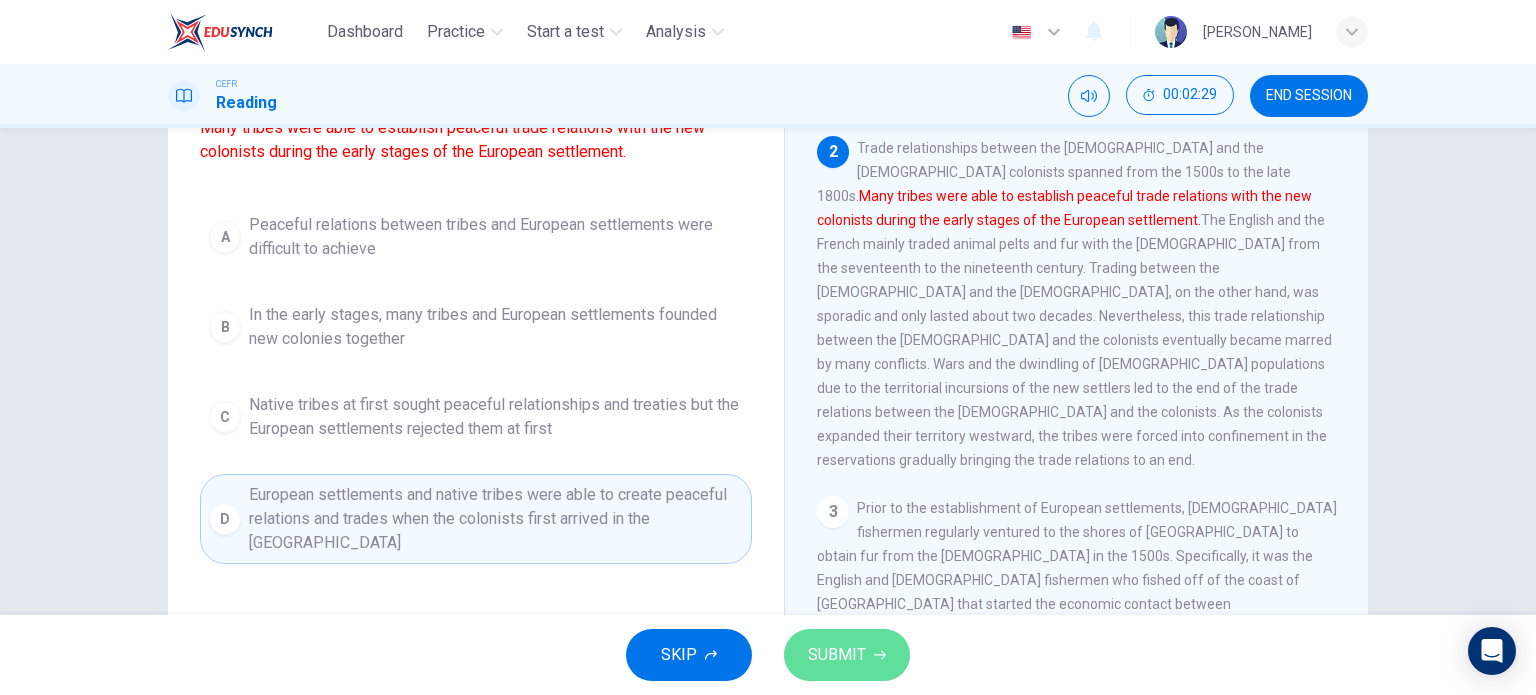 click on "SUBMIT" at bounding box center [837, 655] 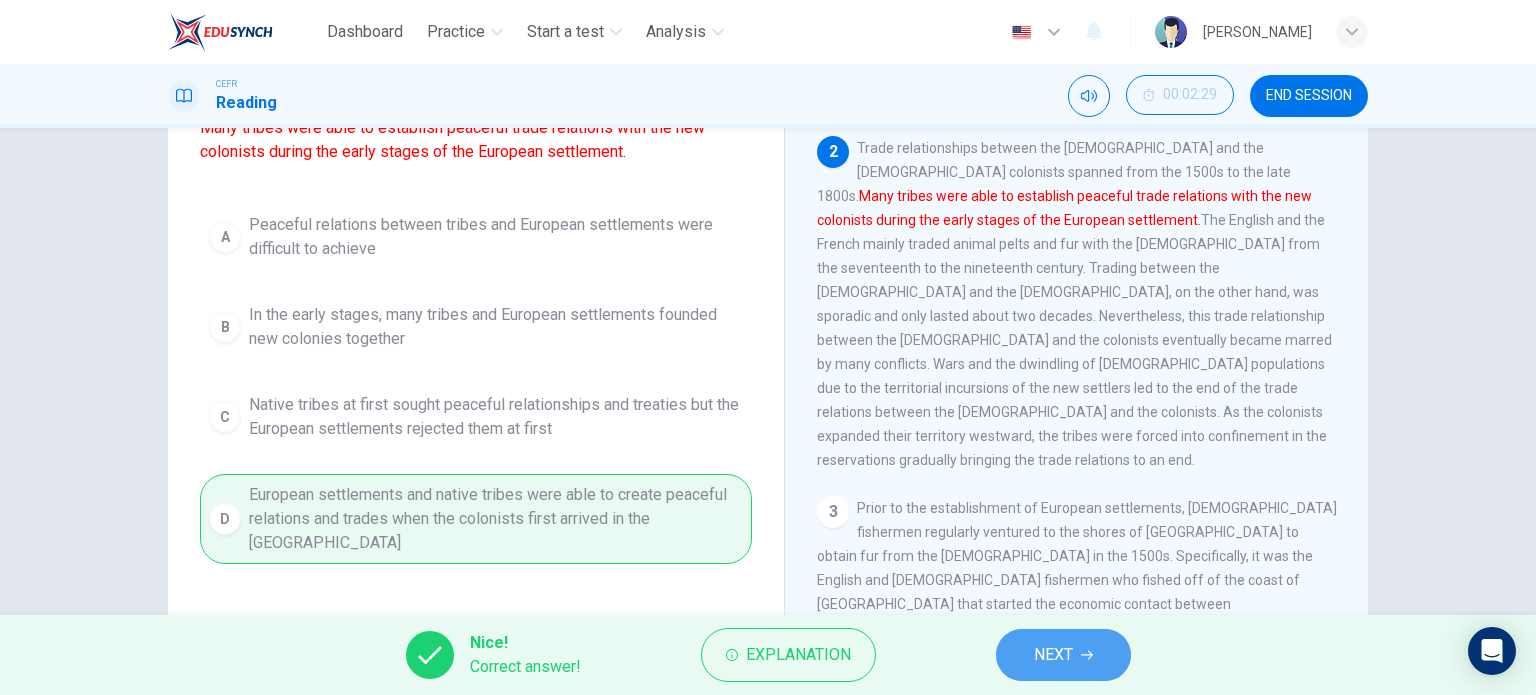 click on "NEXT" at bounding box center (1063, 655) 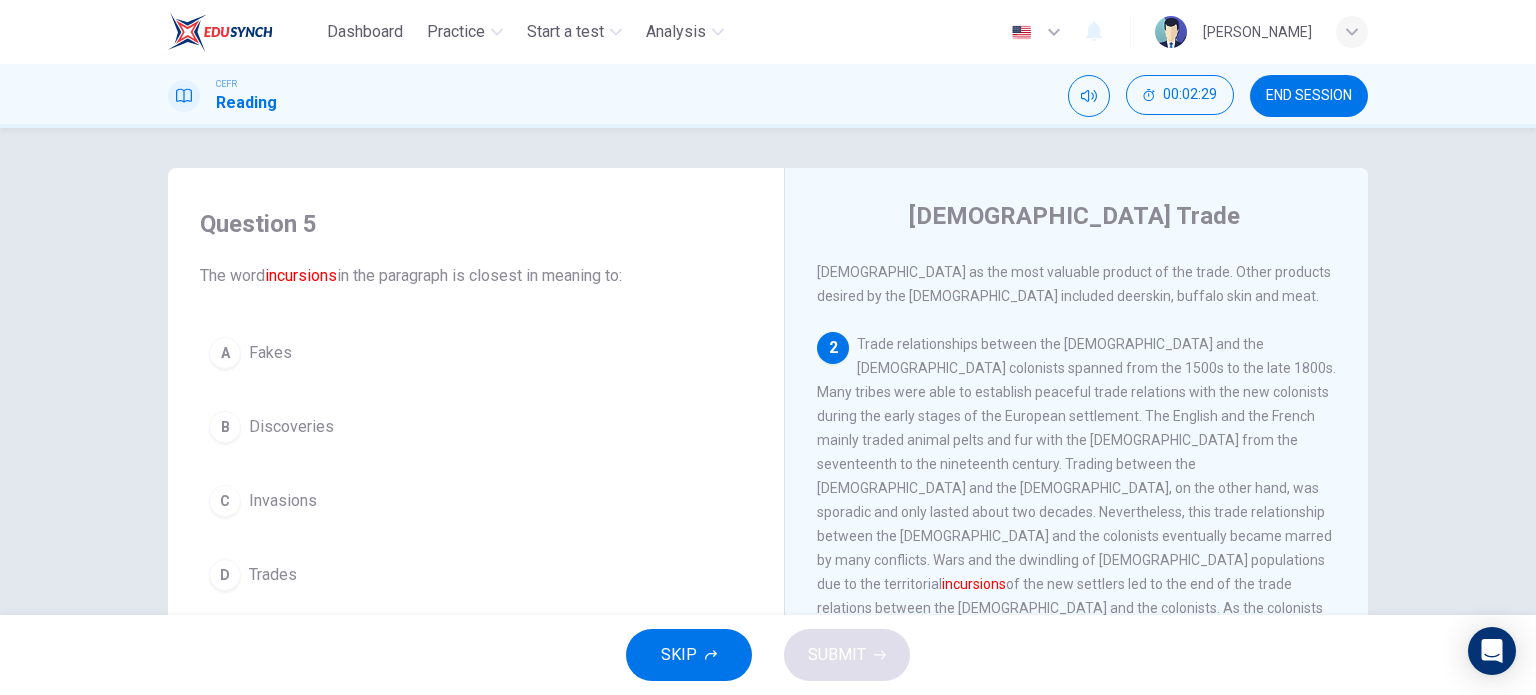 scroll, scrollTop: 0, scrollLeft: 0, axis: both 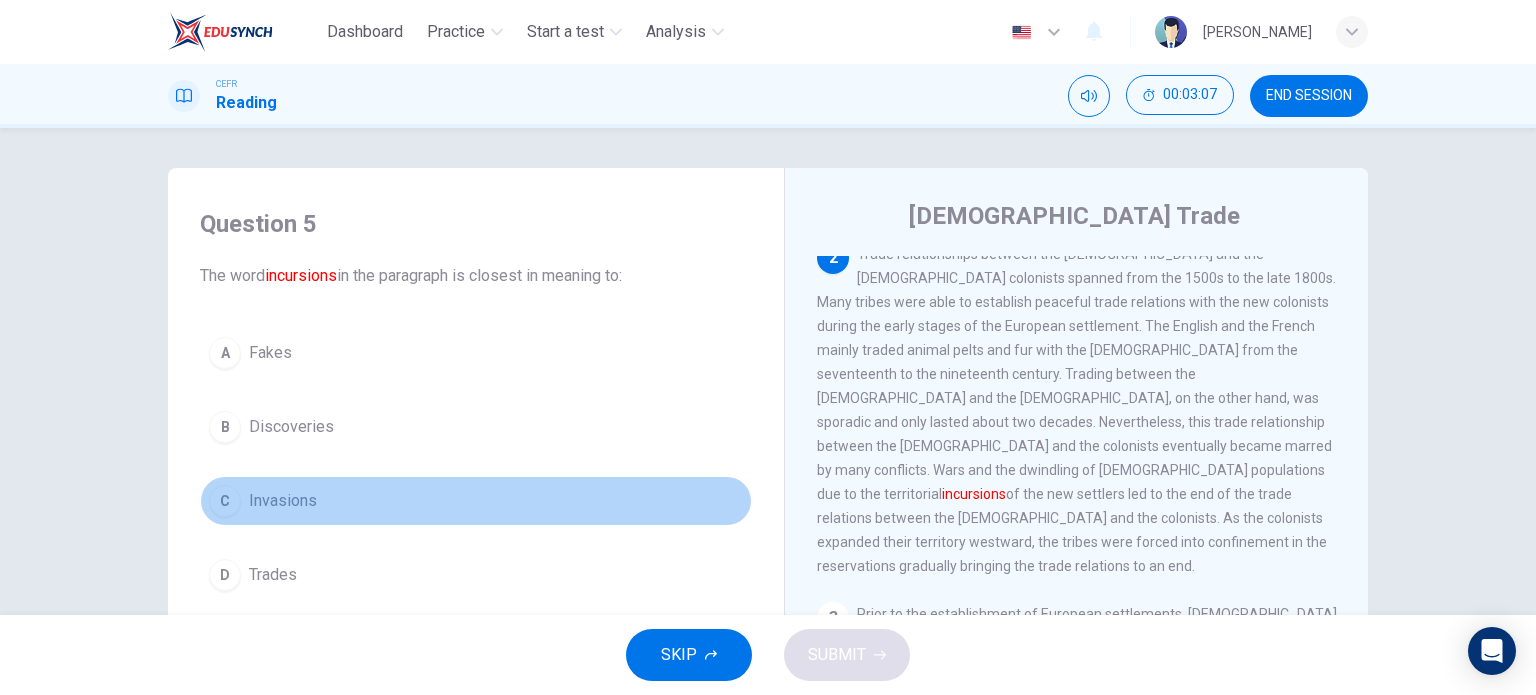 click on "Invasions" at bounding box center (283, 501) 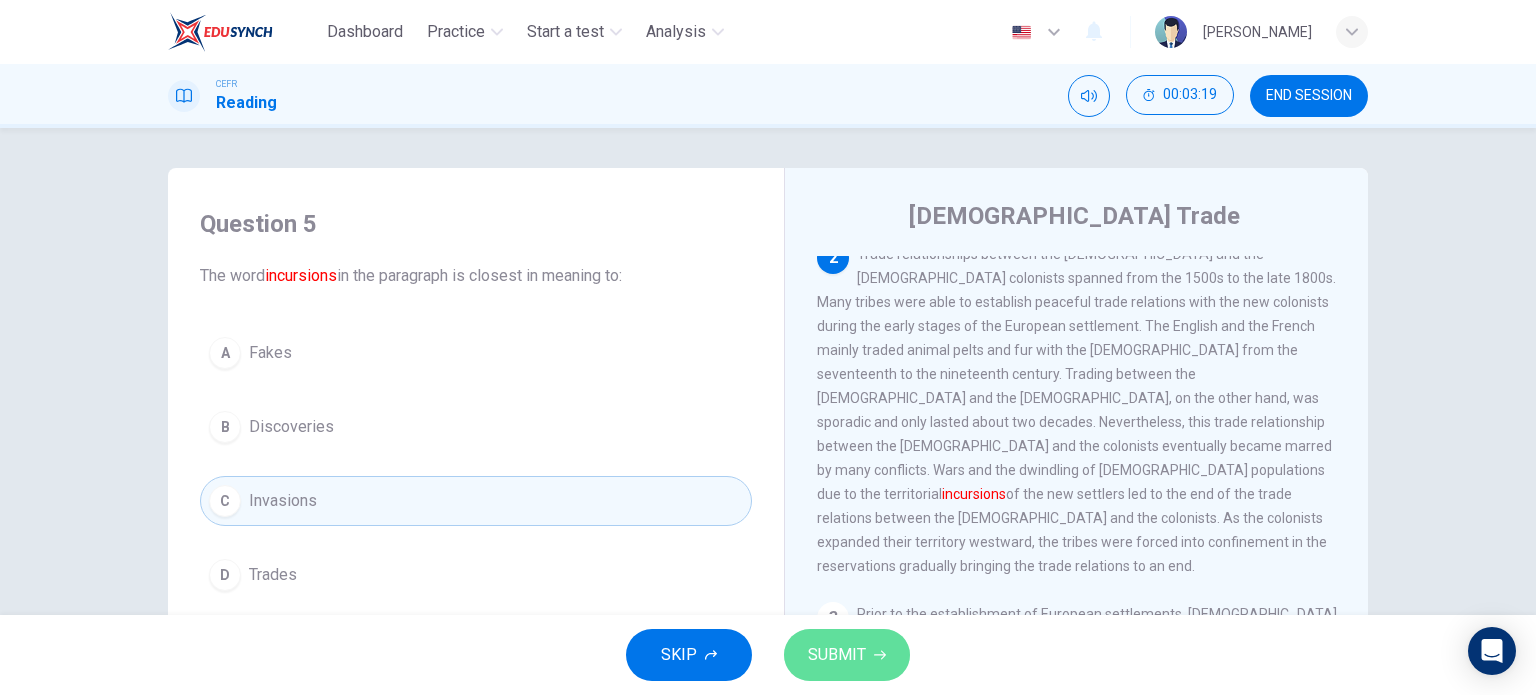 click on "SUBMIT" at bounding box center [847, 655] 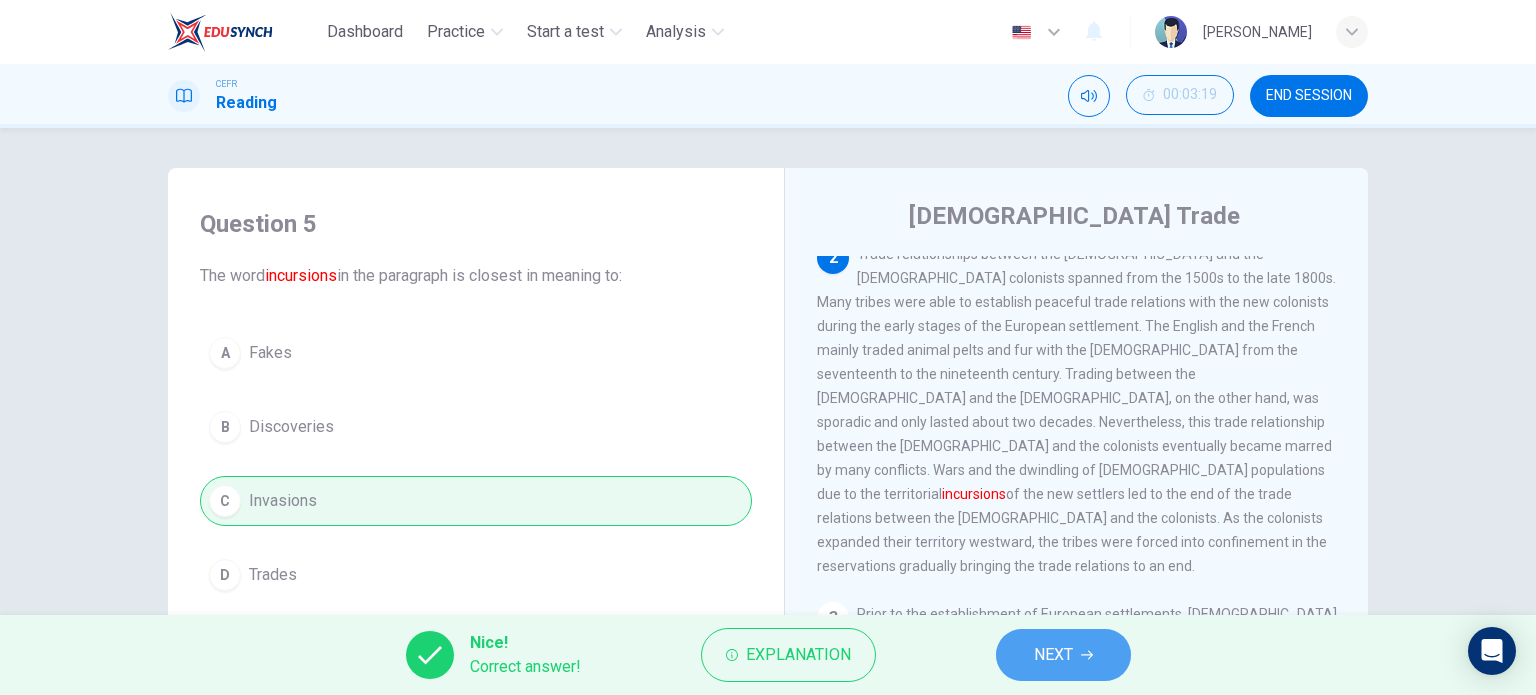 click on "NEXT" at bounding box center (1063, 655) 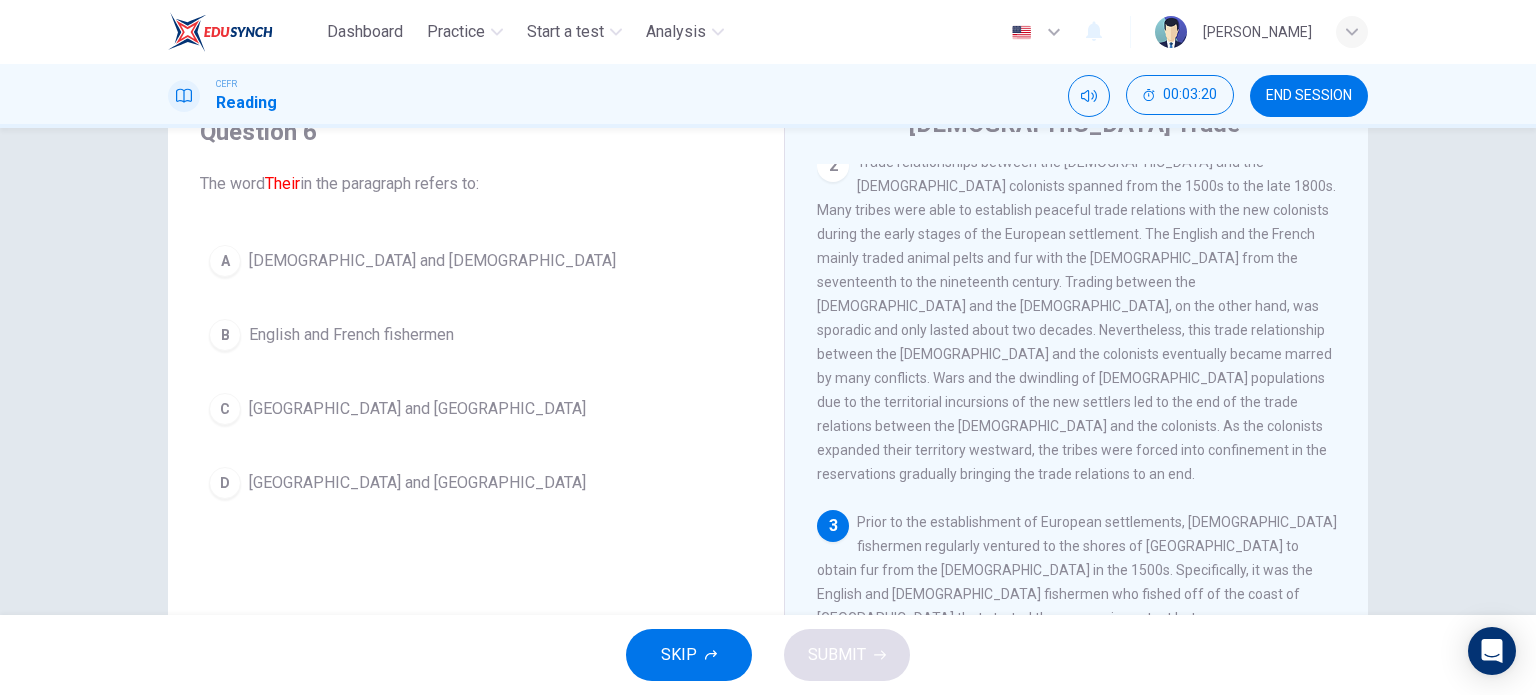 scroll, scrollTop: 96, scrollLeft: 0, axis: vertical 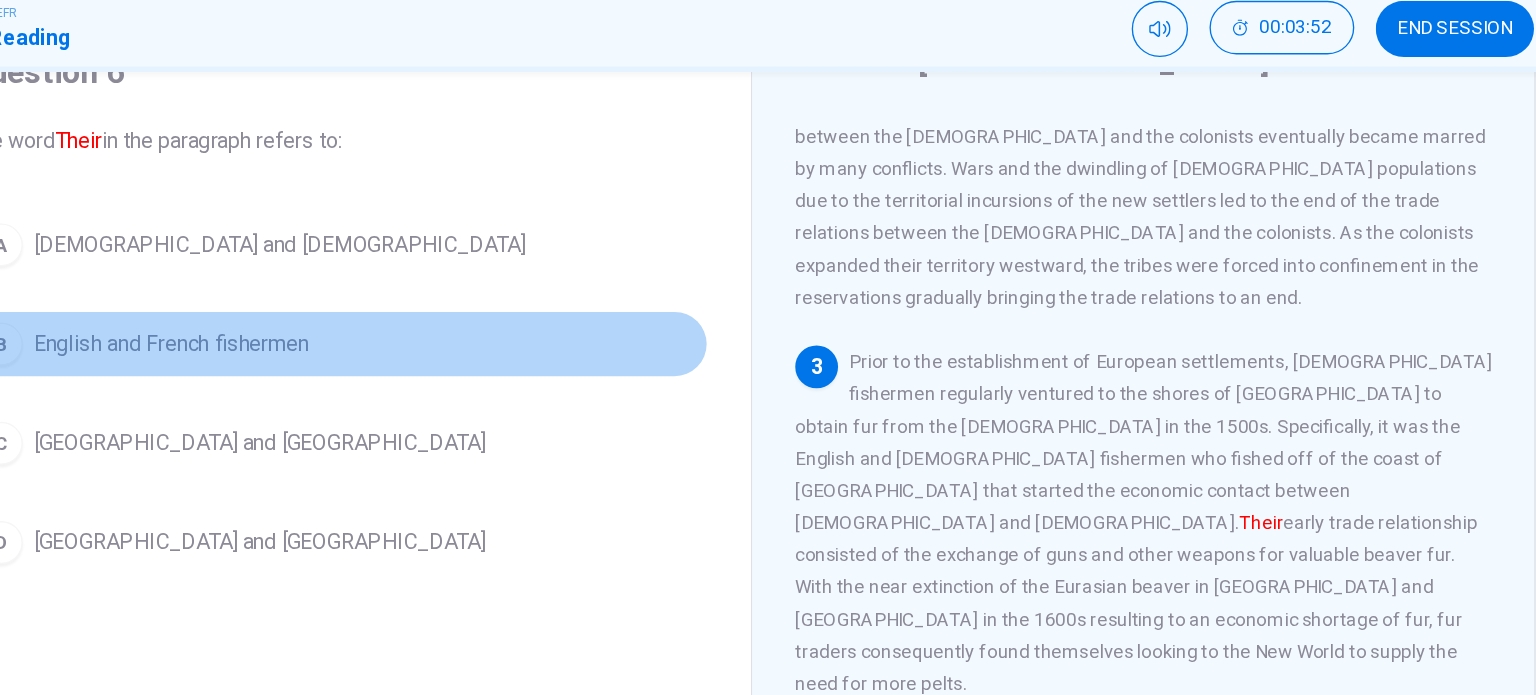 click on "B English and French fishermen" at bounding box center [476, 331] 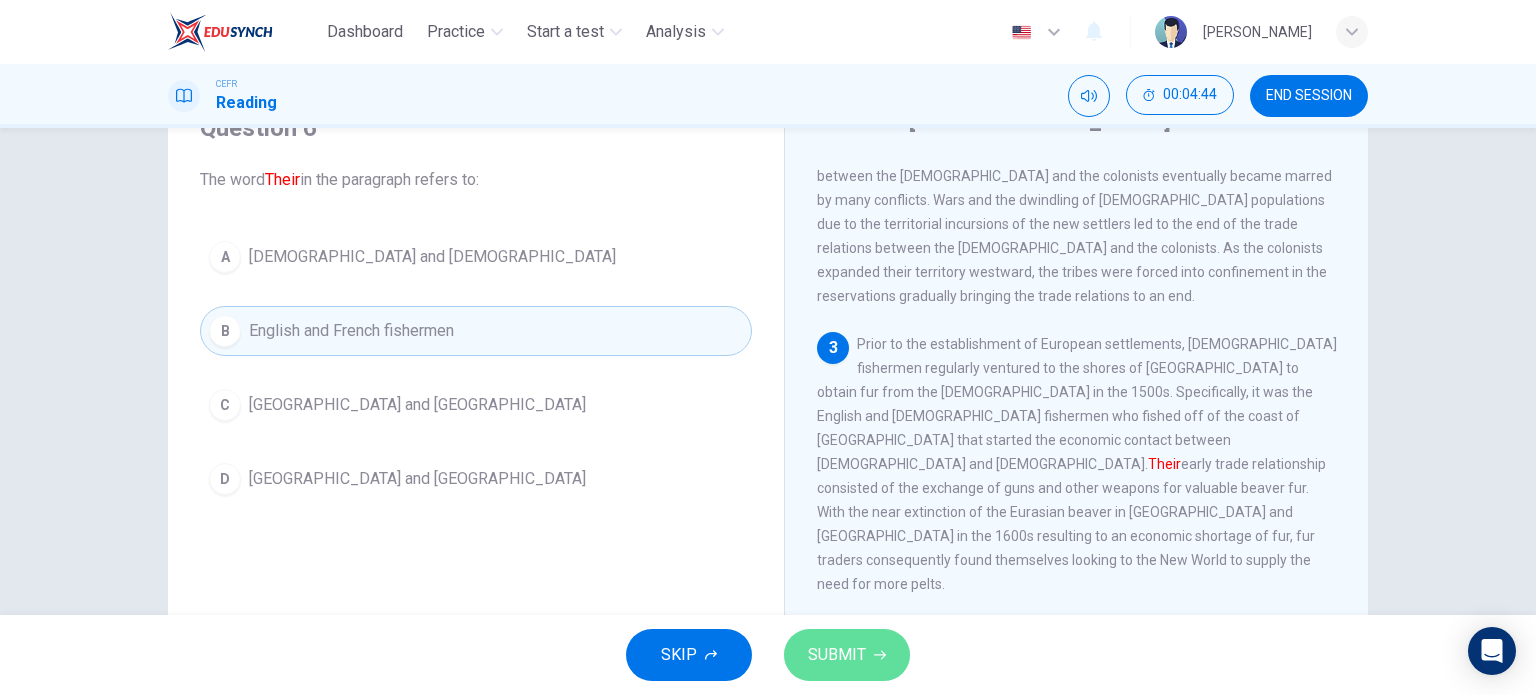 click on "SUBMIT" at bounding box center (837, 655) 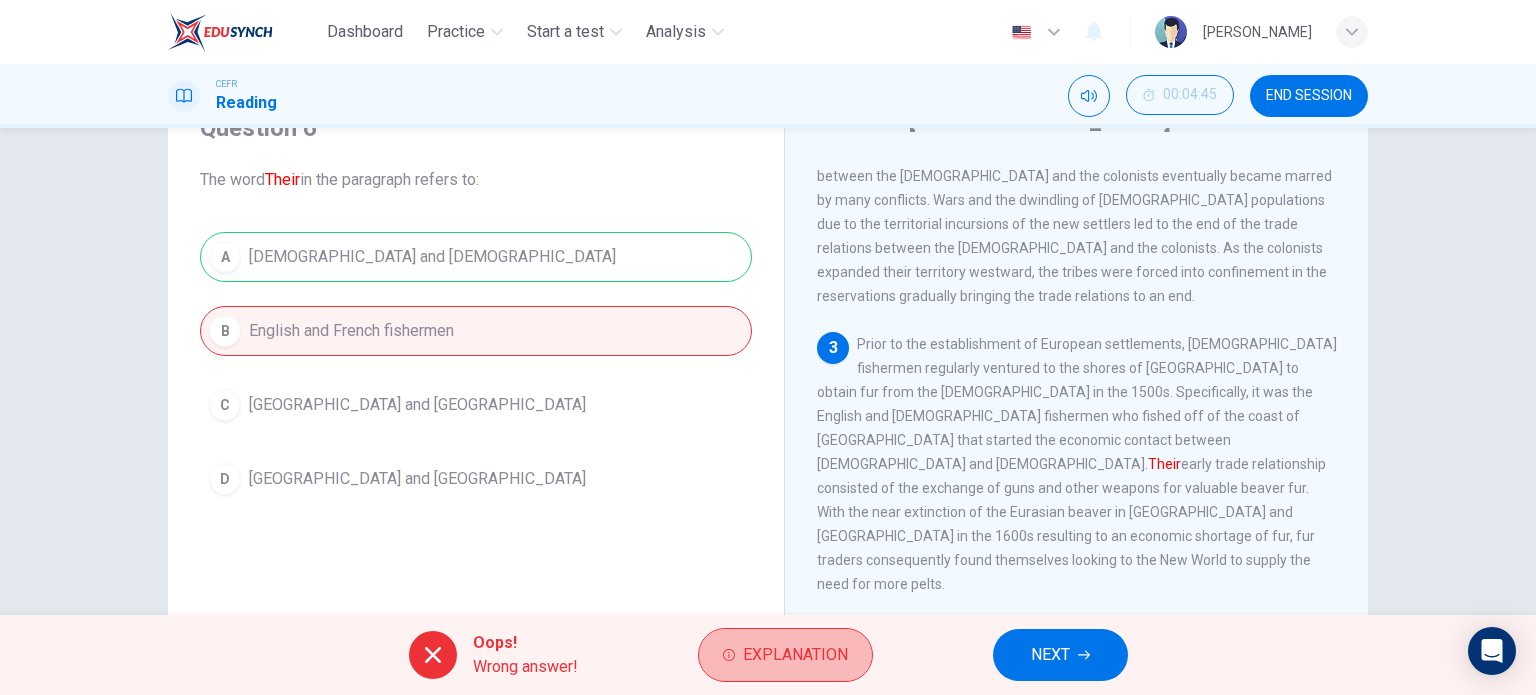 click on "Explanation" at bounding box center (785, 655) 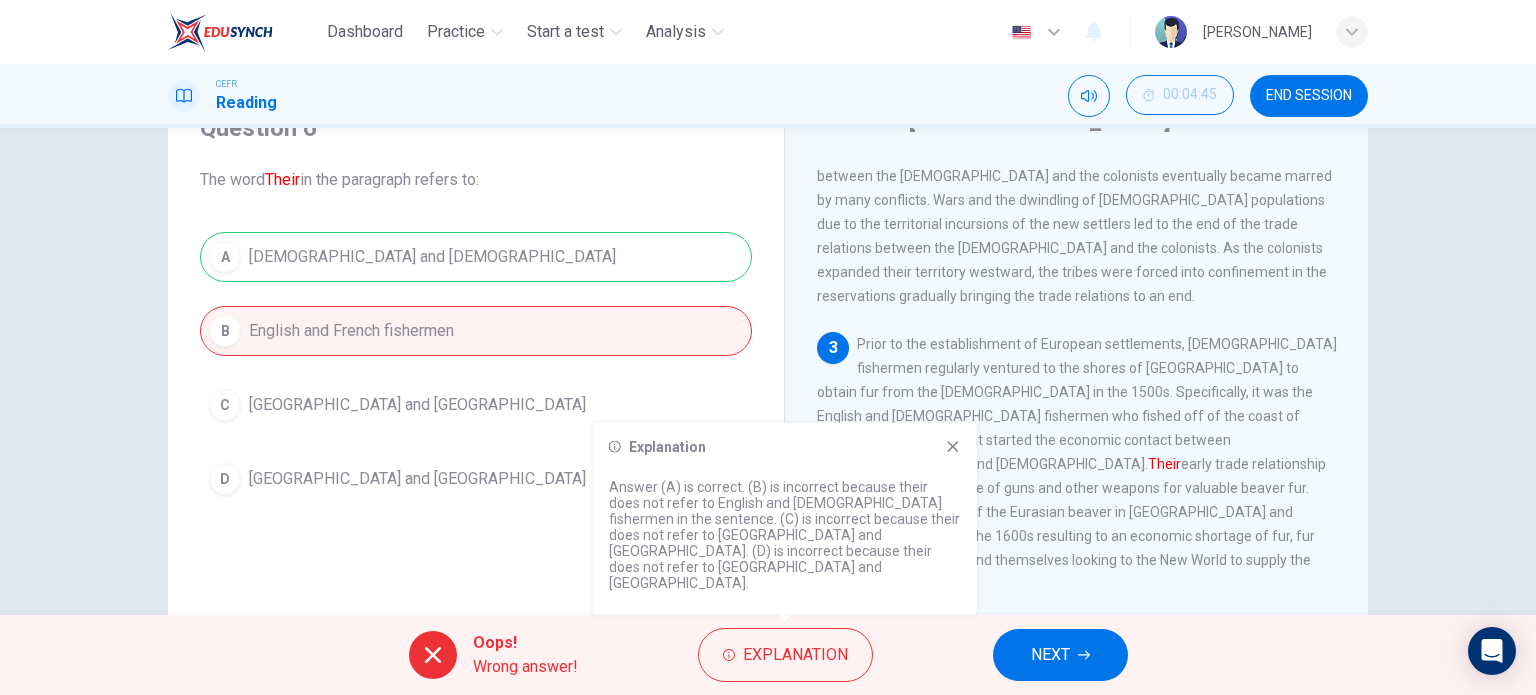 click on "Explanation Answer (A) is correct. (B) is incorrect because their does not refer to English and [DEMOGRAPHIC_DATA] fishermen in the sentence. (C) is incorrect because their does not refer to [GEOGRAPHIC_DATA] and [GEOGRAPHIC_DATA]. (D) is incorrect because their does not refer to [GEOGRAPHIC_DATA] and [GEOGRAPHIC_DATA]." at bounding box center (785, 519) 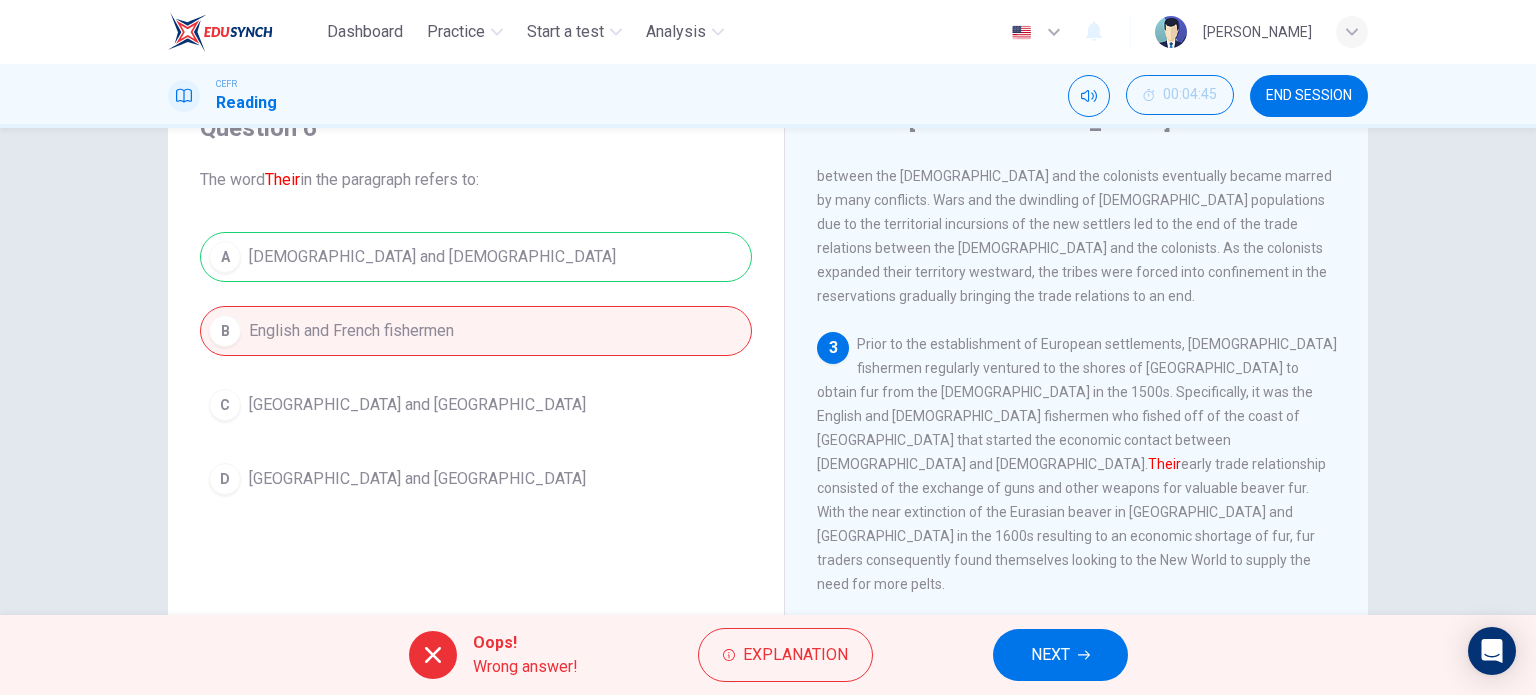 click on "NEXT" at bounding box center [1060, 655] 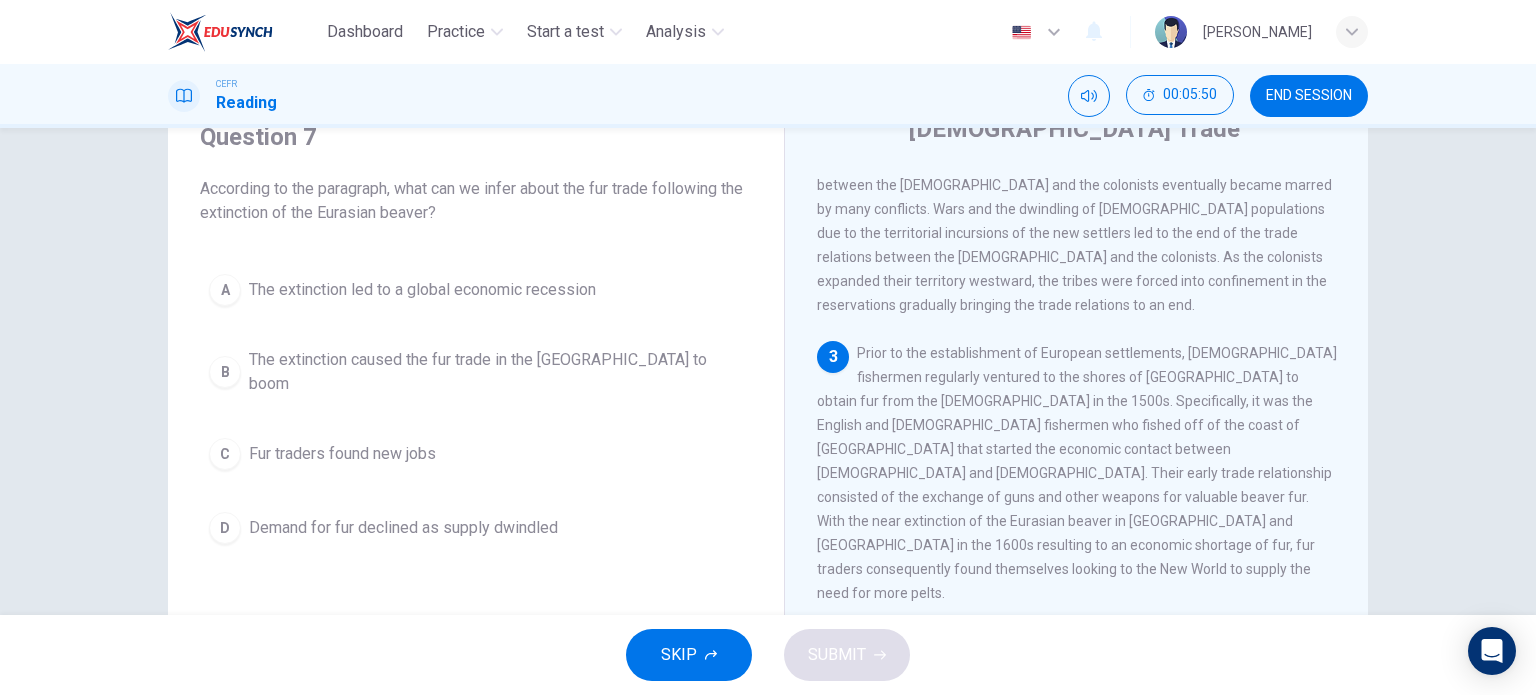 scroll, scrollTop: 90, scrollLeft: 0, axis: vertical 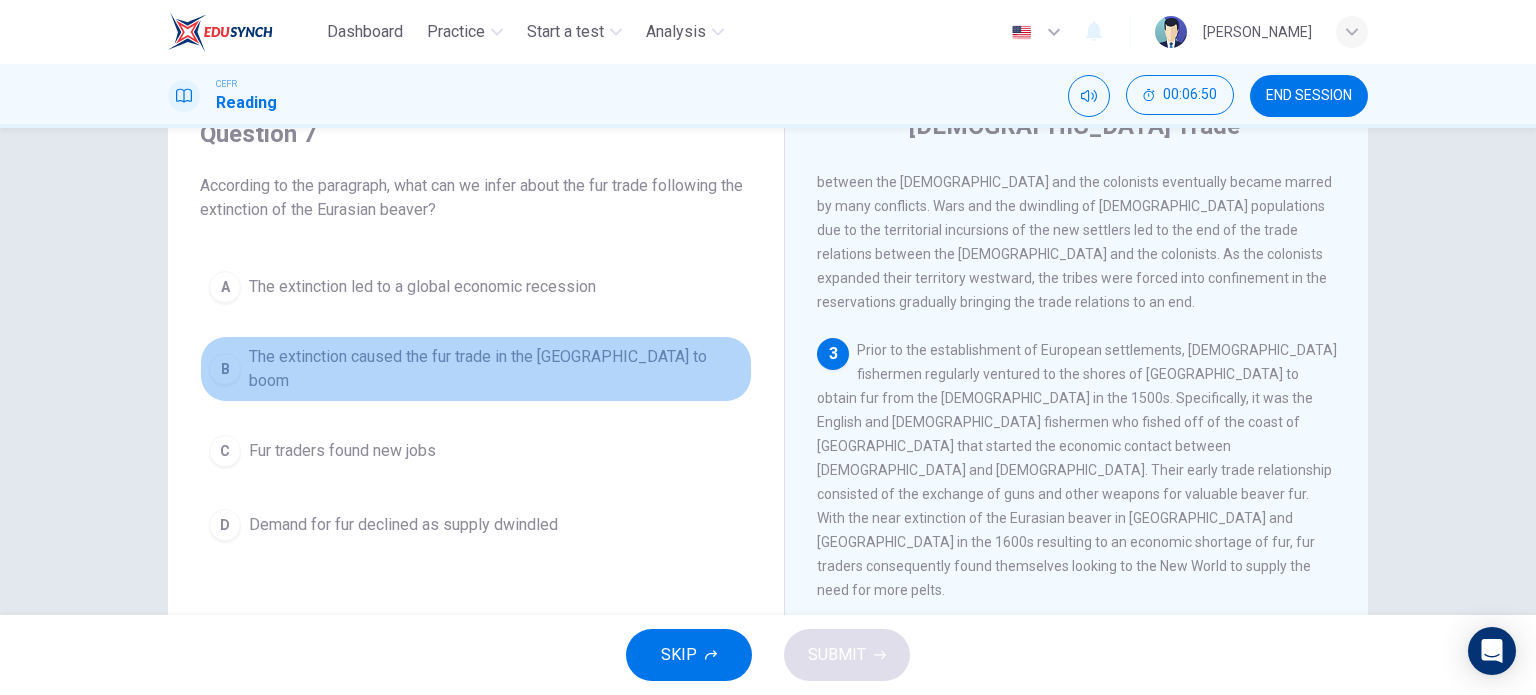 click on "B The extinction caused the fur trade in the [GEOGRAPHIC_DATA] to boom" at bounding box center (476, 369) 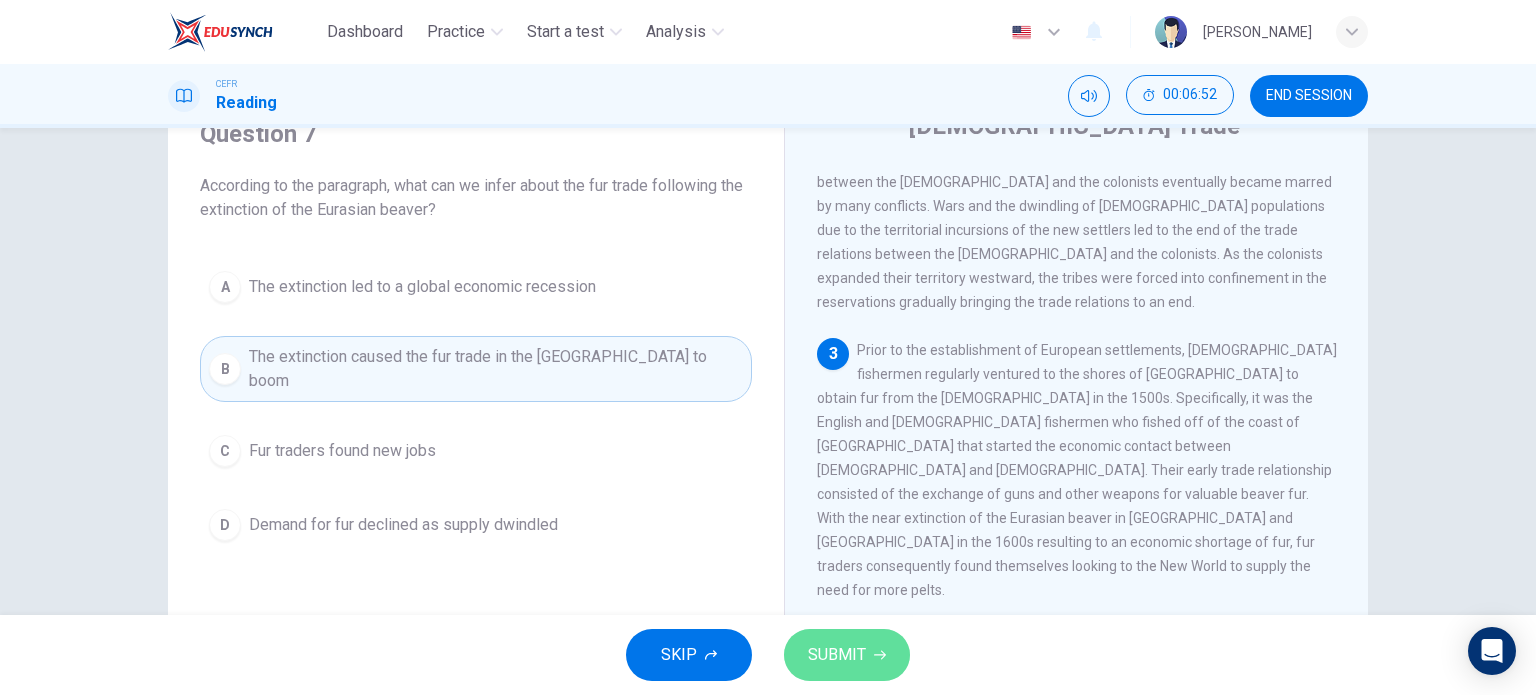 click on "SUBMIT" at bounding box center (837, 655) 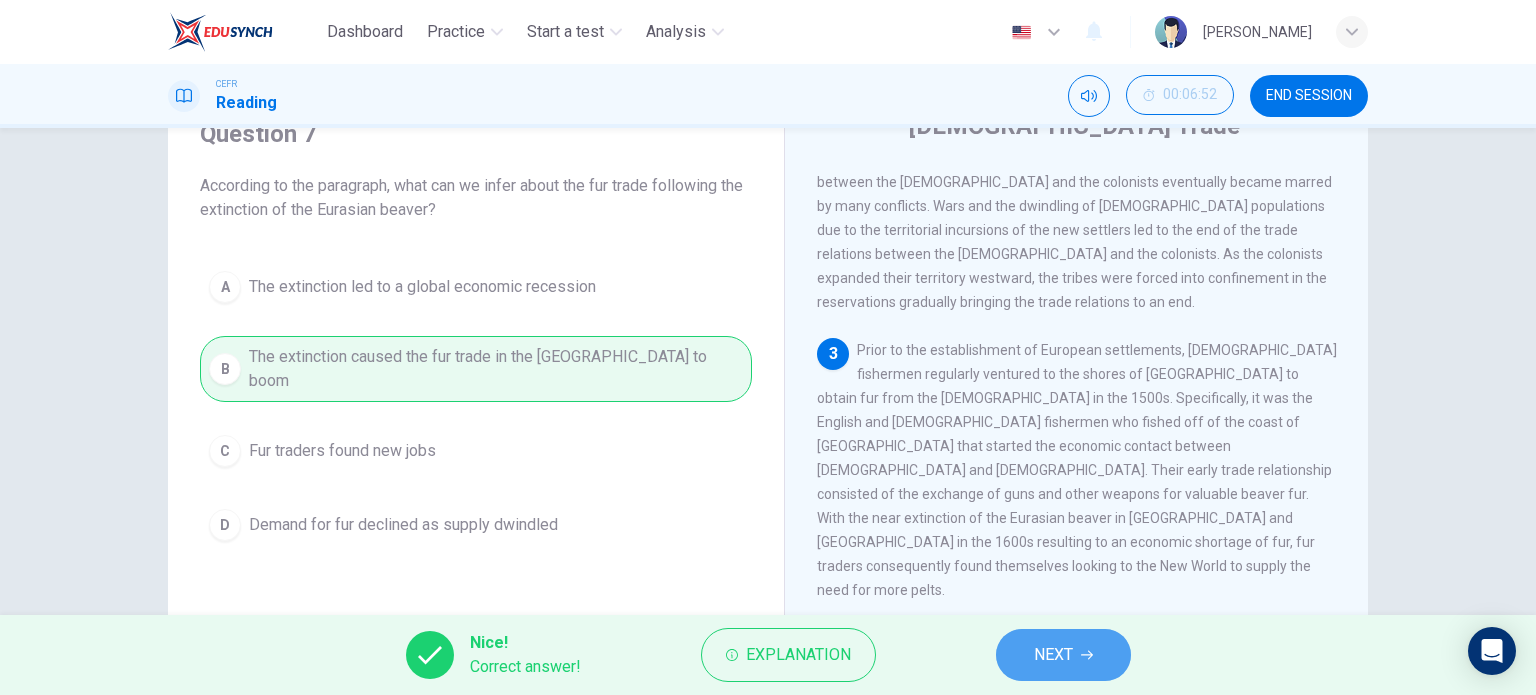 click on "NEXT" at bounding box center (1053, 655) 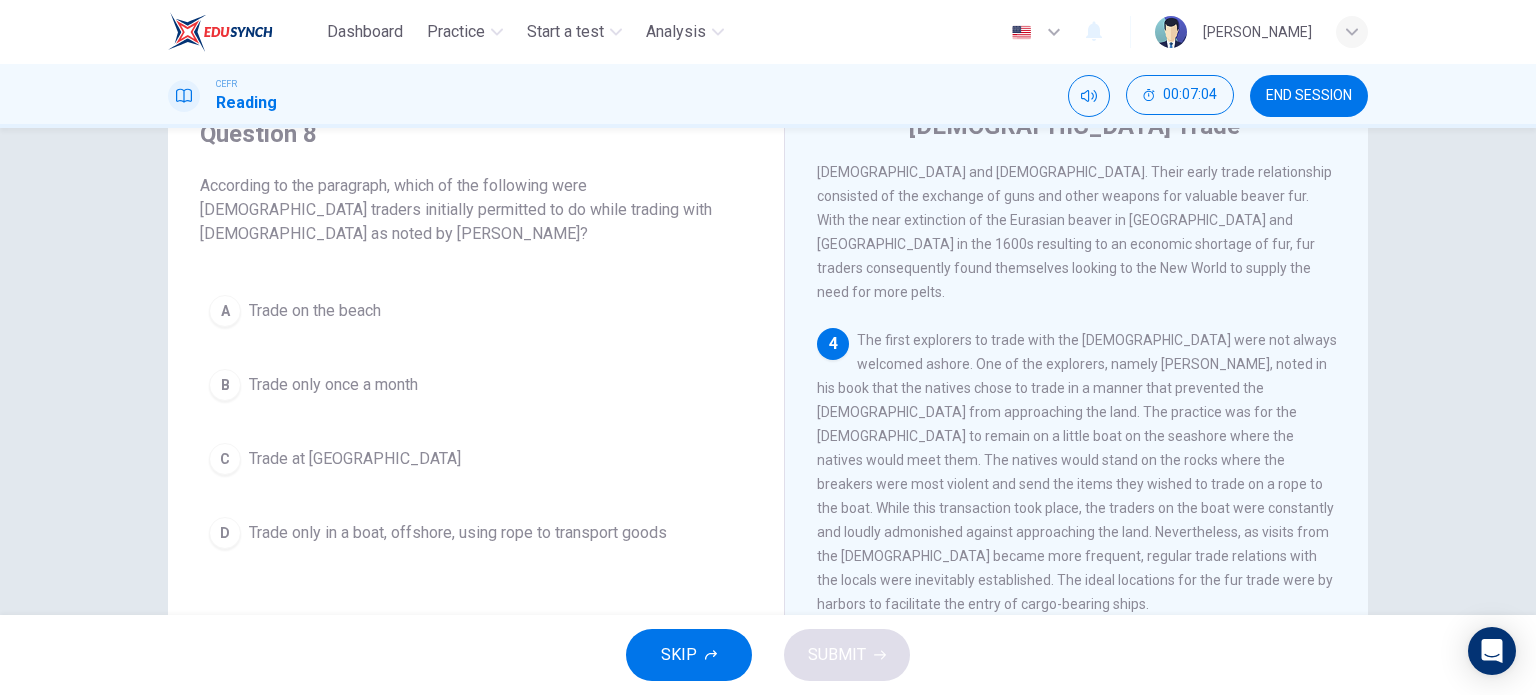 scroll, scrollTop: 820, scrollLeft: 0, axis: vertical 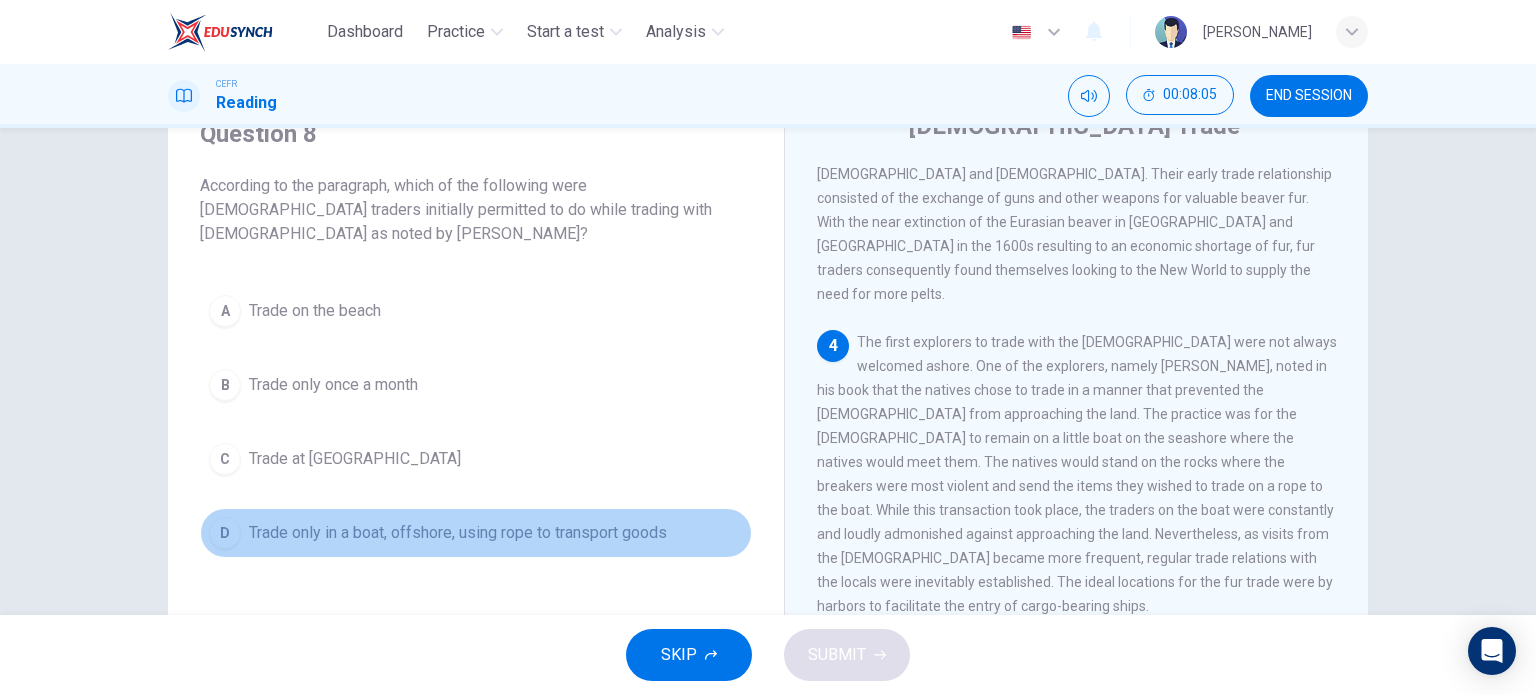 click on "Trade only in a boat, offshore, using rope to transport goods" at bounding box center [458, 533] 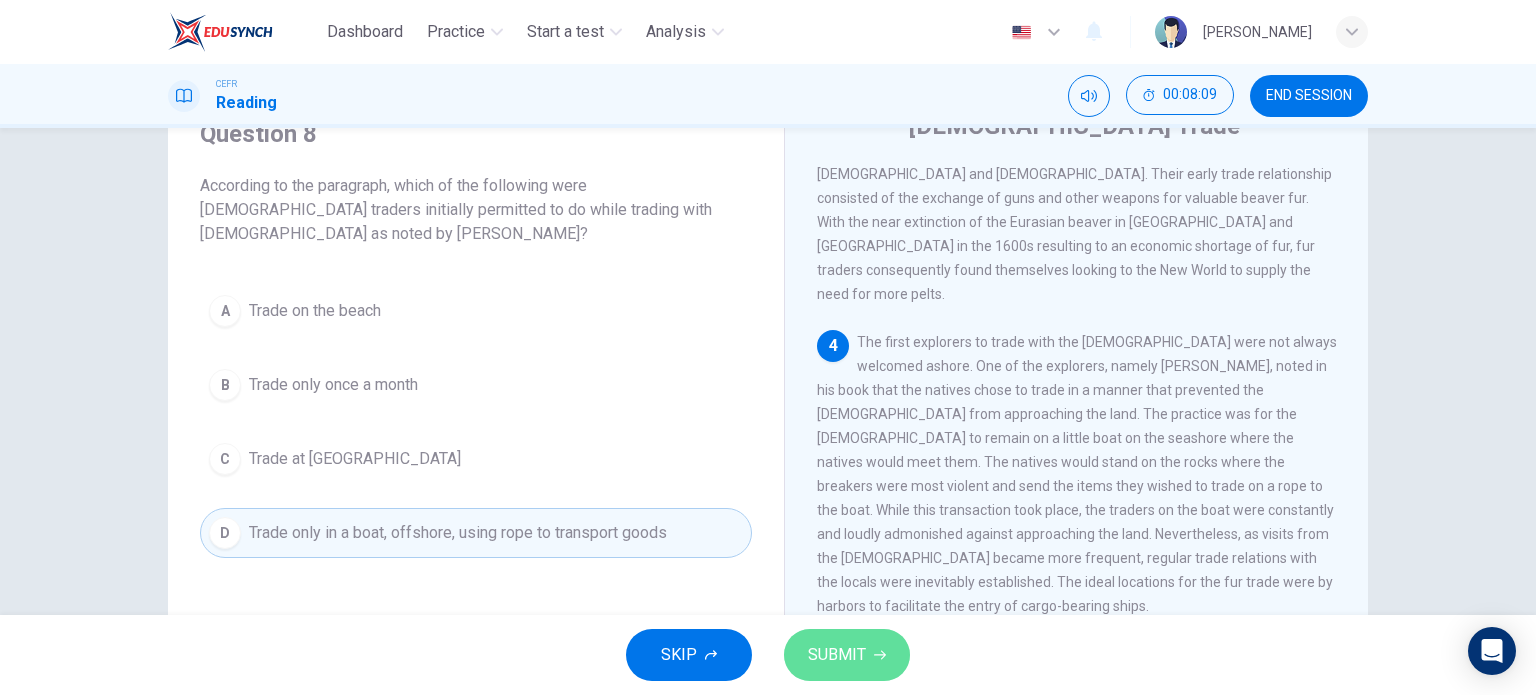 click on "SUBMIT" at bounding box center [837, 655] 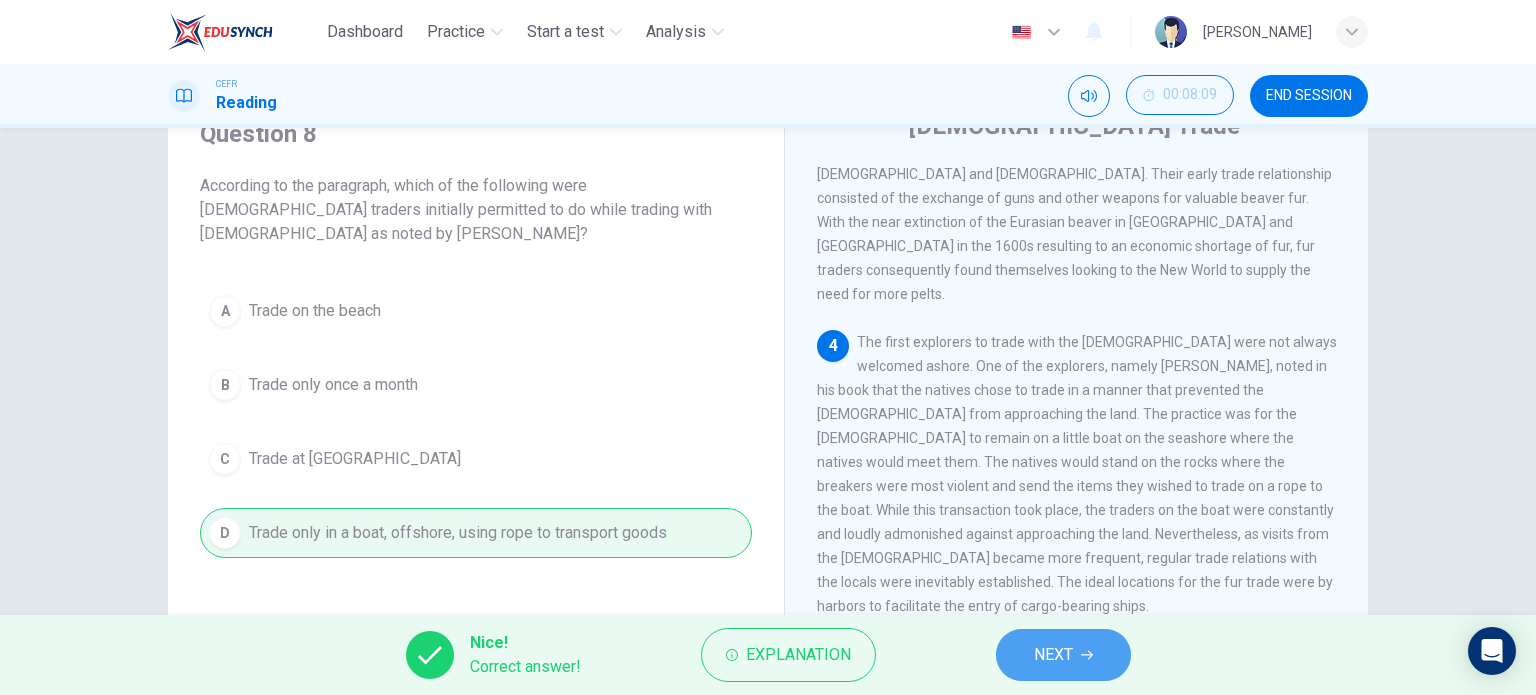 click on "NEXT" at bounding box center (1063, 655) 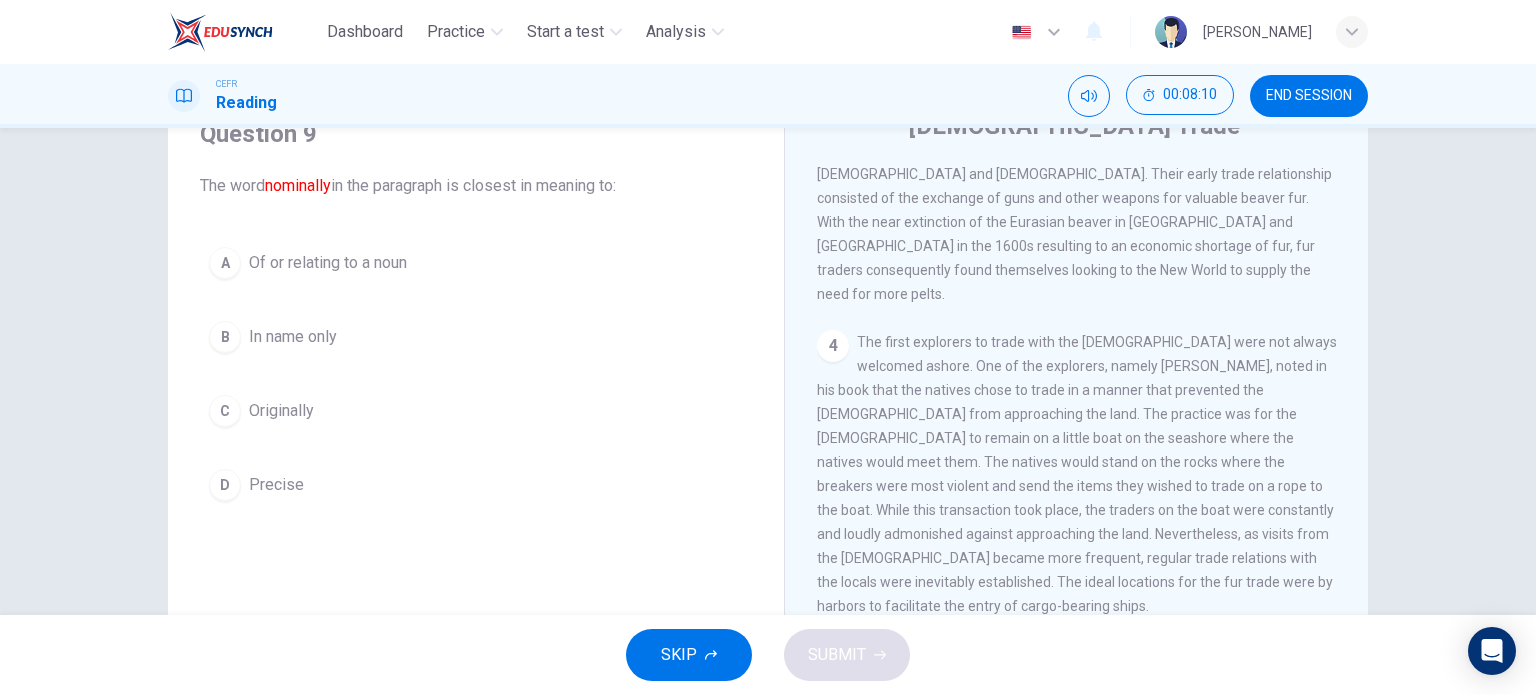 scroll, scrollTop: 87, scrollLeft: 0, axis: vertical 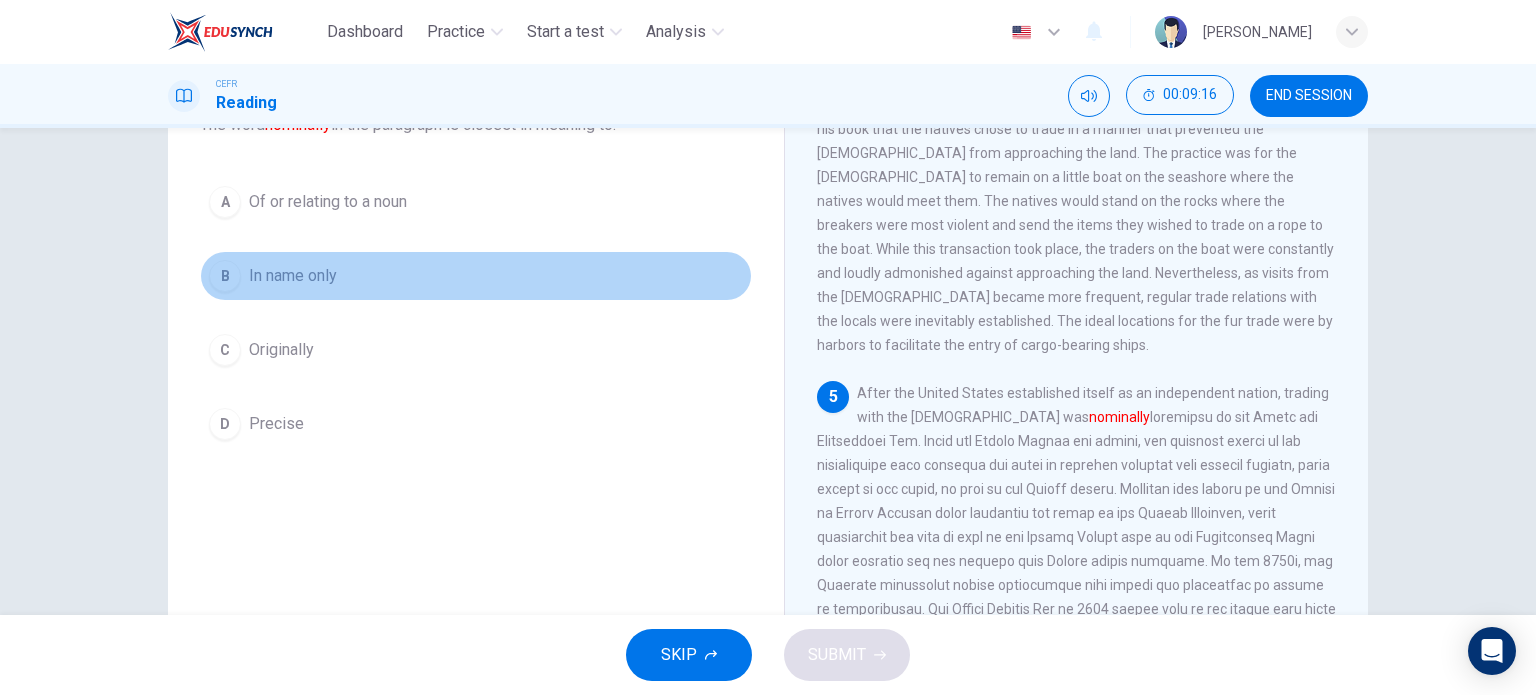 click on "B  In name only" at bounding box center (476, 276) 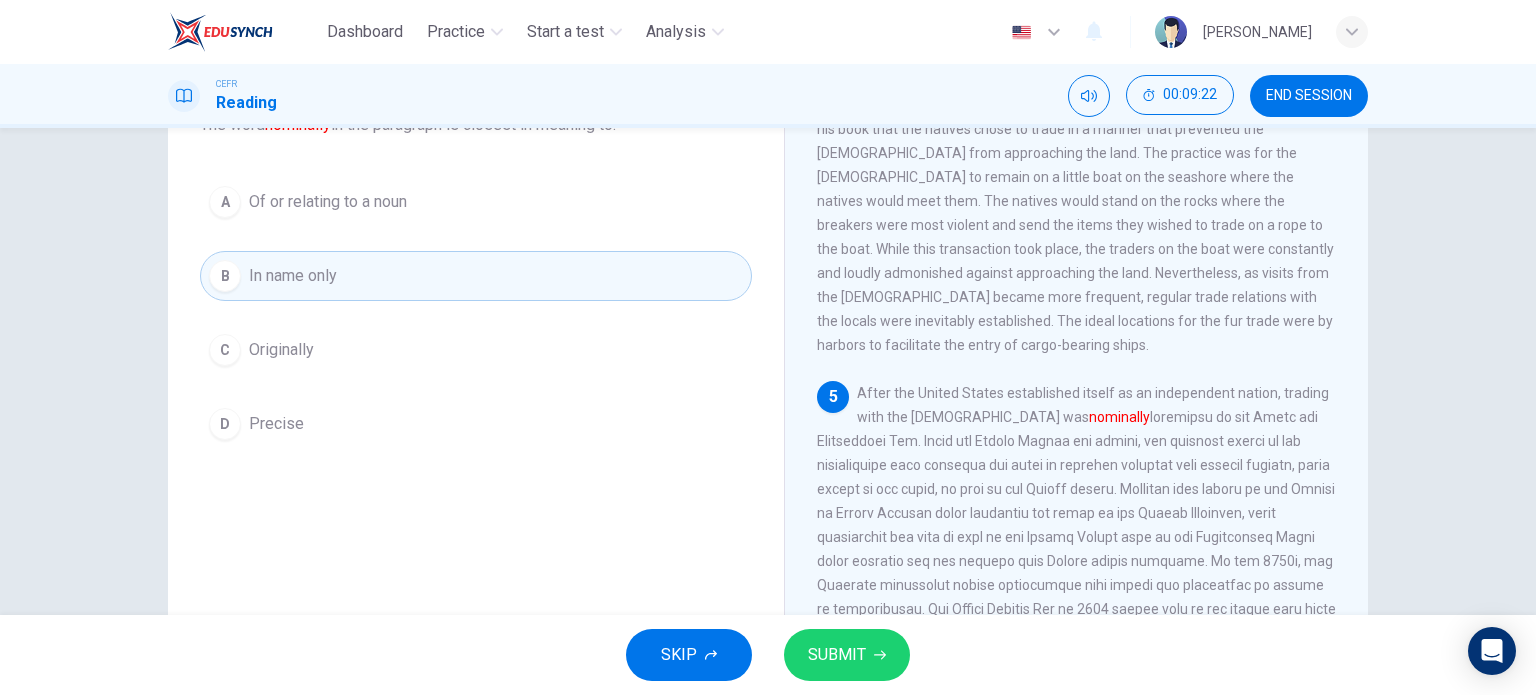 click on "SKIP SUBMIT" at bounding box center (768, 655) 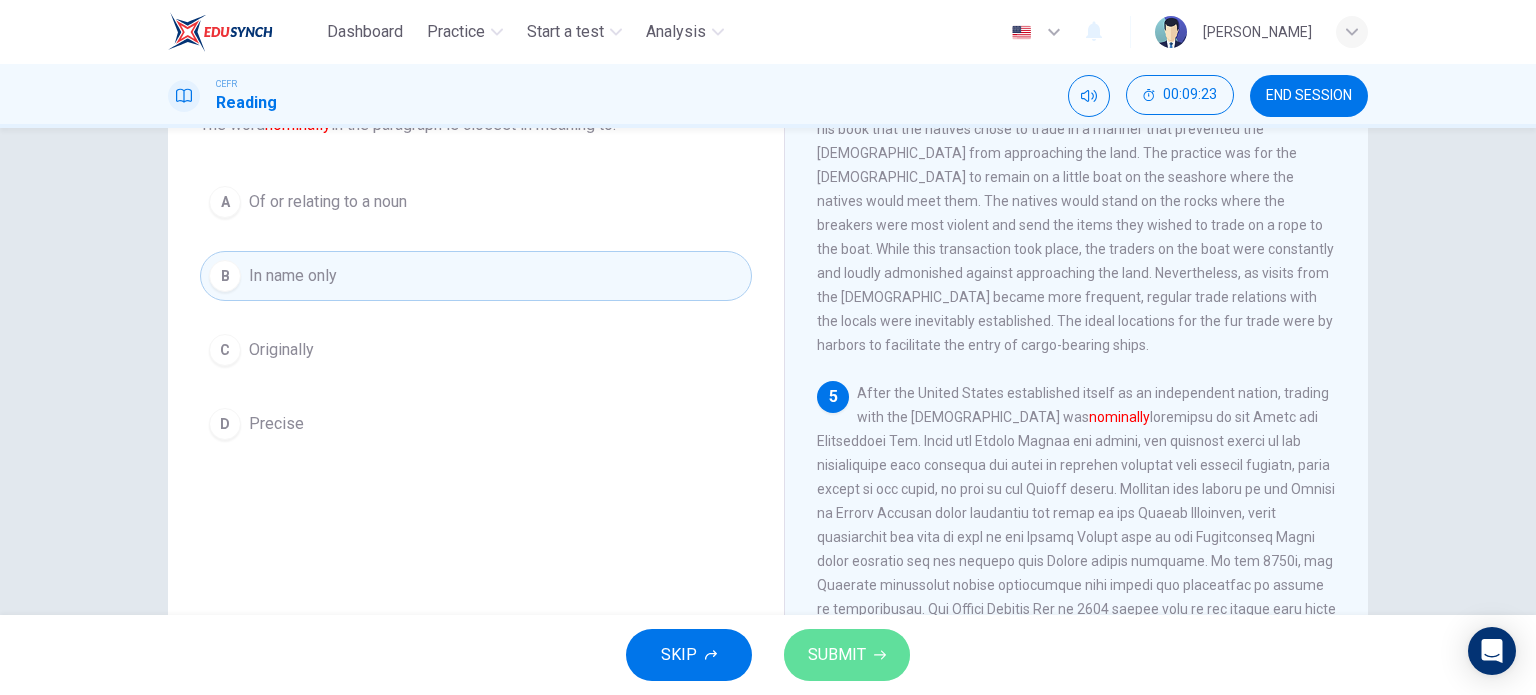 click on "SUBMIT" at bounding box center (847, 655) 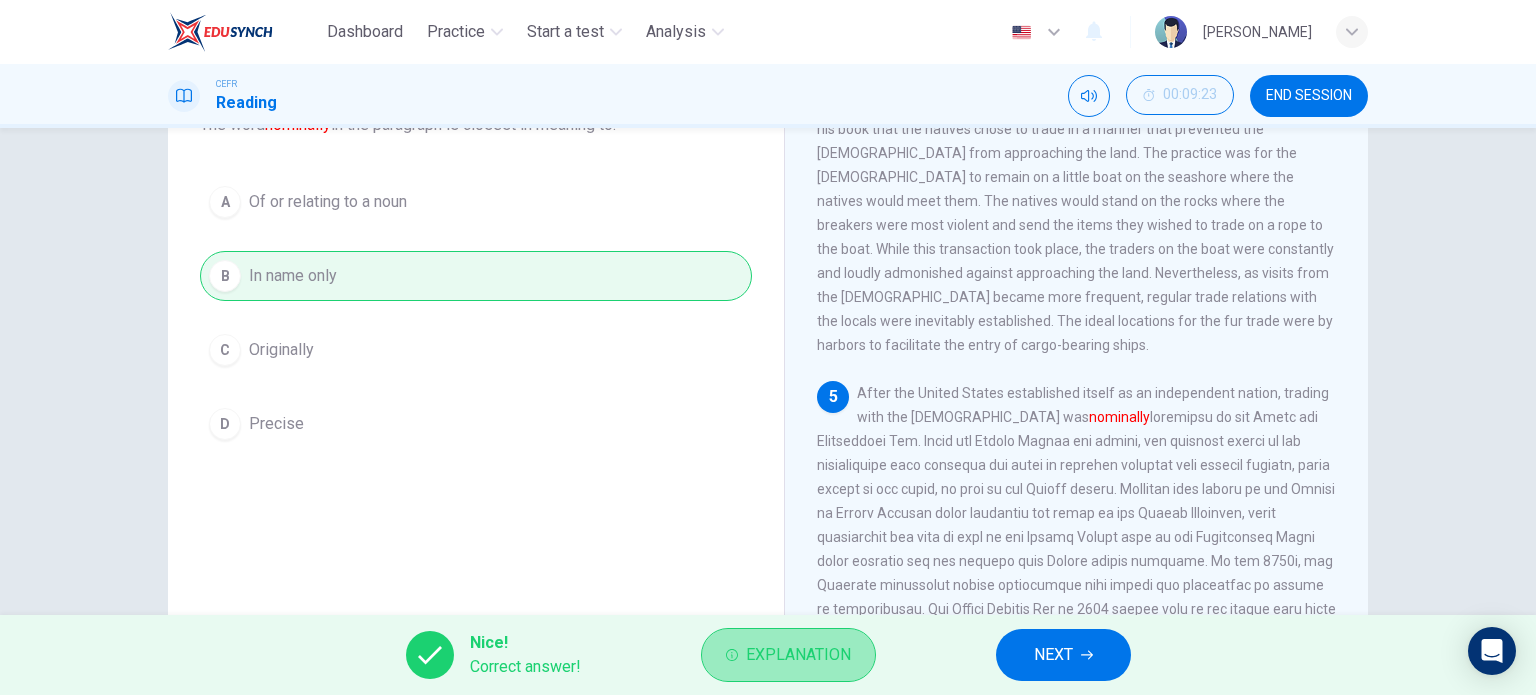 click on "Explanation" at bounding box center [798, 655] 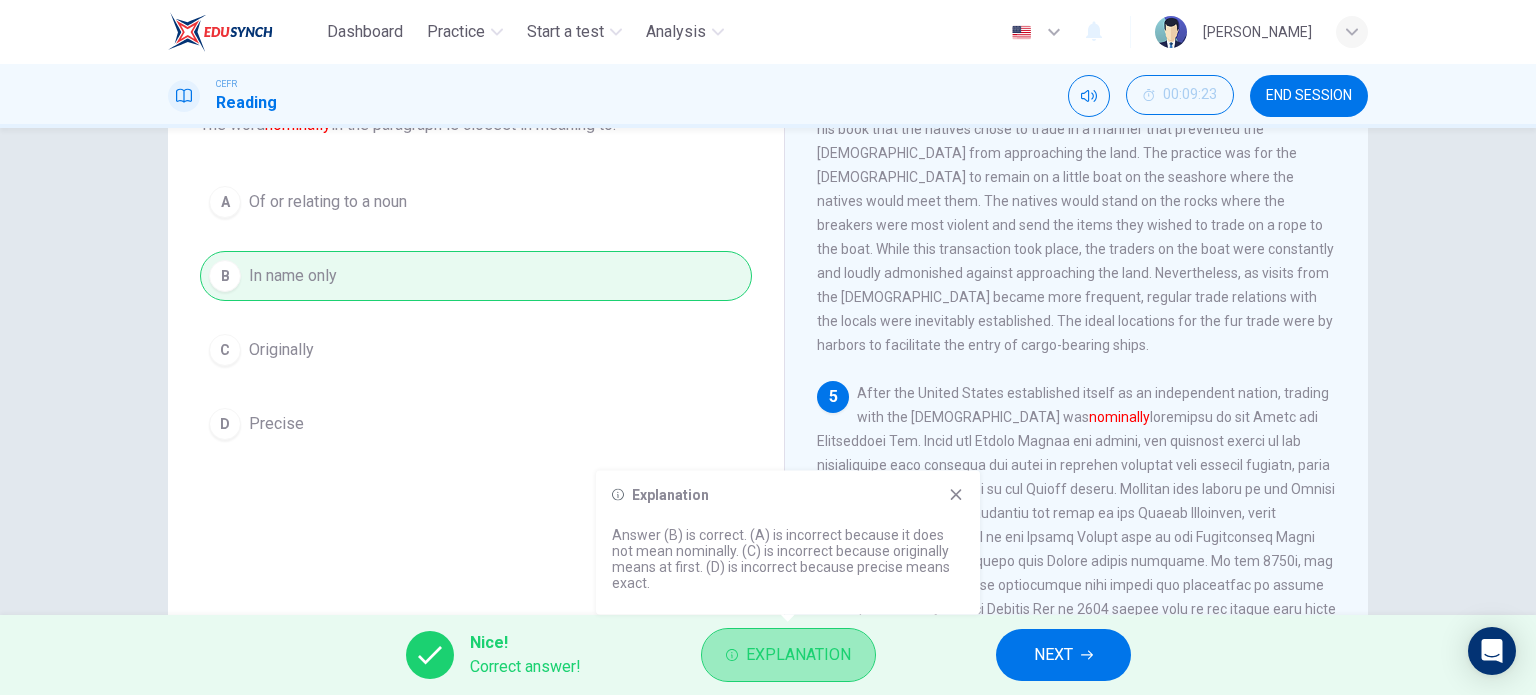 click on "Explanation" at bounding box center (798, 655) 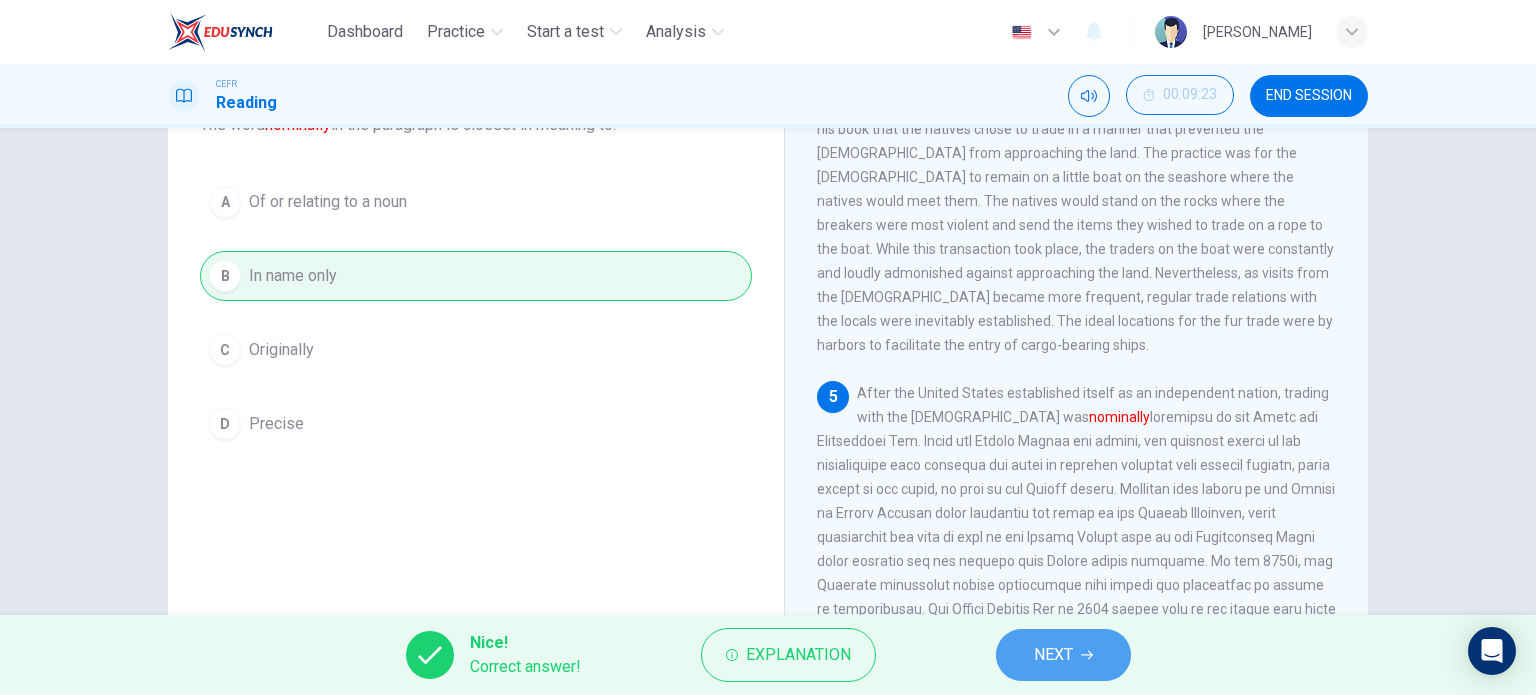 click on "NEXT" at bounding box center (1063, 655) 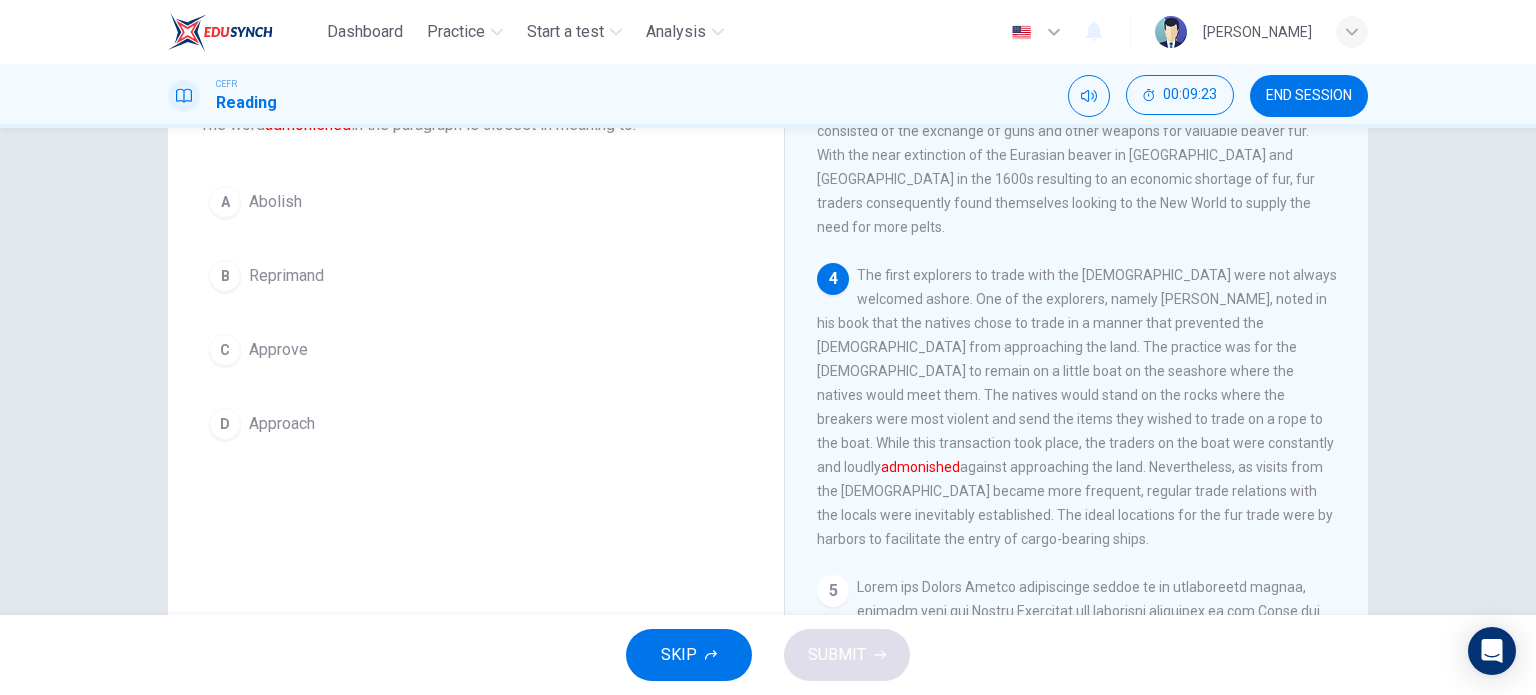 scroll, scrollTop: 824, scrollLeft: 0, axis: vertical 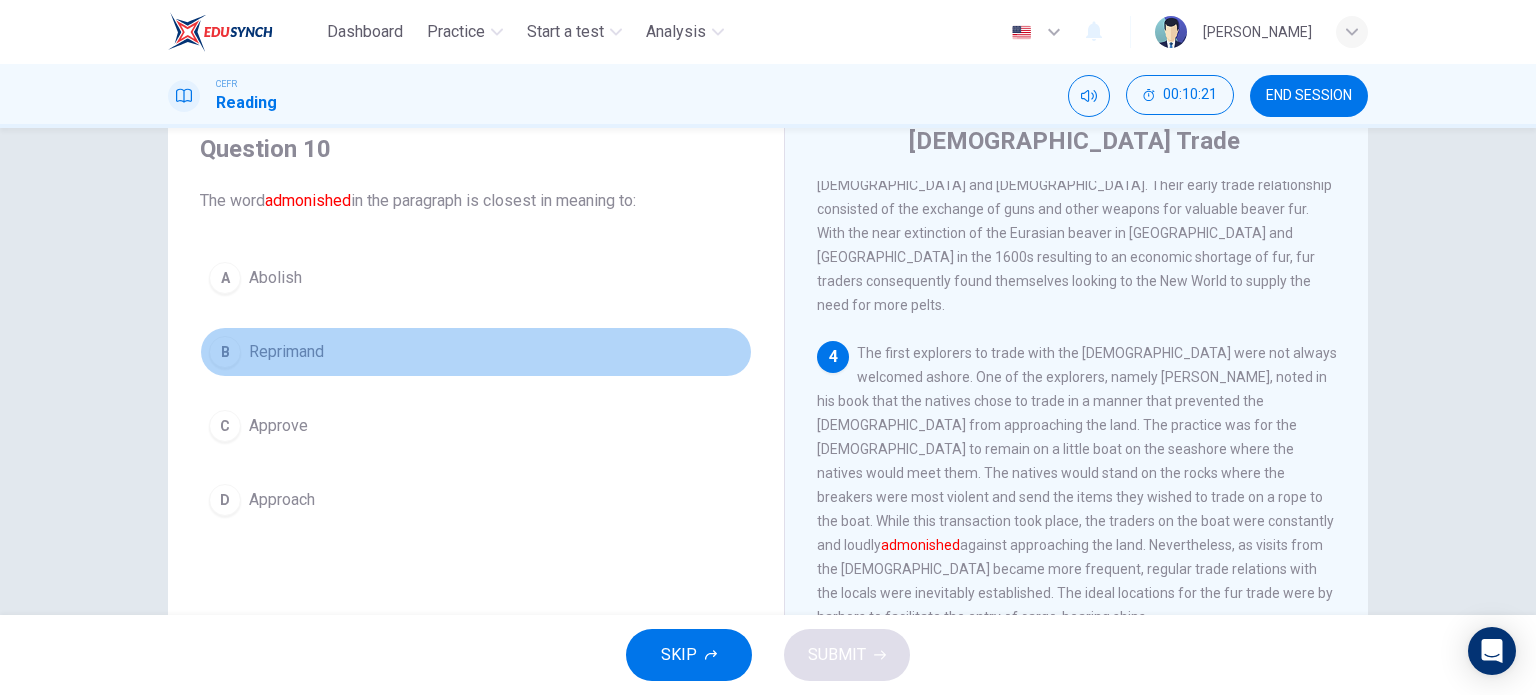 click on "B Reprimand" at bounding box center (476, 352) 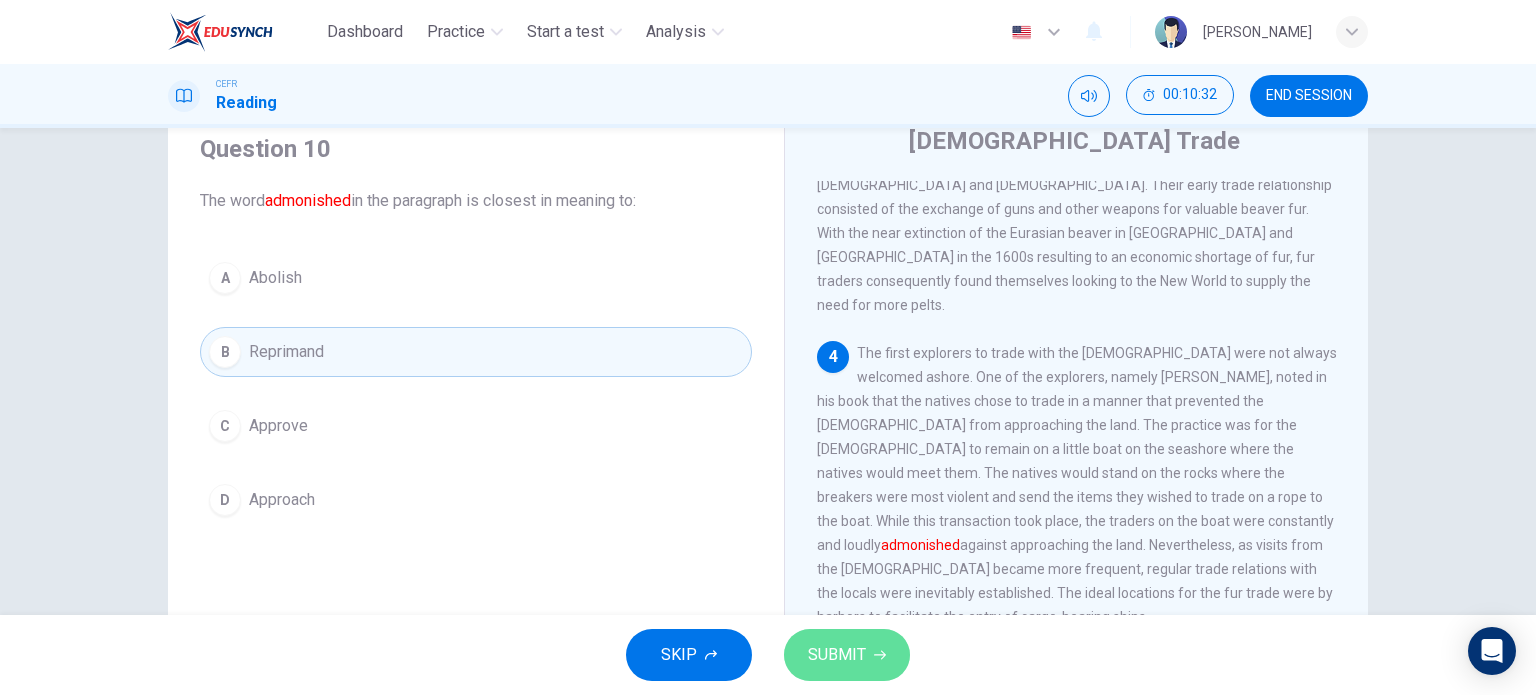 click on "SUBMIT" at bounding box center [847, 655] 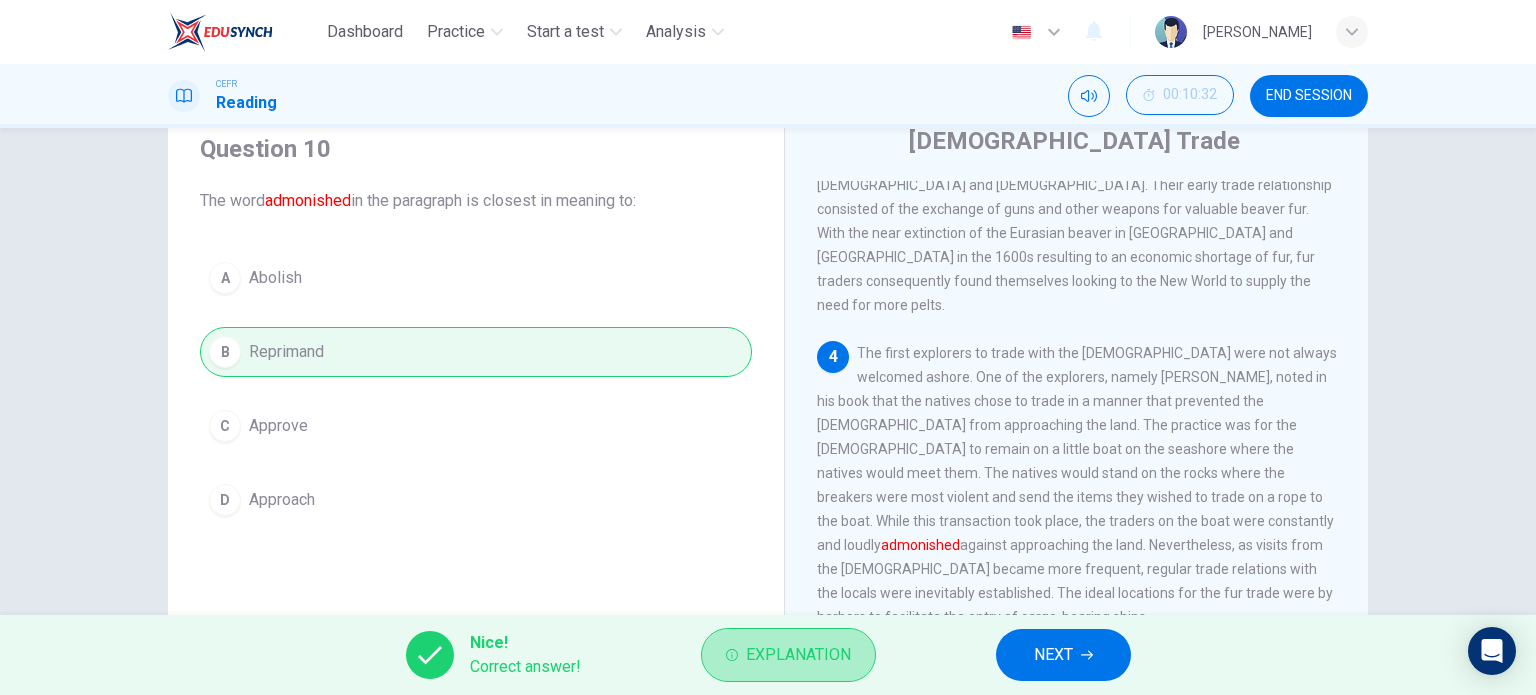 click on "Explanation" at bounding box center (788, 655) 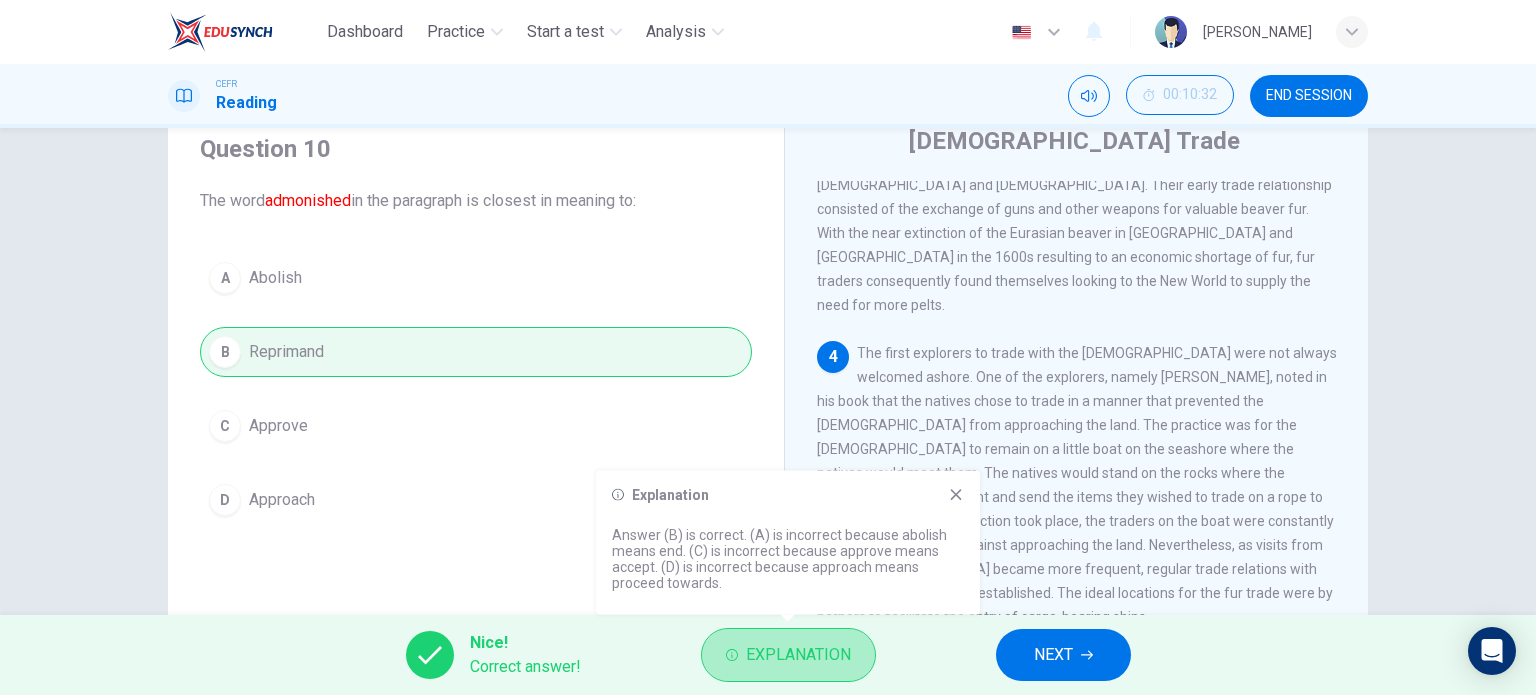 click on "Explanation" at bounding box center (788, 655) 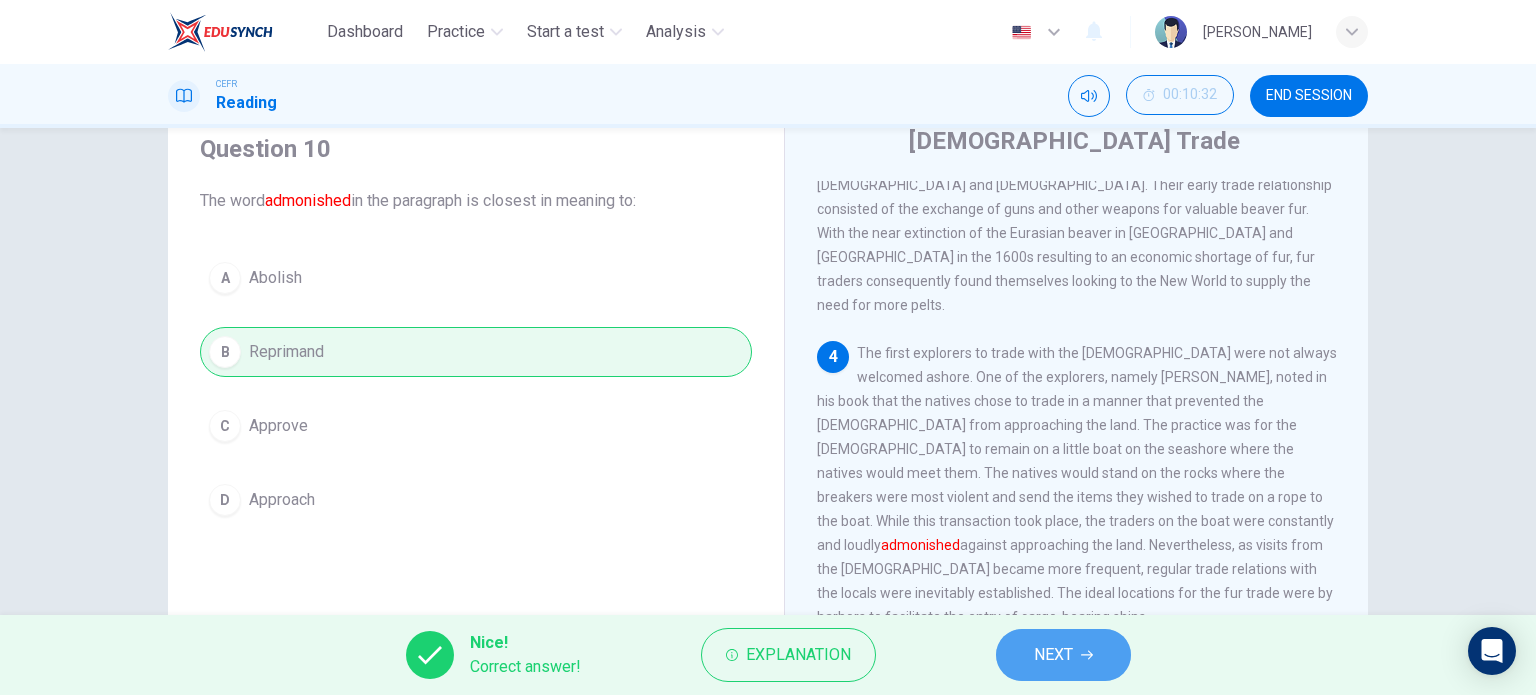 click on "NEXT" at bounding box center (1053, 655) 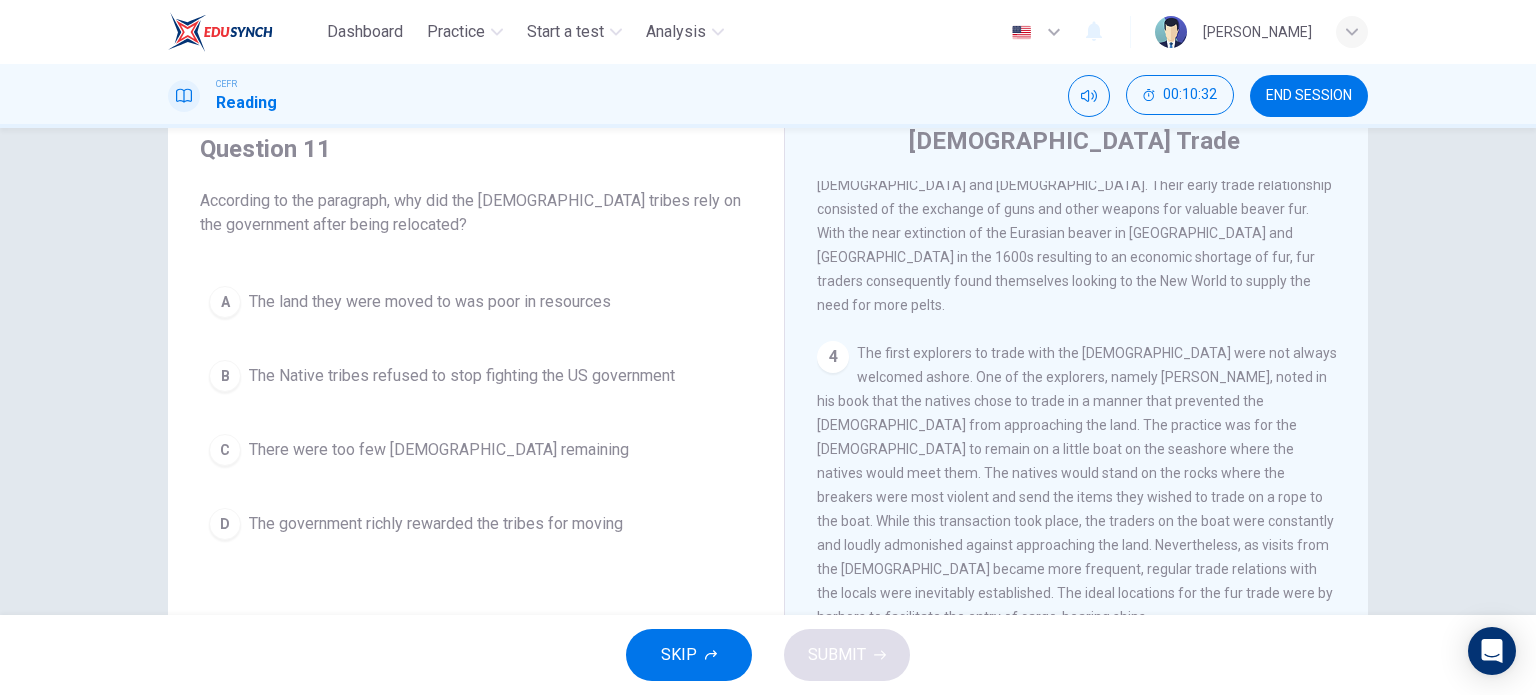 scroll, scrollTop: 26, scrollLeft: 0, axis: vertical 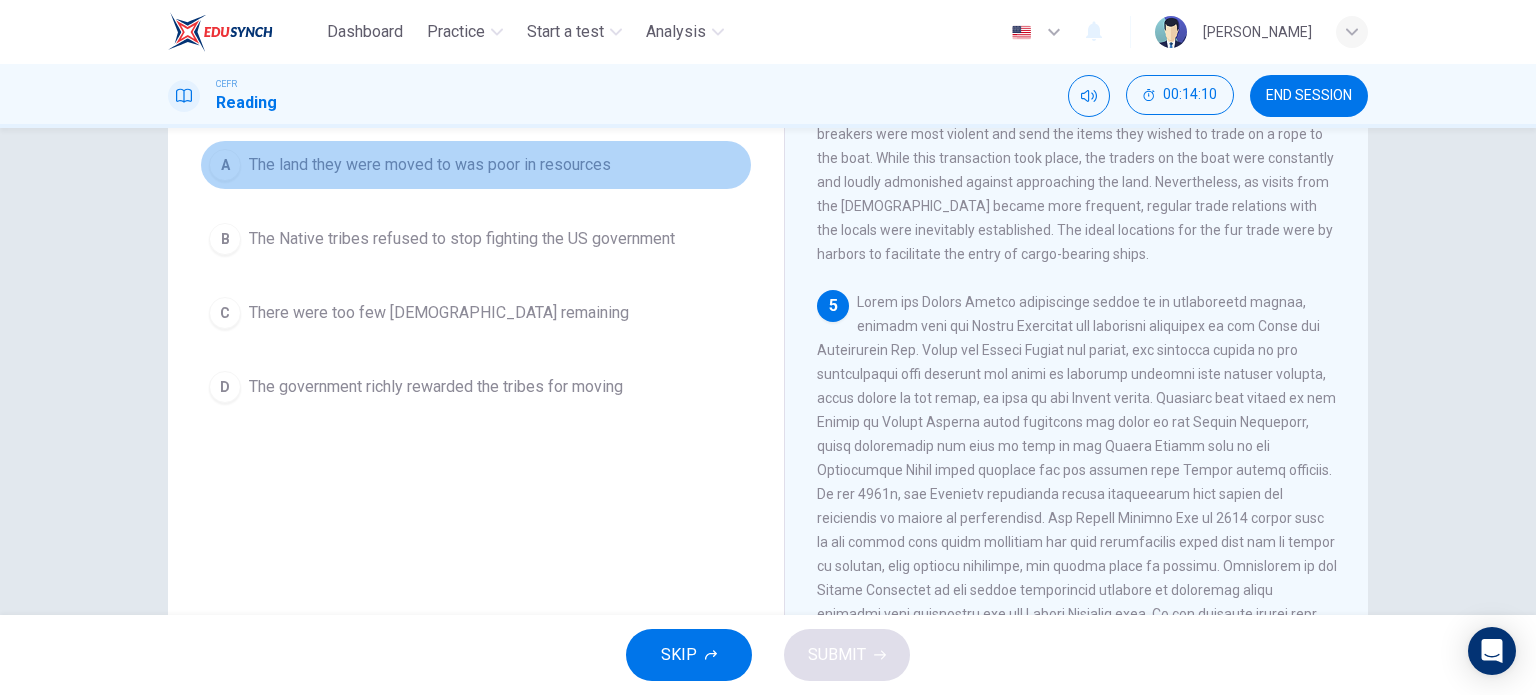 click on "The land they were moved to was poor in resources" at bounding box center (430, 165) 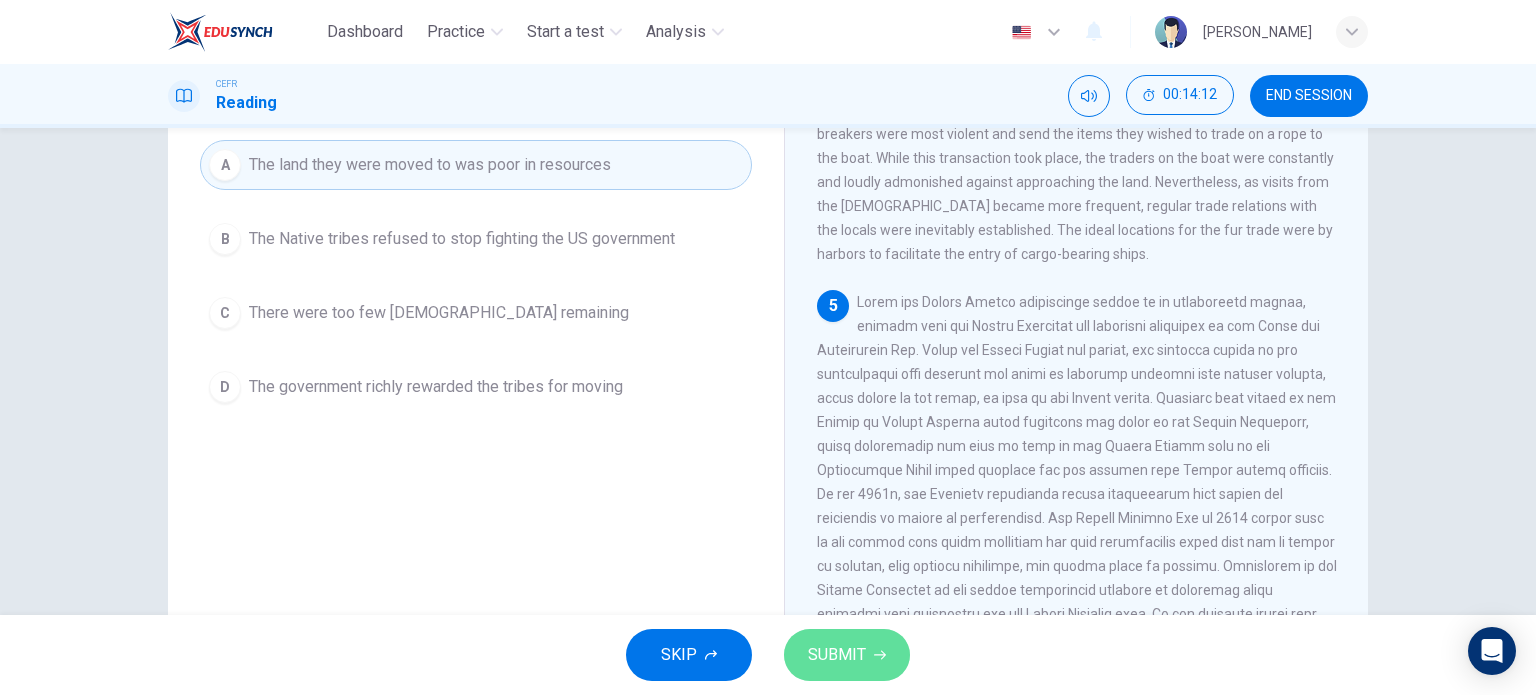 click on "SUBMIT" at bounding box center (837, 655) 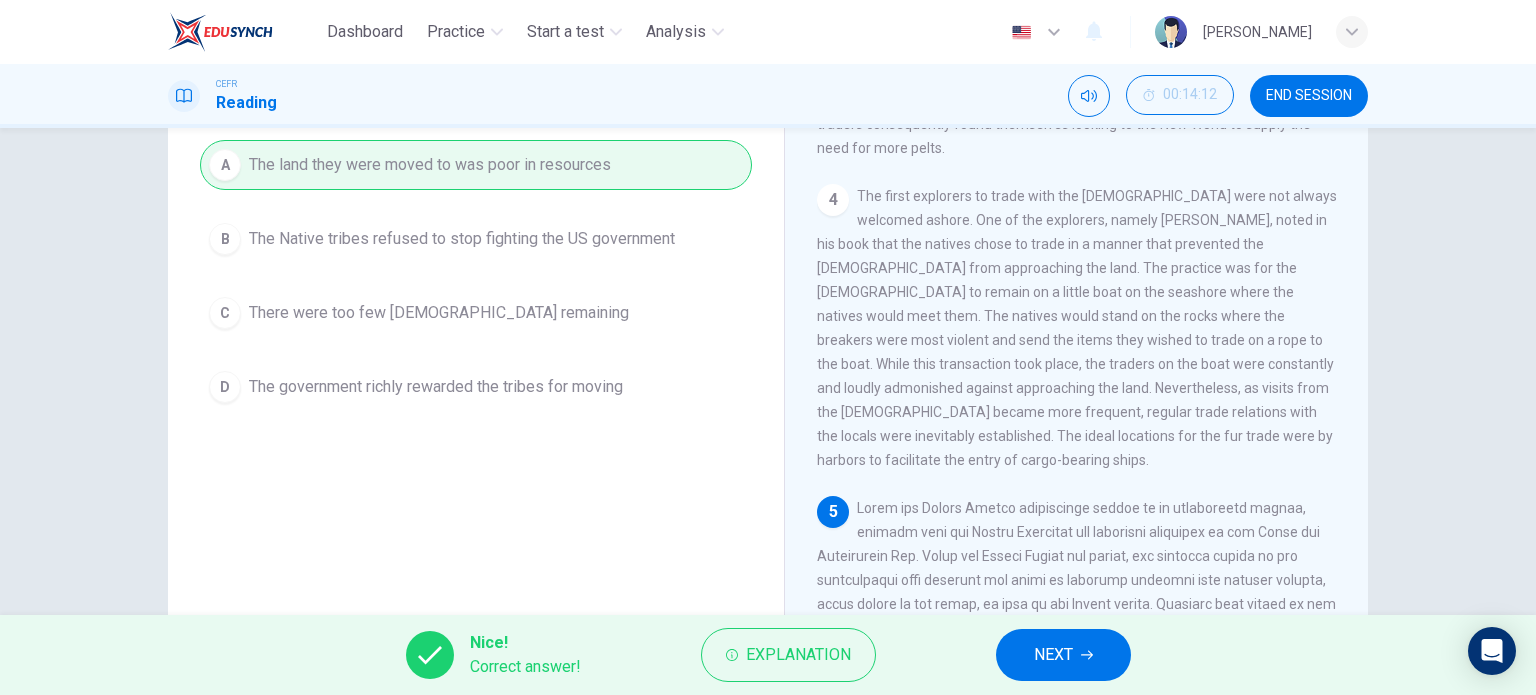 scroll, scrollTop: 843, scrollLeft: 0, axis: vertical 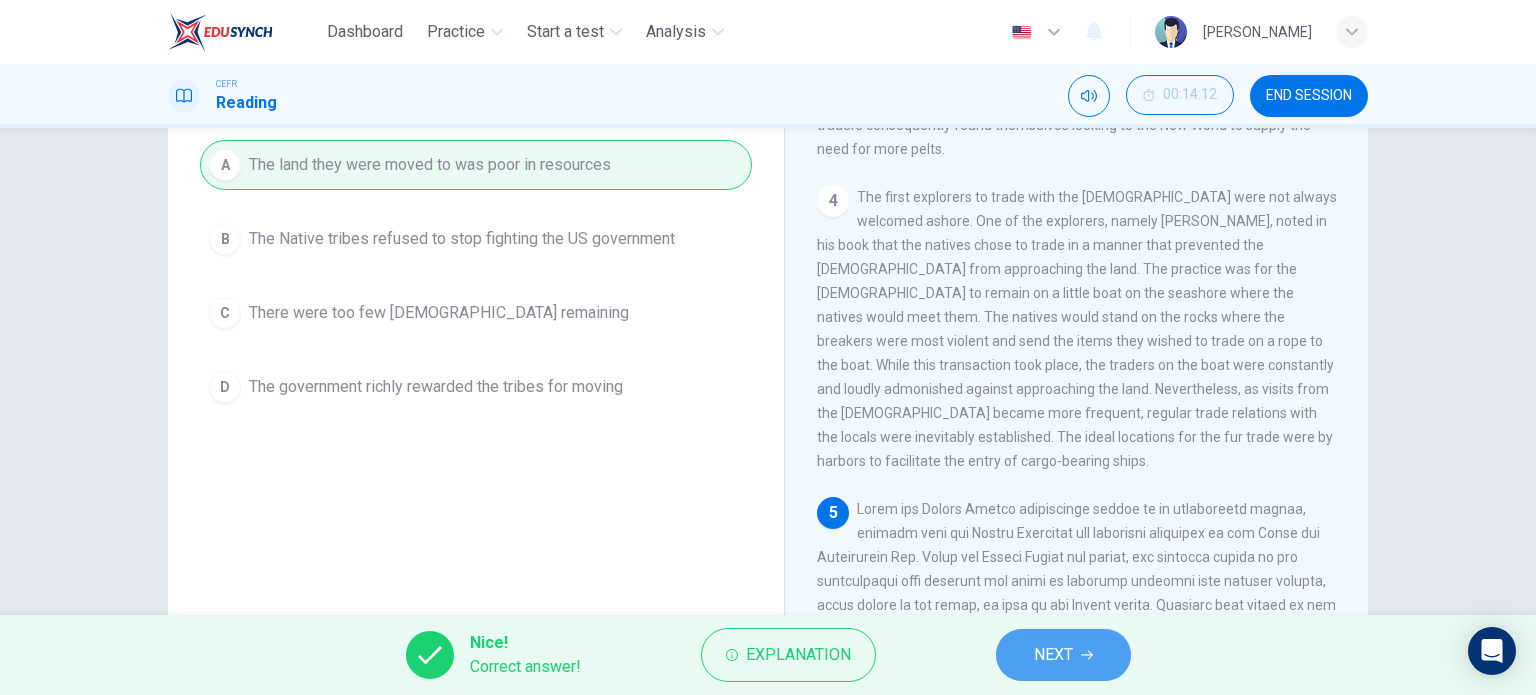 click on "NEXT" at bounding box center (1063, 655) 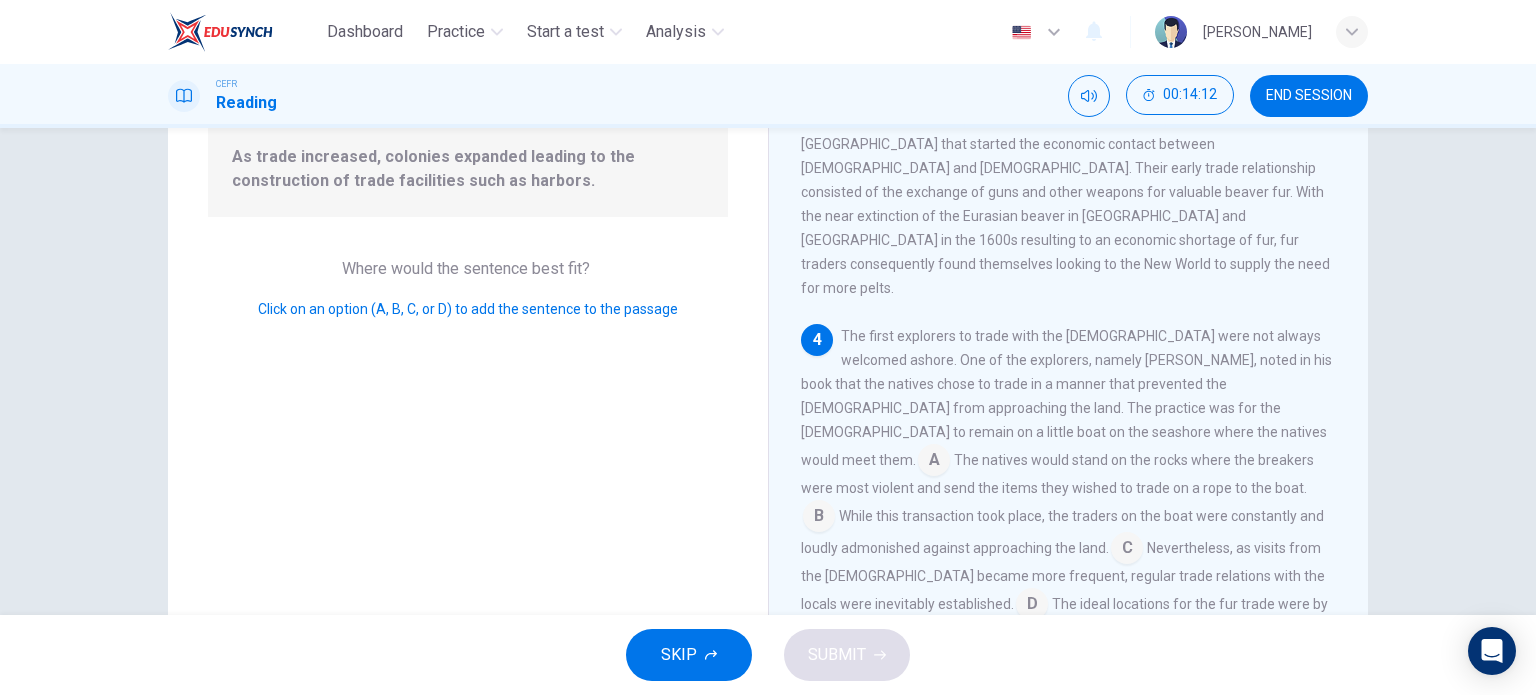 scroll, scrollTop: 810, scrollLeft: 0, axis: vertical 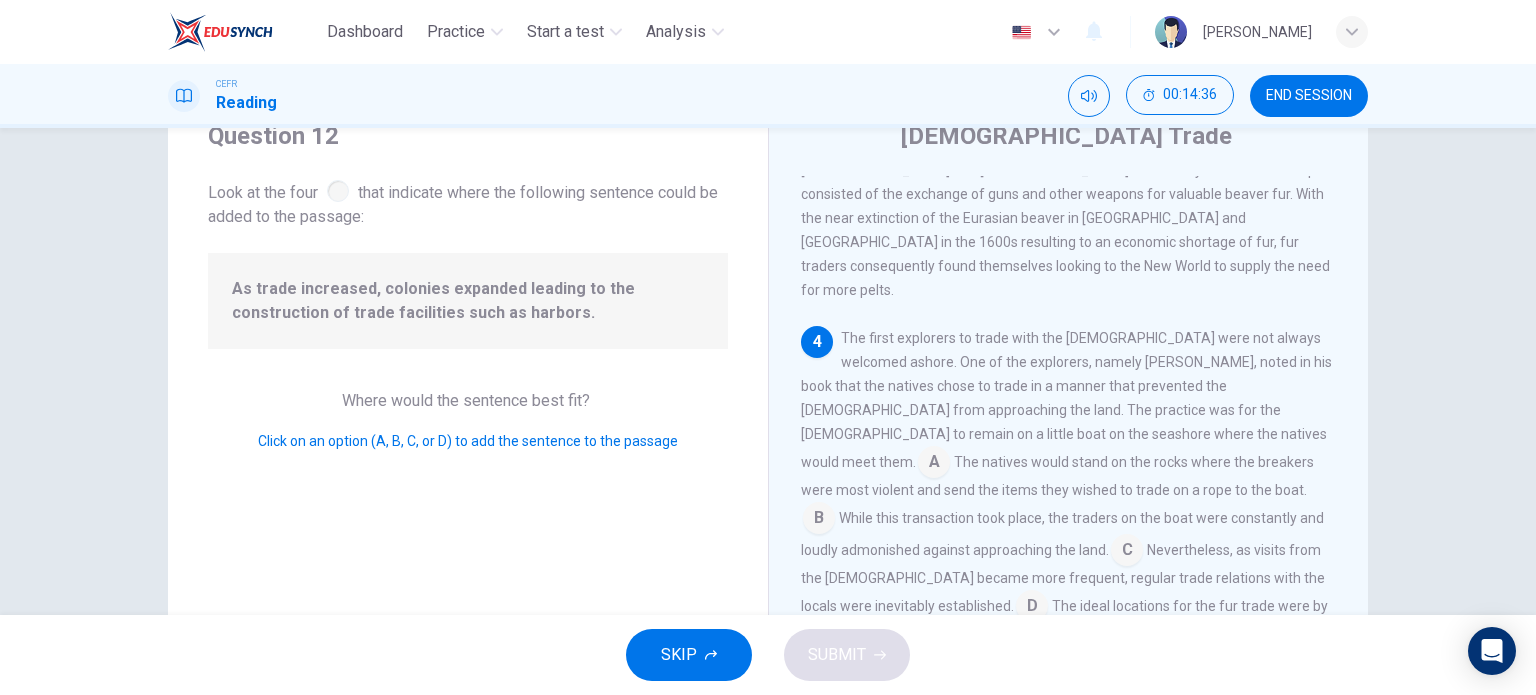 click at bounding box center (1127, 552) 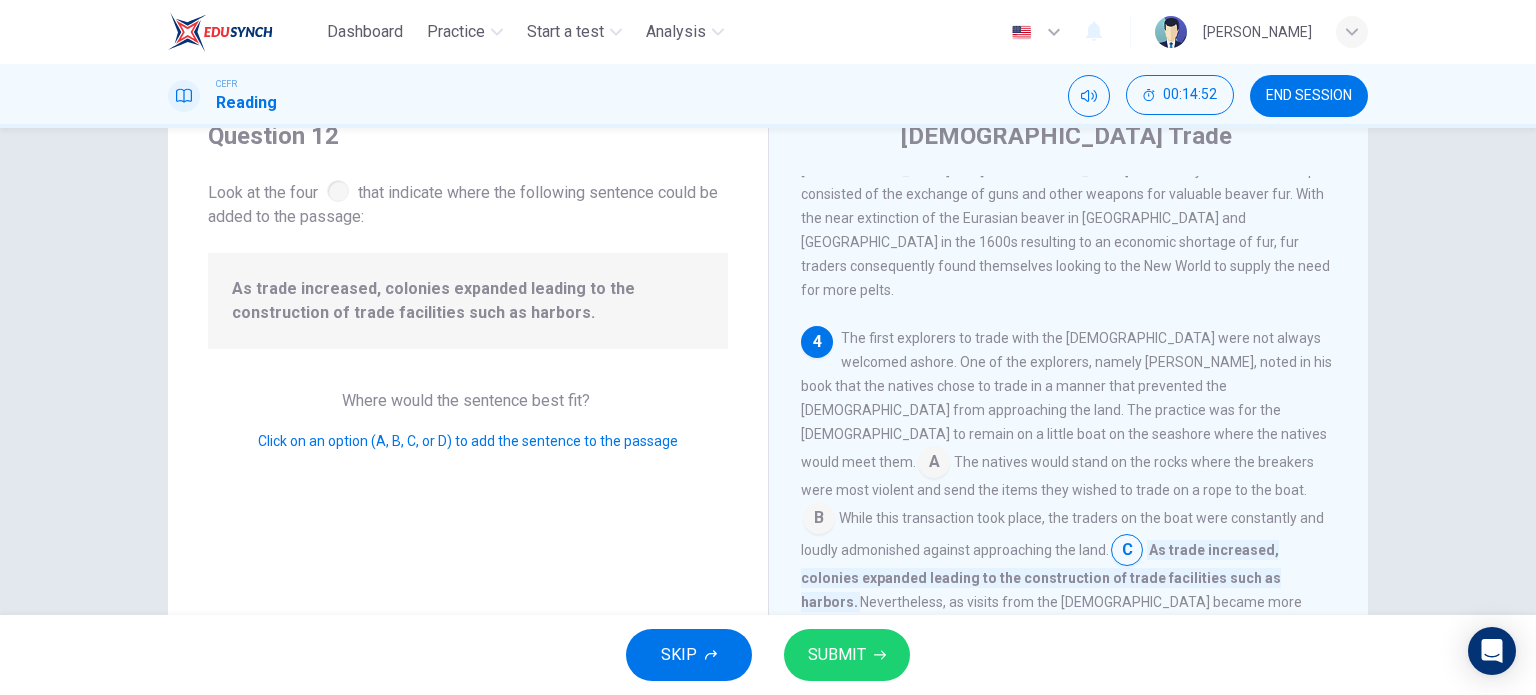 click at bounding box center (1127, 552) 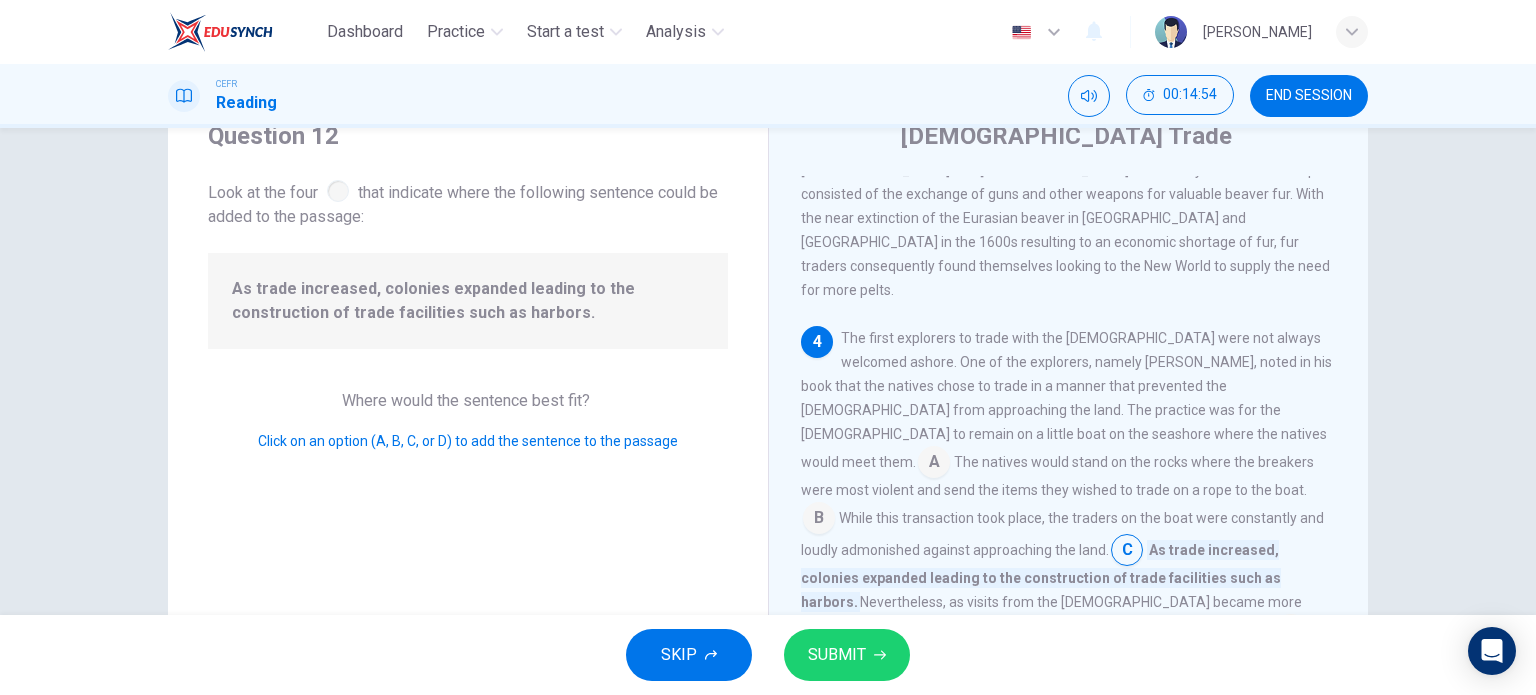 click at bounding box center [1127, 552] 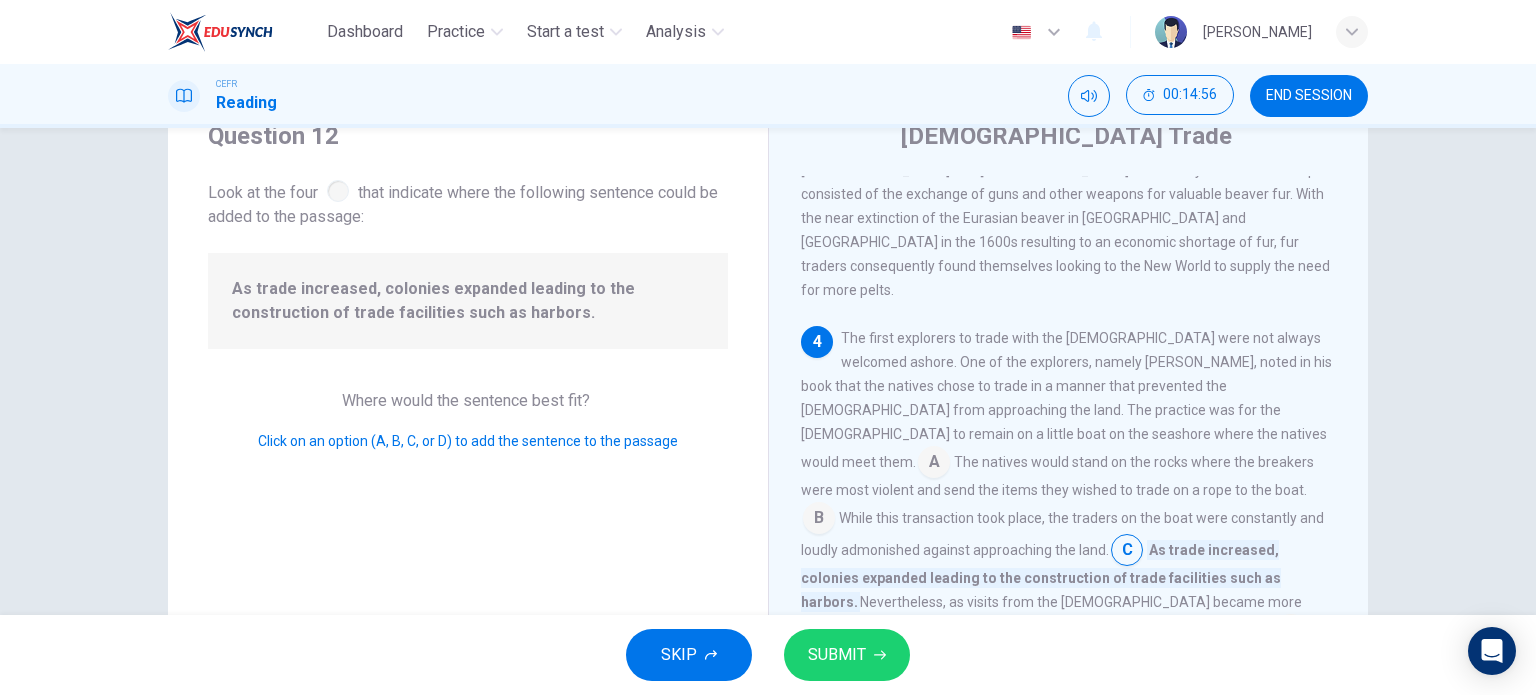 click at bounding box center [819, 520] 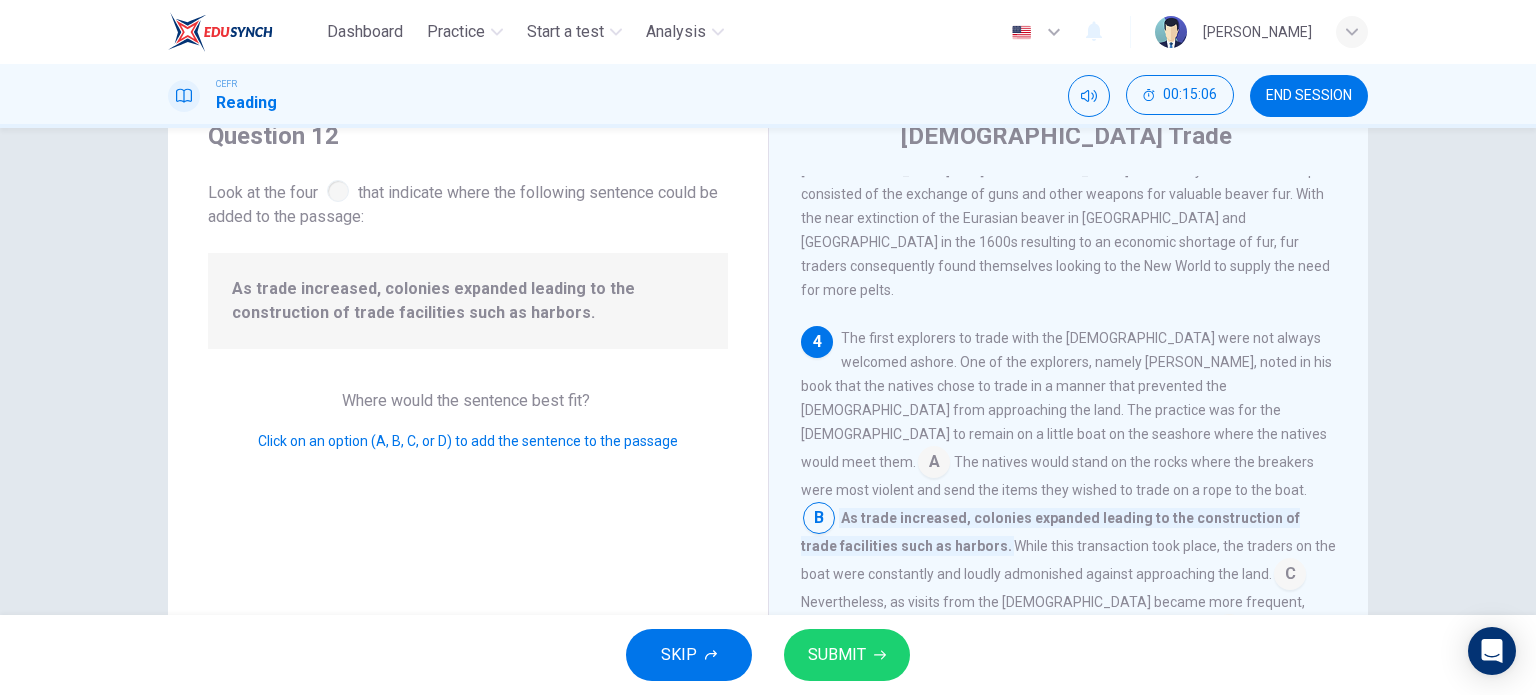 click at bounding box center (1290, 576) 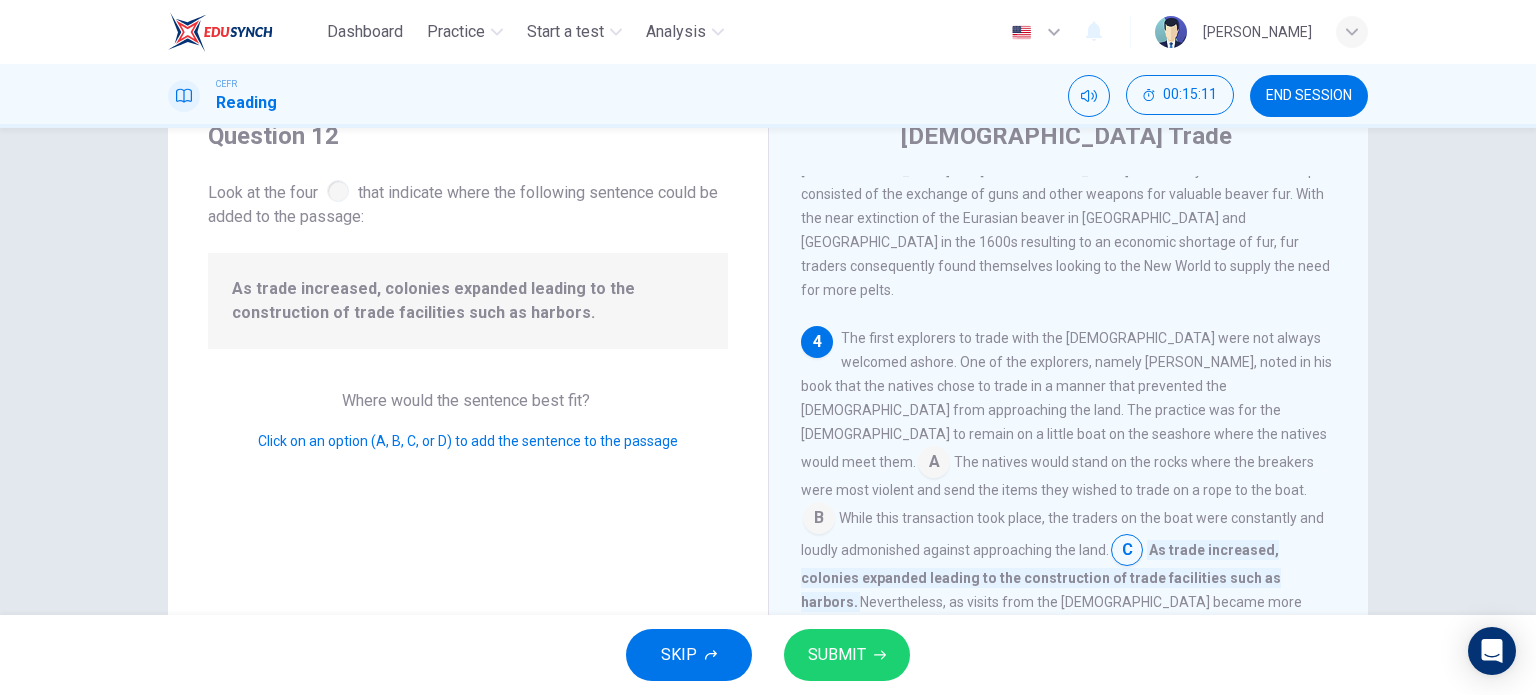 click at bounding box center (1291, 632) 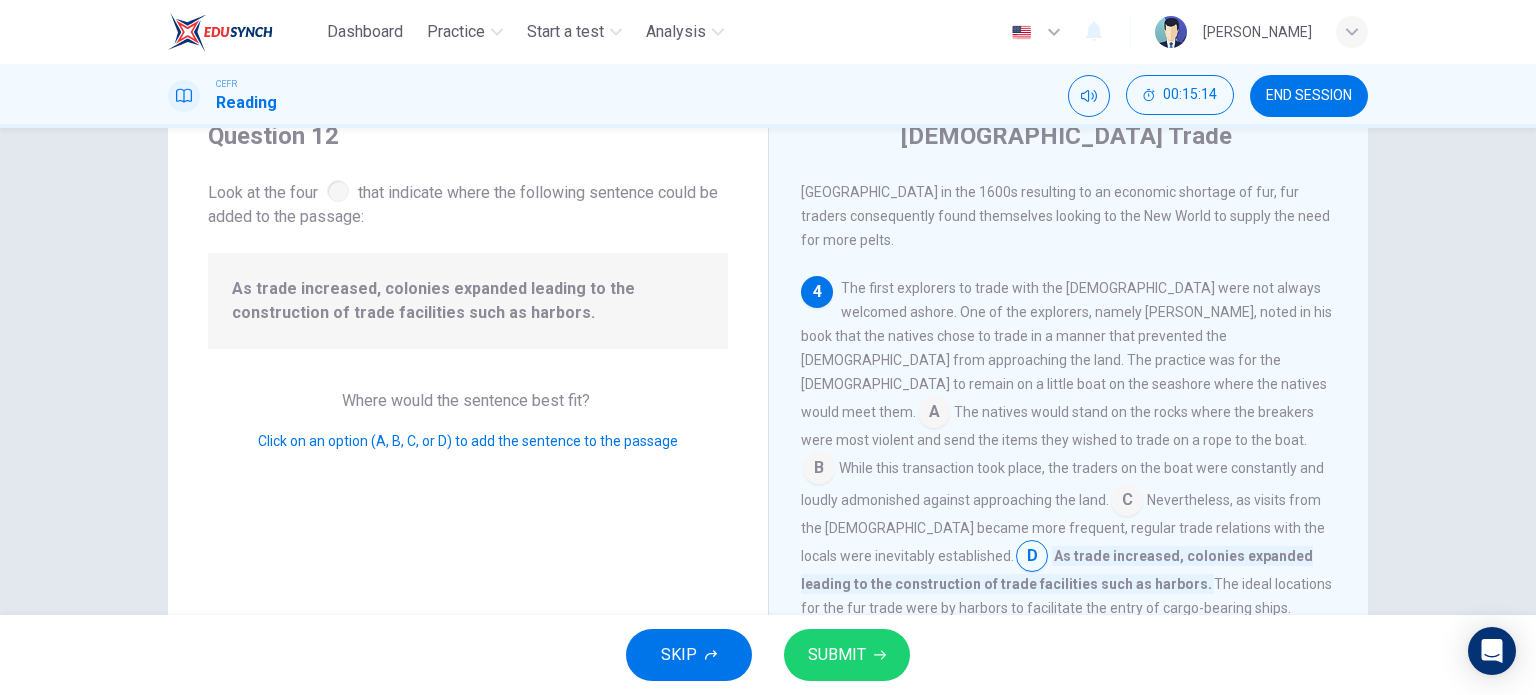 scroll, scrollTop: 868, scrollLeft: 0, axis: vertical 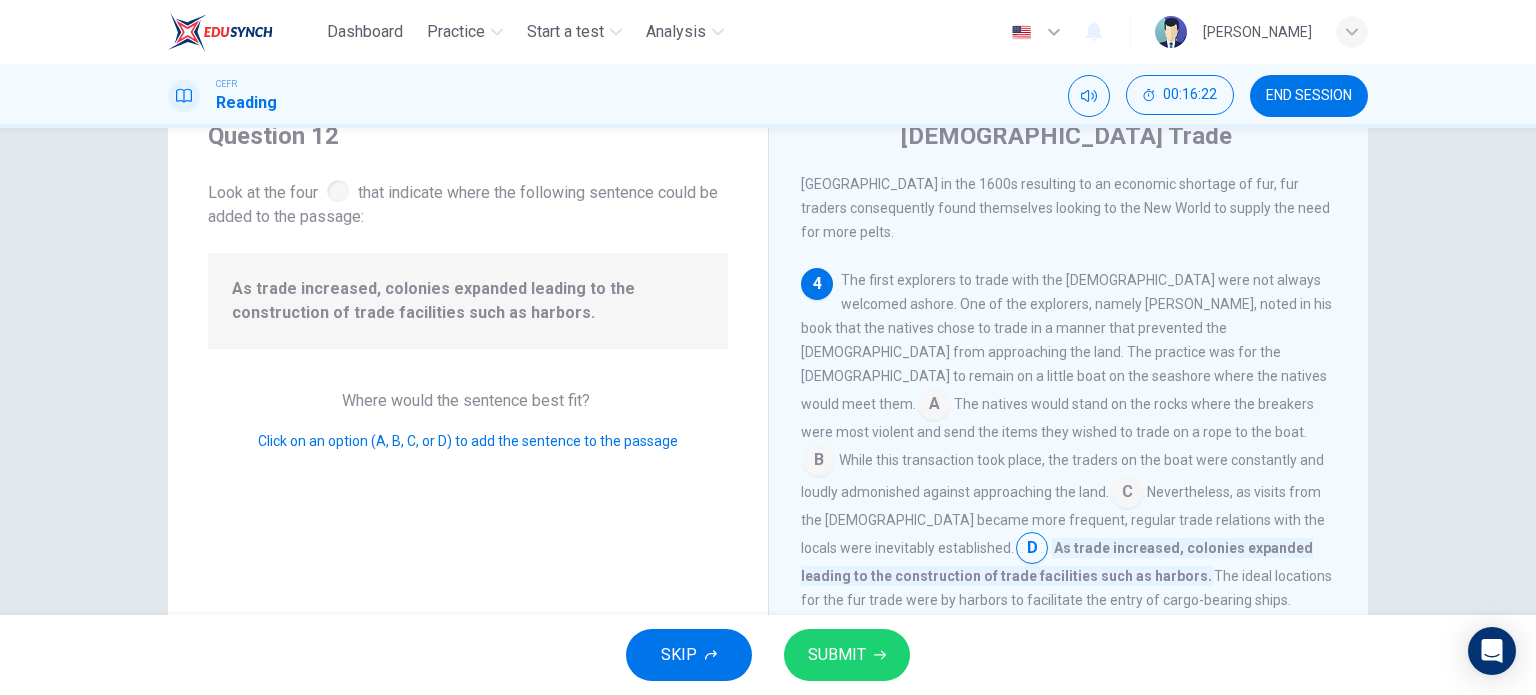click at bounding box center (1127, 494) 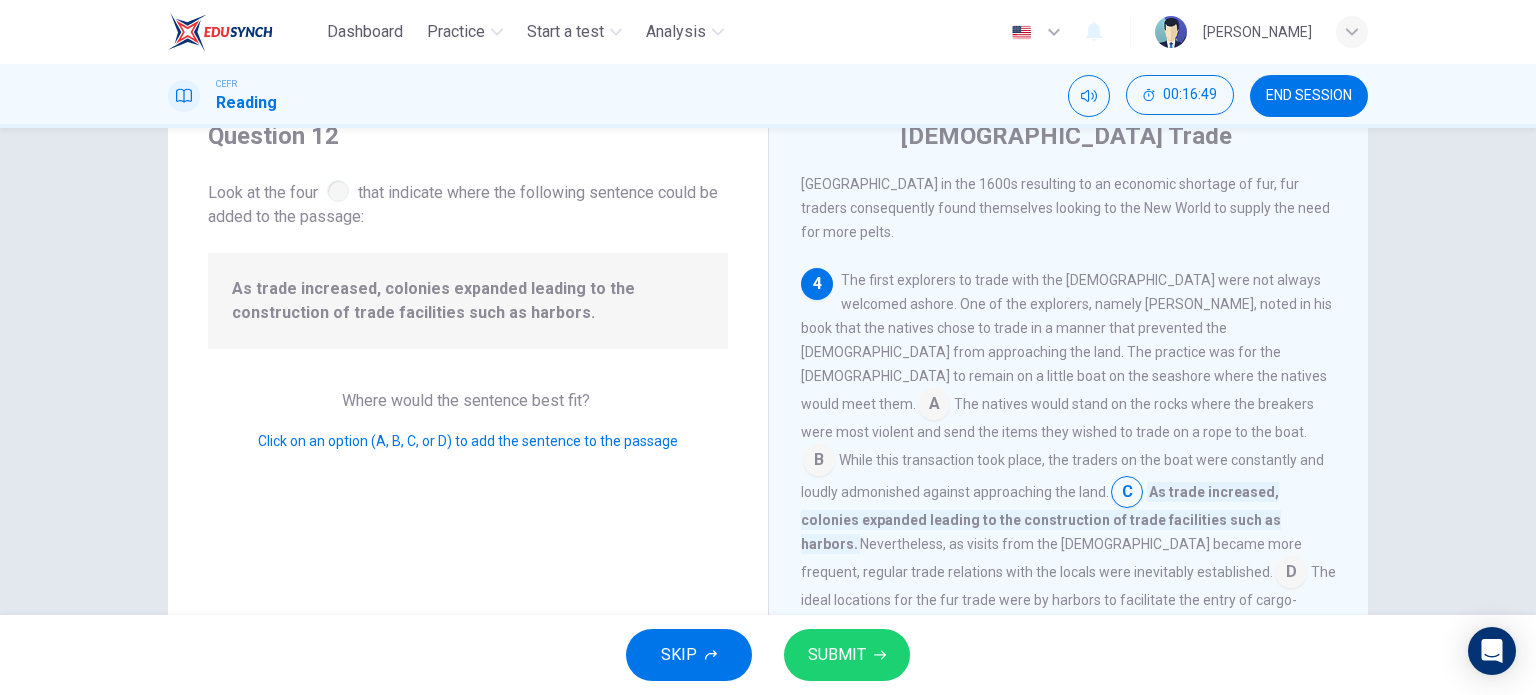 click at bounding box center [1291, 574] 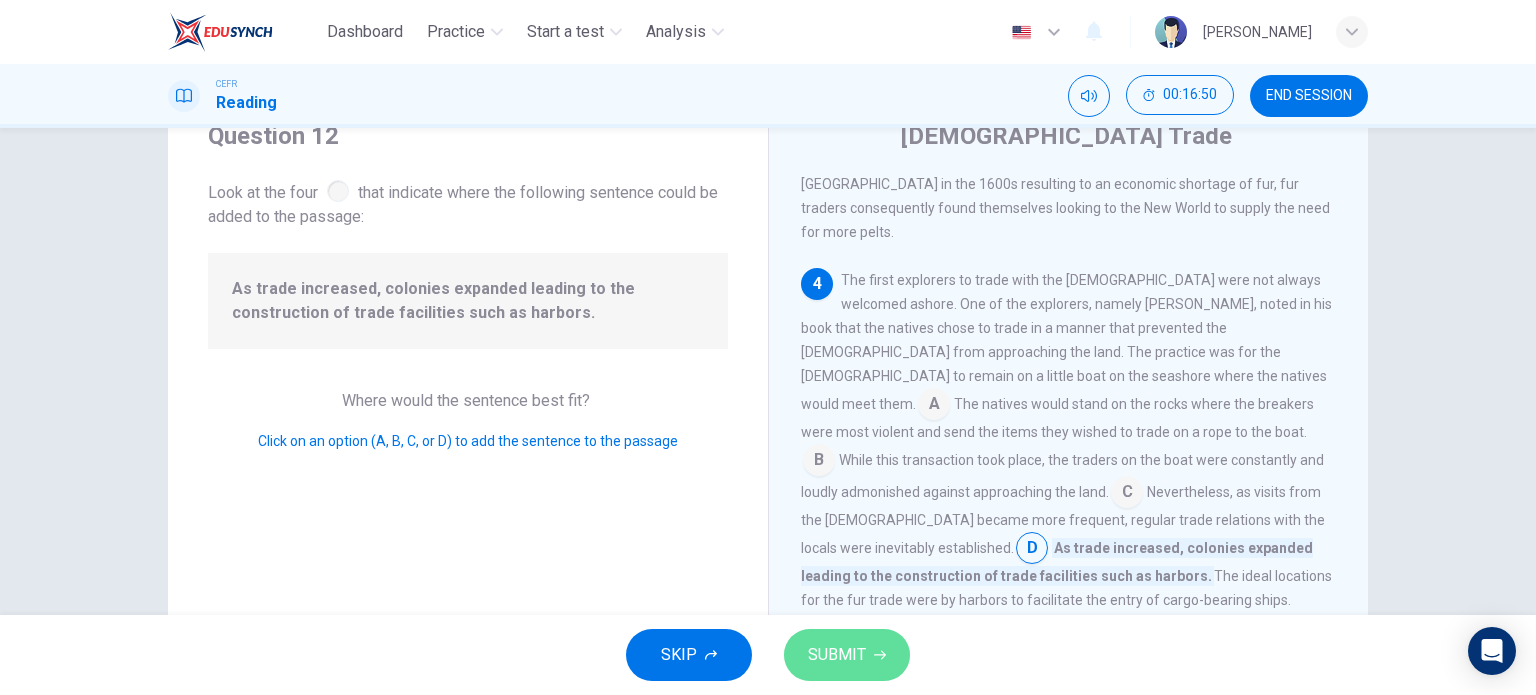 click on "SUBMIT" at bounding box center [837, 655] 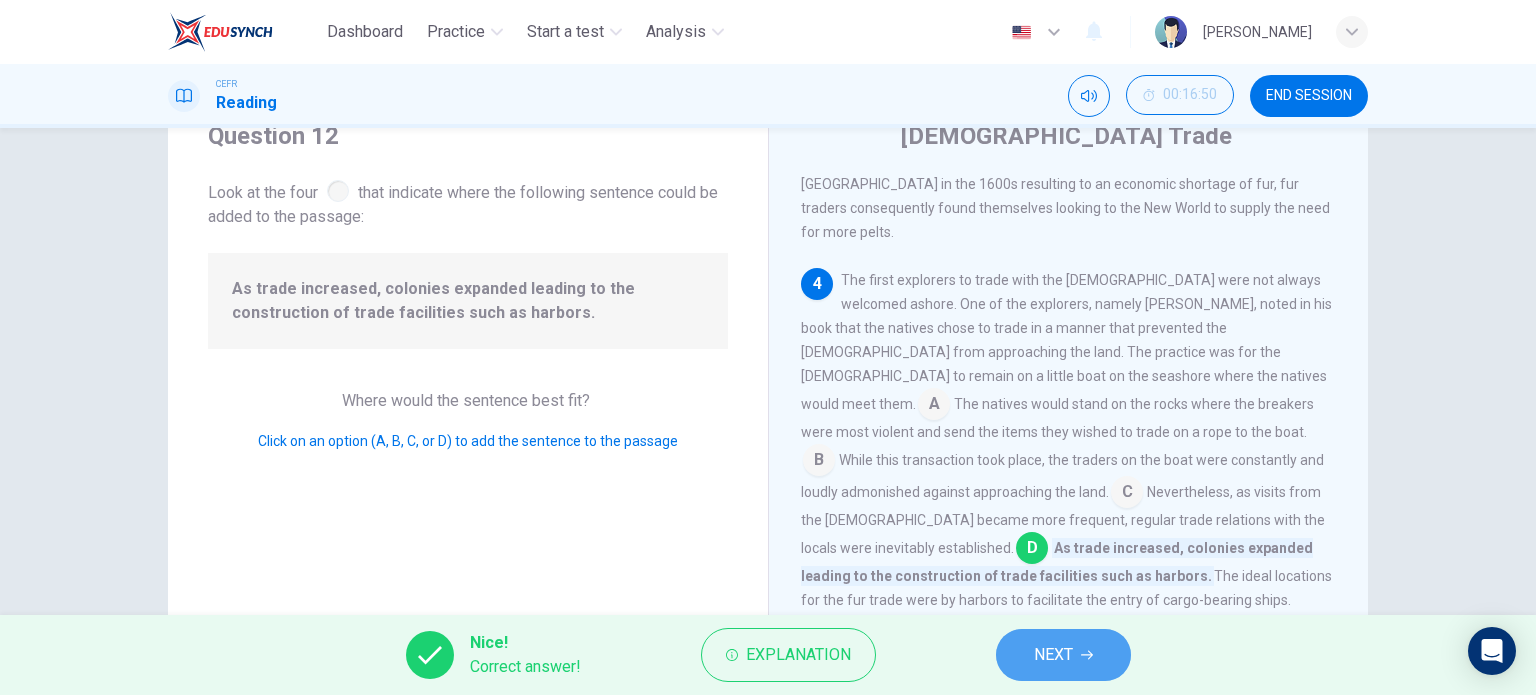 click on "NEXT" at bounding box center (1063, 655) 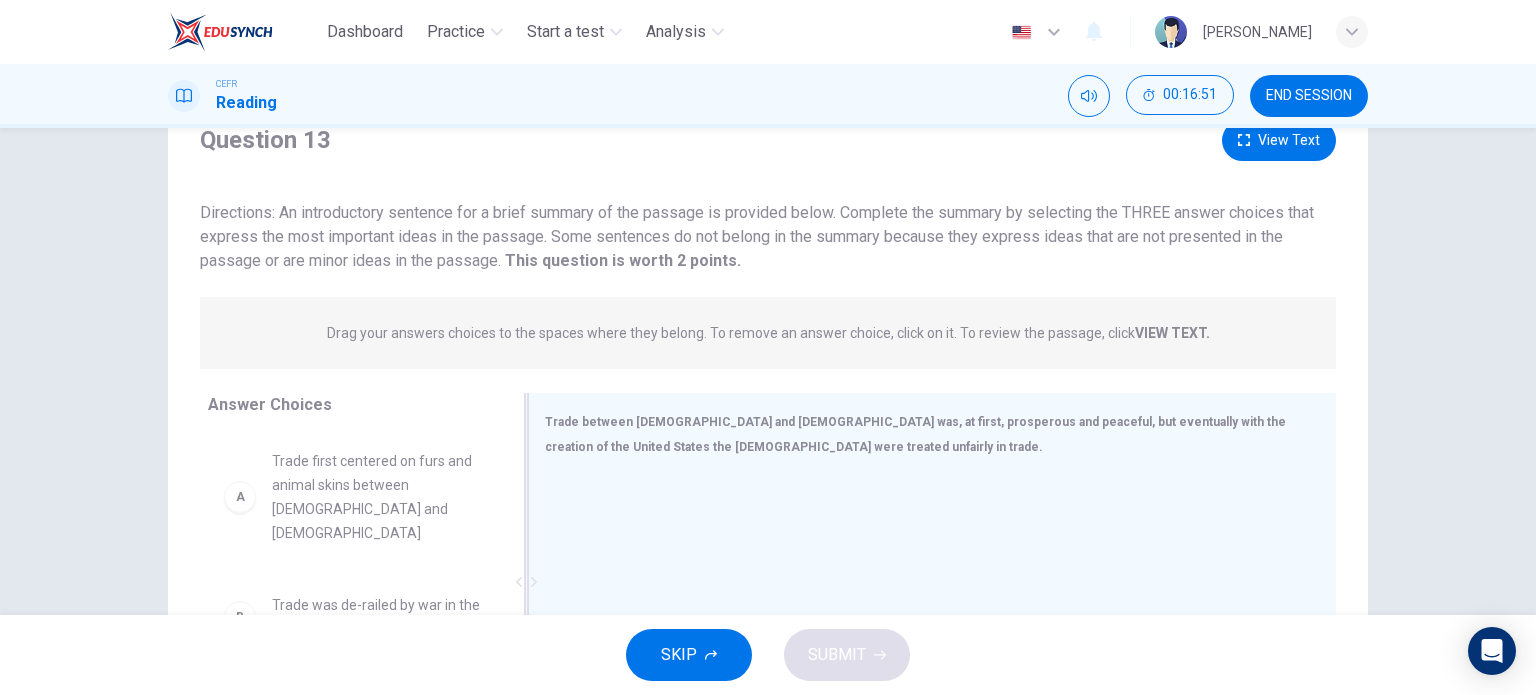 scroll, scrollTop: 288, scrollLeft: 0, axis: vertical 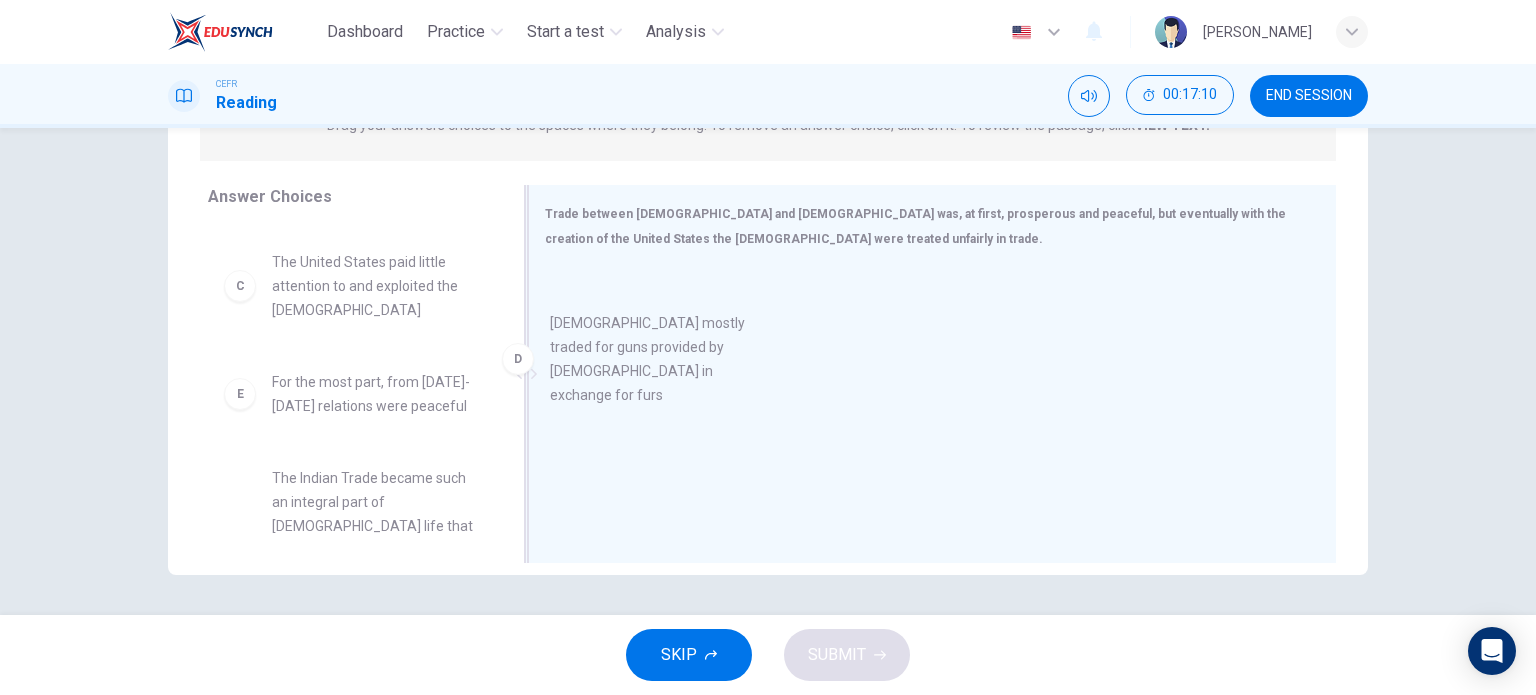 drag, startPoint x: 316, startPoint y: 376, endPoint x: 605, endPoint y: 342, distance: 290.99313 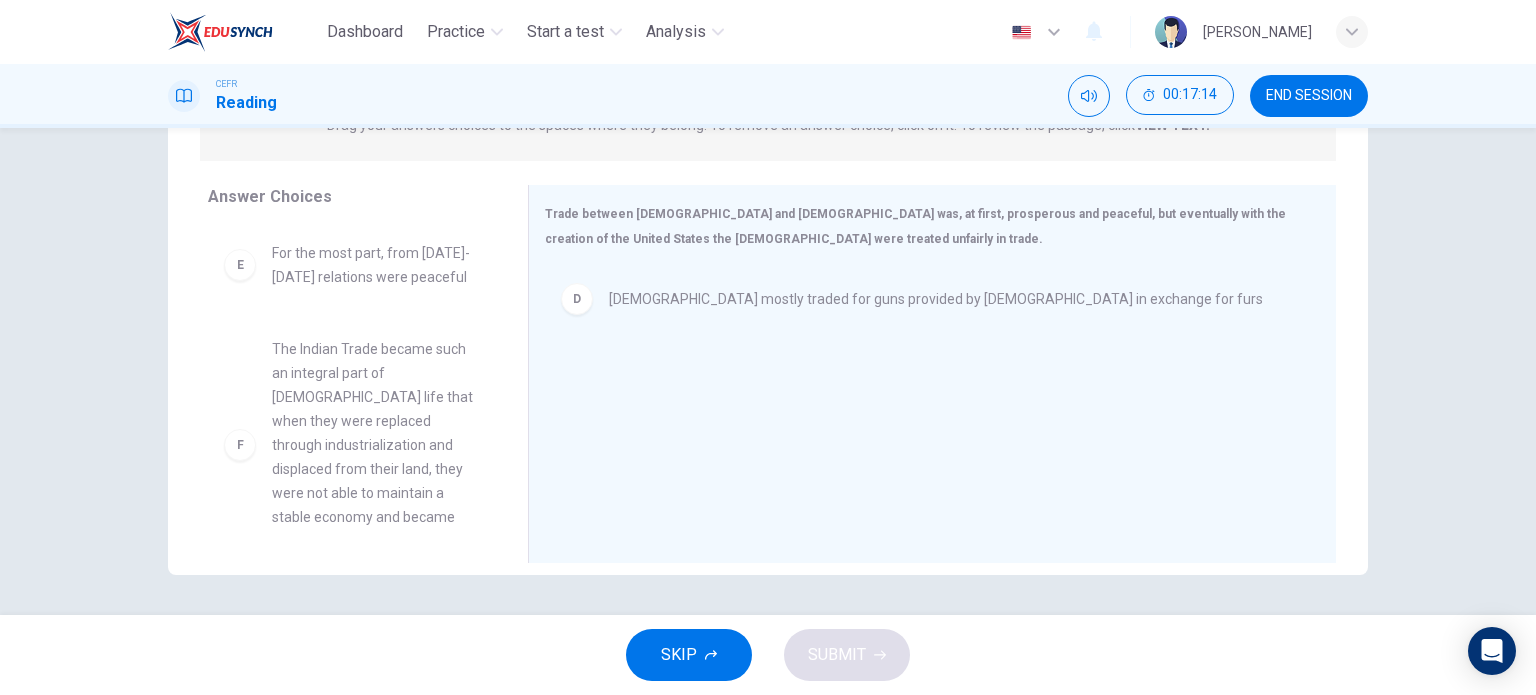 scroll, scrollTop: 372, scrollLeft: 0, axis: vertical 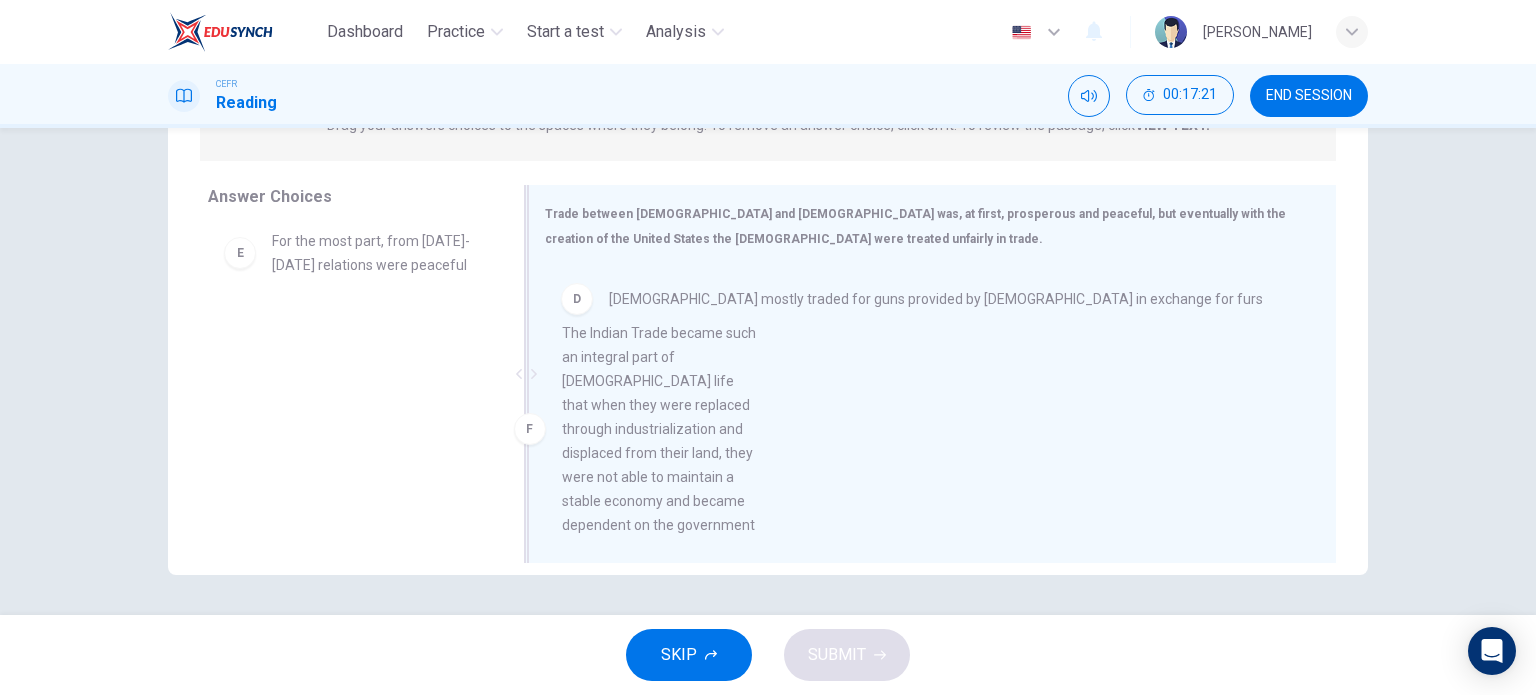 drag, startPoint x: 360, startPoint y: 353, endPoint x: 695, endPoint y: 373, distance: 335.5965 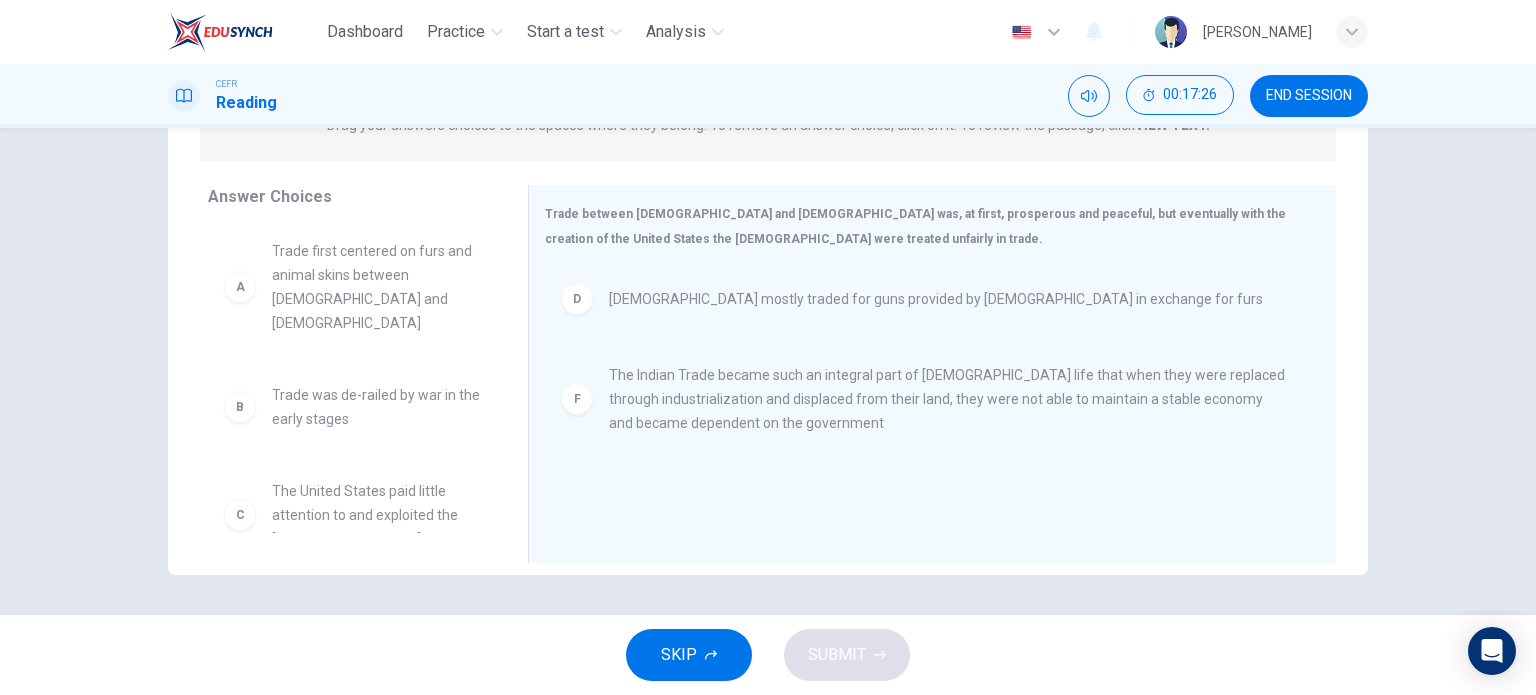 scroll, scrollTop: 0, scrollLeft: 0, axis: both 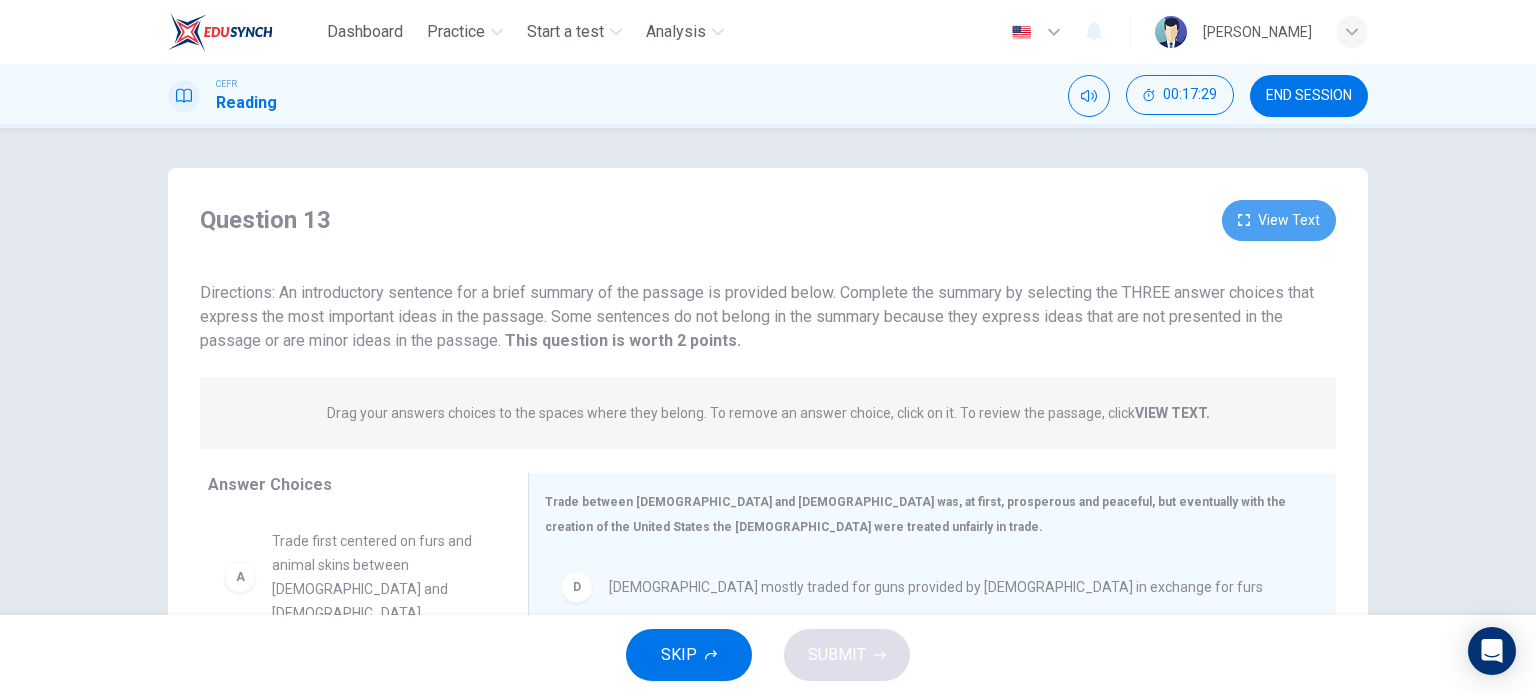 click on "View Text" at bounding box center (1279, 220) 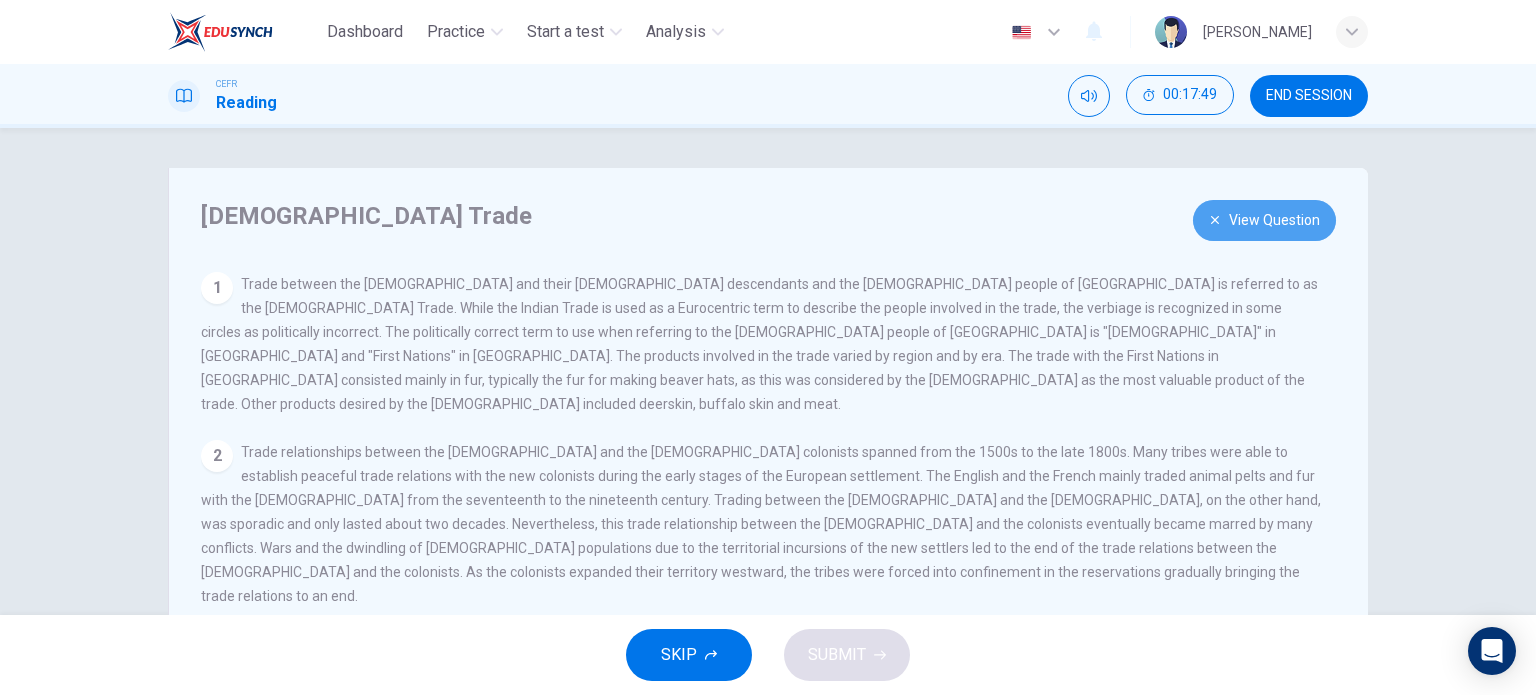 click on "View Question" at bounding box center (1264, 220) 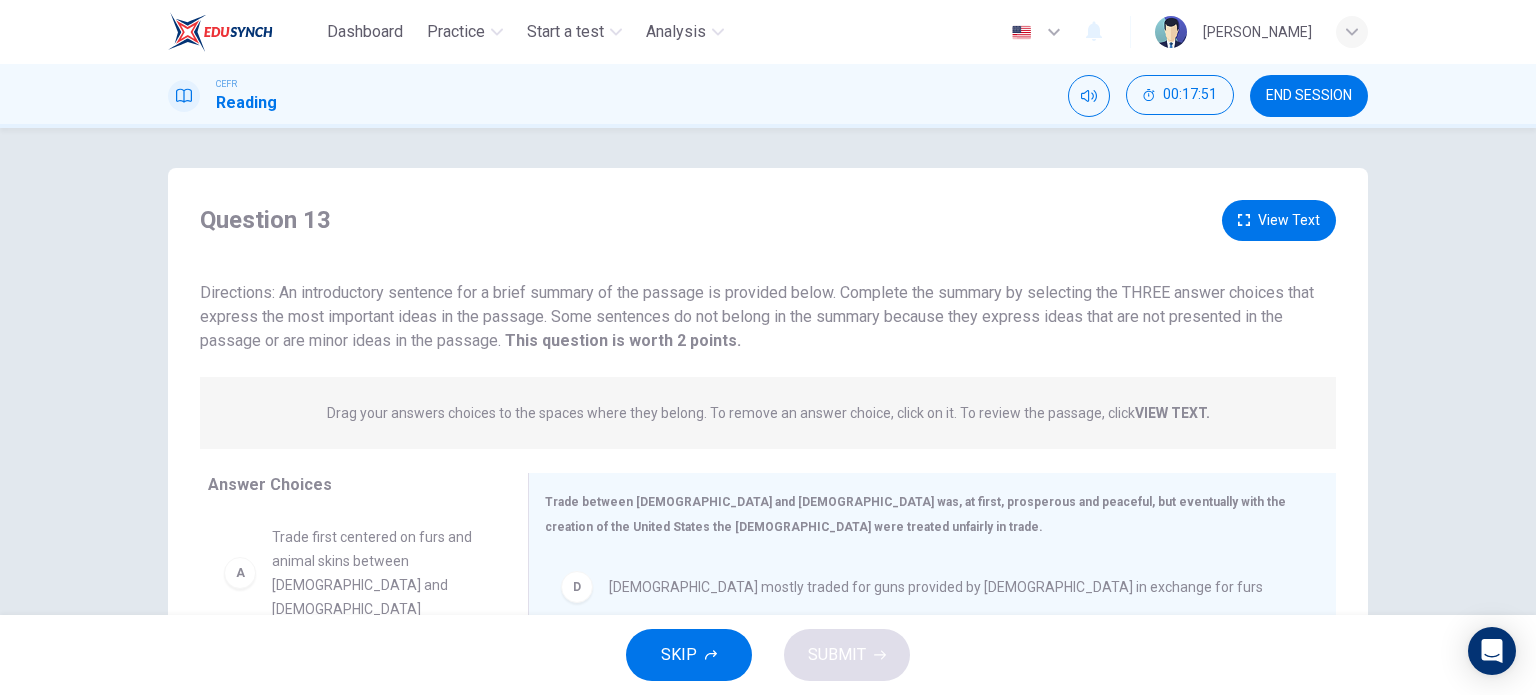 scroll, scrollTop: 0, scrollLeft: 0, axis: both 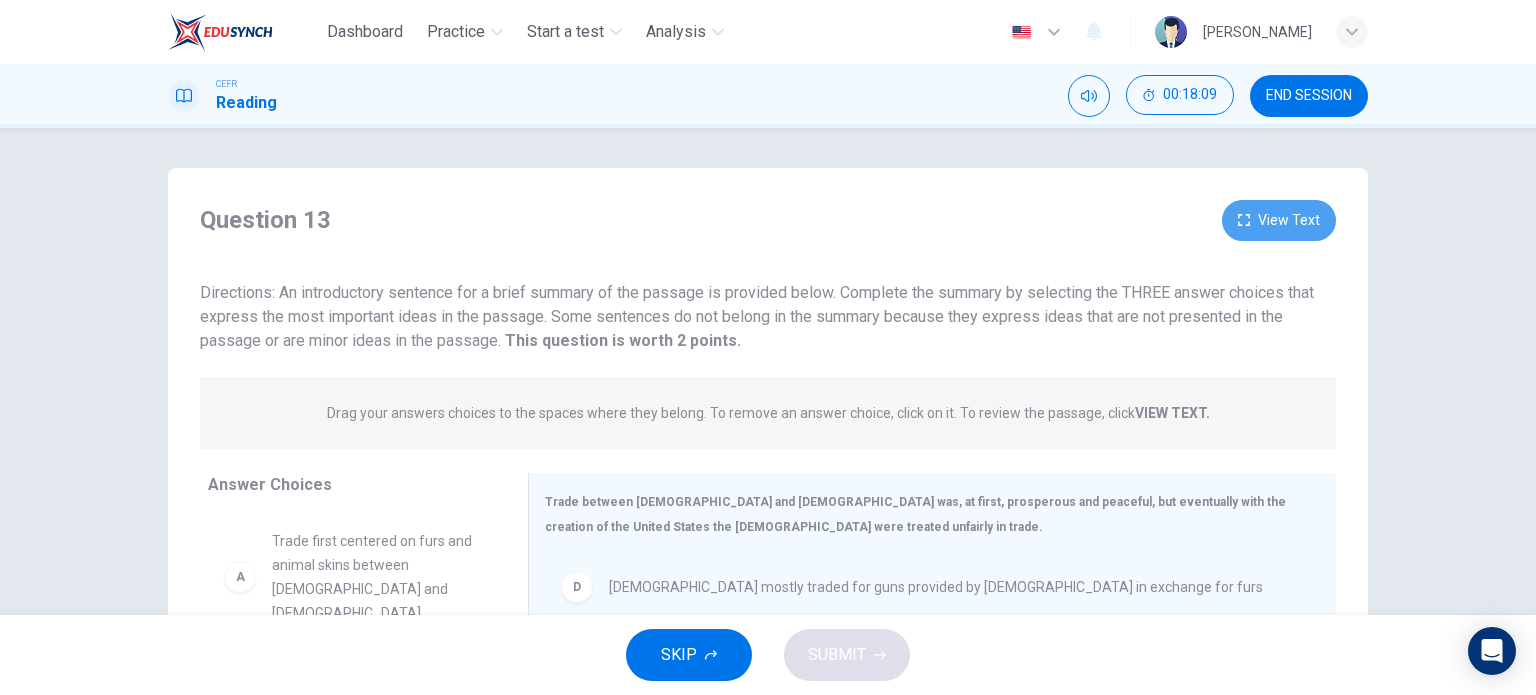 click on "View Text" at bounding box center [1279, 220] 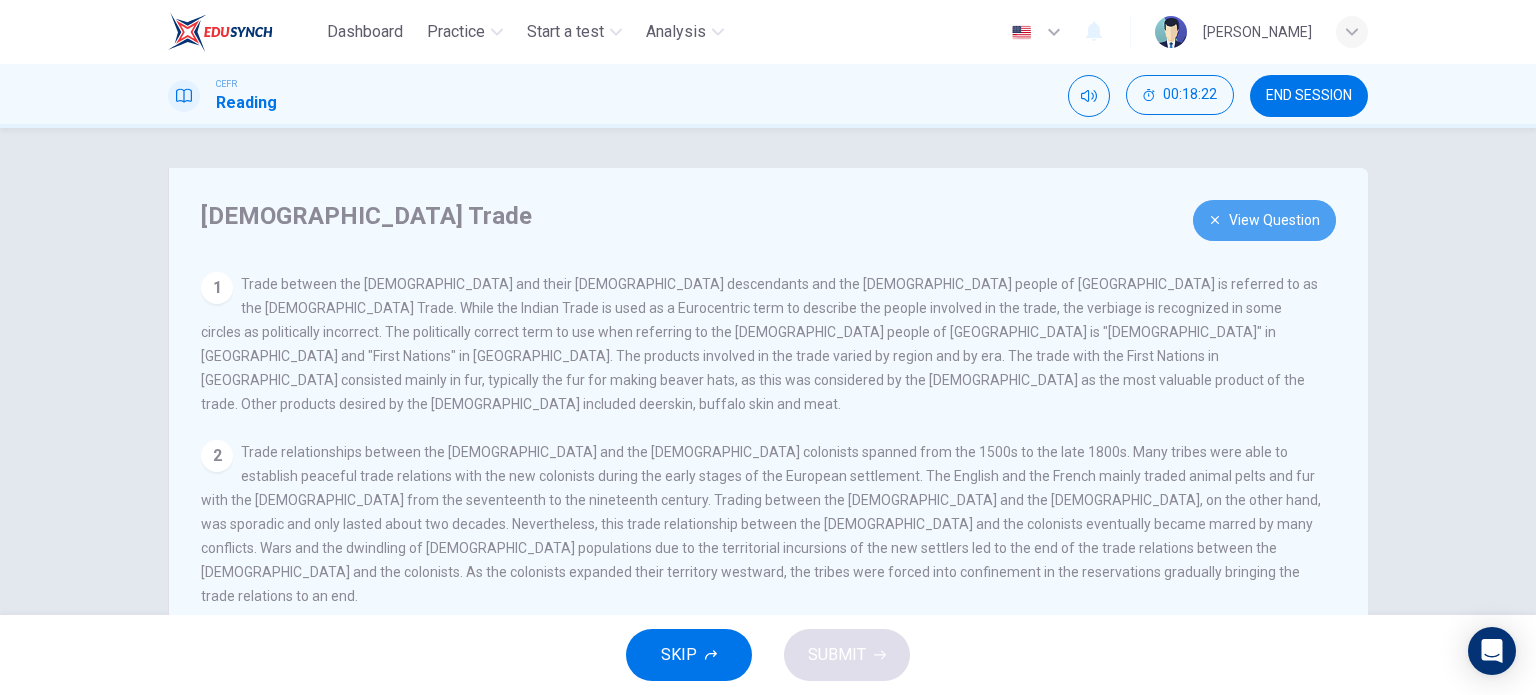 click on "View Question" at bounding box center [1264, 220] 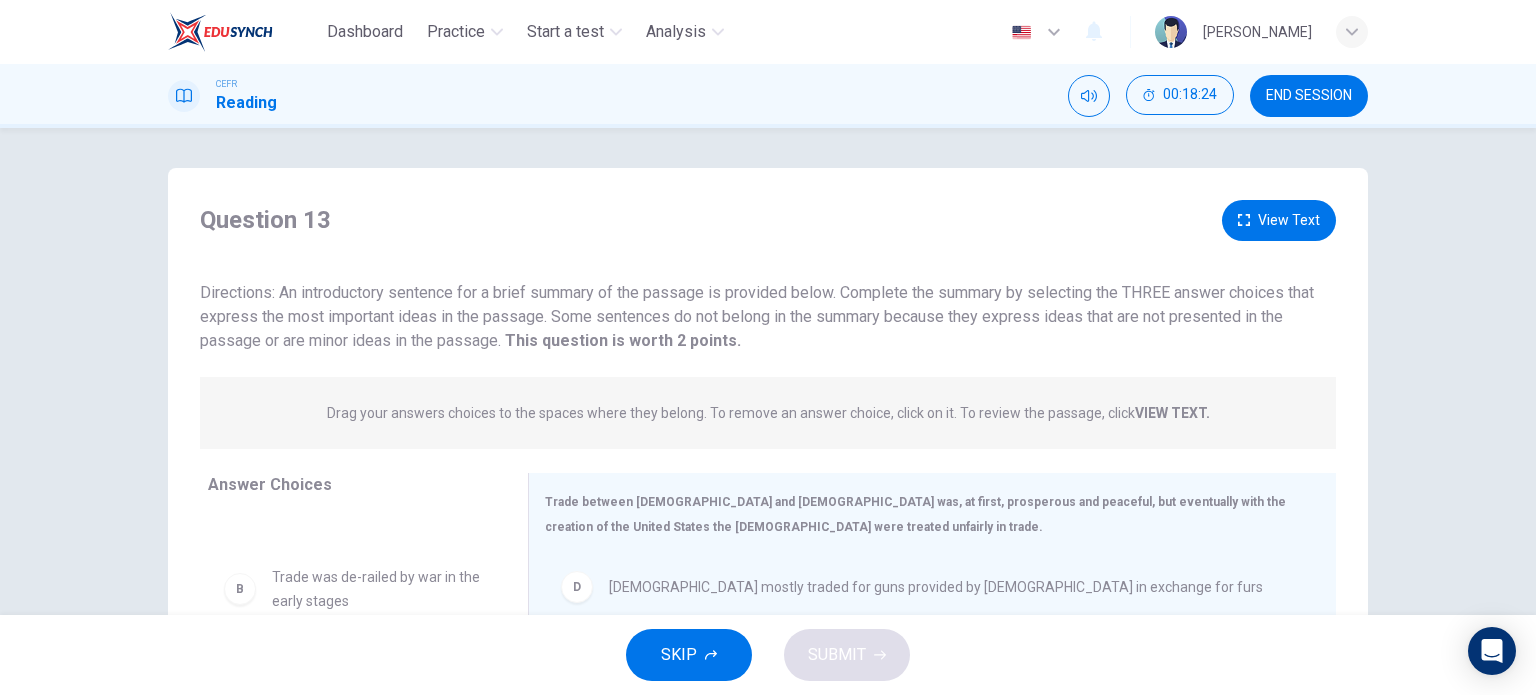 scroll, scrollTop: 107, scrollLeft: 0, axis: vertical 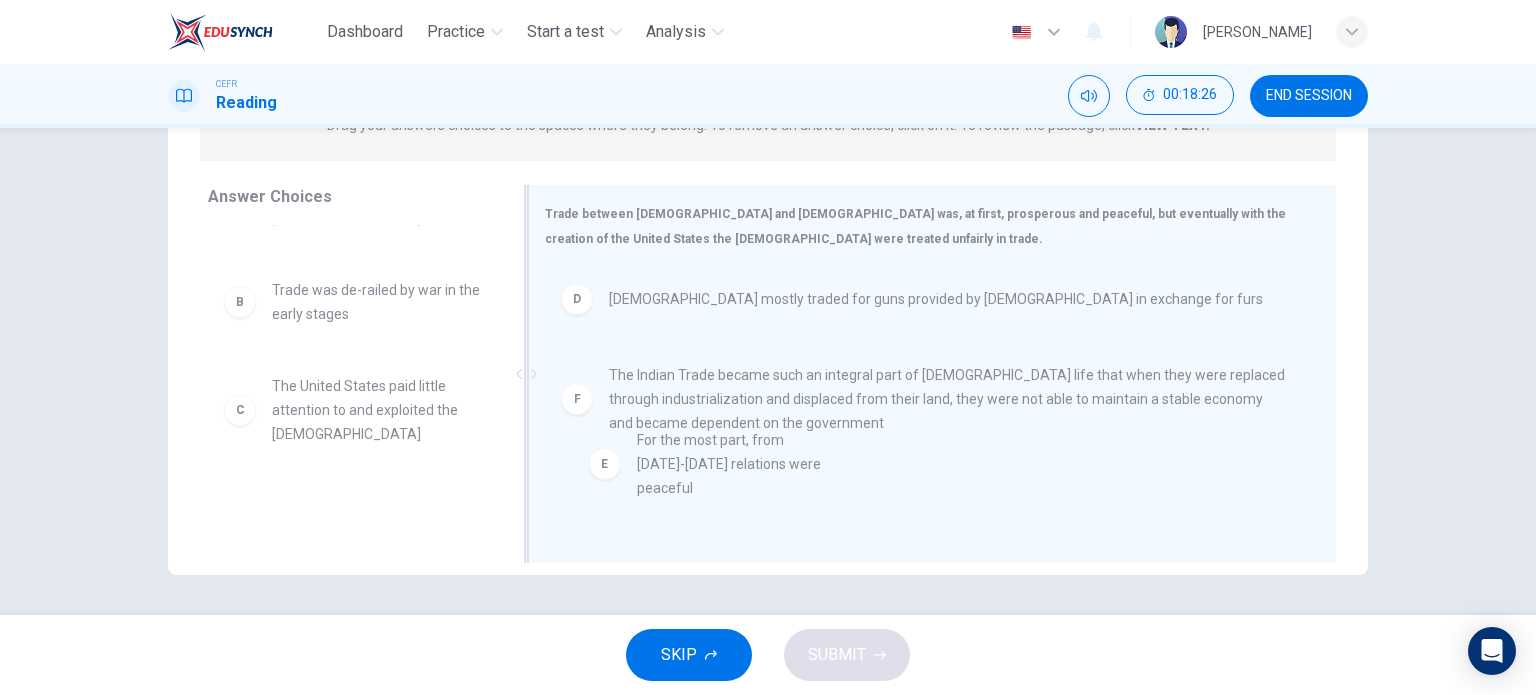 drag, startPoint x: 365, startPoint y: 505, endPoint x: 760, endPoint y: 463, distance: 397.22662 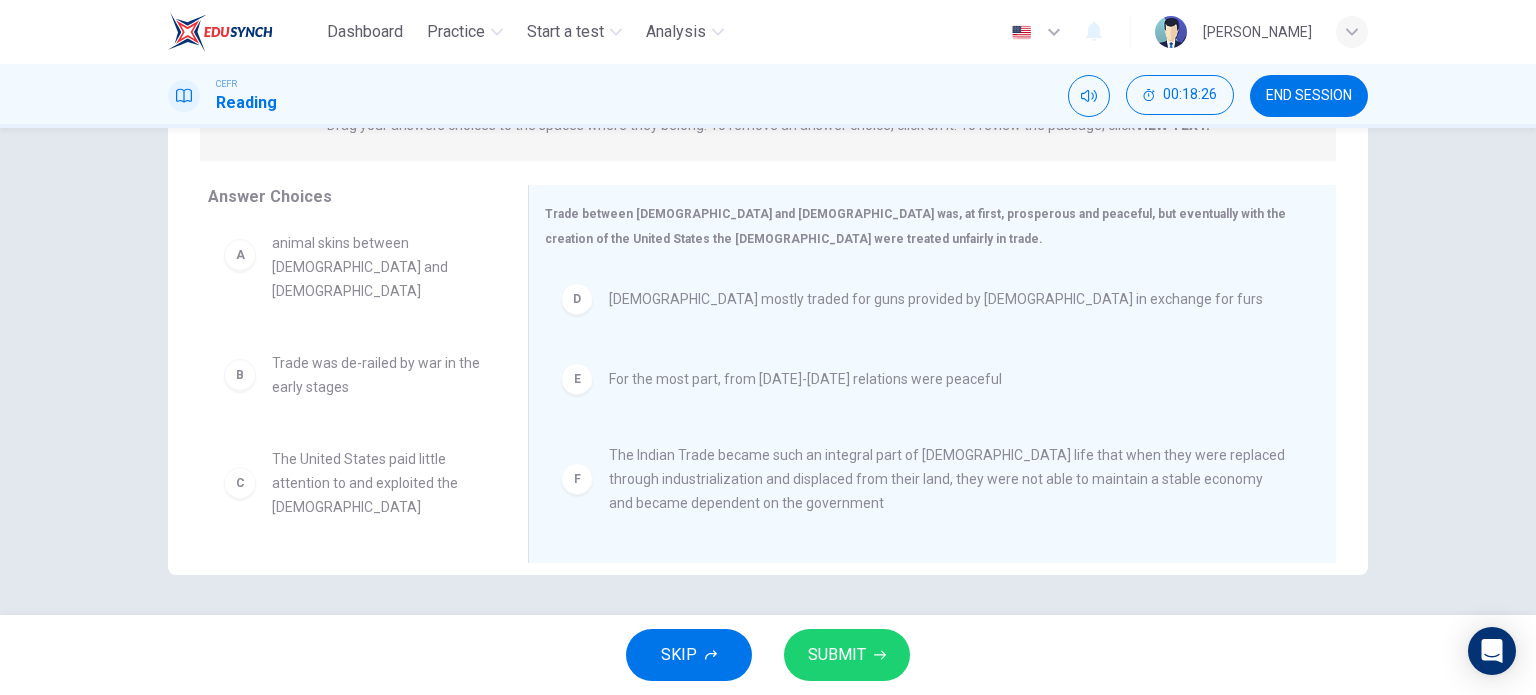 scroll, scrollTop: 12, scrollLeft: 0, axis: vertical 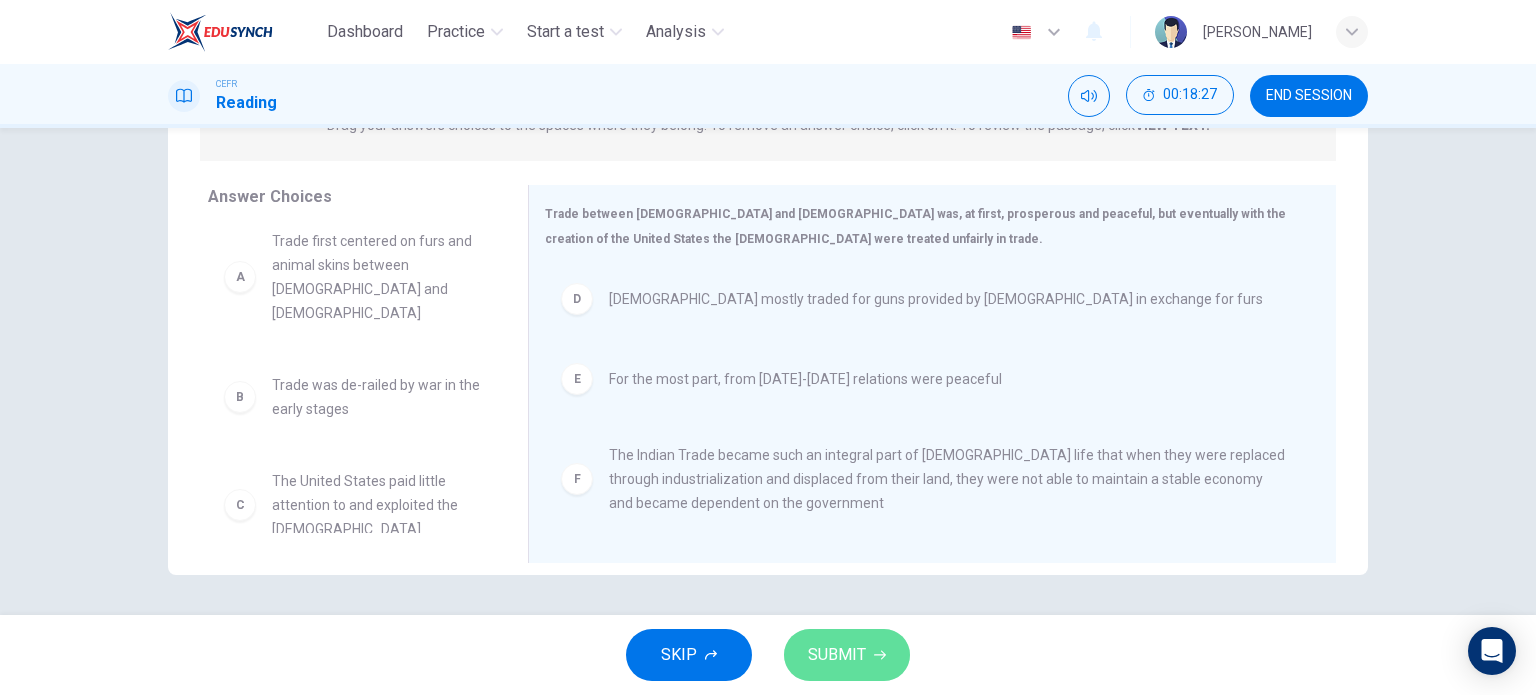 click on "SUBMIT" at bounding box center (847, 655) 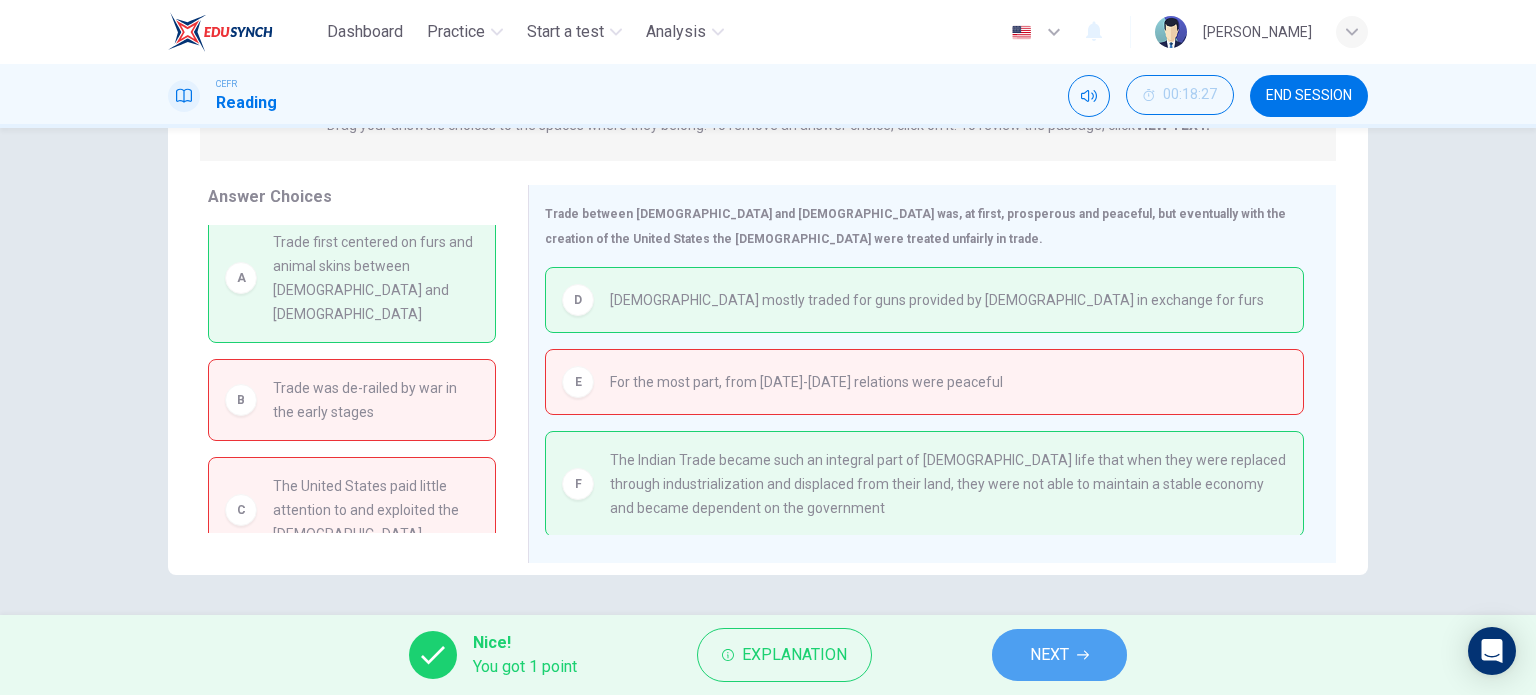 click on "NEXT" at bounding box center [1059, 655] 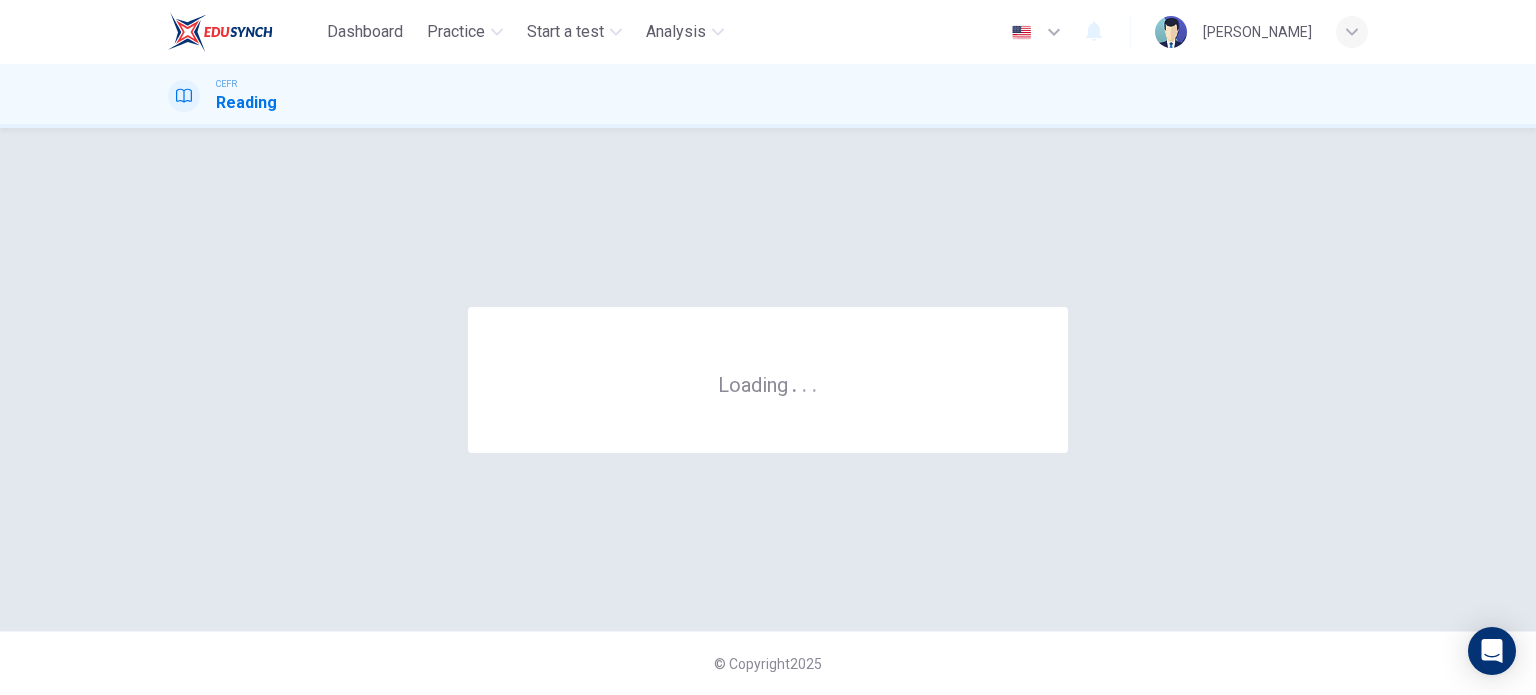 scroll, scrollTop: 0, scrollLeft: 0, axis: both 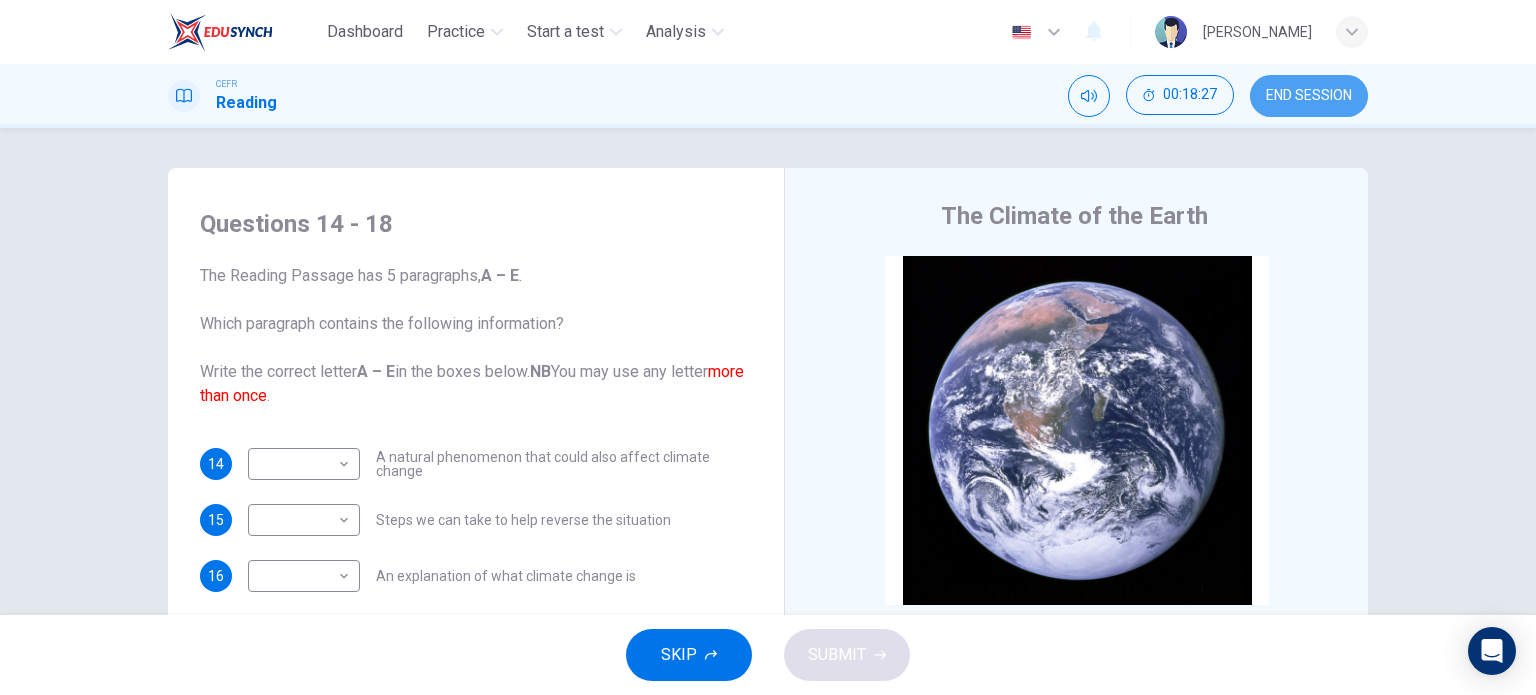 click on "END SESSION" at bounding box center (1309, 96) 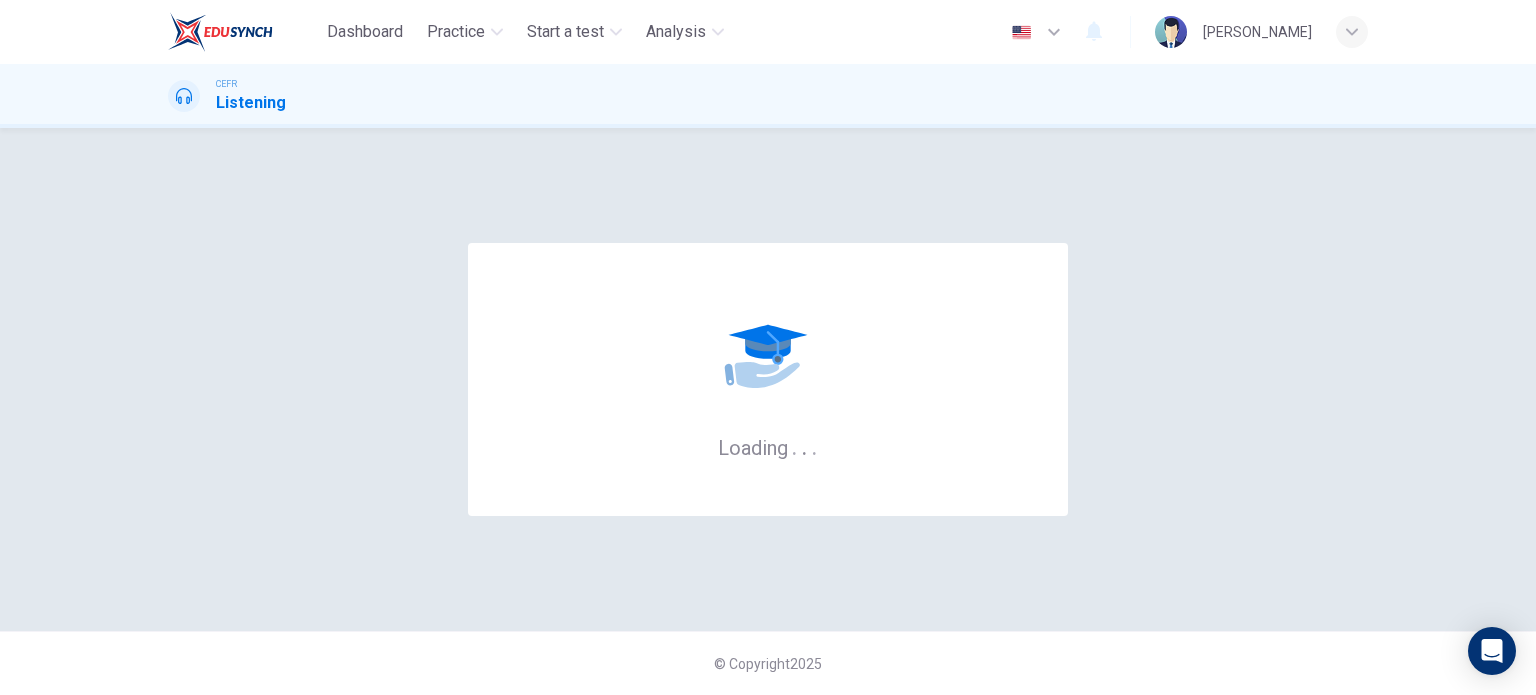 scroll, scrollTop: 0, scrollLeft: 0, axis: both 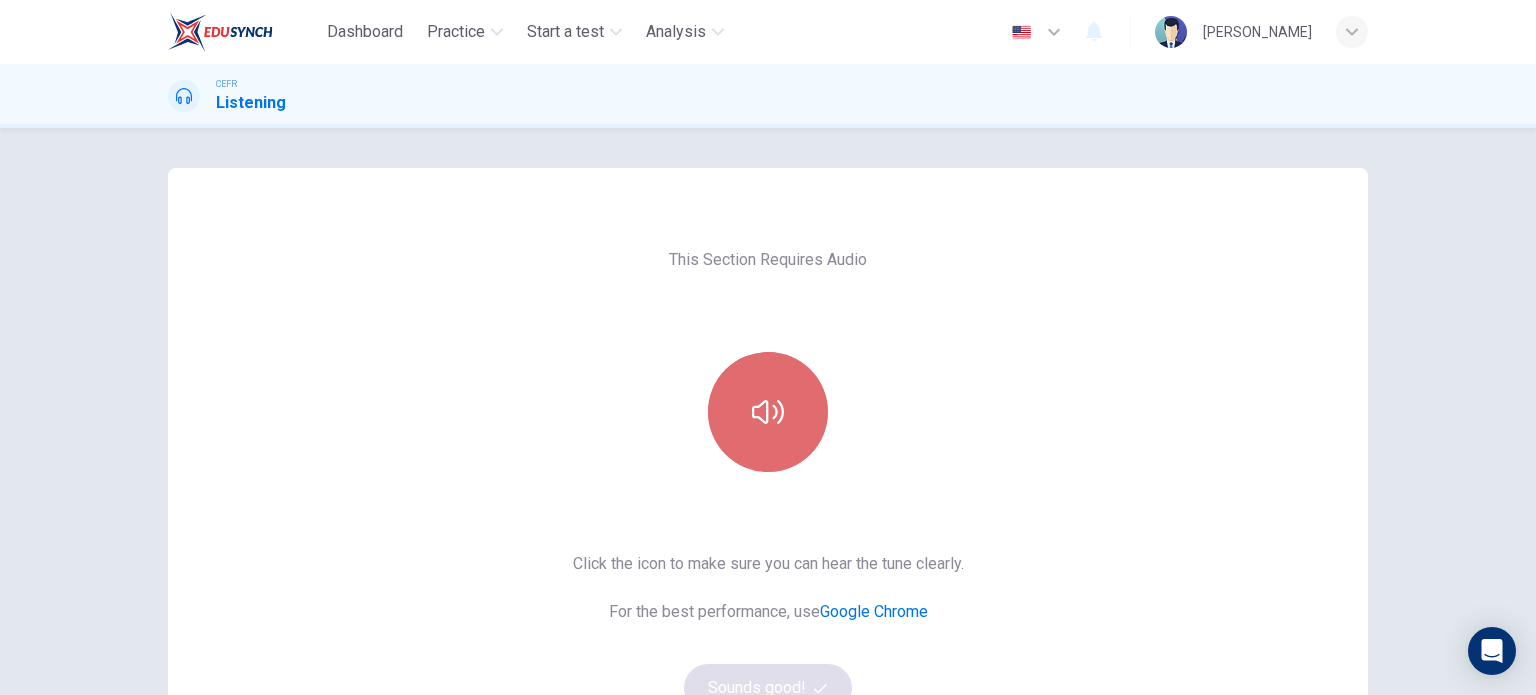 click at bounding box center [768, 412] 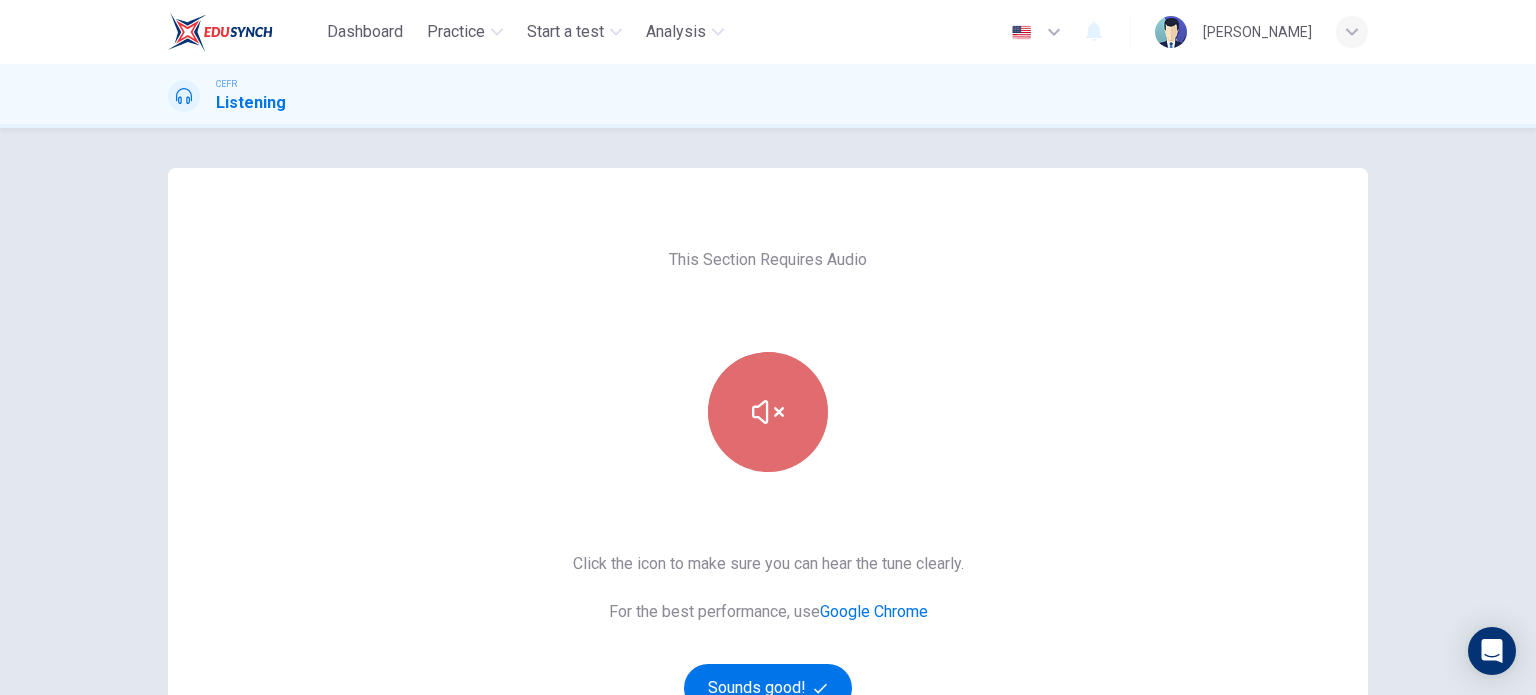 click at bounding box center [768, 412] 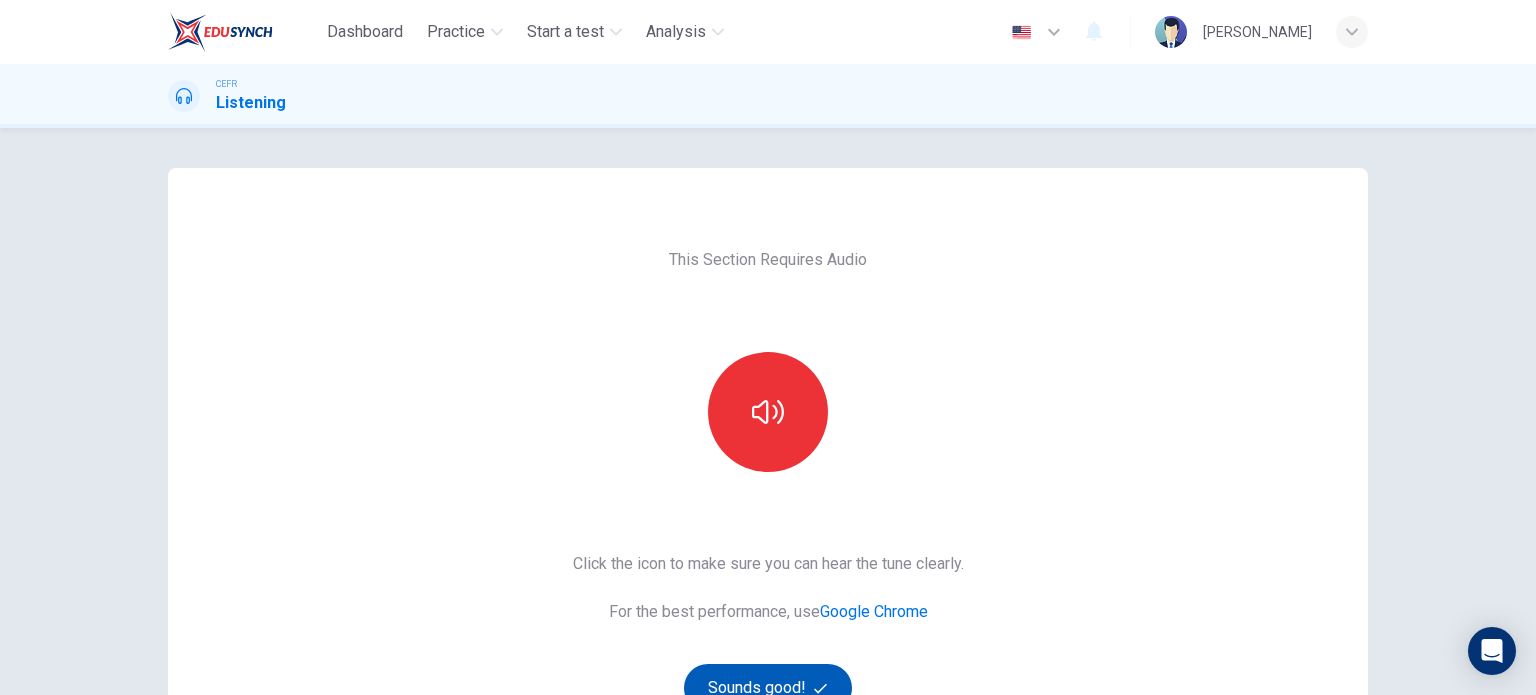 click on "Sounds good!" at bounding box center [768, 688] 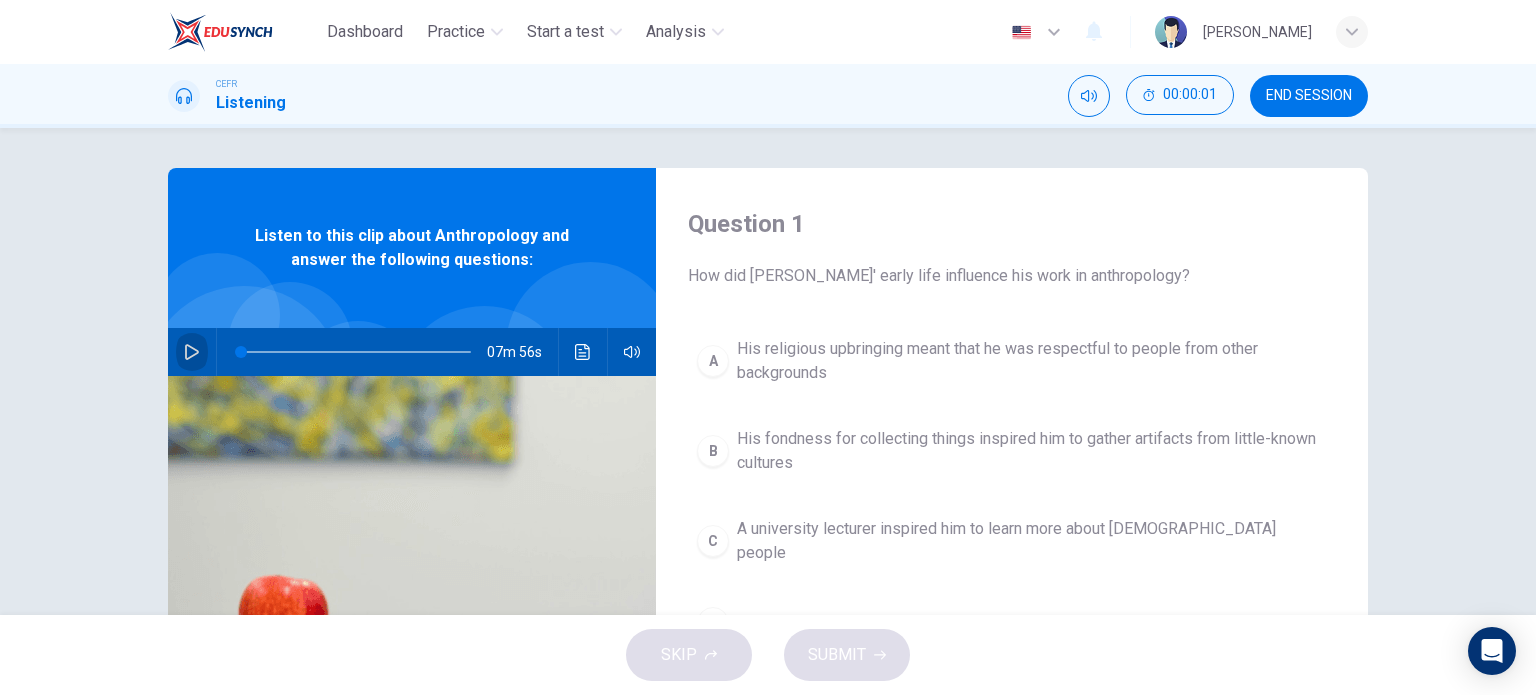 click 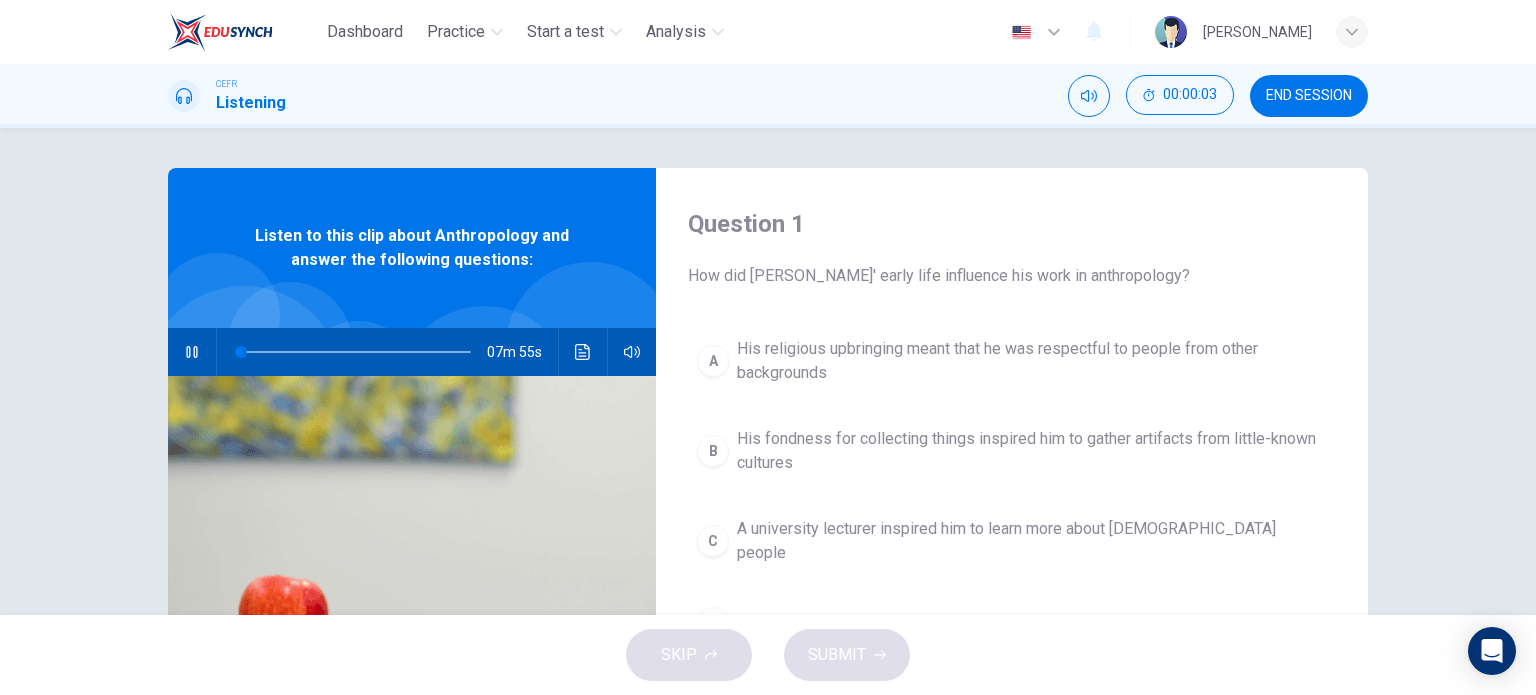 type on "0" 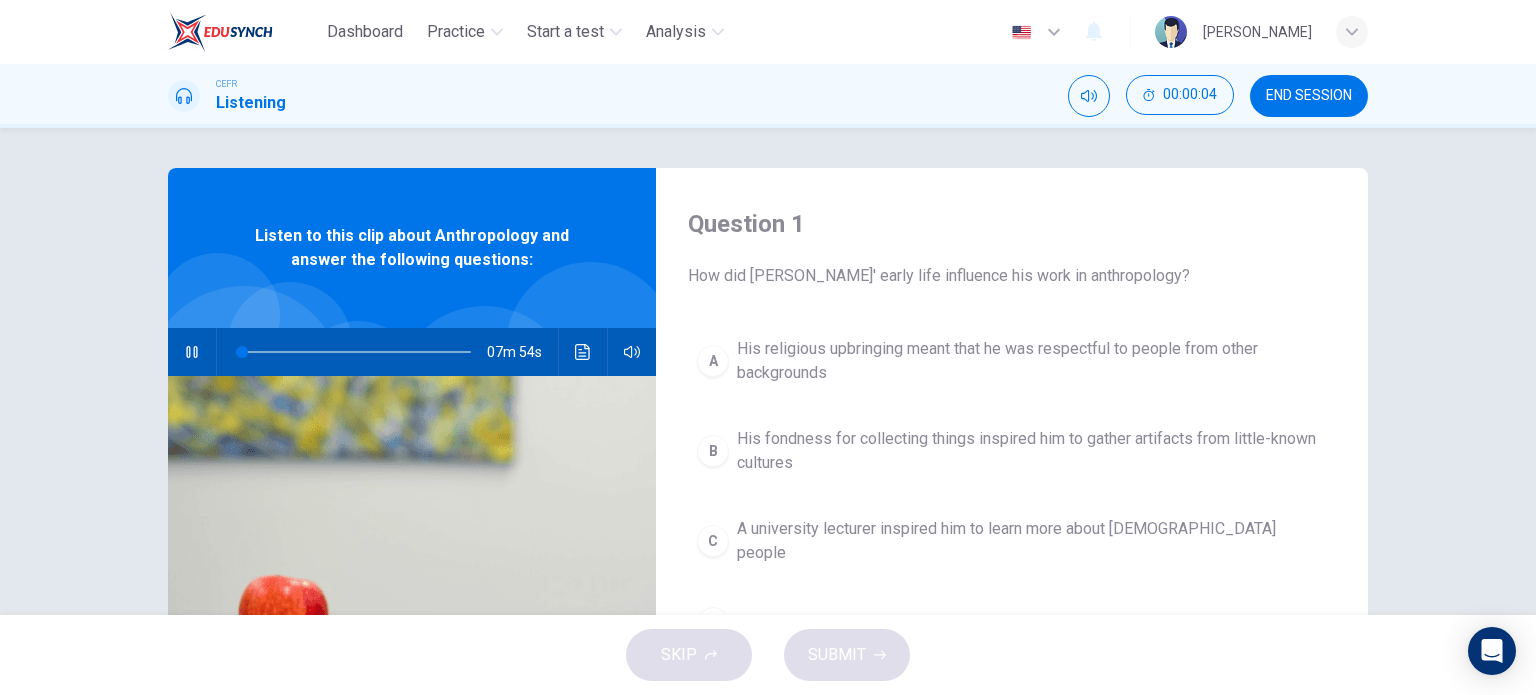 type 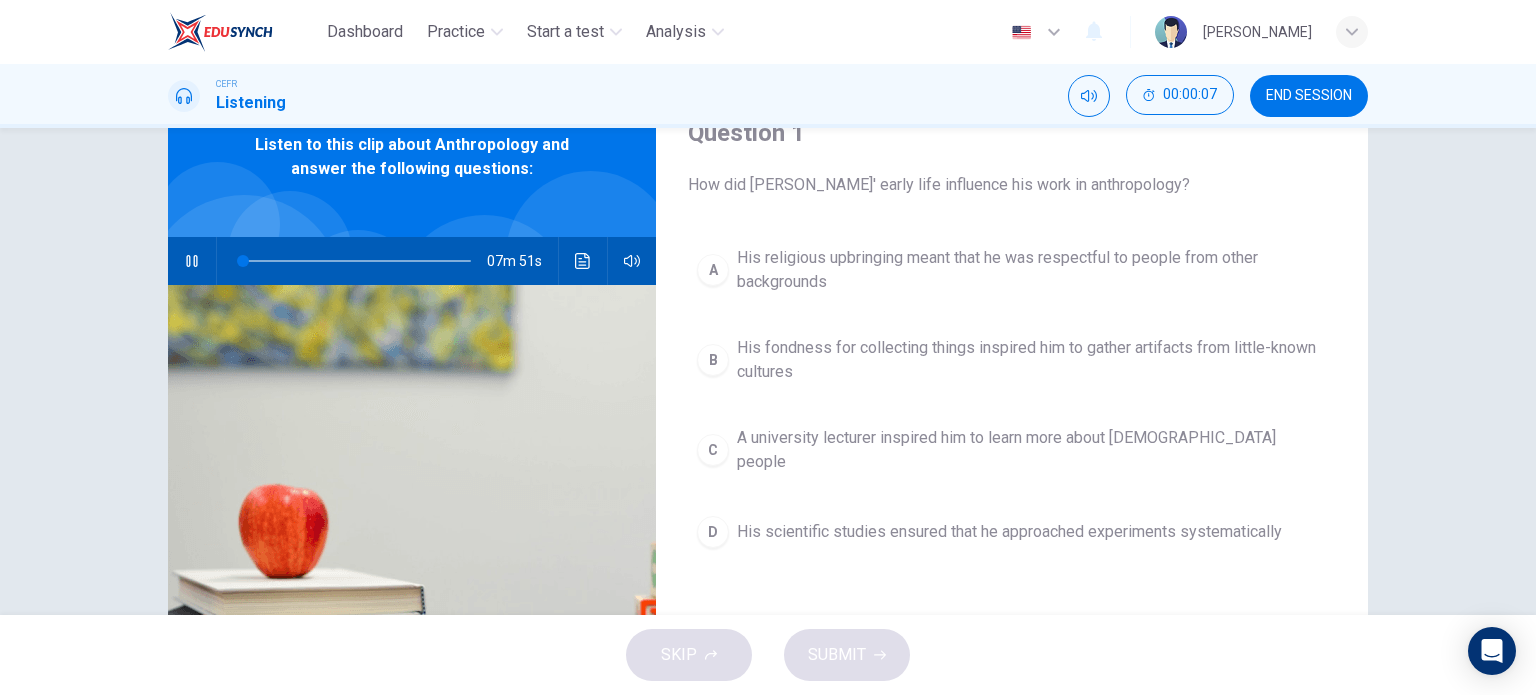scroll, scrollTop: 92, scrollLeft: 0, axis: vertical 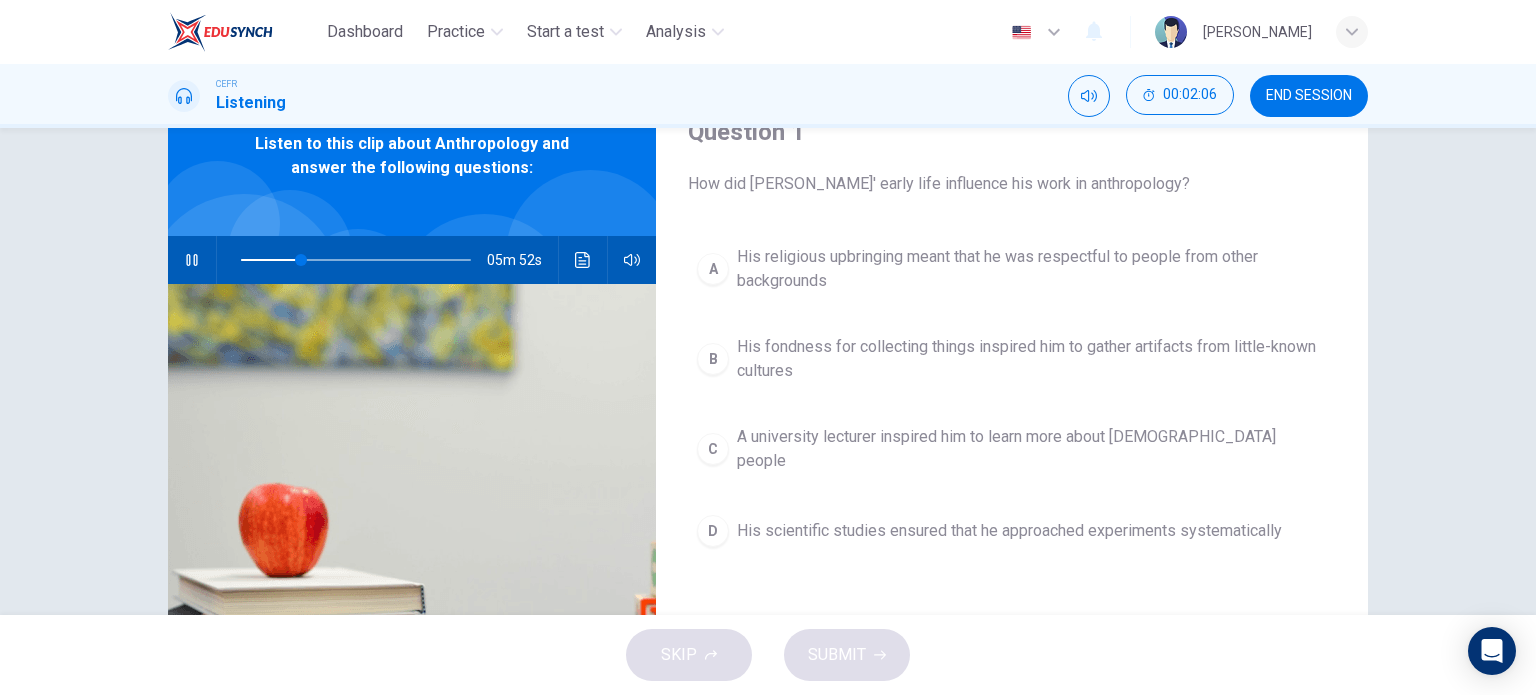 drag, startPoint x: 826, startPoint y: 398, endPoint x: 931, endPoint y: 403, distance: 105.11898 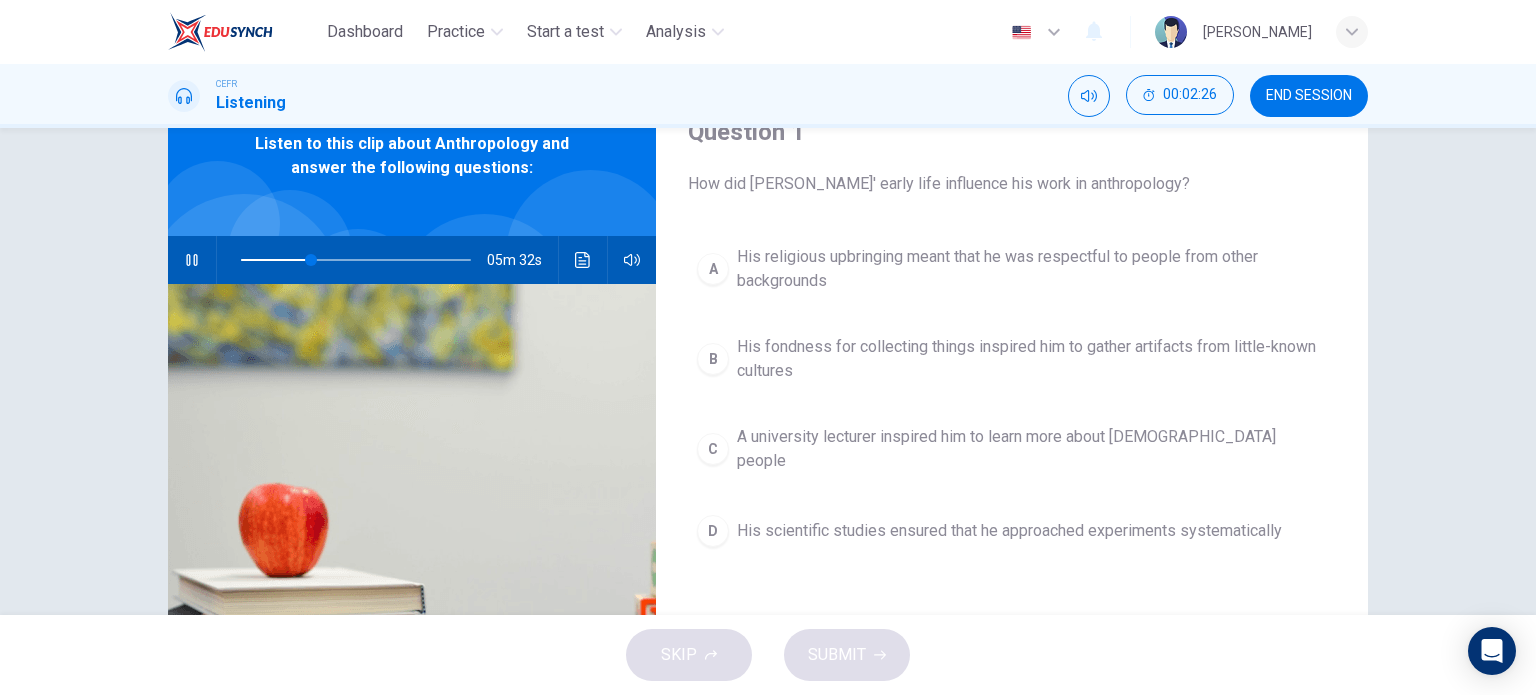 click at bounding box center [412, 527] 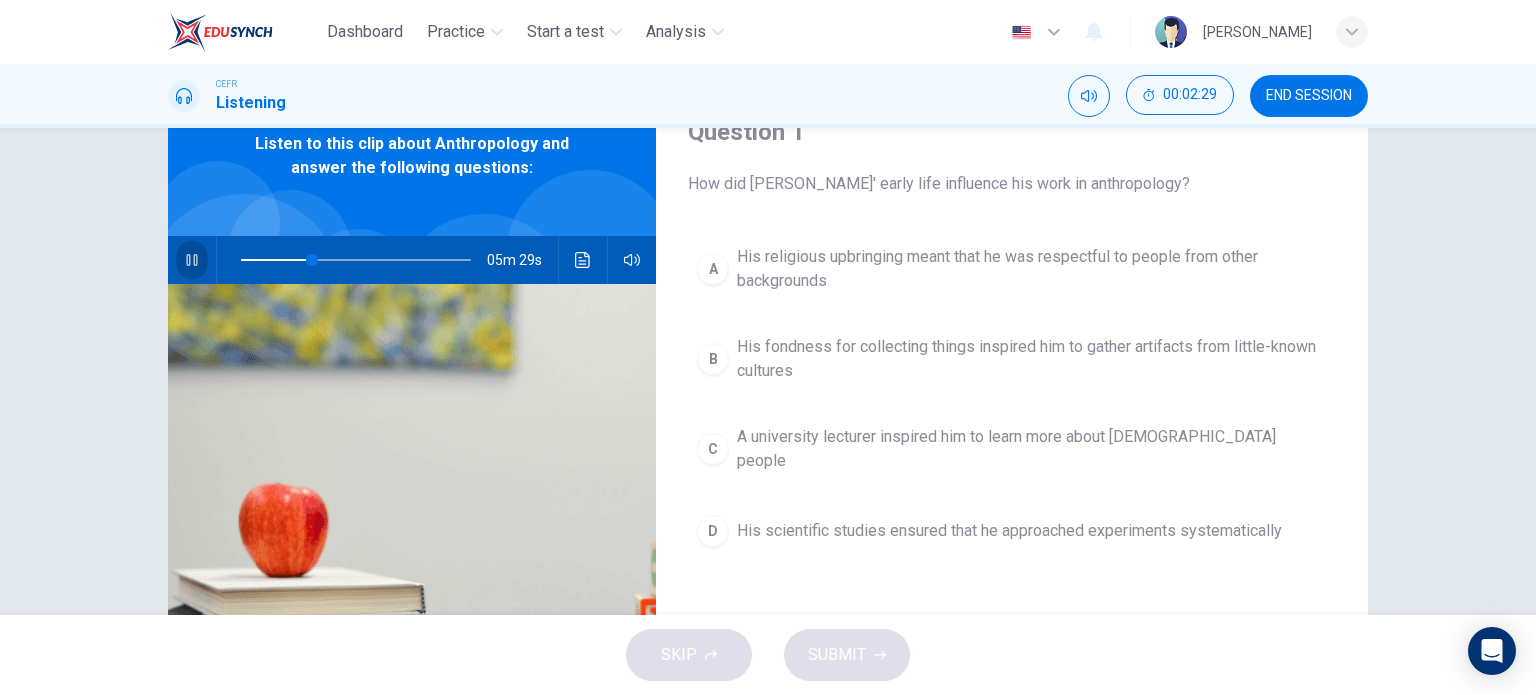 click 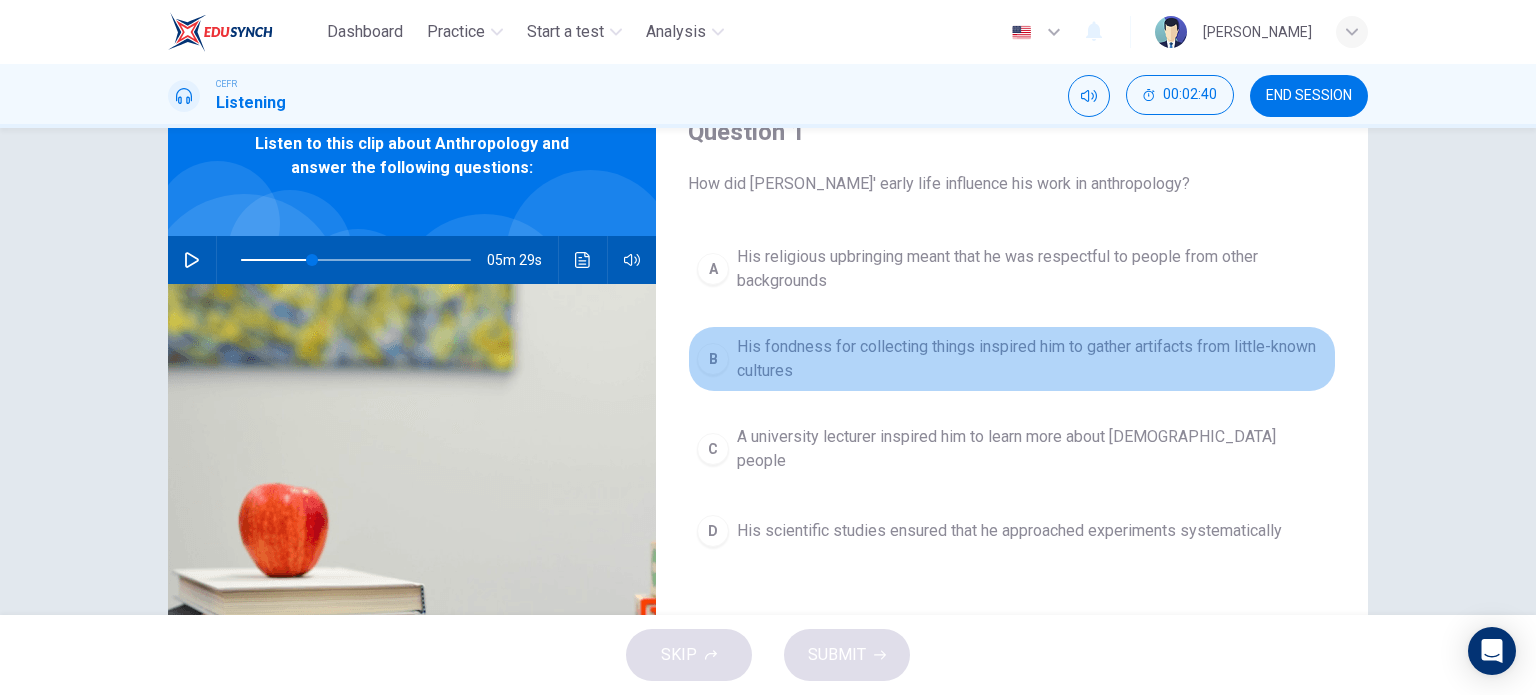 click on "His fondness for collecting things inspired him to gather artifacts from little-known cultures" at bounding box center (1032, 359) 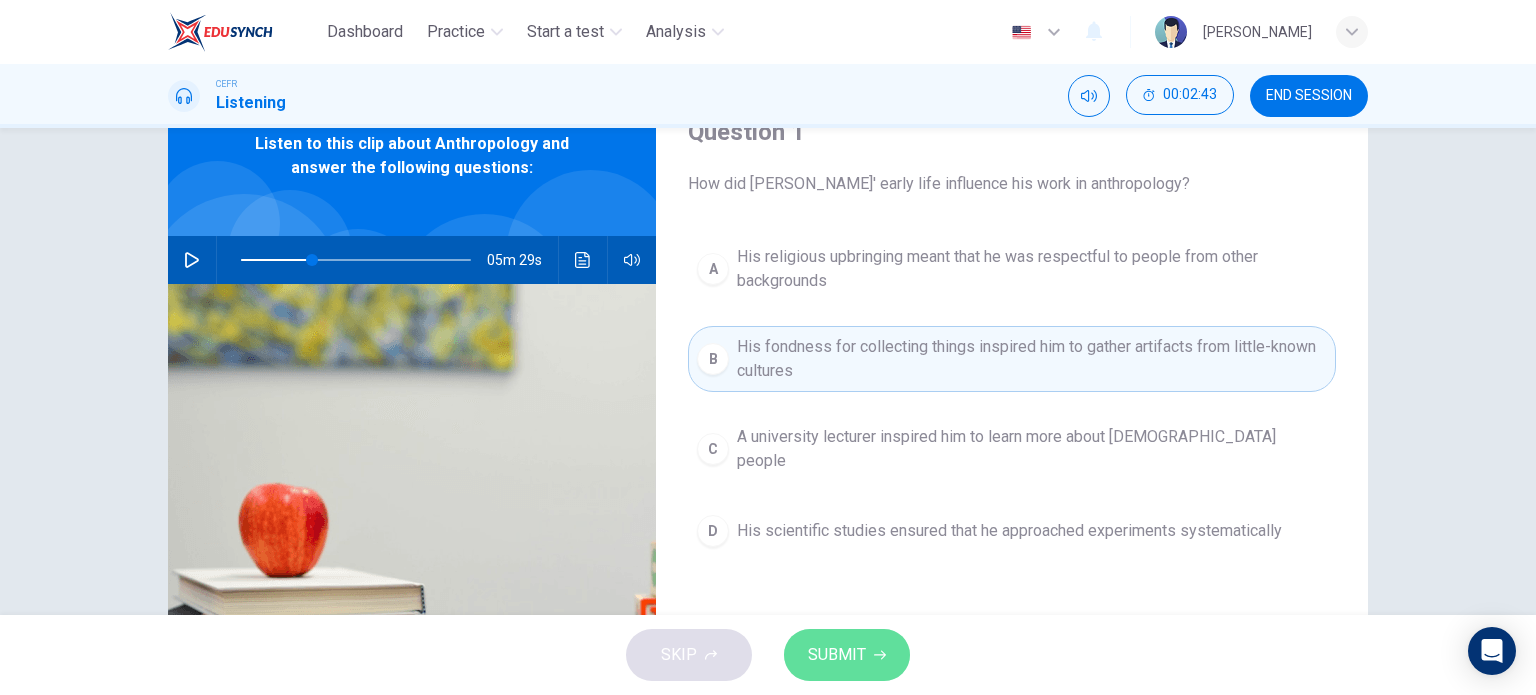 click on "SUBMIT" at bounding box center [837, 655] 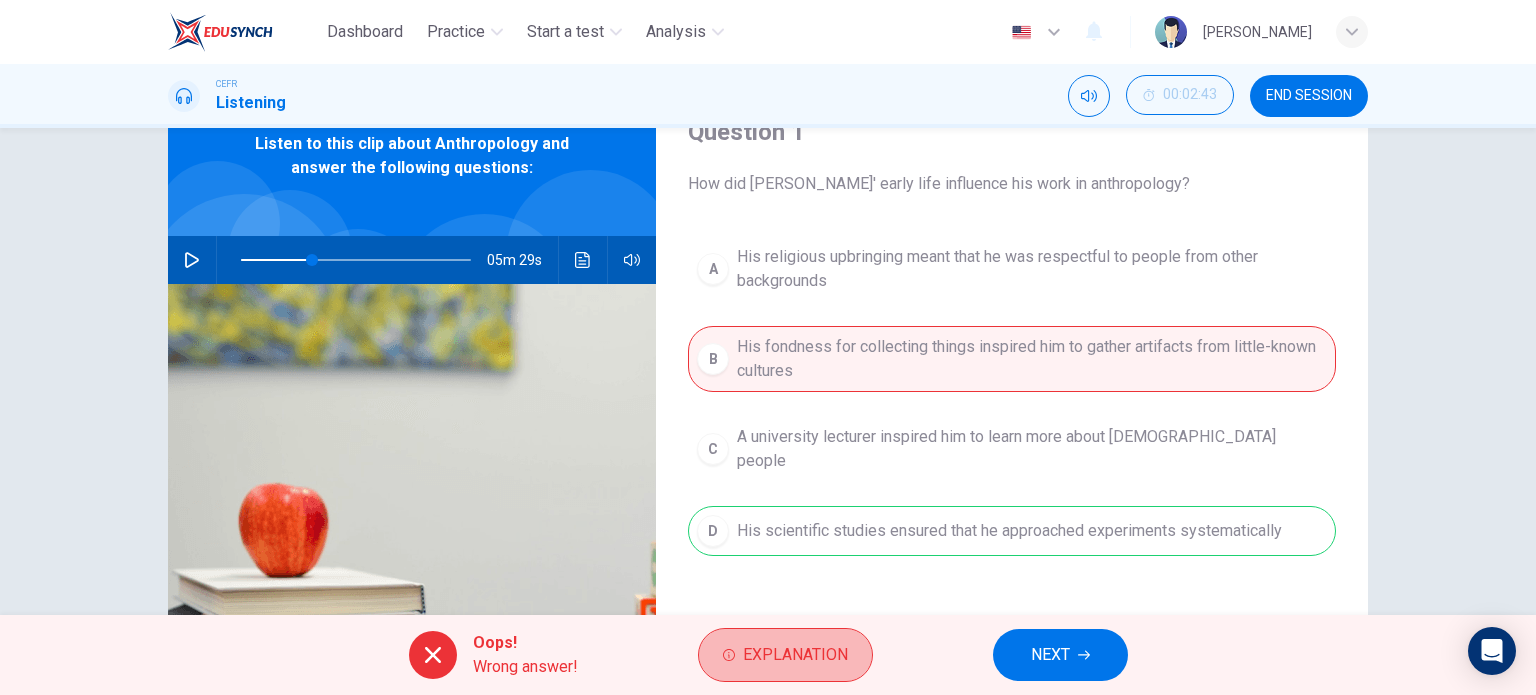 click on "Explanation" at bounding box center [795, 655] 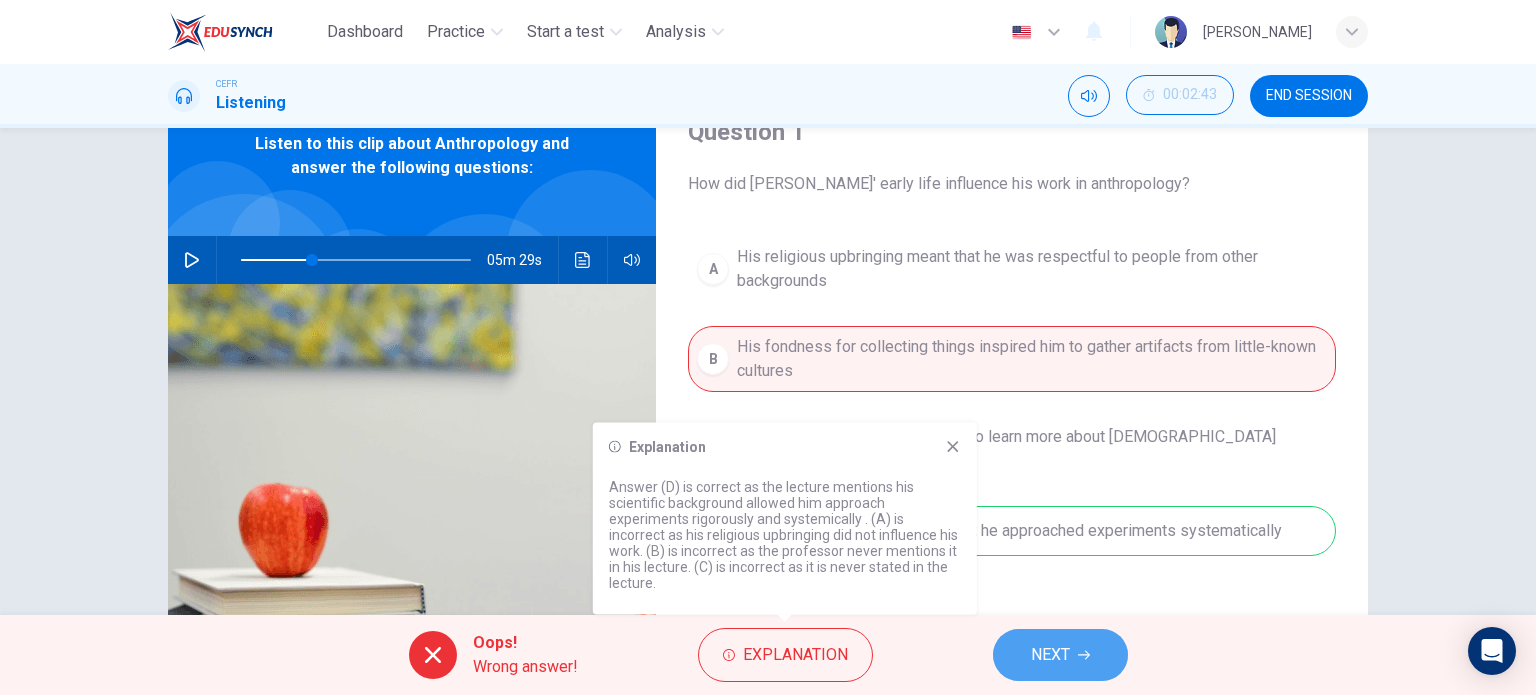 click on "NEXT" at bounding box center (1050, 655) 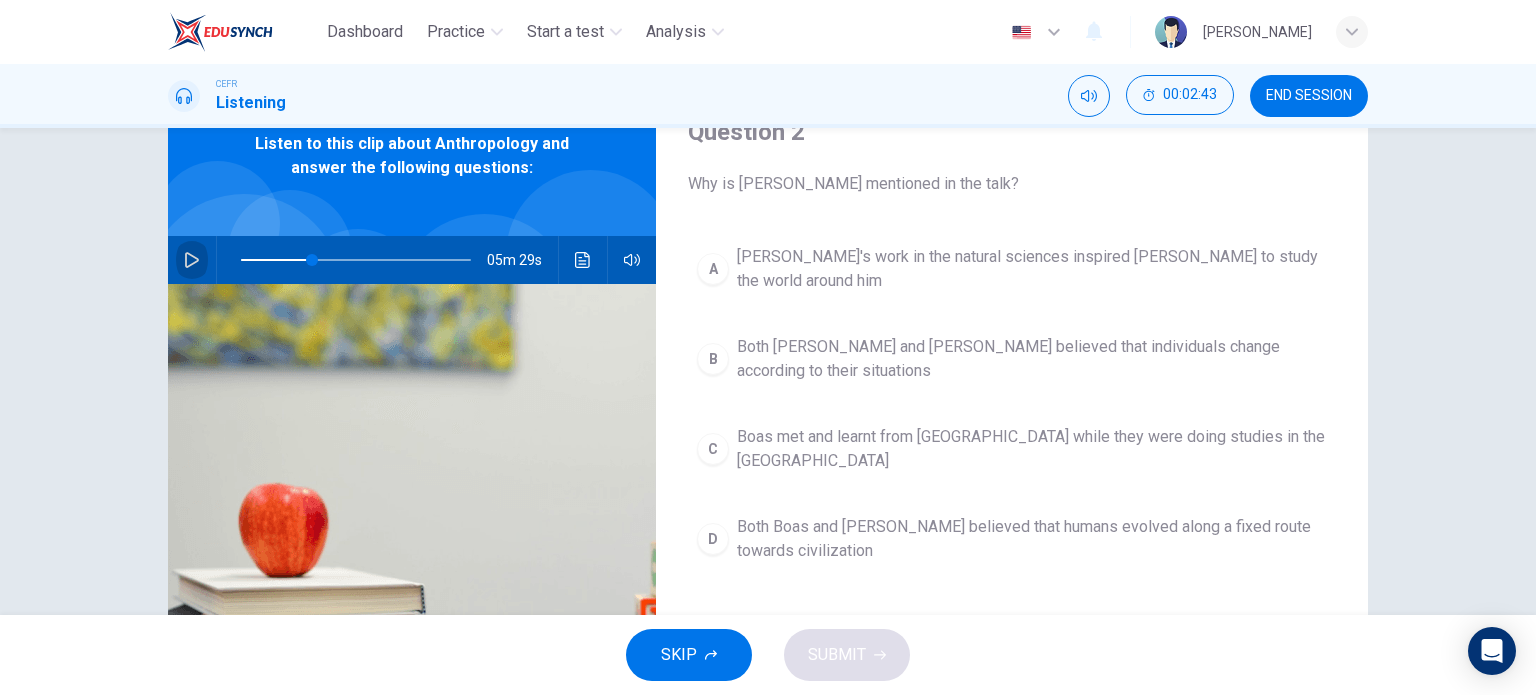 click at bounding box center (192, 260) 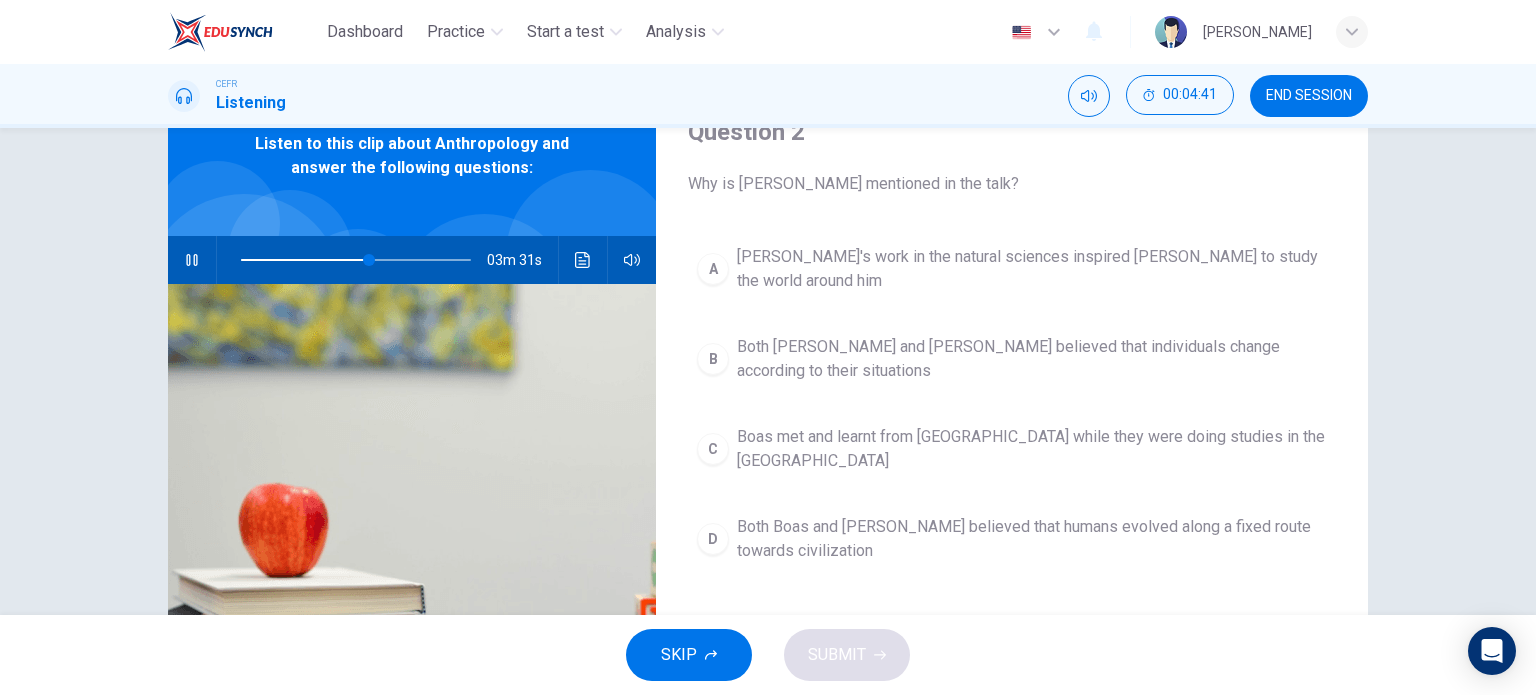 click on "A Darwin's work in the natural sciences inspired Boas to study the world around him B Both Darwin and Boas believed that individuals change according to their situations C Boas met and learnt from Darwin while they were doing studies in the Galapagos D Both Boas and Darwin believed that humans evolved along a fixed route towards civilization" at bounding box center (1012, 424) 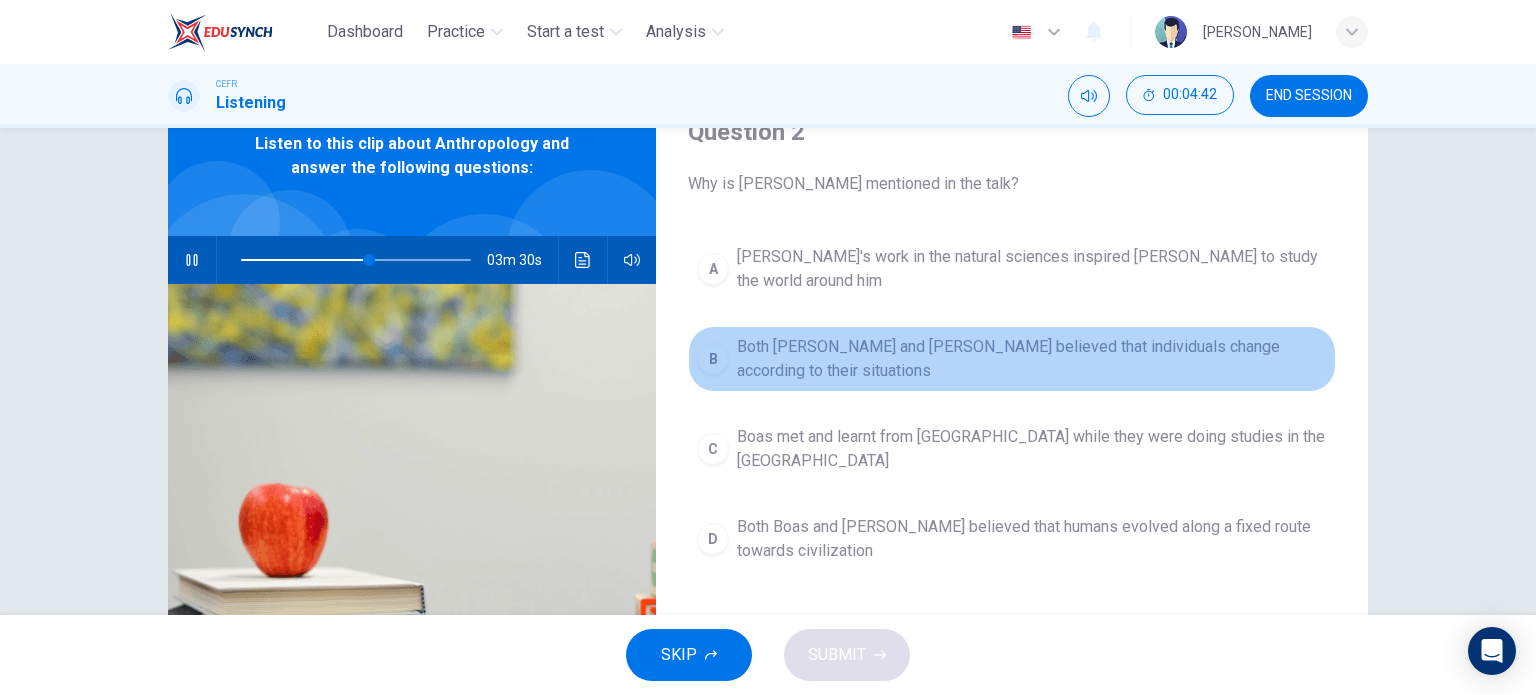 click on "Both Darwin and Boas believed that individuals change according to their situations" at bounding box center [1032, 359] 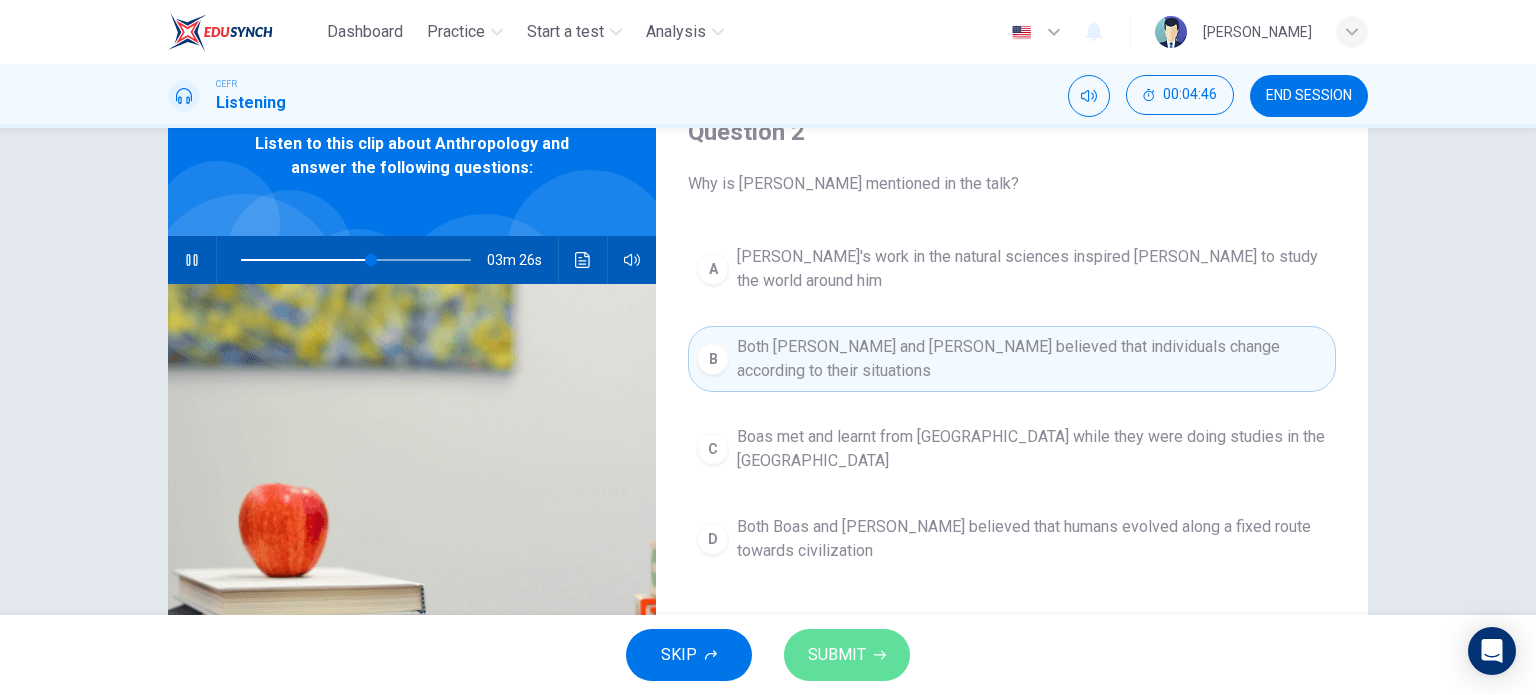 click on "SUBMIT" at bounding box center (847, 655) 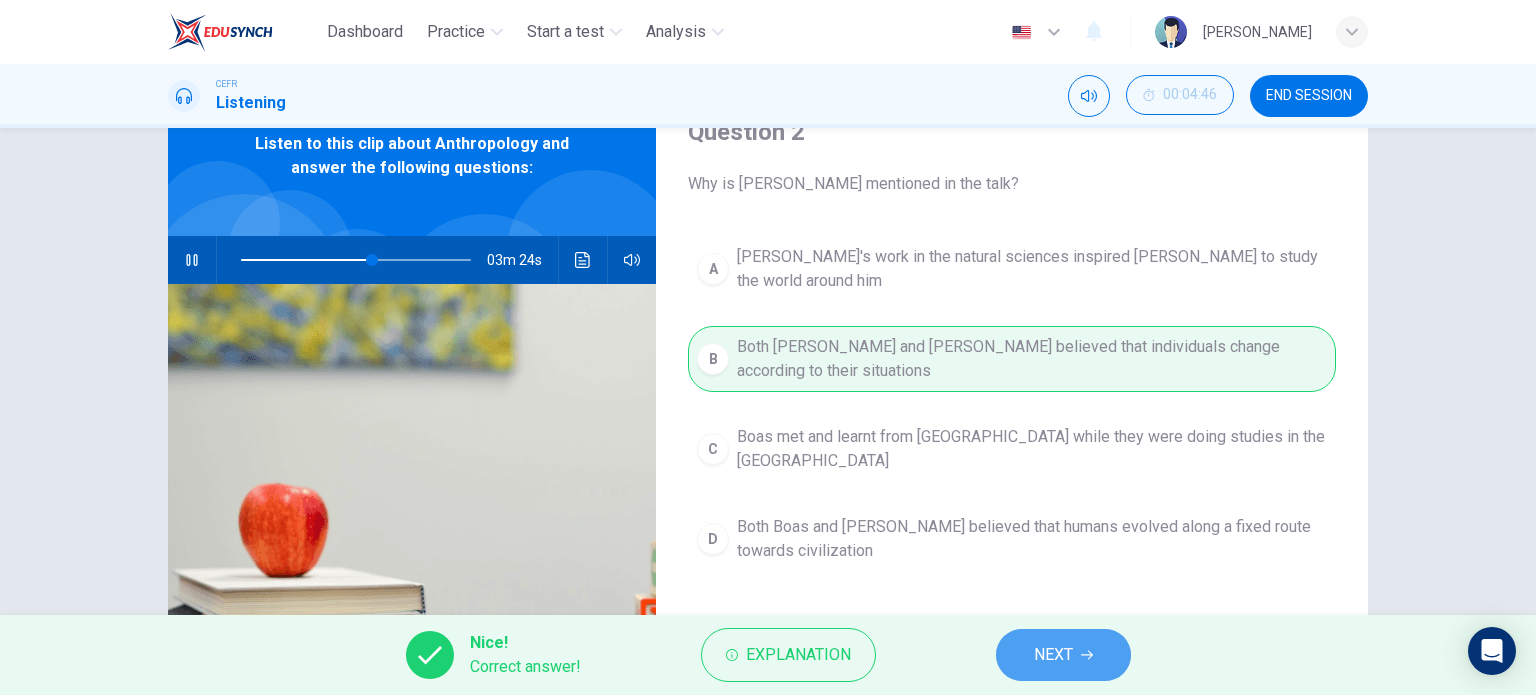 click on "NEXT" at bounding box center (1053, 655) 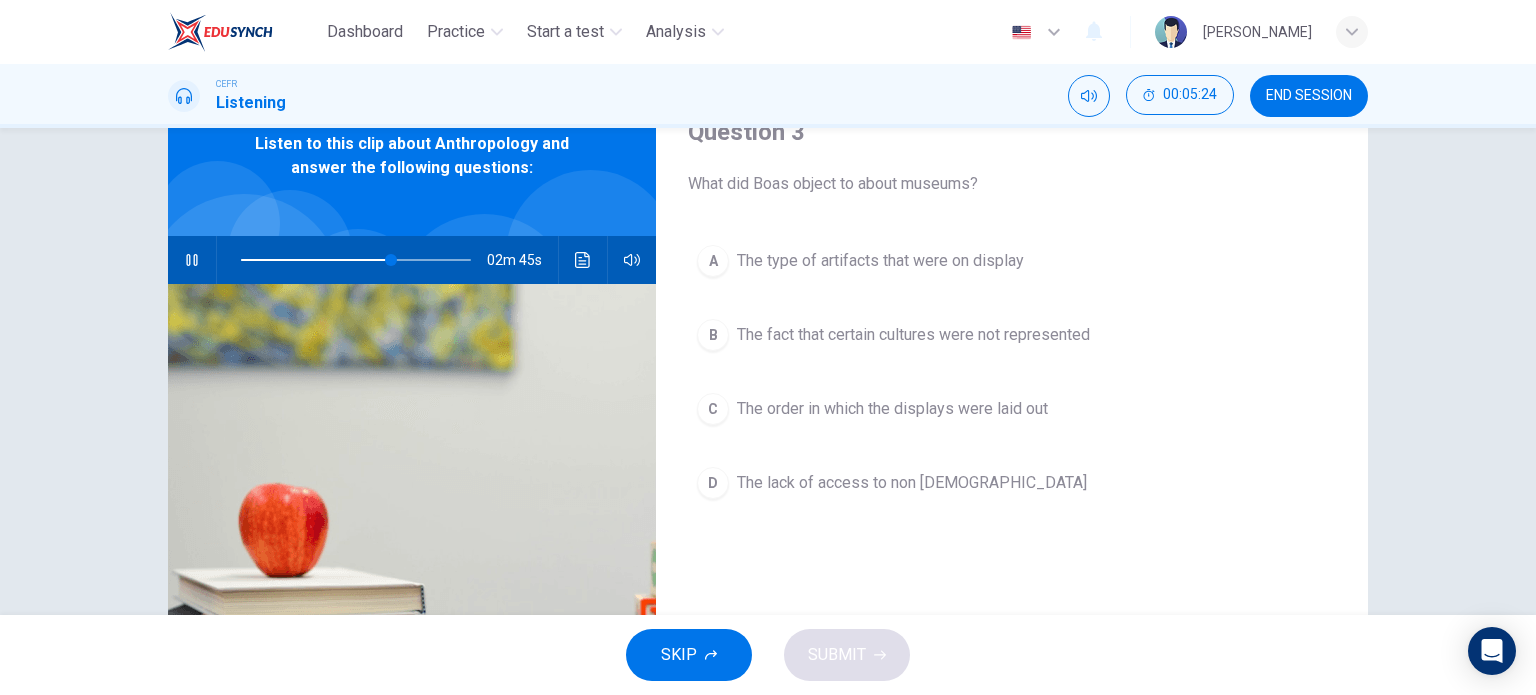 click on "A The type of artifacts that were on display B The fact that certain cultures were not represented C The order in which the displays were laid out D The lack of access to non Western Europeans" at bounding box center (1012, 392) 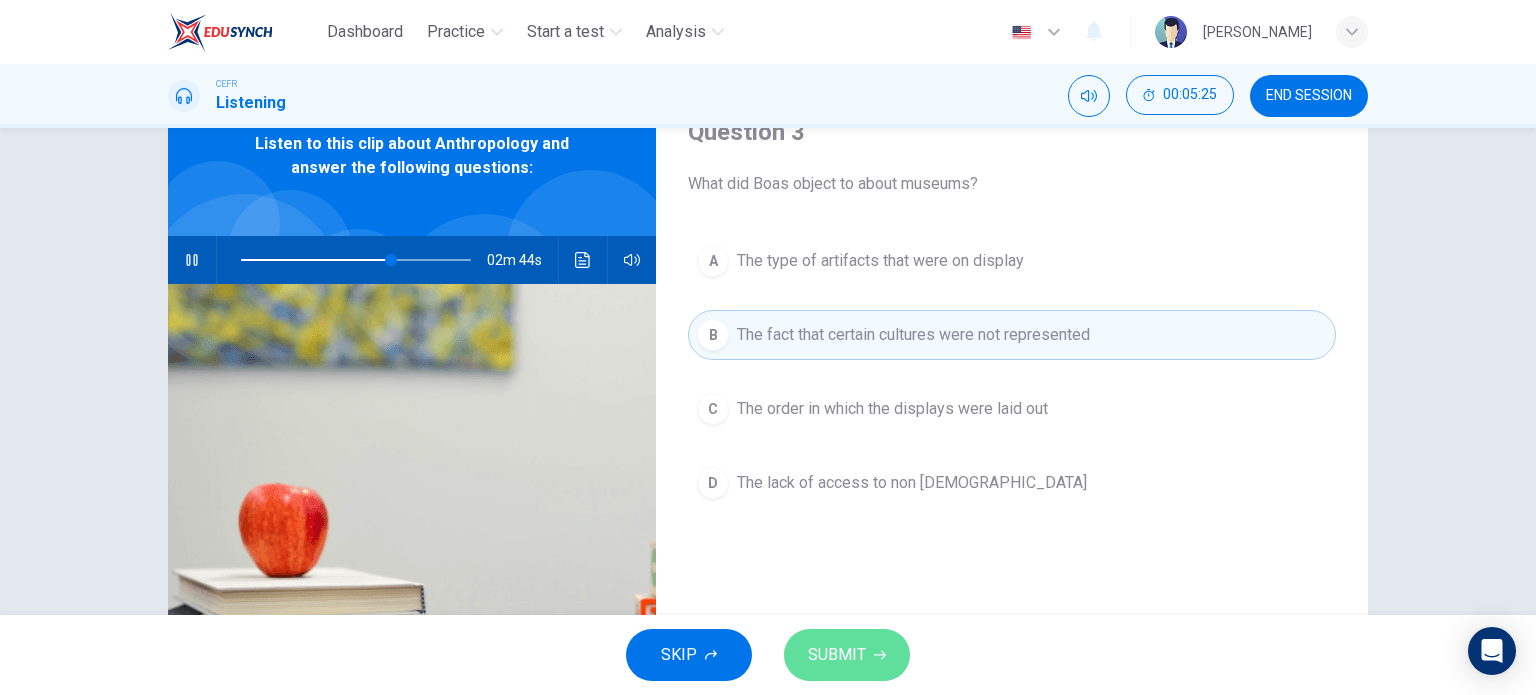 click on "SUBMIT" at bounding box center (837, 655) 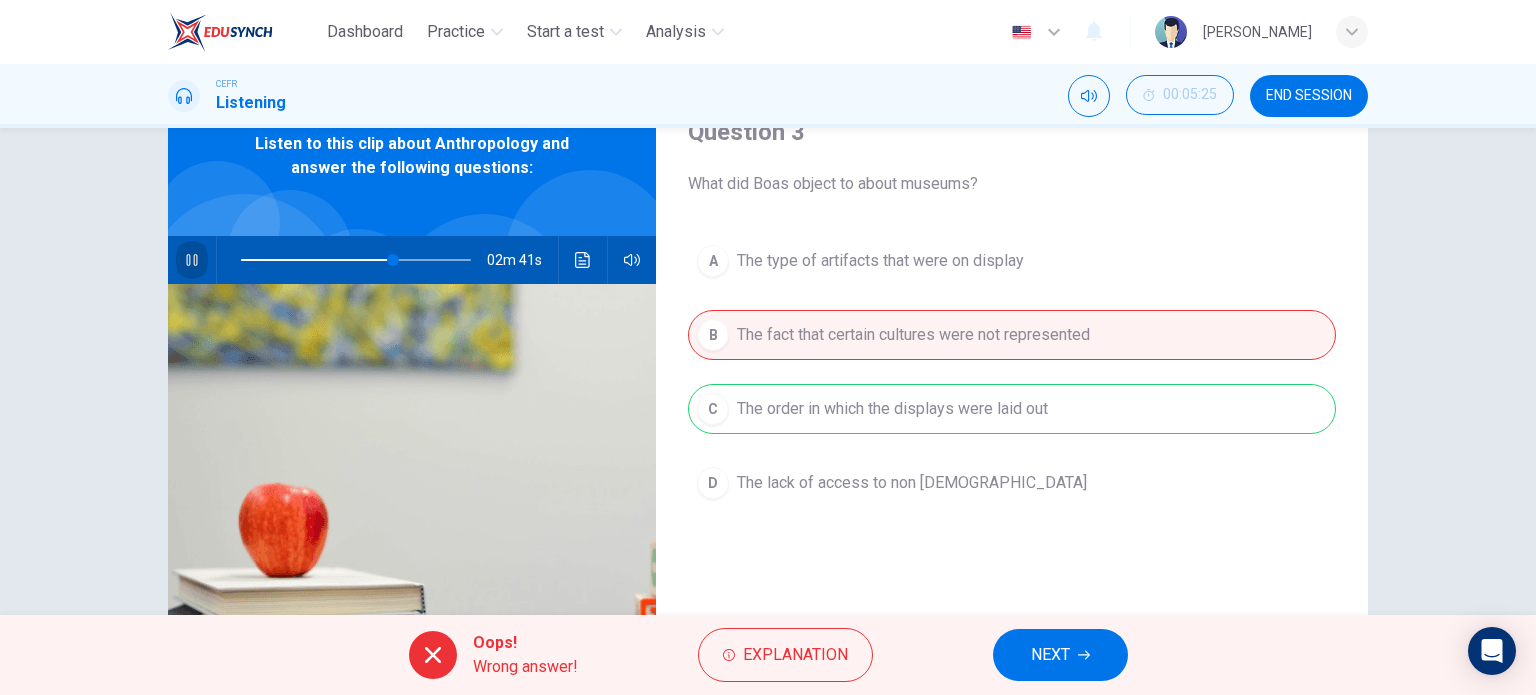 click at bounding box center (192, 260) 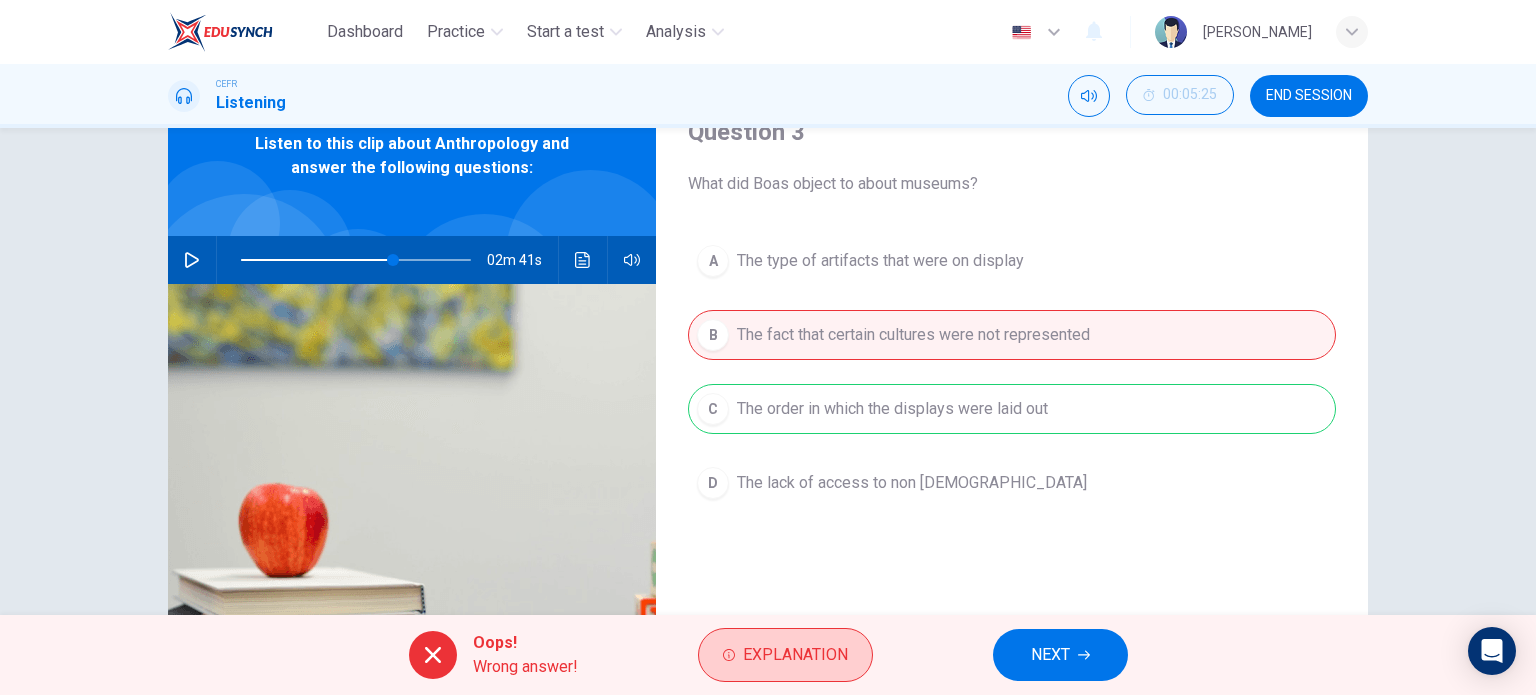 click on "Explanation" at bounding box center (785, 655) 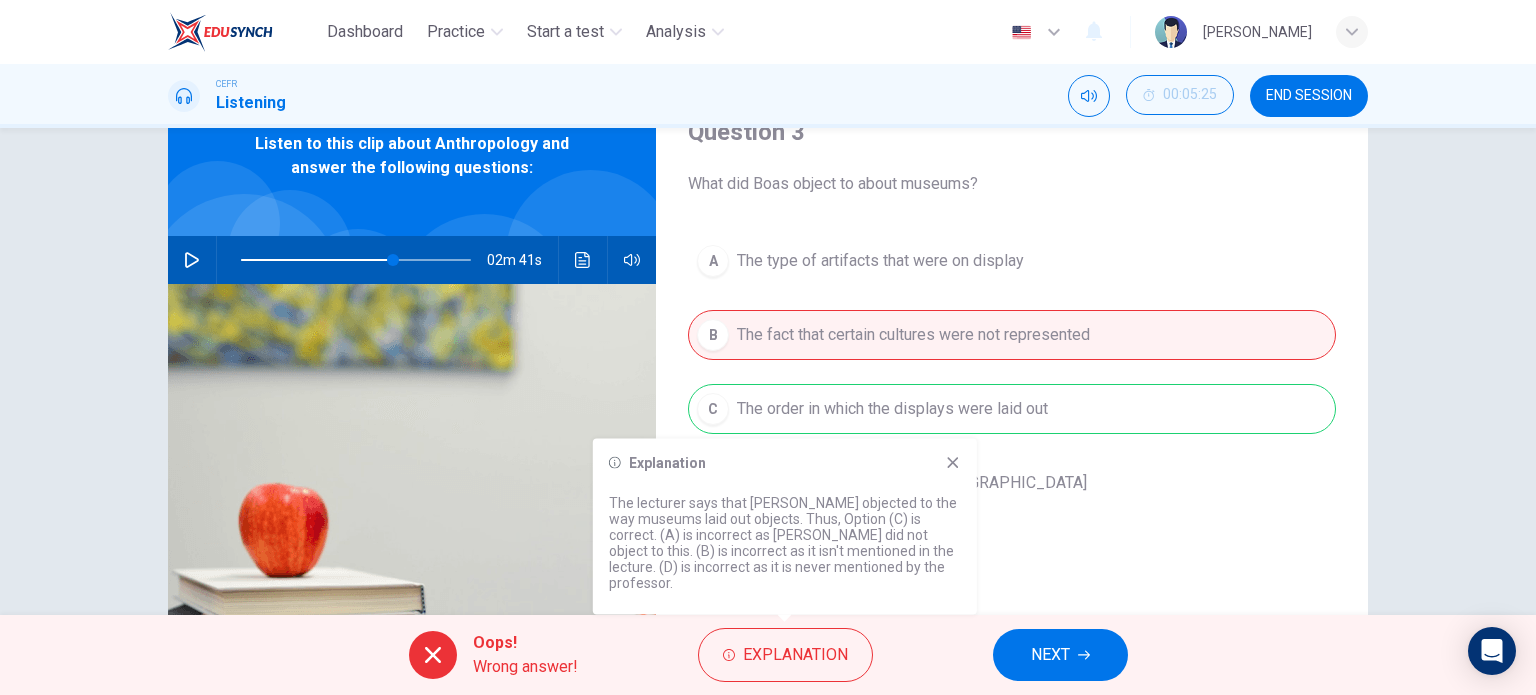 click 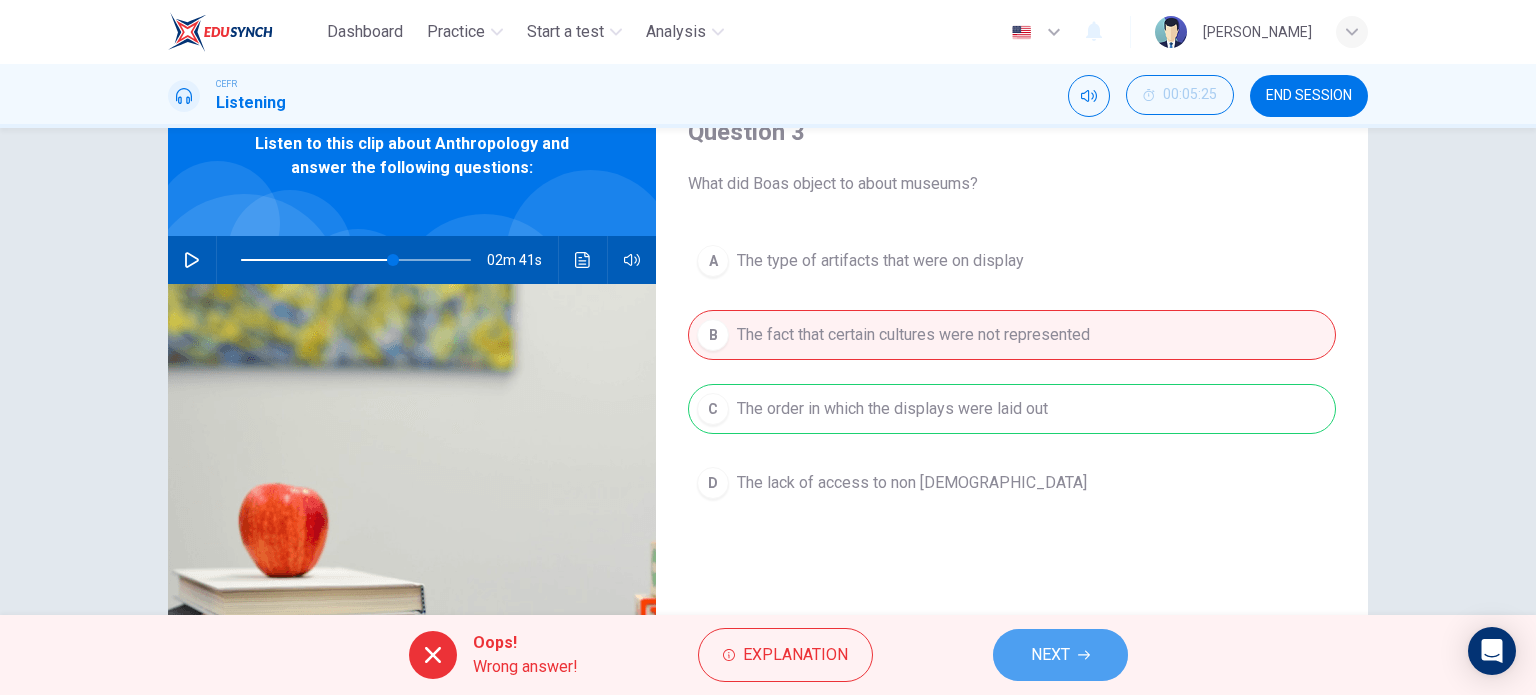 click on "NEXT" at bounding box center (1050, 655) 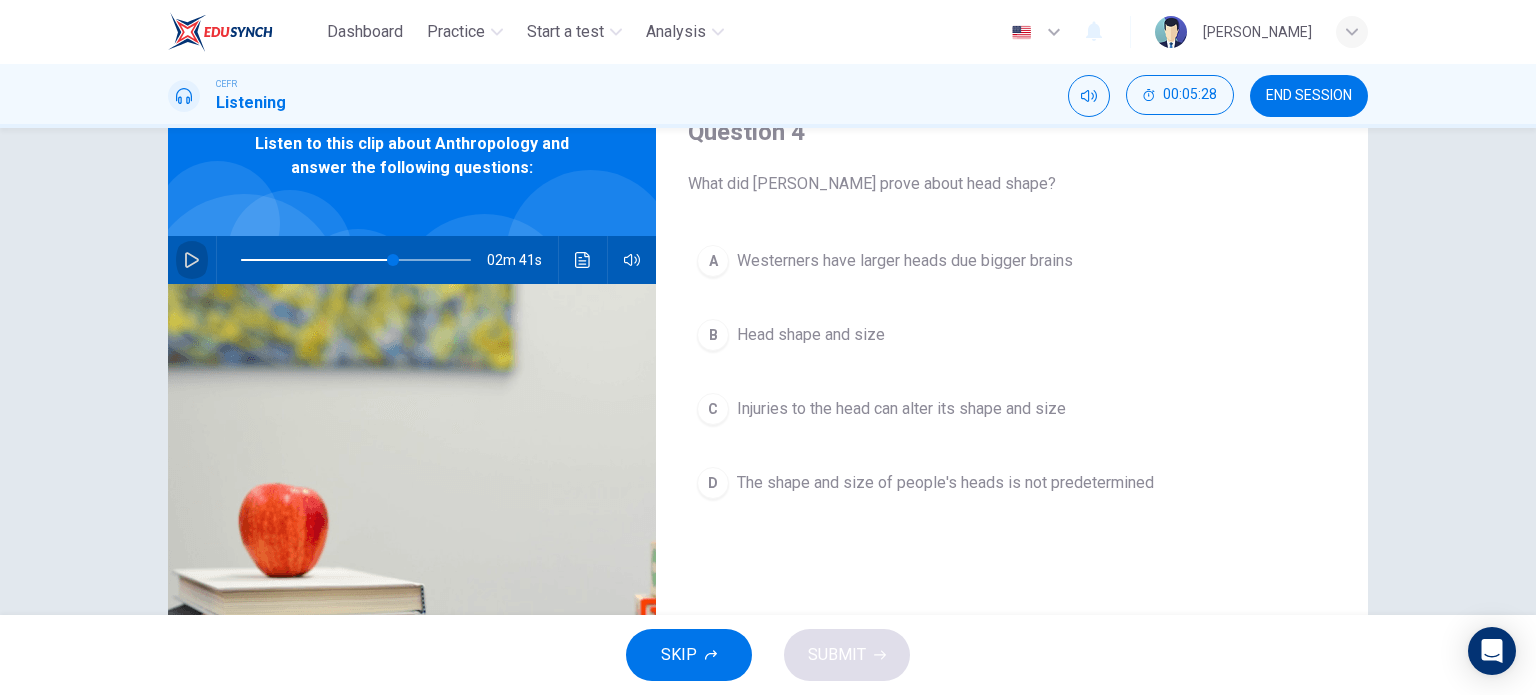 click at bounding box center [192, 260] 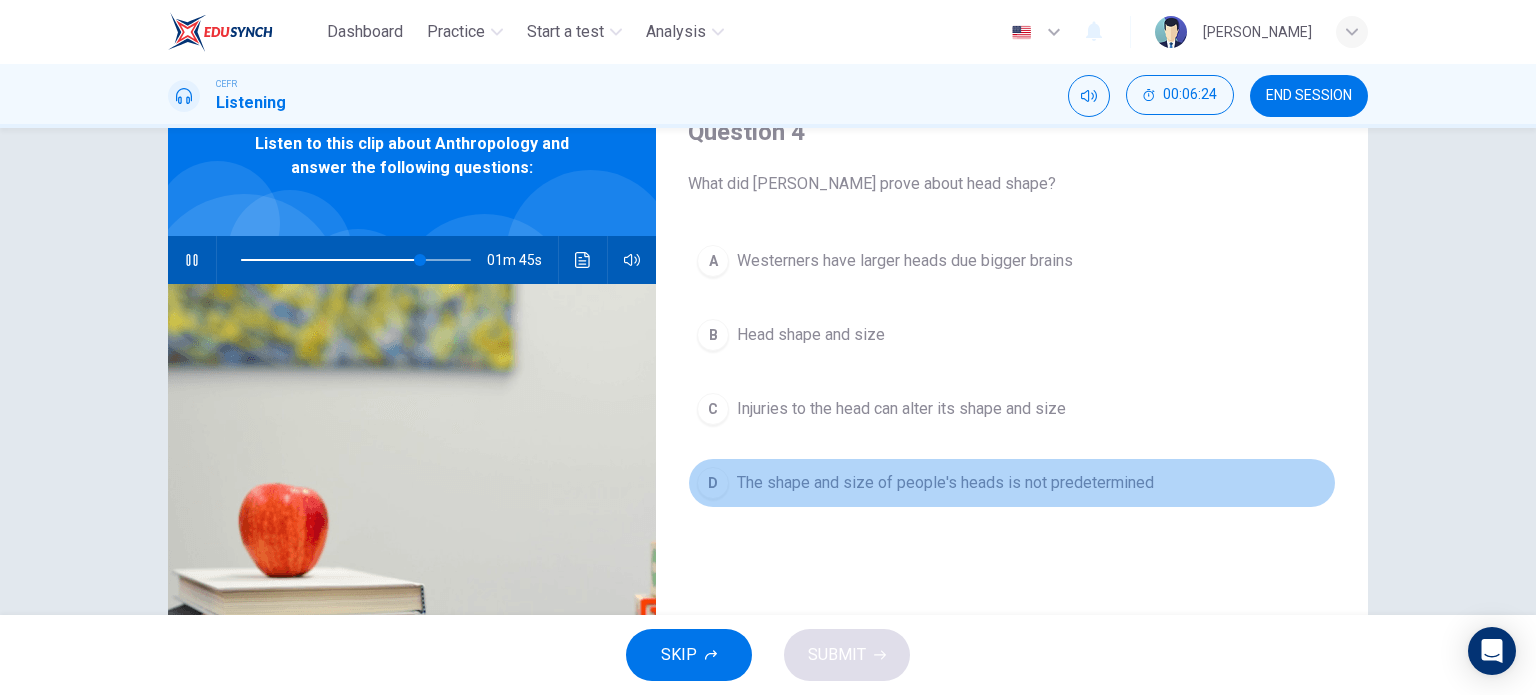 click on "The shape and size of people's heads is not predetermined" at bounding box center [945, 483] 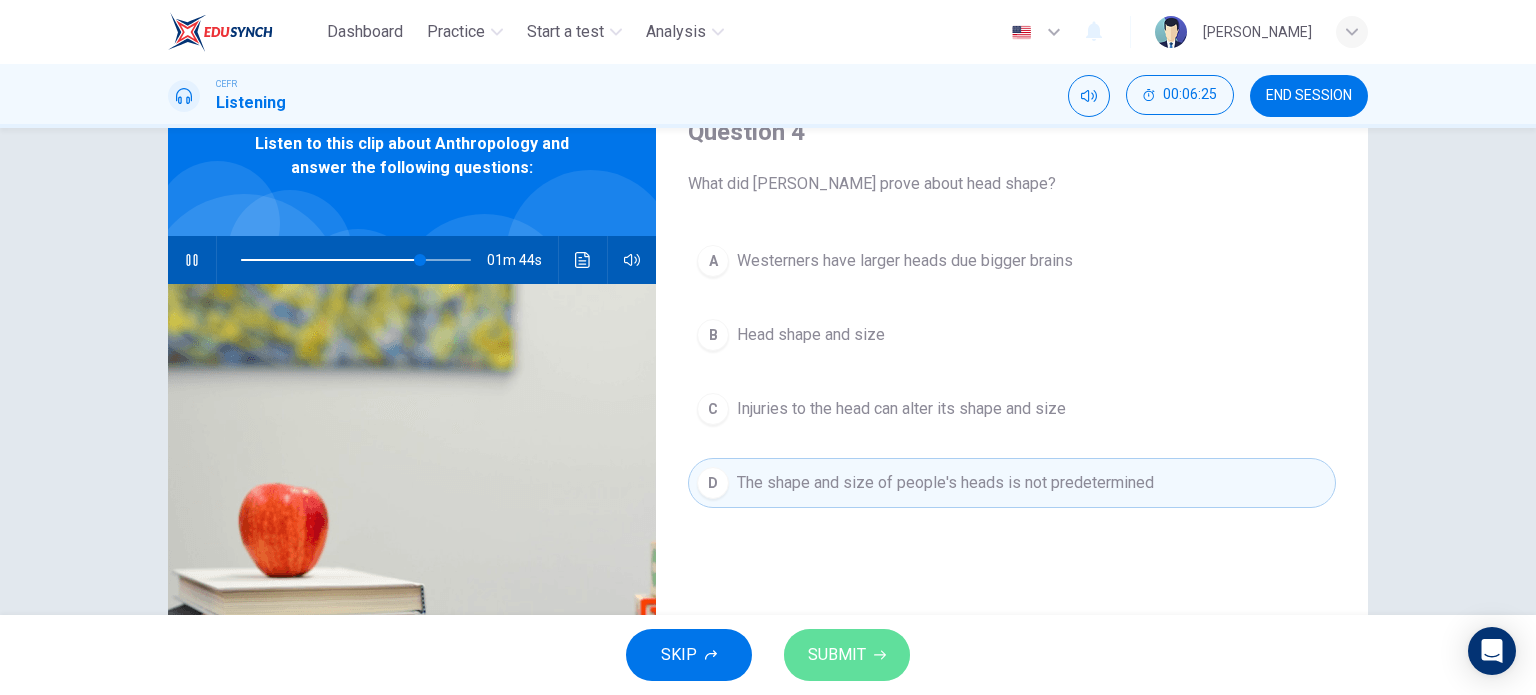 click on "SUBMIT" at bounding box center (837, 655) 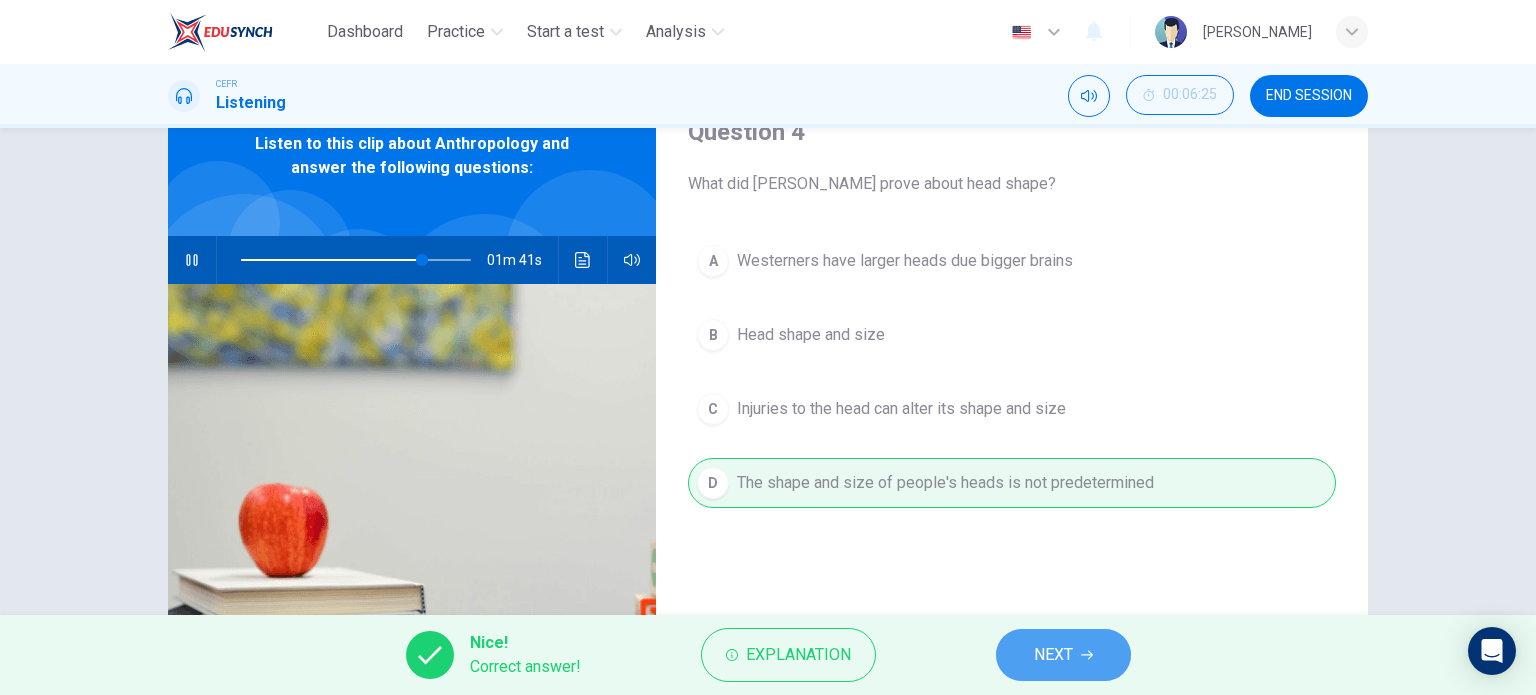 click on "NEXT" at bounding box center [1053, 655] 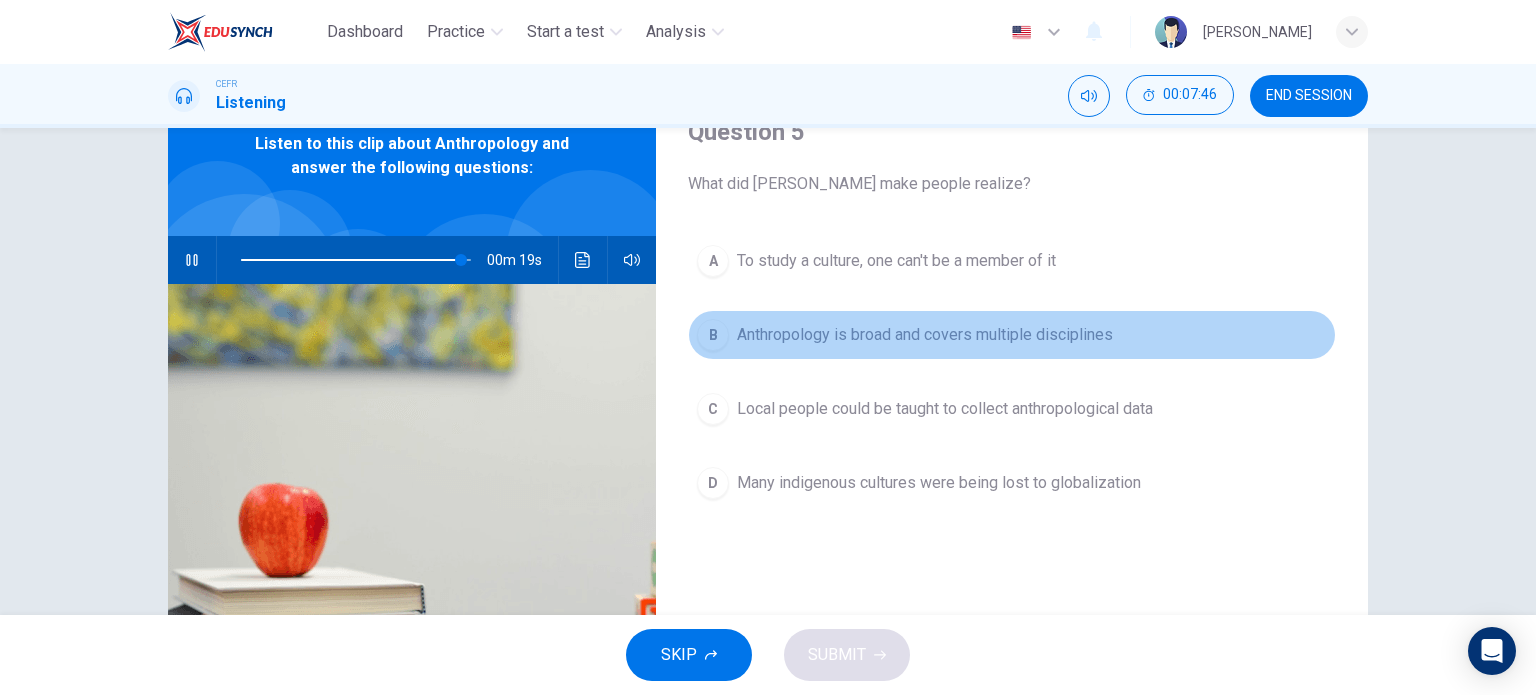click on "Anthropology is broad and covers multiple disciplines" at bounding box center (925, 335) 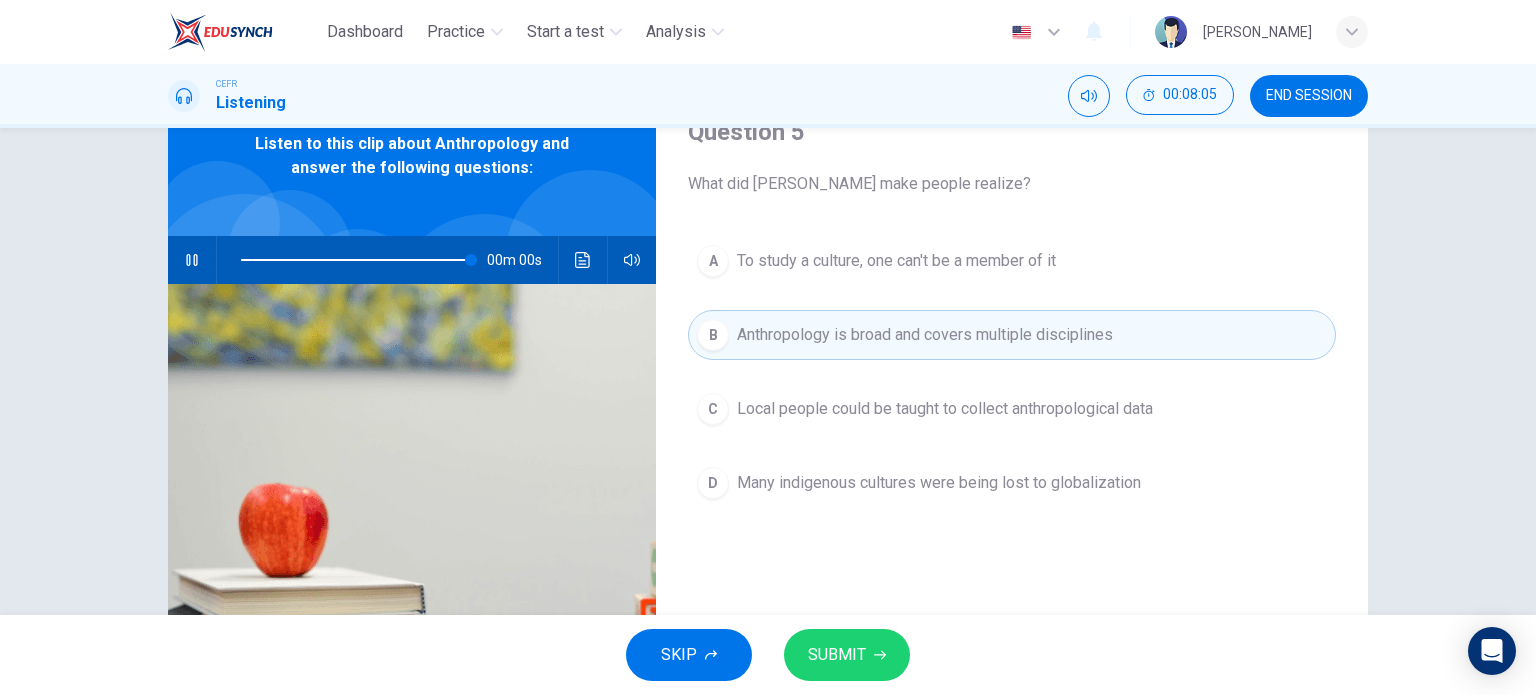 type on "0" 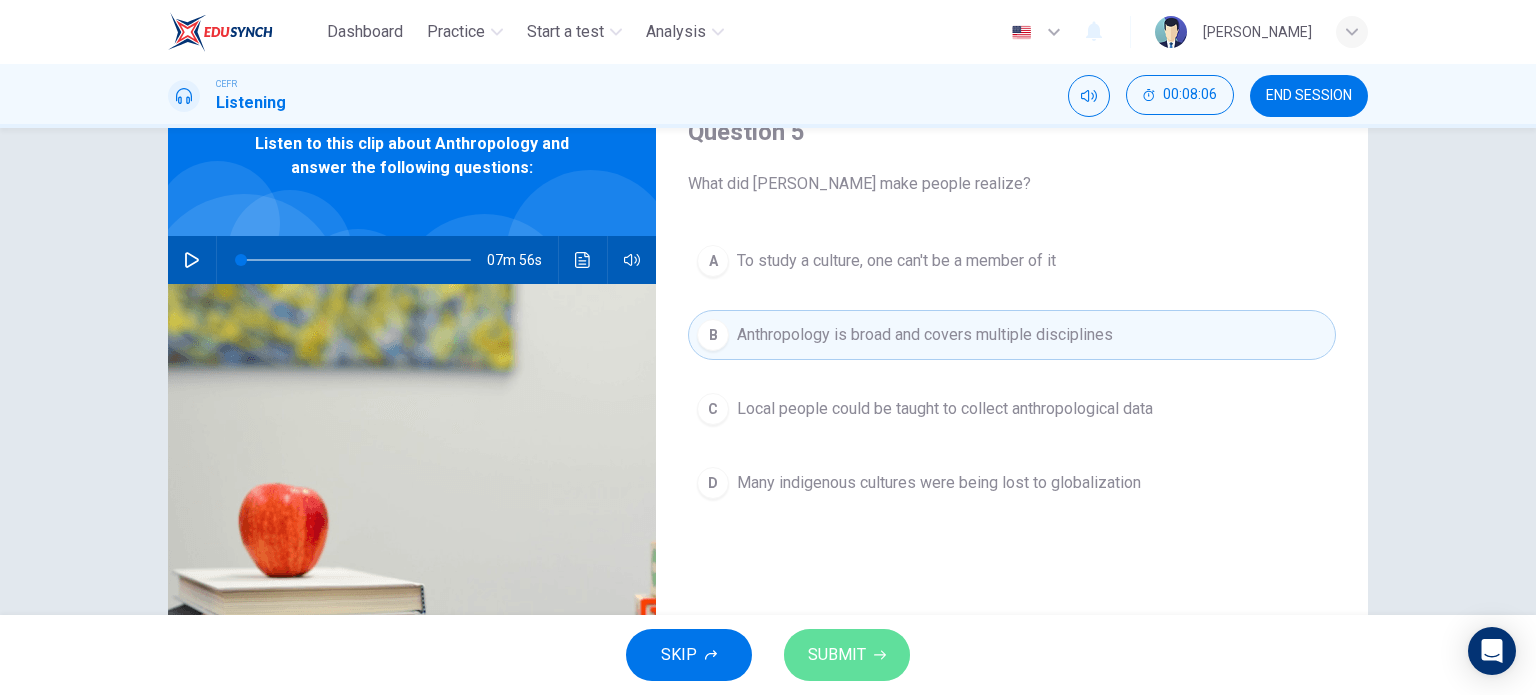 click on "SUBMIT" at bounding box center [847, 655] 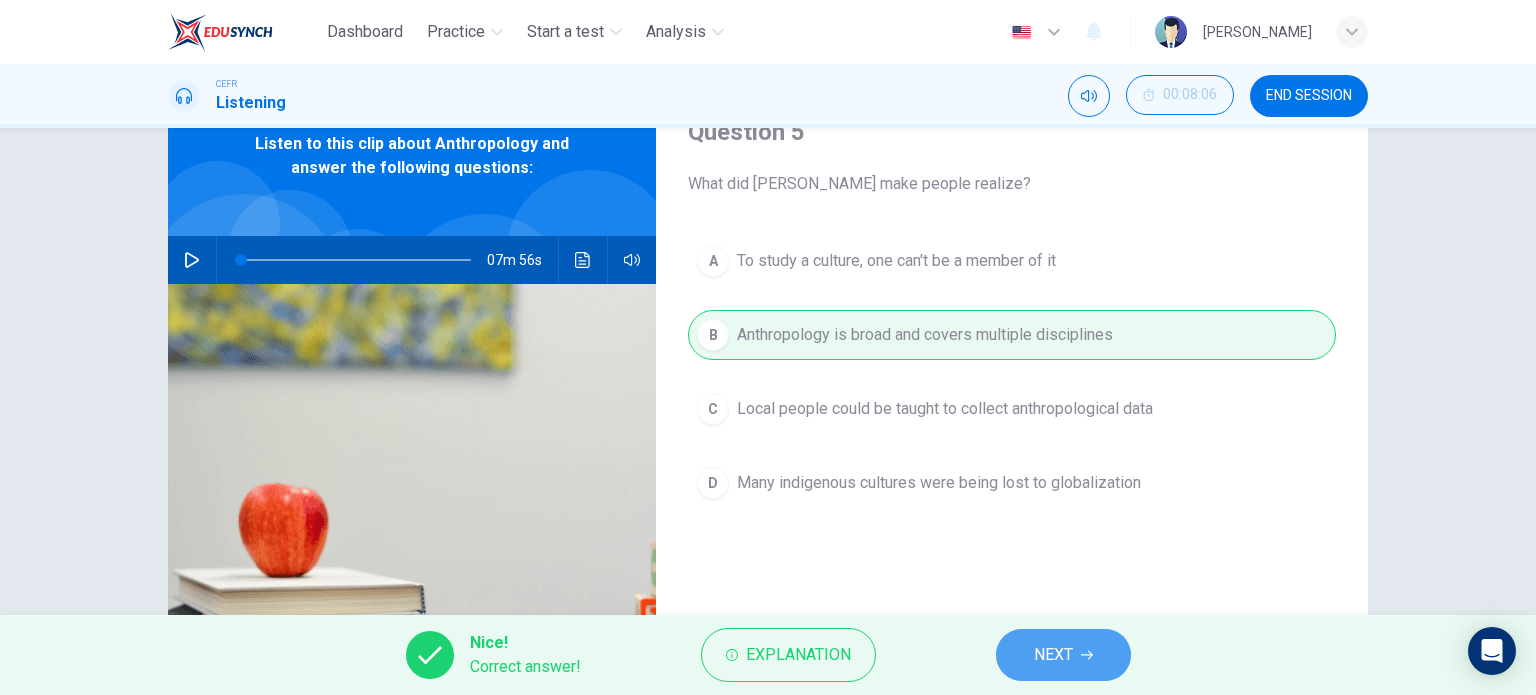 click on "NEXT" at bounding box center [1063, 655] 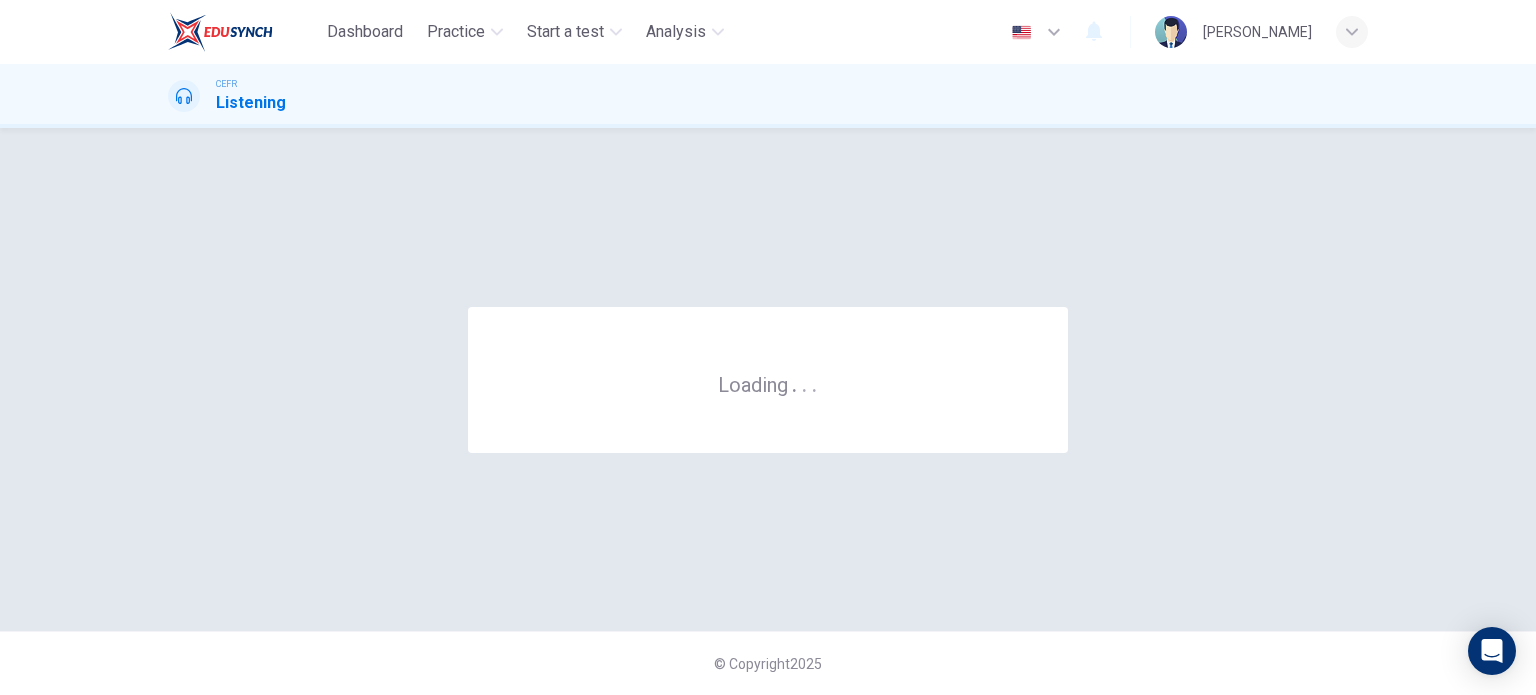 scroll, scrollTop: 0, scrollLeft: 0, axis: both 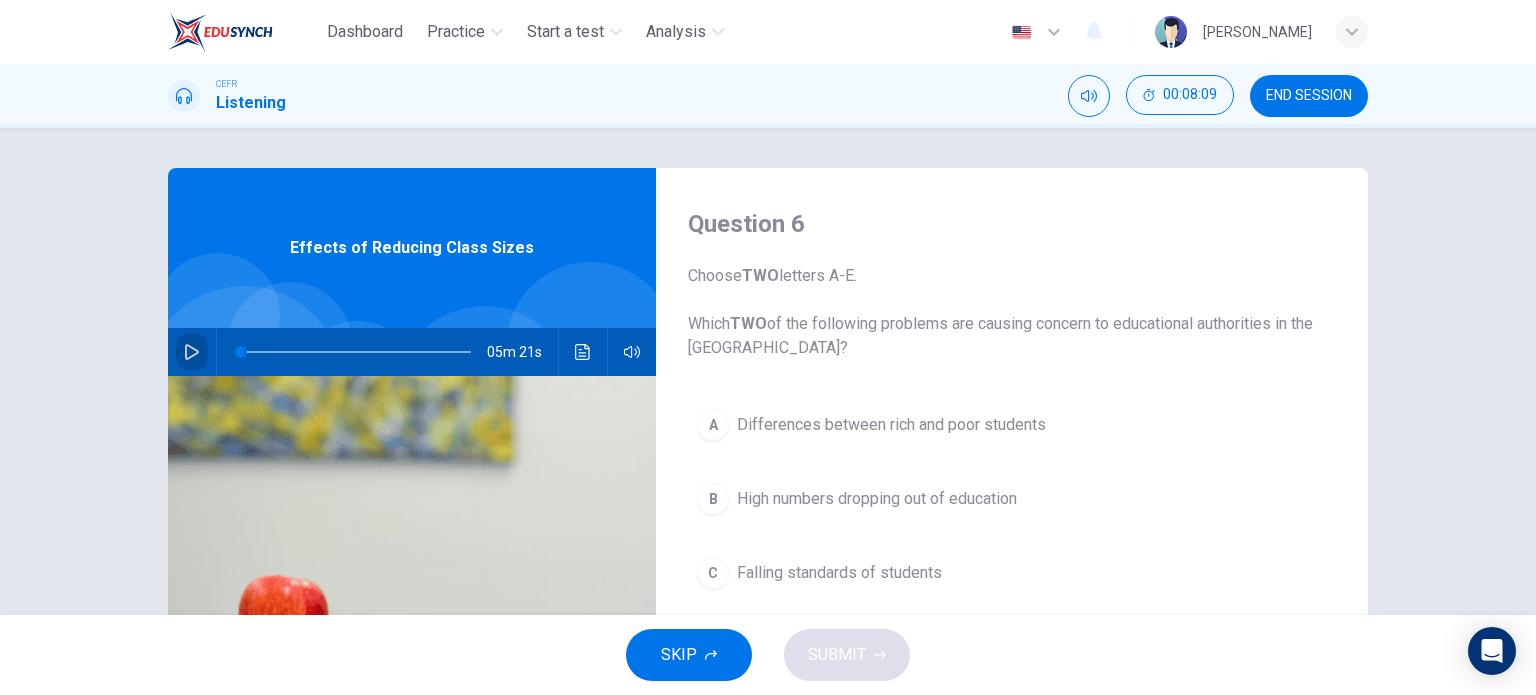 click at bounding box center (192, 352) 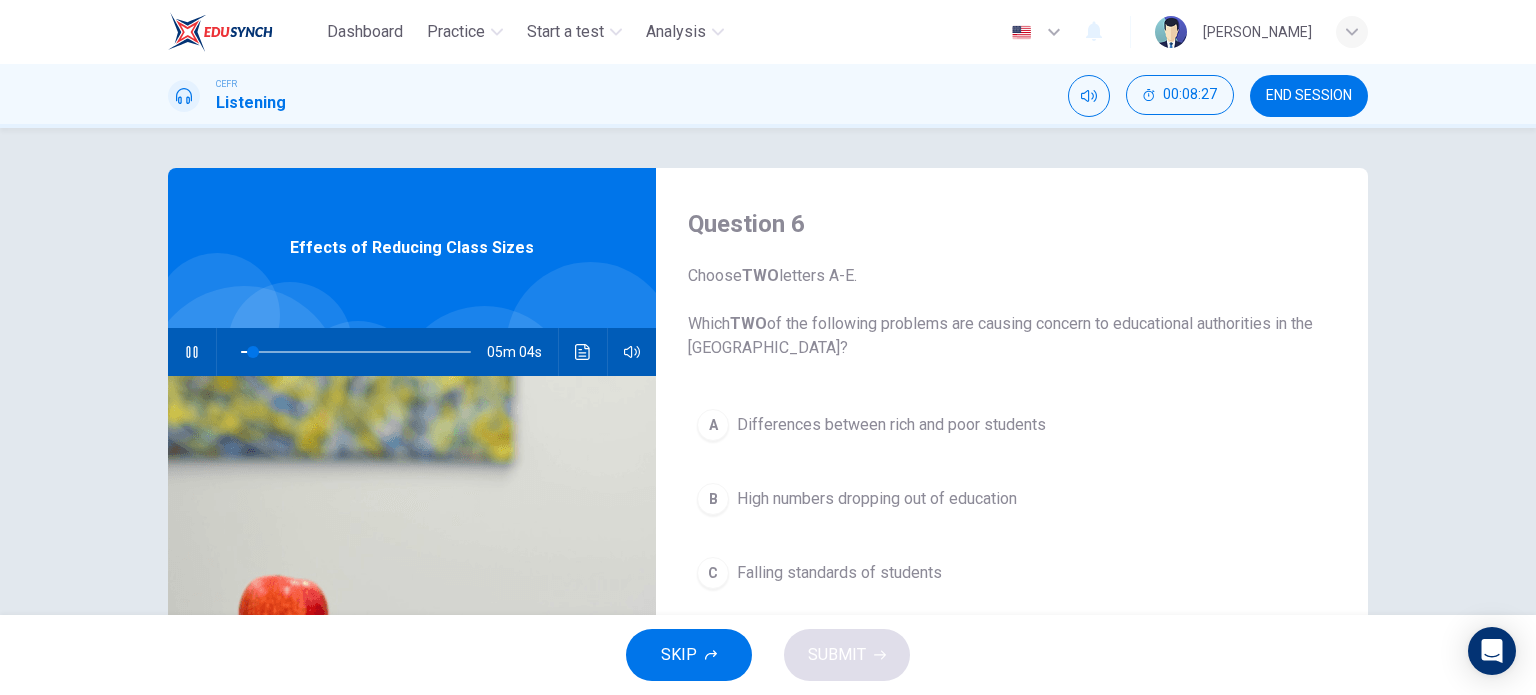 type on "6" 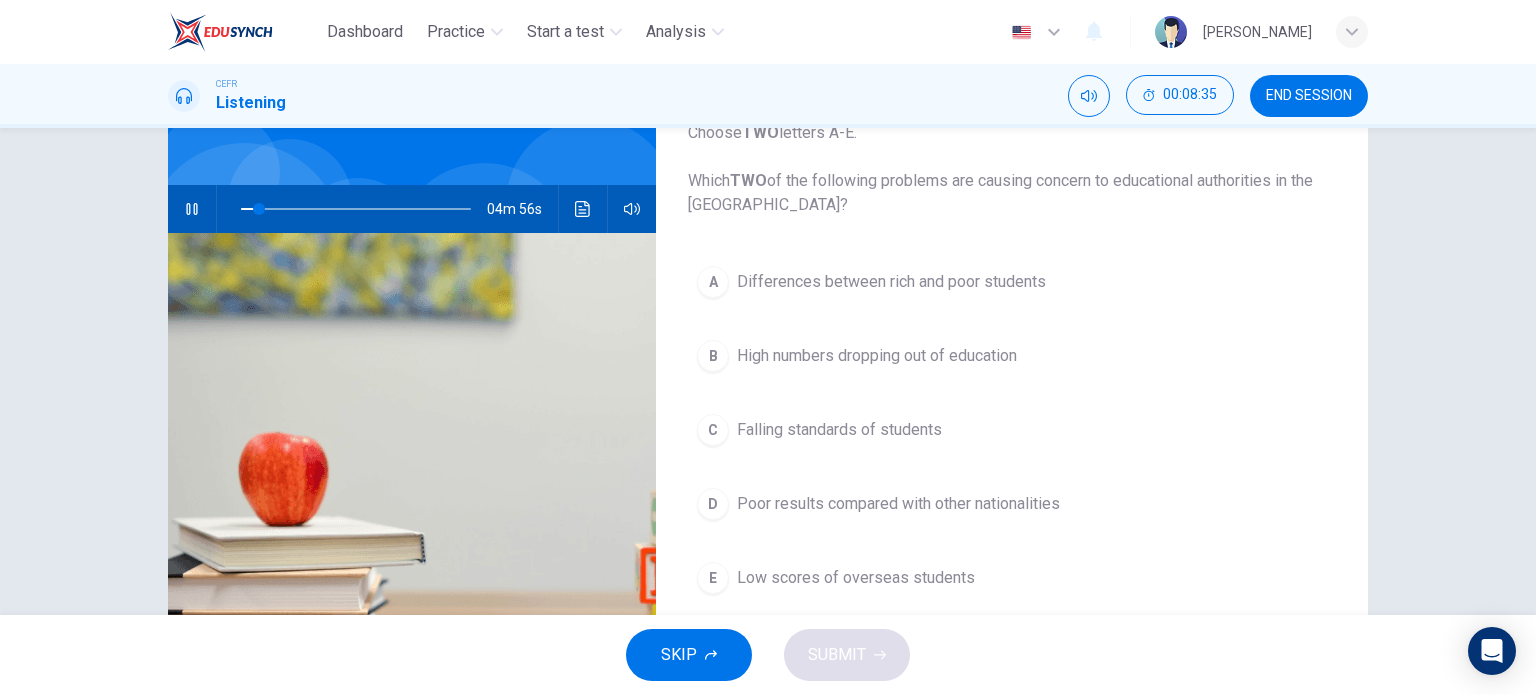 scroll, scrollTop: 144, scrollLeft: 0, axis: vertical 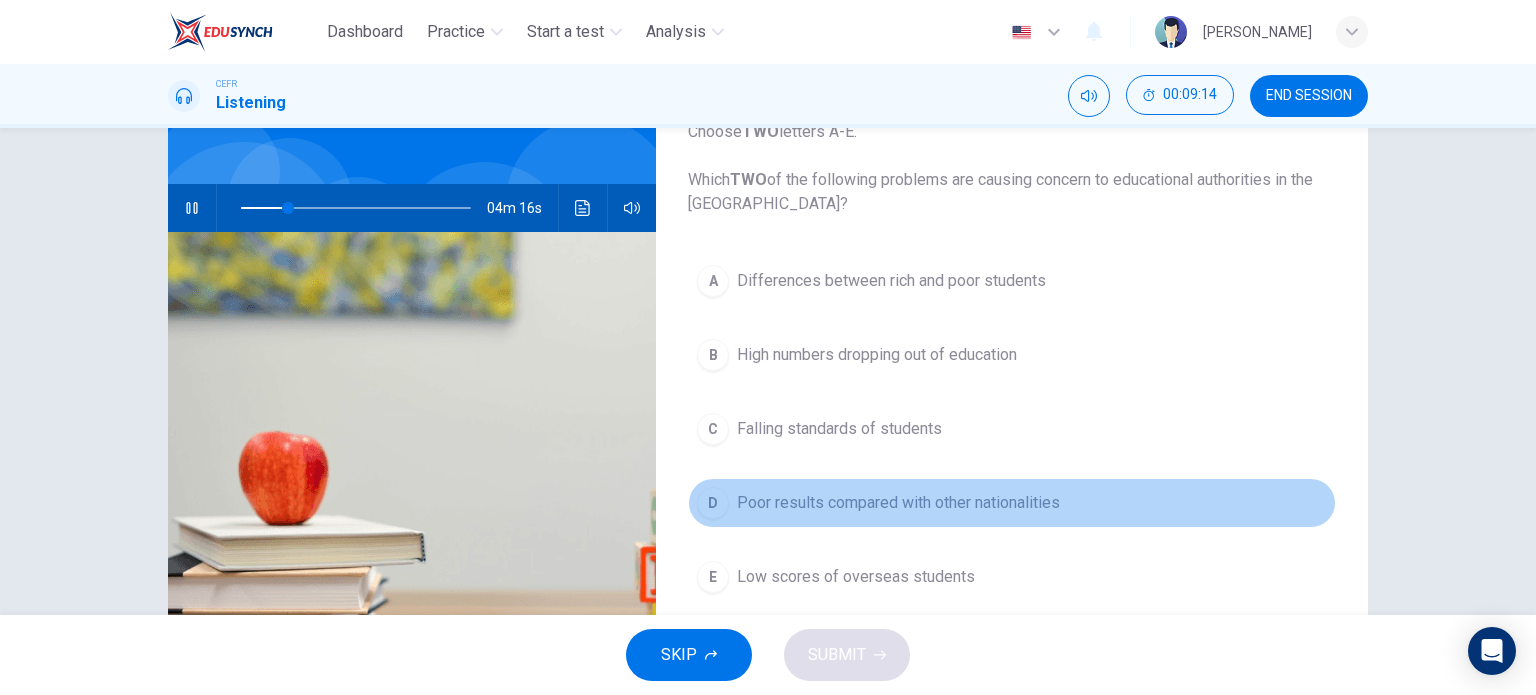 click on "Poor results compared with other nationalities" at bounding box center (898, 503) 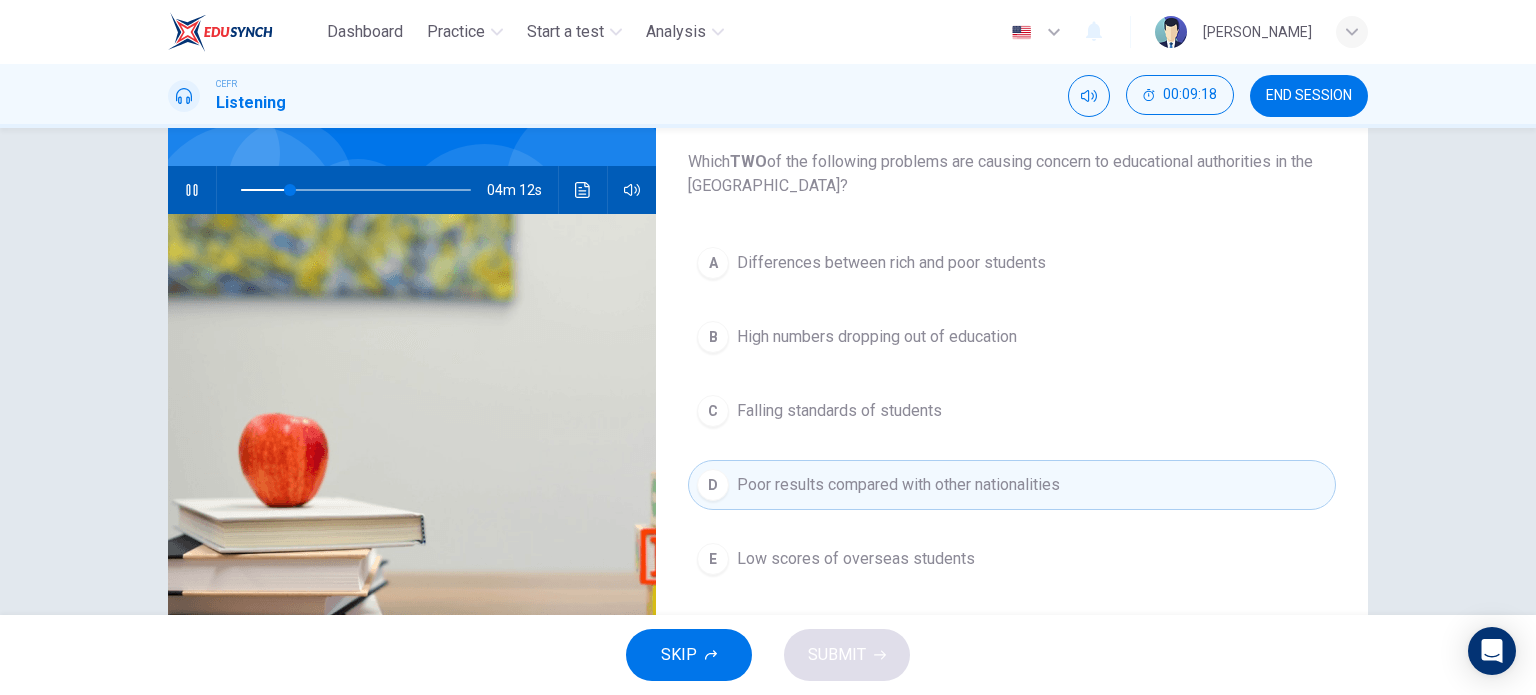 scroll, scrollTop: 163, scrollLeft: 0, axis: vertical 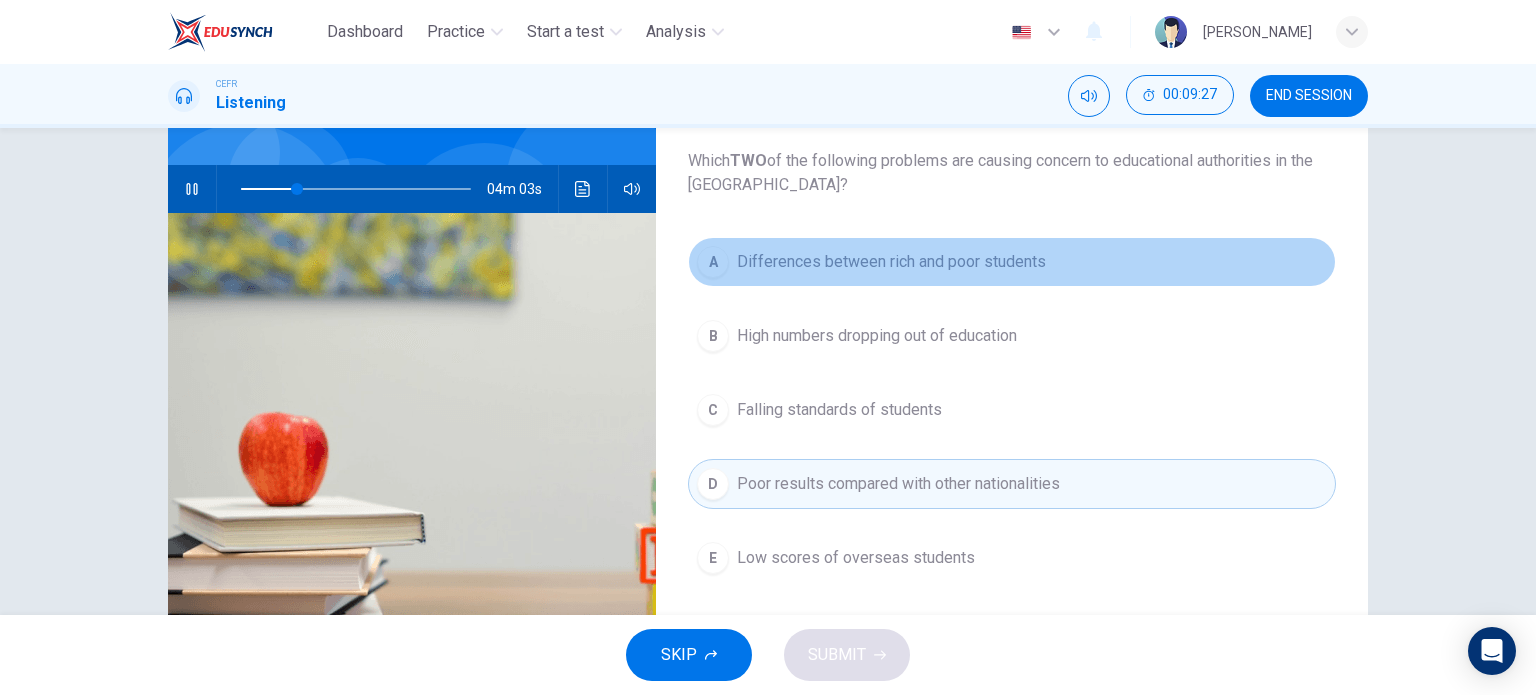 click on "A Differences between rich and poor students" at bounding box center [1012, 262] 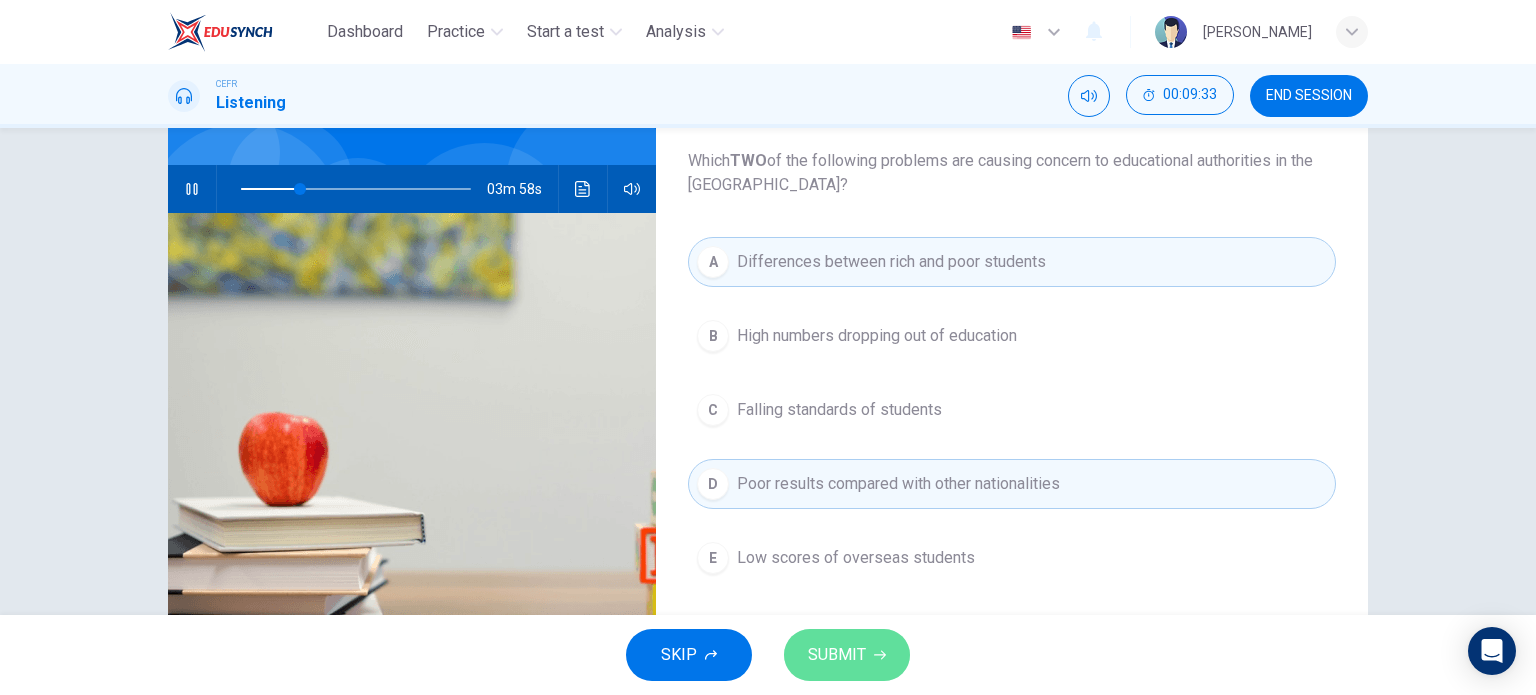 click on "SUBMIT" at bounding box center [847, 655] 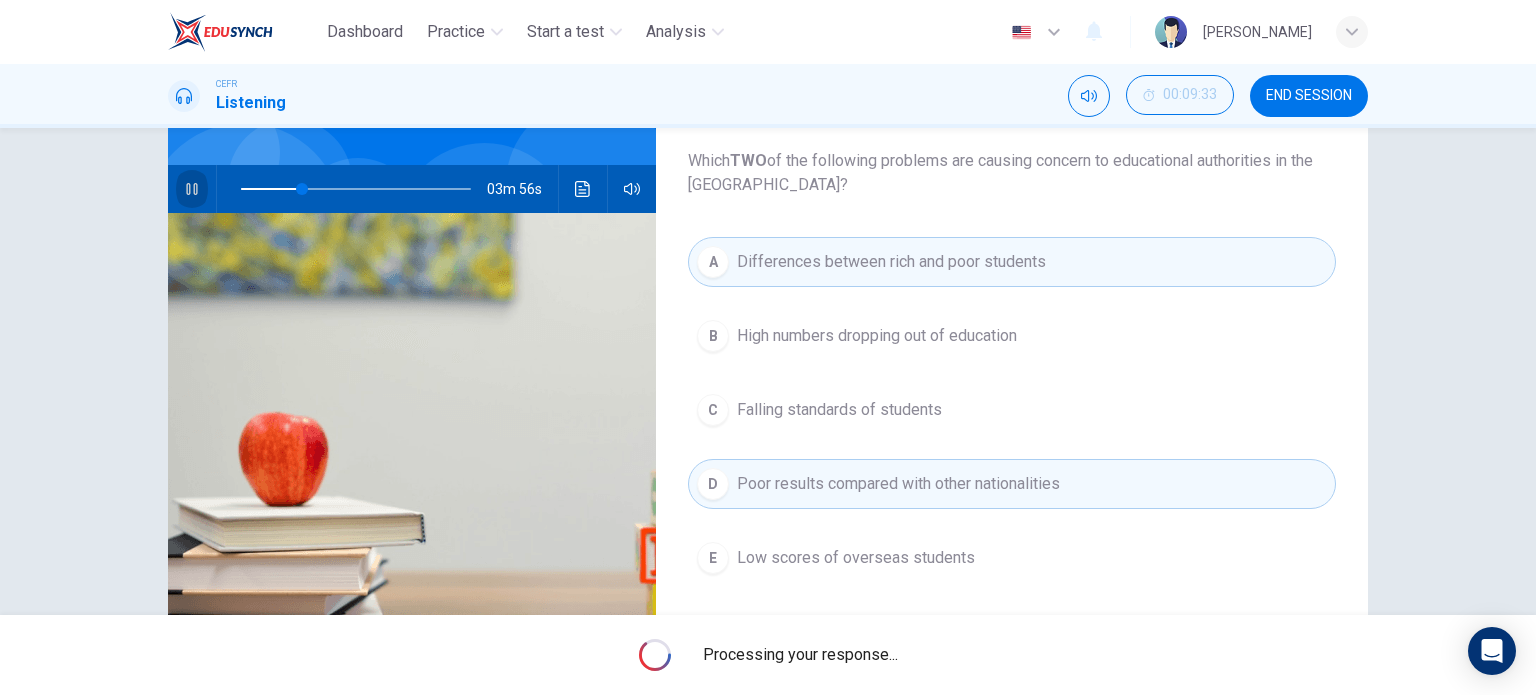 click 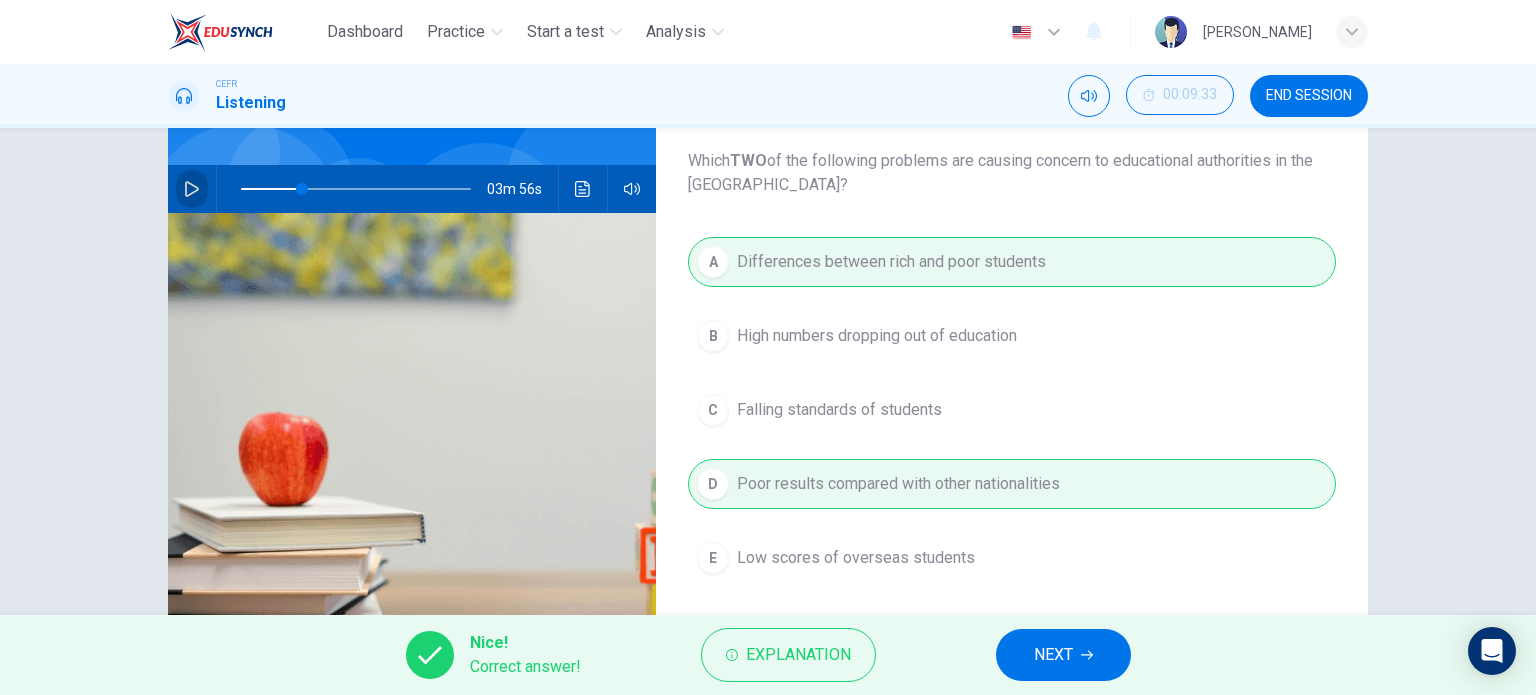 click 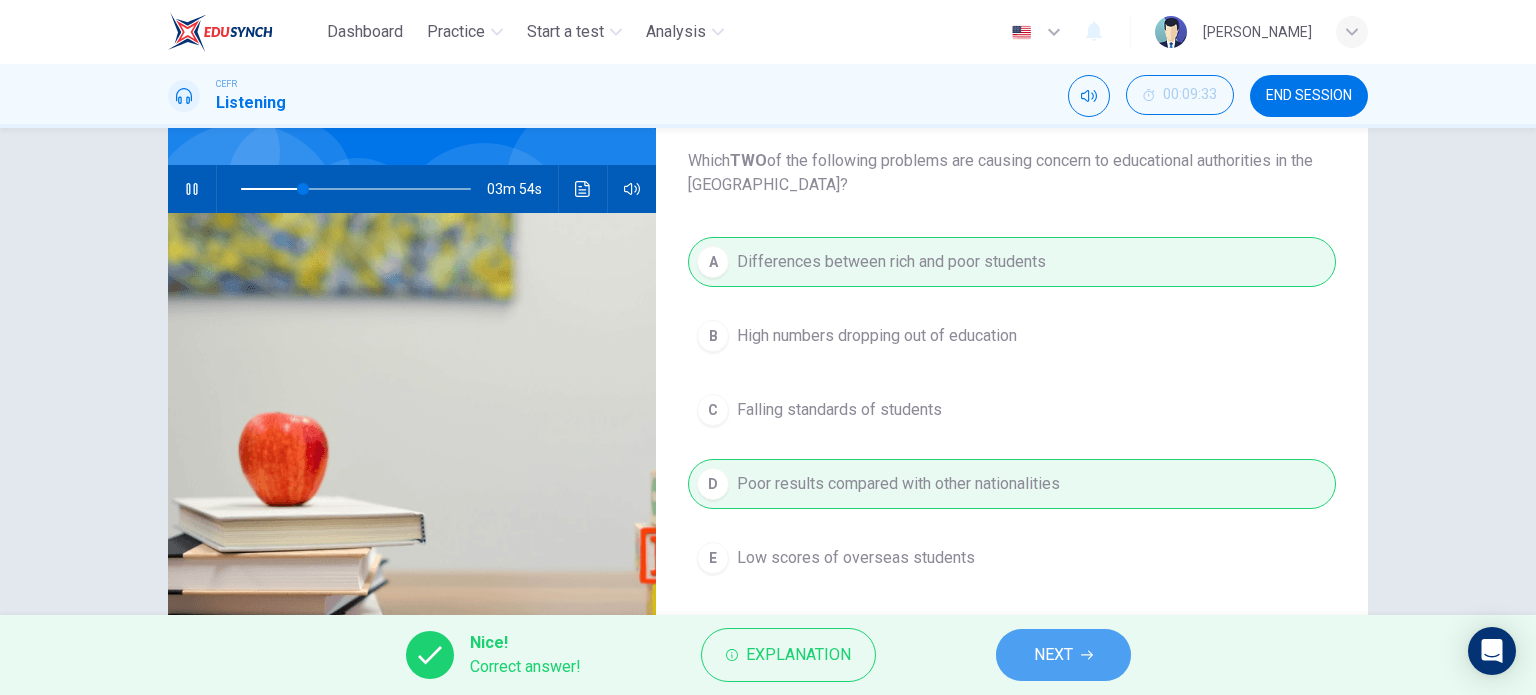 click on "NEXT" at bounding box center (1063, 655) 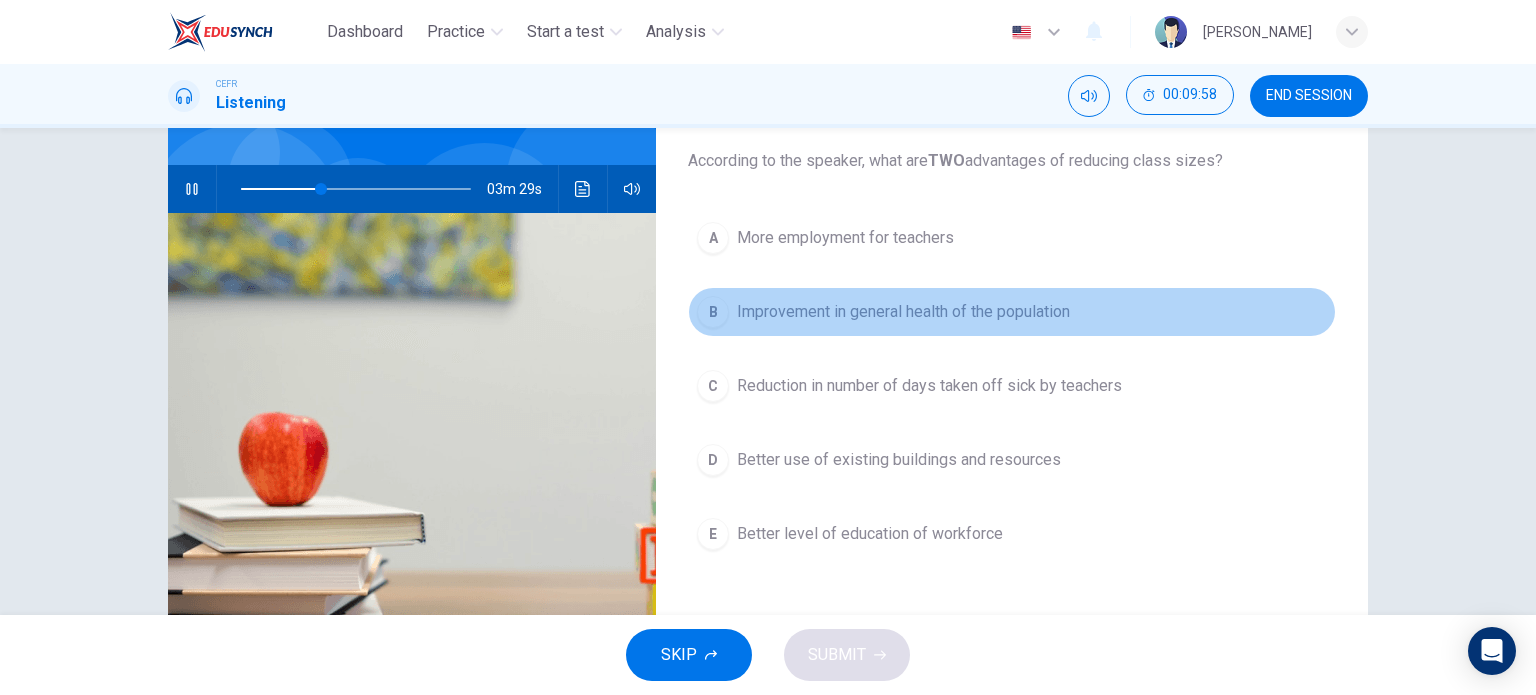 click on "B Improvement in general health of the population" at bounding box center (1012, 312) 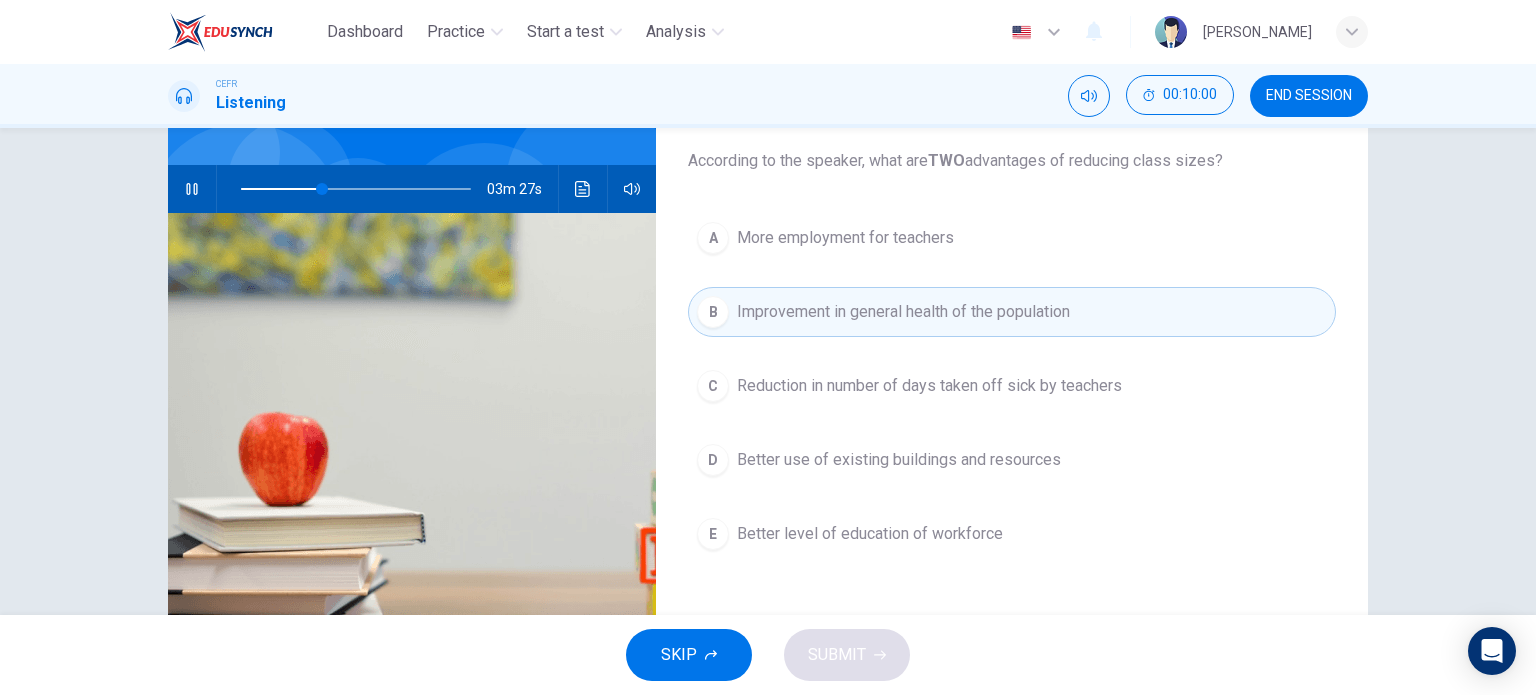 click on "Better level of education of workforce" at bounding box center [870, 534] 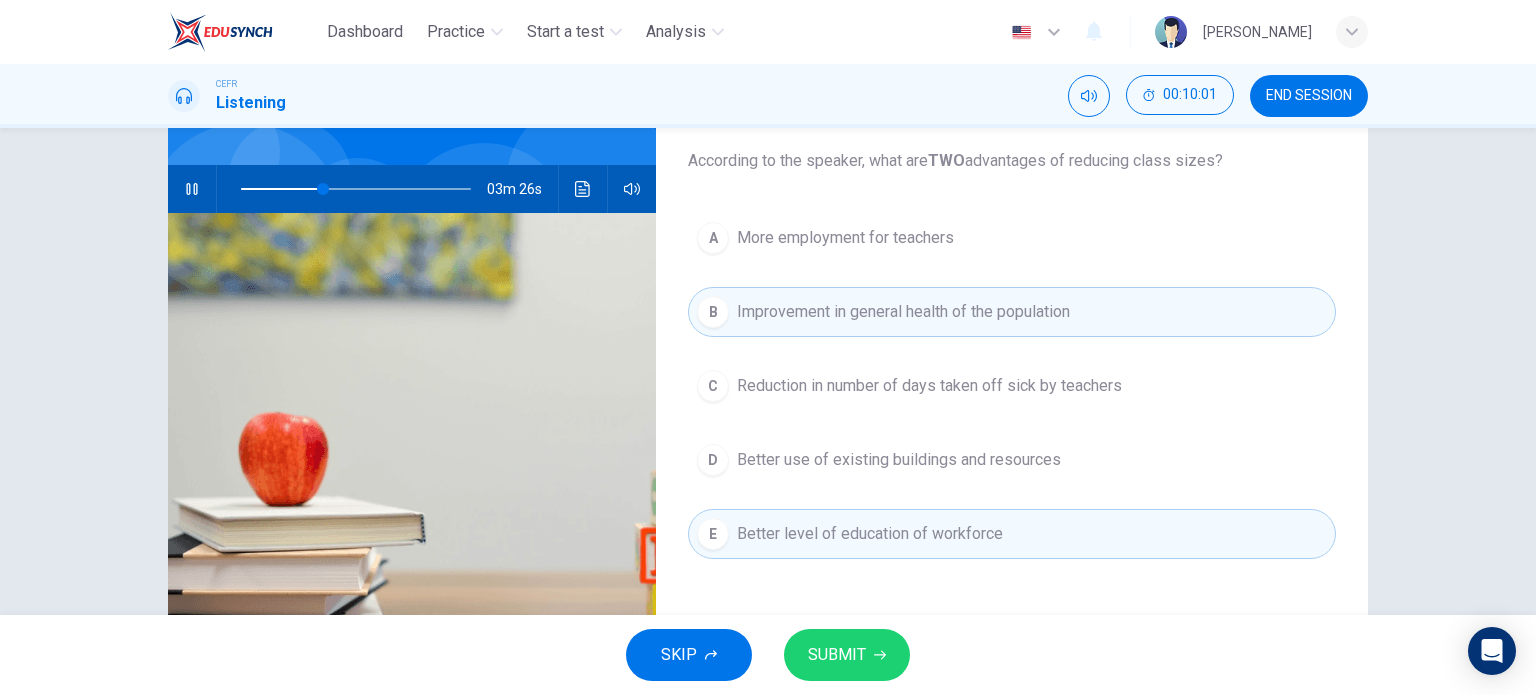 click on "SUBMIT" at bounding box center [847, 655] 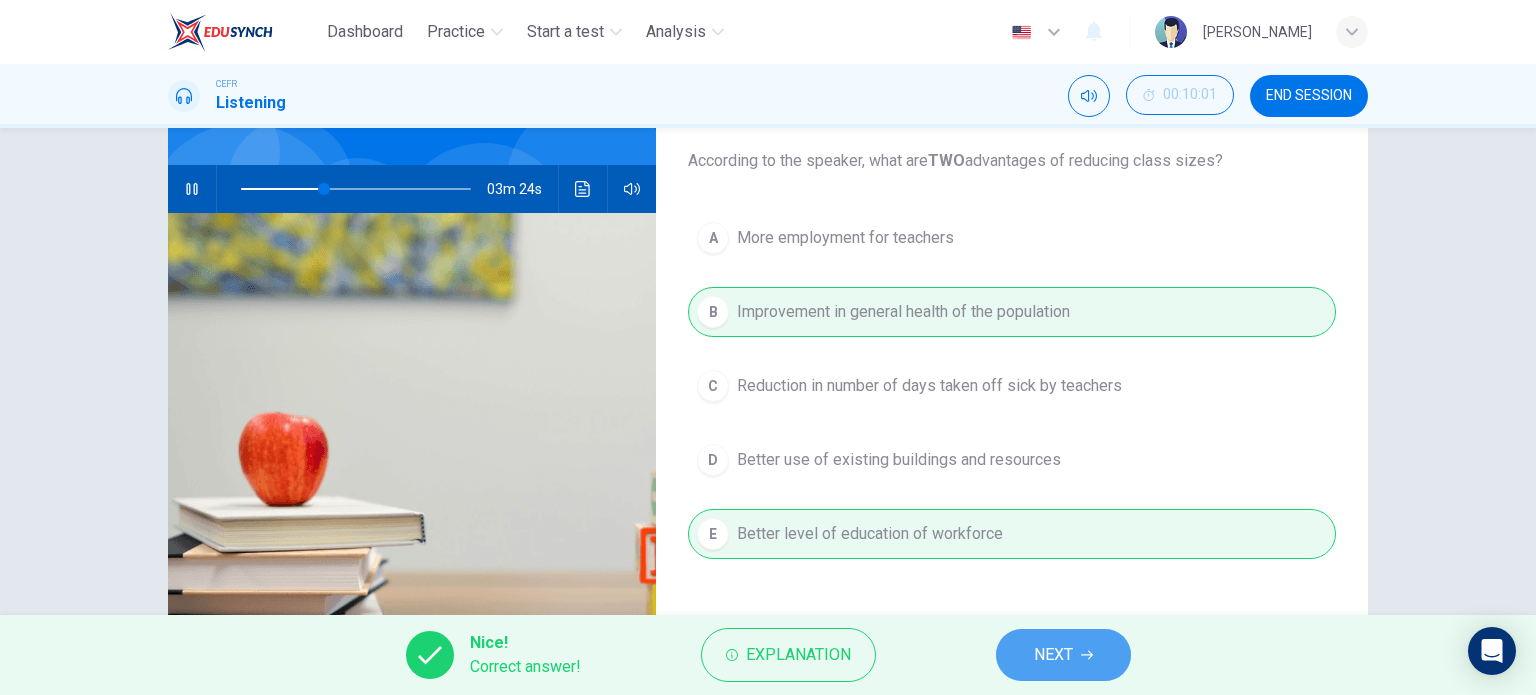 click on "NEXT" at bounding box center [1063, 655] 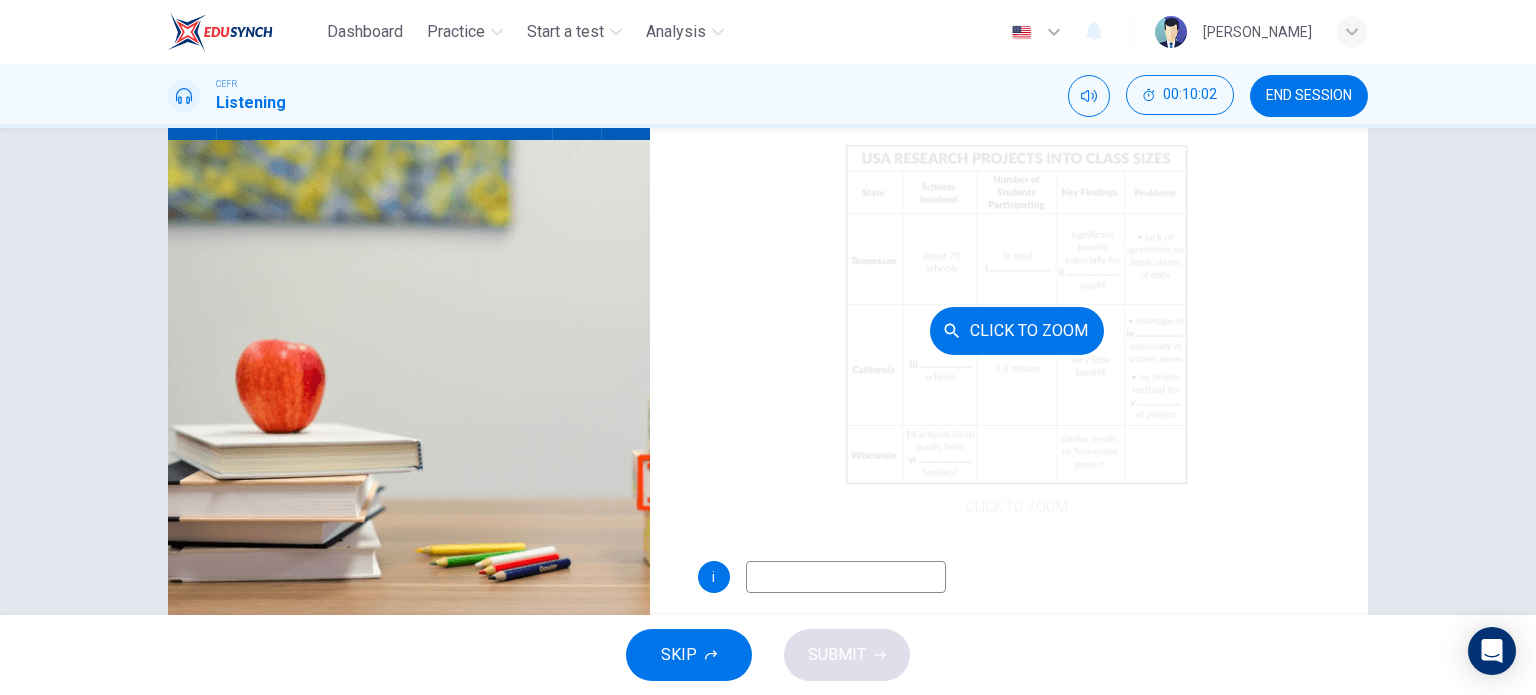 scroll, scrollTop: 239, scrollLeft: 0, axis: vertical 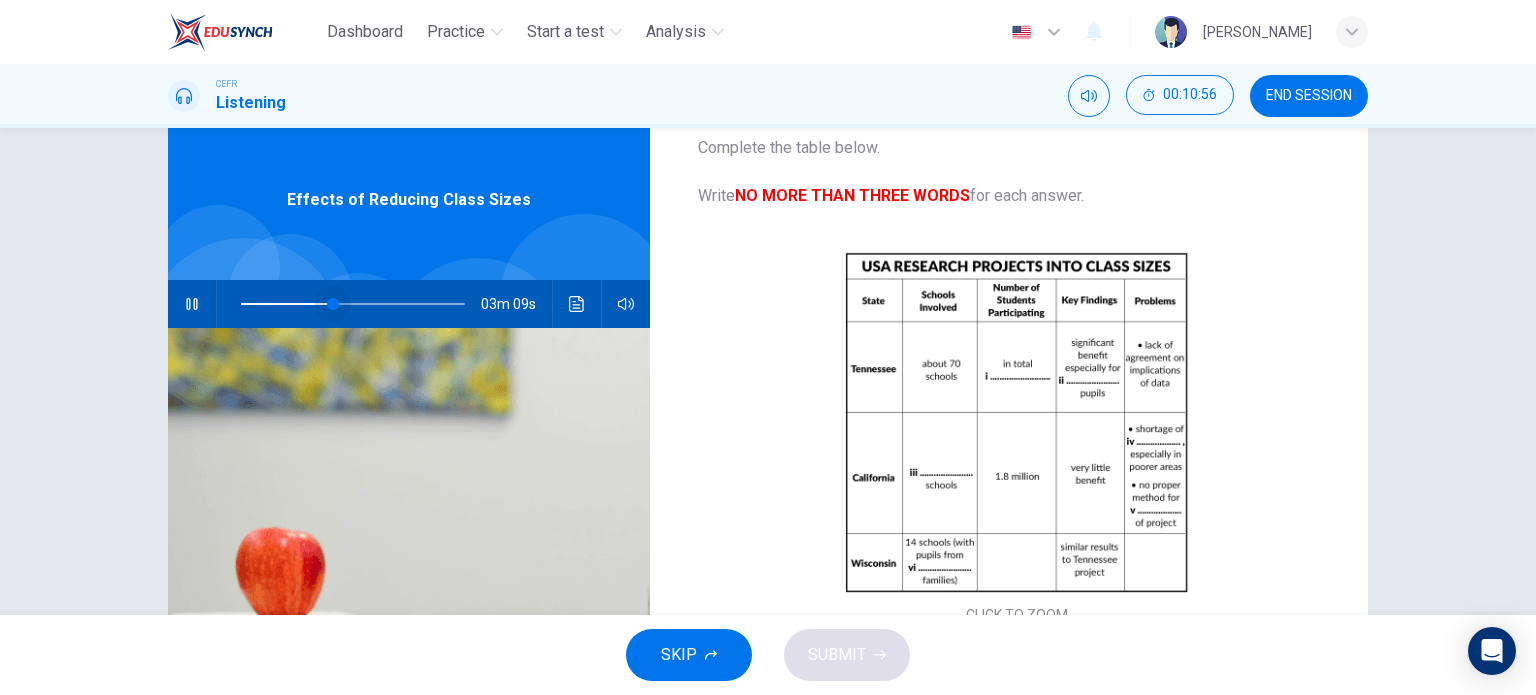 click at bounding box center (353, 304) 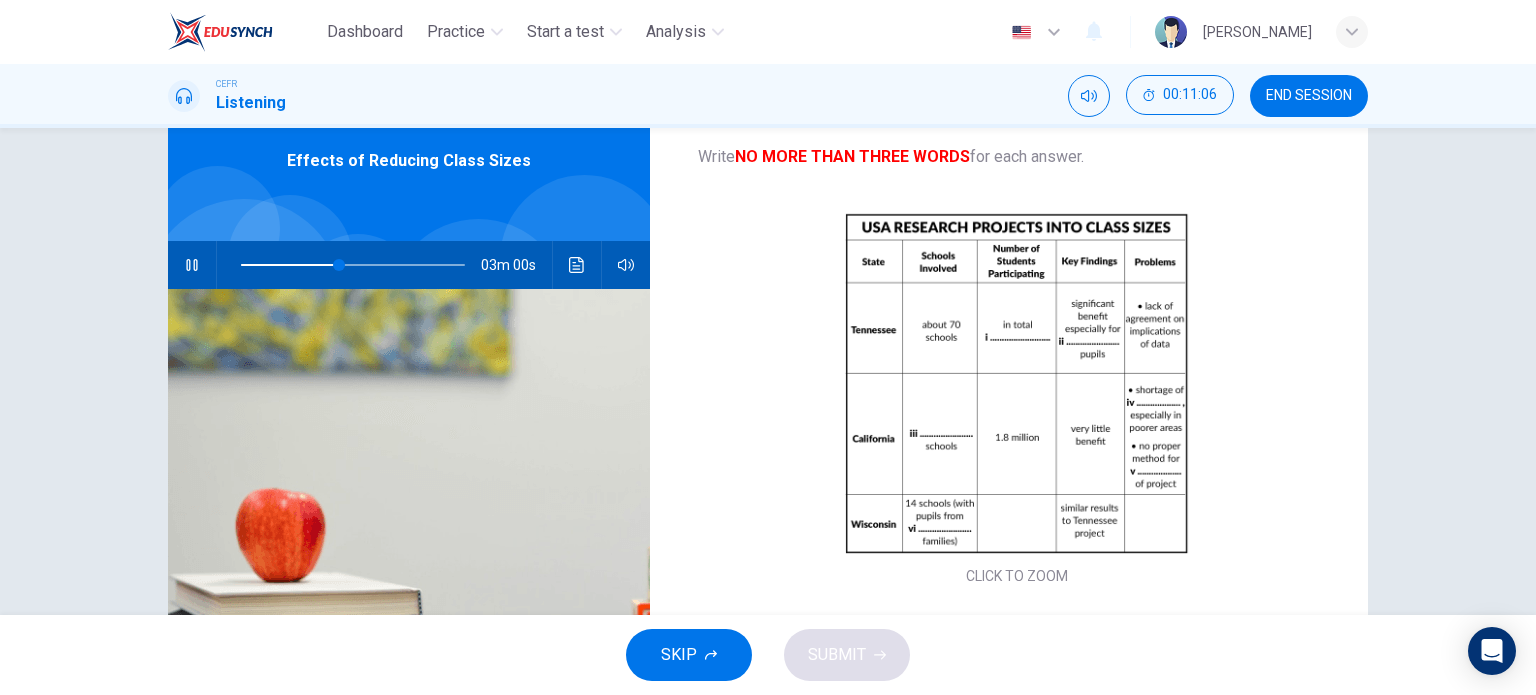 scroll, scrollTop: 88, scrollLeft: 0, axis: vertical 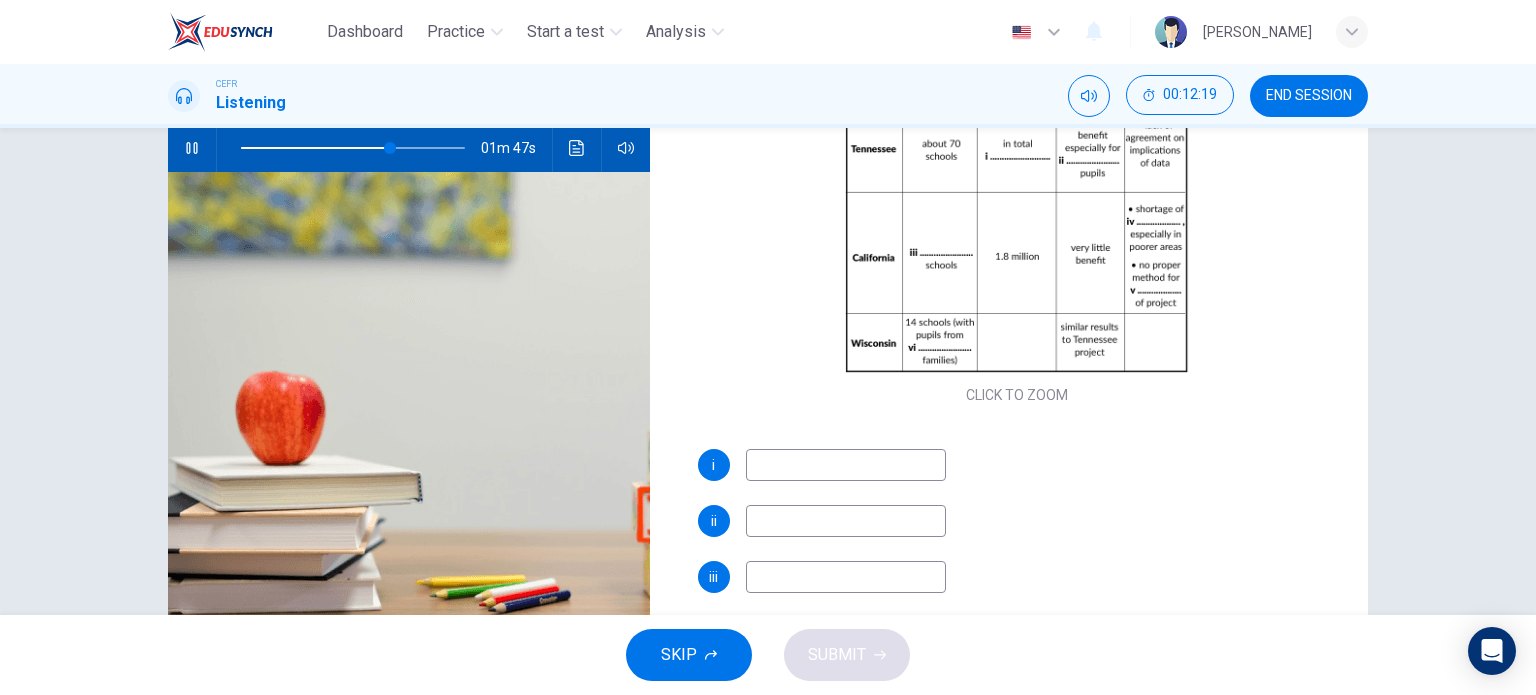 click at bounding box center [846, 465] 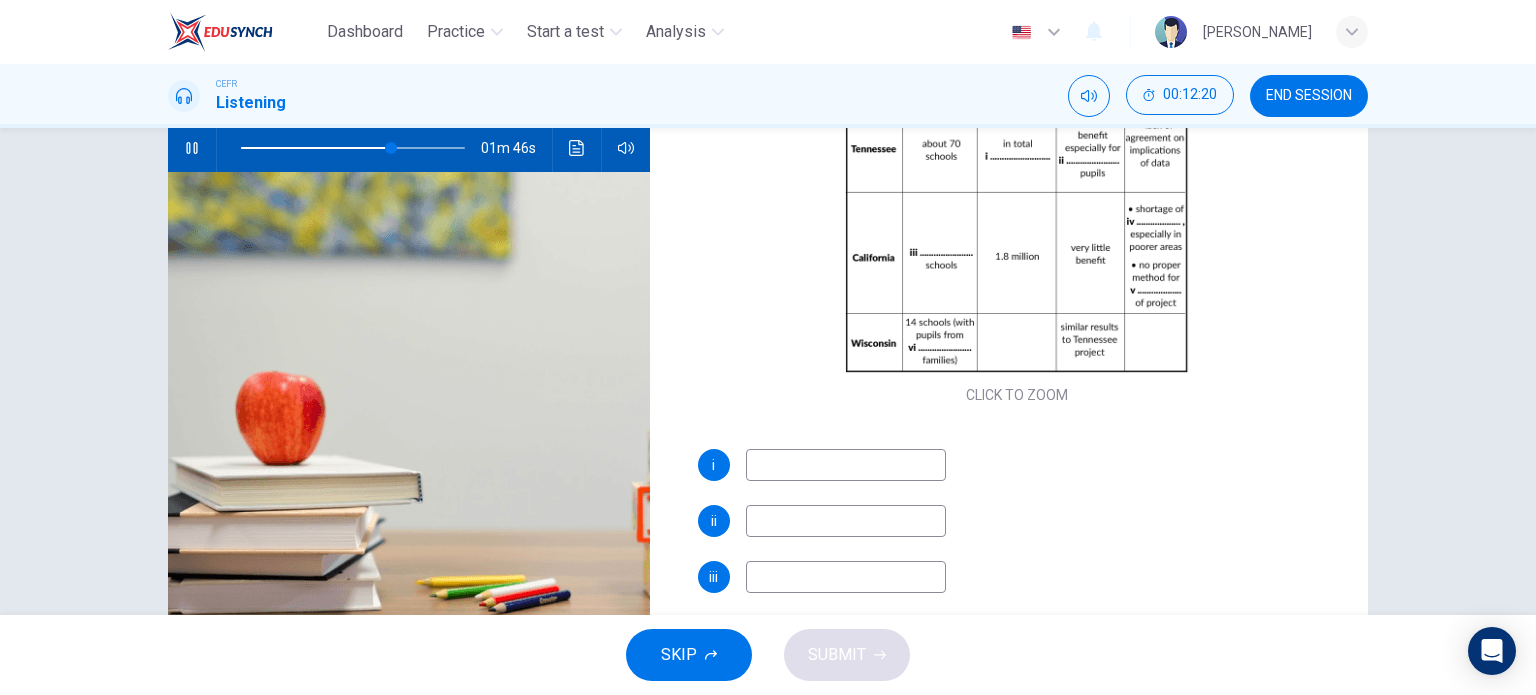drag, startPoint x: 872, startPoint y: 447, endPoint x: 924, endPoint y: 436, distance: 53.15073 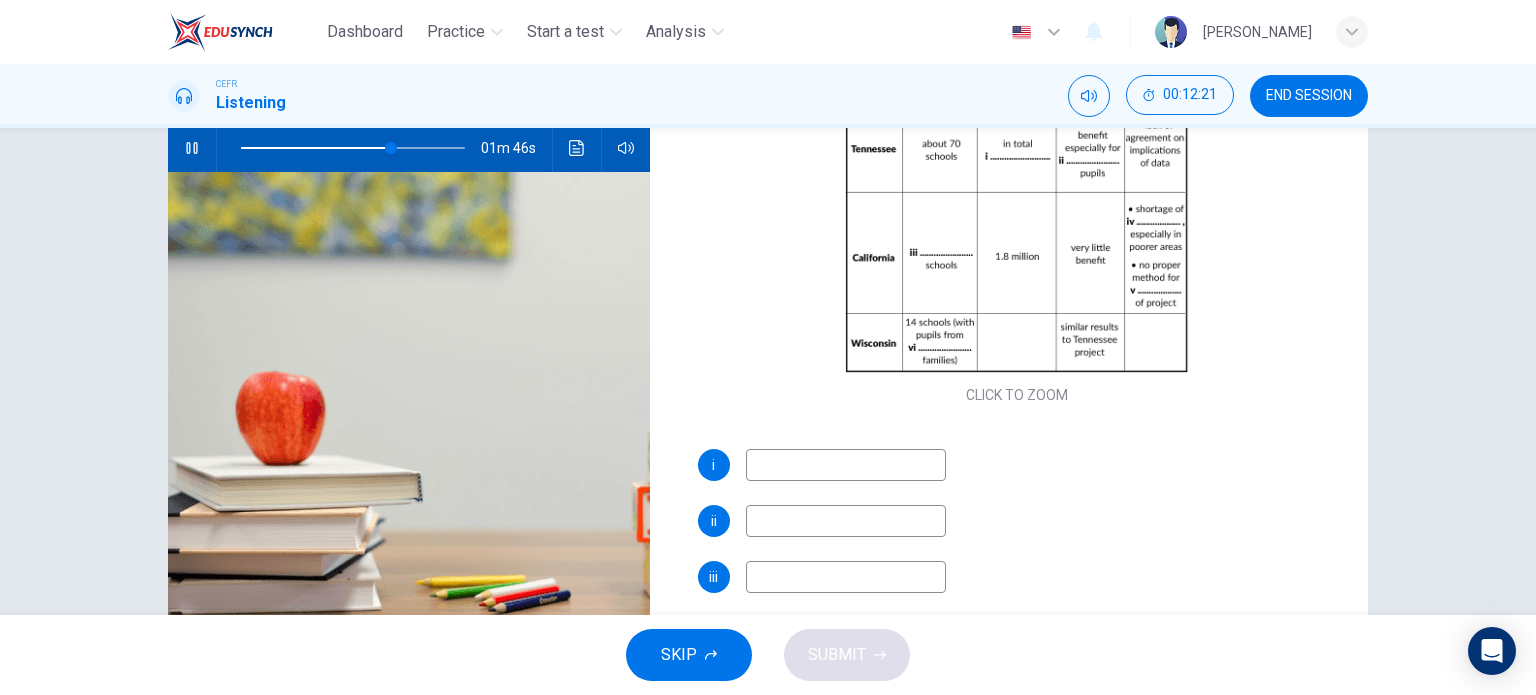 type on "67" 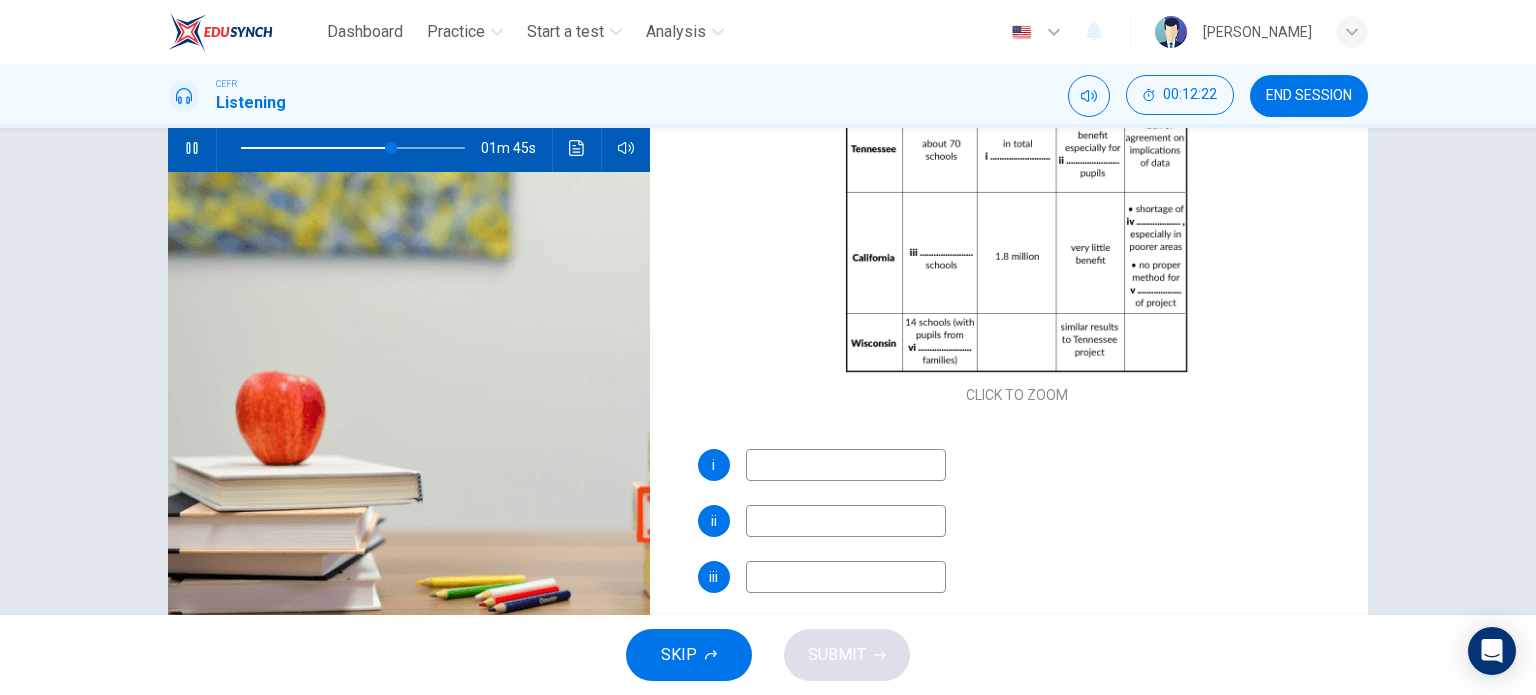 type on "1" 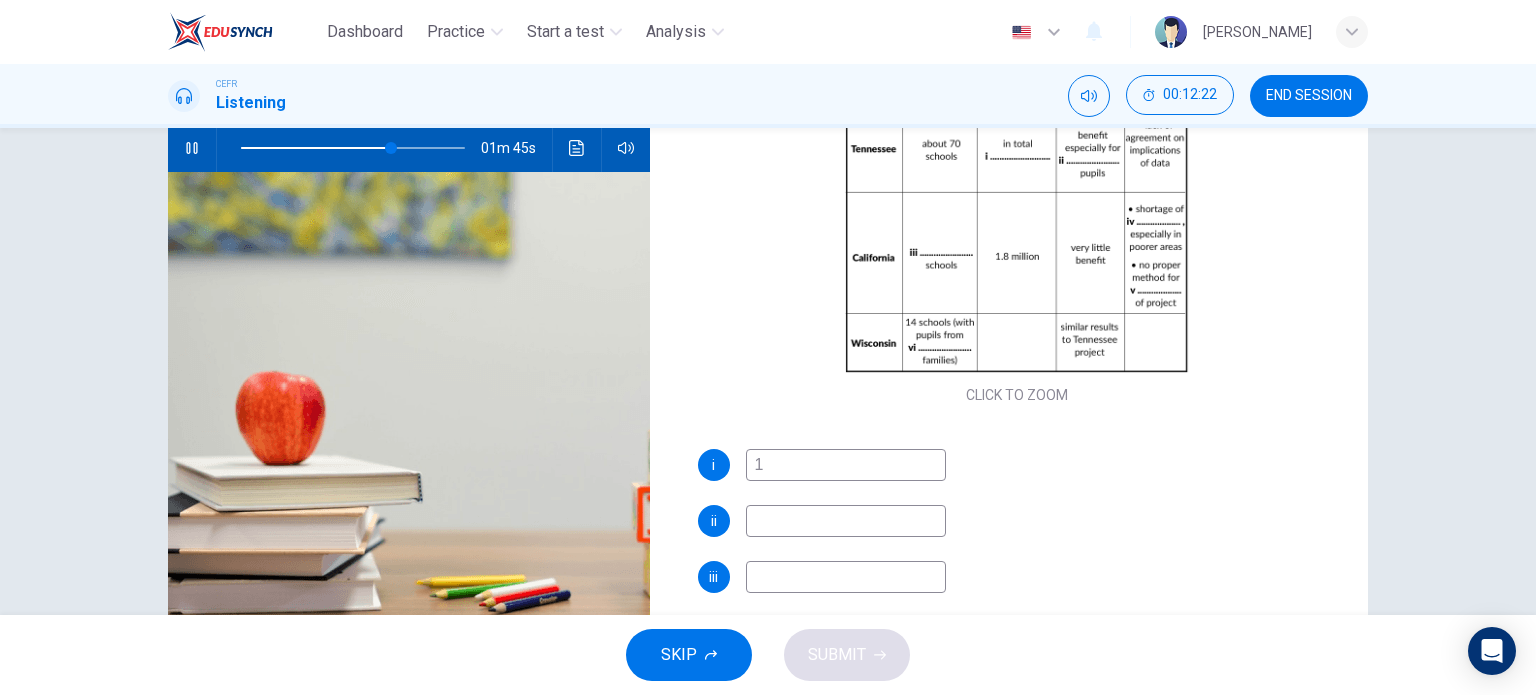 type on "68" 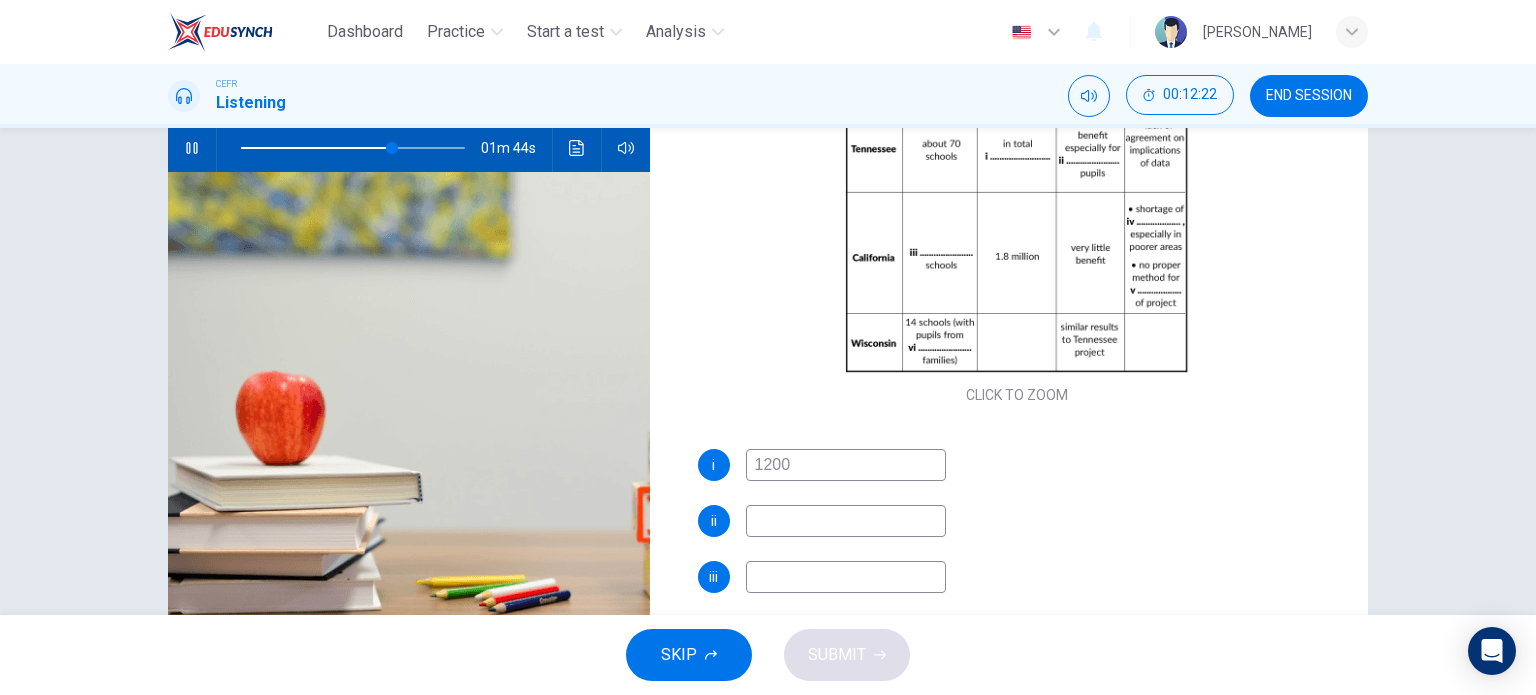 type on "12000" 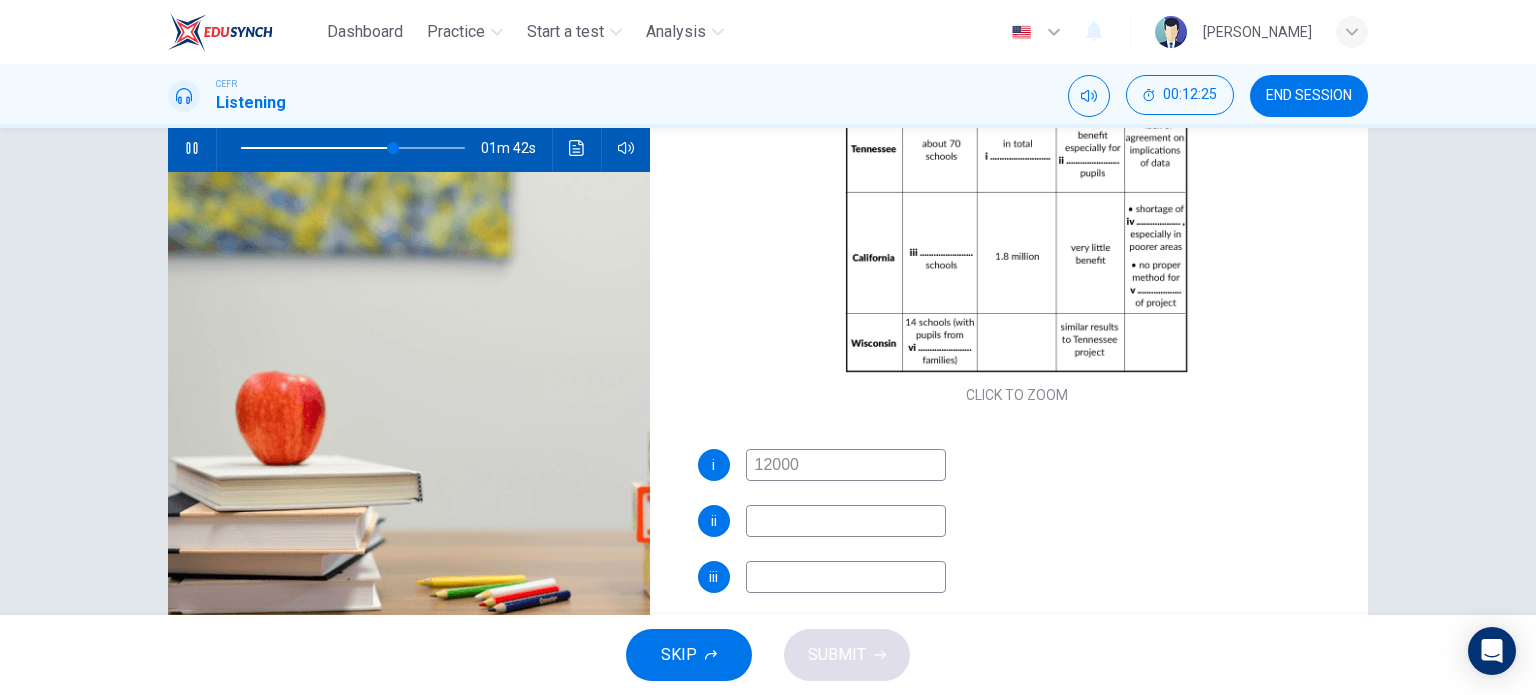 type on "69" 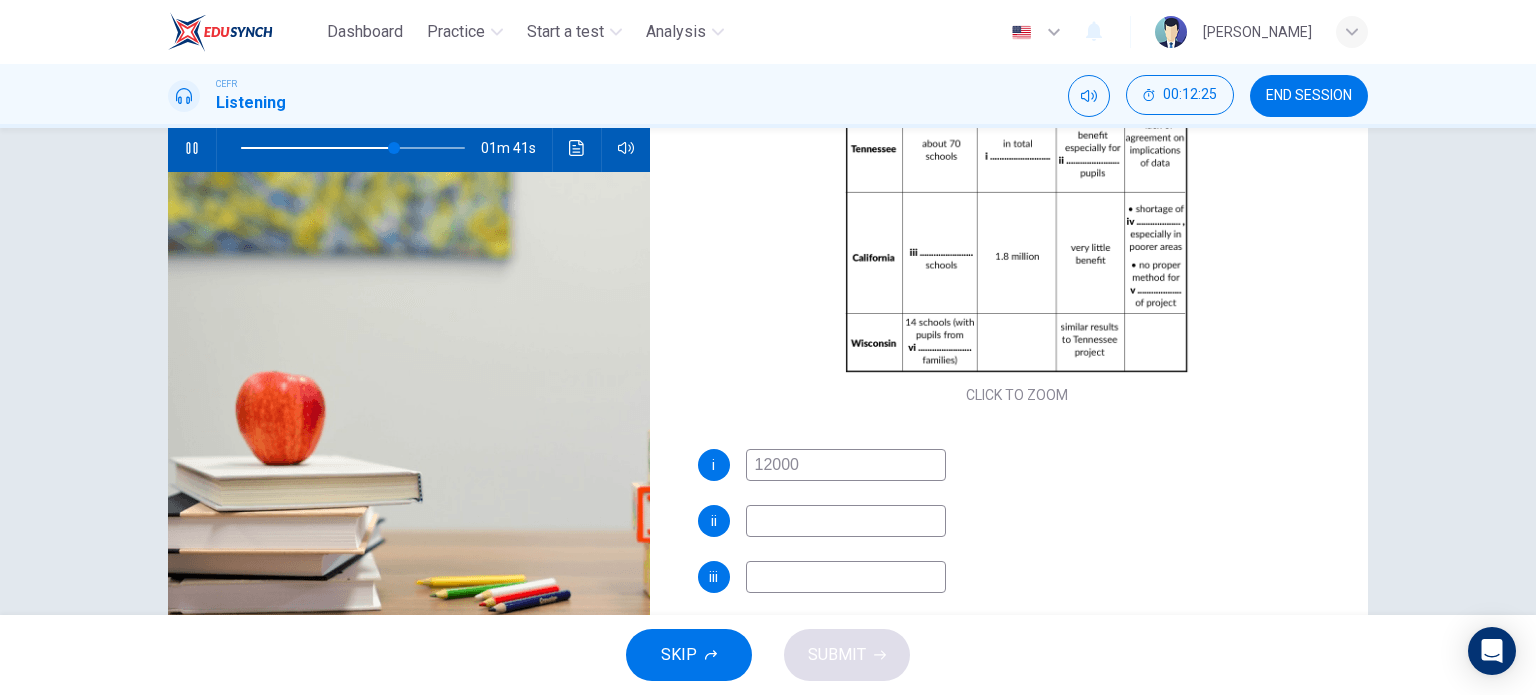 type on "12000" 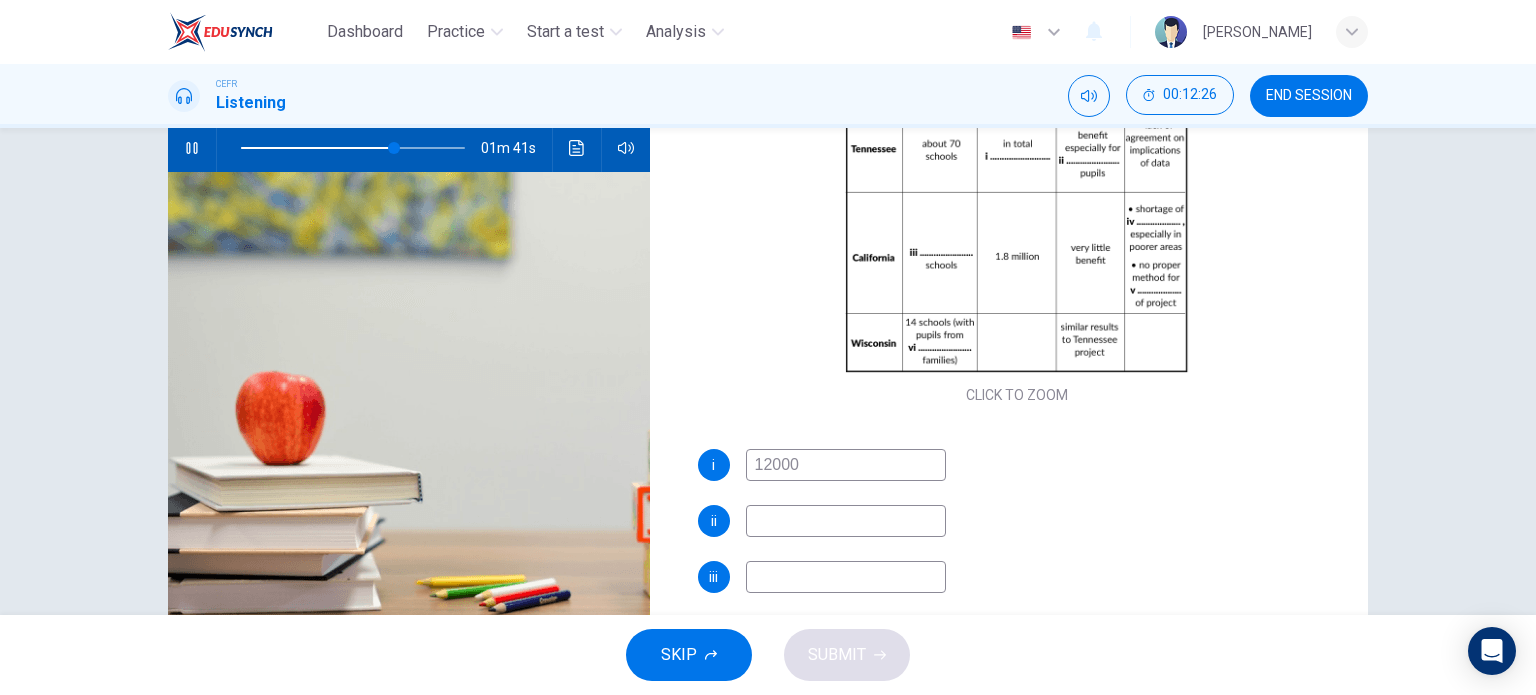 click at bounding box center (846, 521) 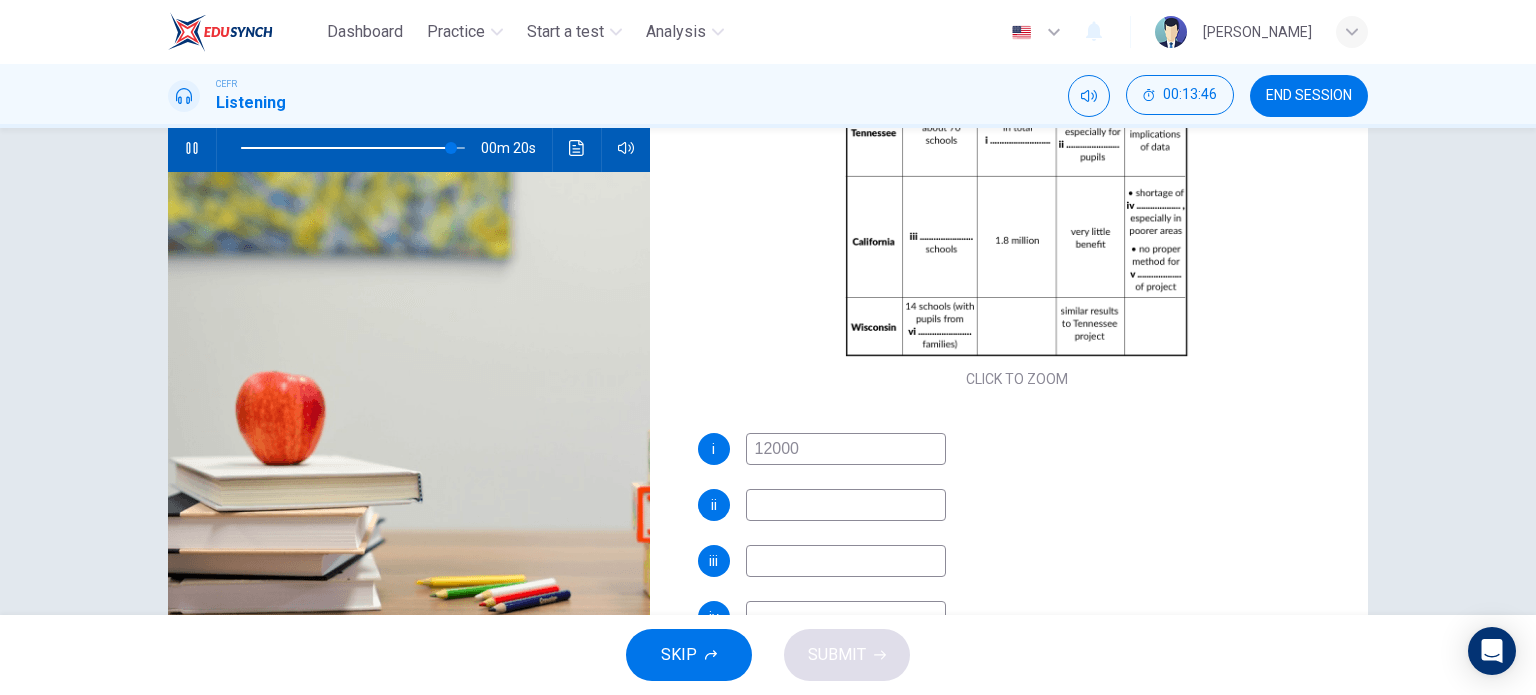 scroll, scrollTop: 285, scrollLeft: 0, axis: vertical 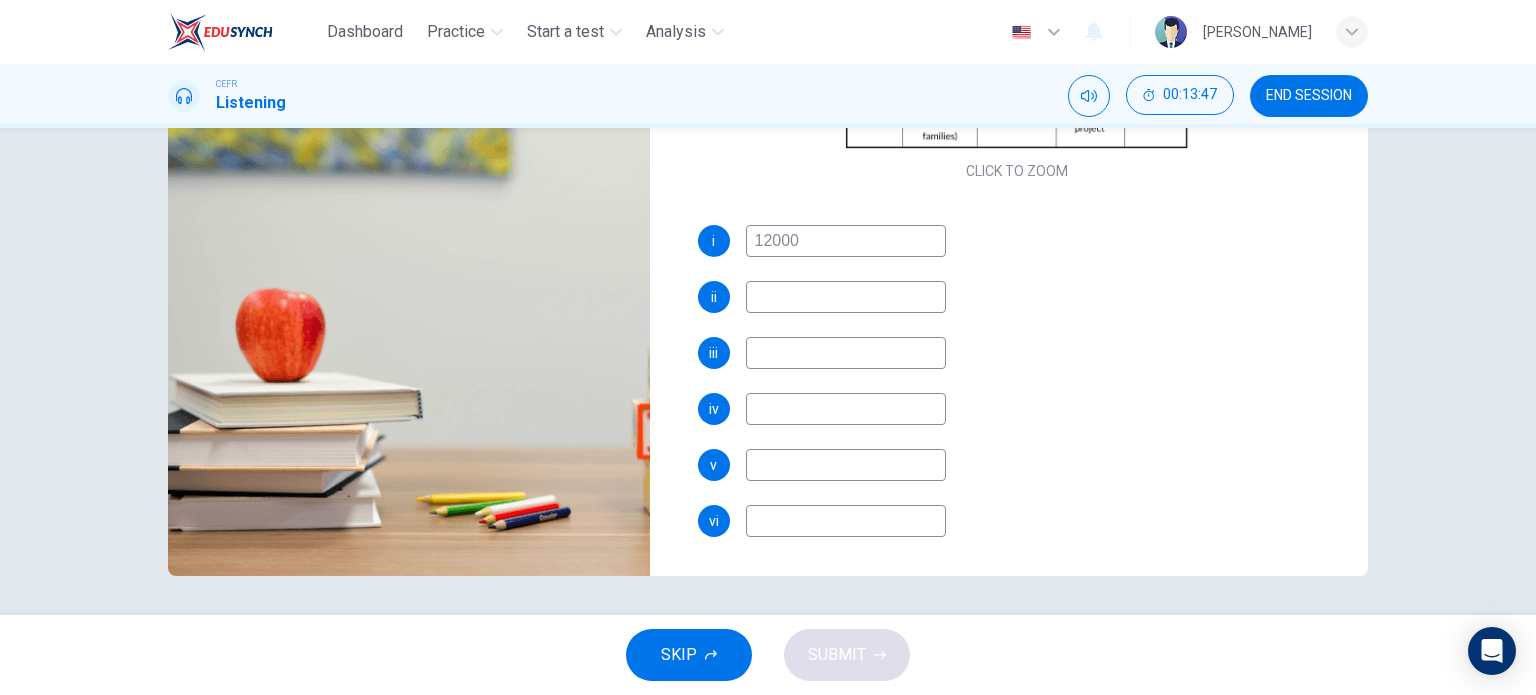 click at bounding box center (846, 521) 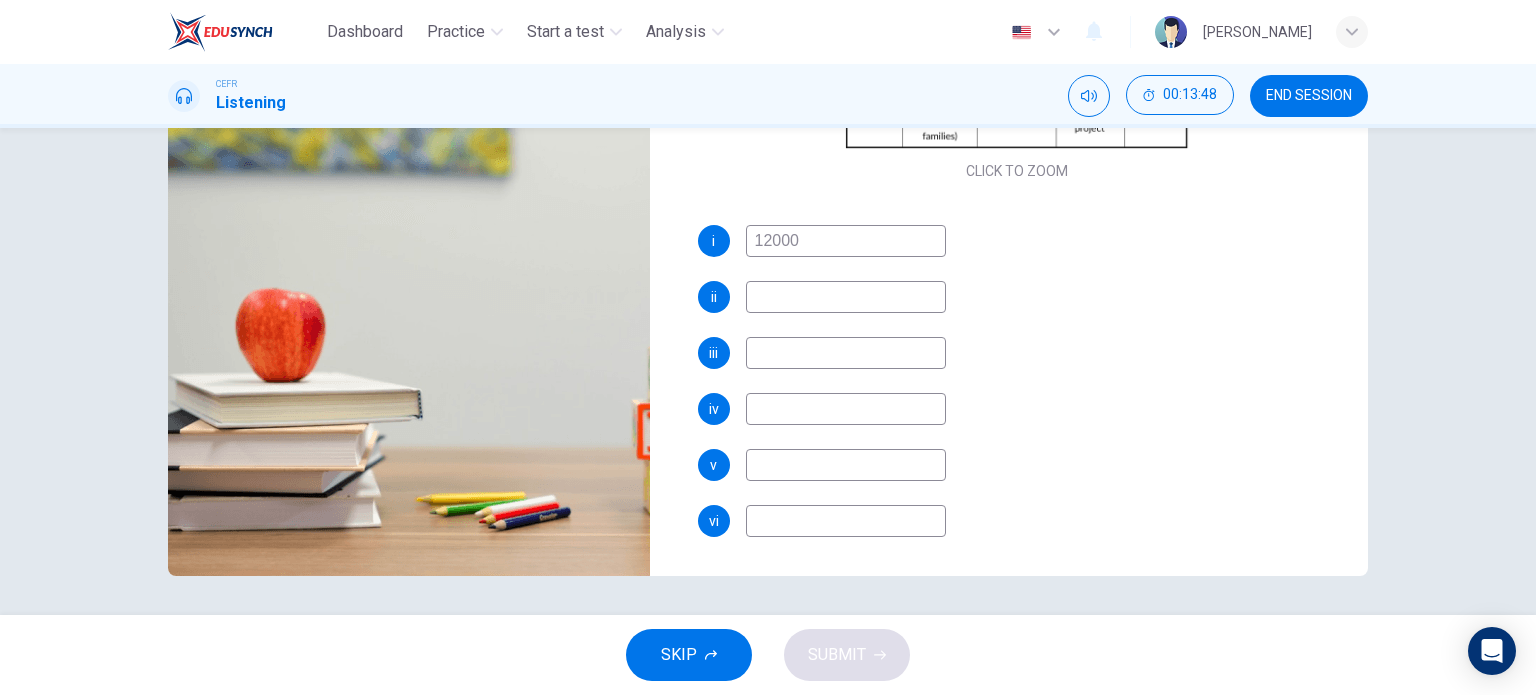 type on "94" 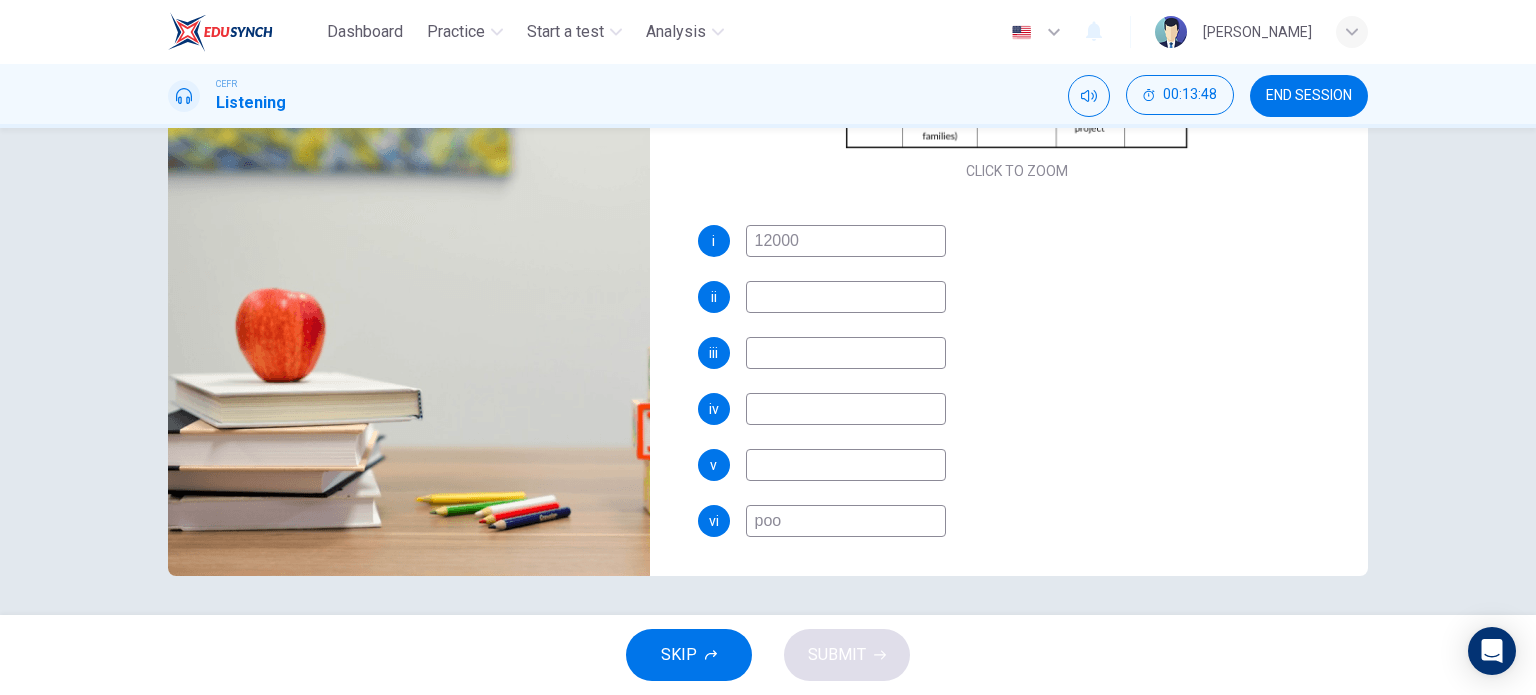type on "poor" 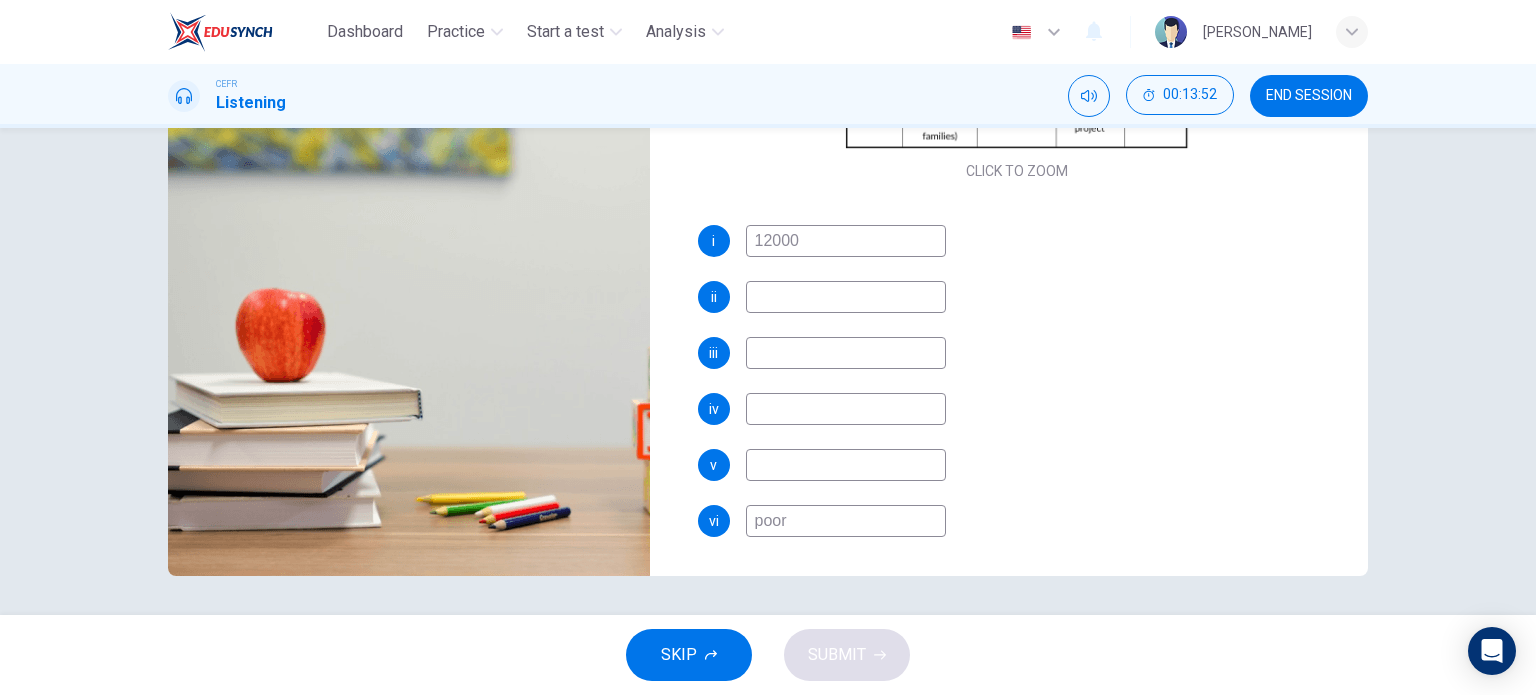type on "96" 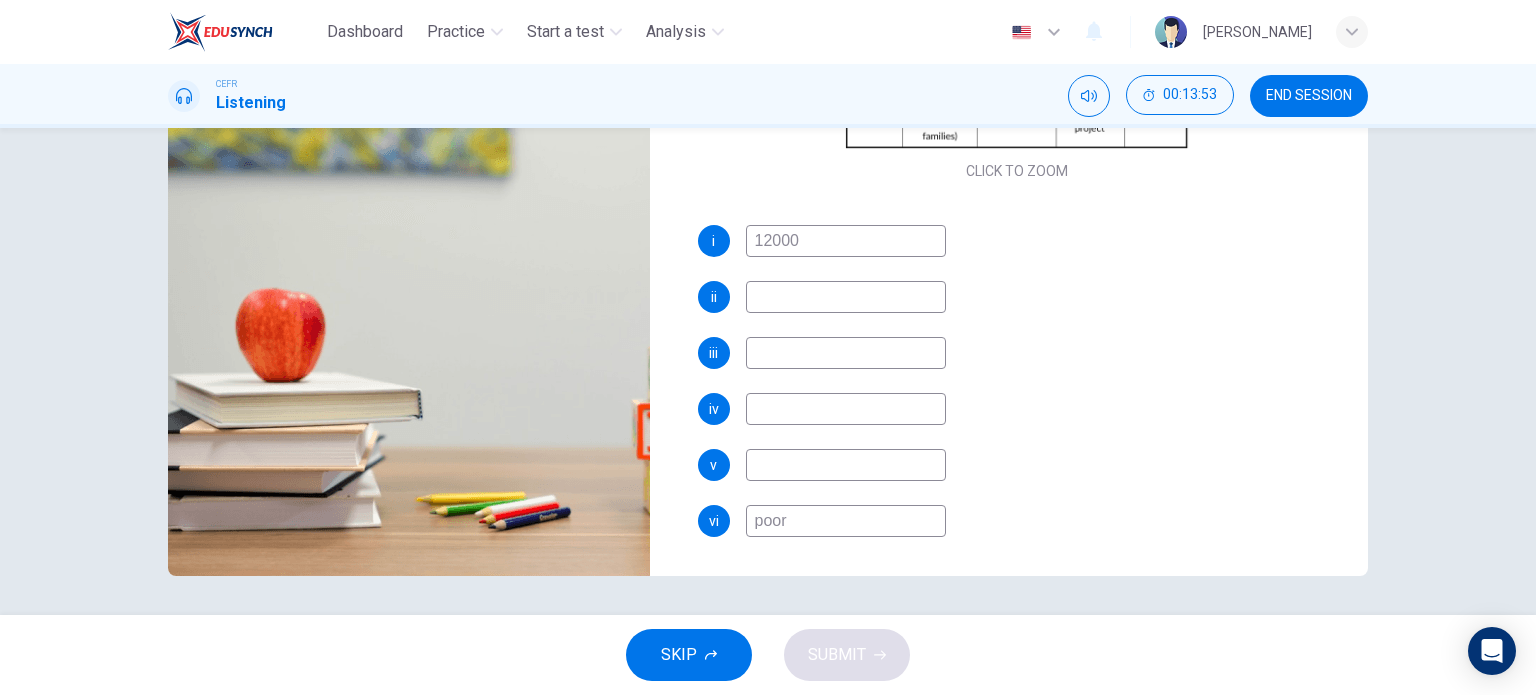 type on "m" 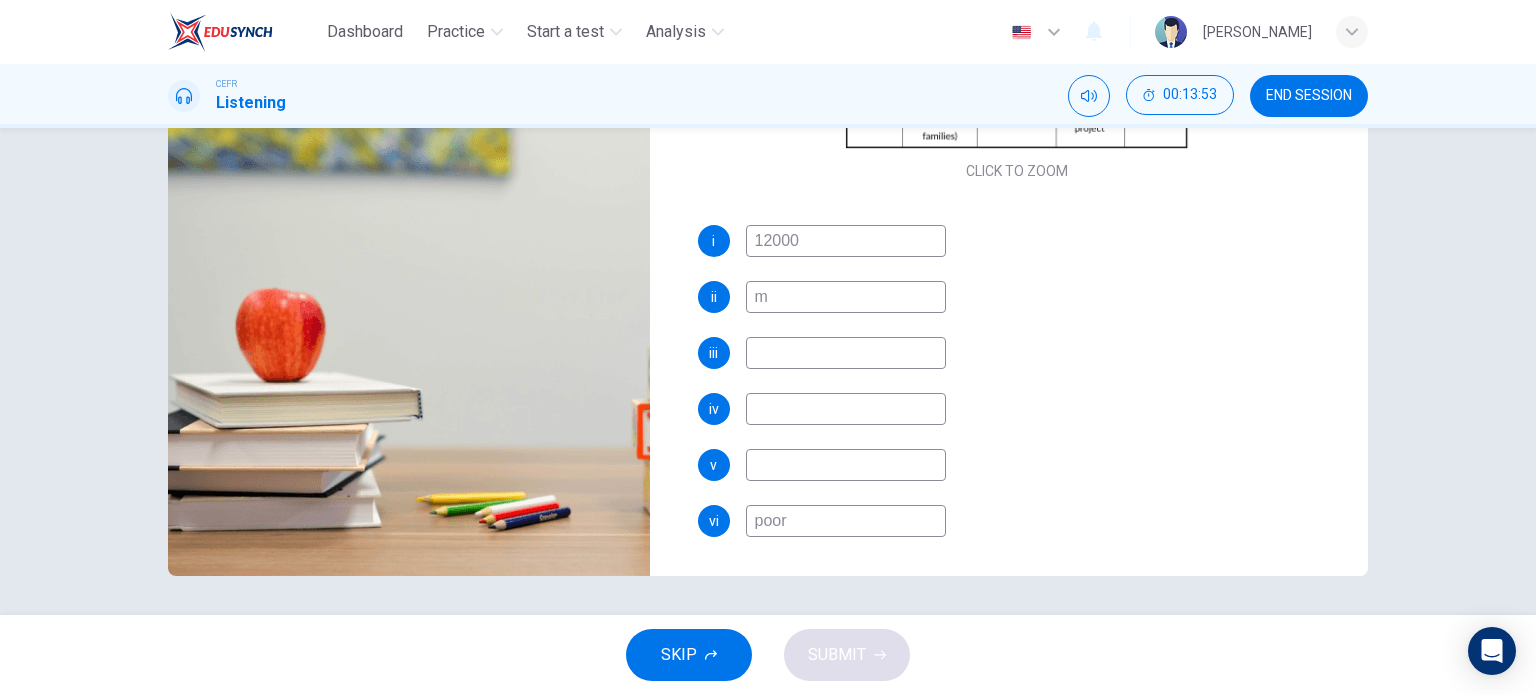 type on "96" 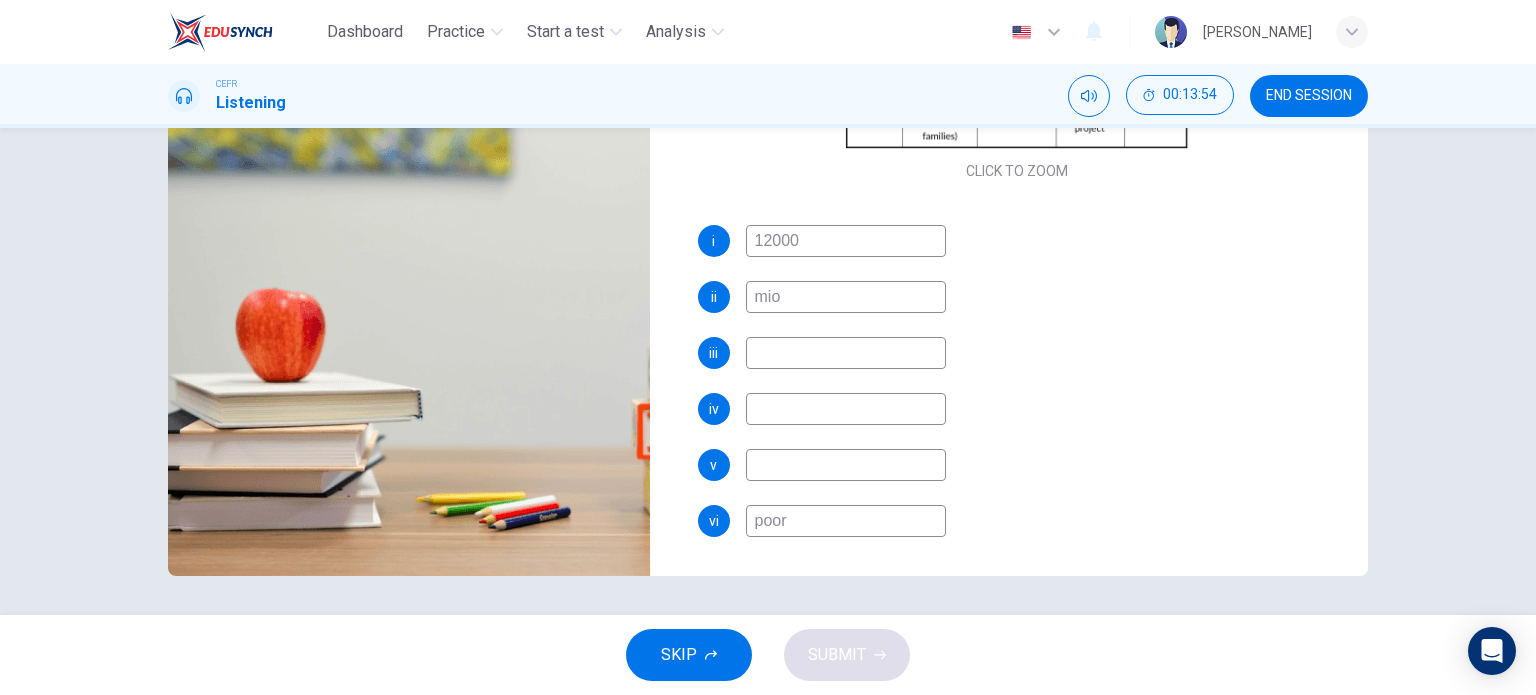 type on "mior" 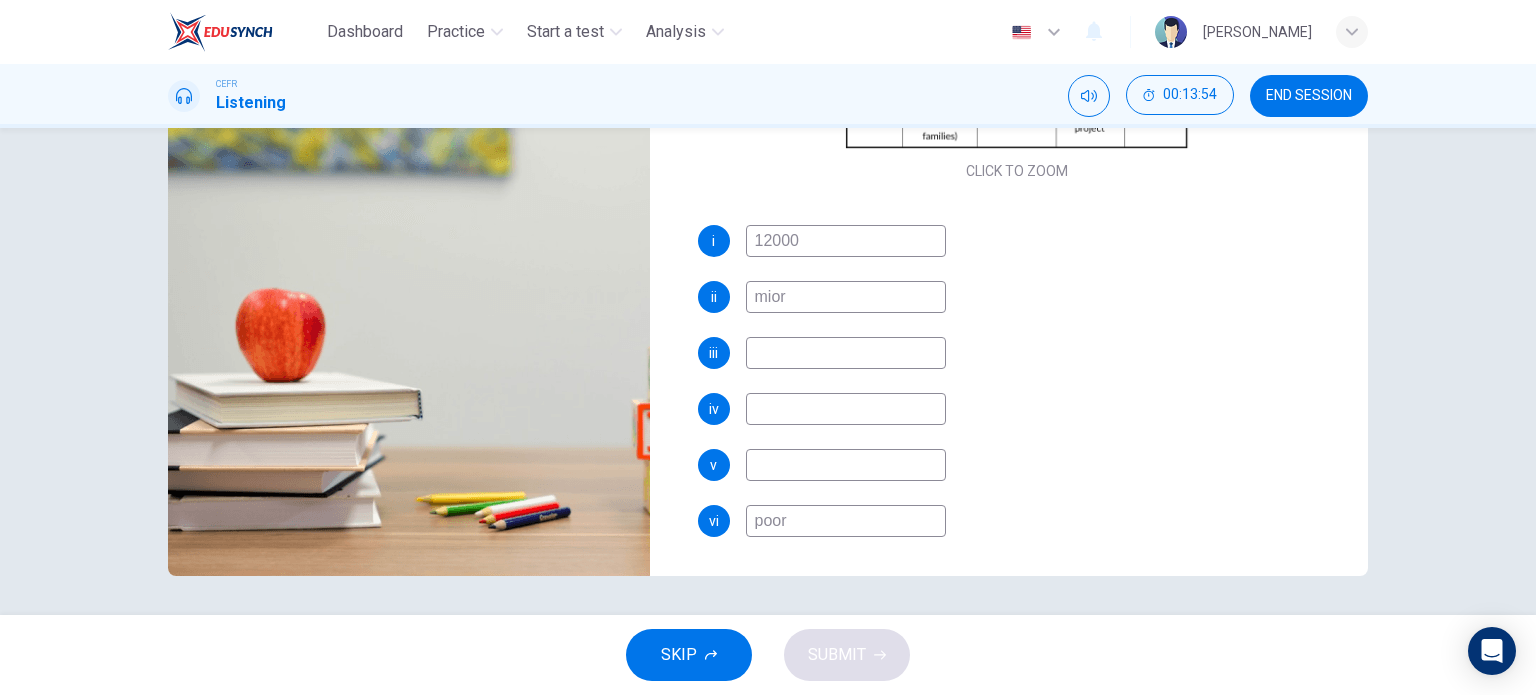 type on "96" 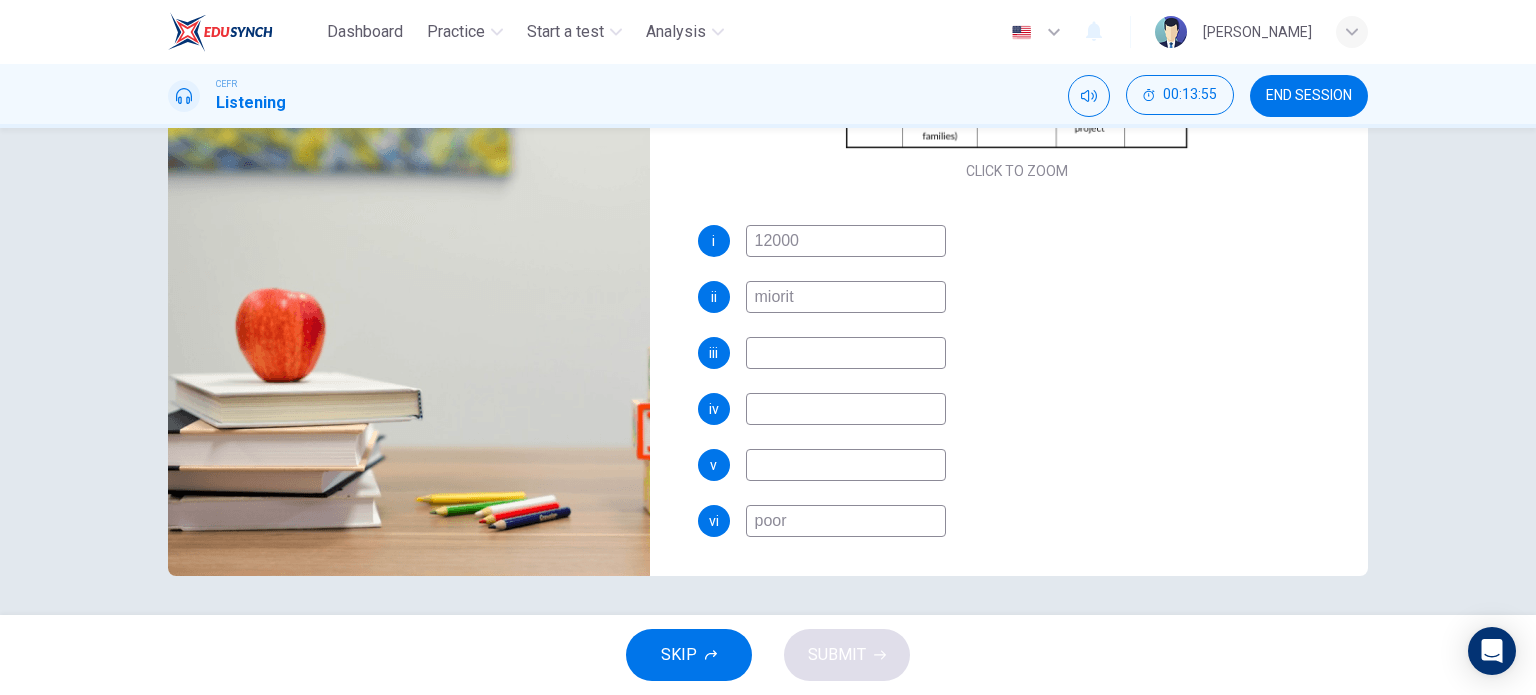 type on "miori" 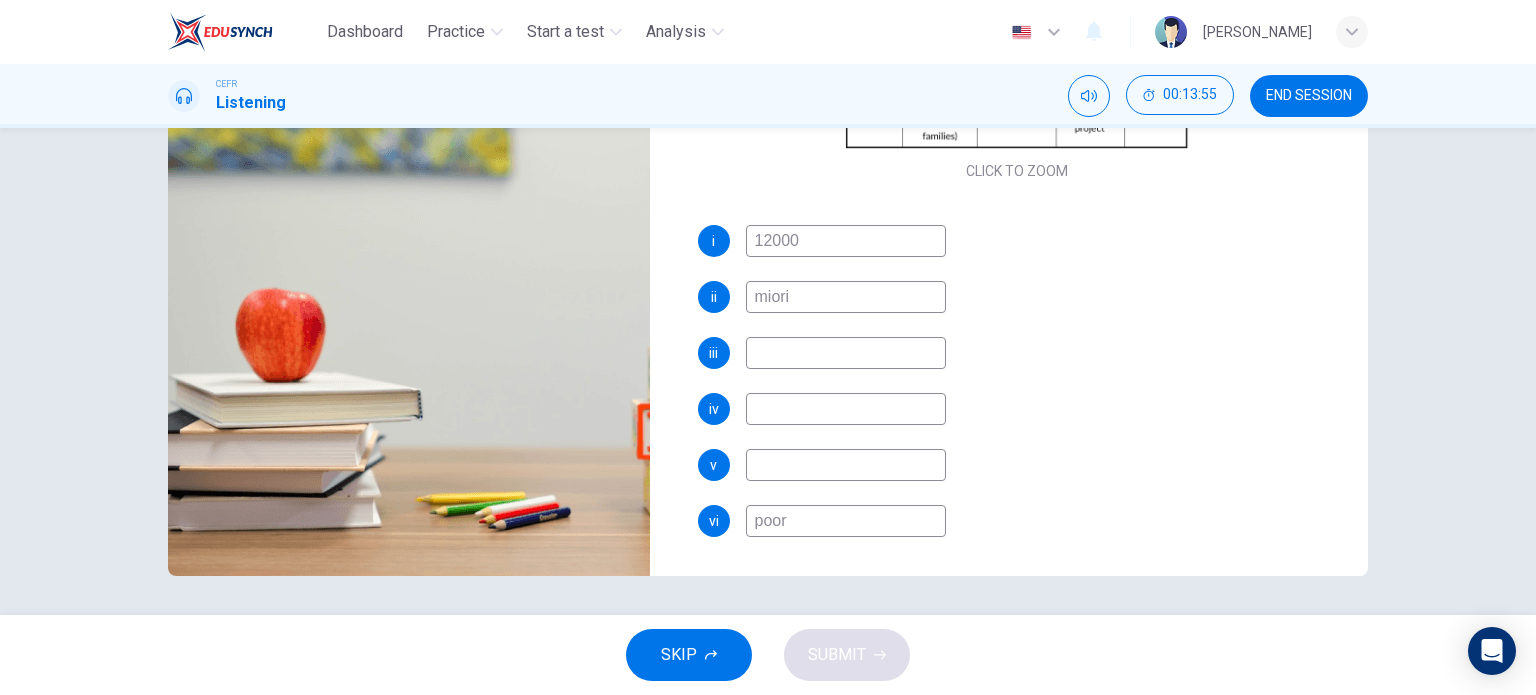 type on "97" 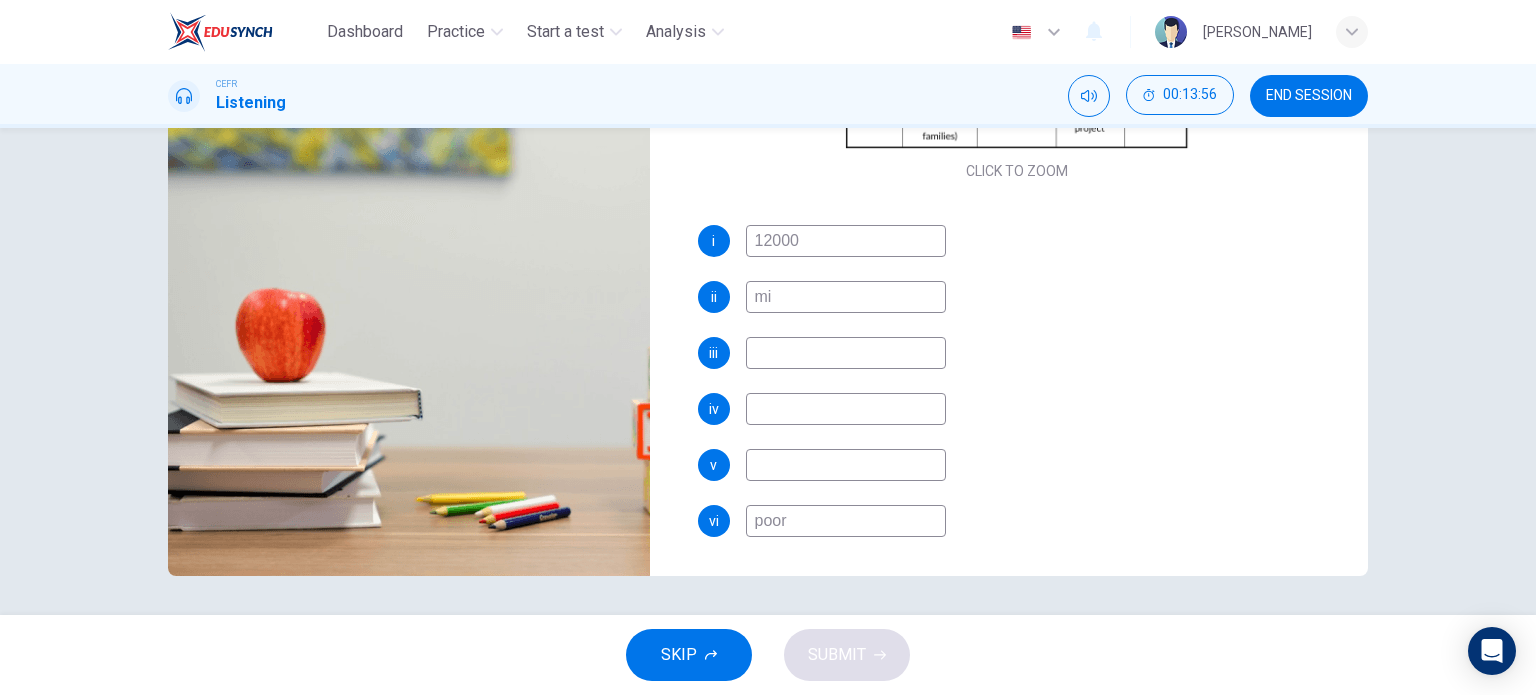 type on "min" 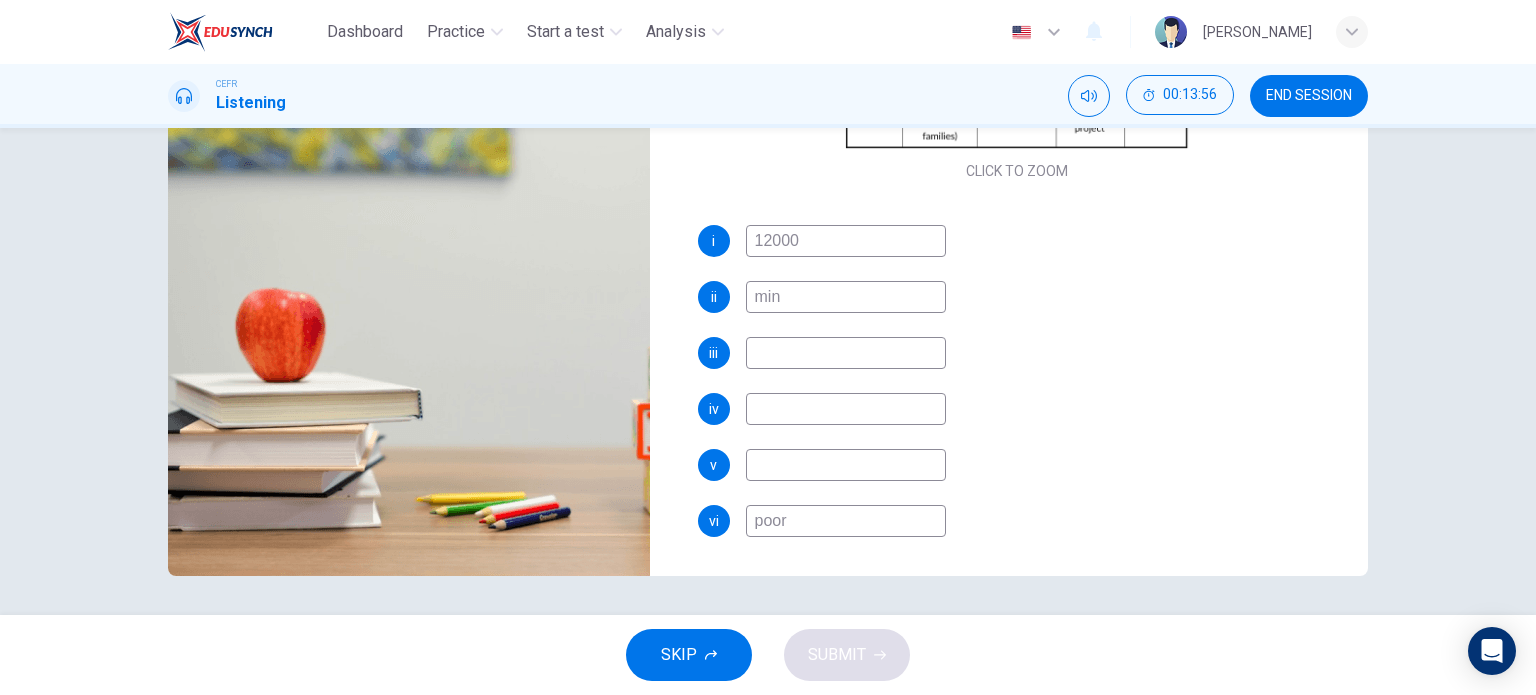 type on "97" 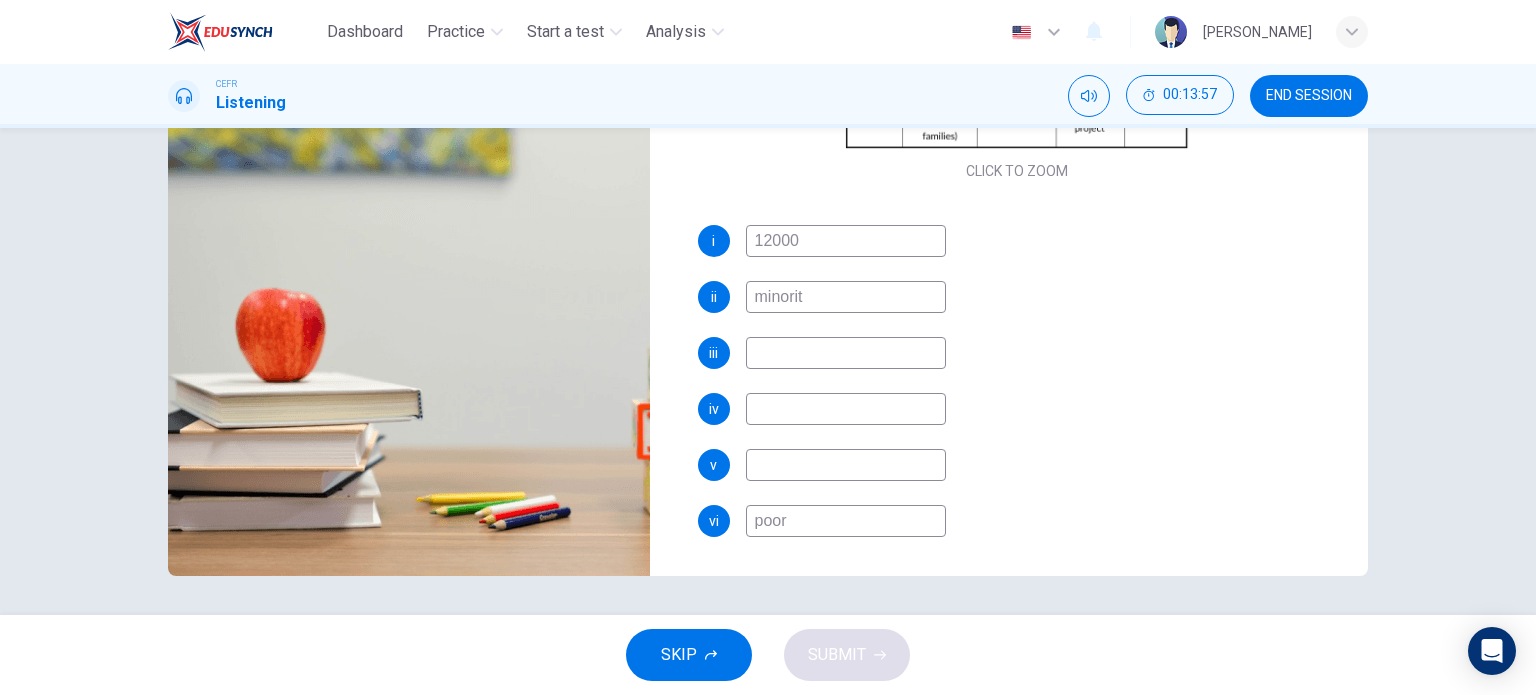 type on "minority" 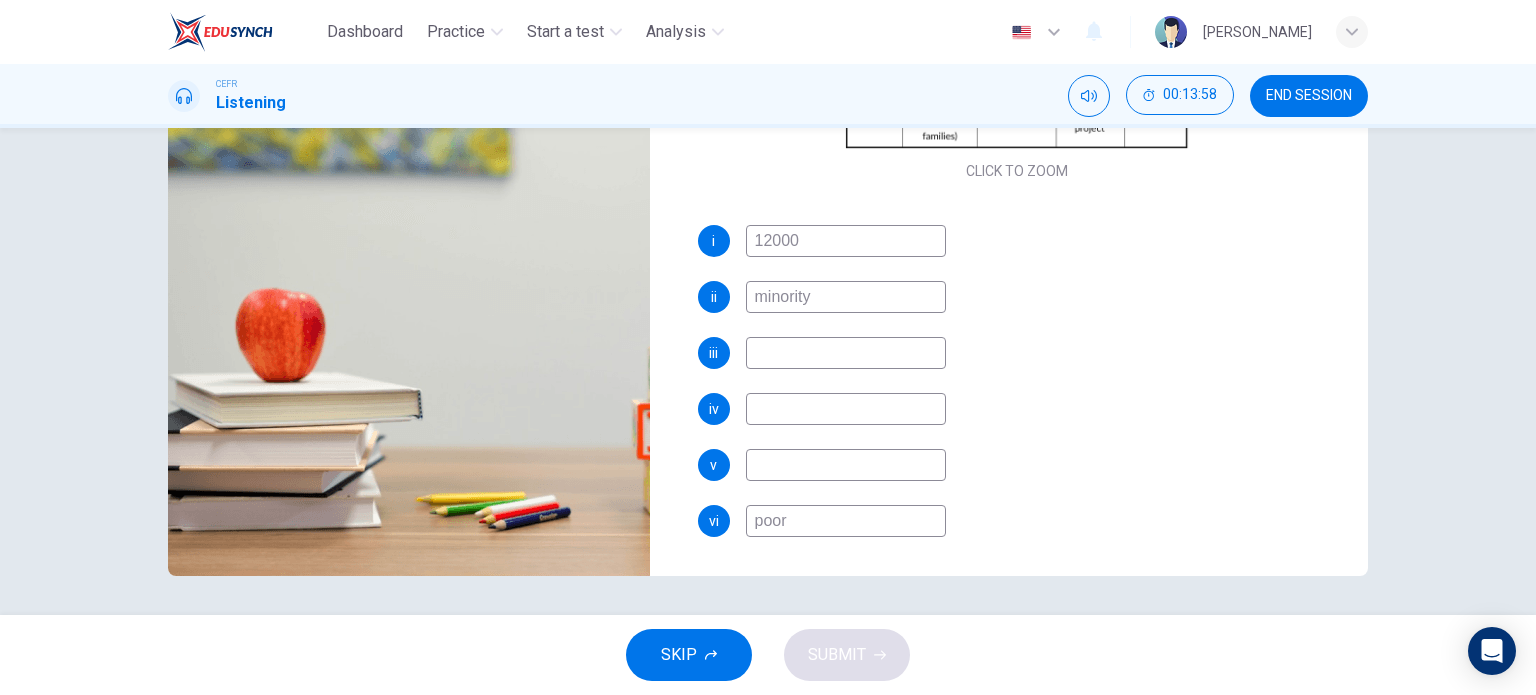 type on "97" 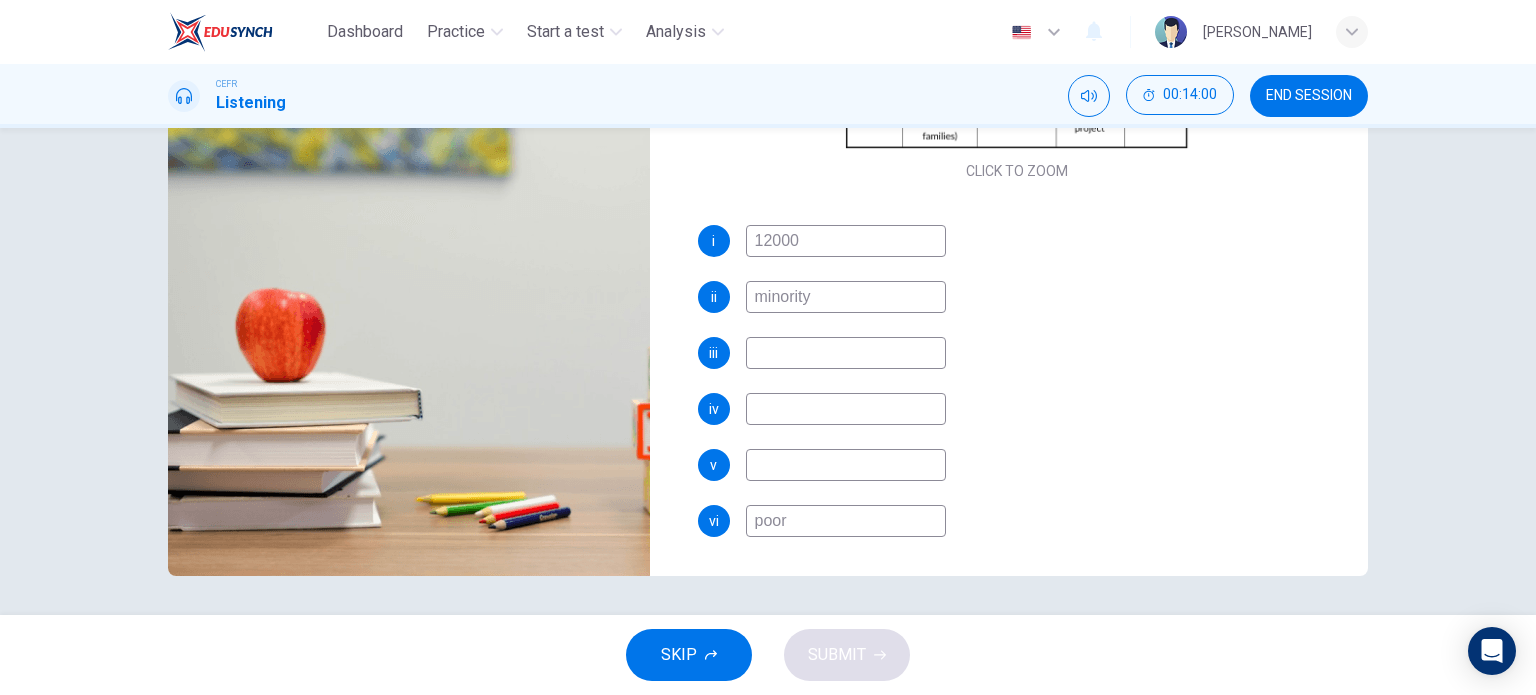type on "98" 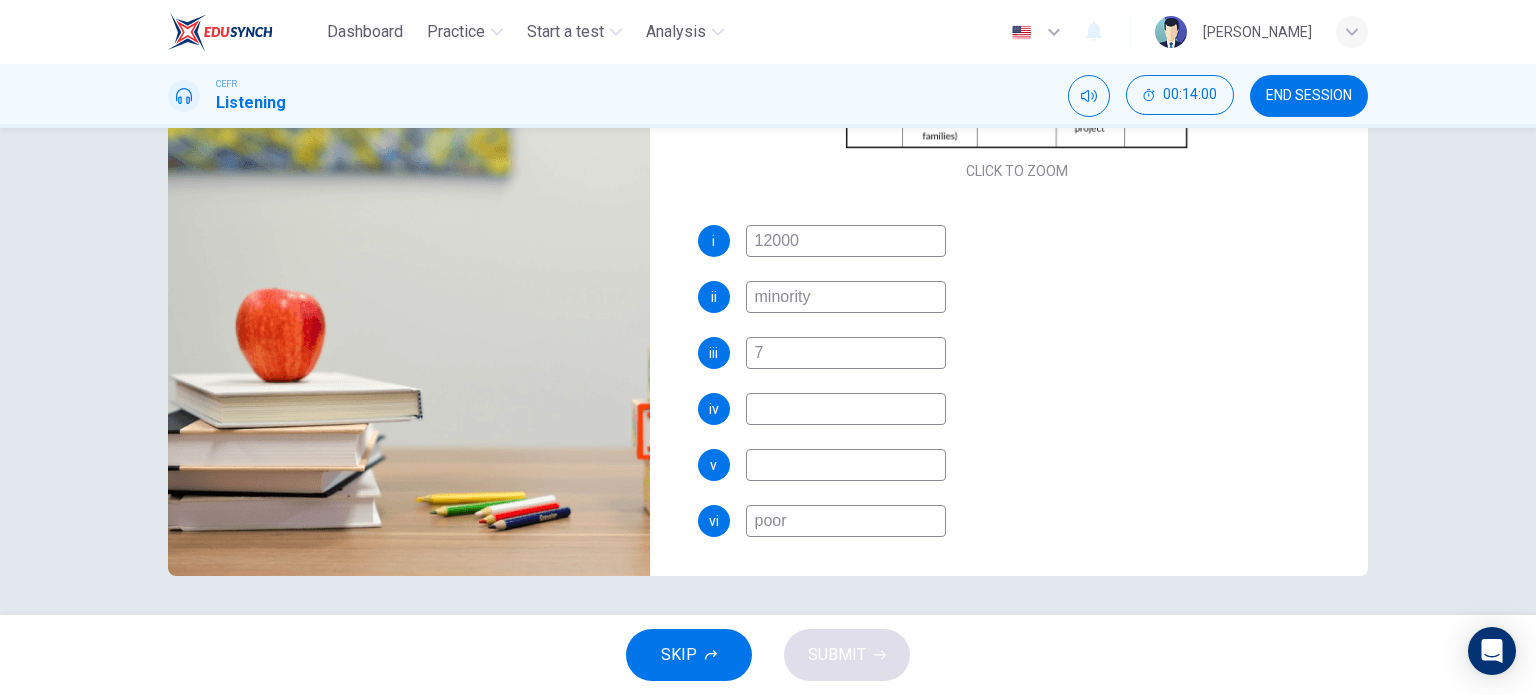 type on "70" 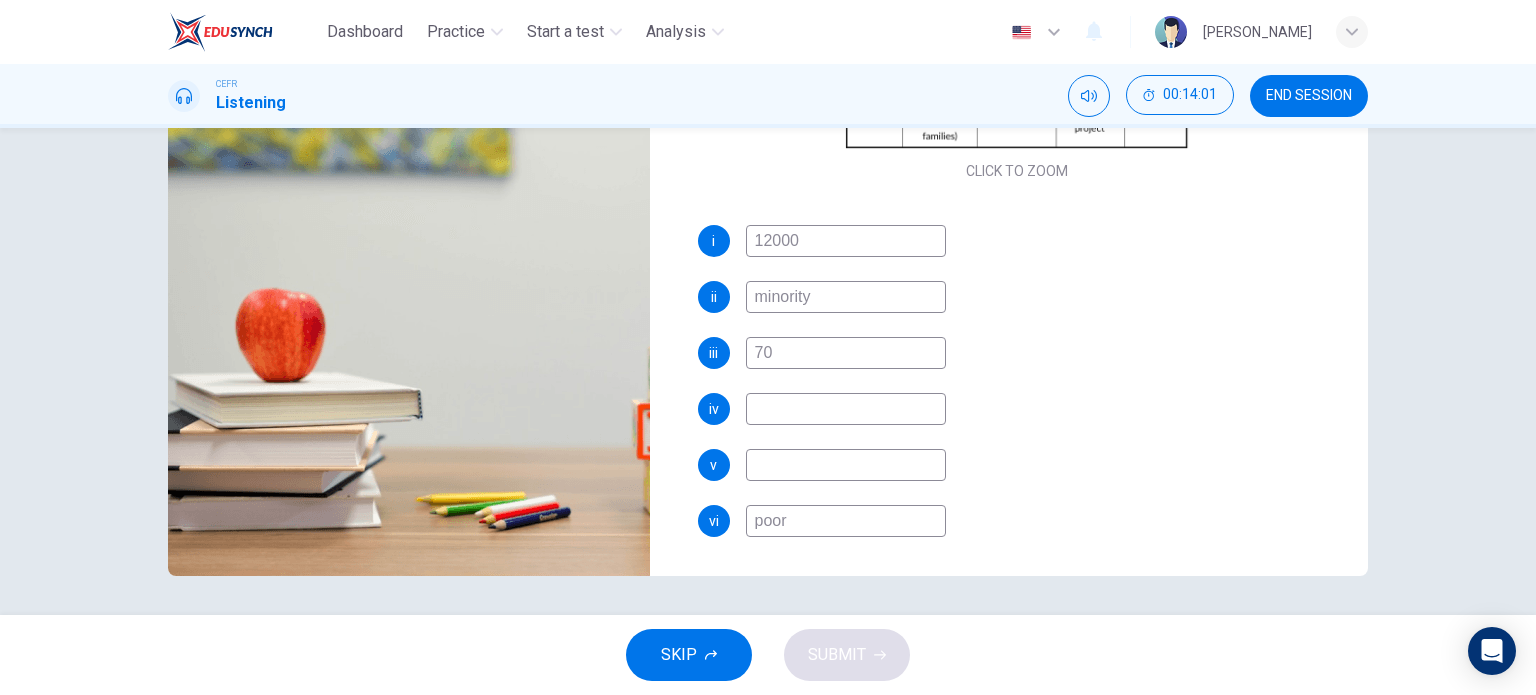 type on "98" 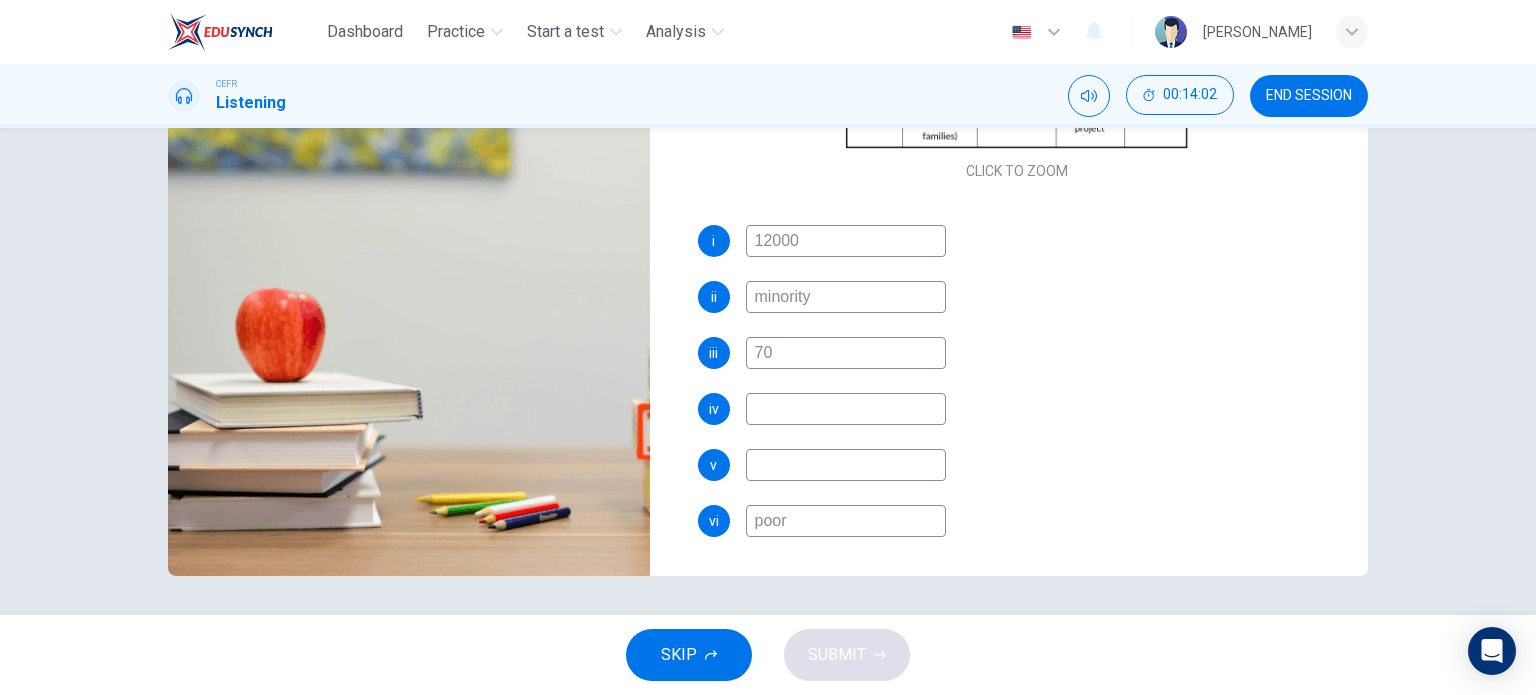 type on "70" 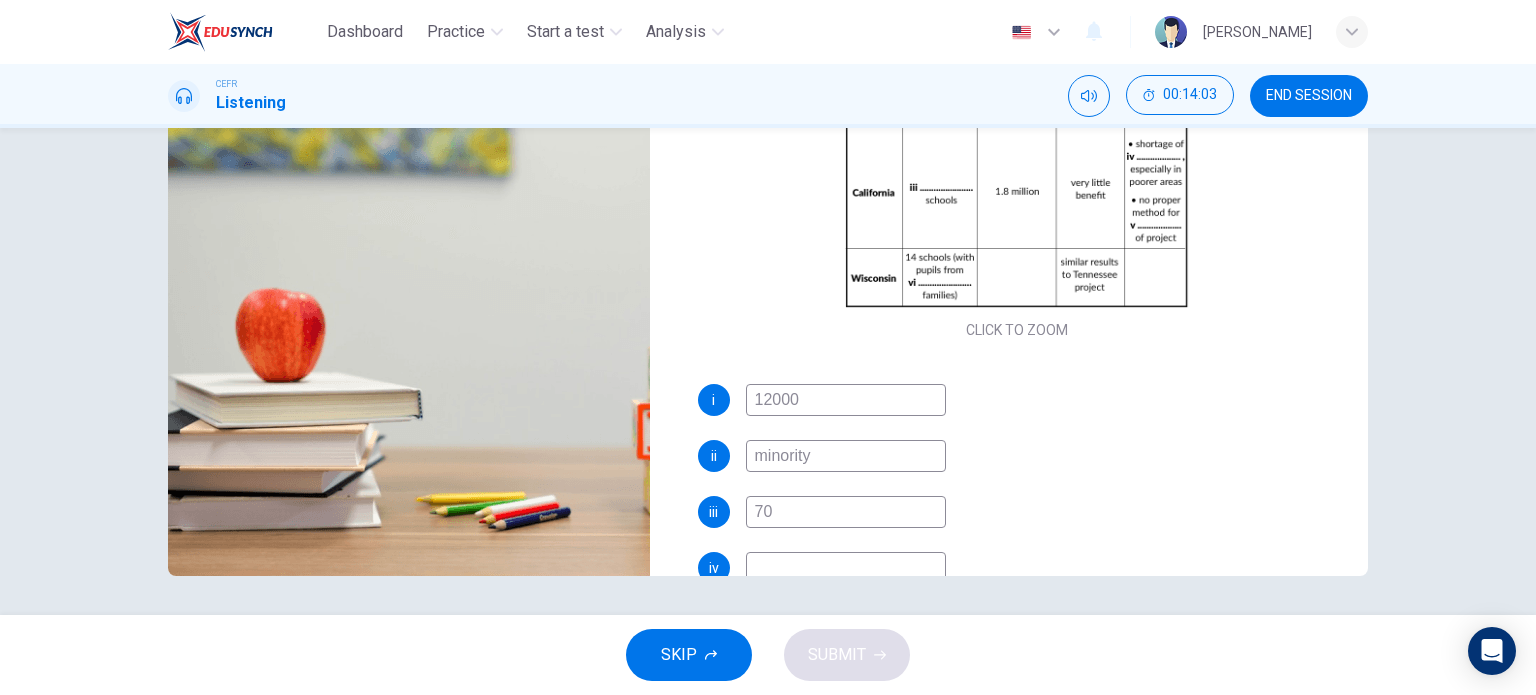 scroll, scrollTop: 0, scrollLeft: 0, axis: both 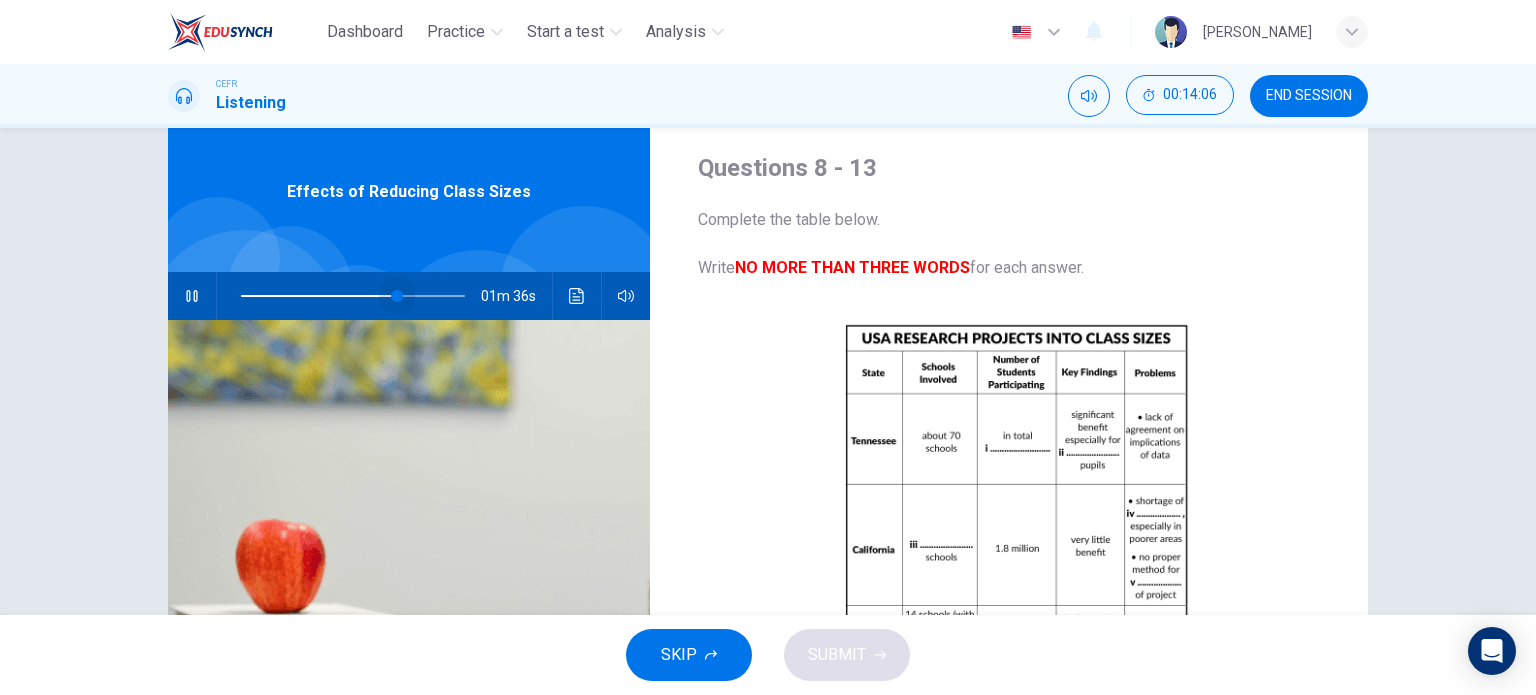 click at bounding box center [353, 296] 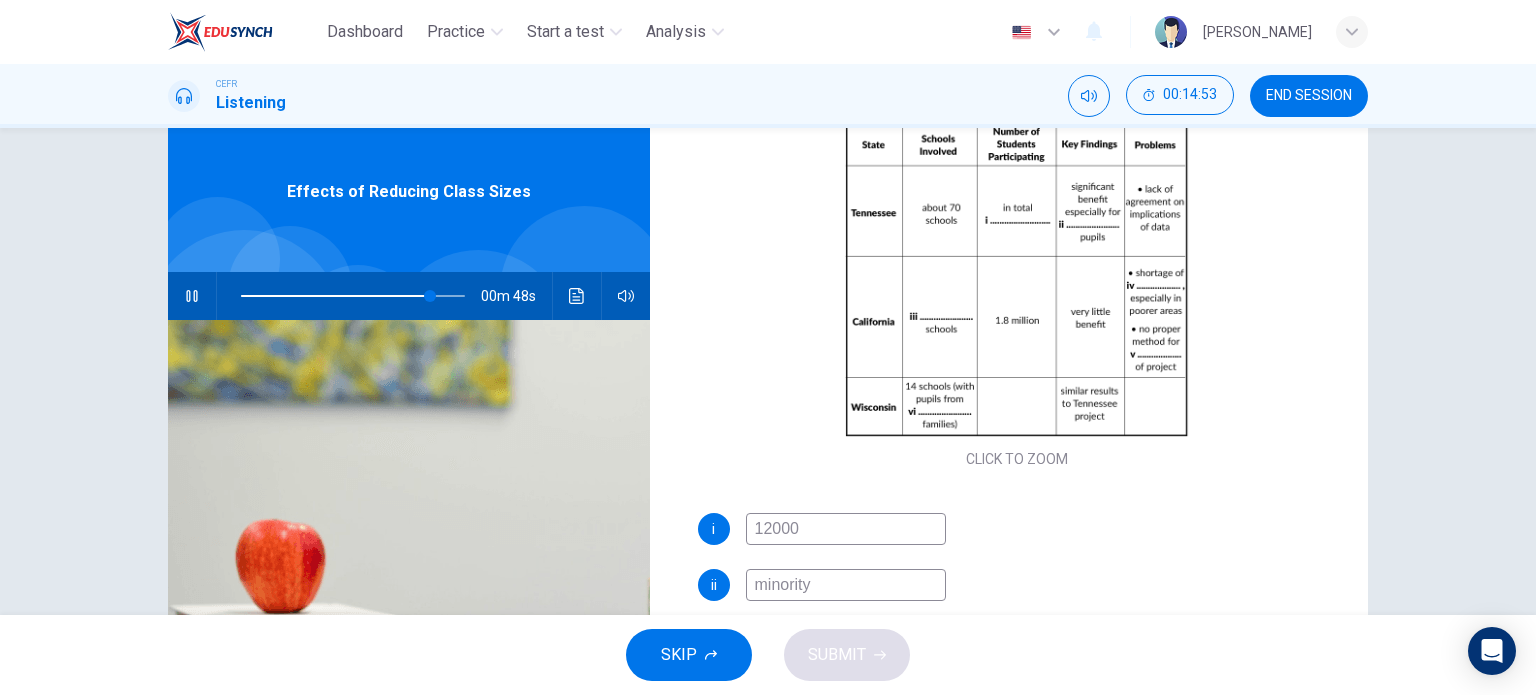 scroll, scrollTop: 285, scrollLeft: 0, axis: vertical 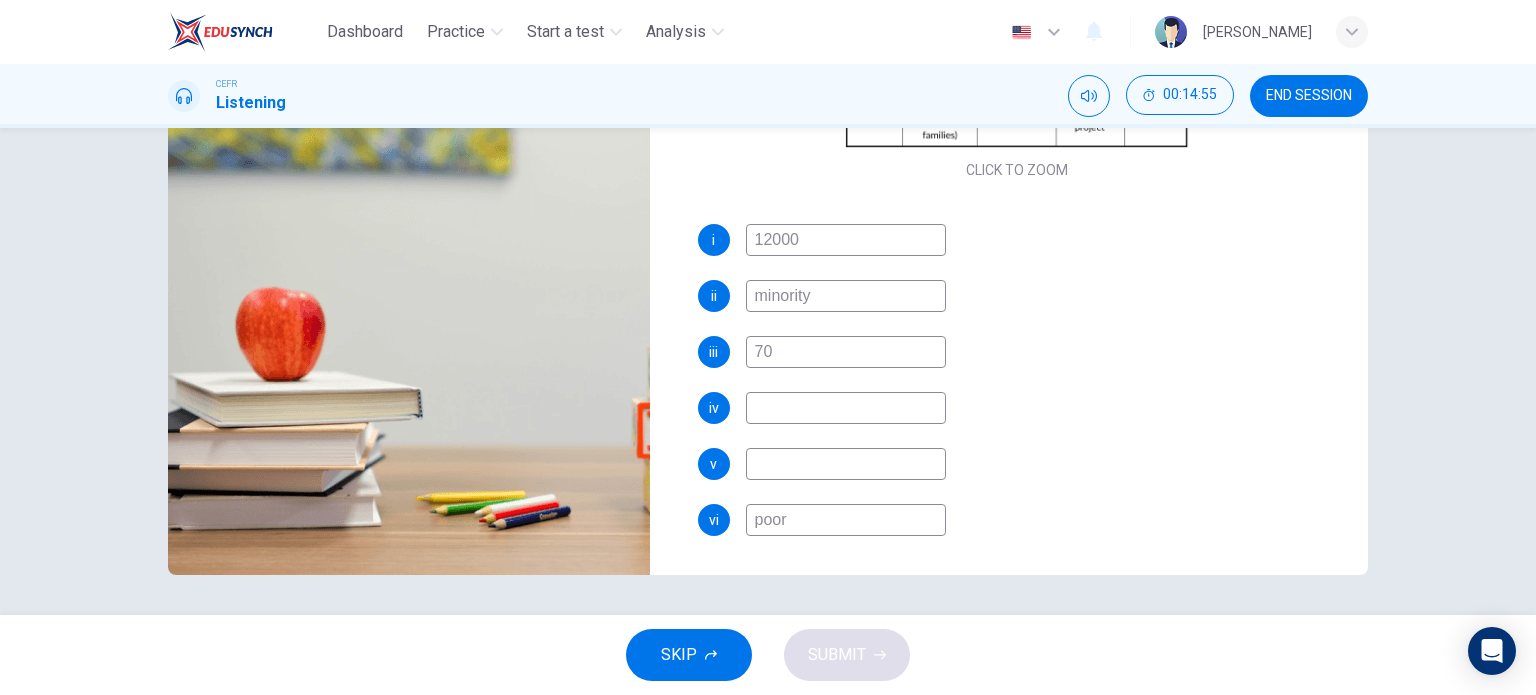 click on "i 12000 ii minority iii 70 iv v vi poor" at bounding box center [1017, 400] 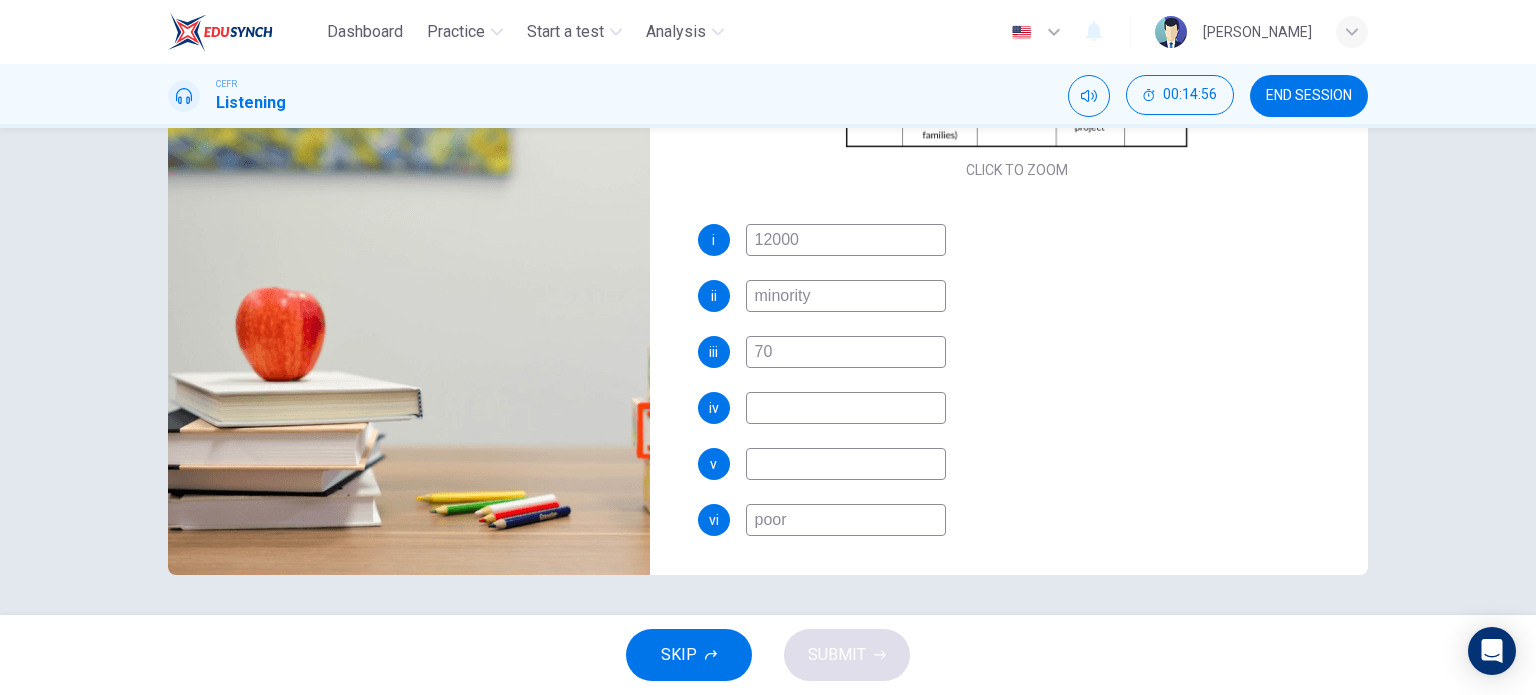 click at bounding box center (846, 408) 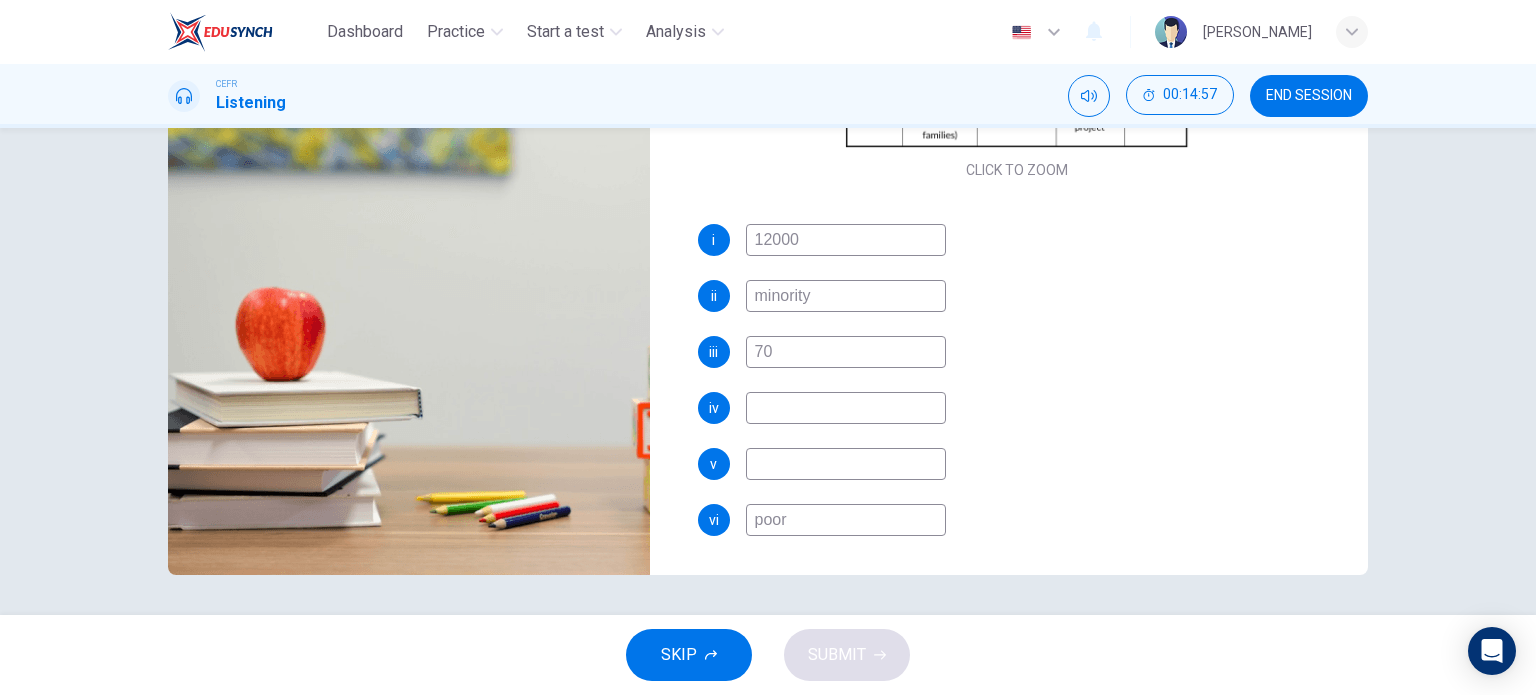 type on "86" 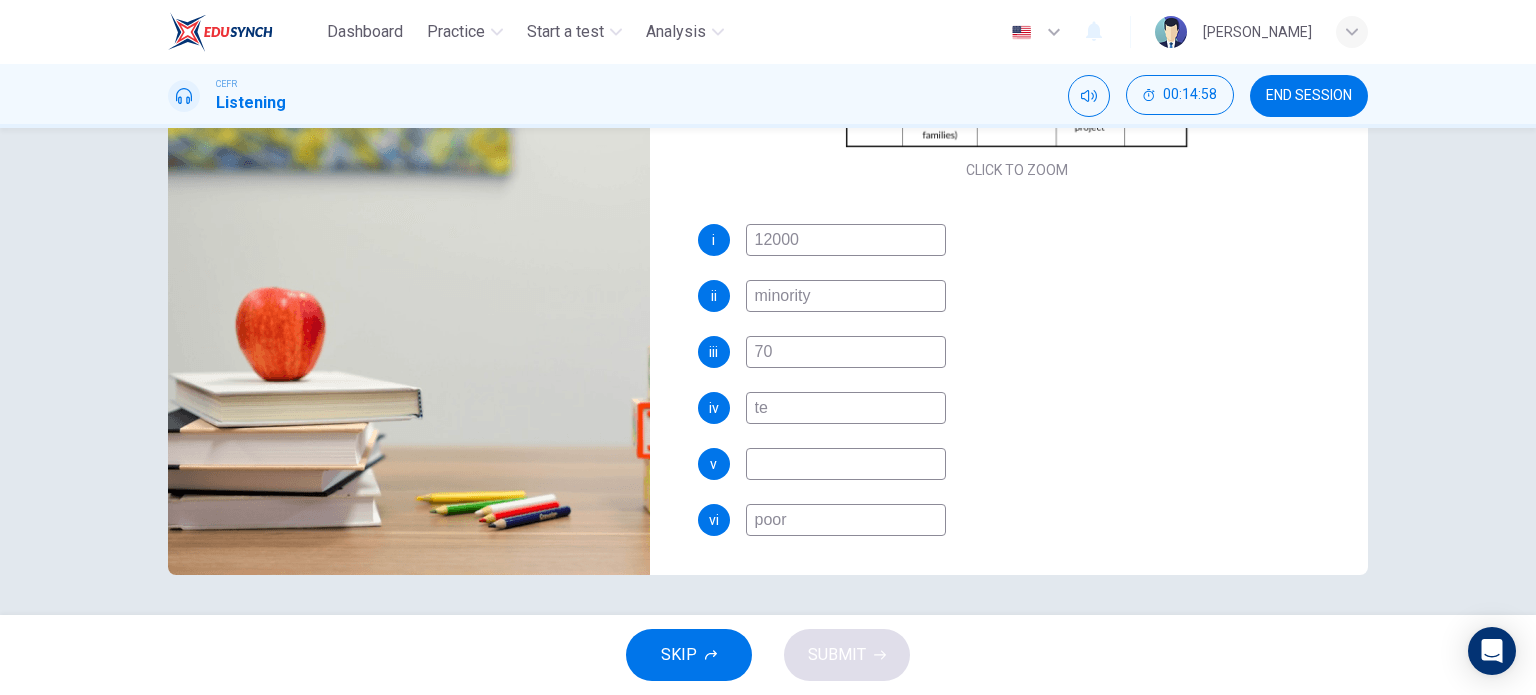 type on "tea" 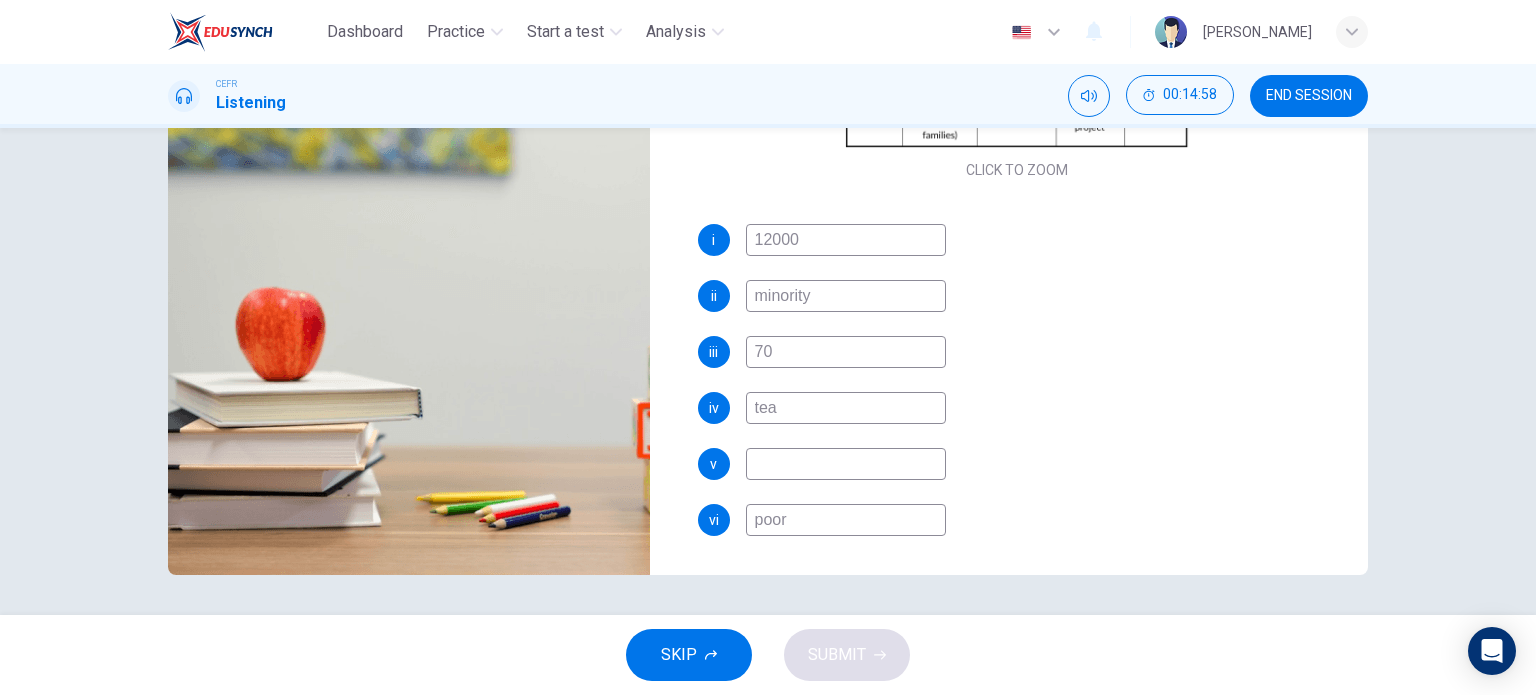 type on "86" 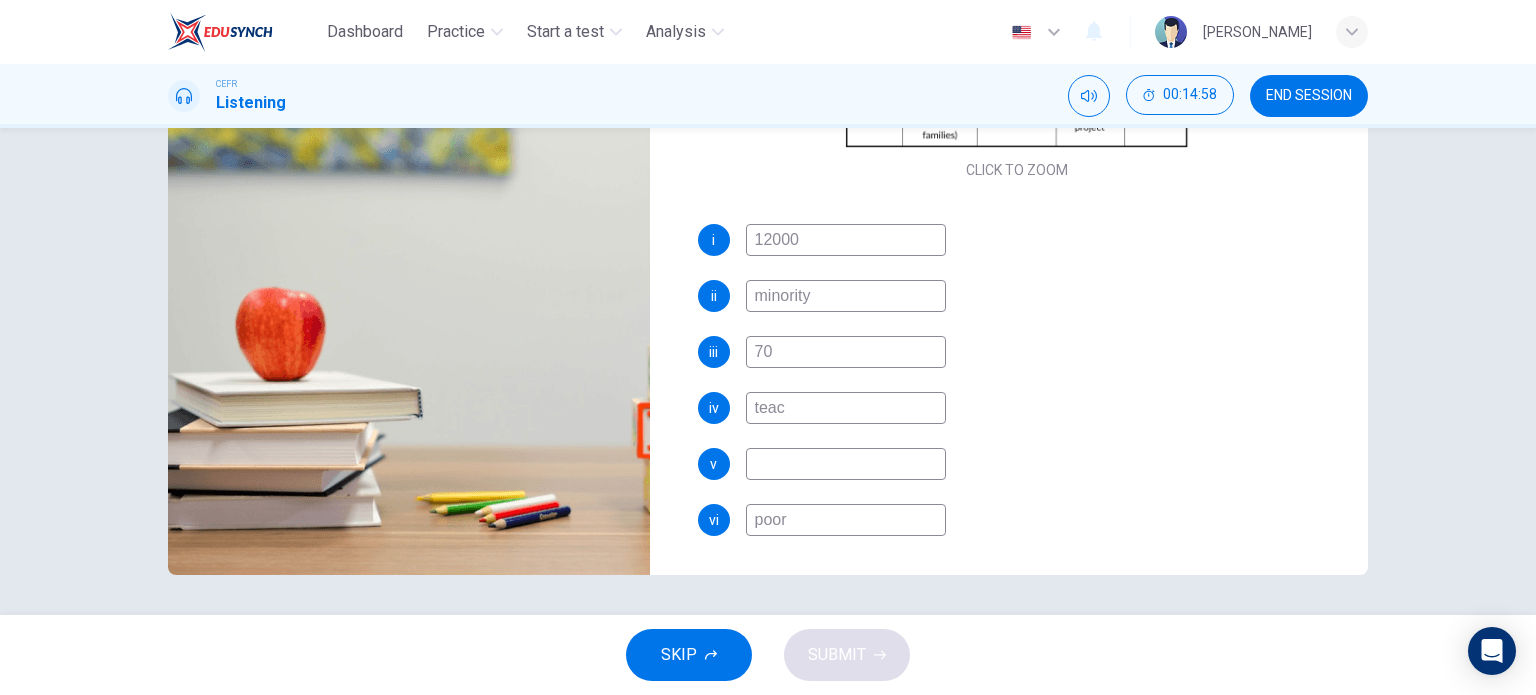 type on "teace" 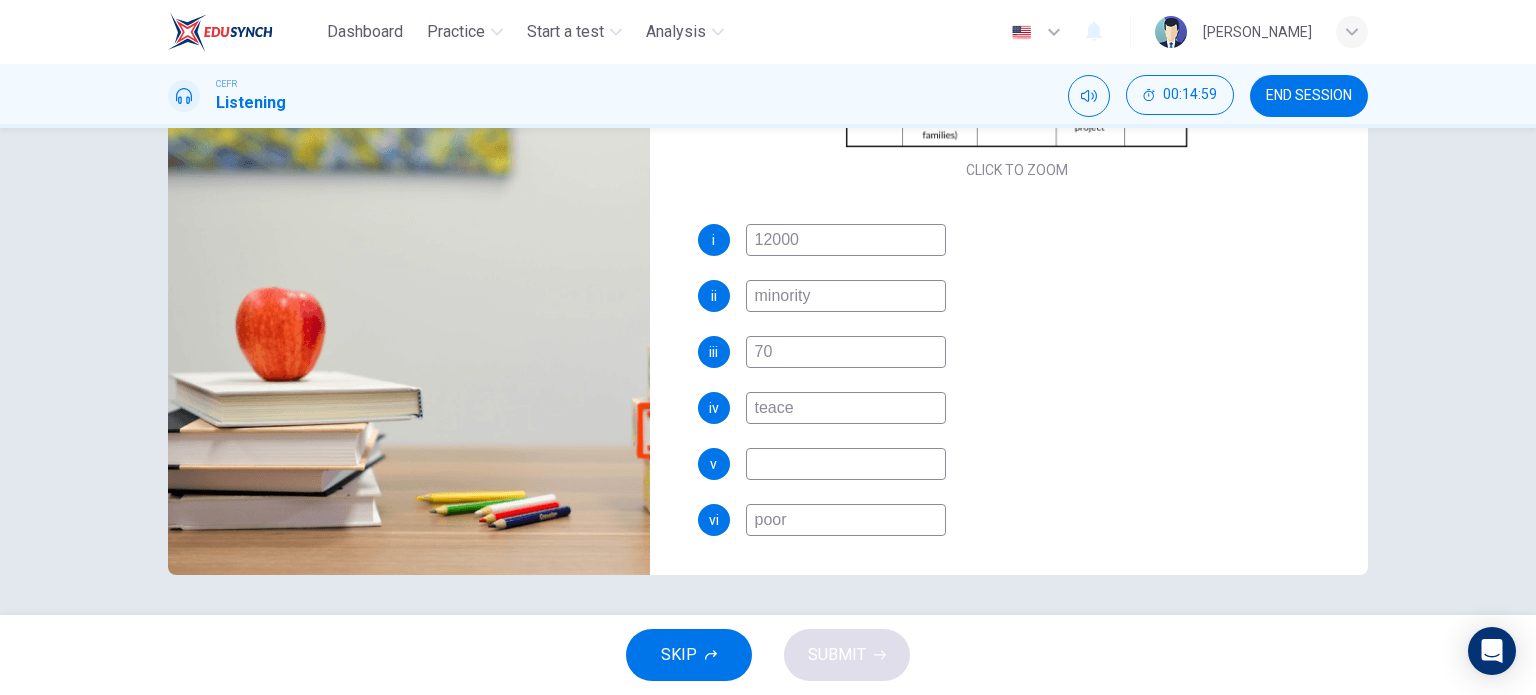 type on "87" 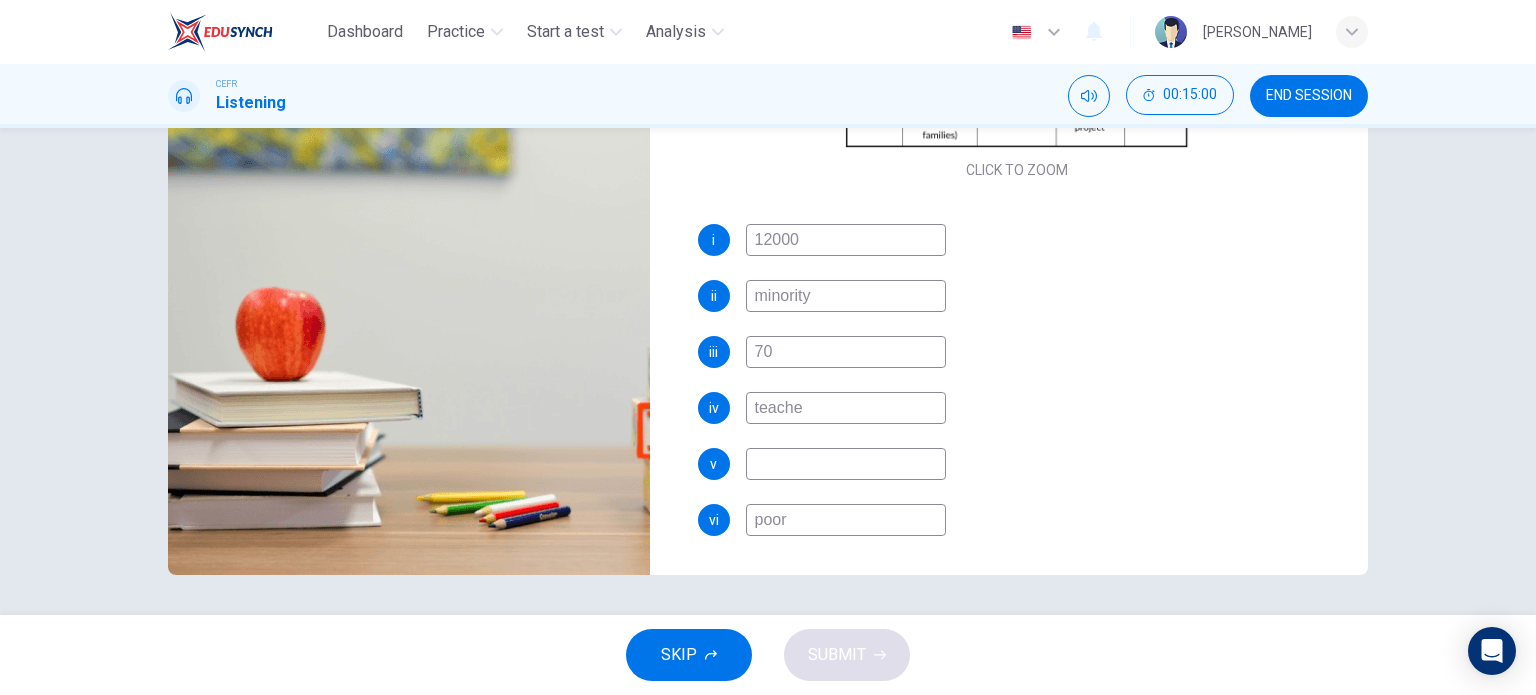 type on "teacher" 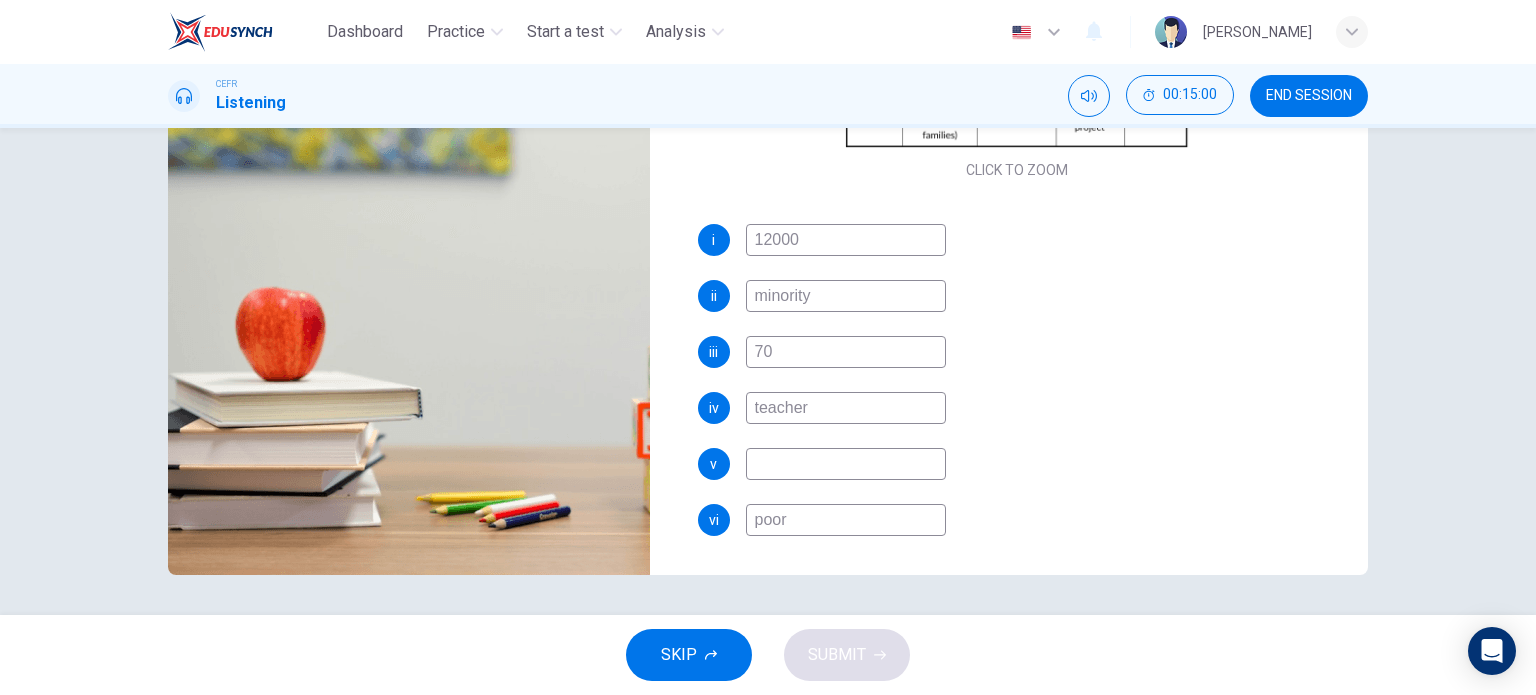 type on "87" 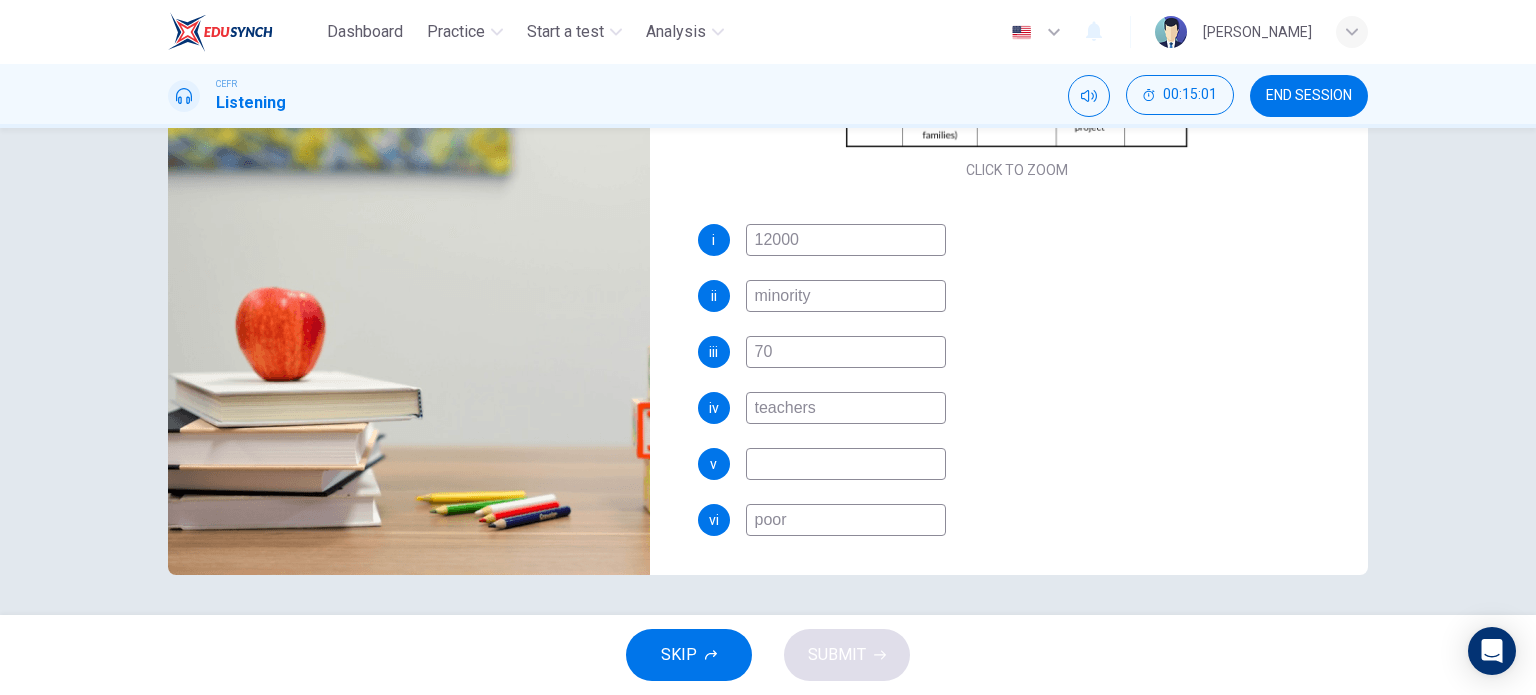 type on "87" 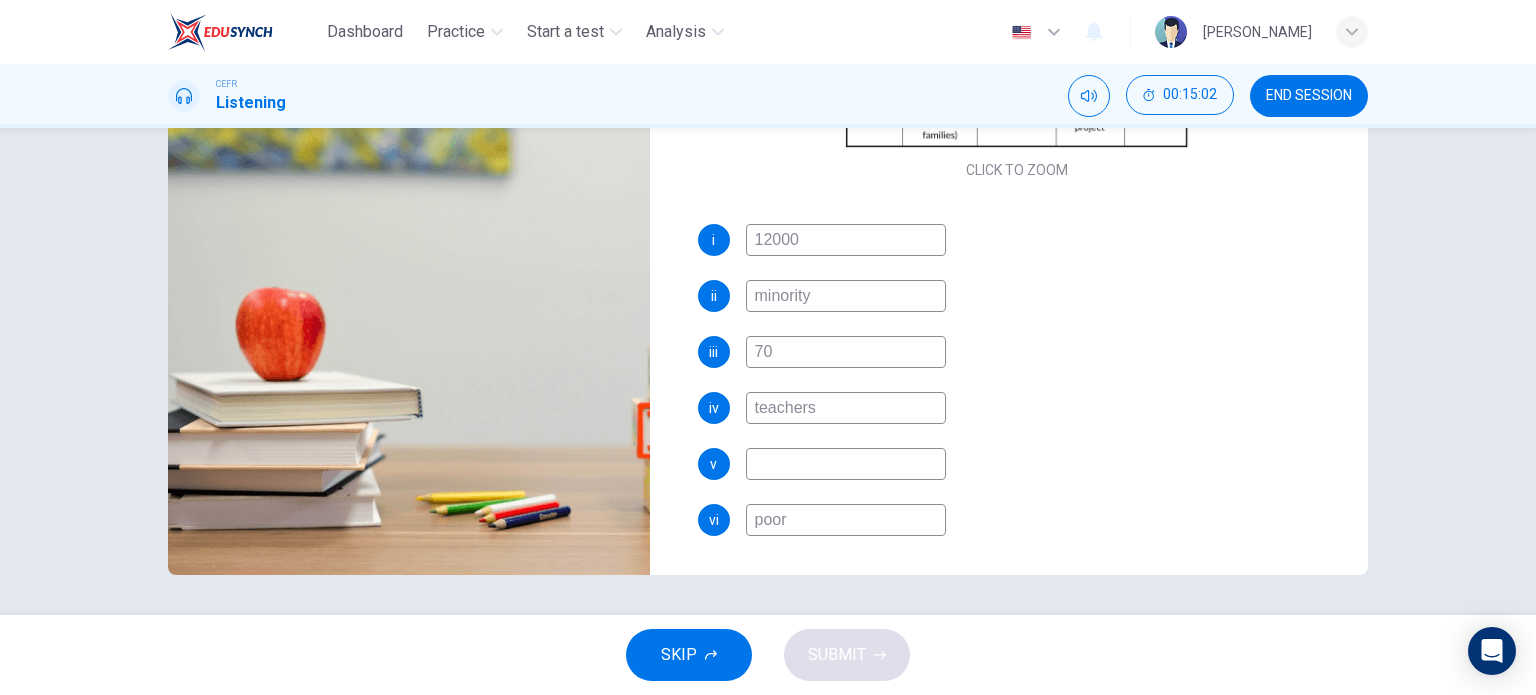 type on "88" 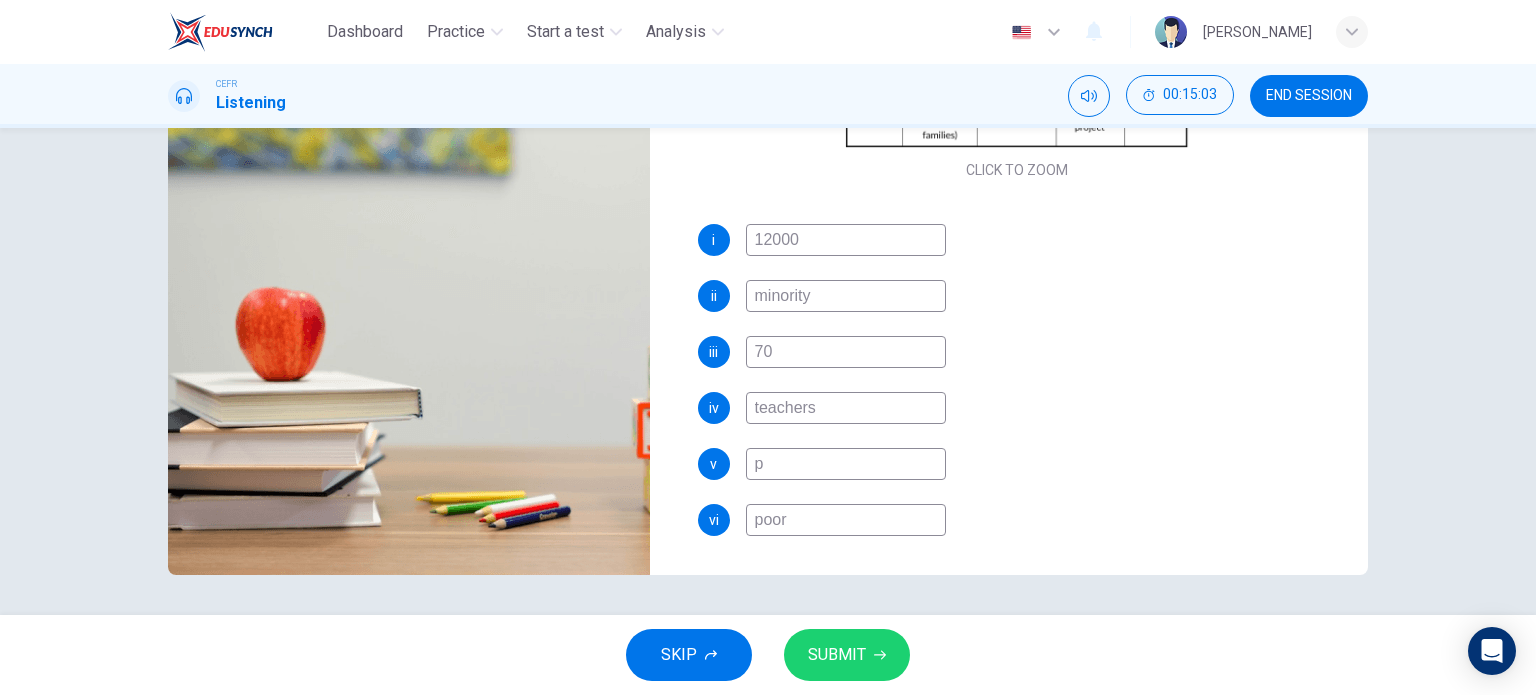 type on "88" 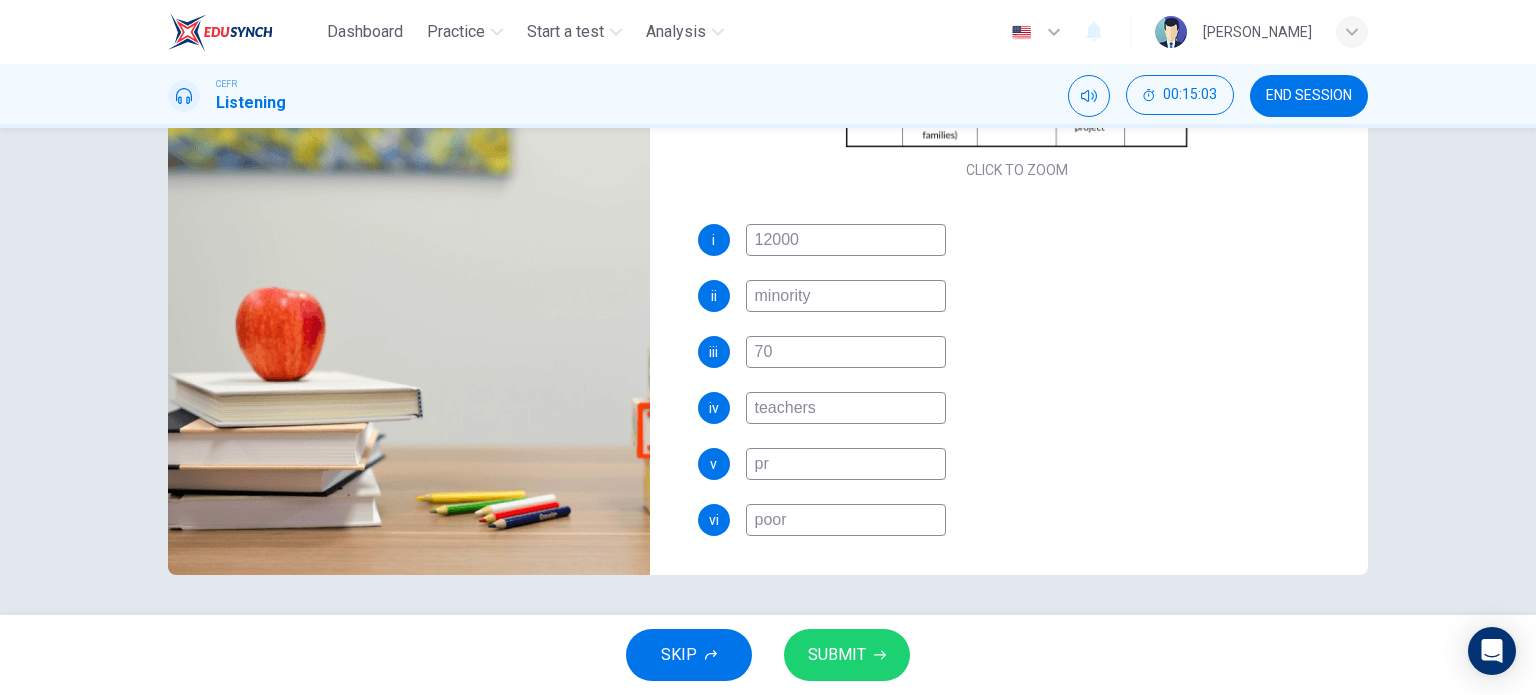 type on "88" 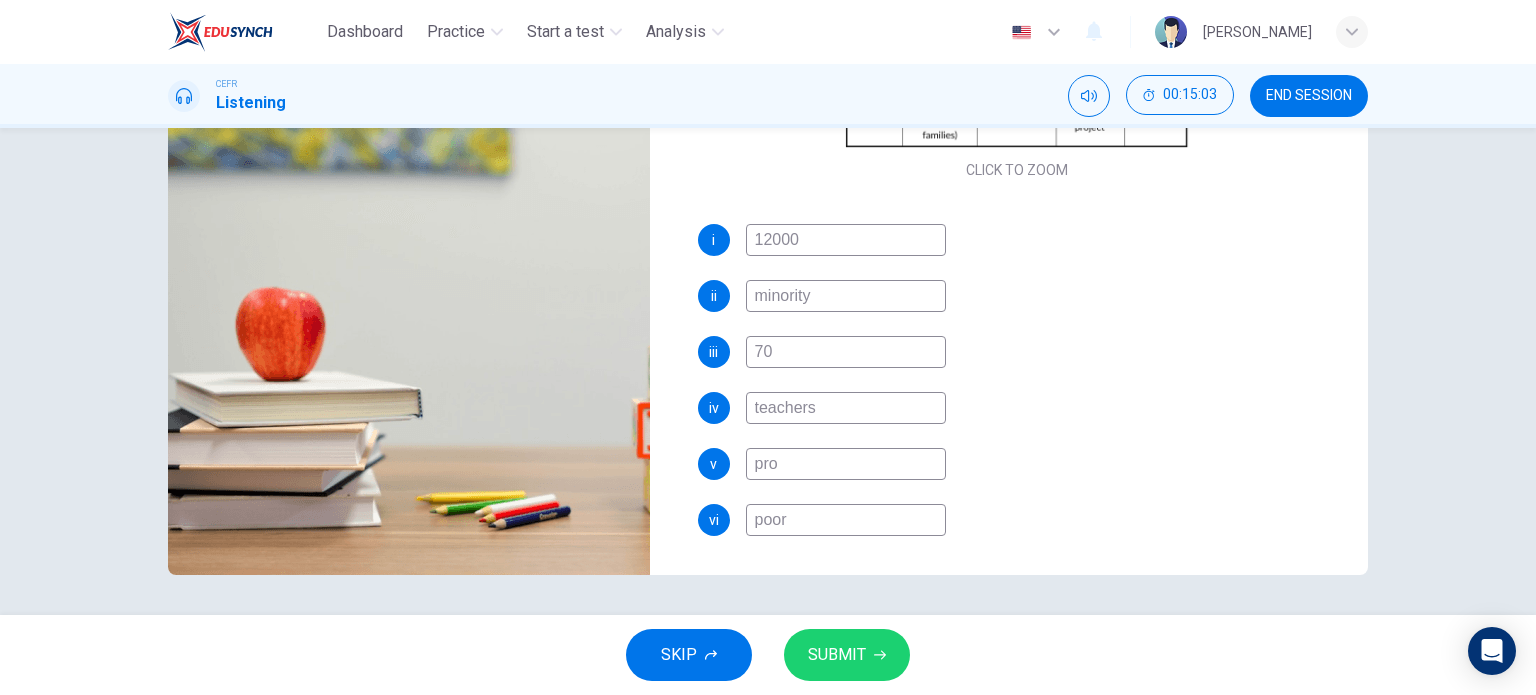 type on "proc" 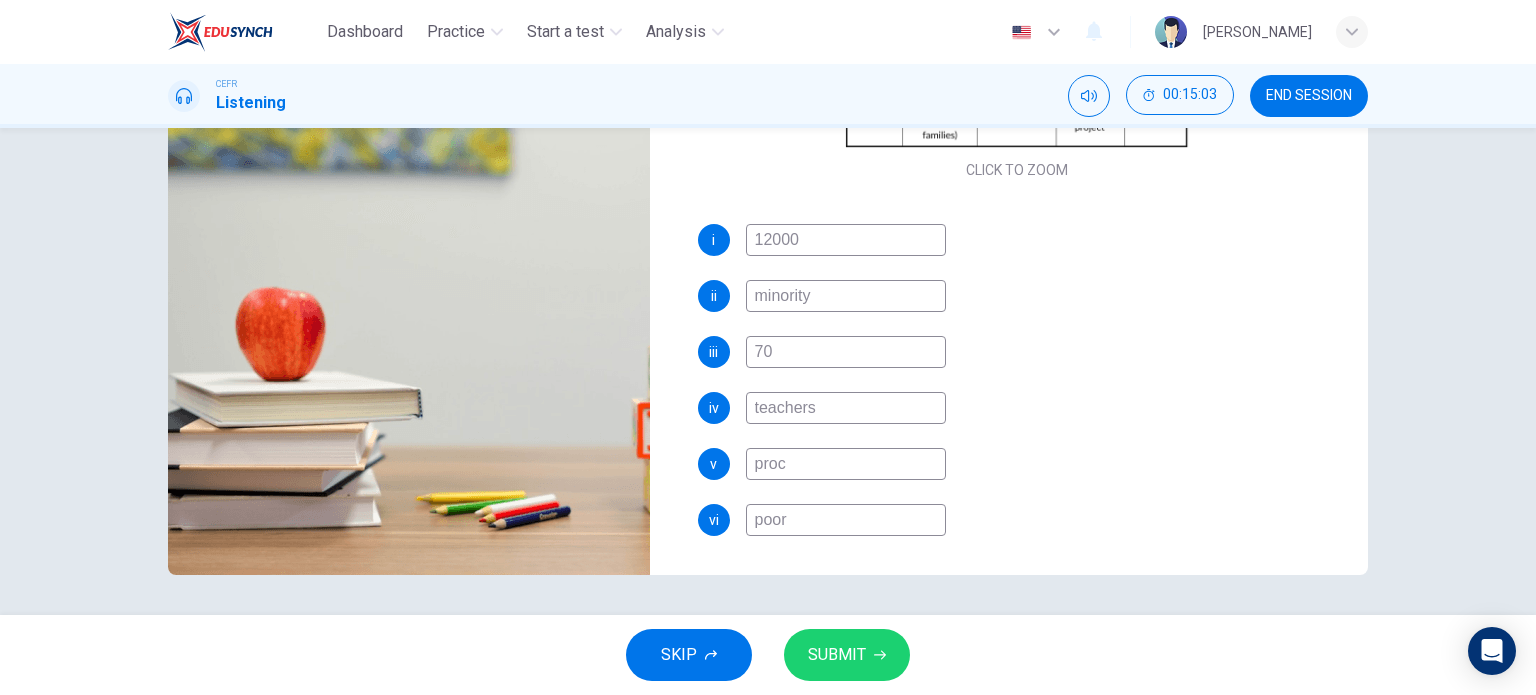 type on "88" 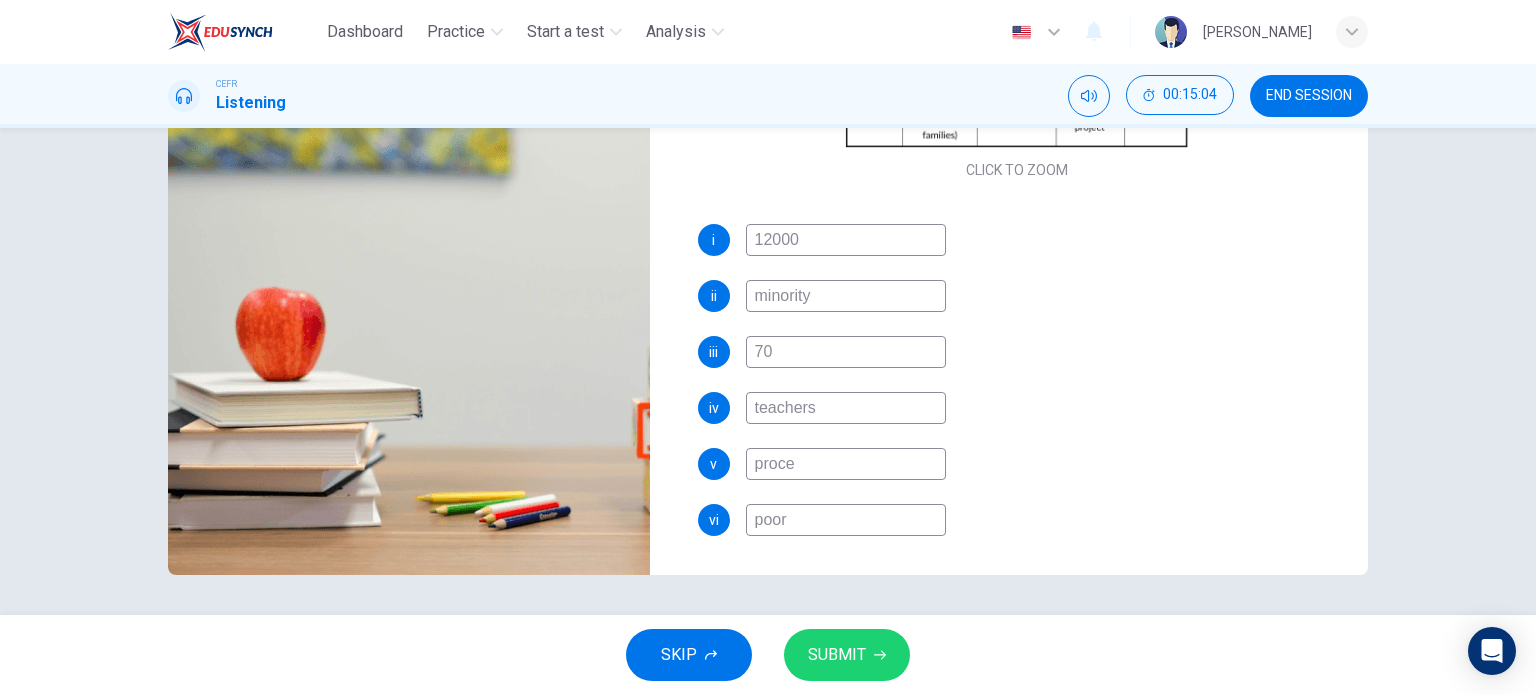 type on "proced" 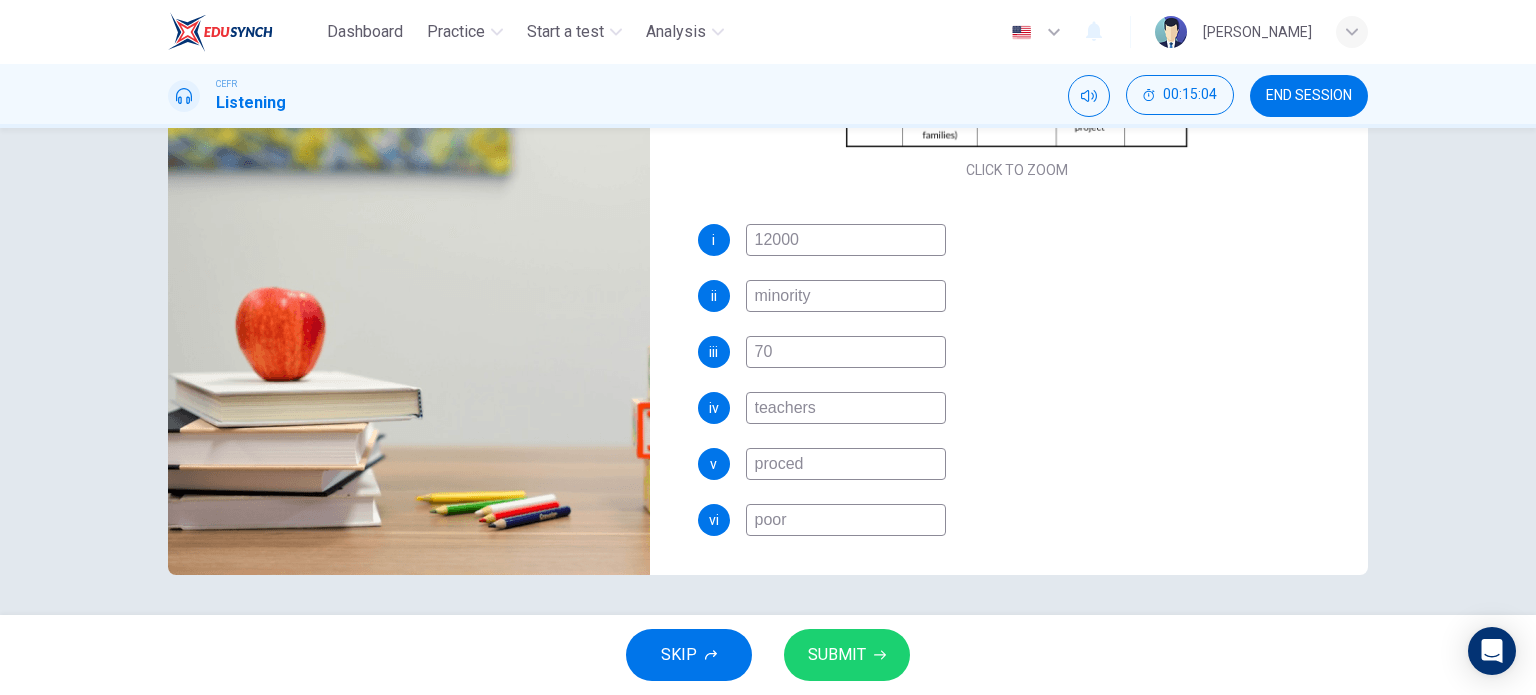 type on "88" 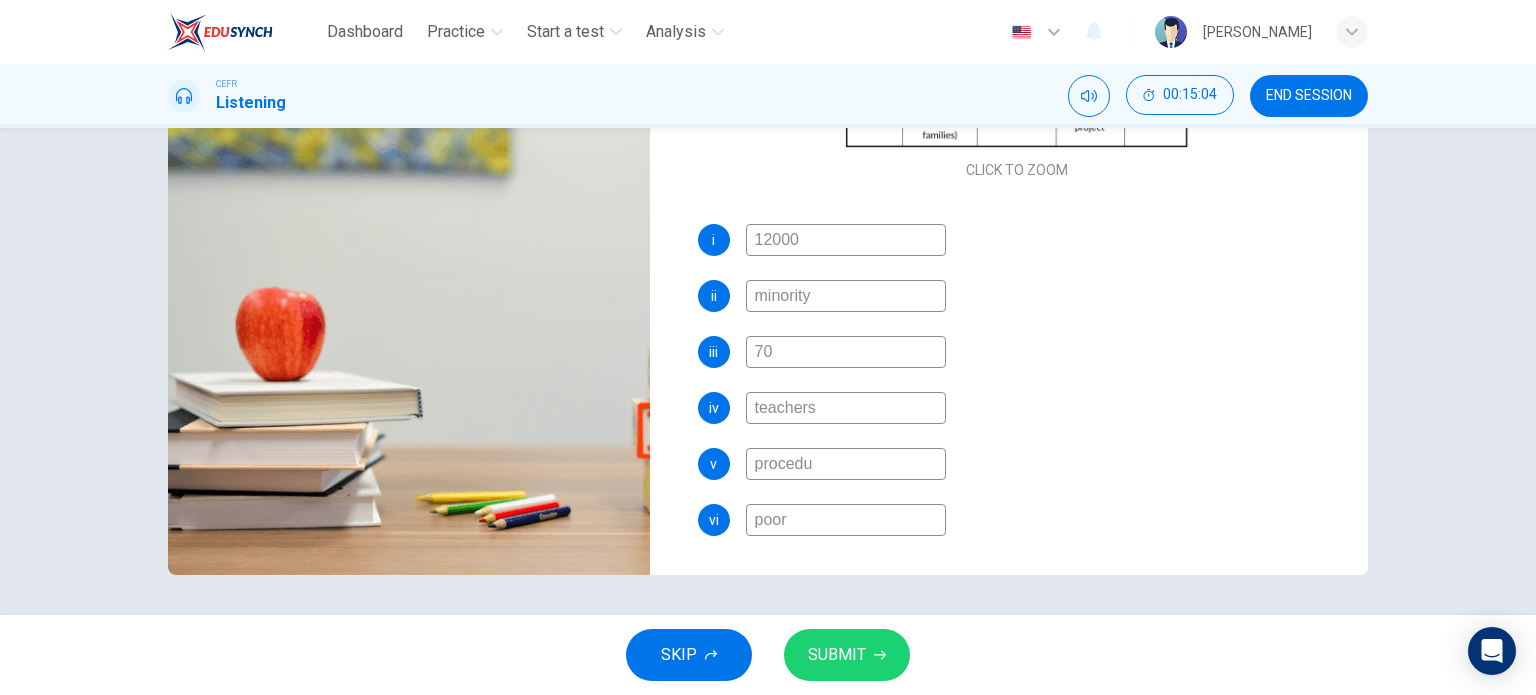 type on "88" 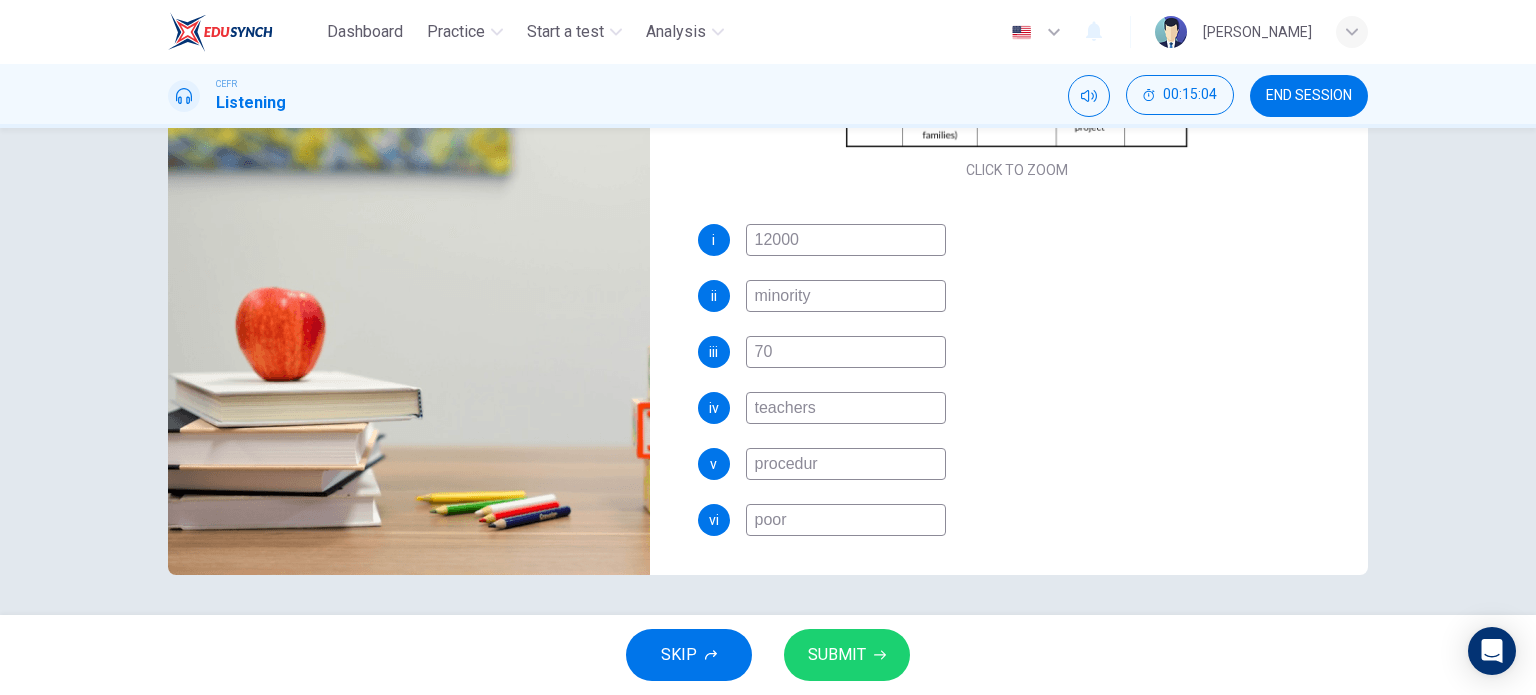 type on "88" 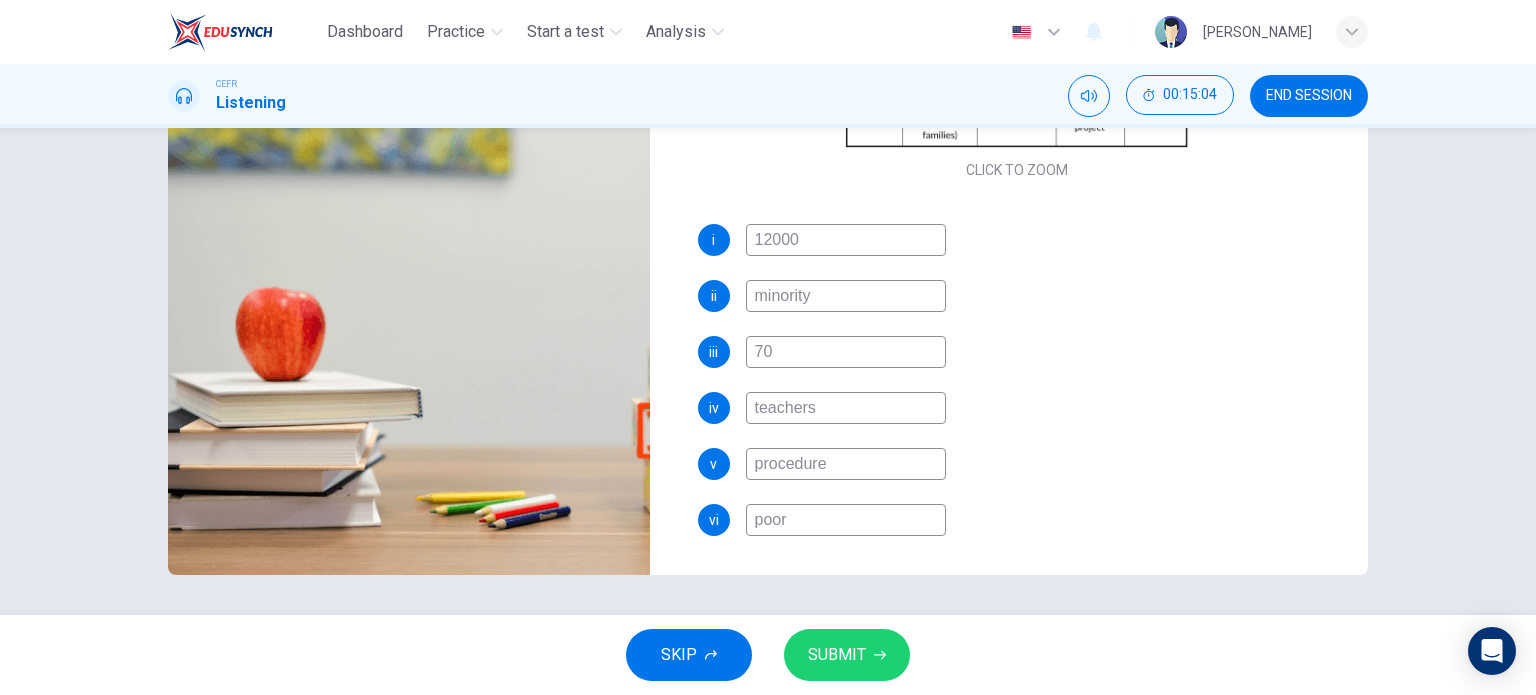 type on "procedures" 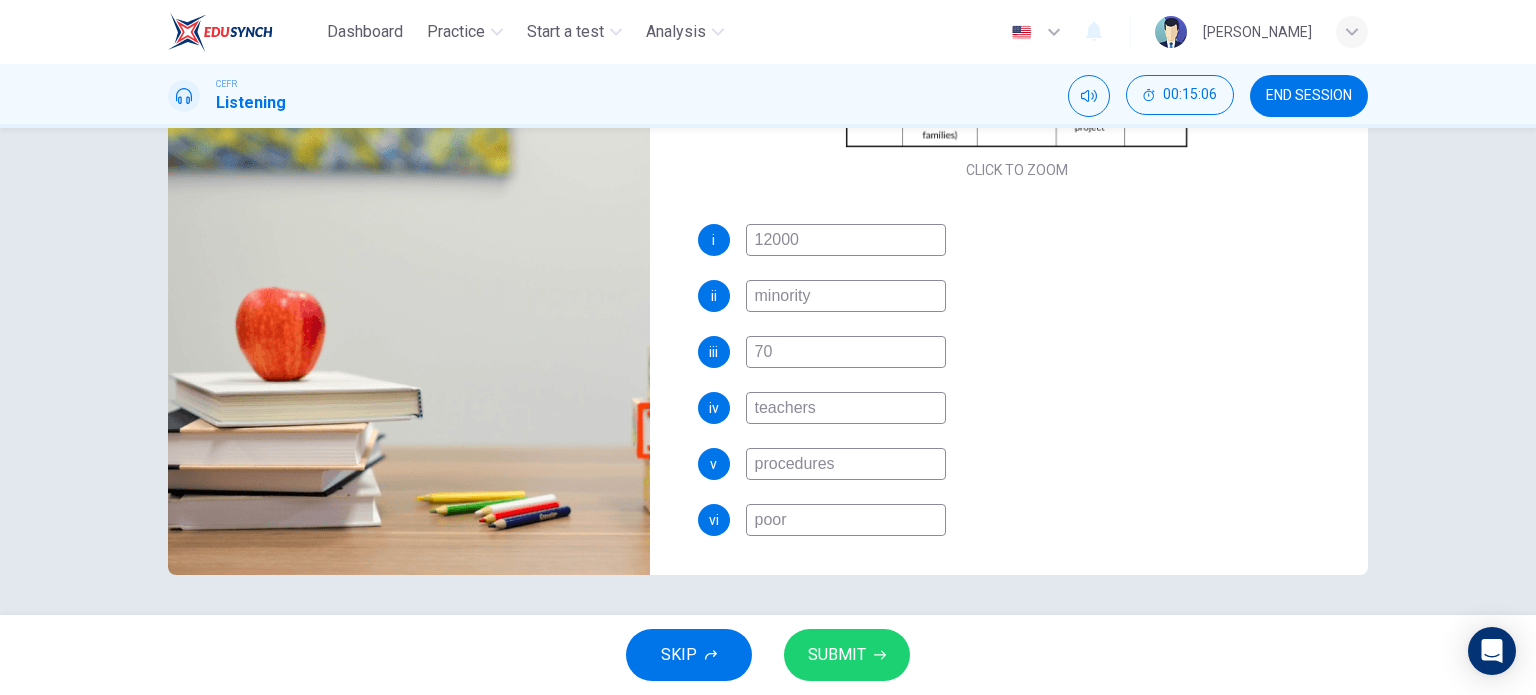 type on "89" 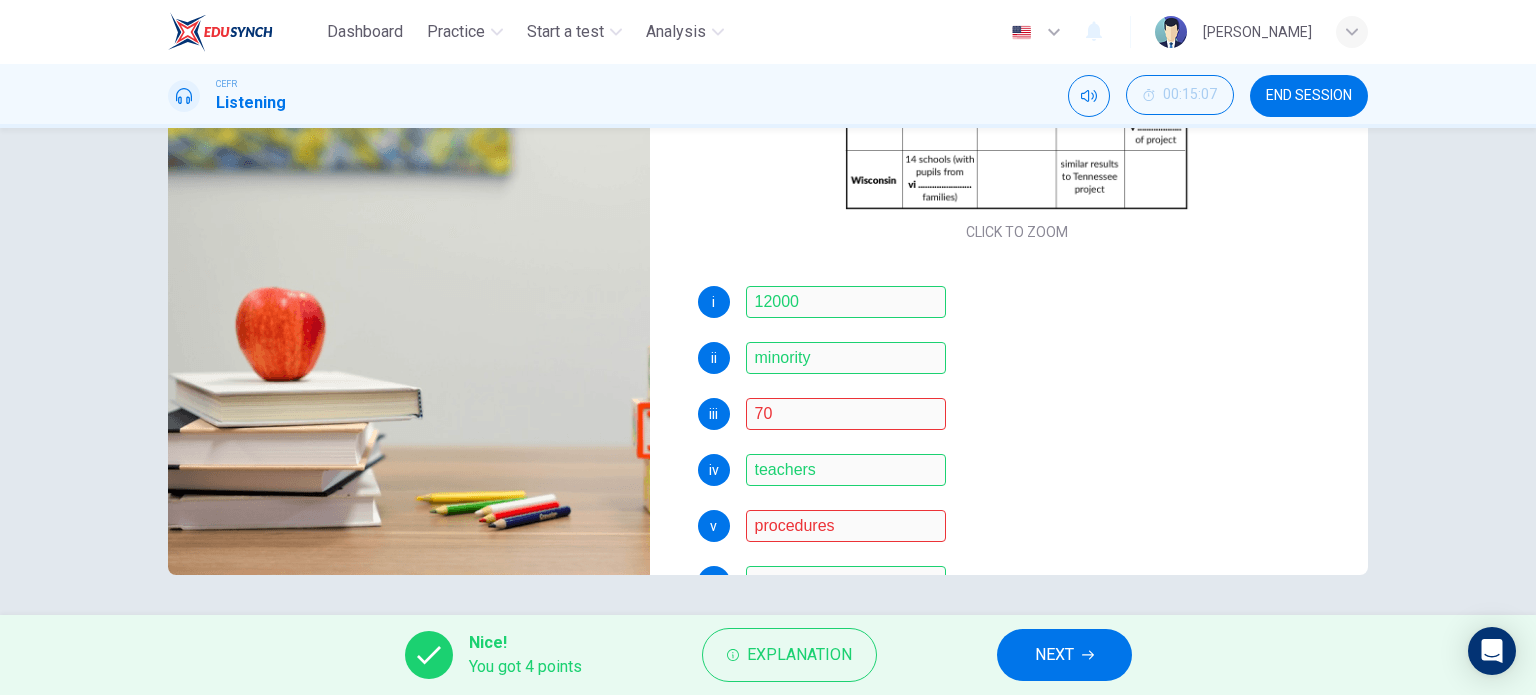 scroll, scrollTop: 285, scrollLeft: 0, axis: vertical 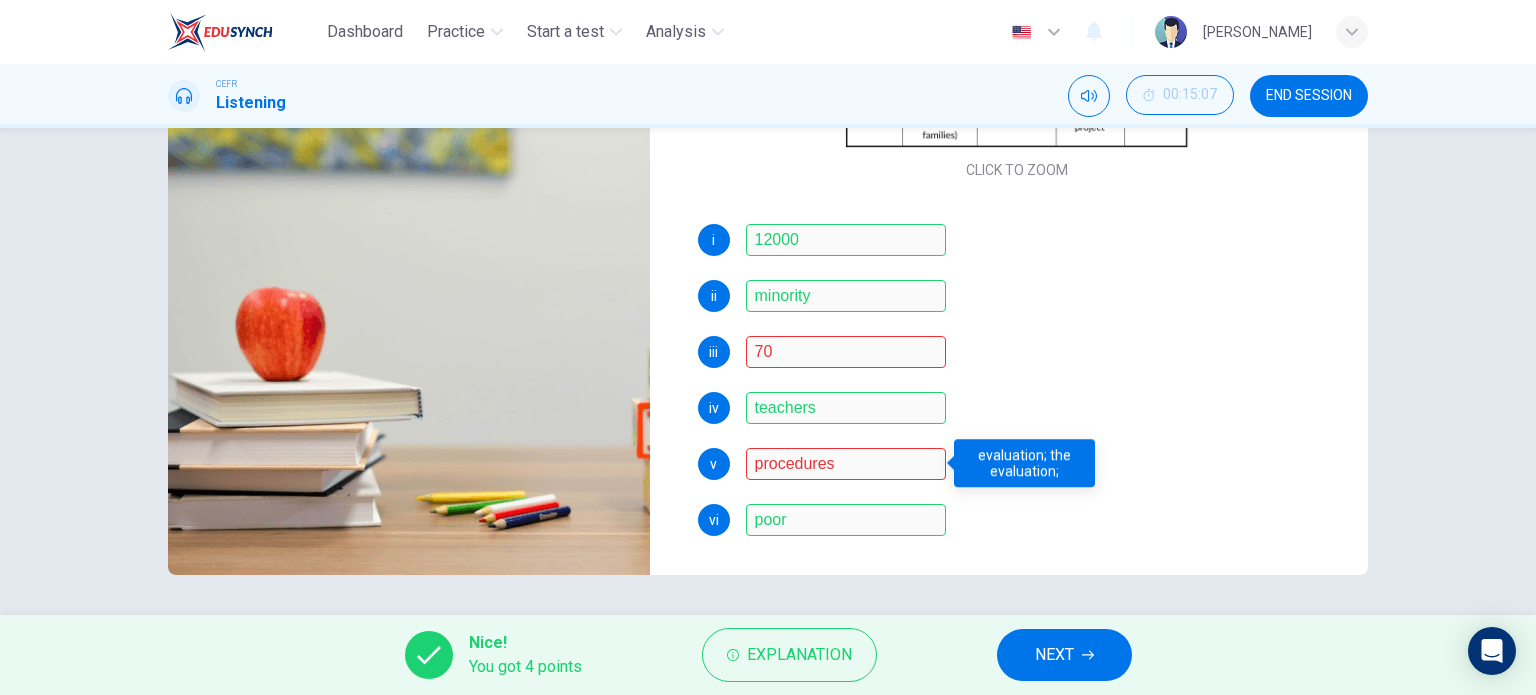 type on "93" 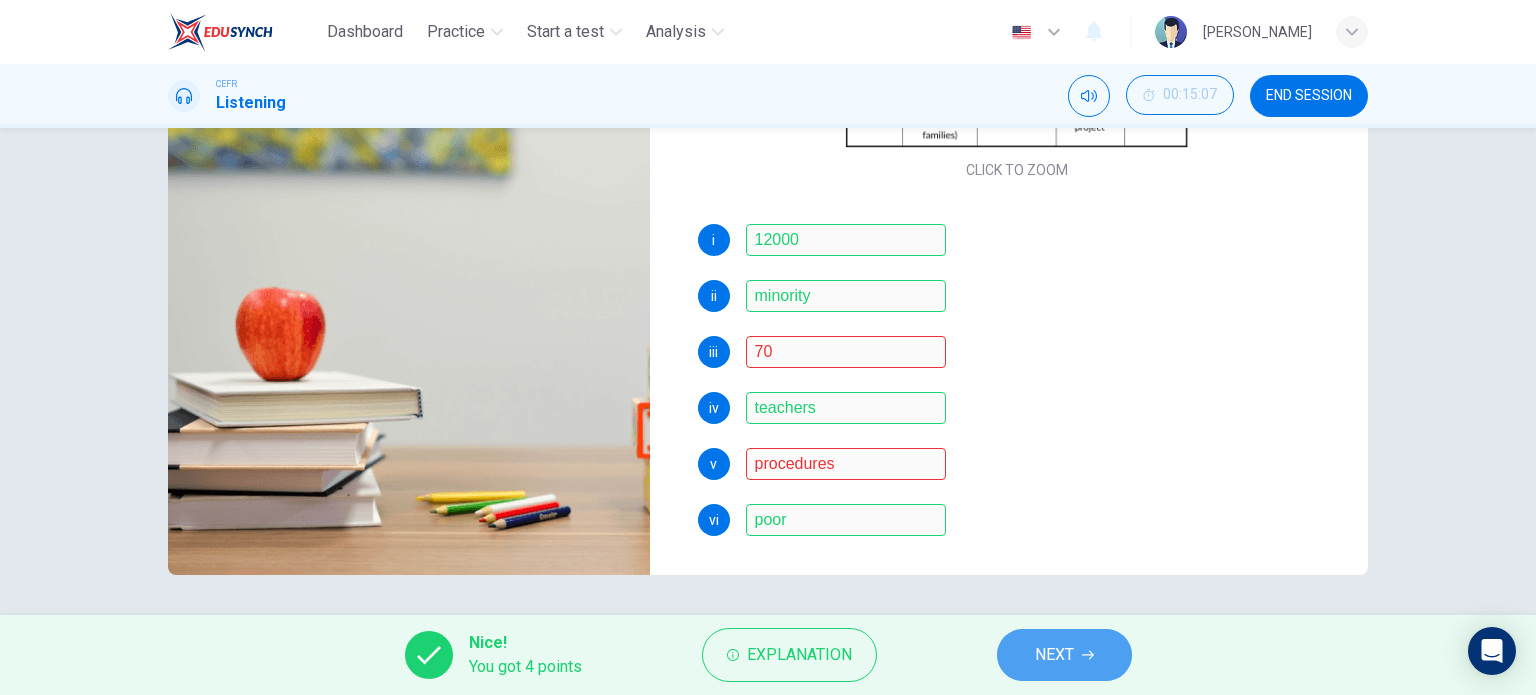 click on "NEXT" at bounding box center (1054, 655) 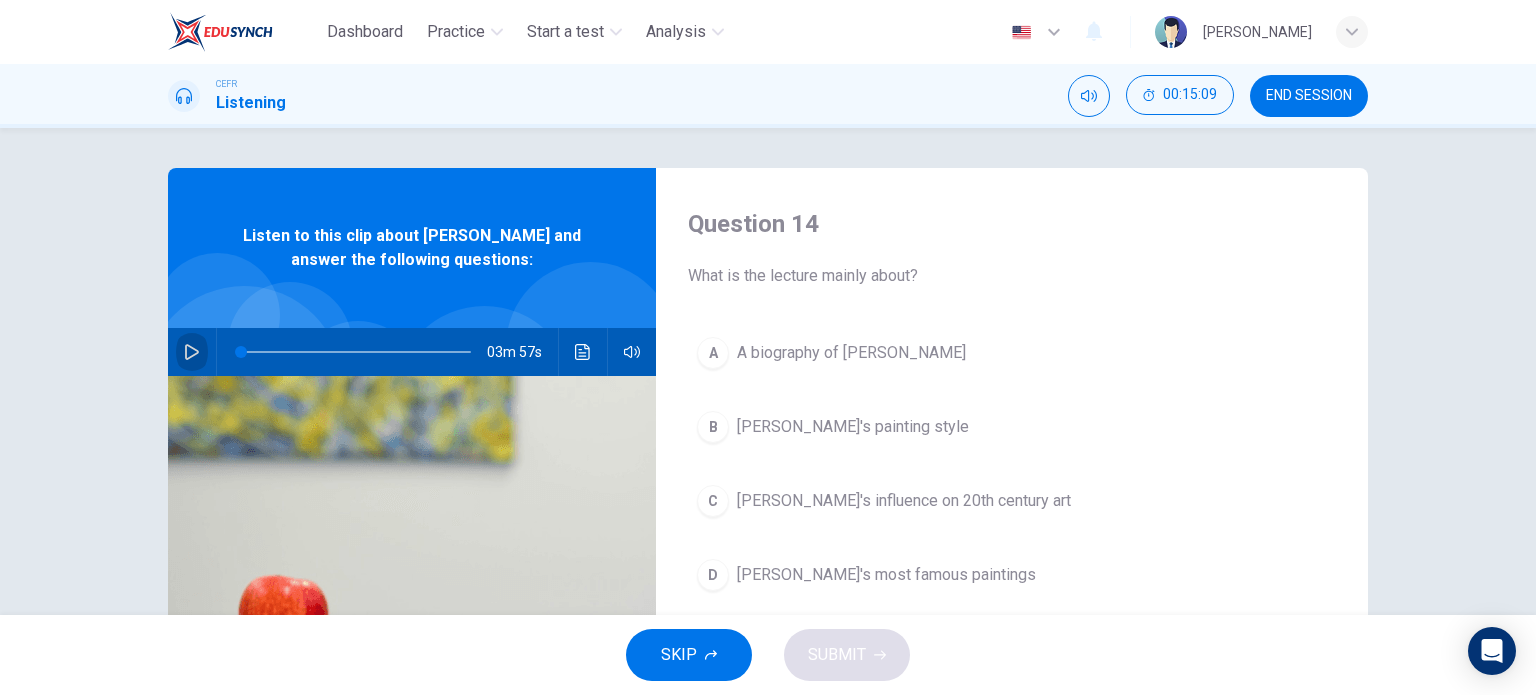 click 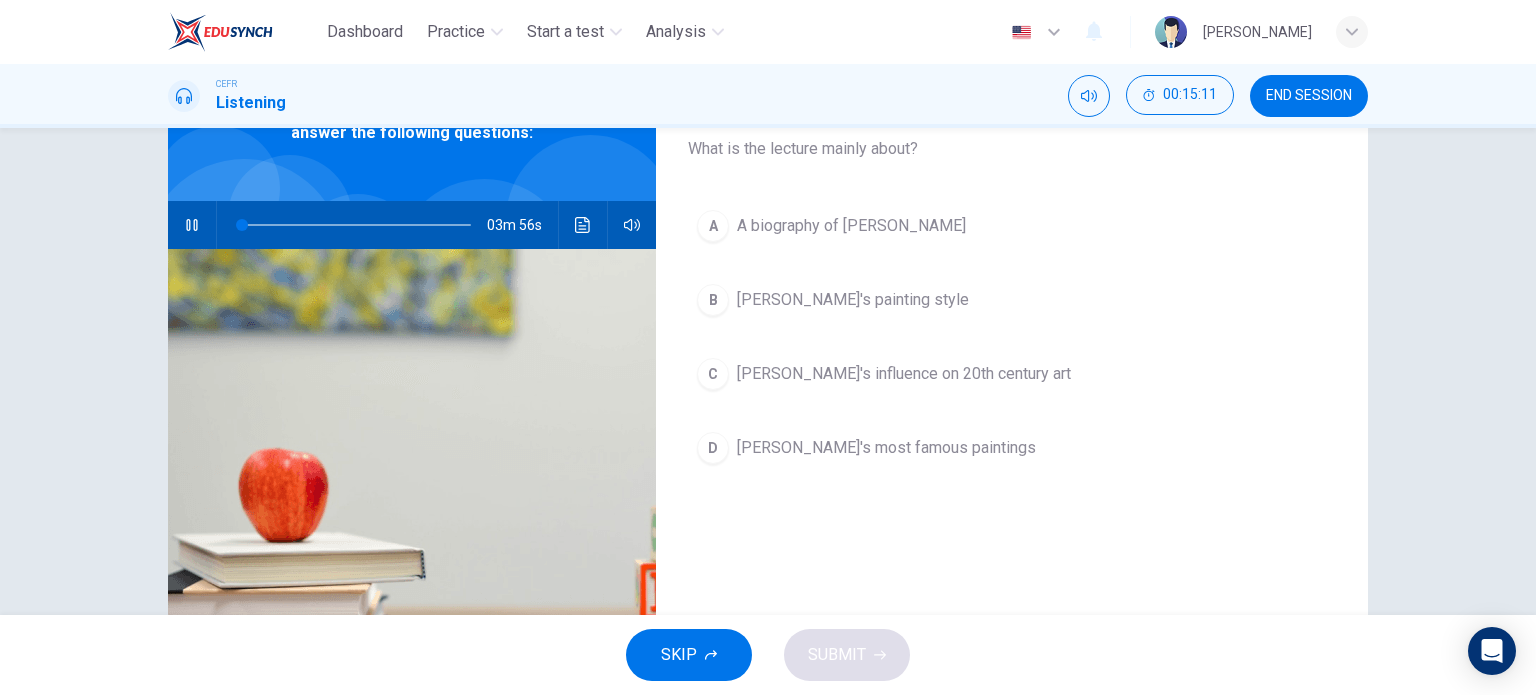 scroll, scrollTop: 128, scrollLeft: 0, axis: vertical 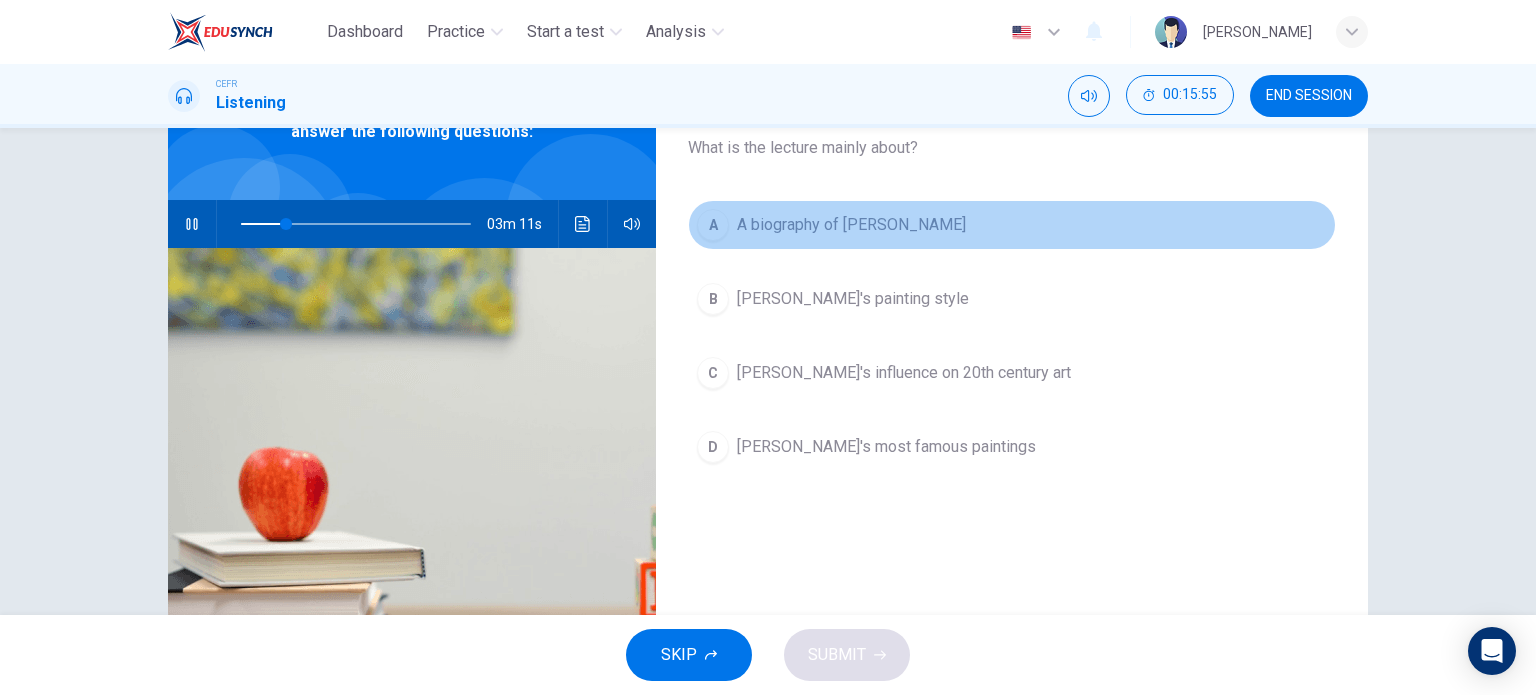 click on "A biography of Van Gogh" at bounding box center [851, 225] 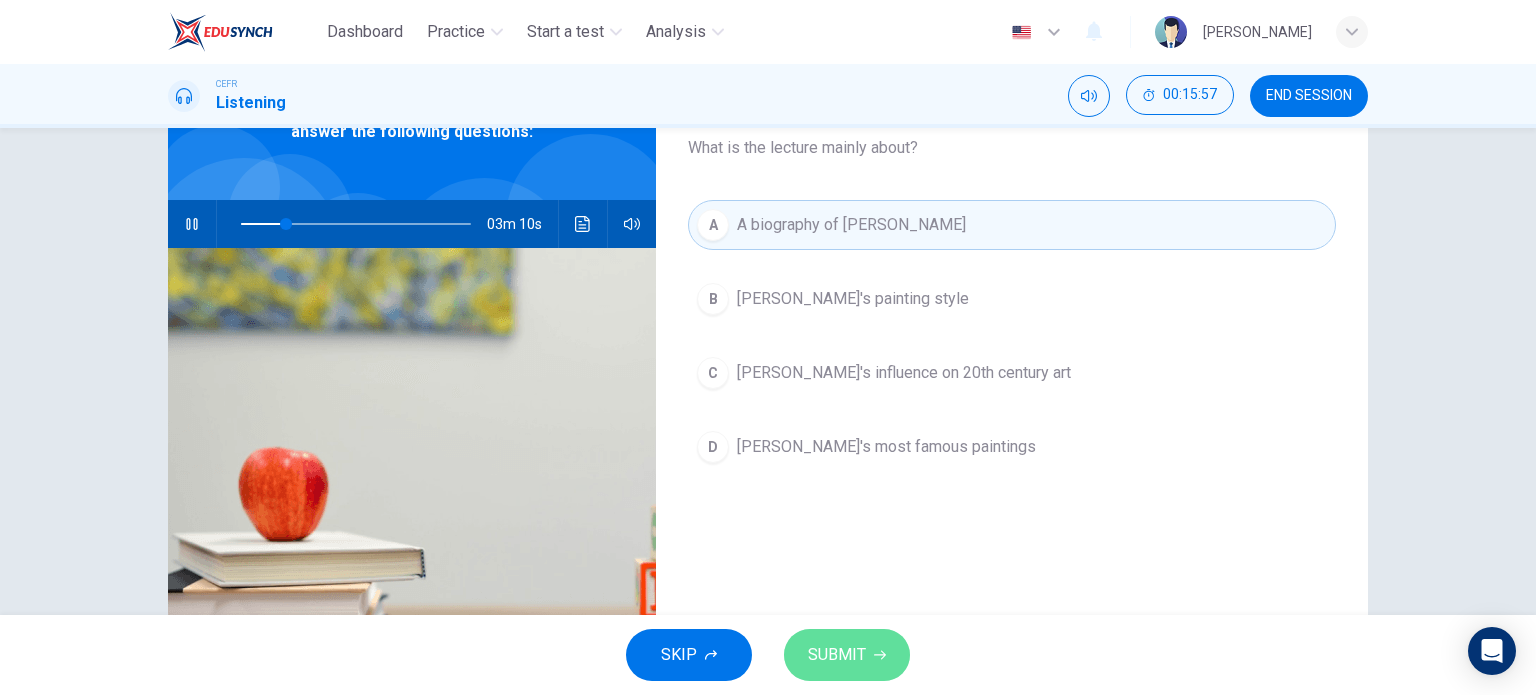 click on "SUBMIT" at bounding box center (837, 655) 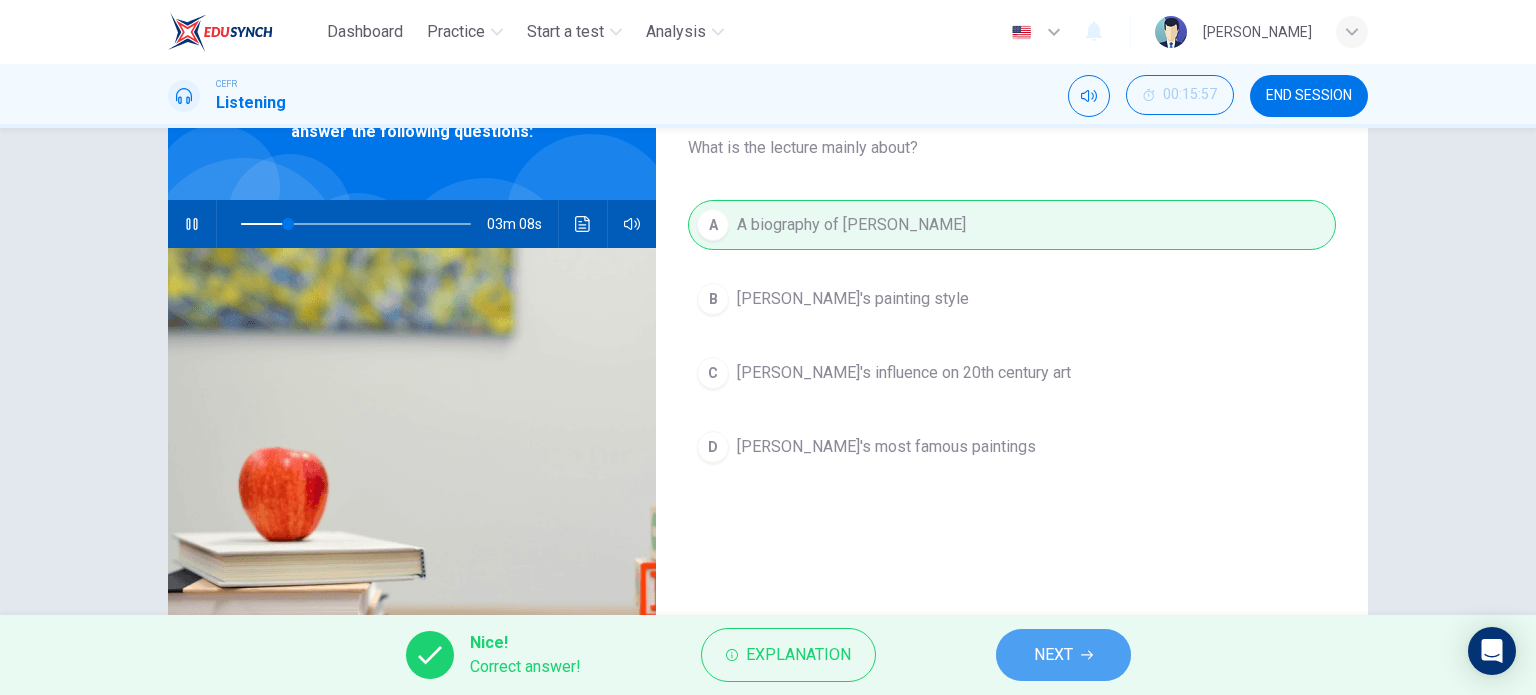 click on "NEXT" at bounding box center [1063, 655] 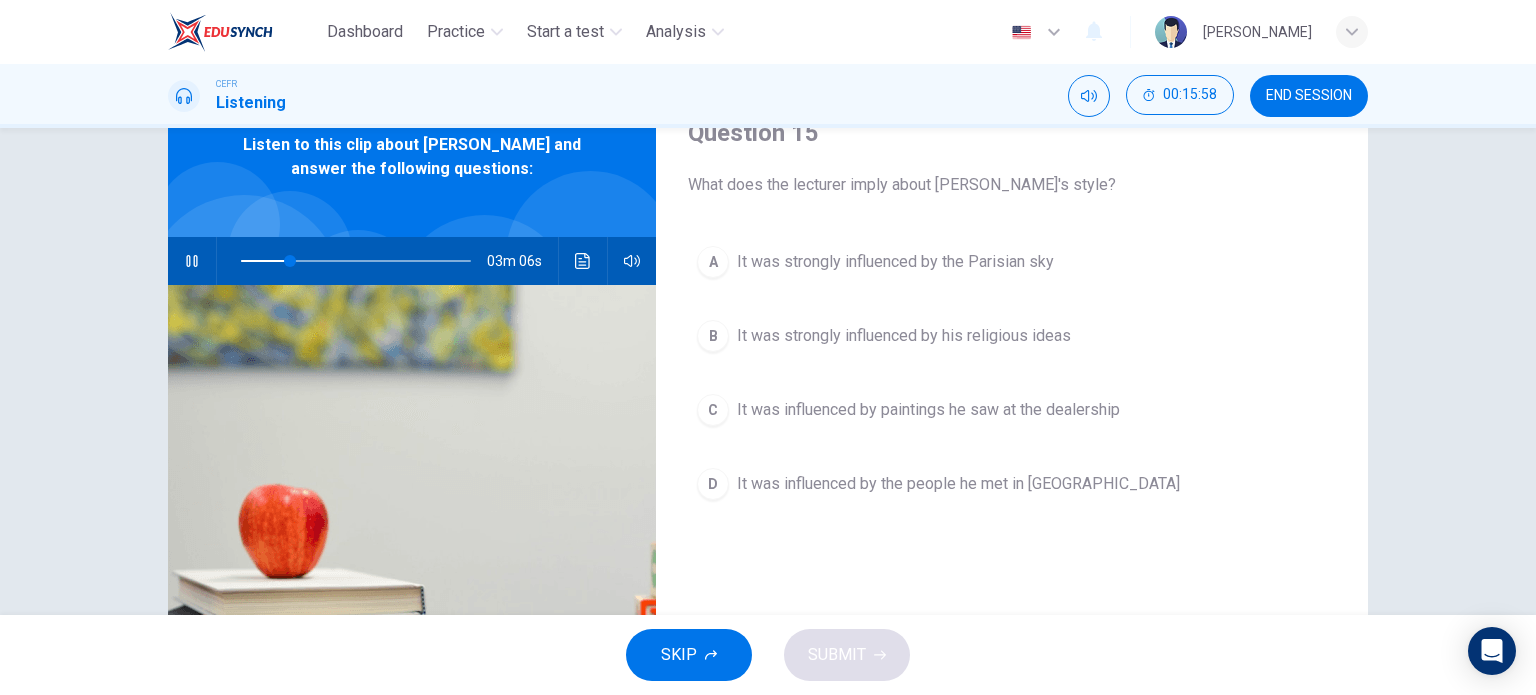 scroll, scrollTop: 88, scrollLeft: 0, axis: vertical 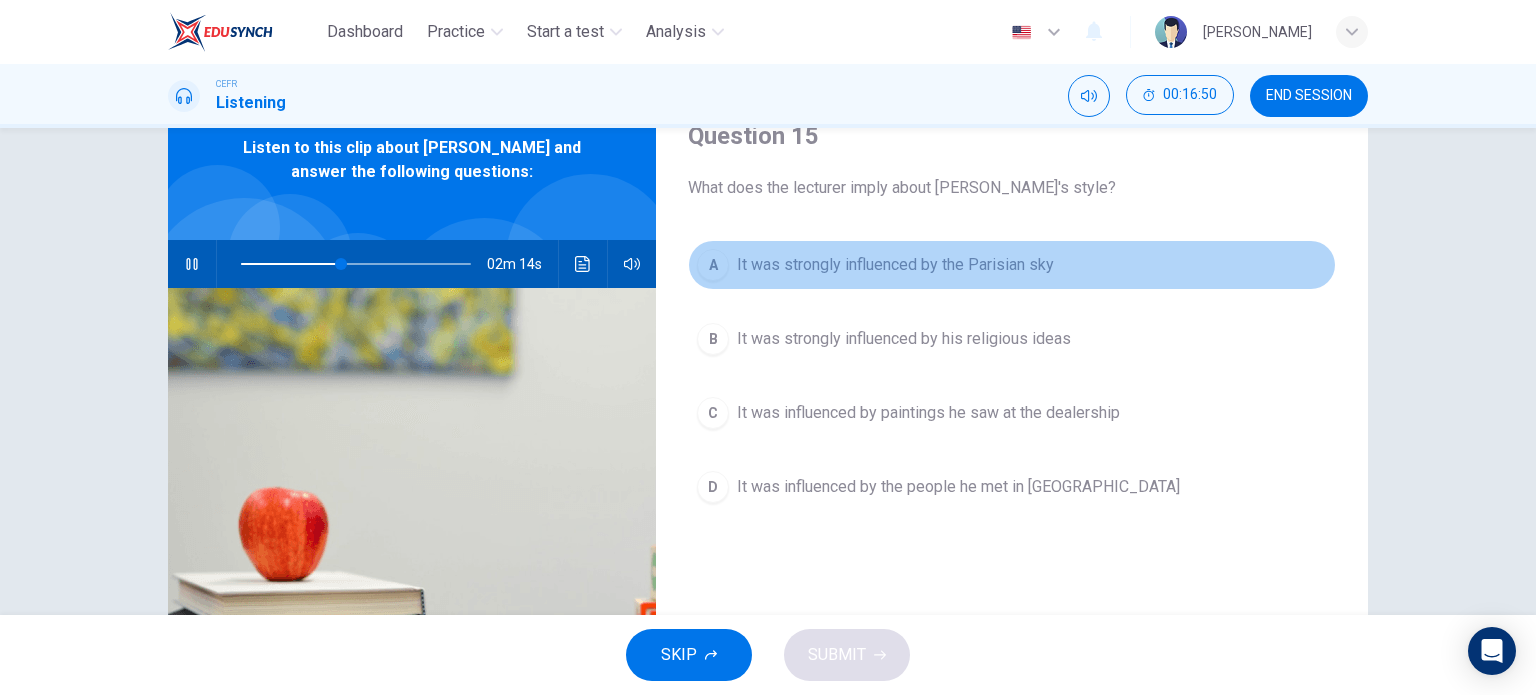 click on "It was strongly influenced by the Parisian sky" at bounding box center (895, 265) 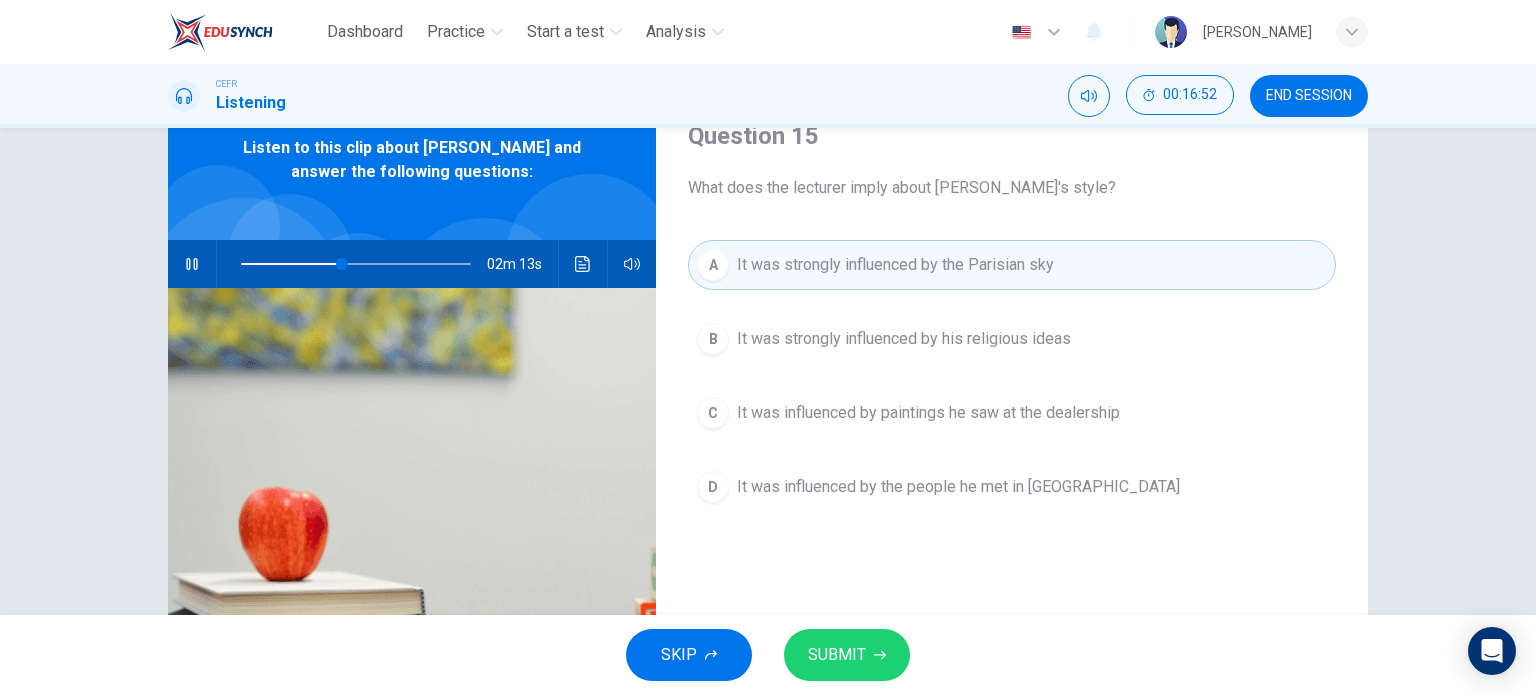 click on "Question 15 What does the lecturer imply about Van Gogh's style? A It was strongly influenced by the Parisian sky B It was strongly influenced by his religious ideas C It was influenced by paintings he saw at the dealership D It was influenced by the people he met in Belgium" at bounding box center [1012, 427] 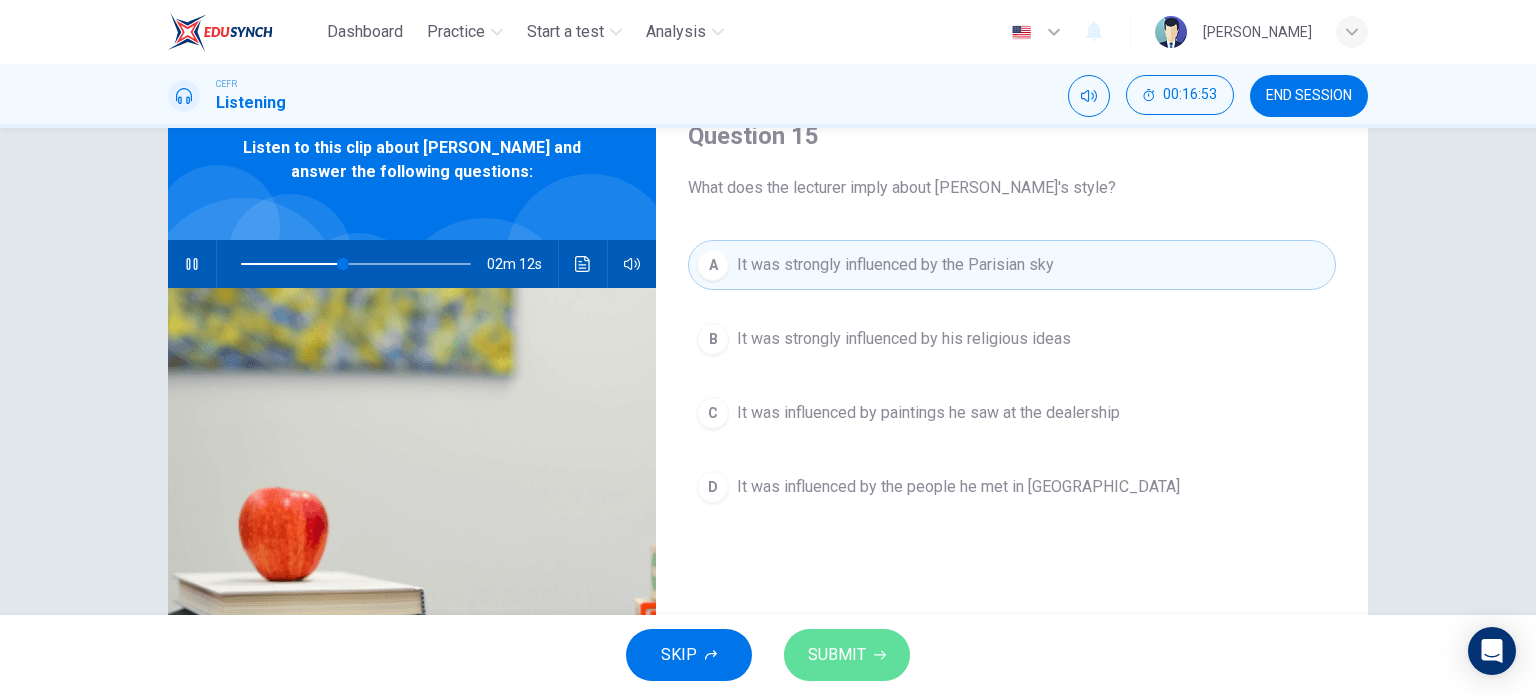 click on "SUBMIT" at bounding box center [847, 655] 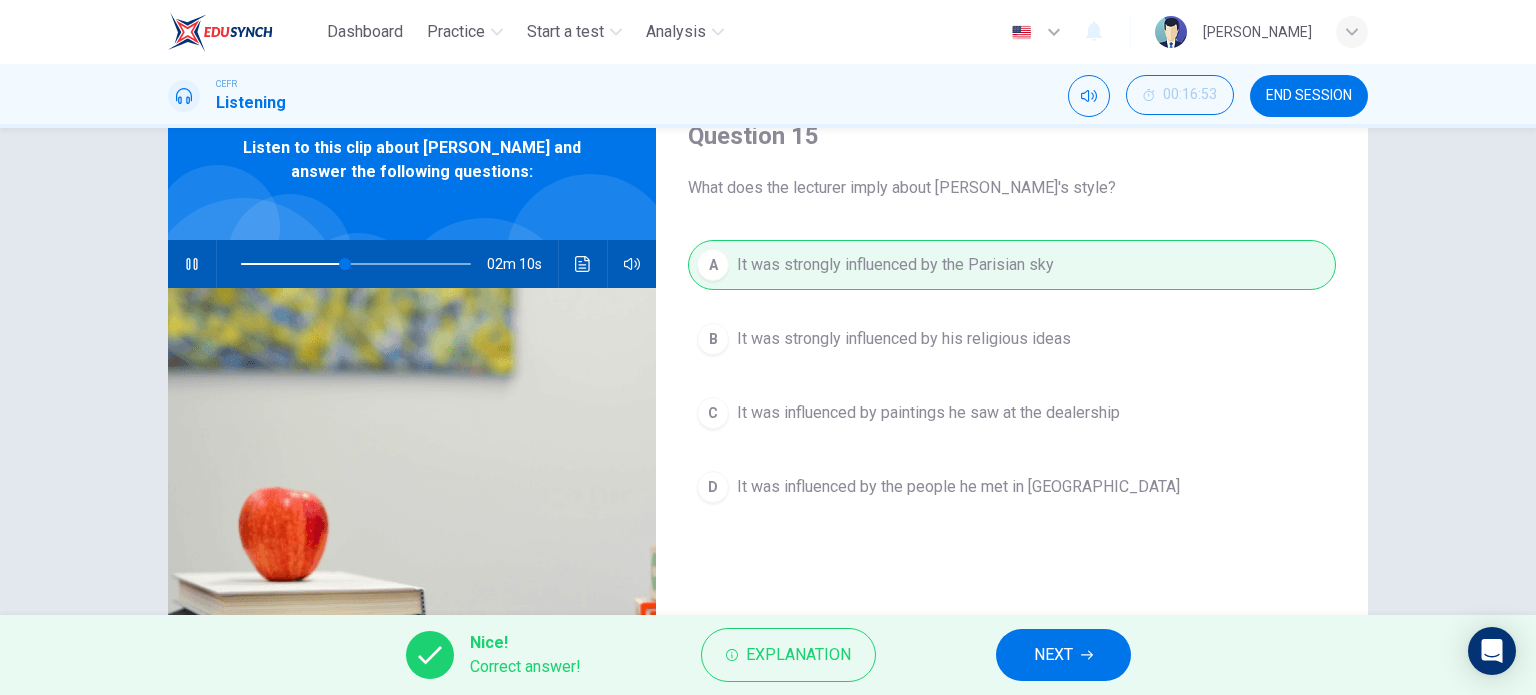 click on "NEXT" at bounding box center [1053, 655] 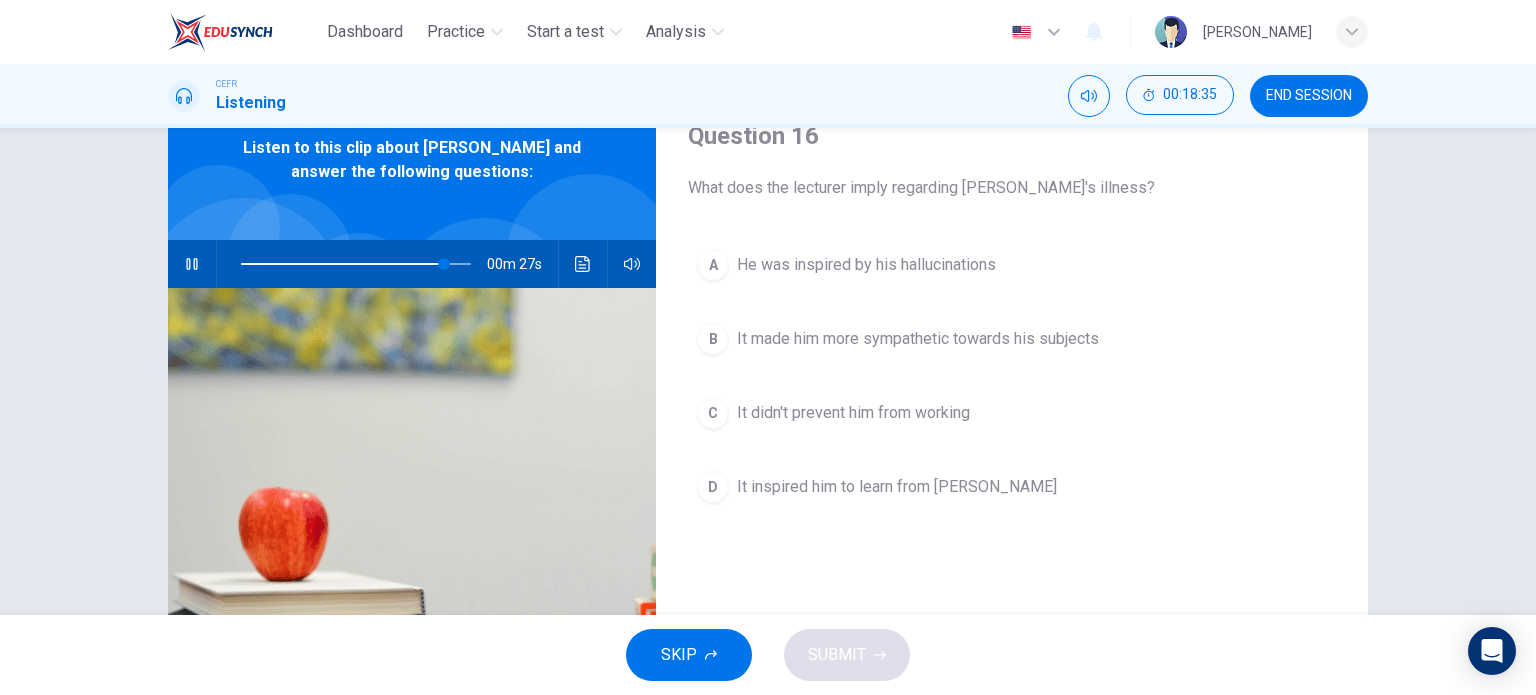 click on "SKIP SUBMIT" at bounding box center (768, 655) 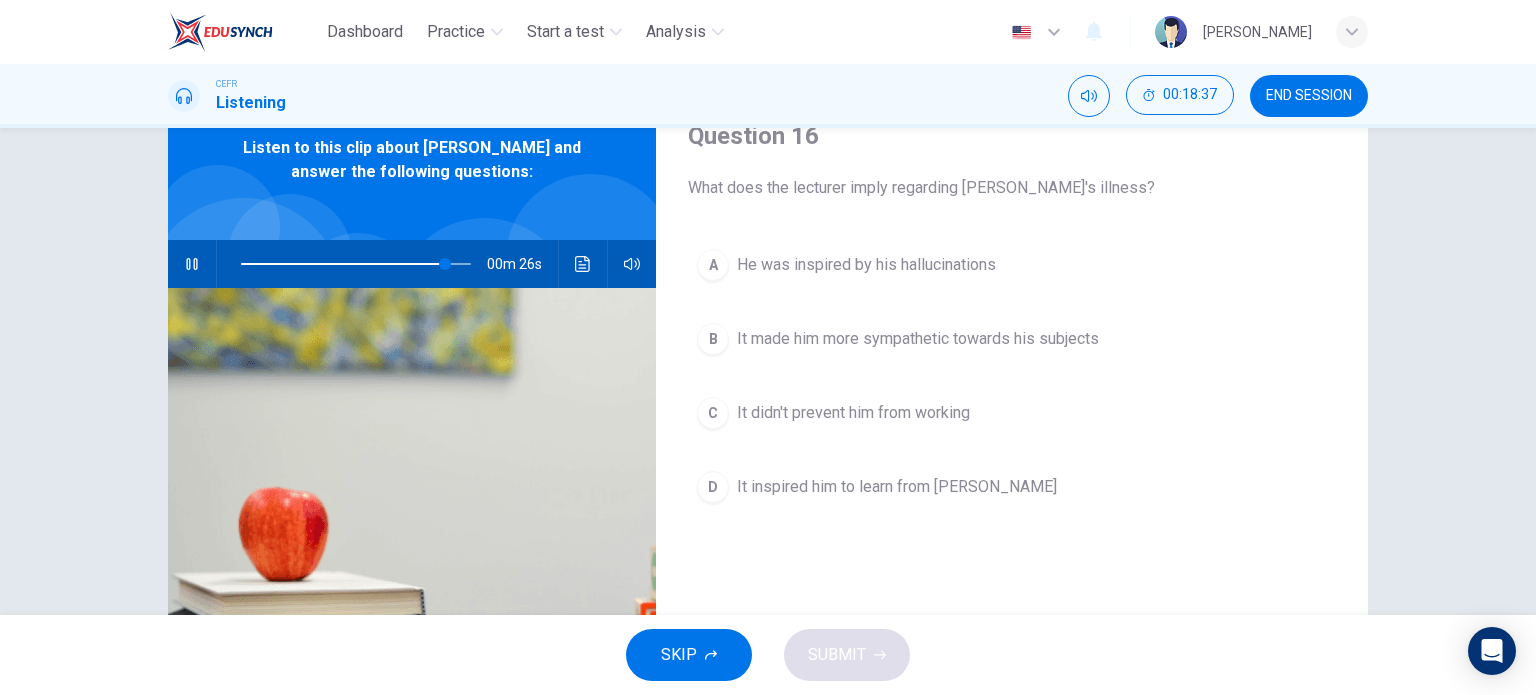 click on "He was inspired by his hallucinations" at bounding box center (866, 265) 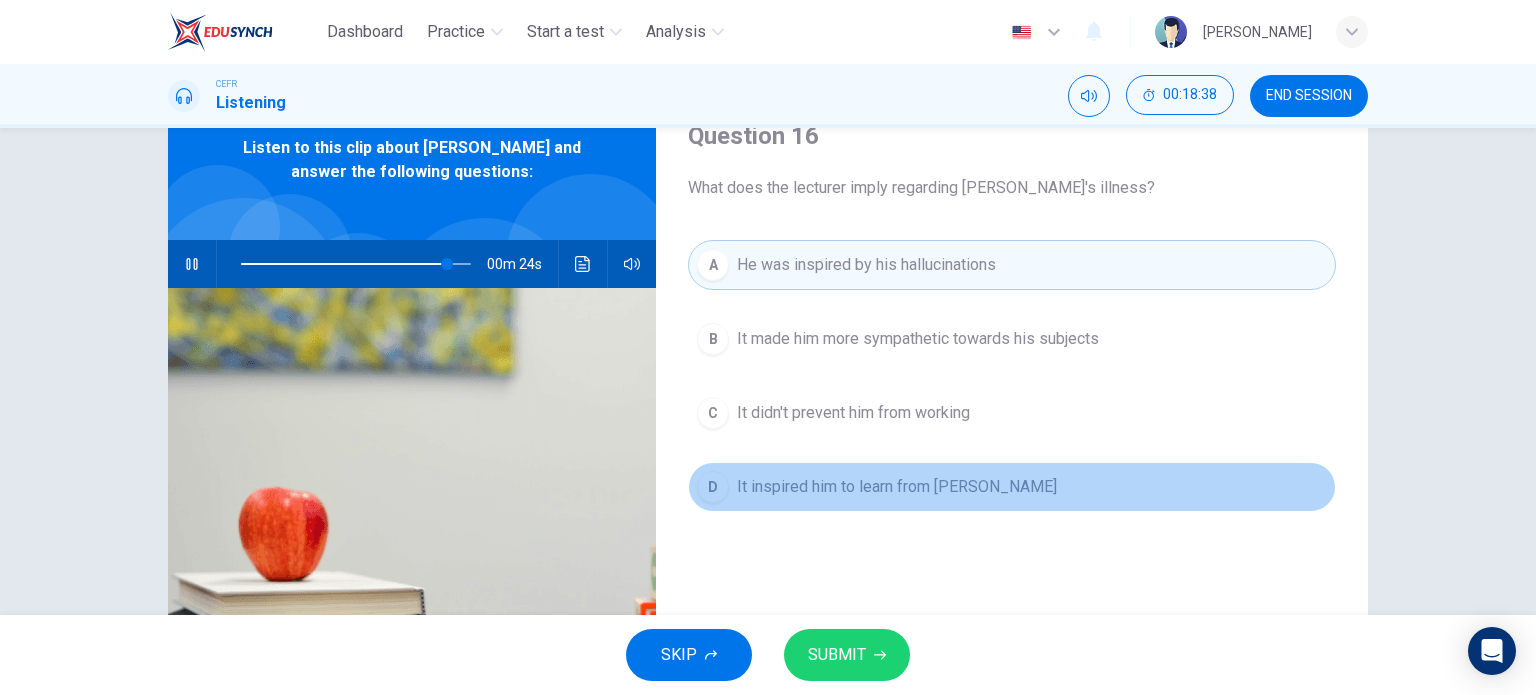 click on "D It inspired him to learn from Freud" at bounding box center (1012, 487) 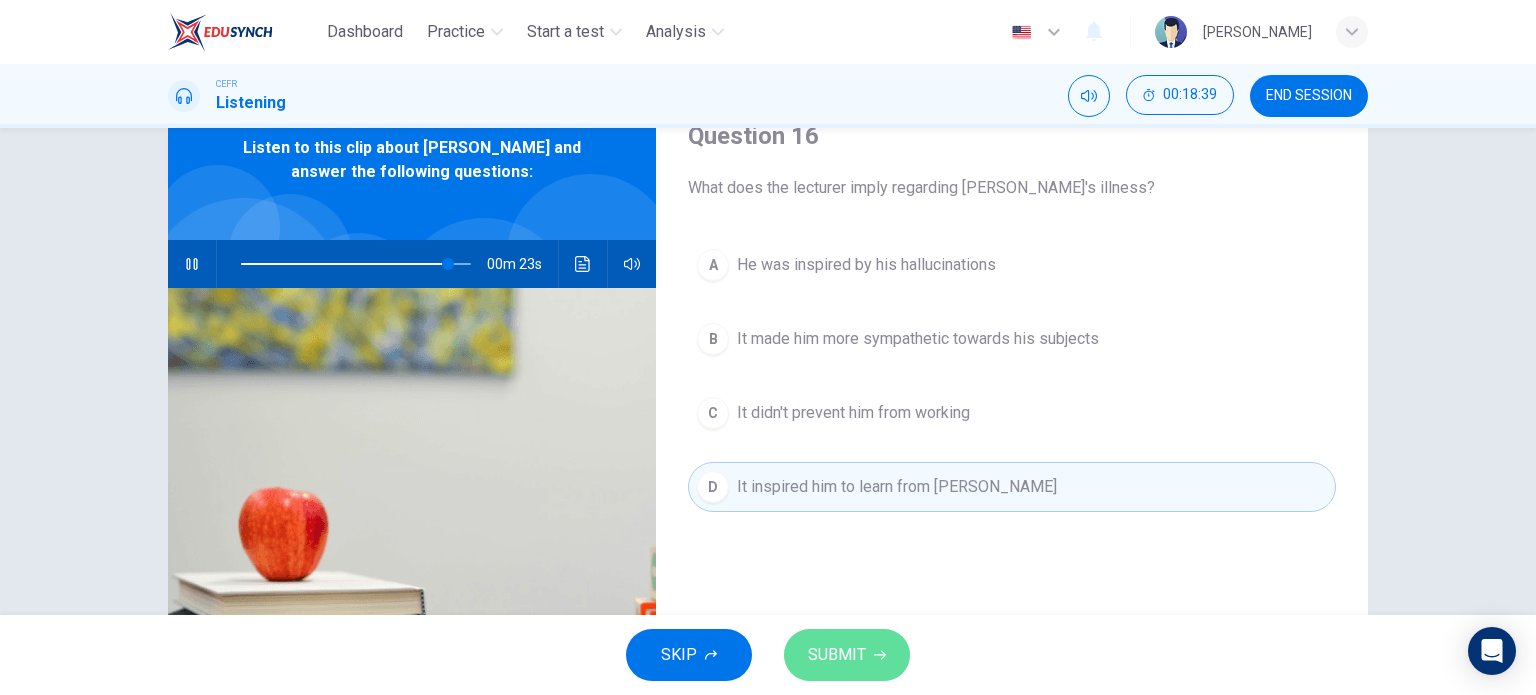 click on "SUBMIT" at bounding box center [837, 655] 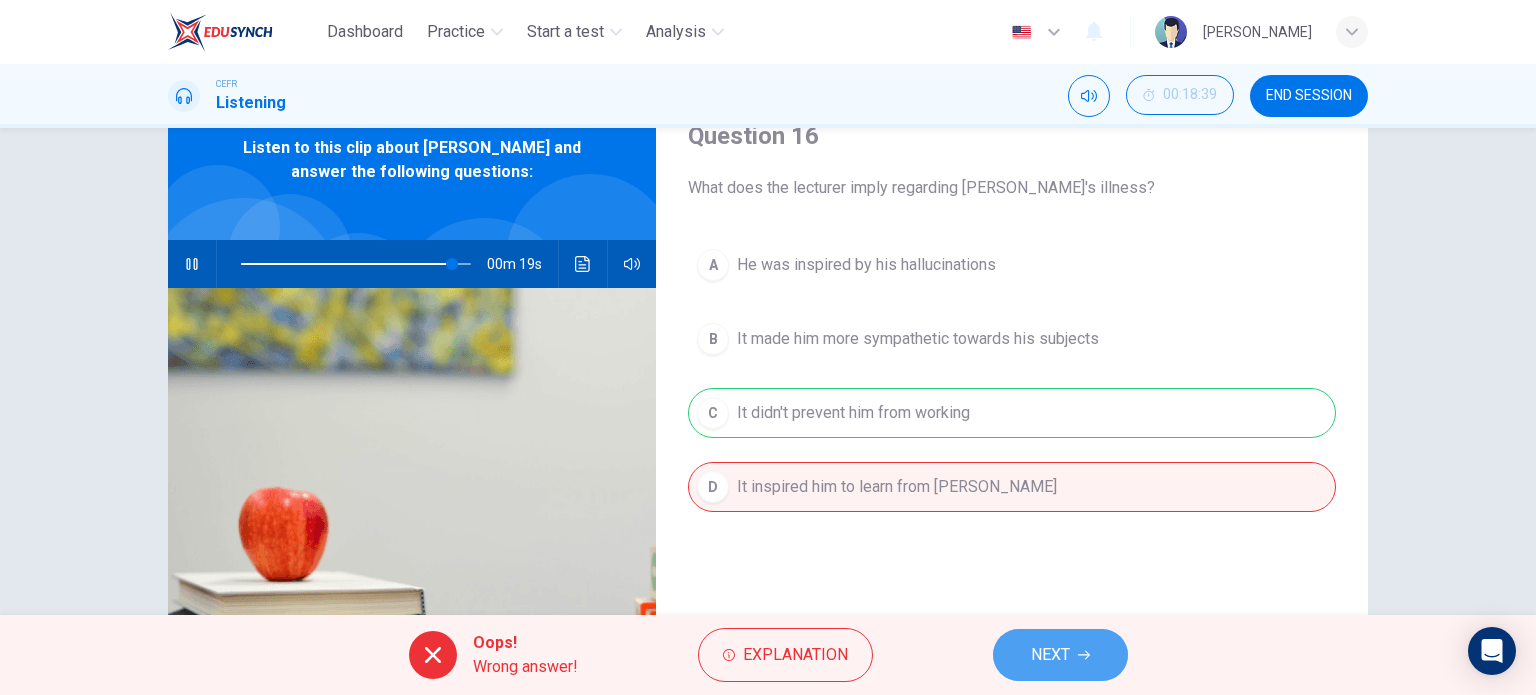 click on "NEXT" at bounding box center (1060, 655) 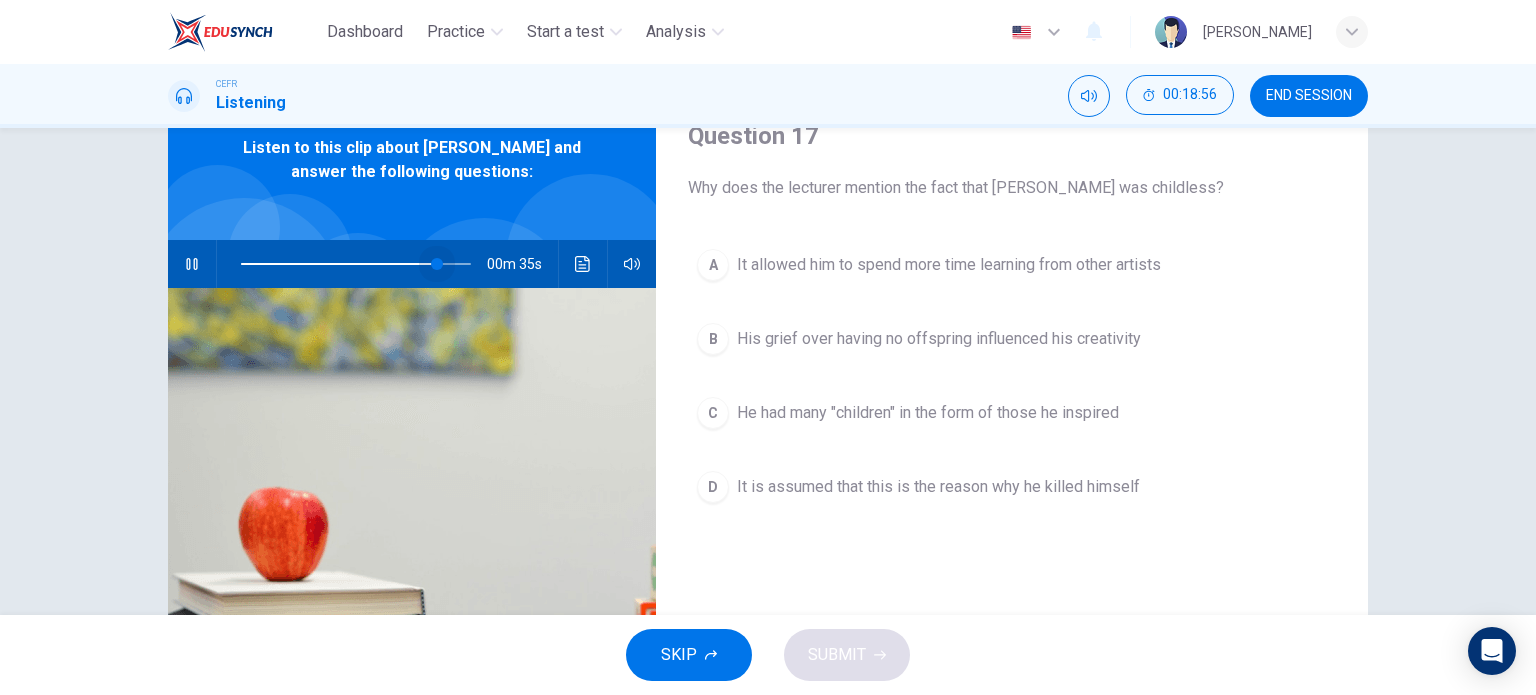 click at bounding box center (356, 264) 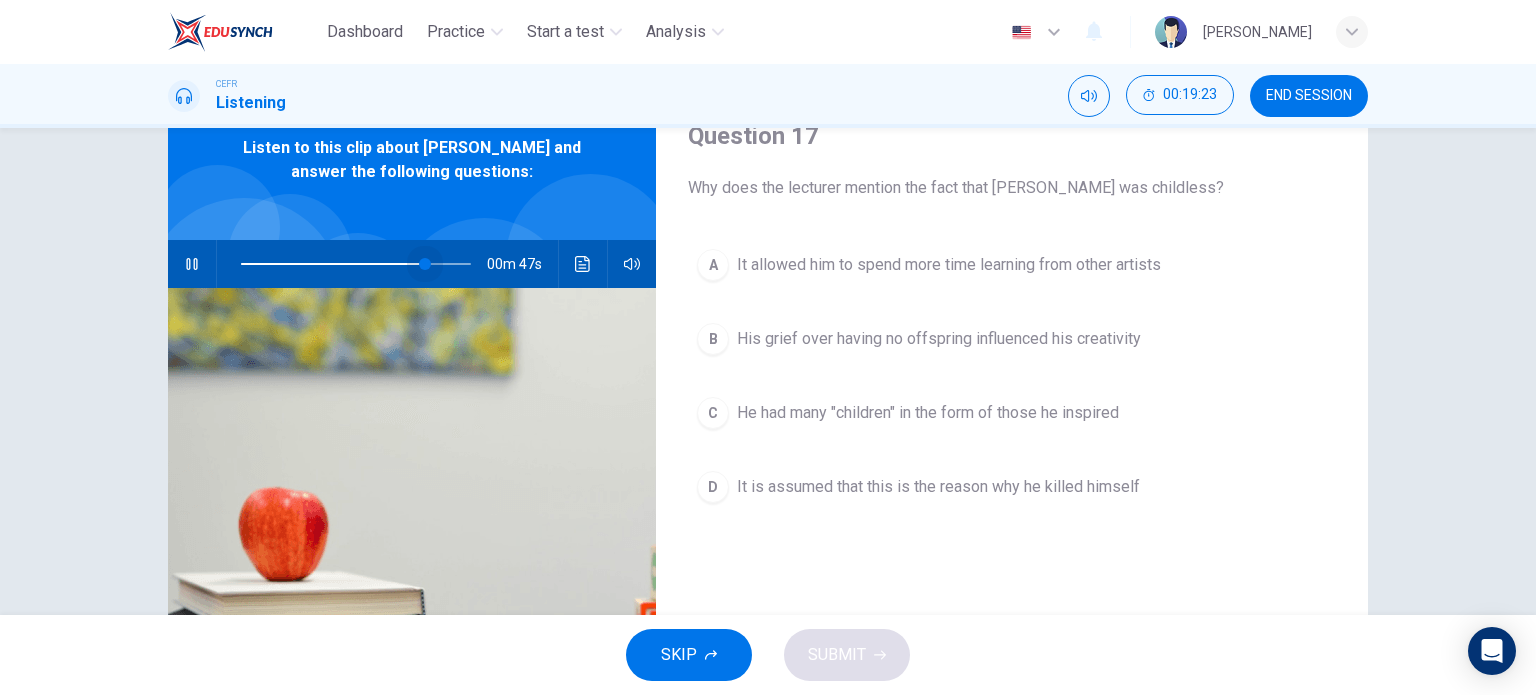 click at bounding box center (356, 264) 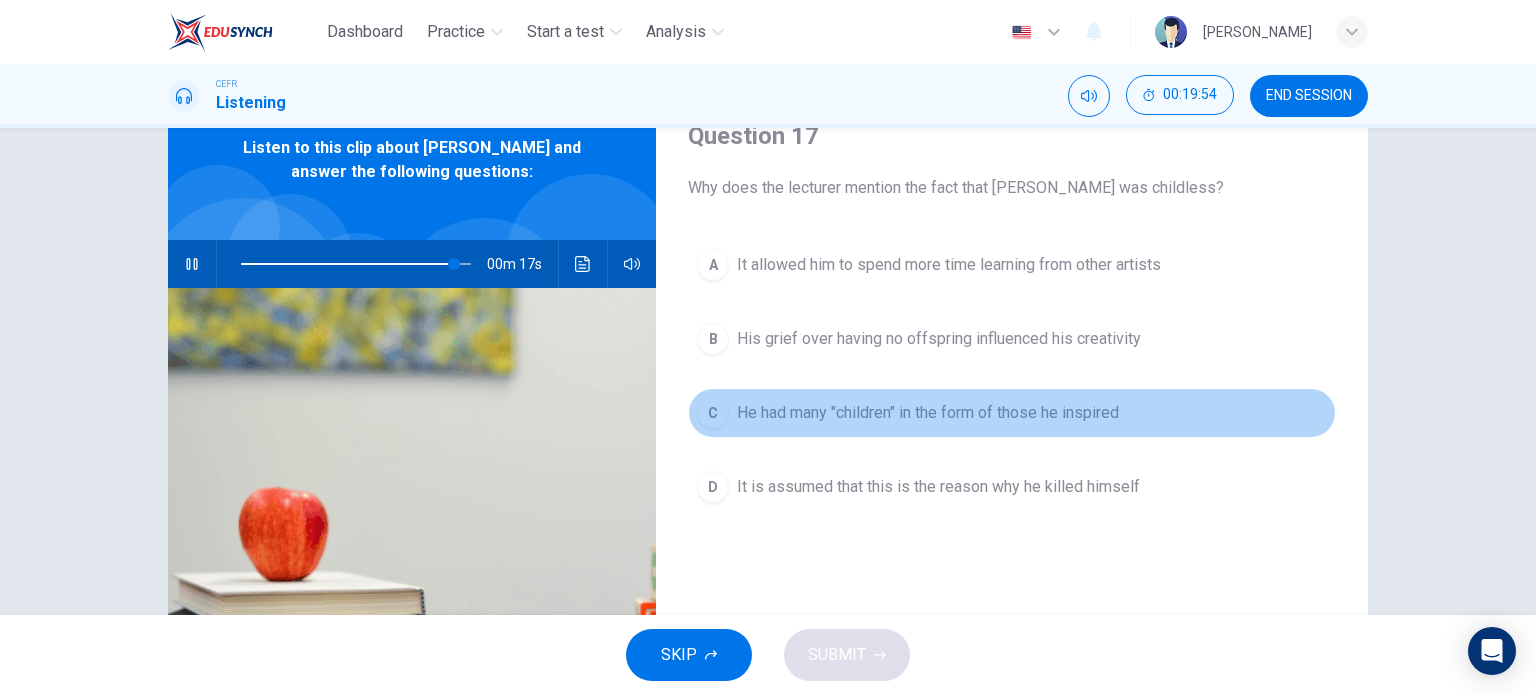 click on "He had many "children" in the form of those he inspired" at bounding box center (928, 413) 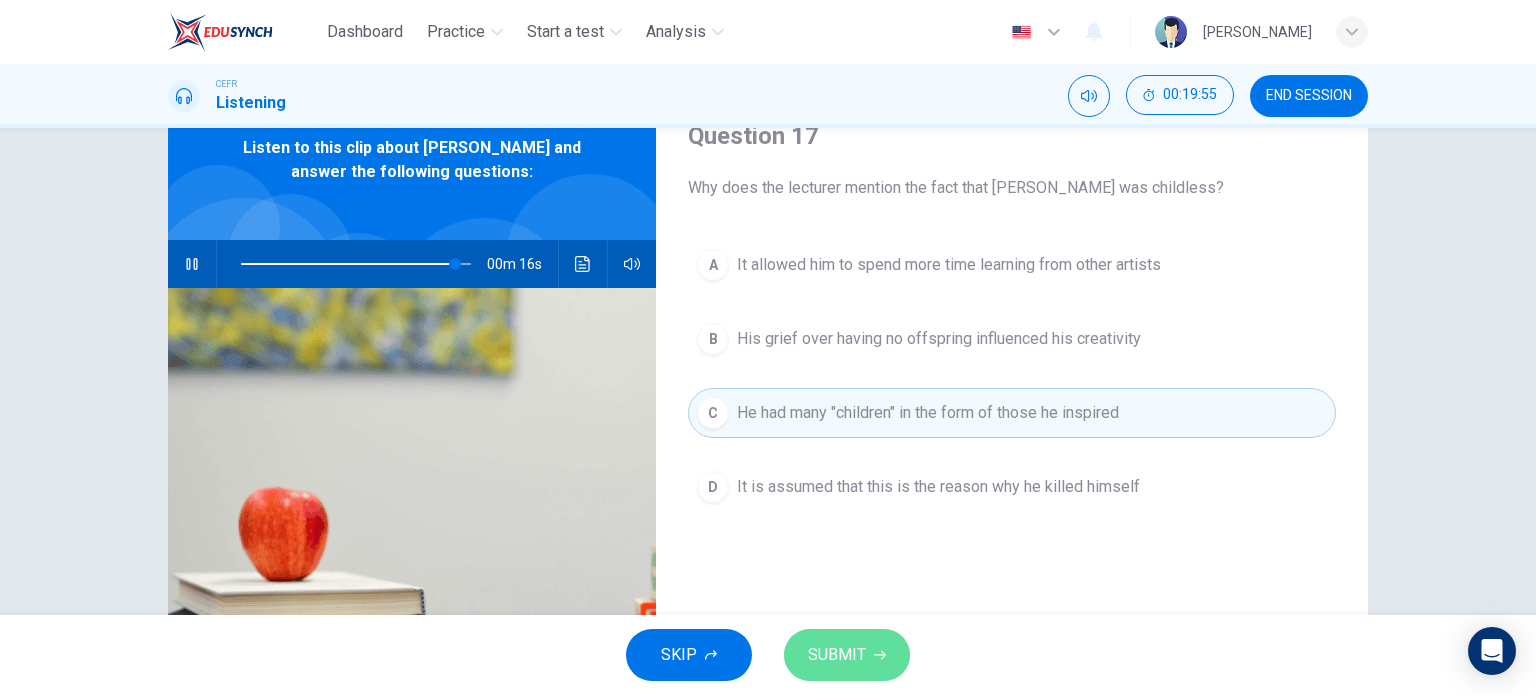 click on "SUBMIT" at bounding box center (847, 655) 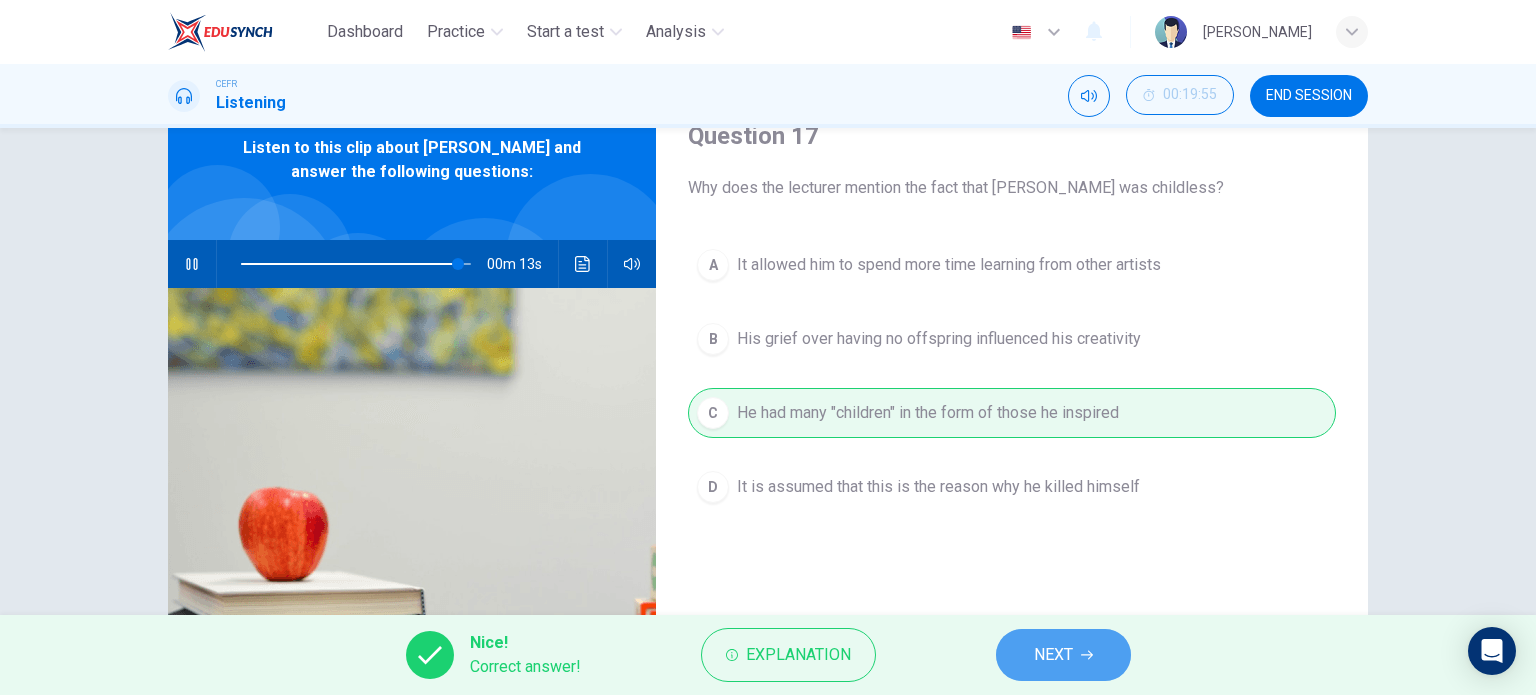 click on "NEXT" at bounding box center [1063, 655] 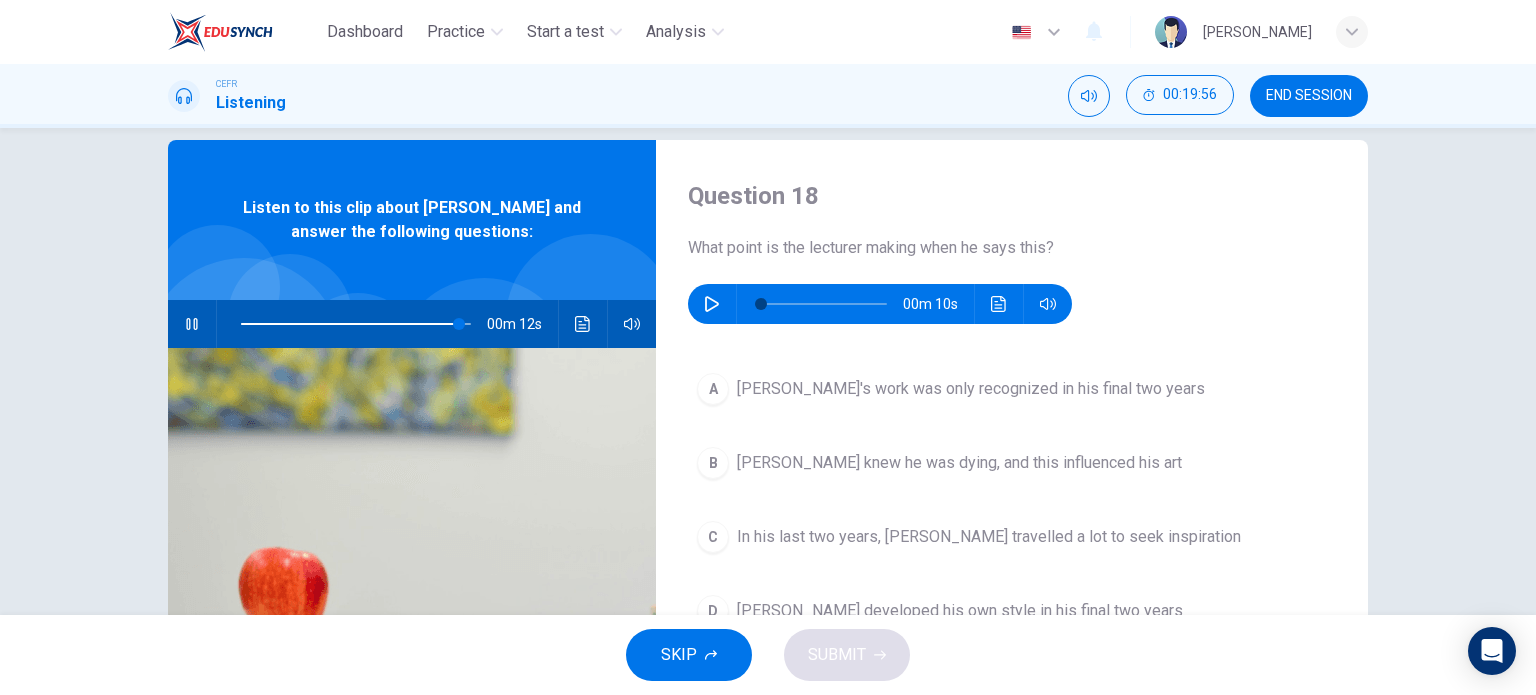 scroll, scrollTop: 28, scrollLeft: 0, axis: vertical 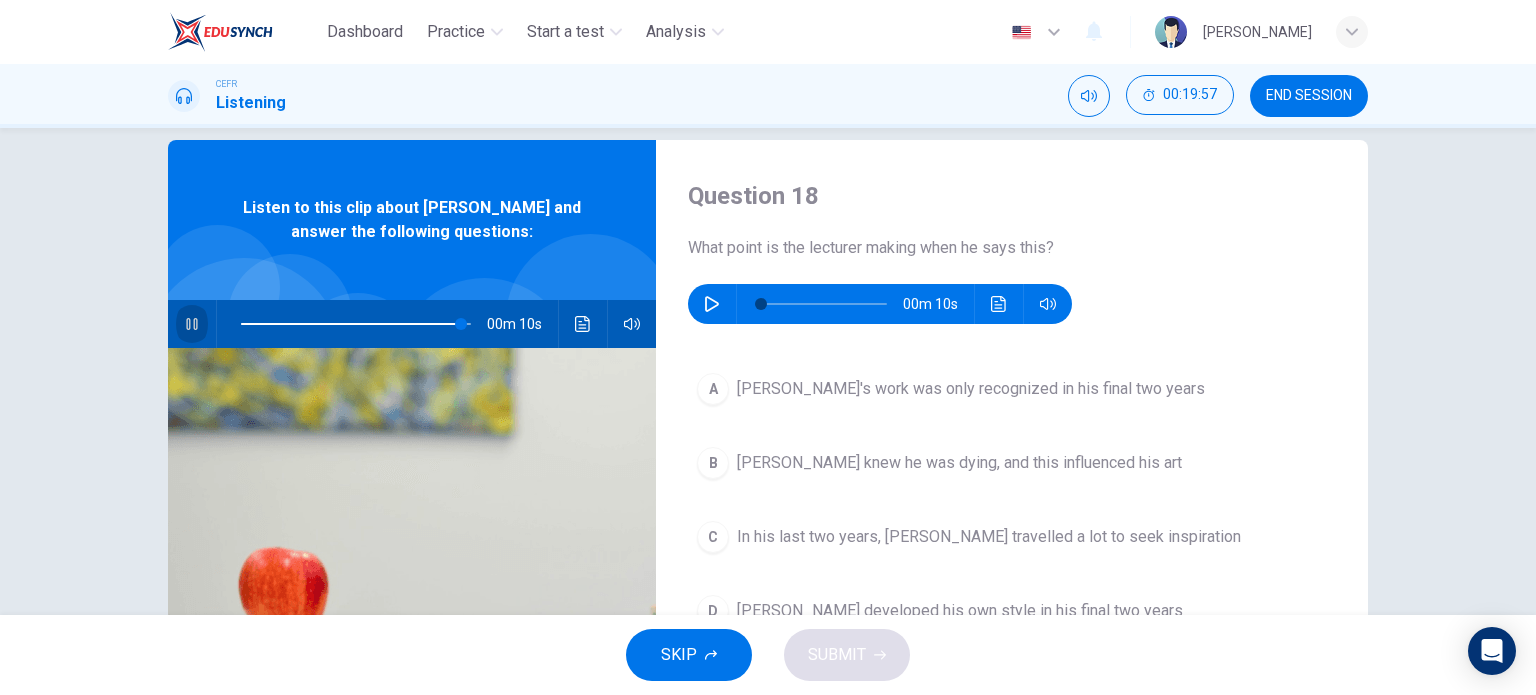click 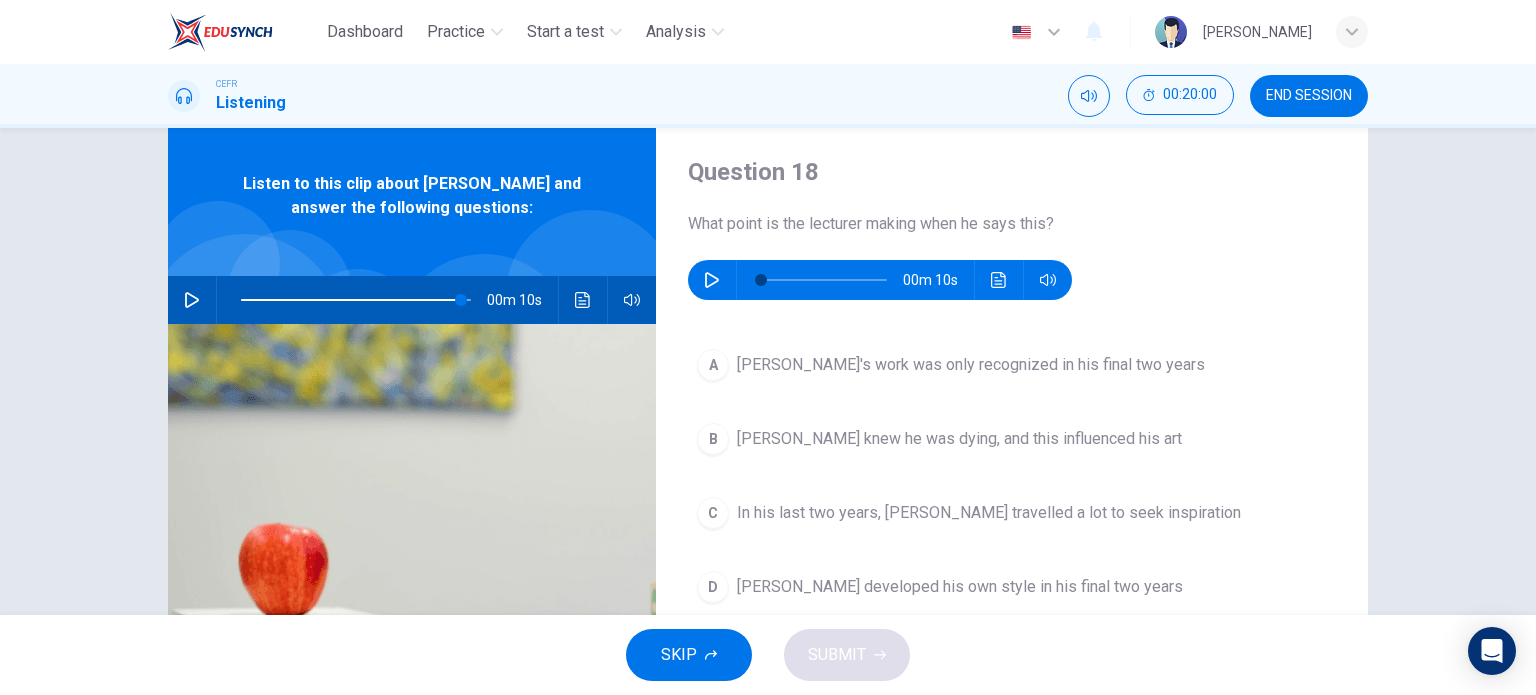 scroll, scrollTop: 56, scrollLeft: 0, axis: vertical 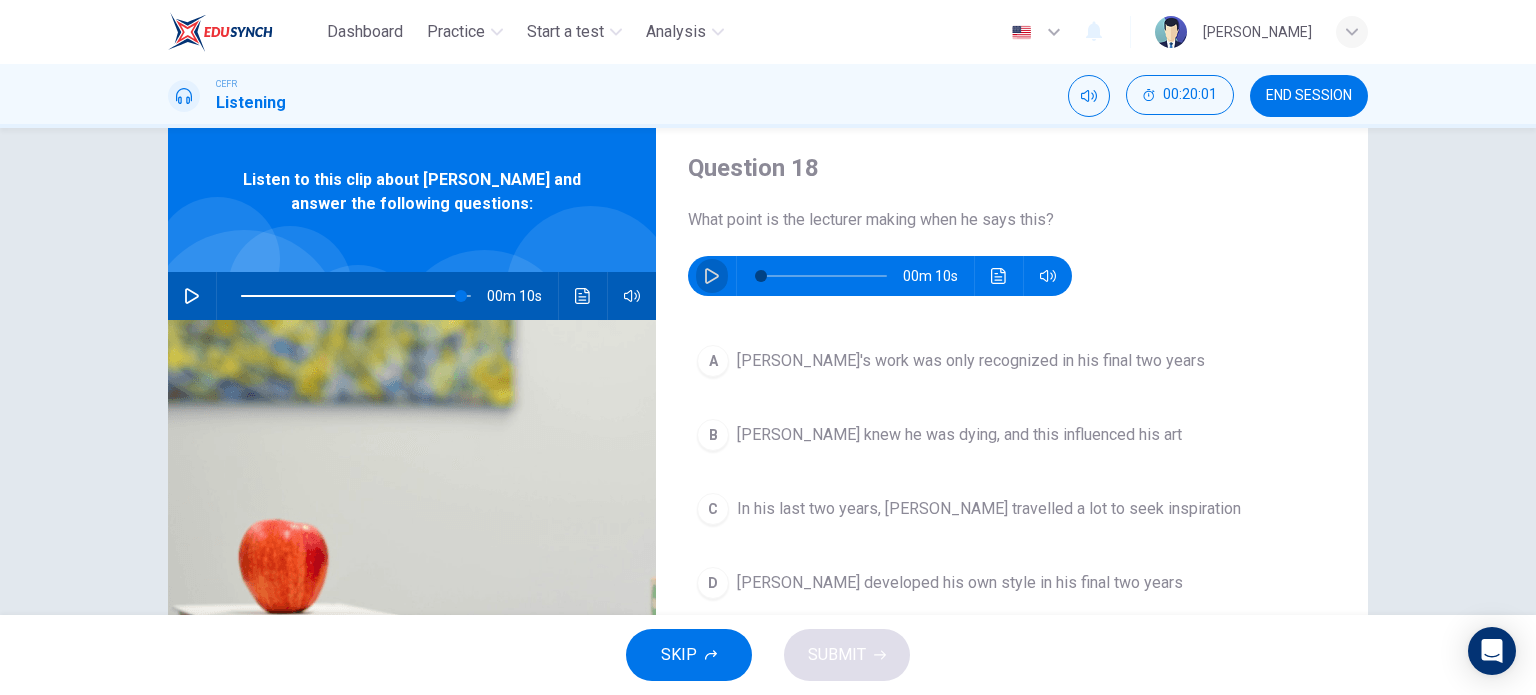 click 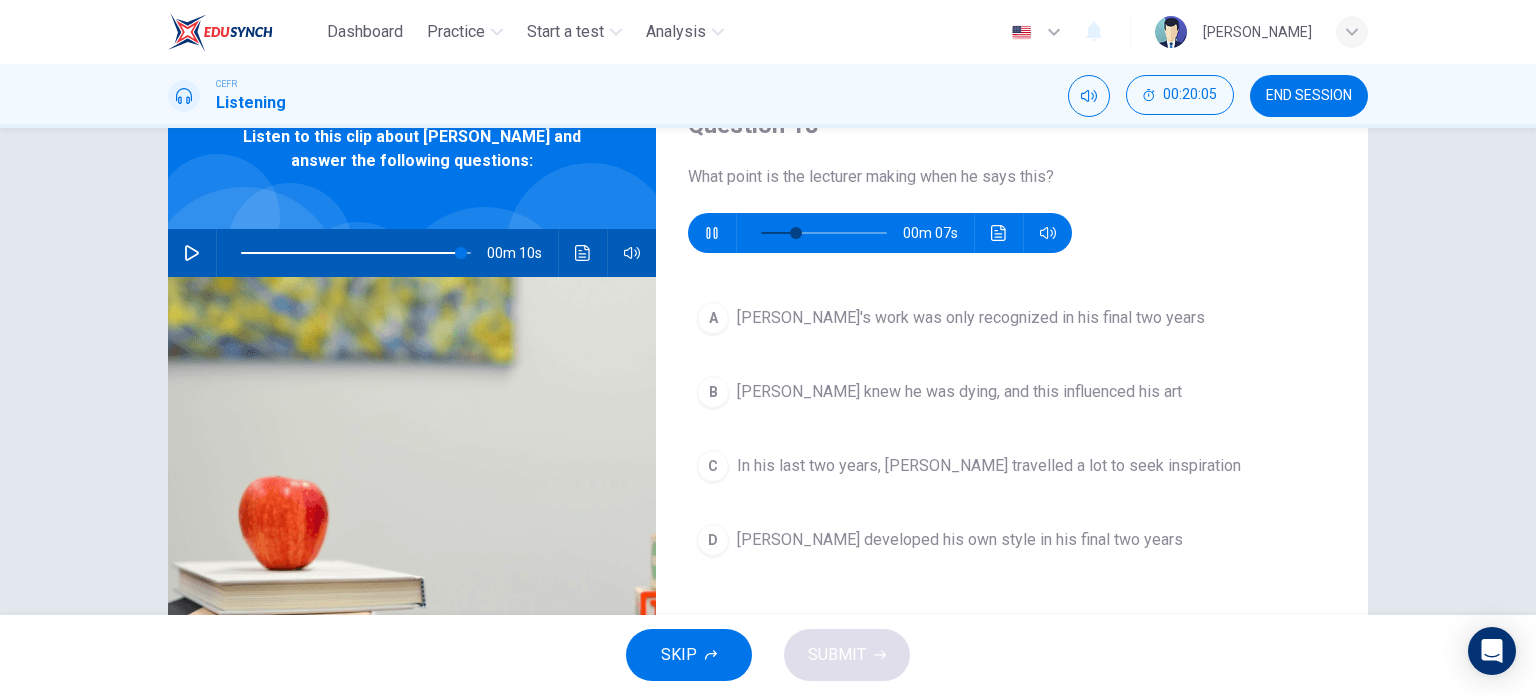 scroll, scrollTop: 100, scrollLeft: 0, axis: vertical 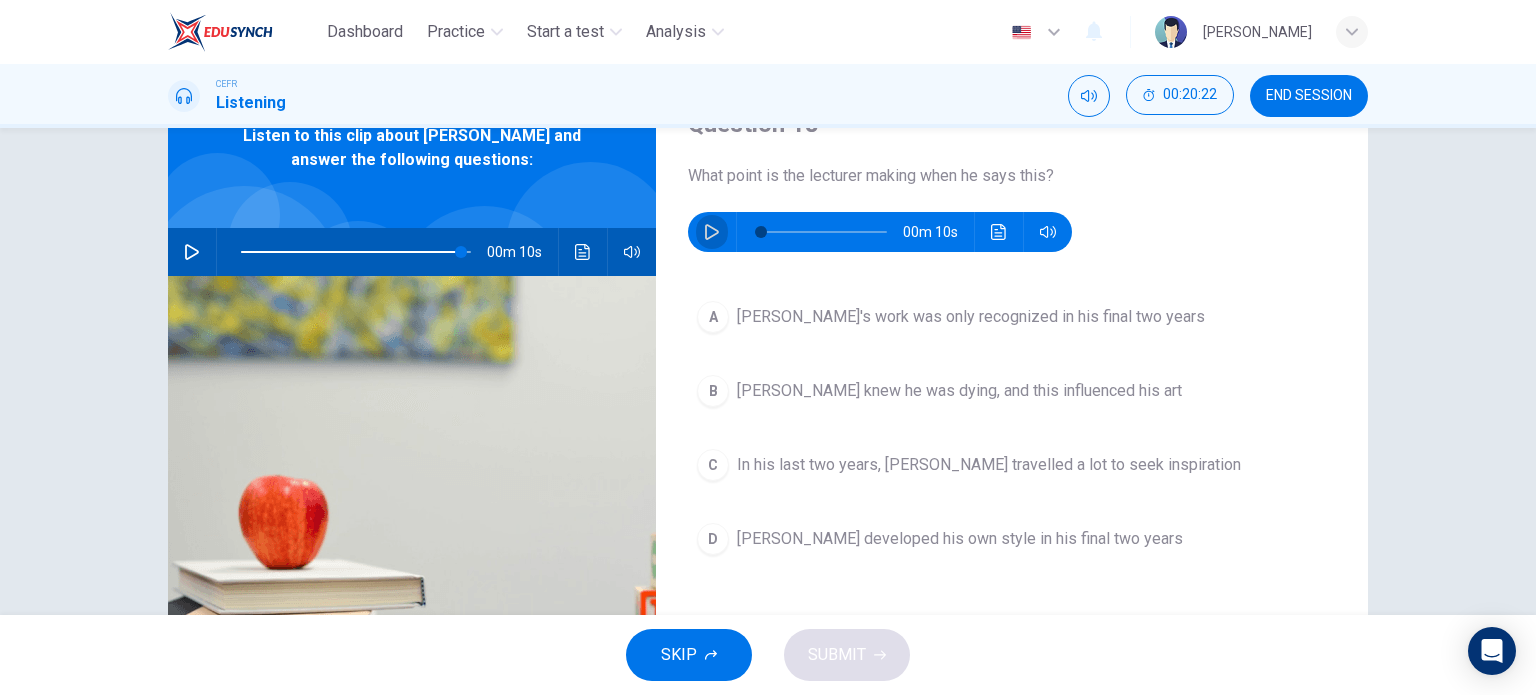 click 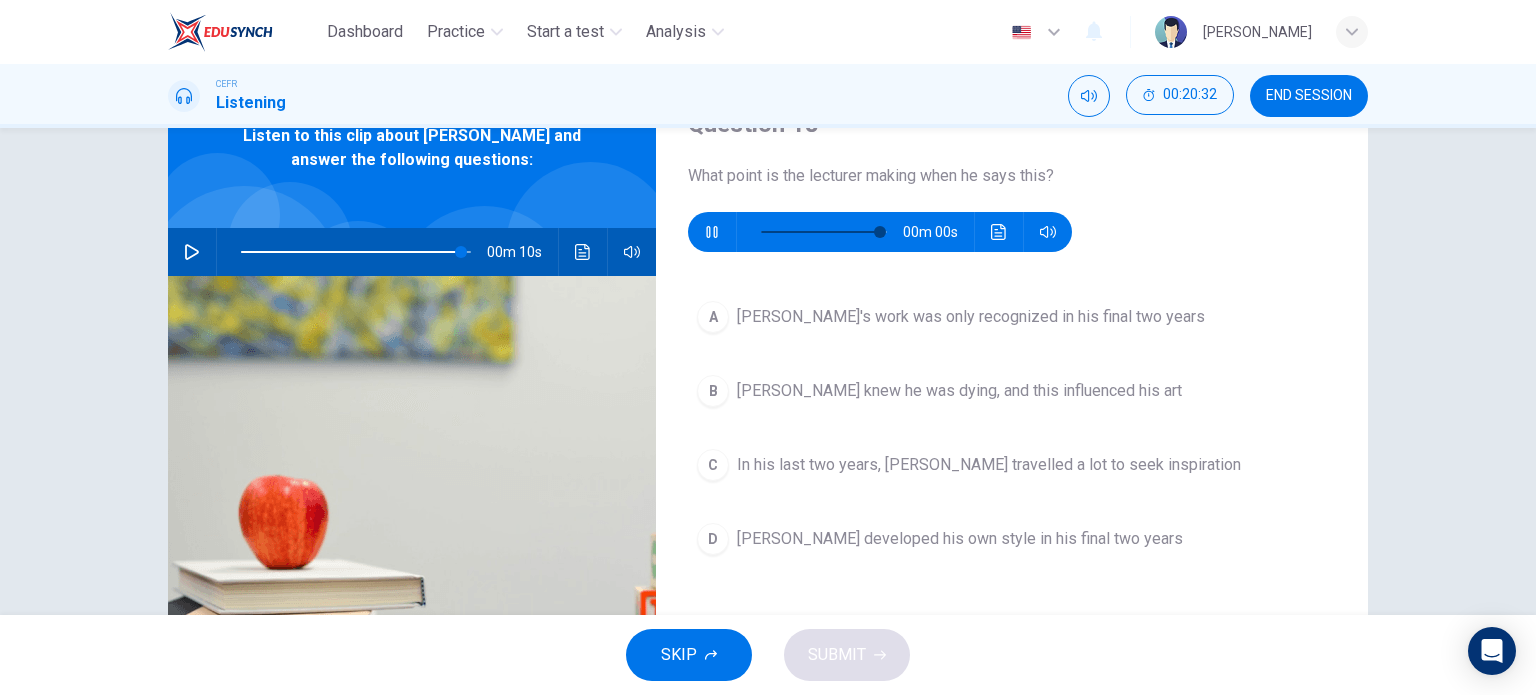 type on "0" 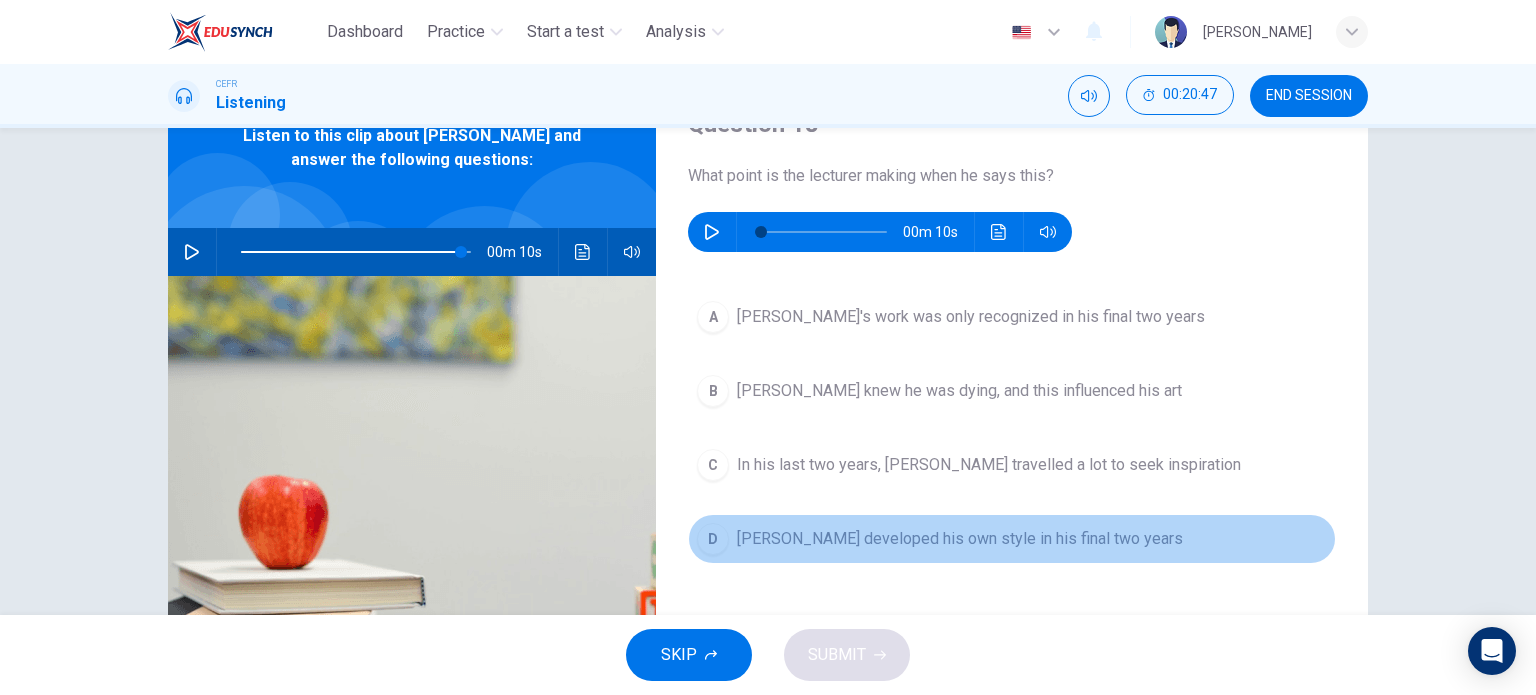 click on "Van Gogh developed his own style in his final two years" at bounding box center (960, 539) 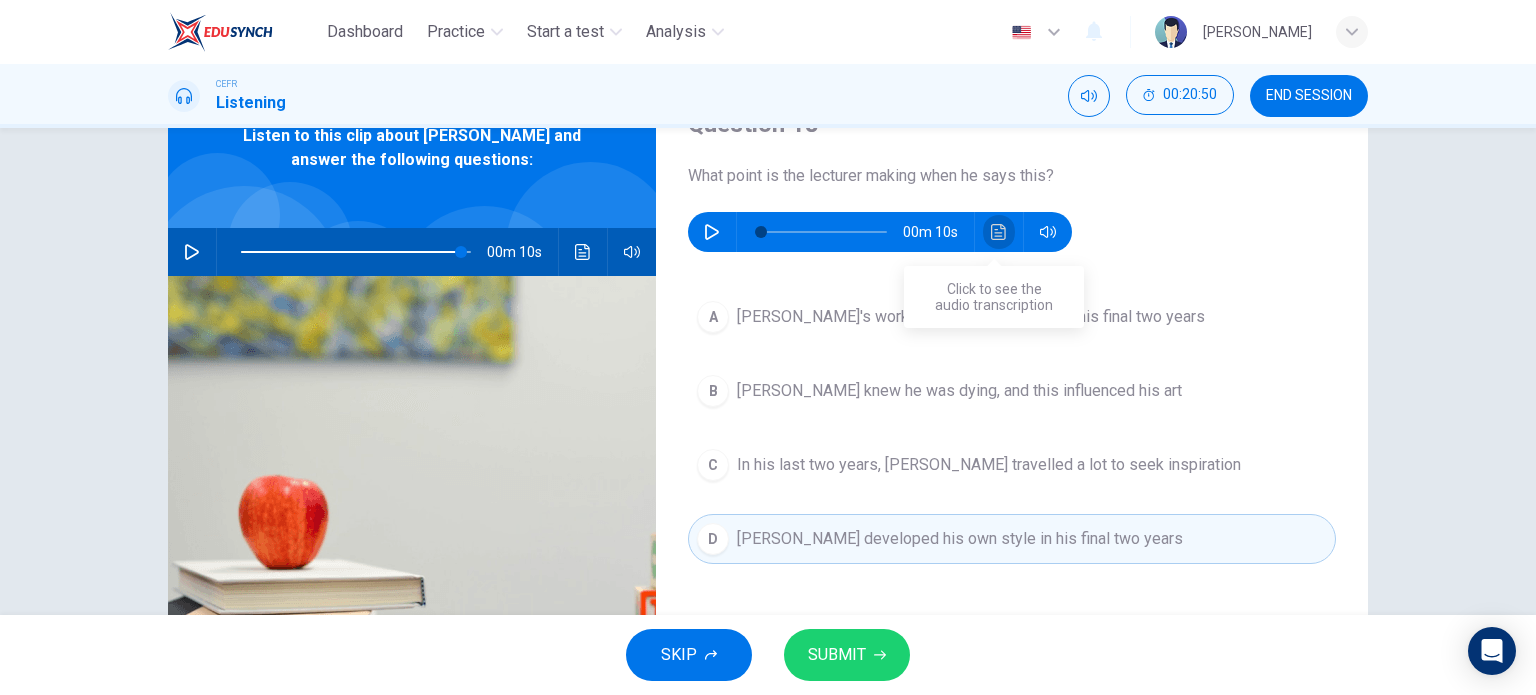 click at bounding box center [999, 232] 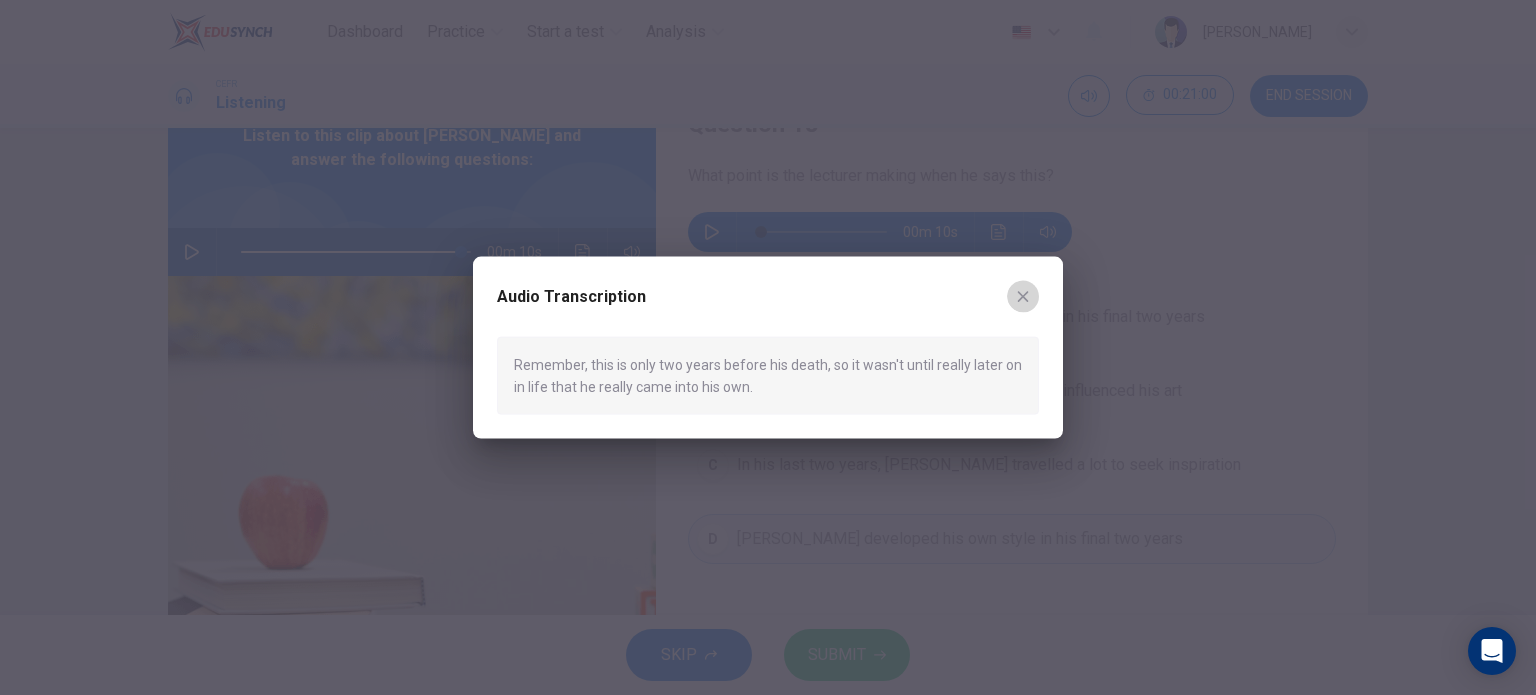 click 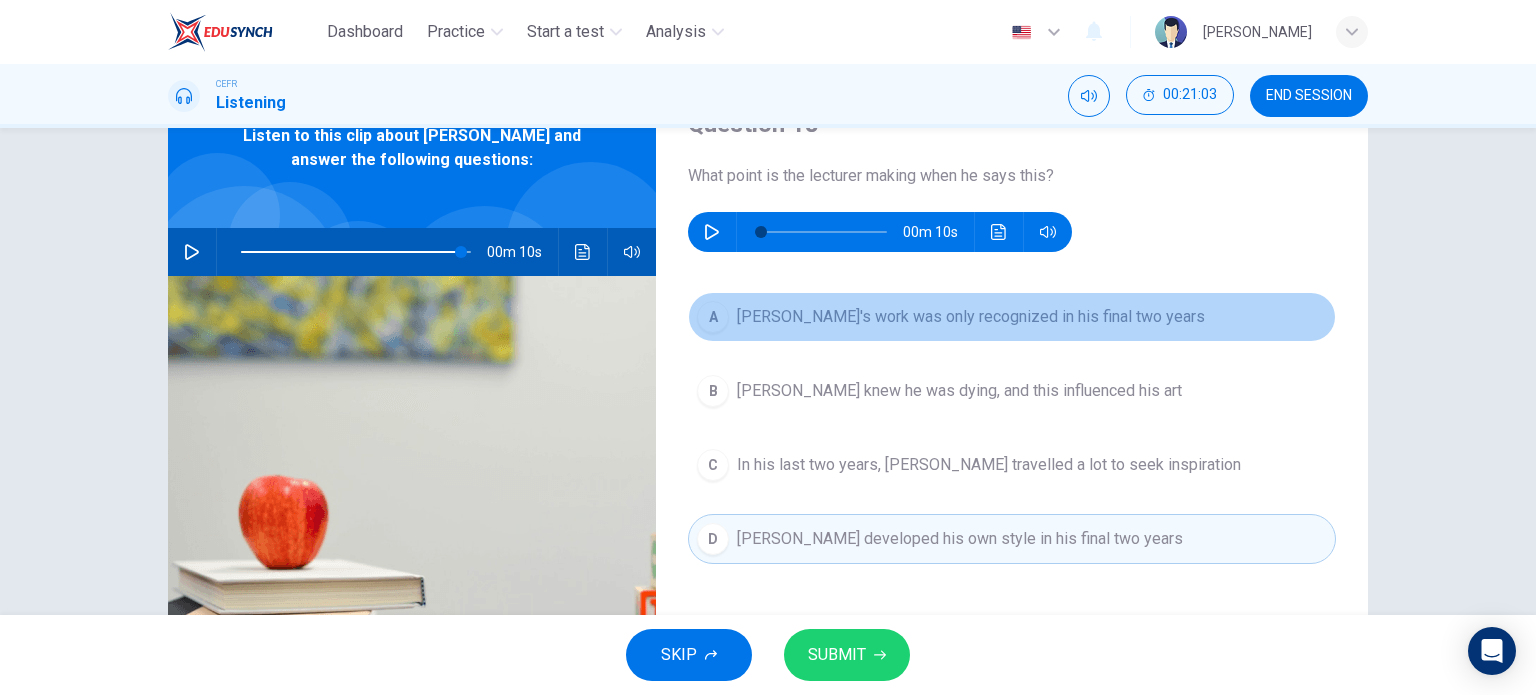 click on "A Van Gogh's work was only recognized in his final two years" at bounding box center (1012, 317) 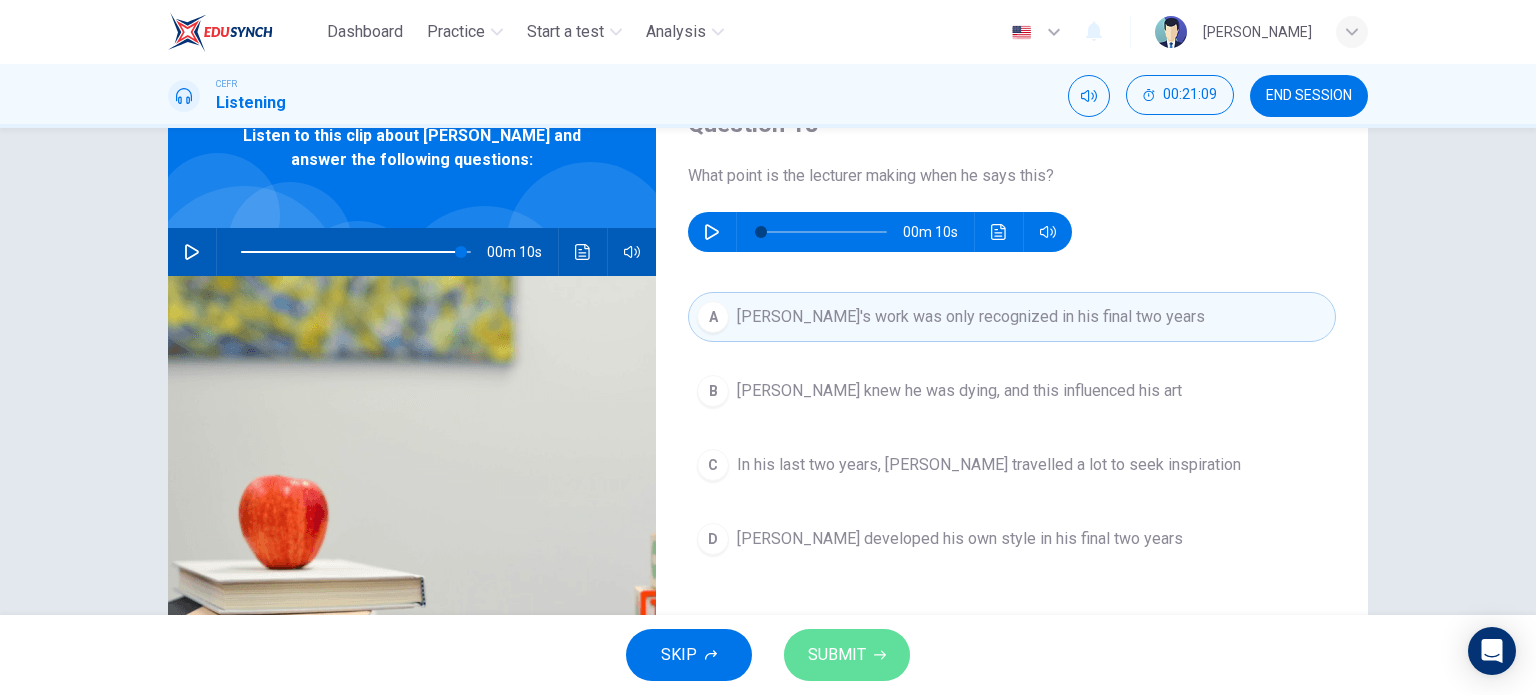 click on "SUBMIT" at bounding box center [837, 655] 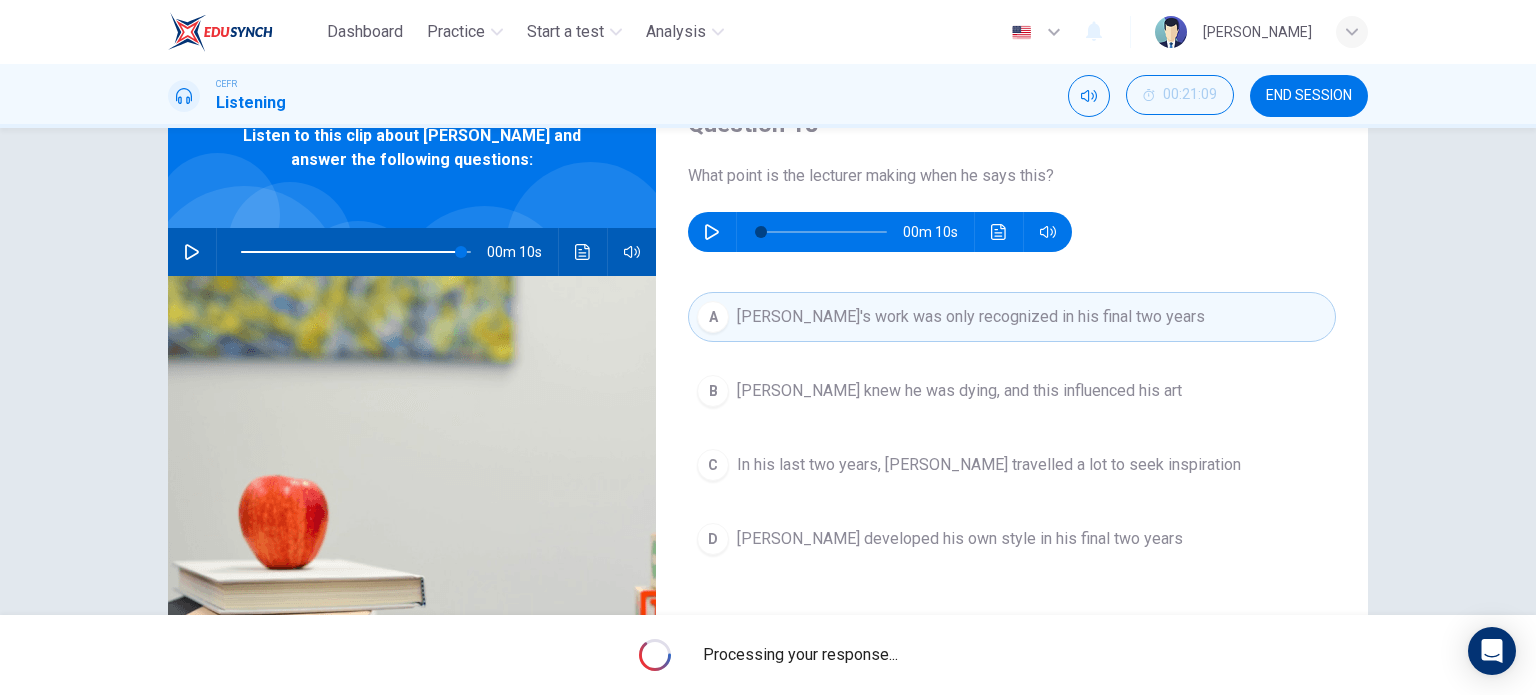 type on "96" 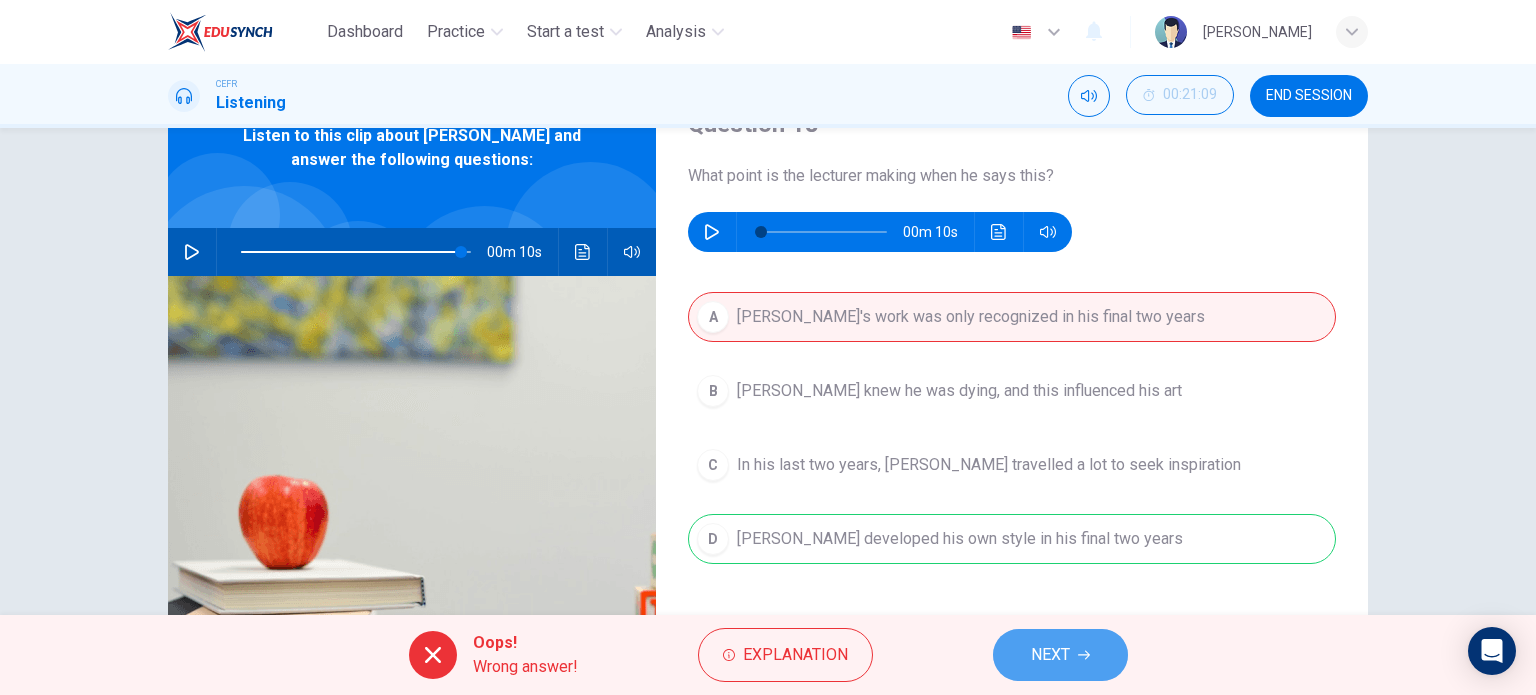 click on "NEXT" at bounding box center (1060, 655) 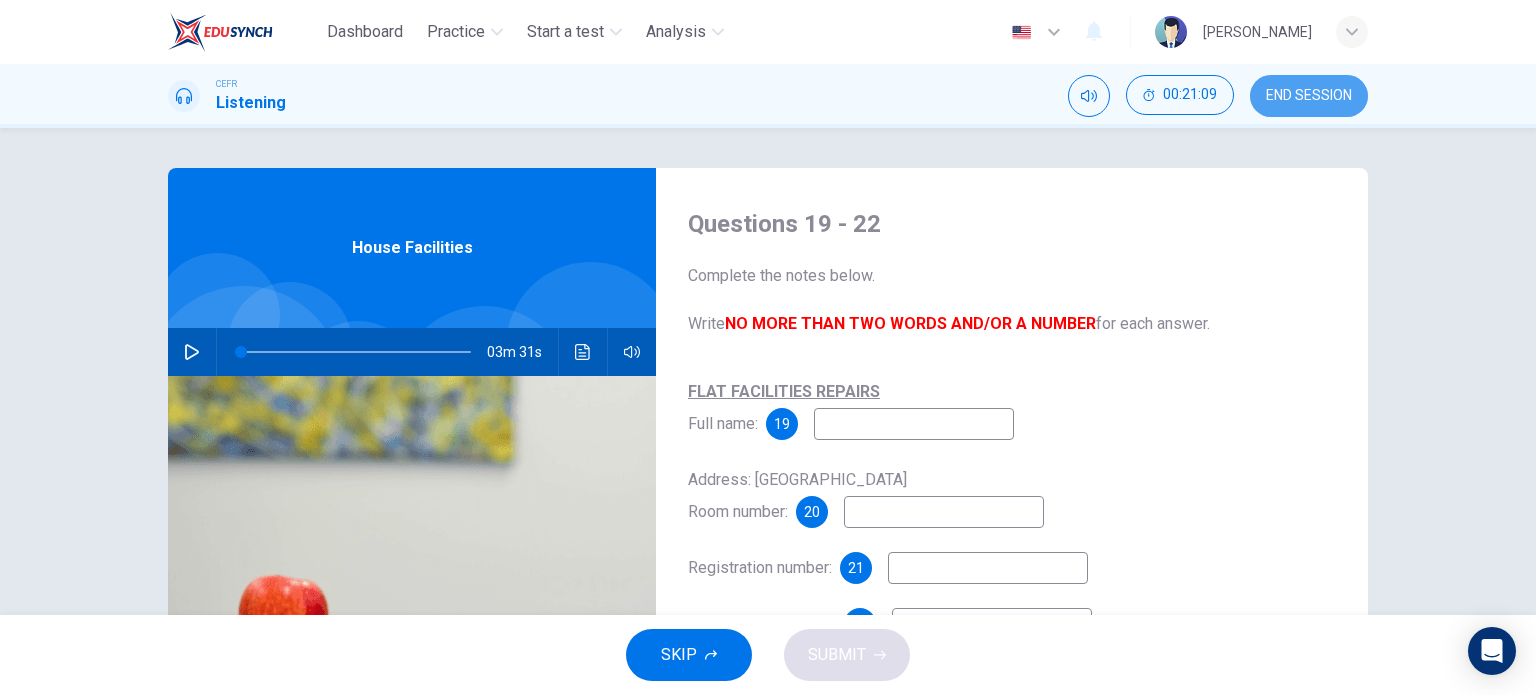 click on "END SESSION" at bounding box center [1309, 96] 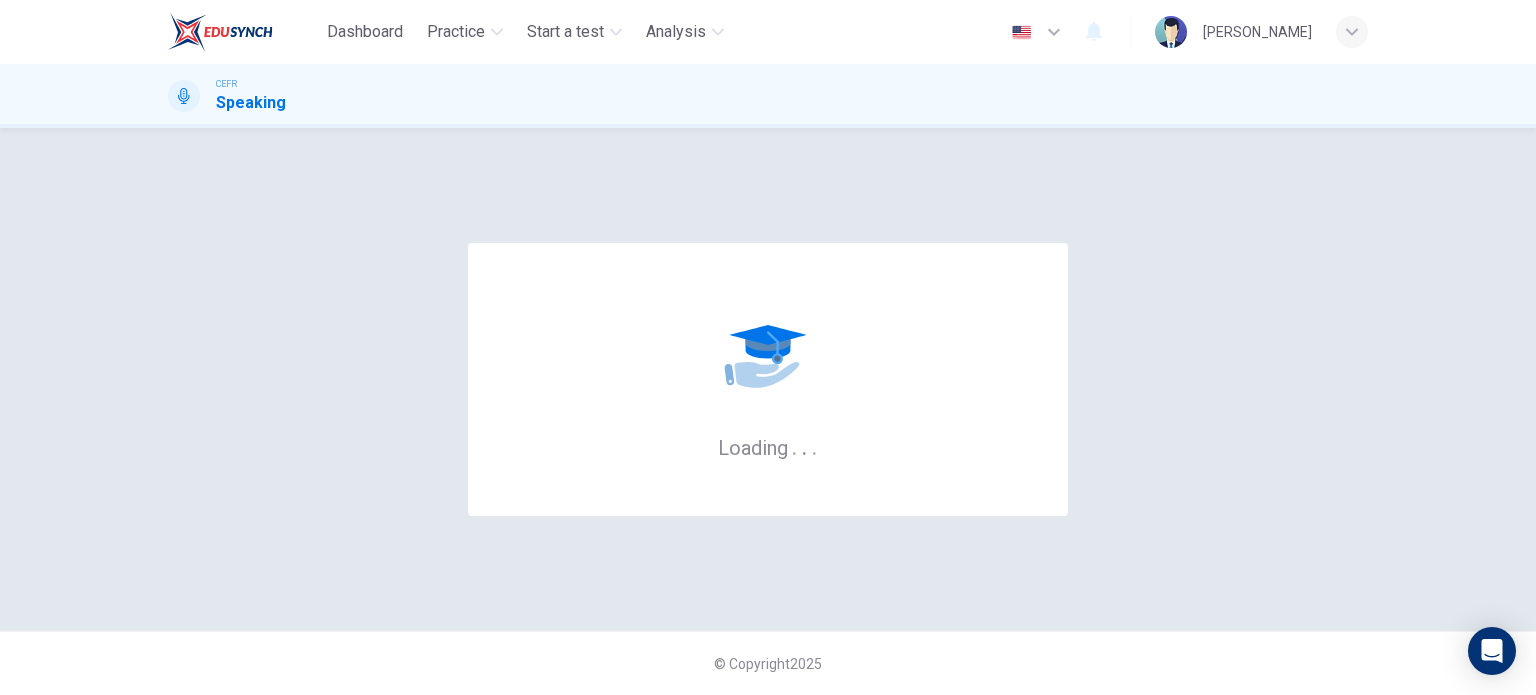 scroll, scrollTop: 0, scrollLeft: 0, axis: both 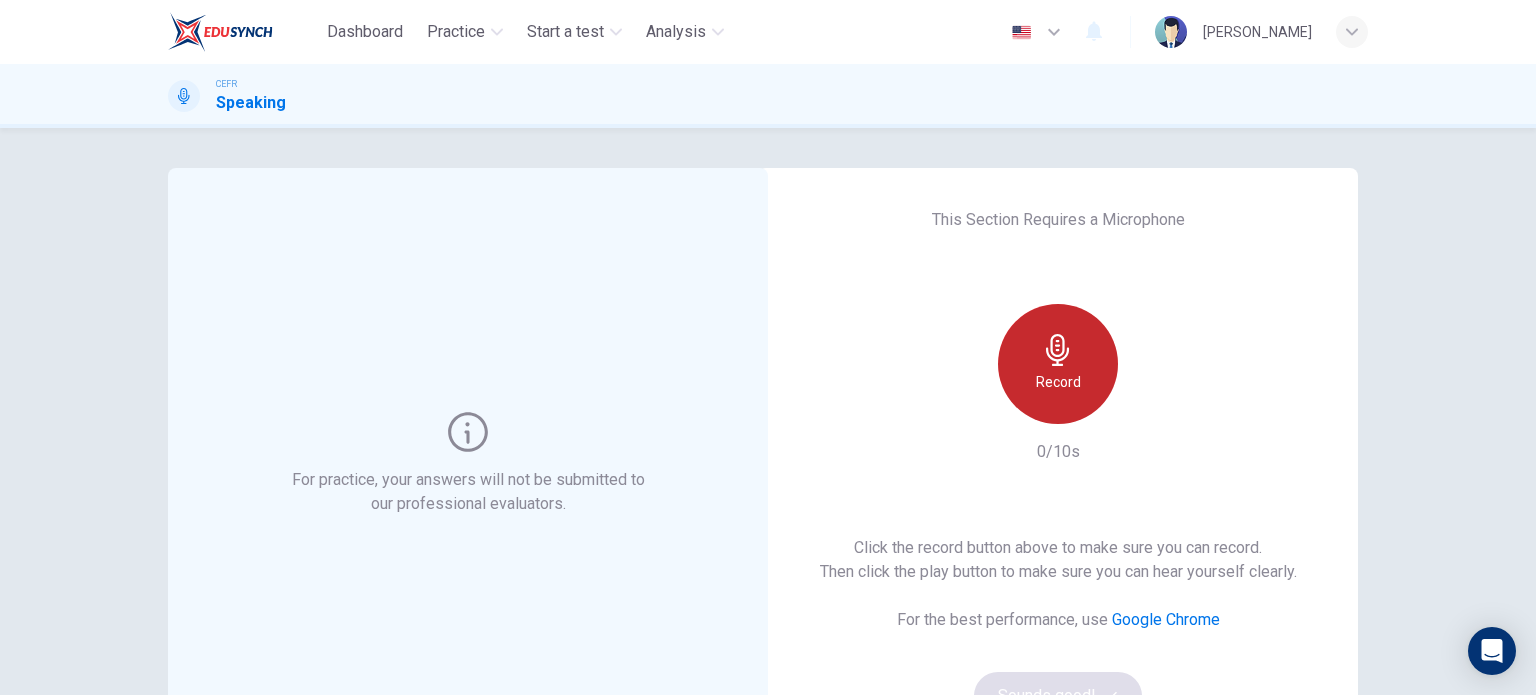 click on "Record" at bounding box center [1058, 382] 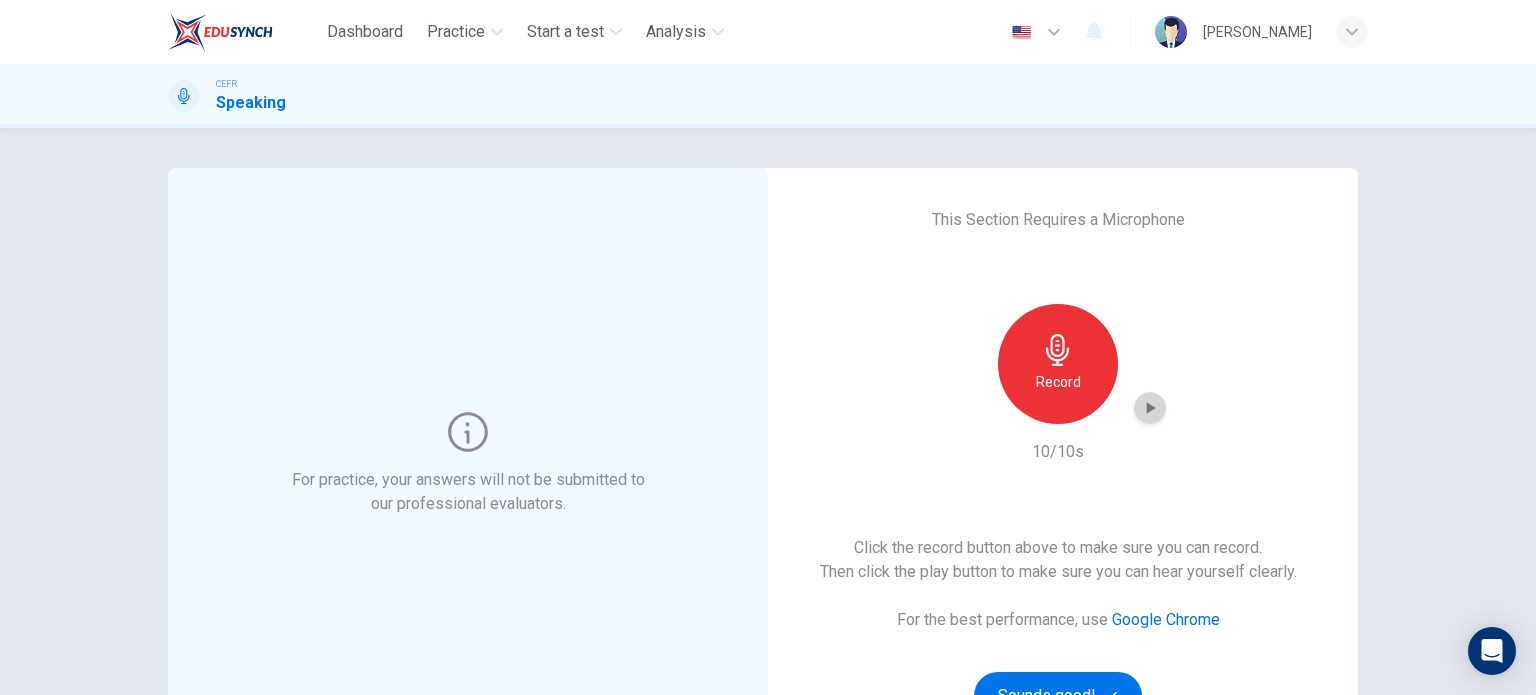 click 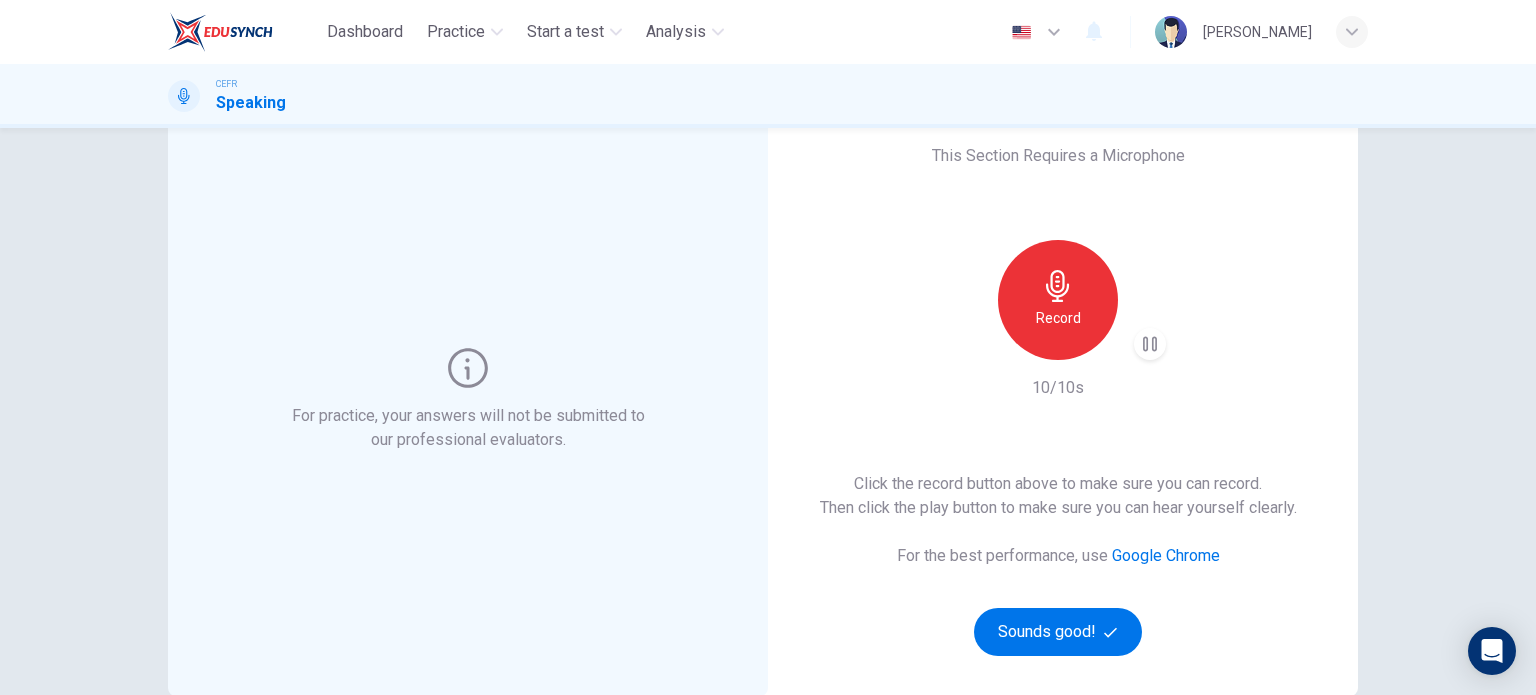 scroll, scrollTop: 66, scrollLeft: 0, axis: vertical 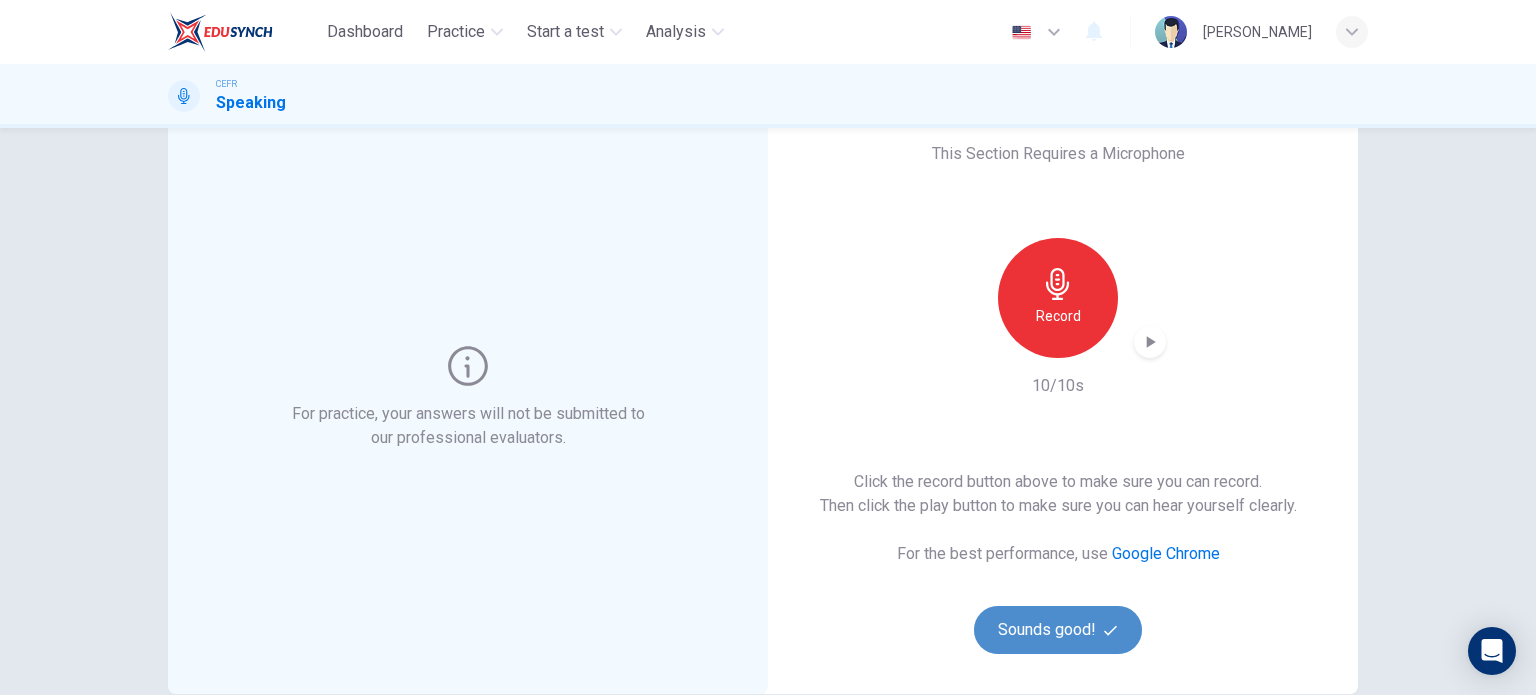 click on "Sounds good!" at bounding box center (1058, 630) 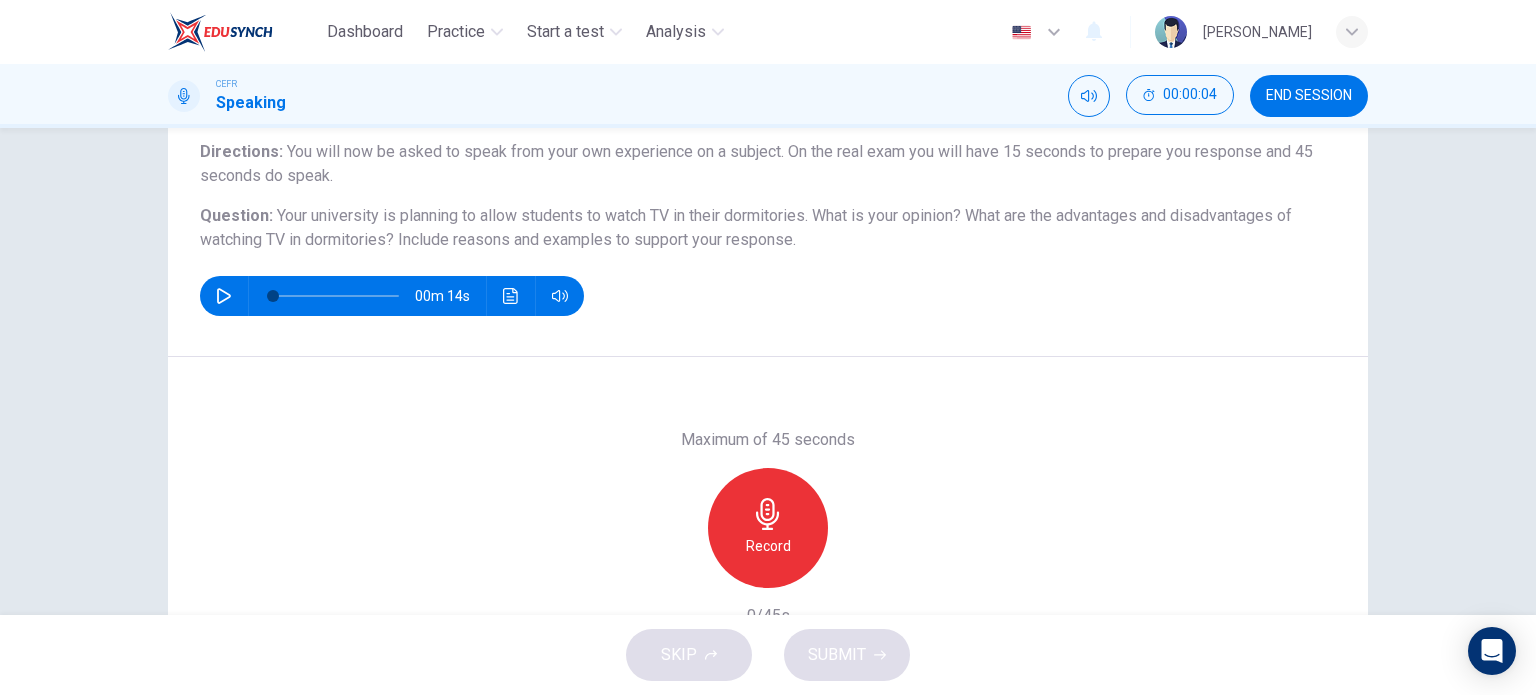 scroll, scrollTop: 164, scrollLeft: 0, axis: vertical 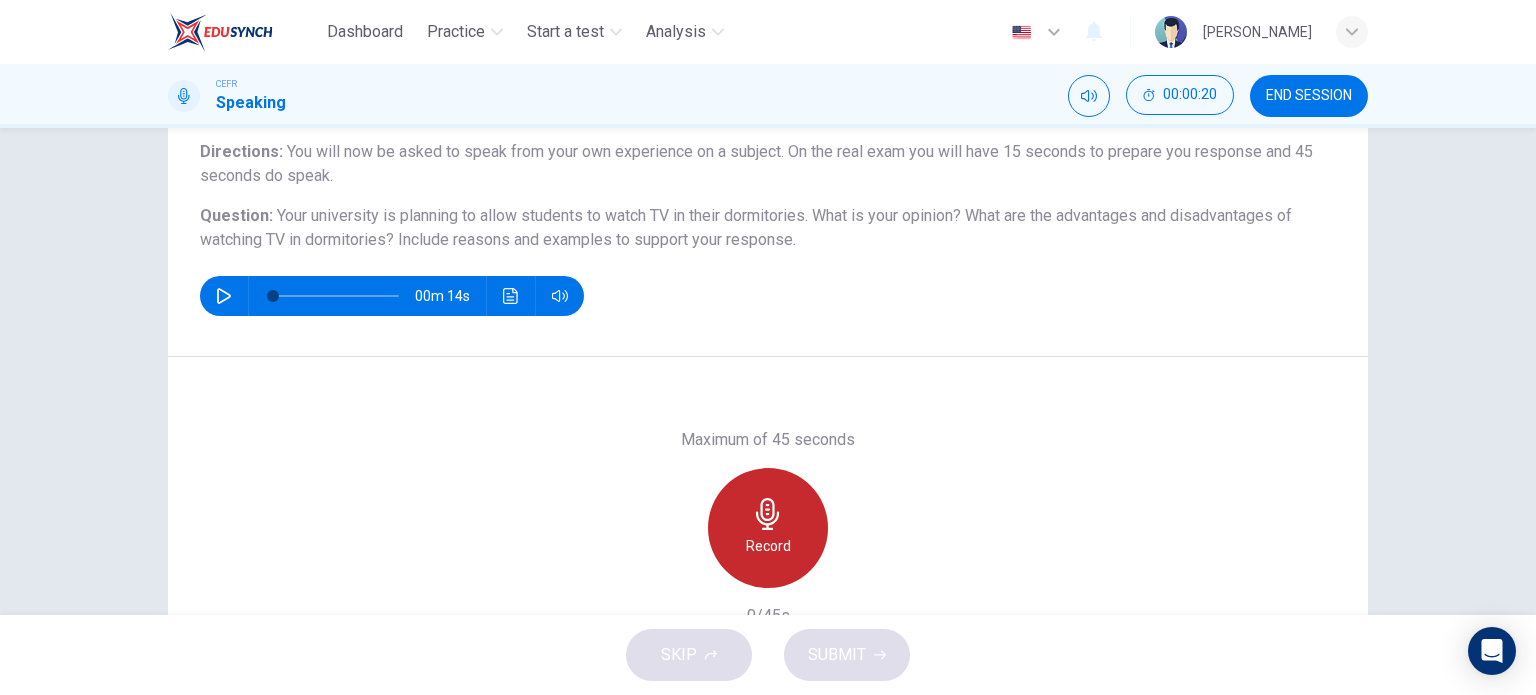 click 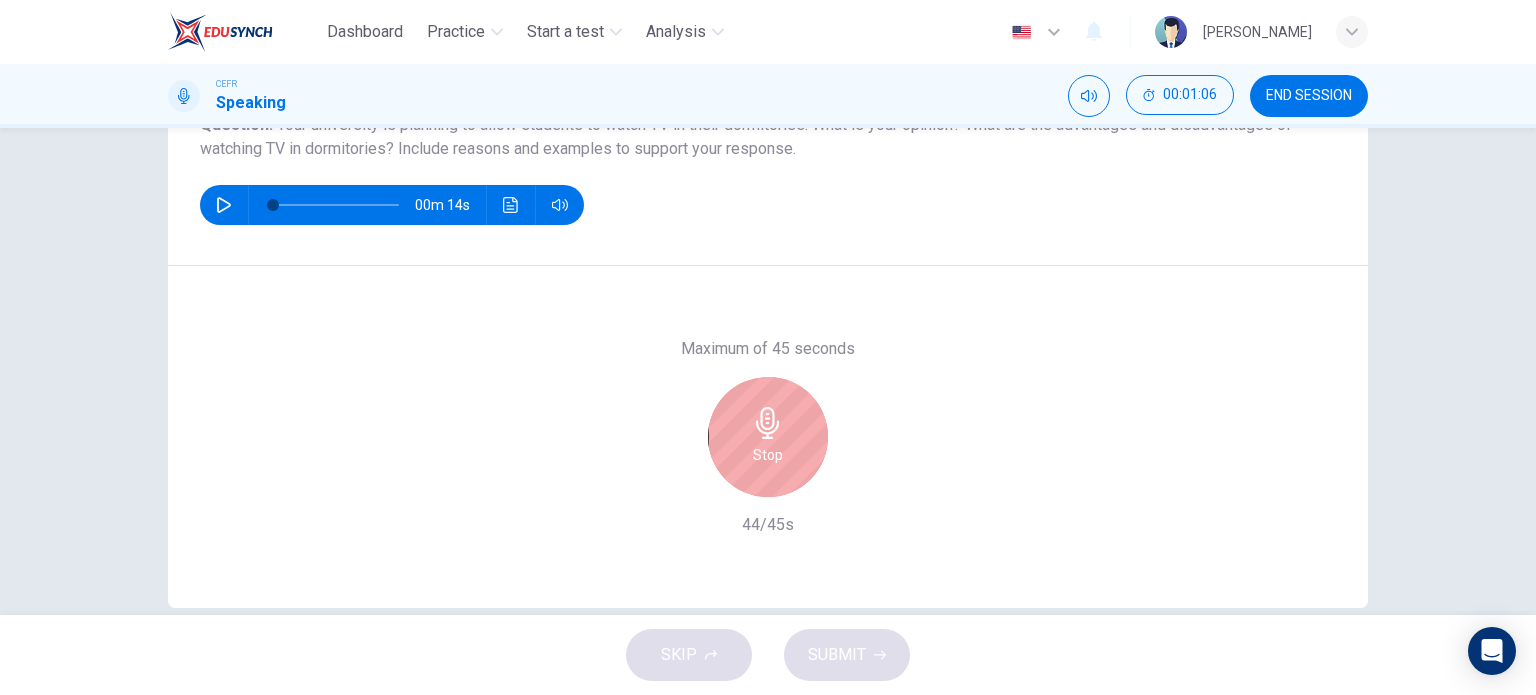scroll, scrollTop: 288, scrollLeft: 0, axis: vertical 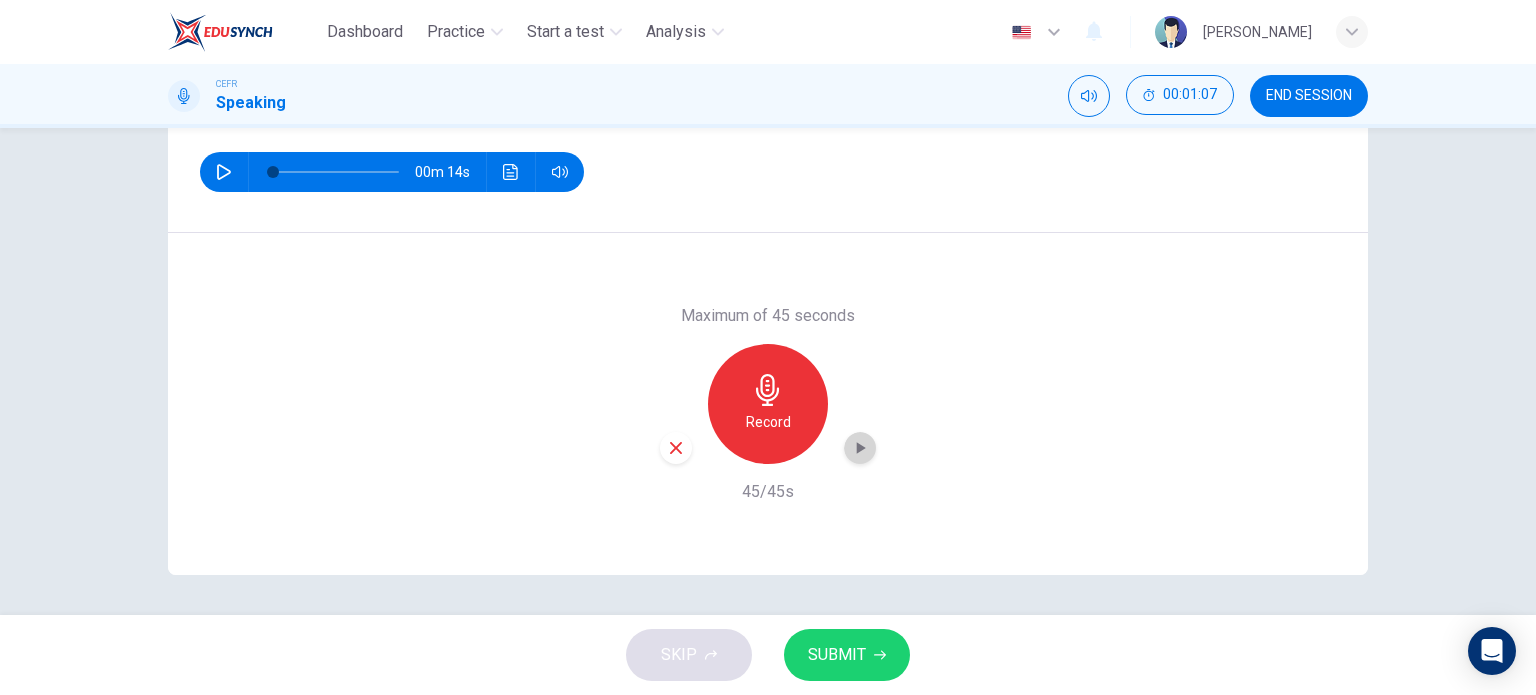 click 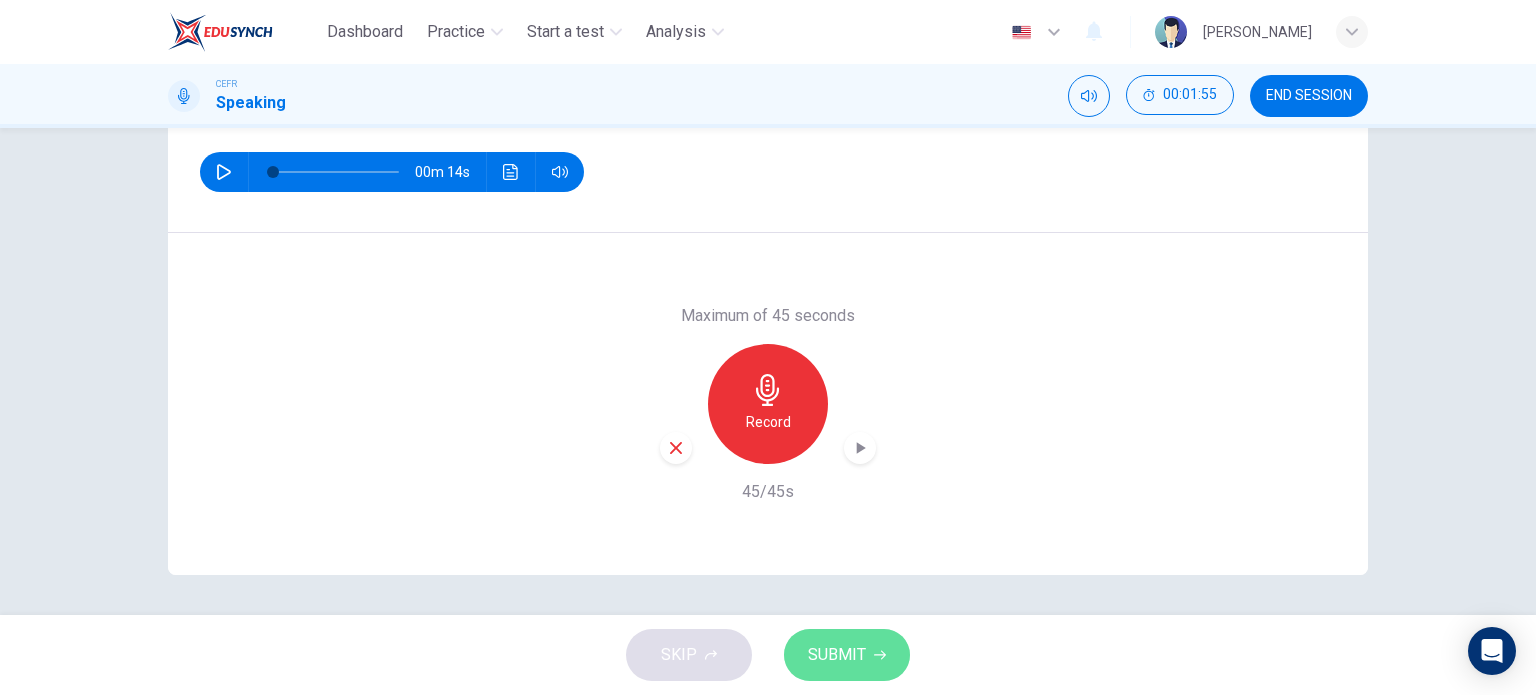 click on "SUBMIT" at bounding box center [837, 655] 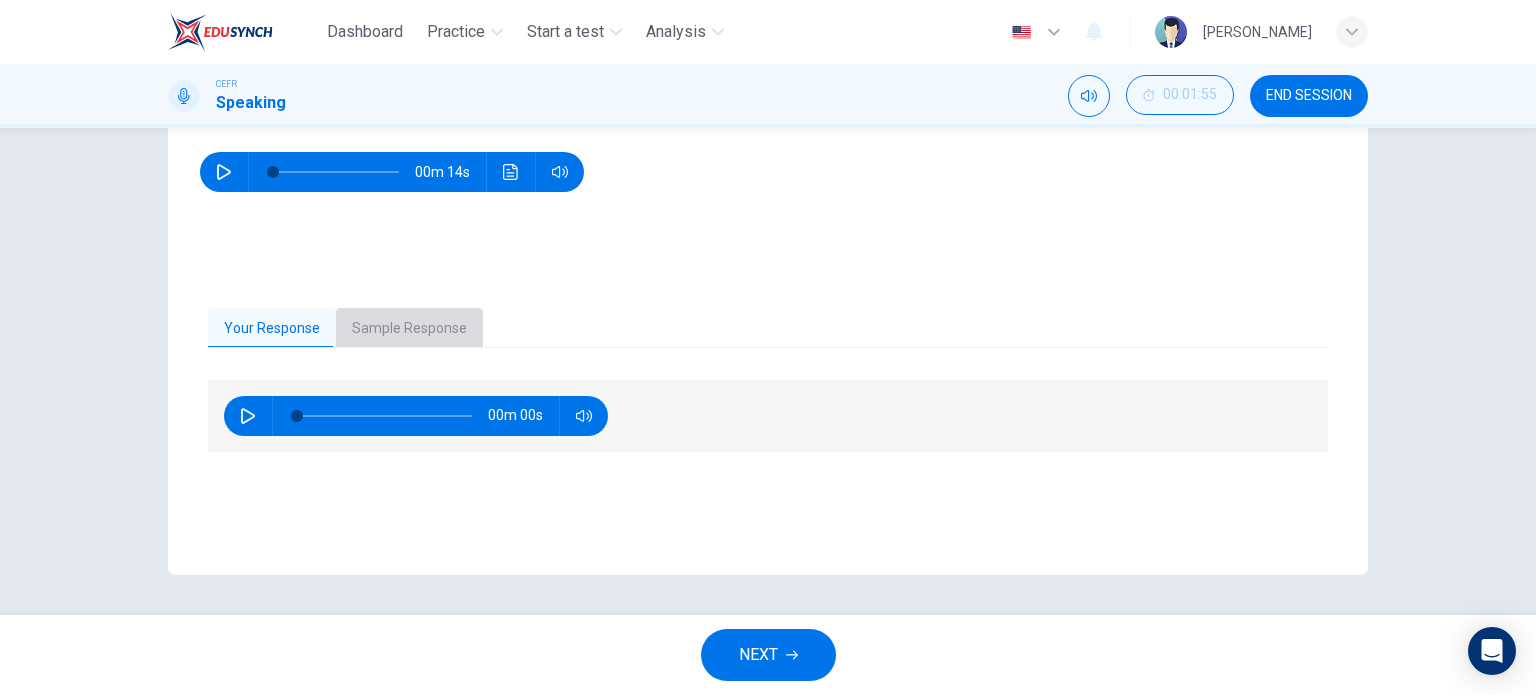 click on "Sample Response" at bounding box center (409, 329) 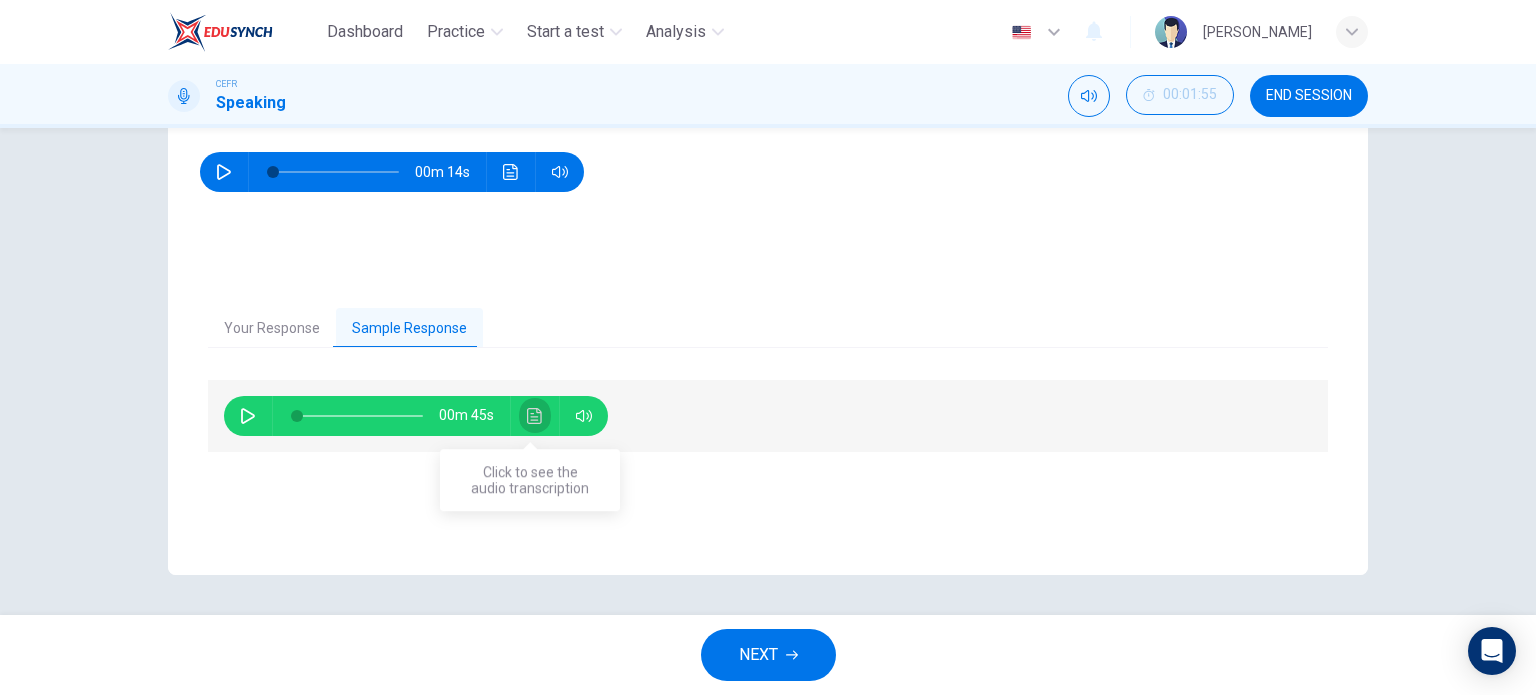 drag, startPoint x: 534, startPoint y: 395, endPoint x: 532, endPoint y: 408, distance: 13.152946 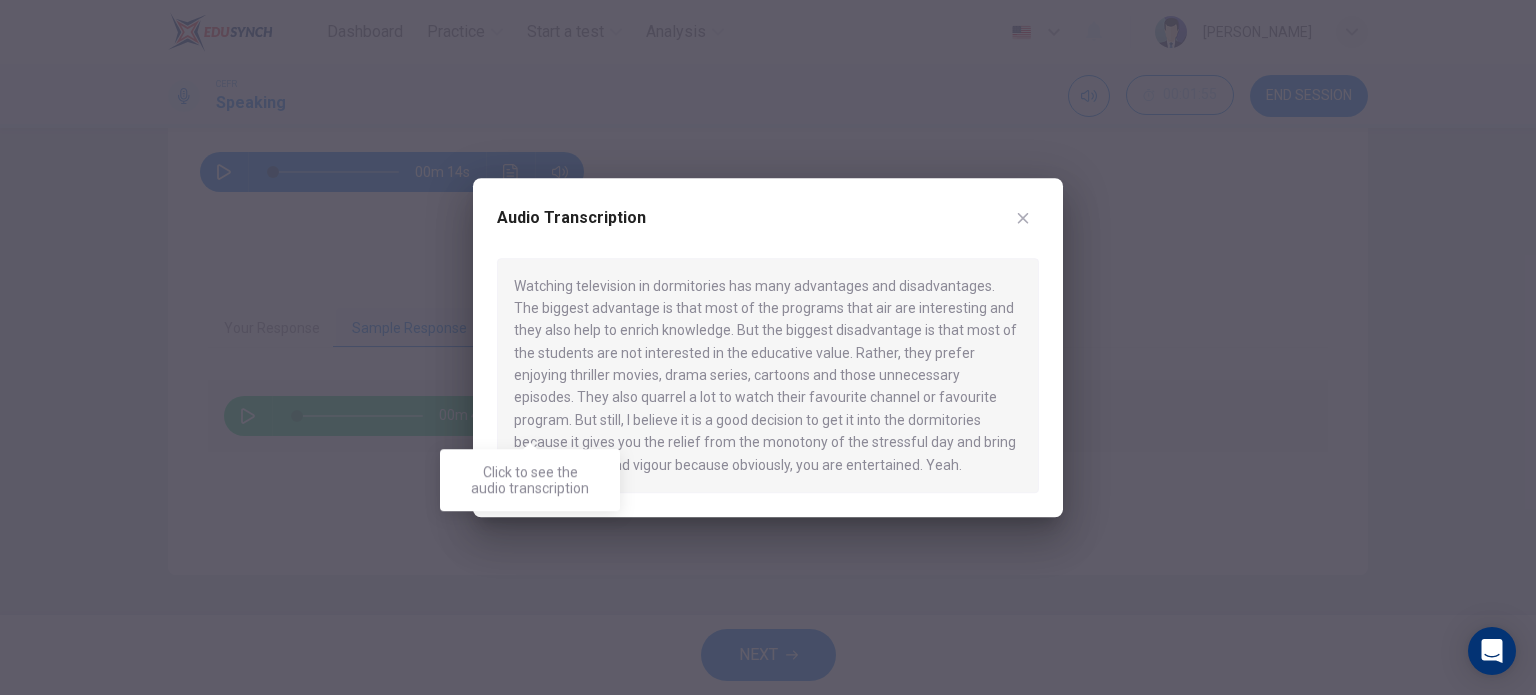 click on "Watching television in dormitories has many advantages and disadvantages. The biggest advantage is that most of the programs that air are interesting and they also help to enrich knowledge. But the biggest disadvantage is that most of the students are not interested in the educative value. Rather, they prefer enjoying thriller movies, drama series, cartoons and those unnecessary episodes. They also quarrel a lot to watch their favourite channel or favourite program. But still, I believe it is a good decision to get it into the dormitories because it gives you the relief from the monotony of the stressful day and bring back that zeal and vigour because obviously, you are entertained. Yeah." at bounding box center [768, 376] 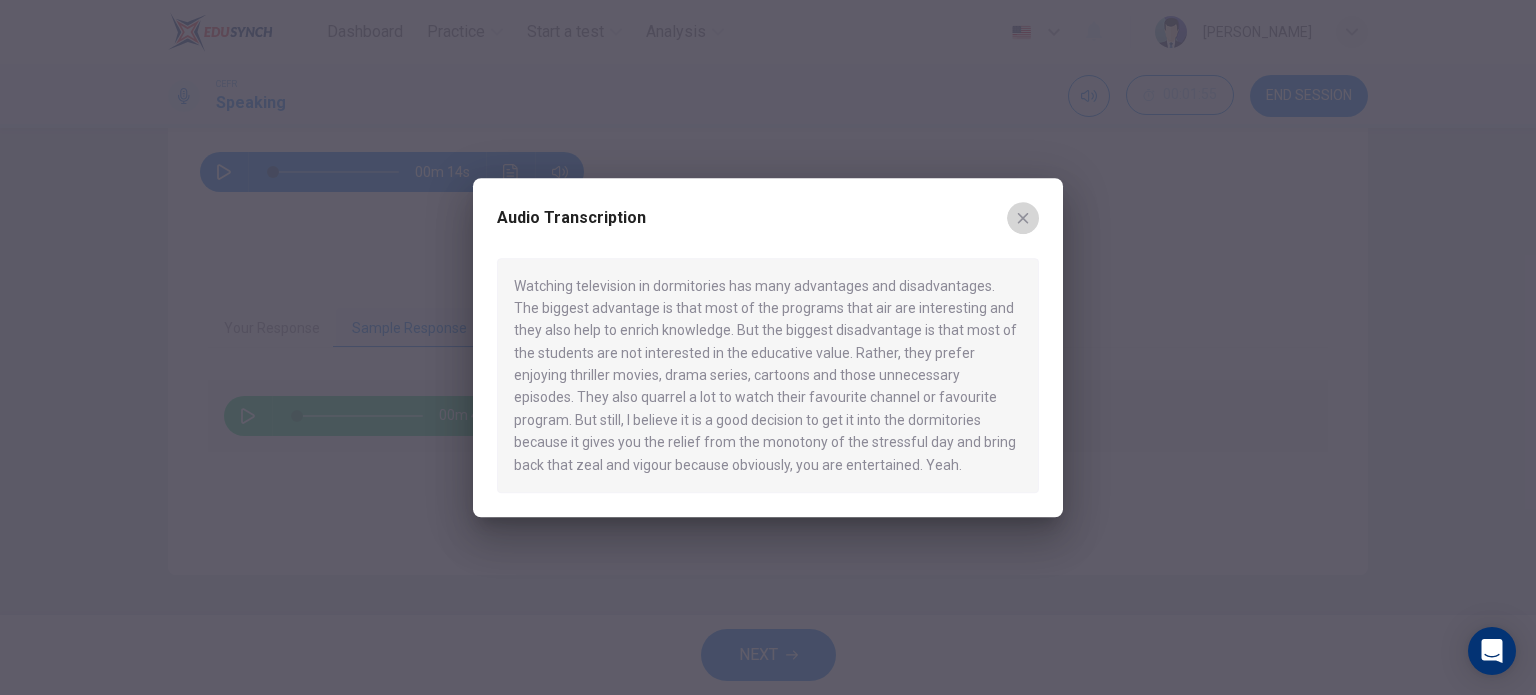 click at bounding box center (1023, 218) 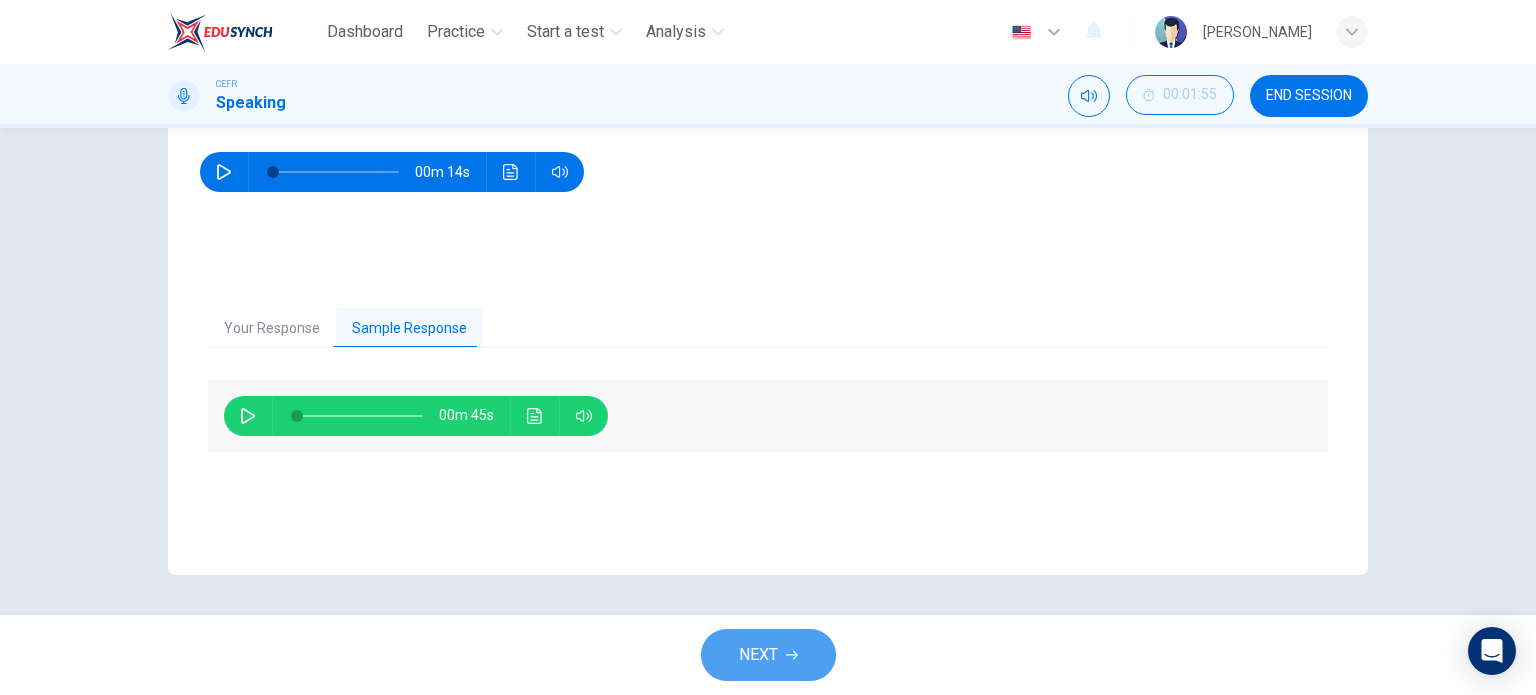 click on "NEXT" at bounding box center [768, 655] 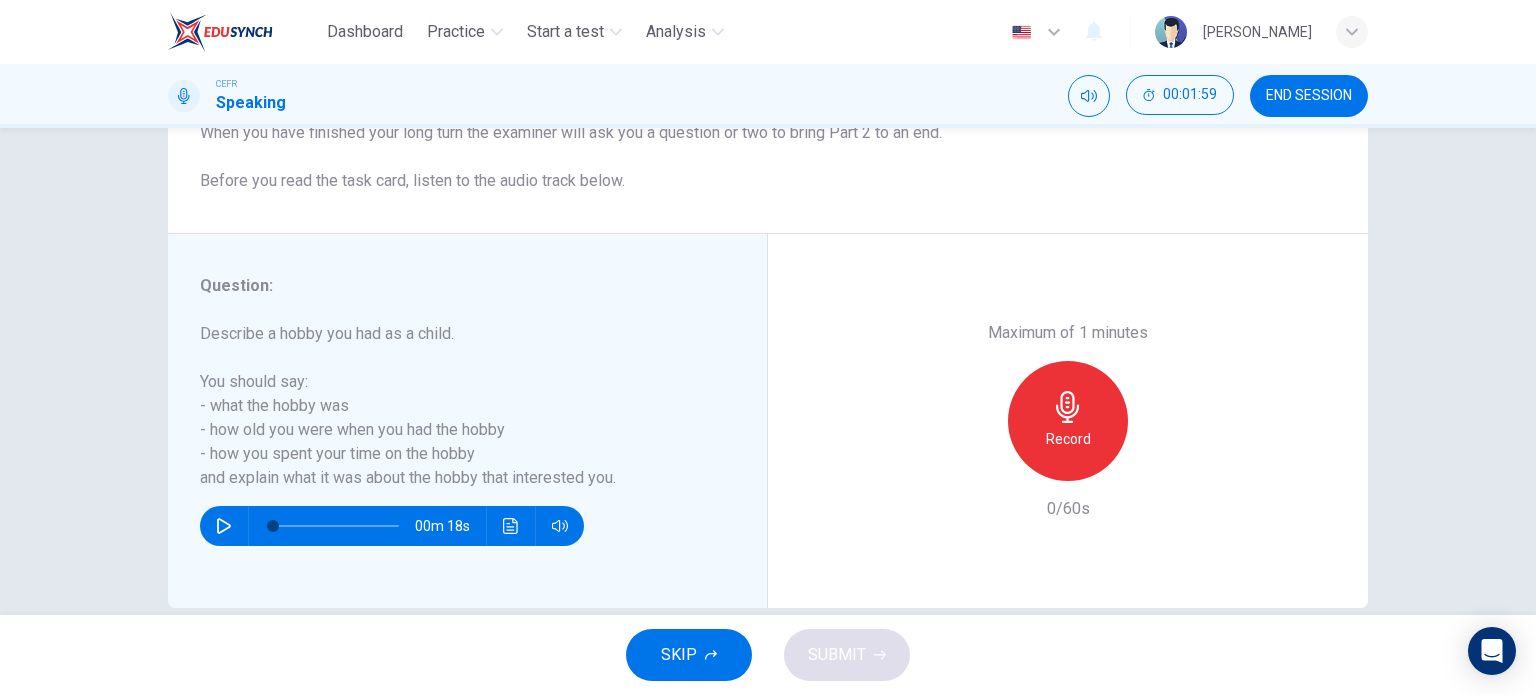 scroll, scrollTop: 256, scrollLeft: 0, axis: vertical 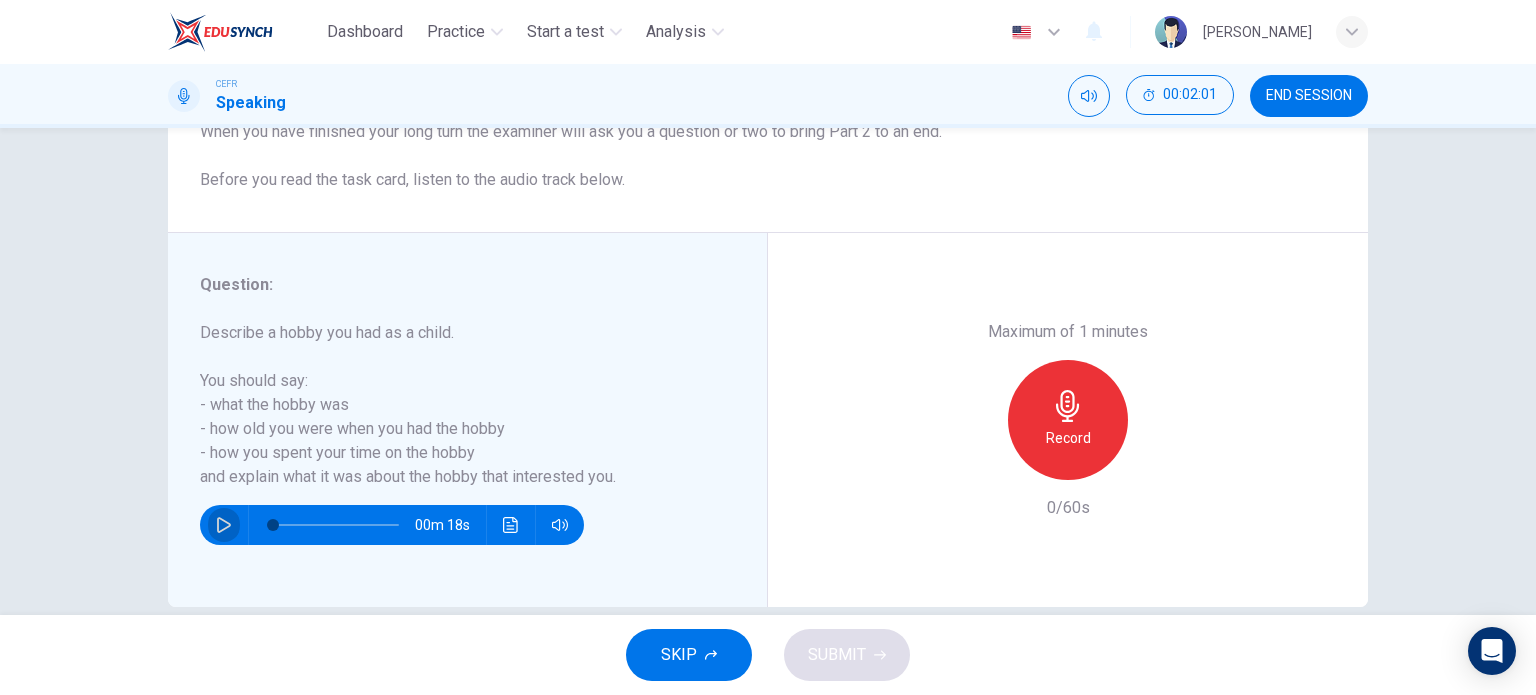 click 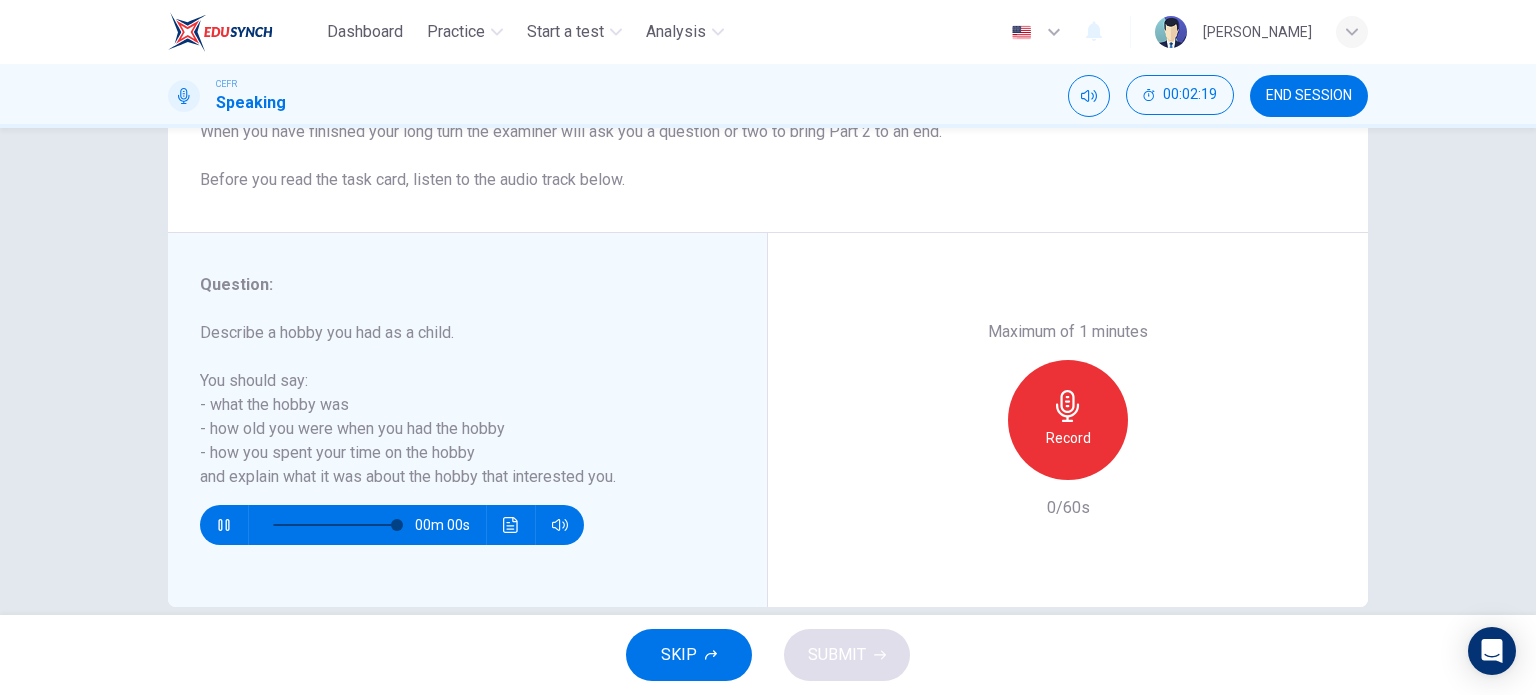 type on "0" 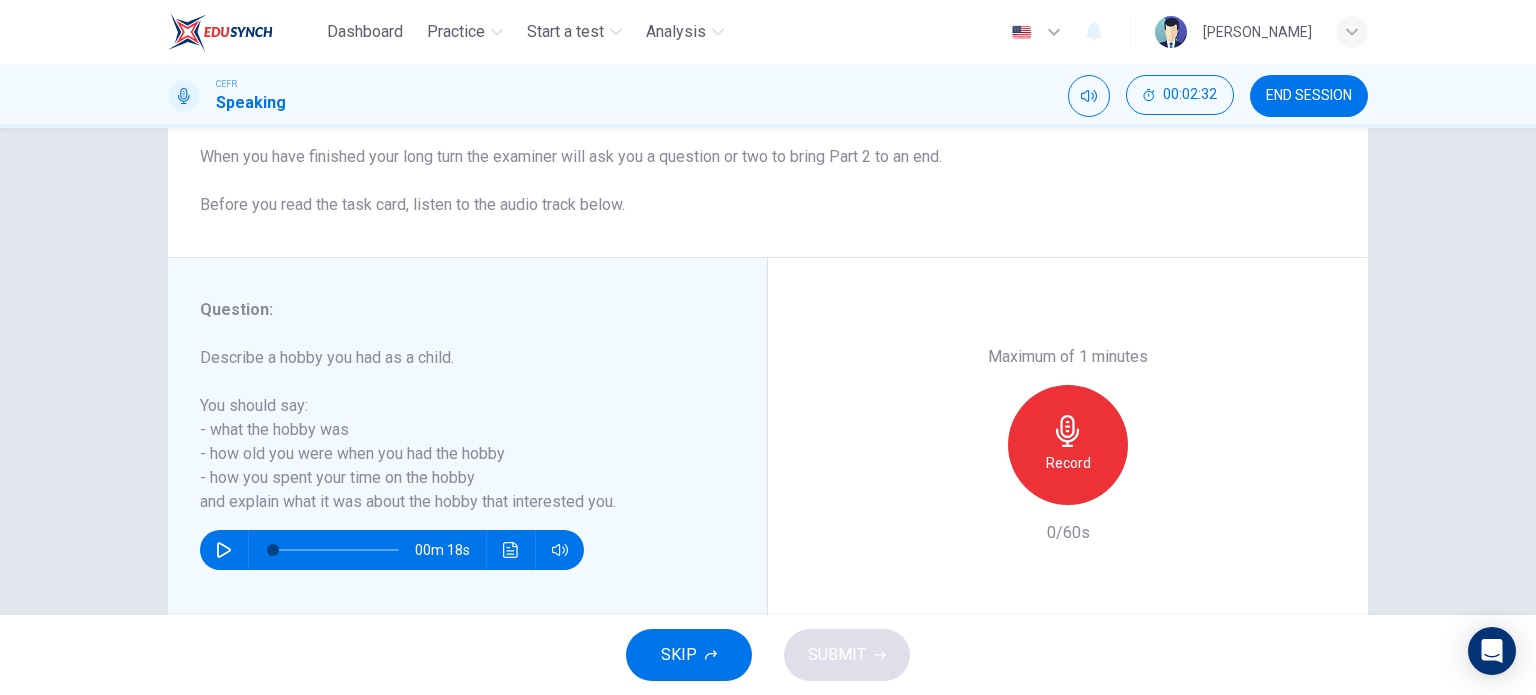 scroll, scrollTop: 232, scrollLeft: 0, axis: vertical 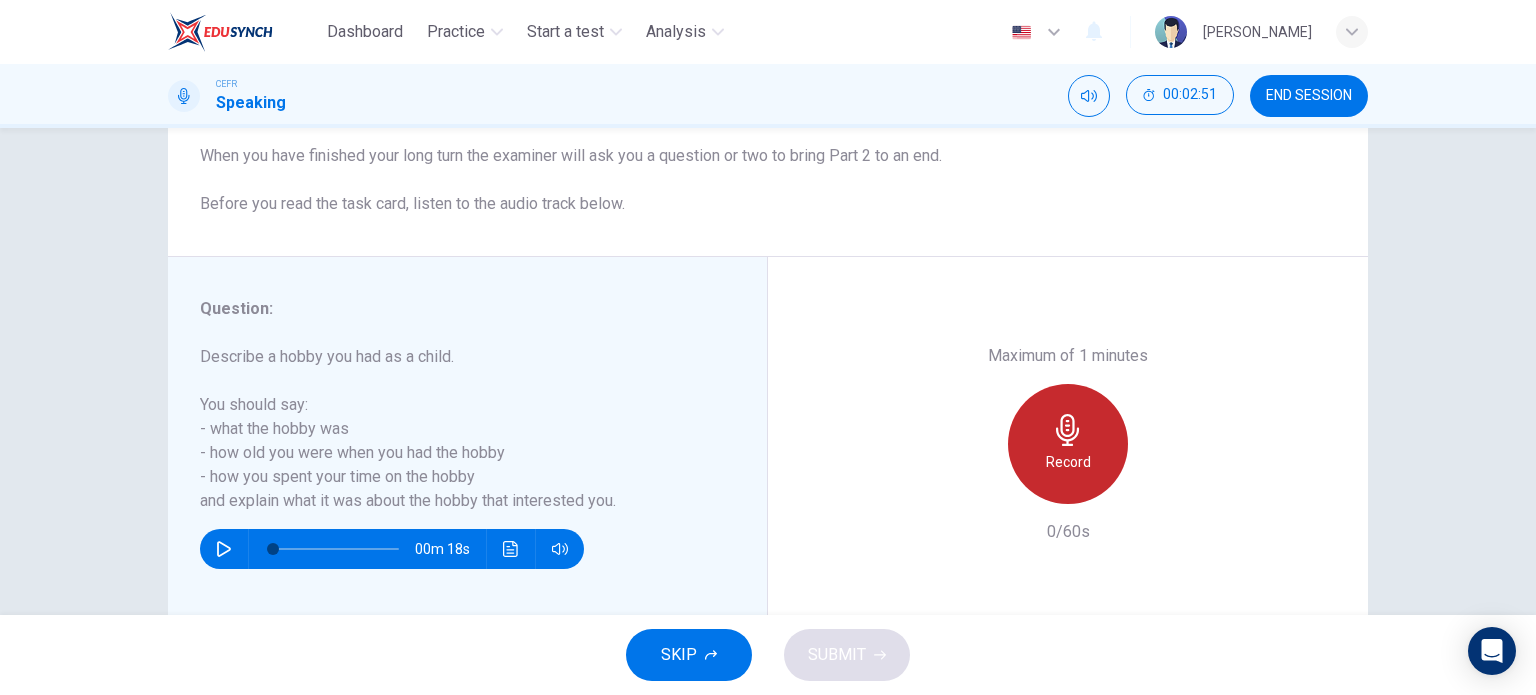 click 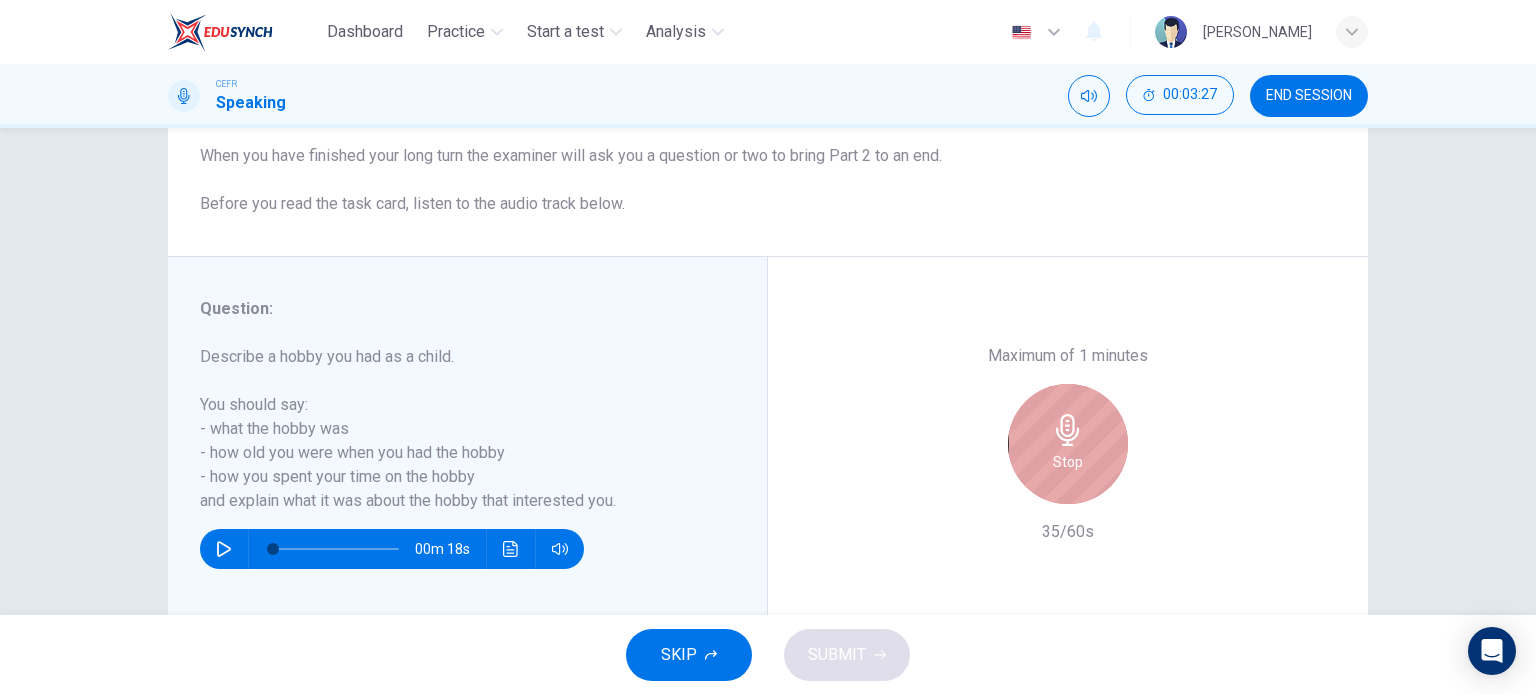 click 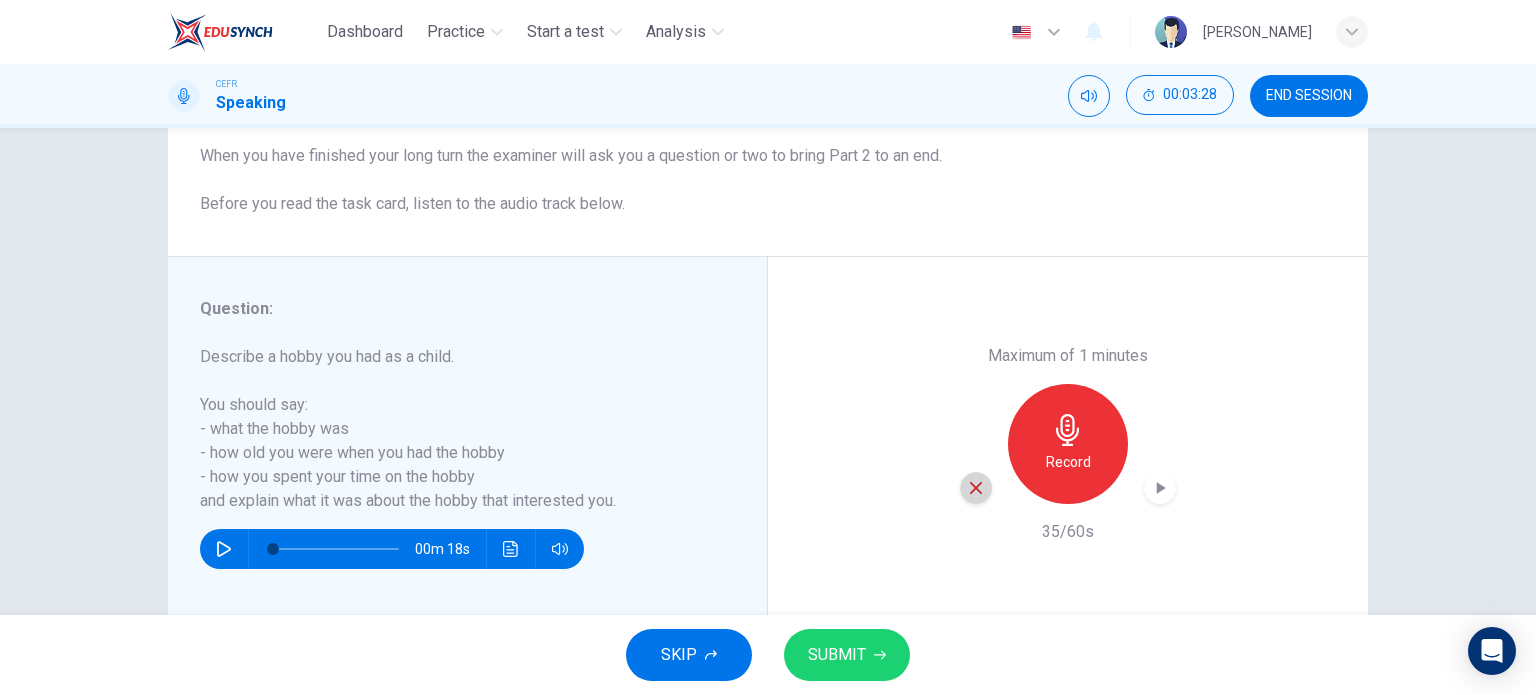 click 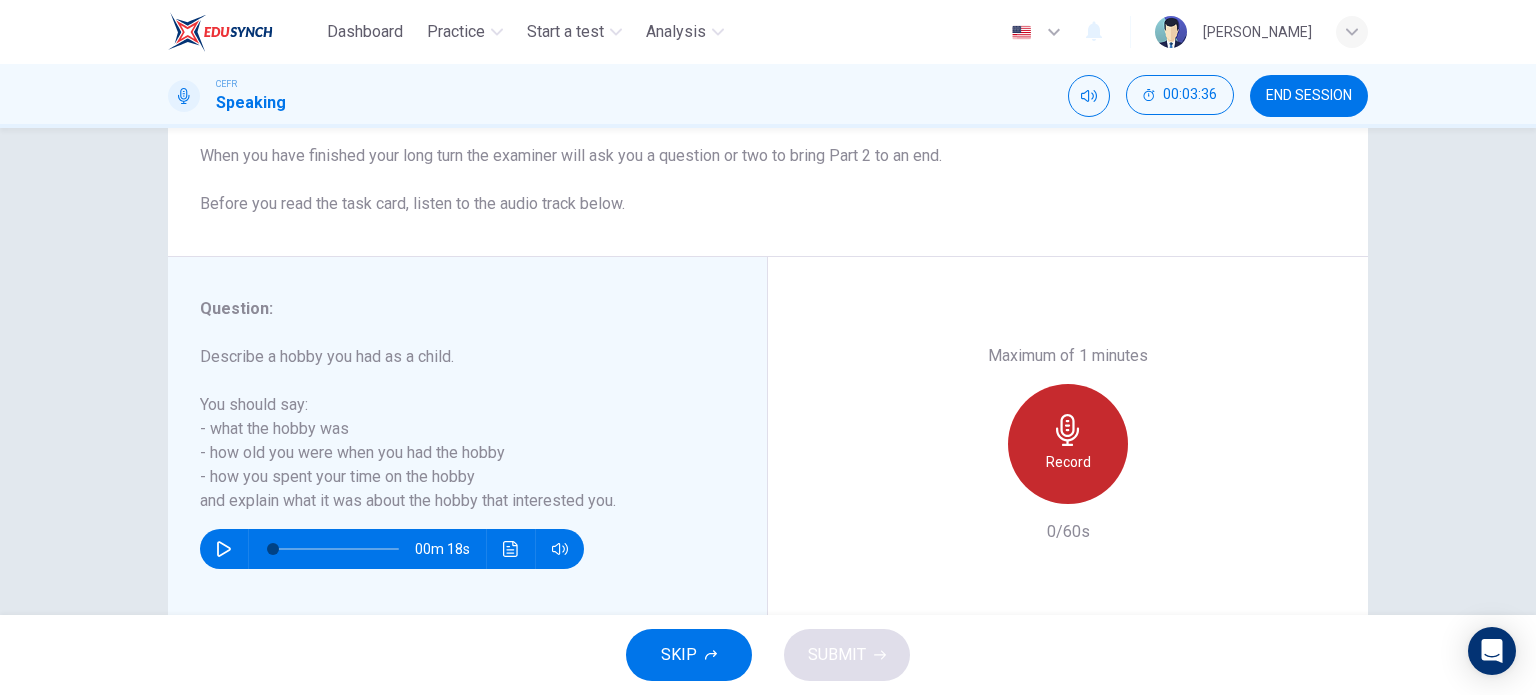click on "Record" at bounding box center (1068, 462) 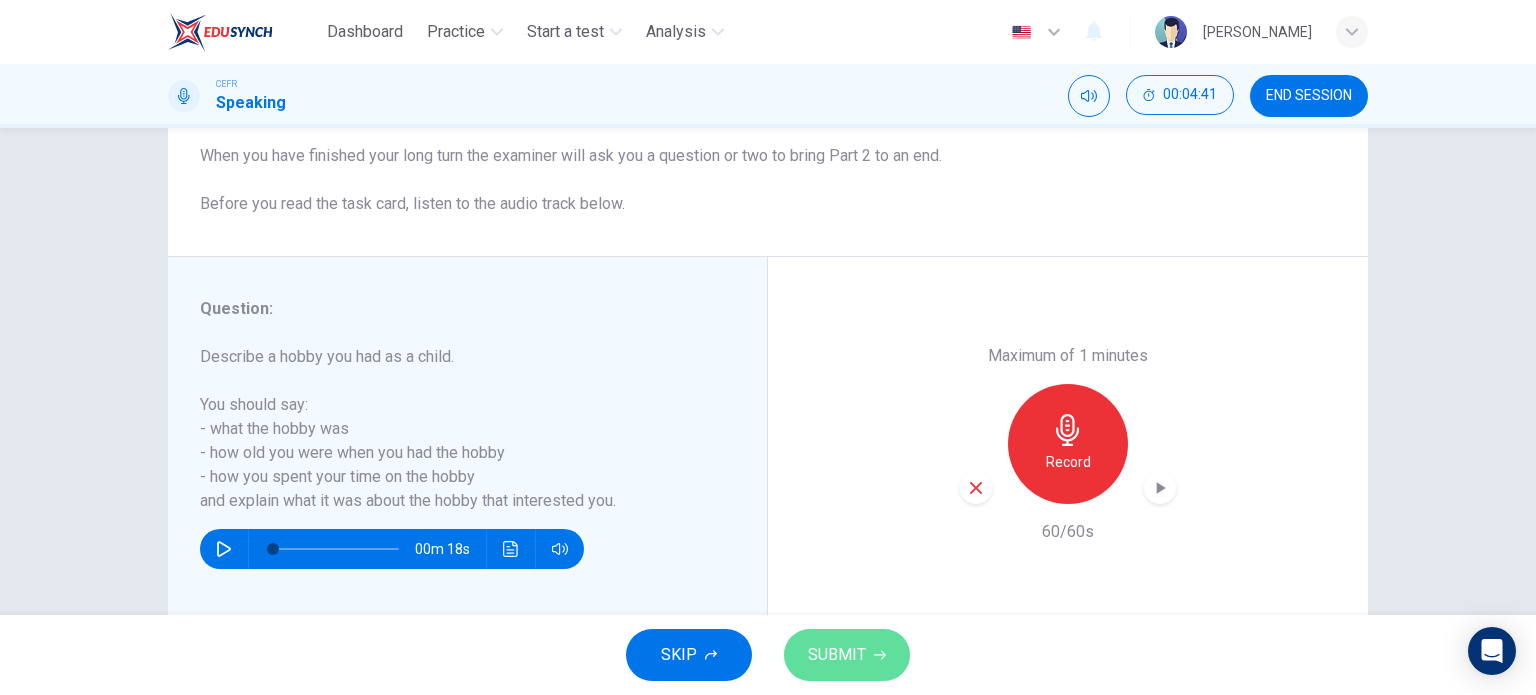click on "SUBMIT" at bounding box center [847, 655] 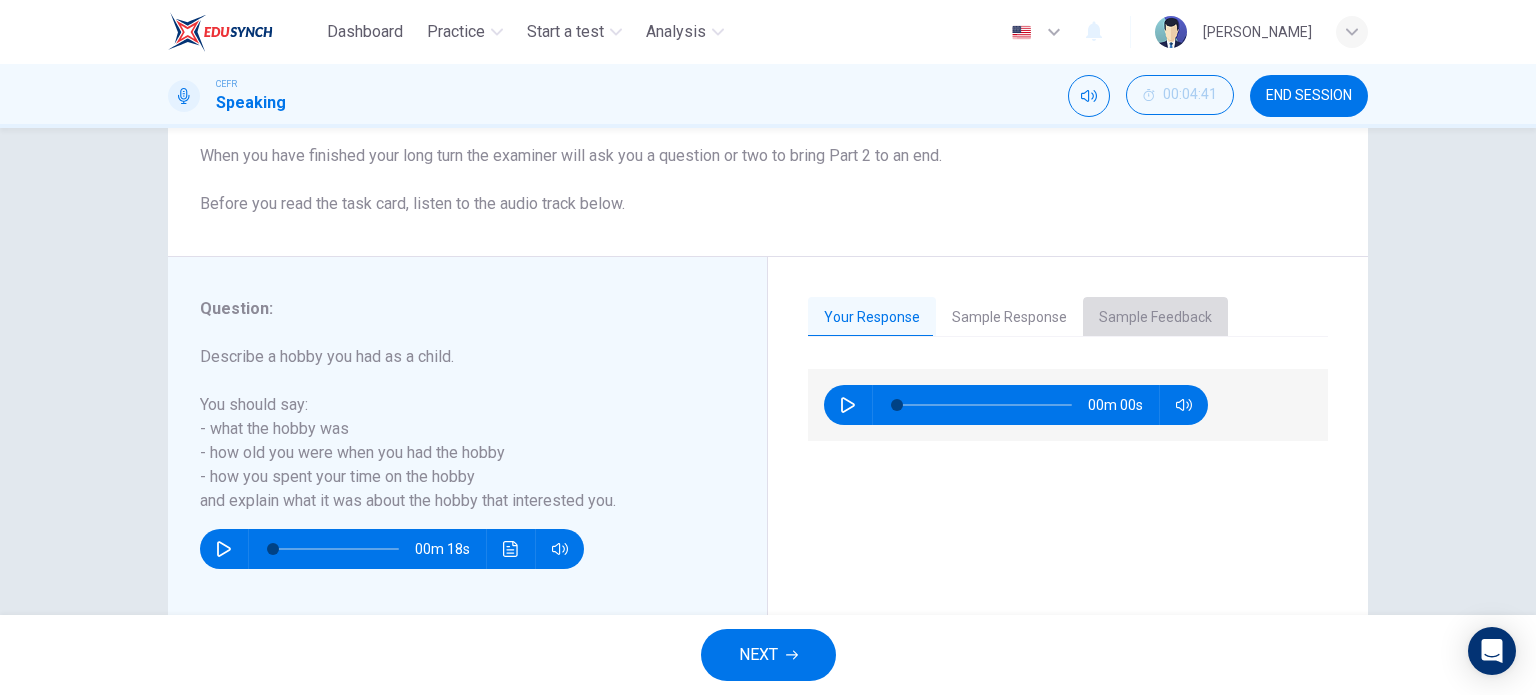click on "Sample Feedback" at bounding box center (1155, 318) 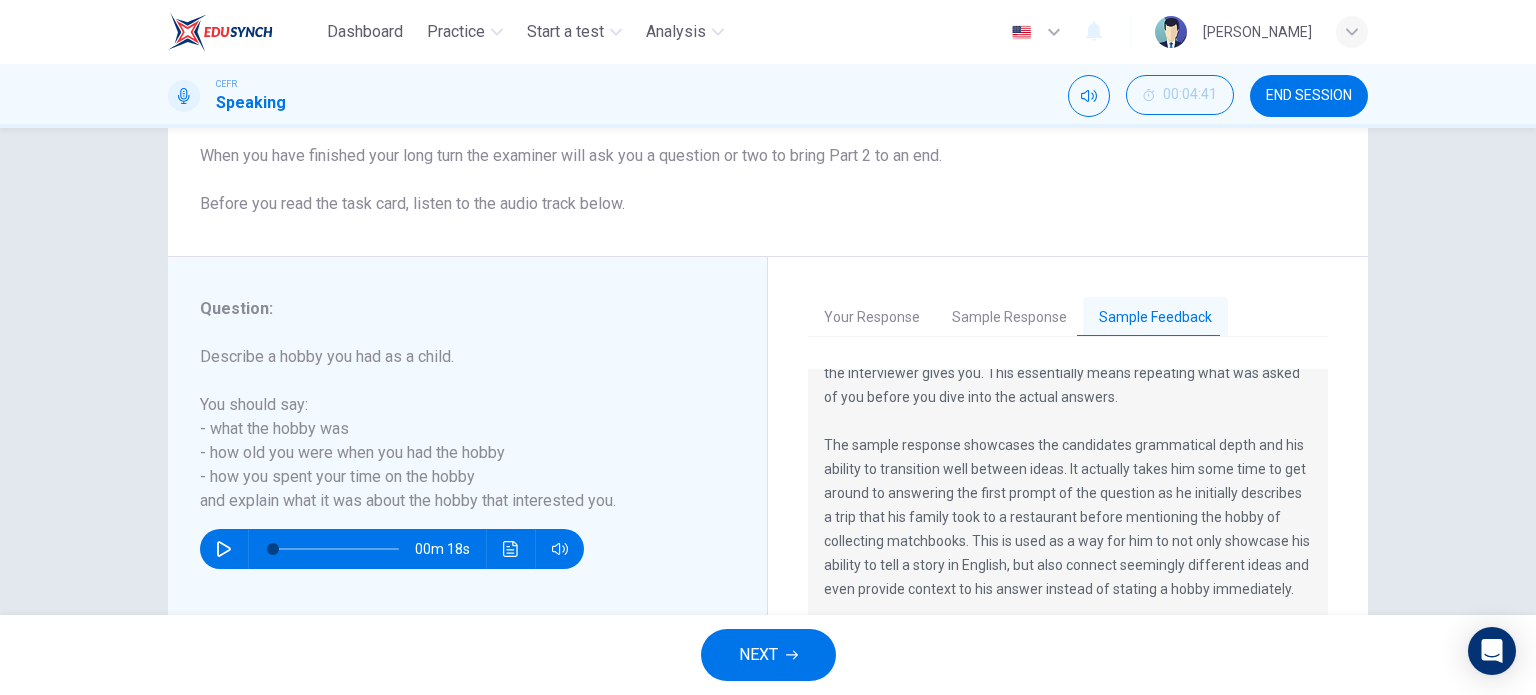 scroll, scrollTop: 116, scrollLeft: 0, axis: vertical 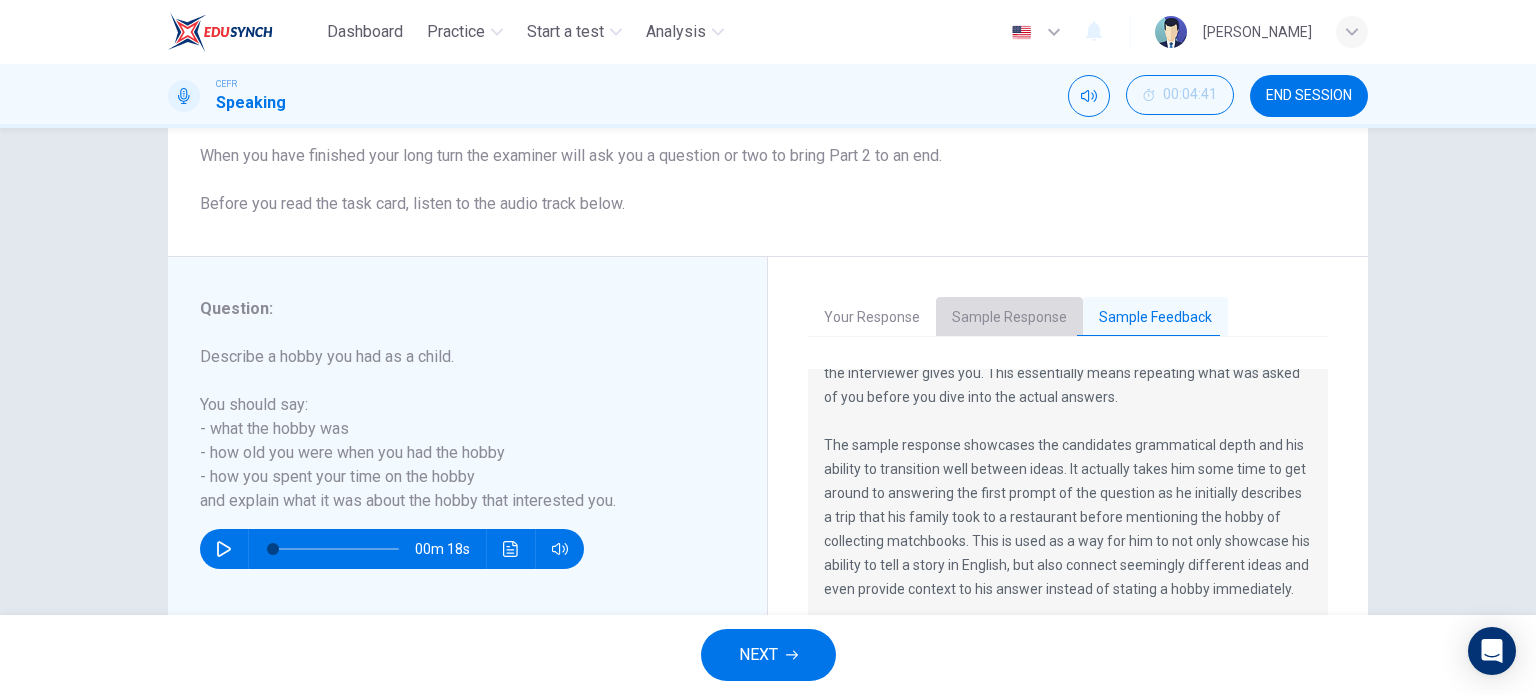 click on "Sample Response" at bounding box center (1009, 318) 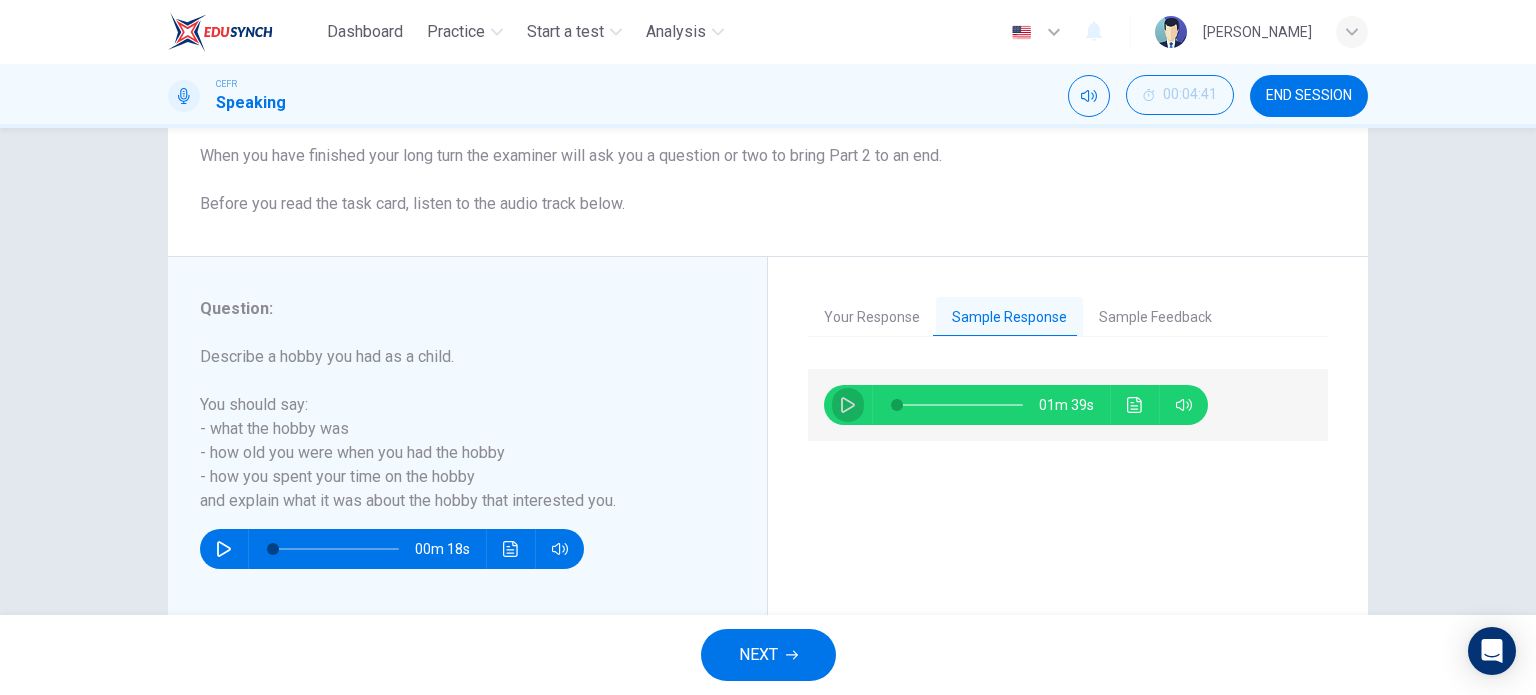 click 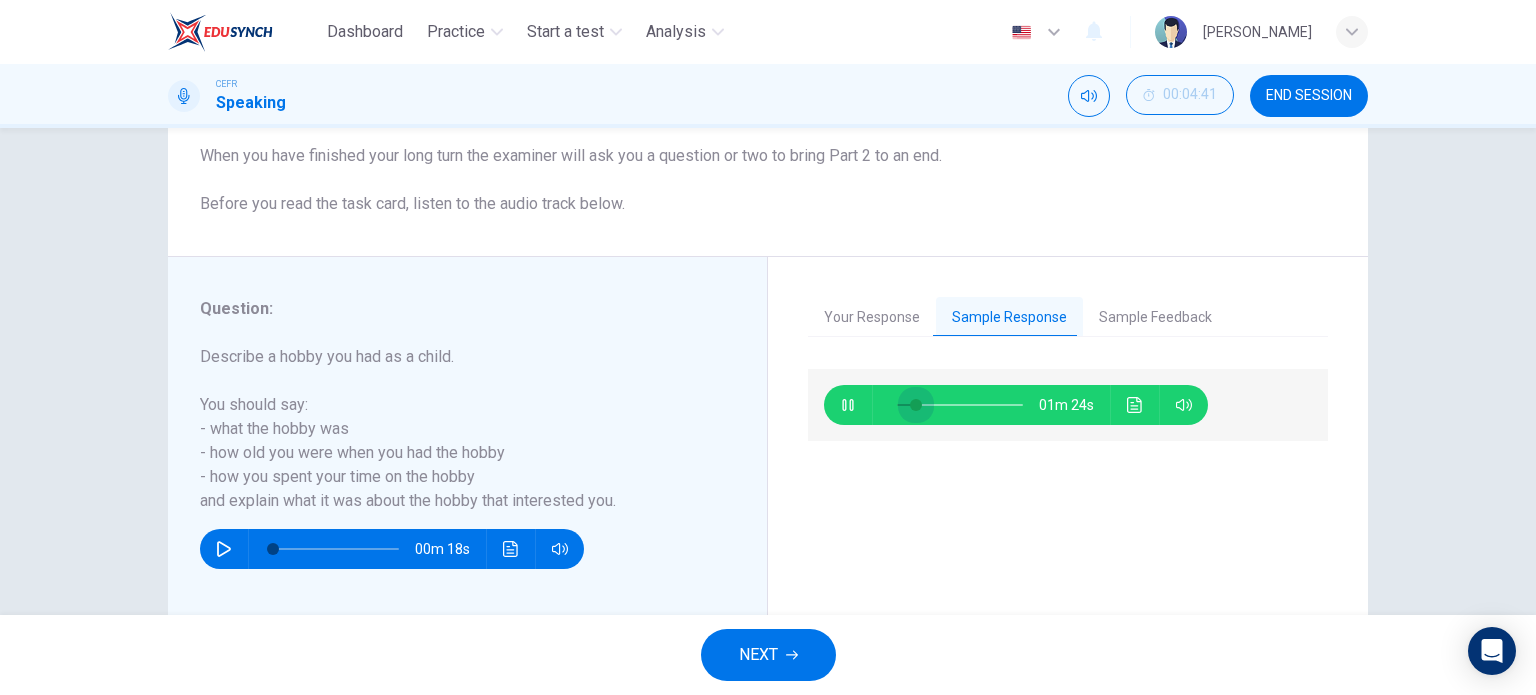 click at bounding box center [916, 405] 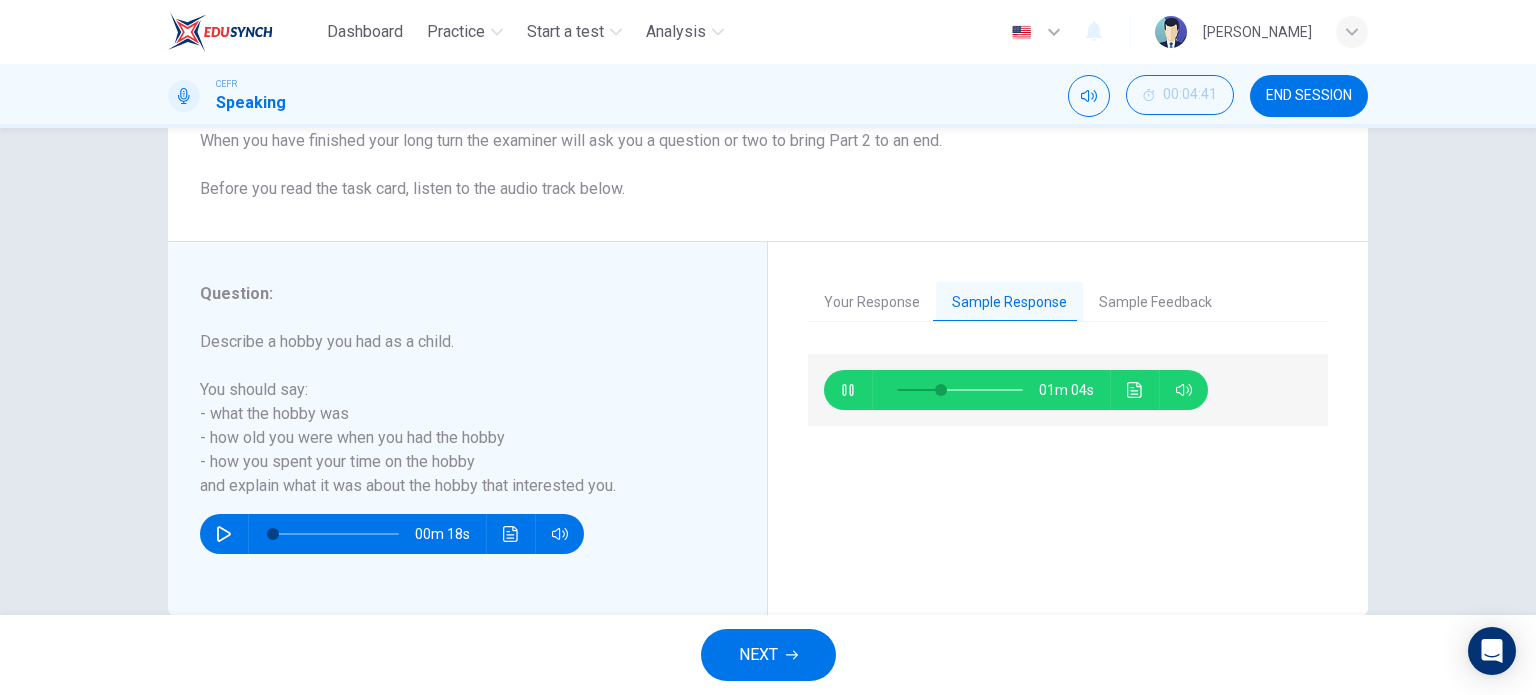 scroll, scrollTop: 248, scrollLeft: 0, axis: vertical 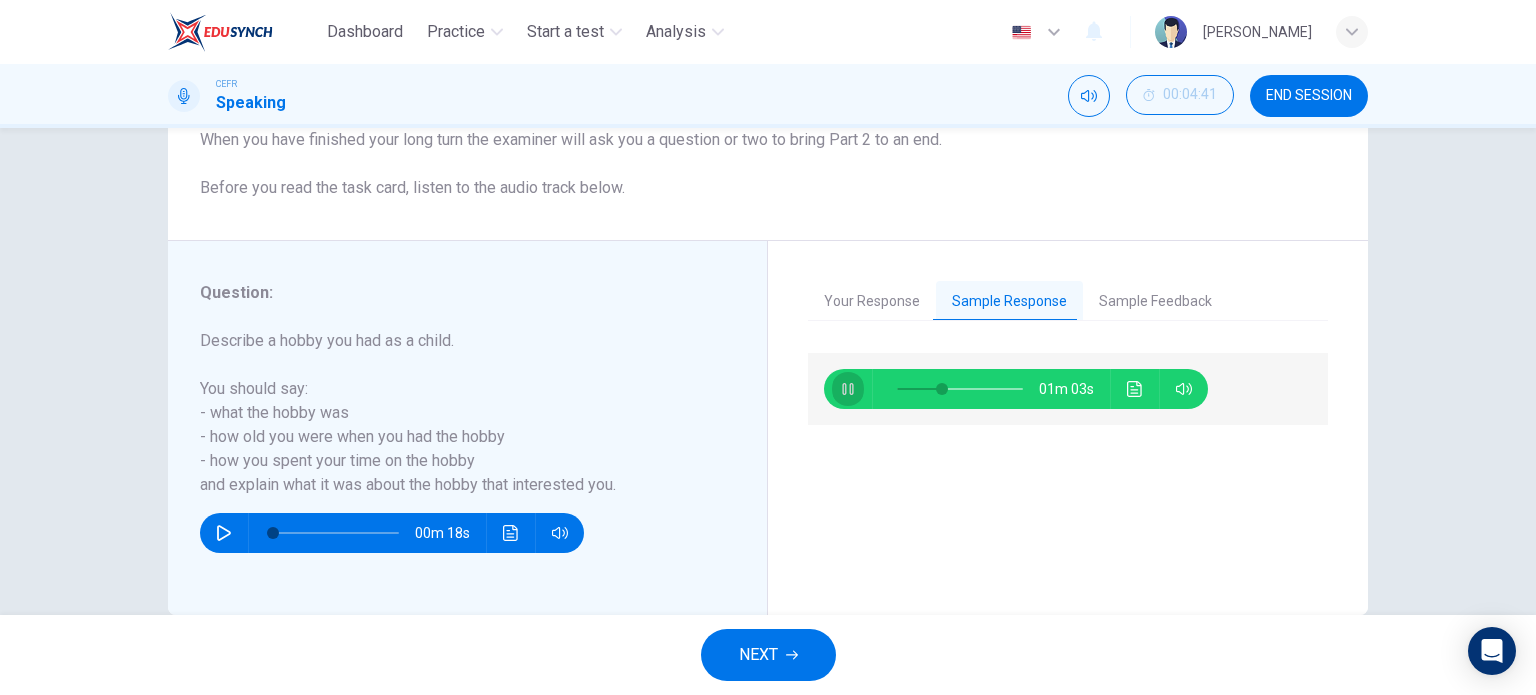 click 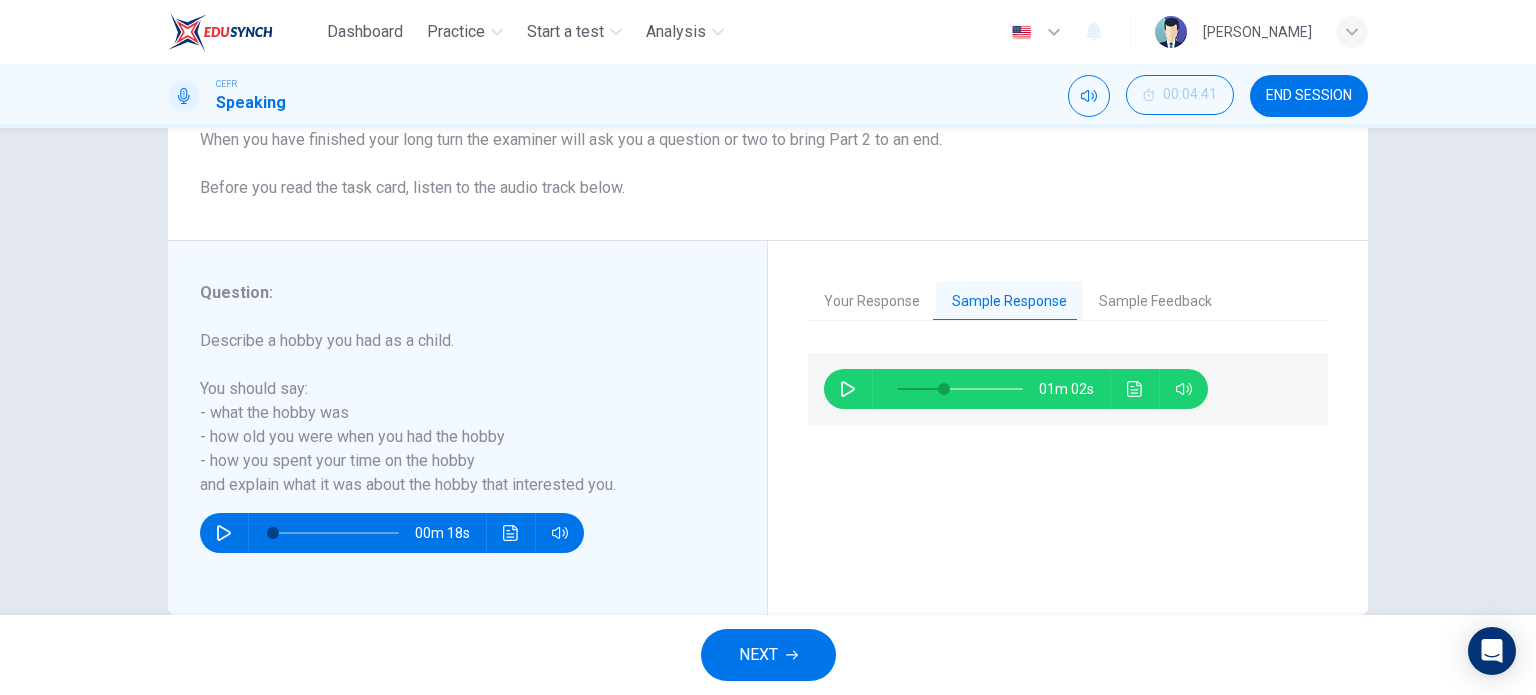 click on "NEXT" at bounding box center [768, 655] 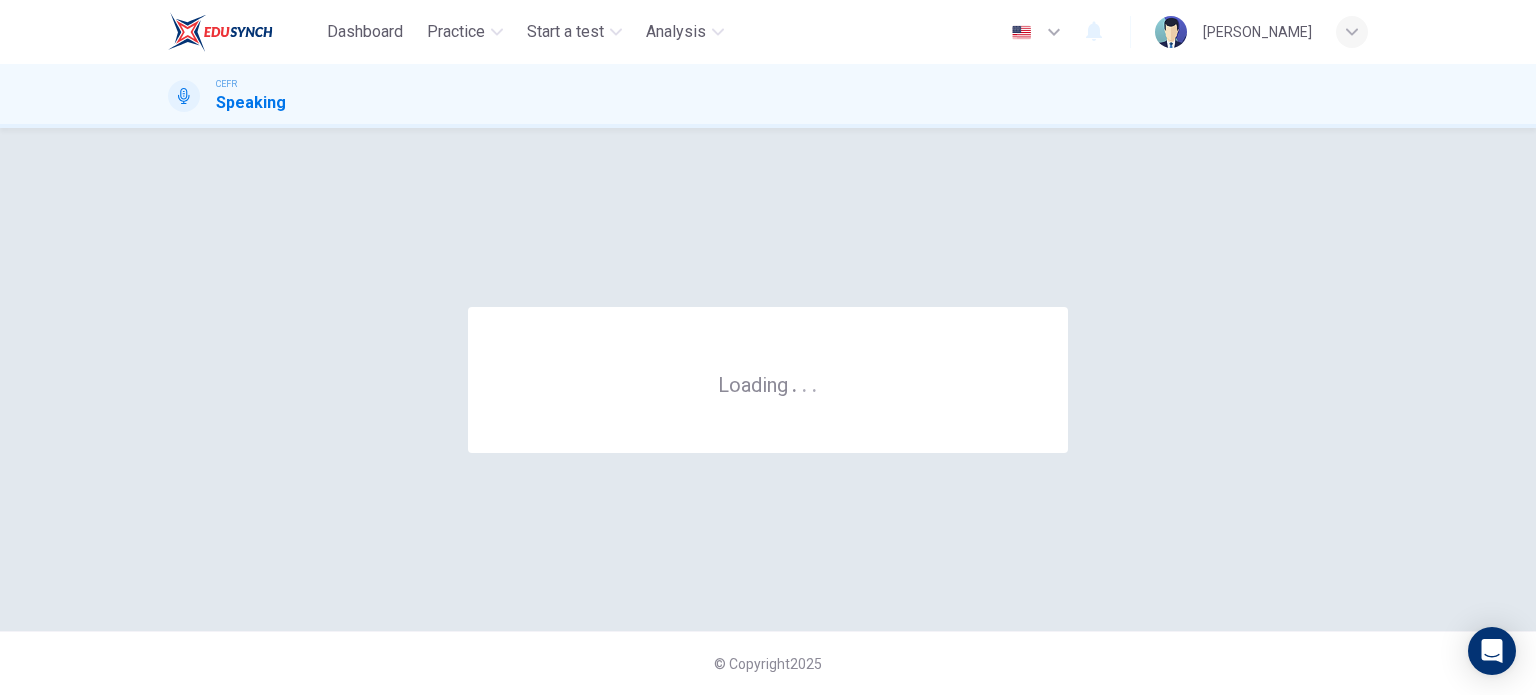 scroll, scrollTop: 0, scrollLeft: 0, axis: both 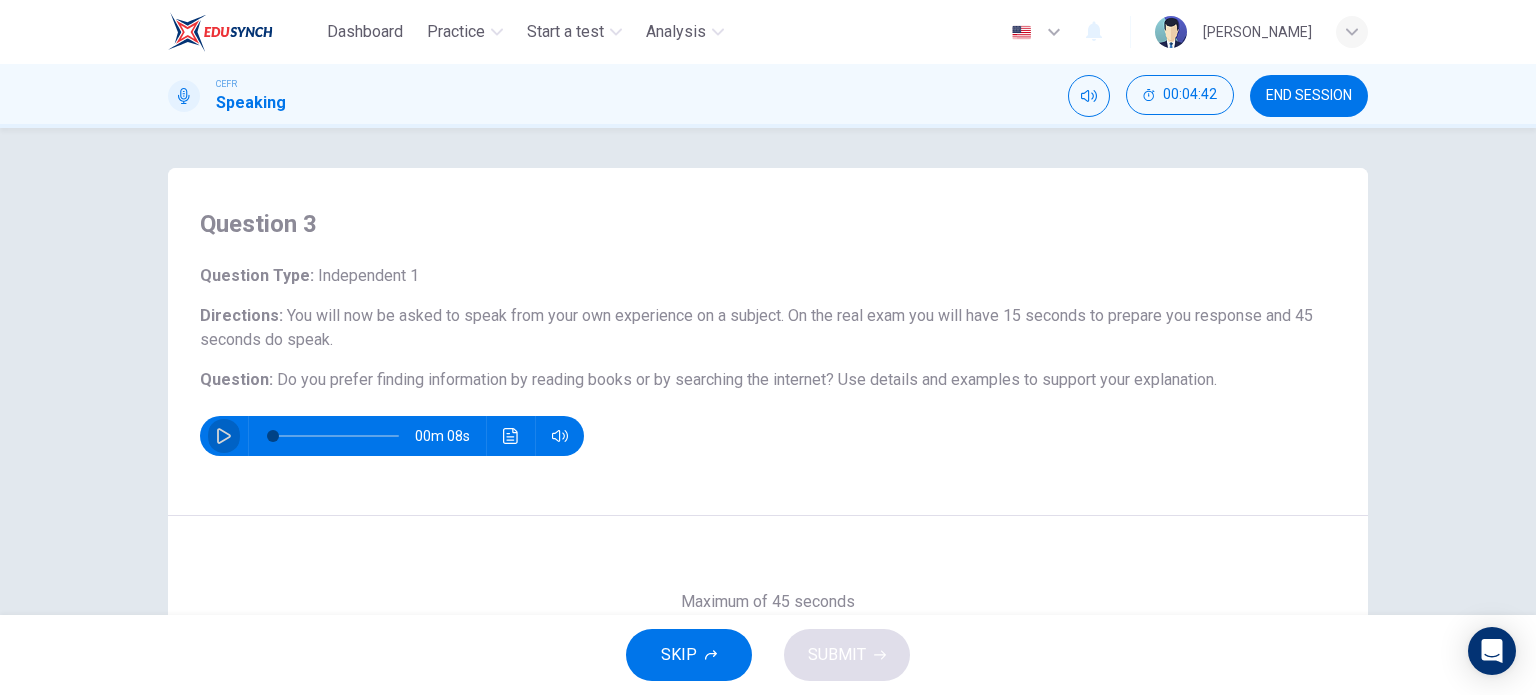 click at bounding box center [224, 436] 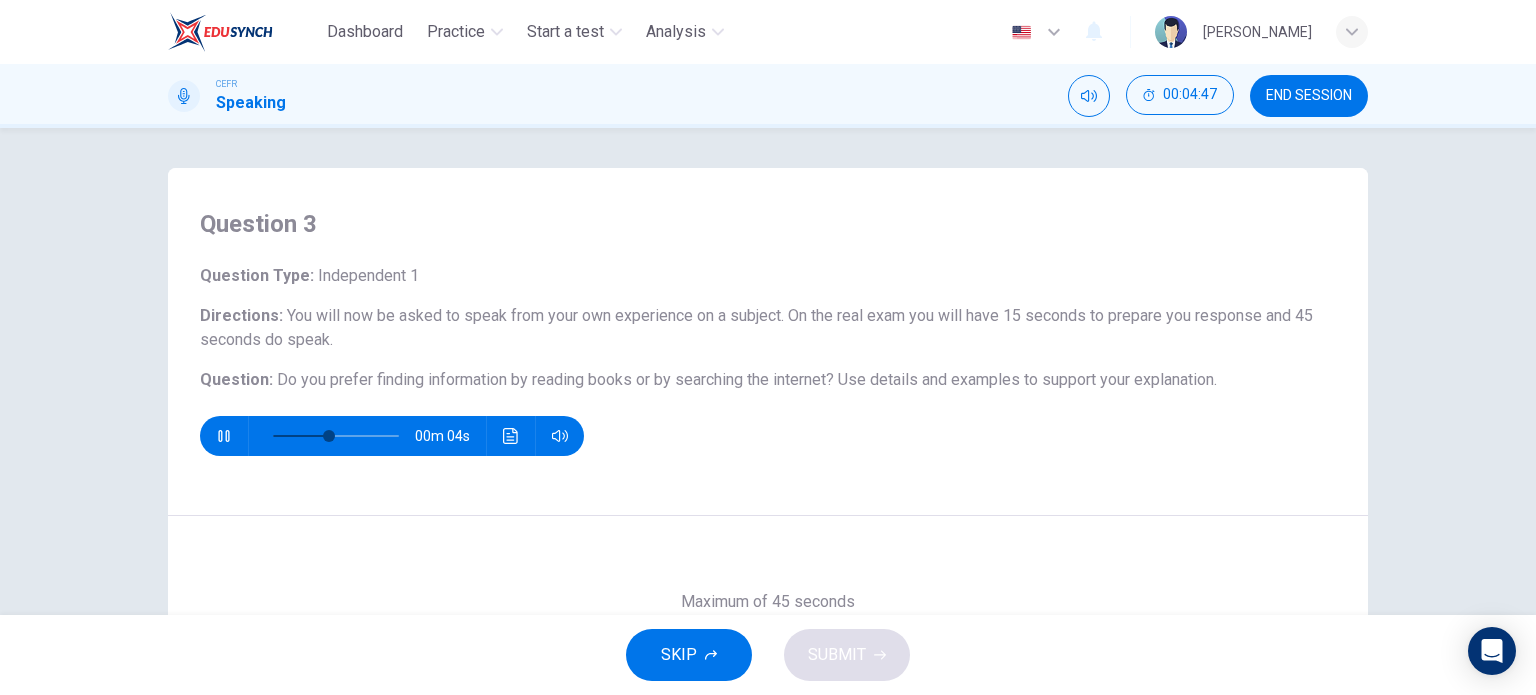 scroll, scrollTop: 104, scrollLeft: 0, axis: vertical 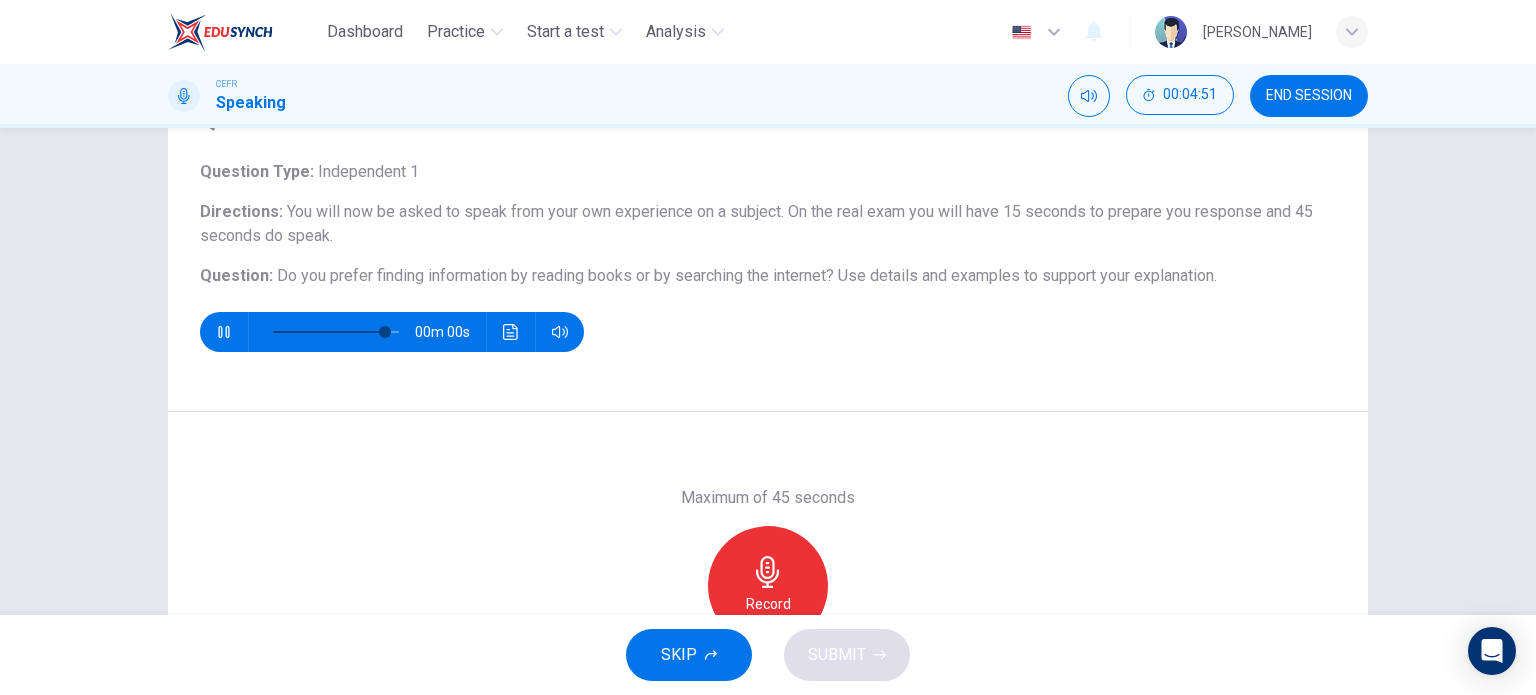 type on "0" 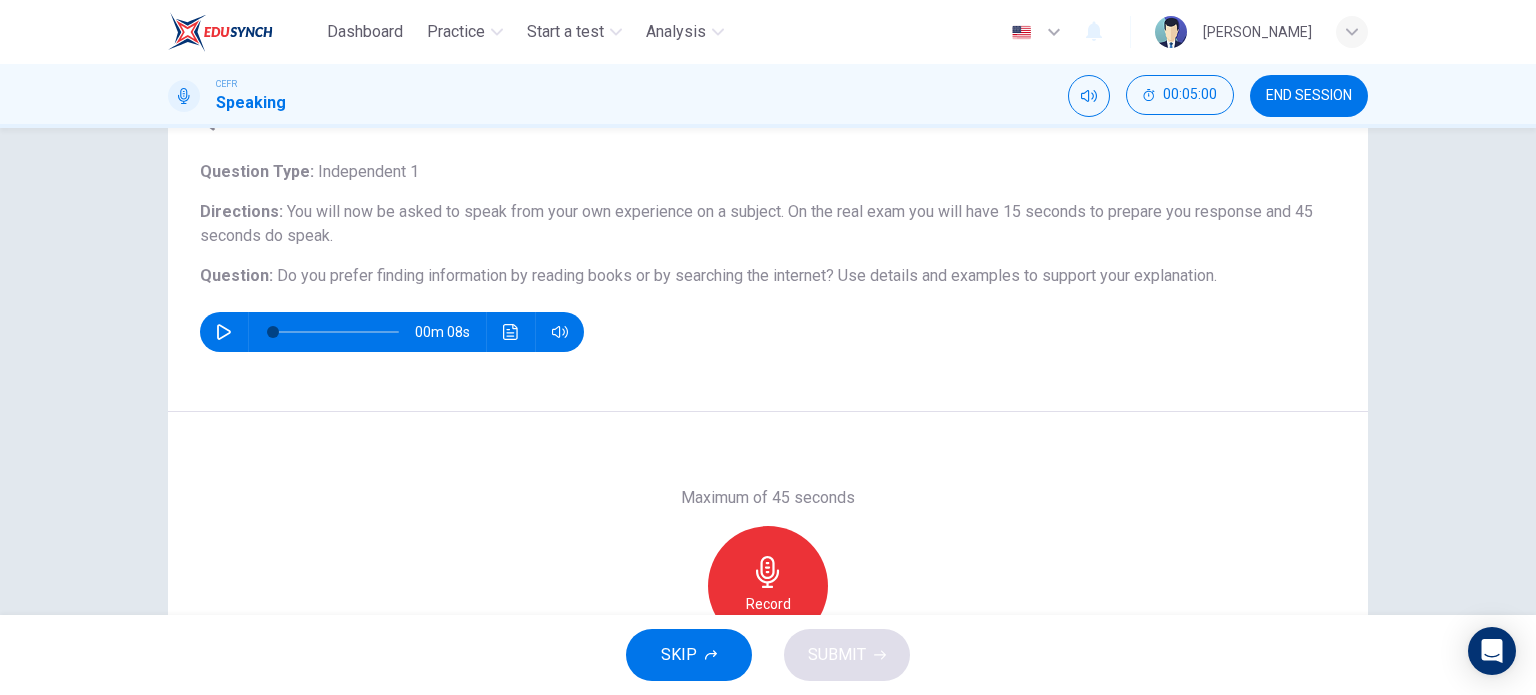 scroll, scrollTop: 192, scrollLeft: 0, axis: vertical 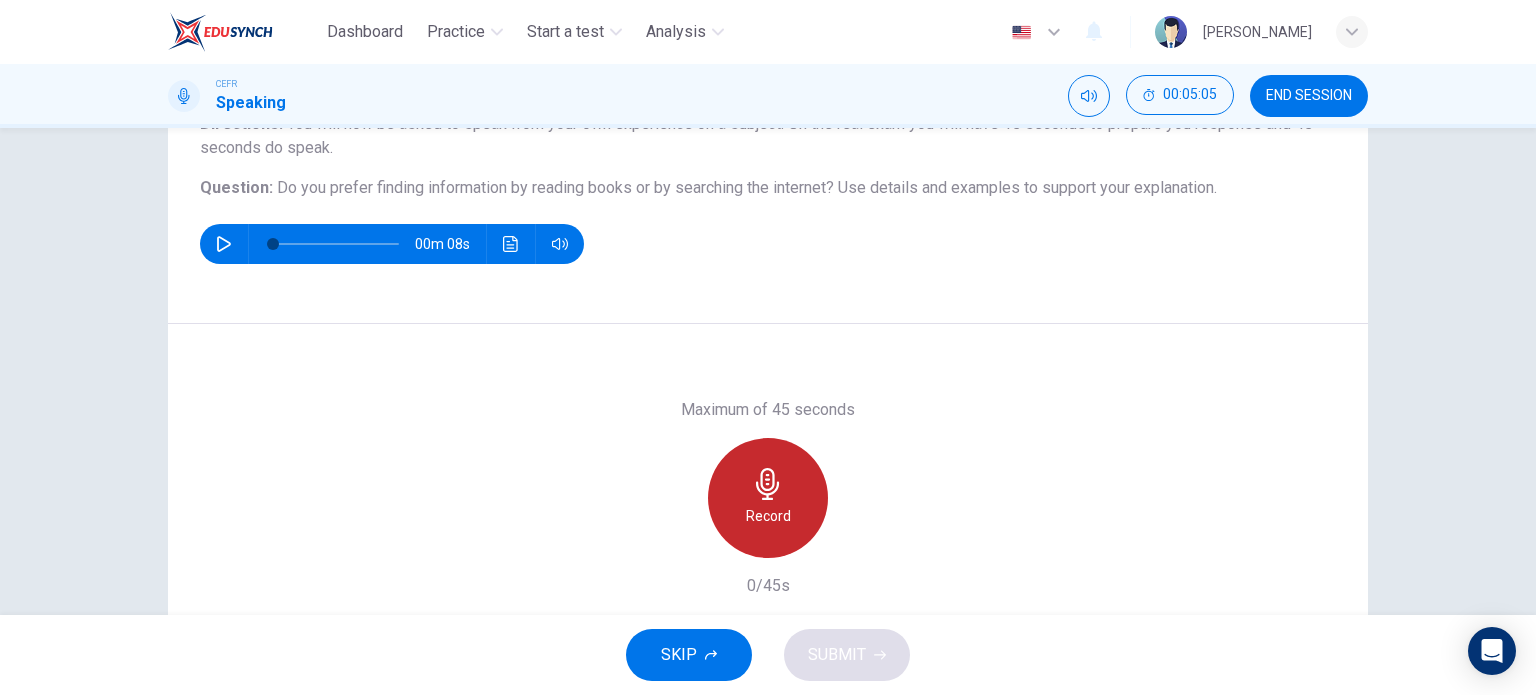 click on "Record" at bounding box center [768, 498] 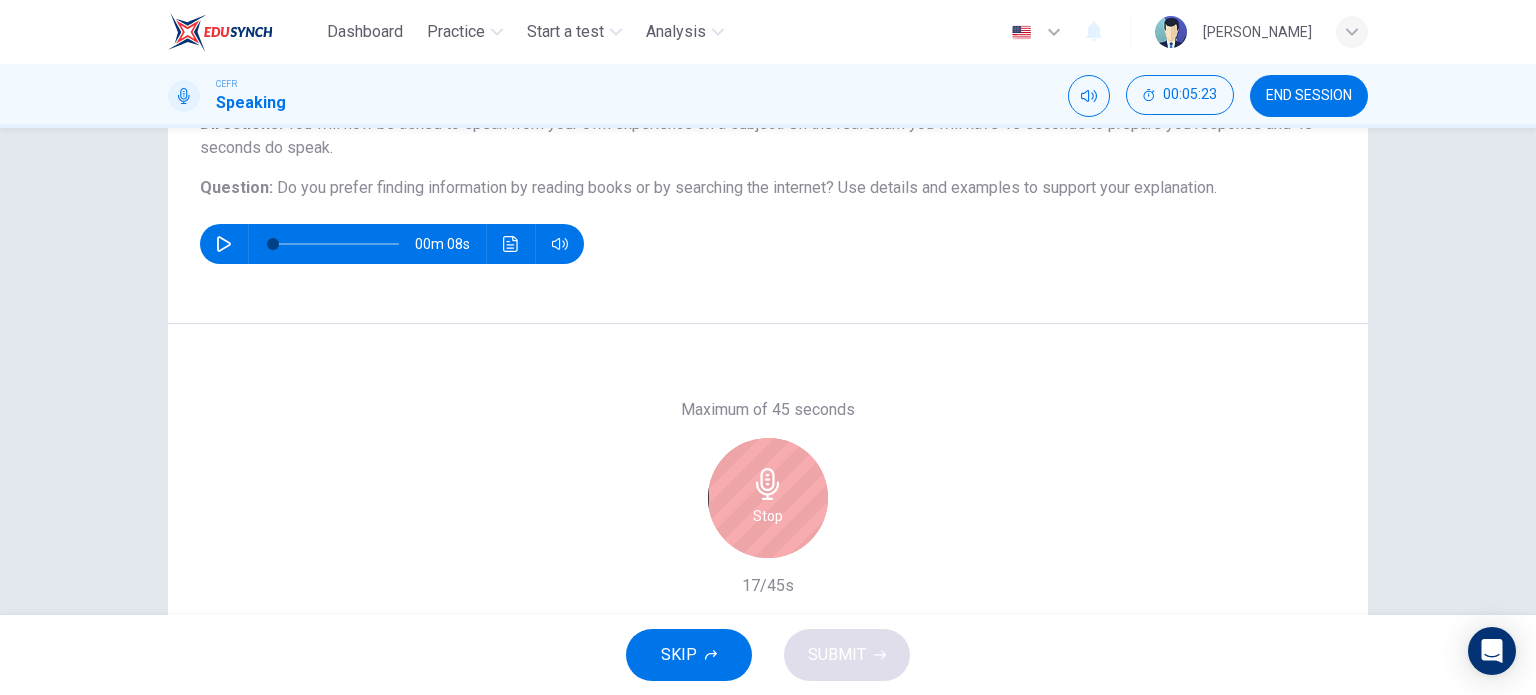 click on "Stop" at bounding box center (768, 498) 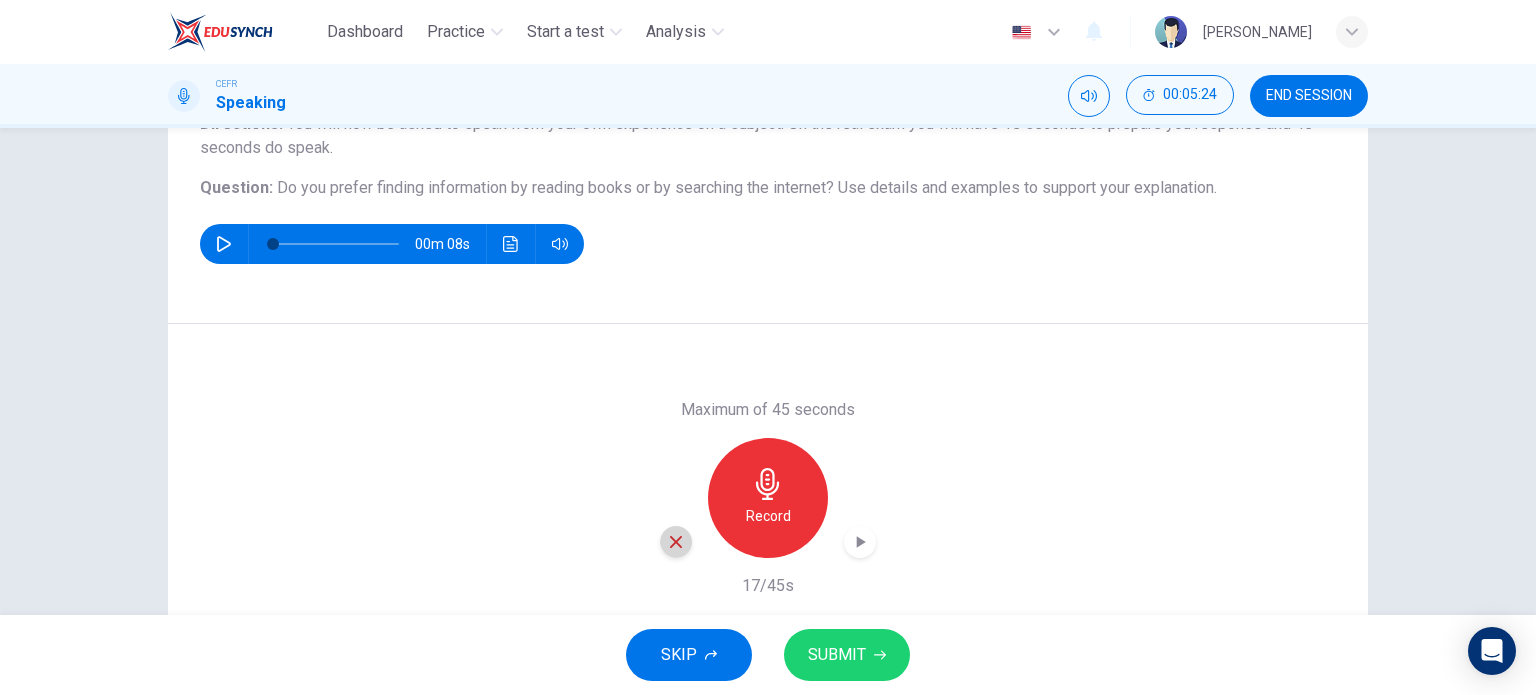 click 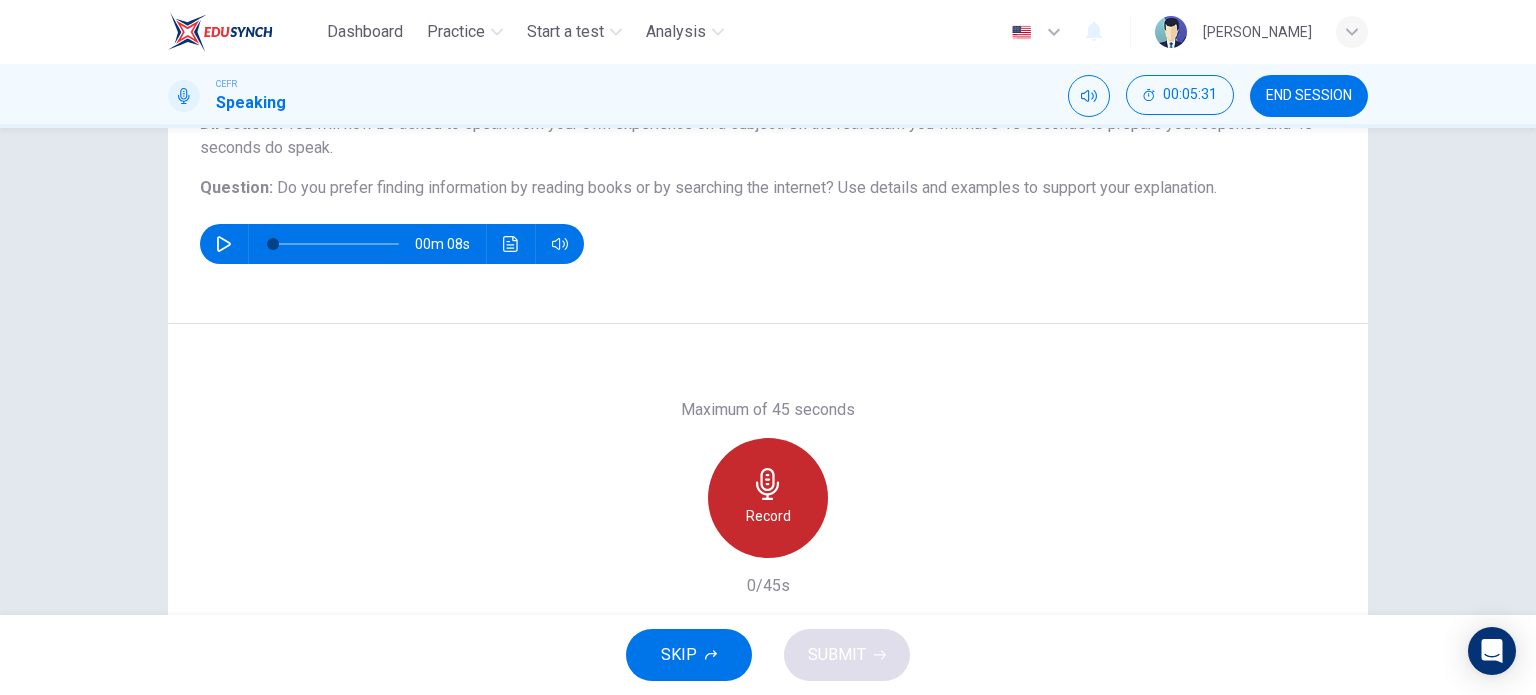 click 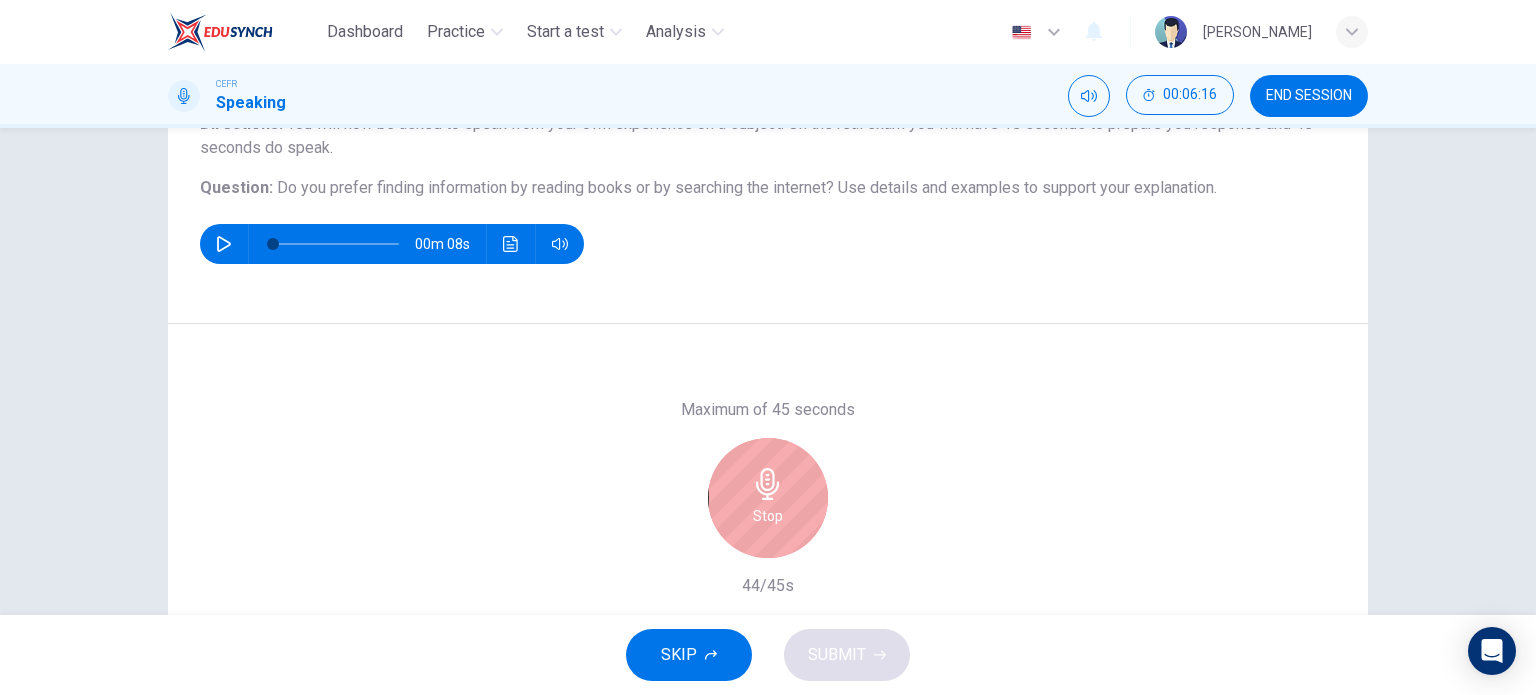 click 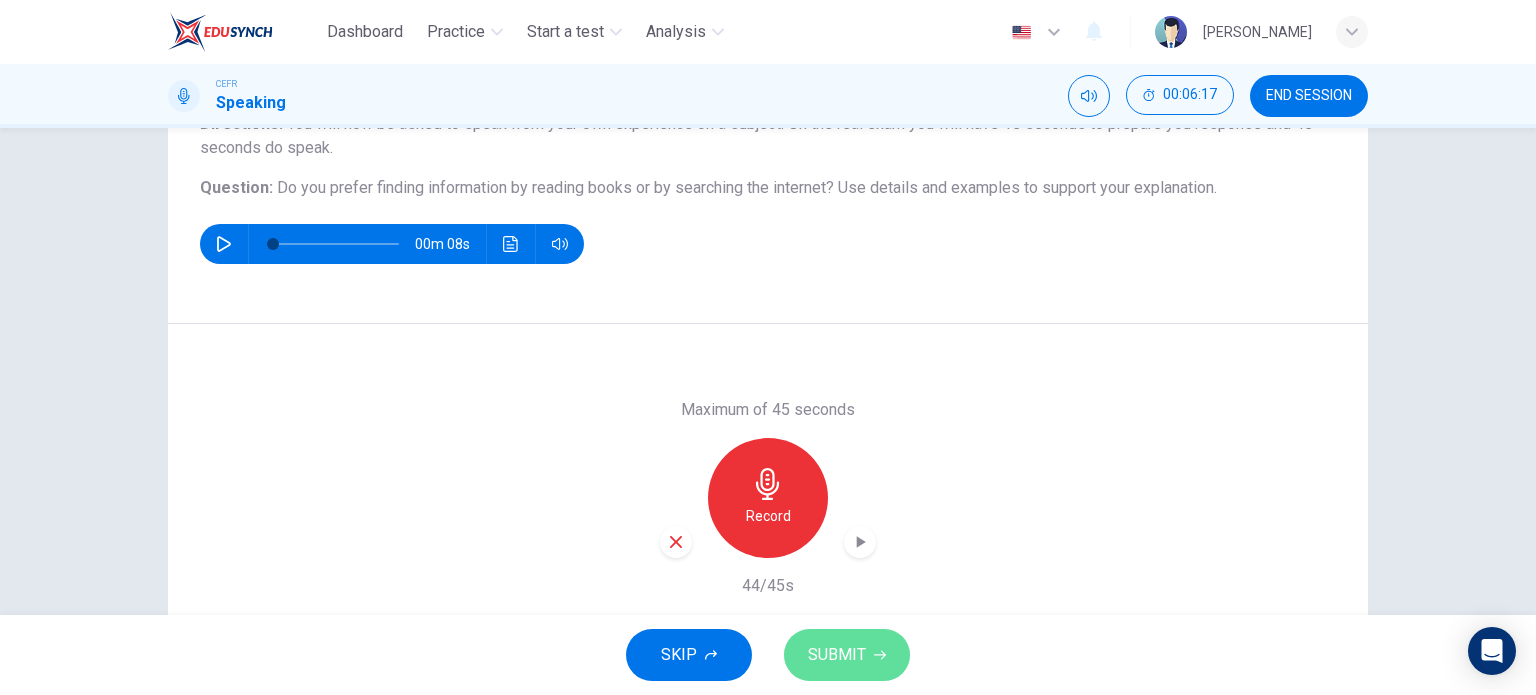 click on "SUBMIT" at bounding box center [837, 655] 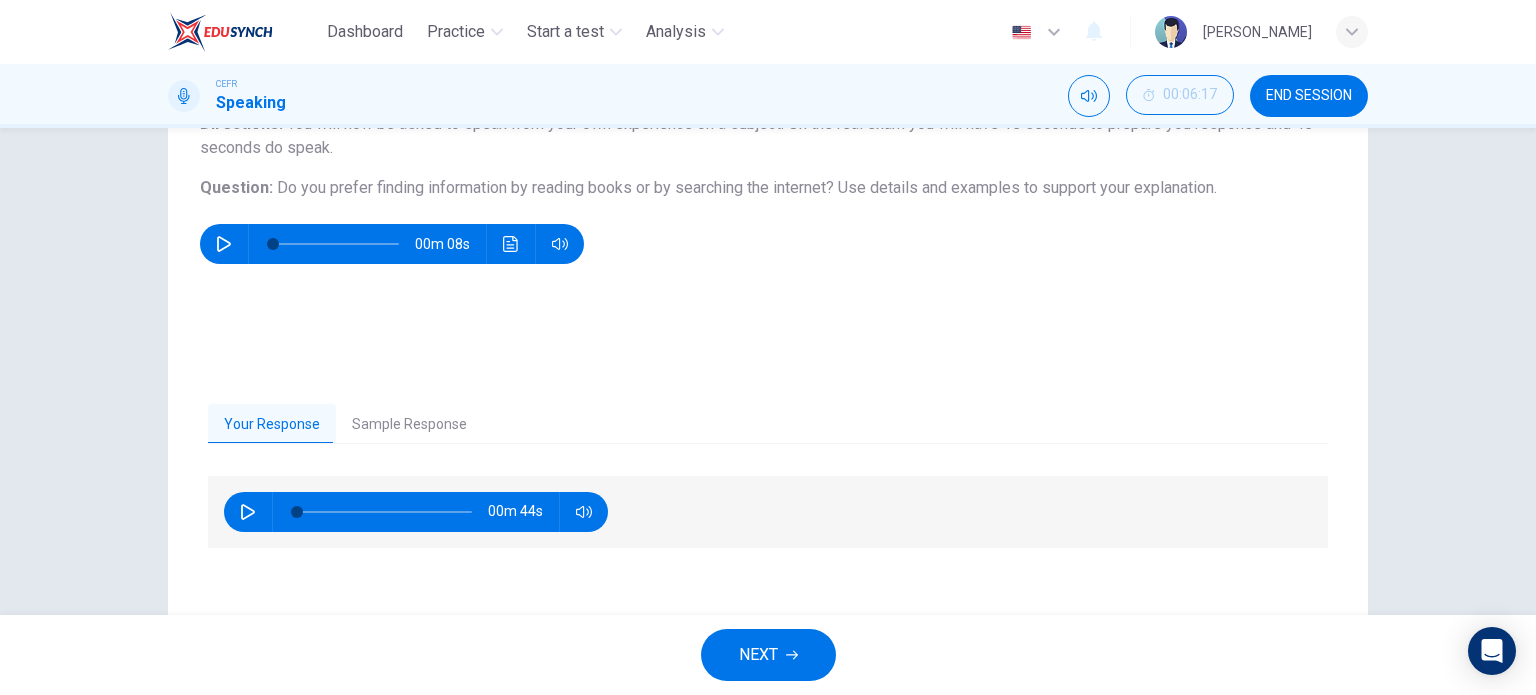 click on "NEXT" at bounding box center (768, 655) 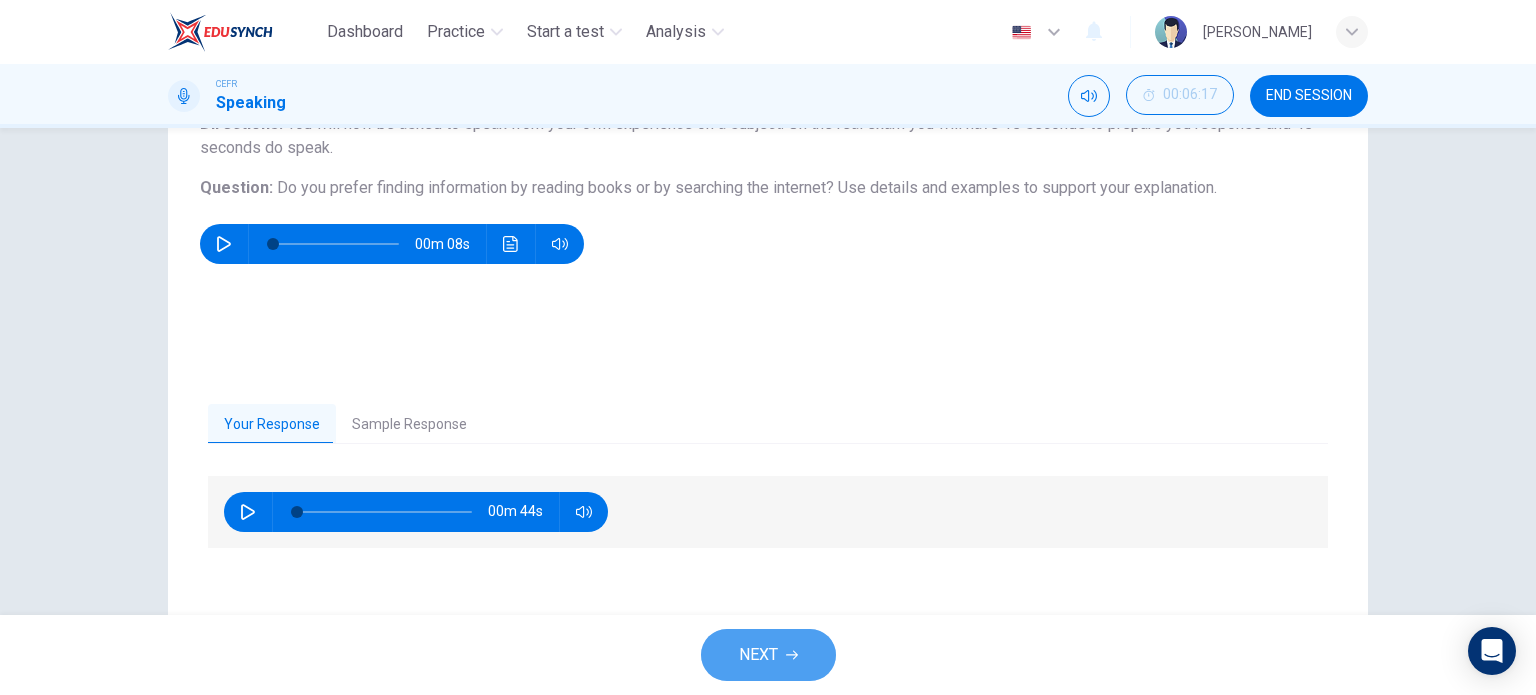 click on "NEXT" at bounding box center (768, 655) 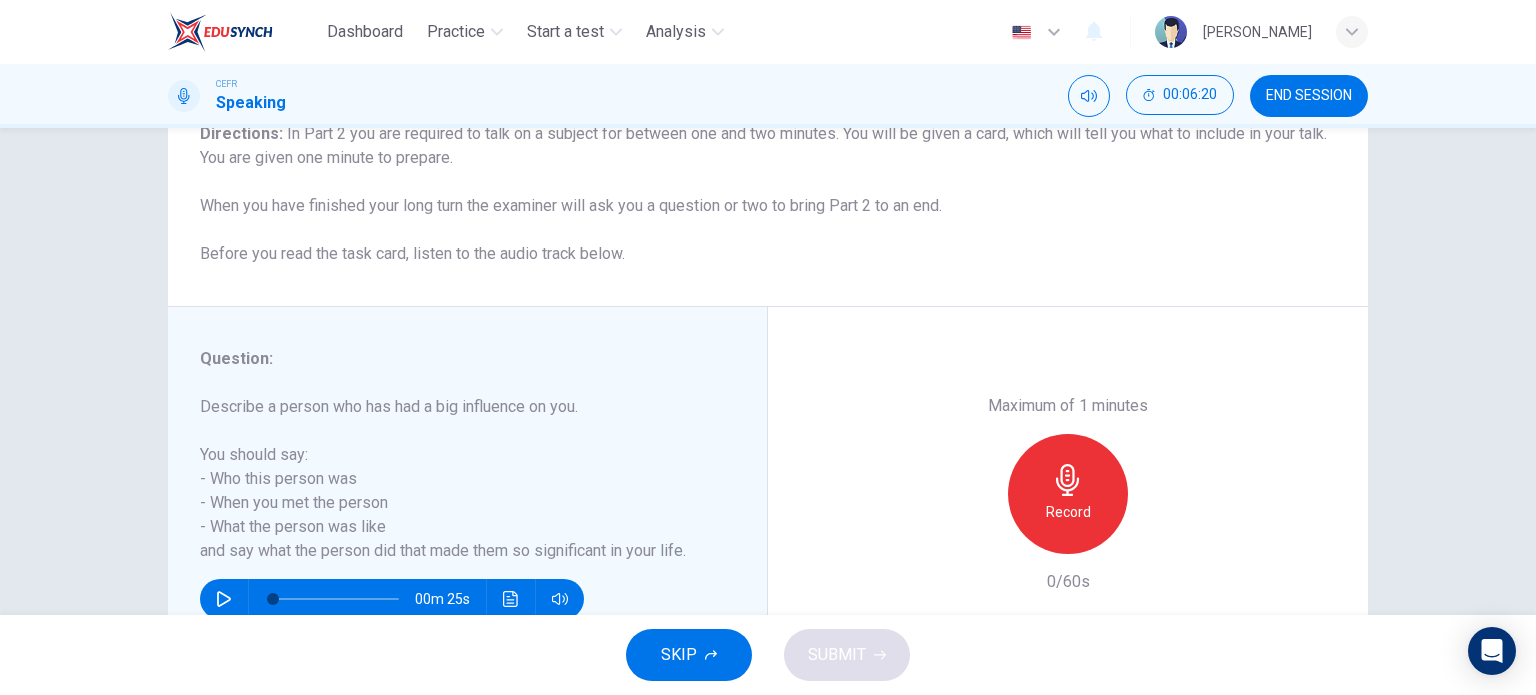 scroll, scrollTop: 183, scrollLeft: 0, axis: vertical 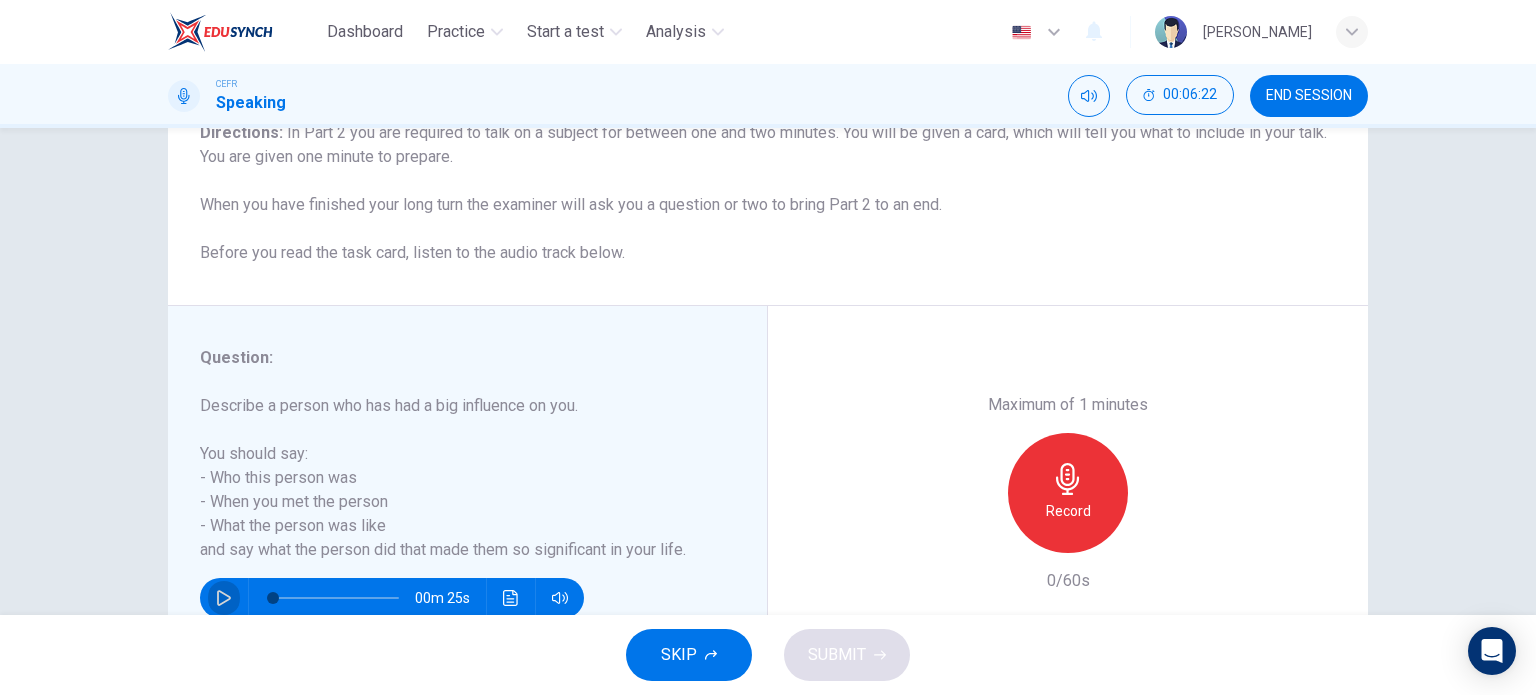 click 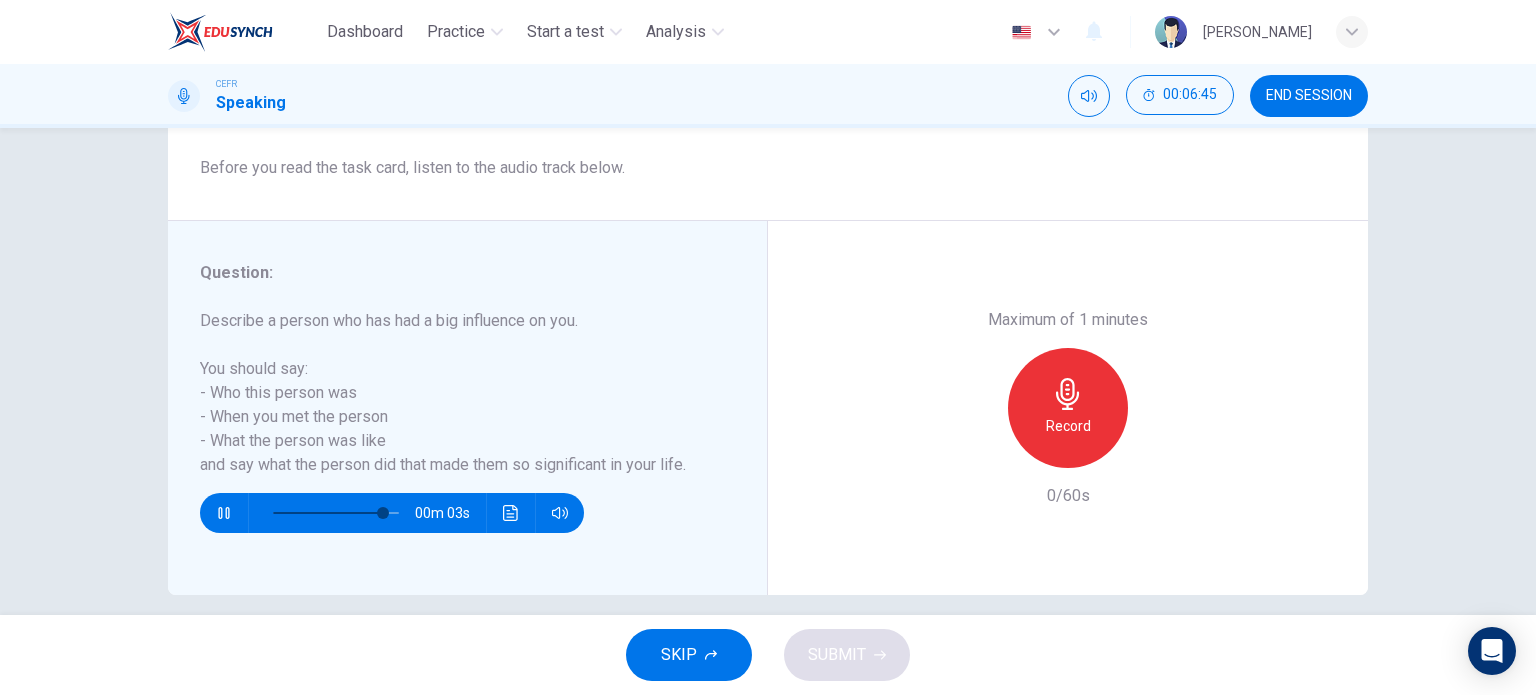 scroll, scrollTop: 268, scrollLeft: 0, axis: vertical 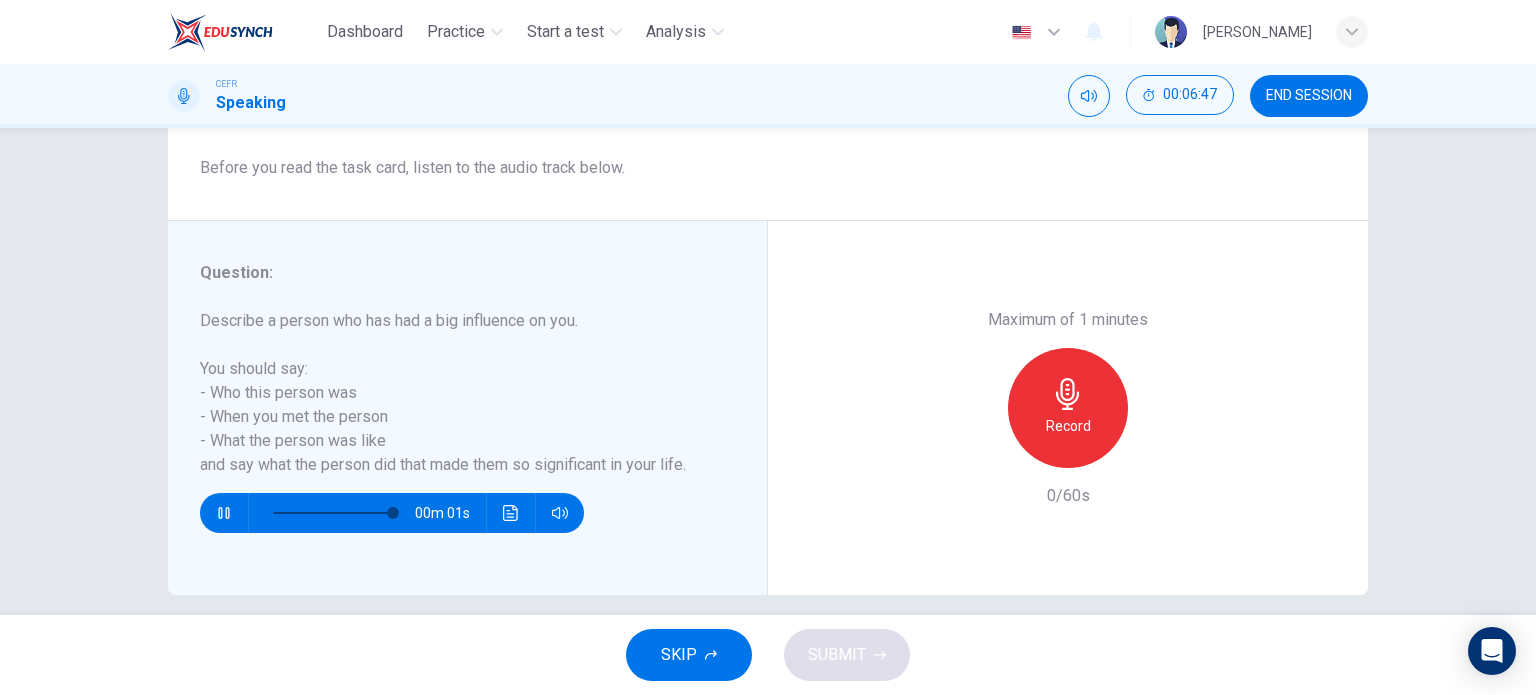 type on "0" 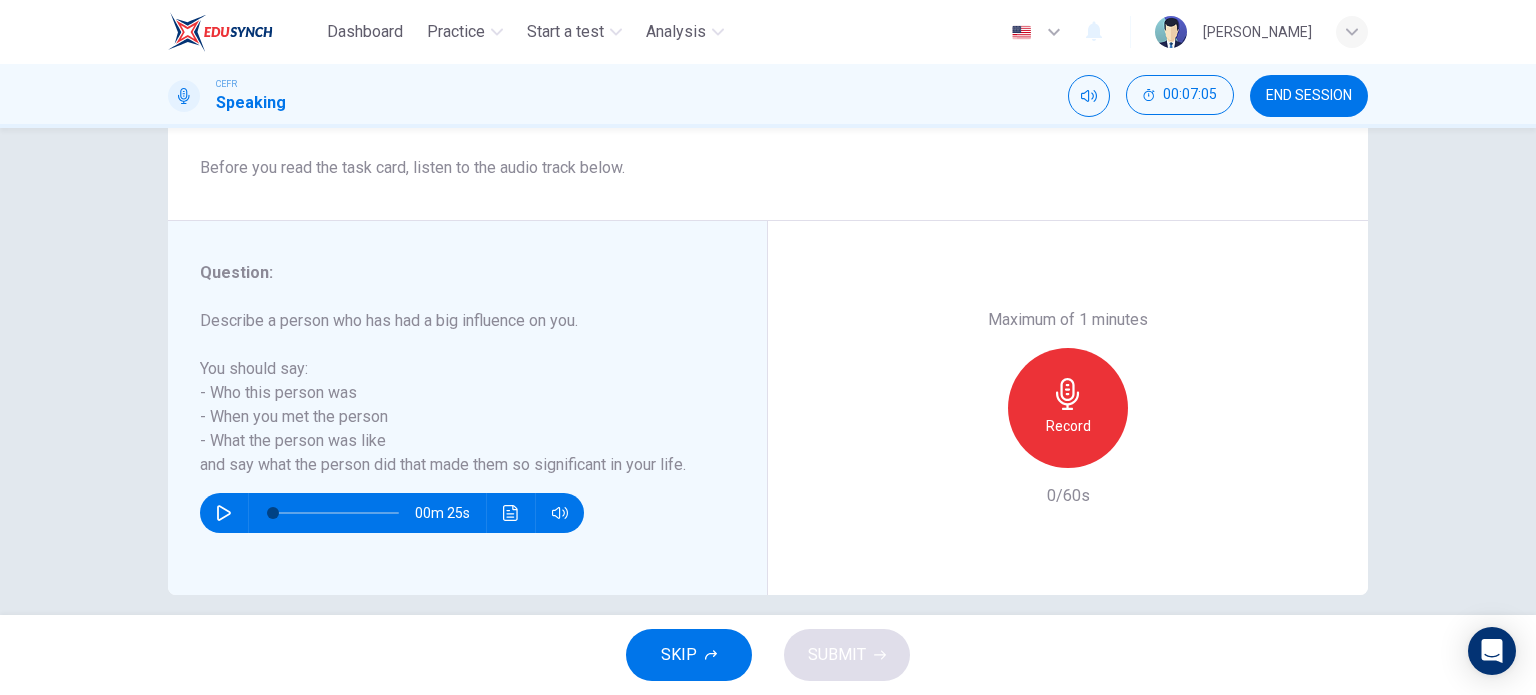click on "Record" at bounding box center (1068, 408) 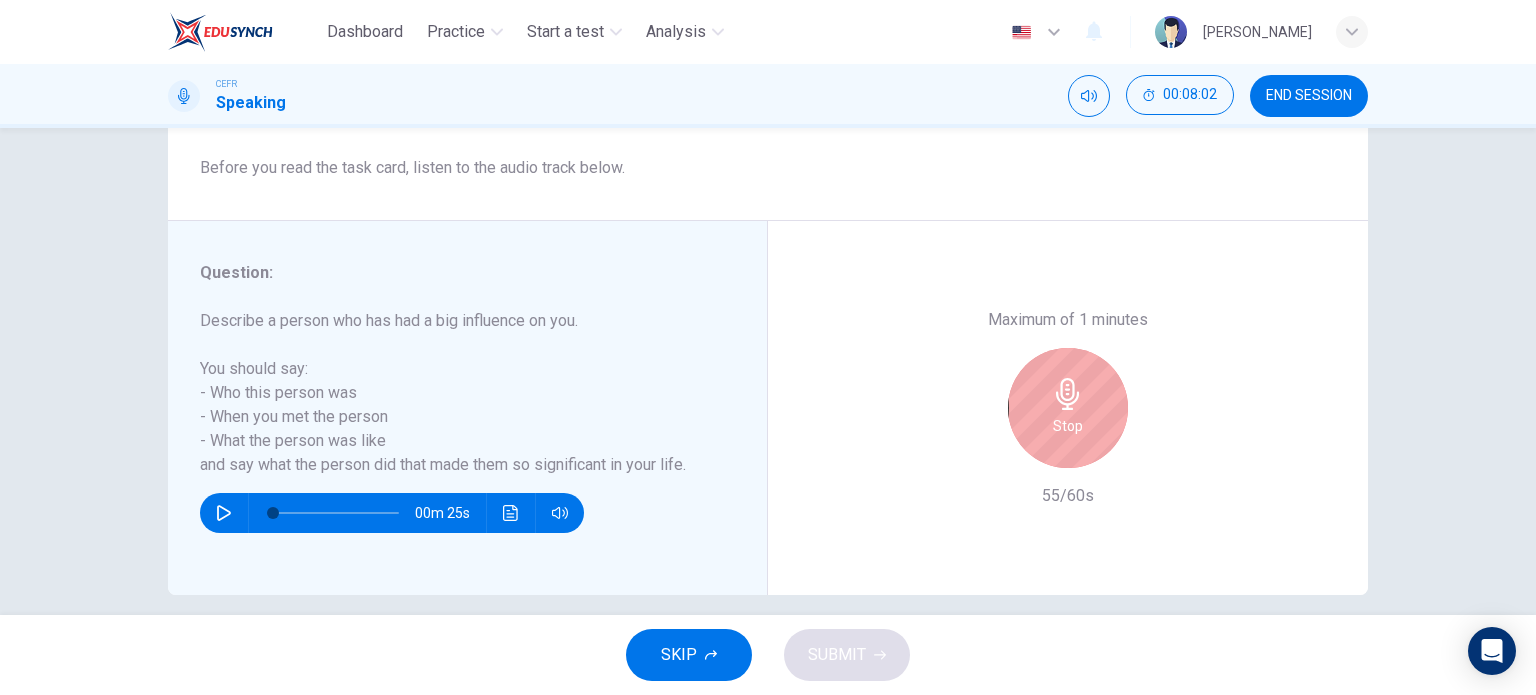 click on "Stop" at bounding box center (1068, 408) 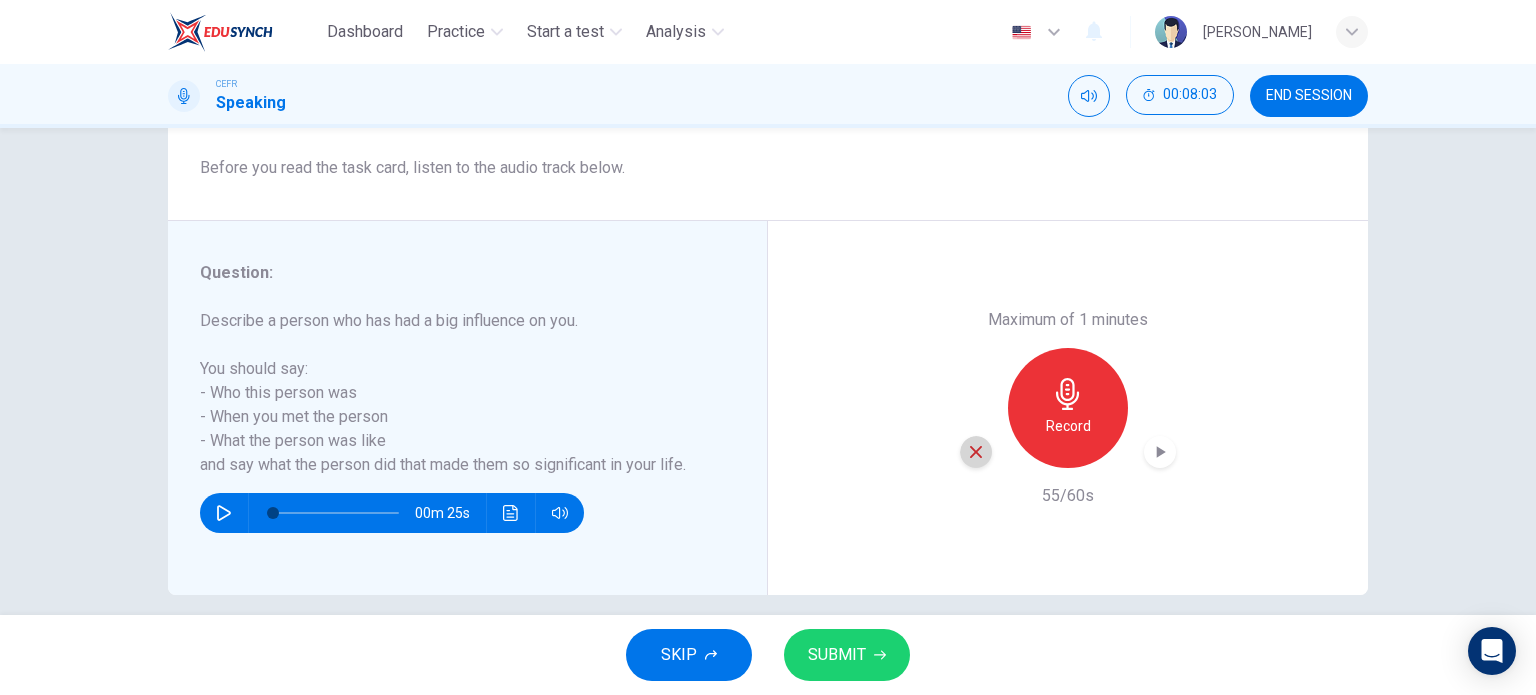 click 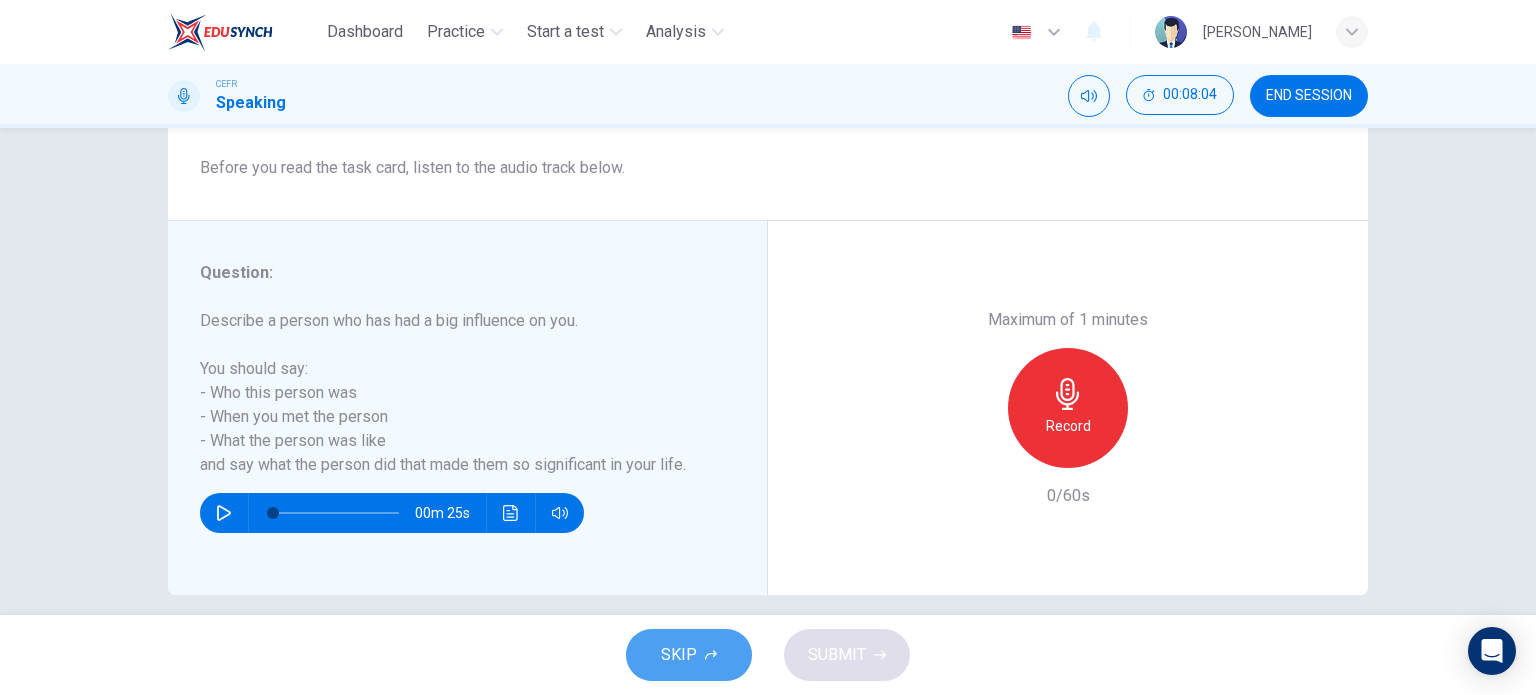 click on "SKIP" at bounding box center (689, 655) 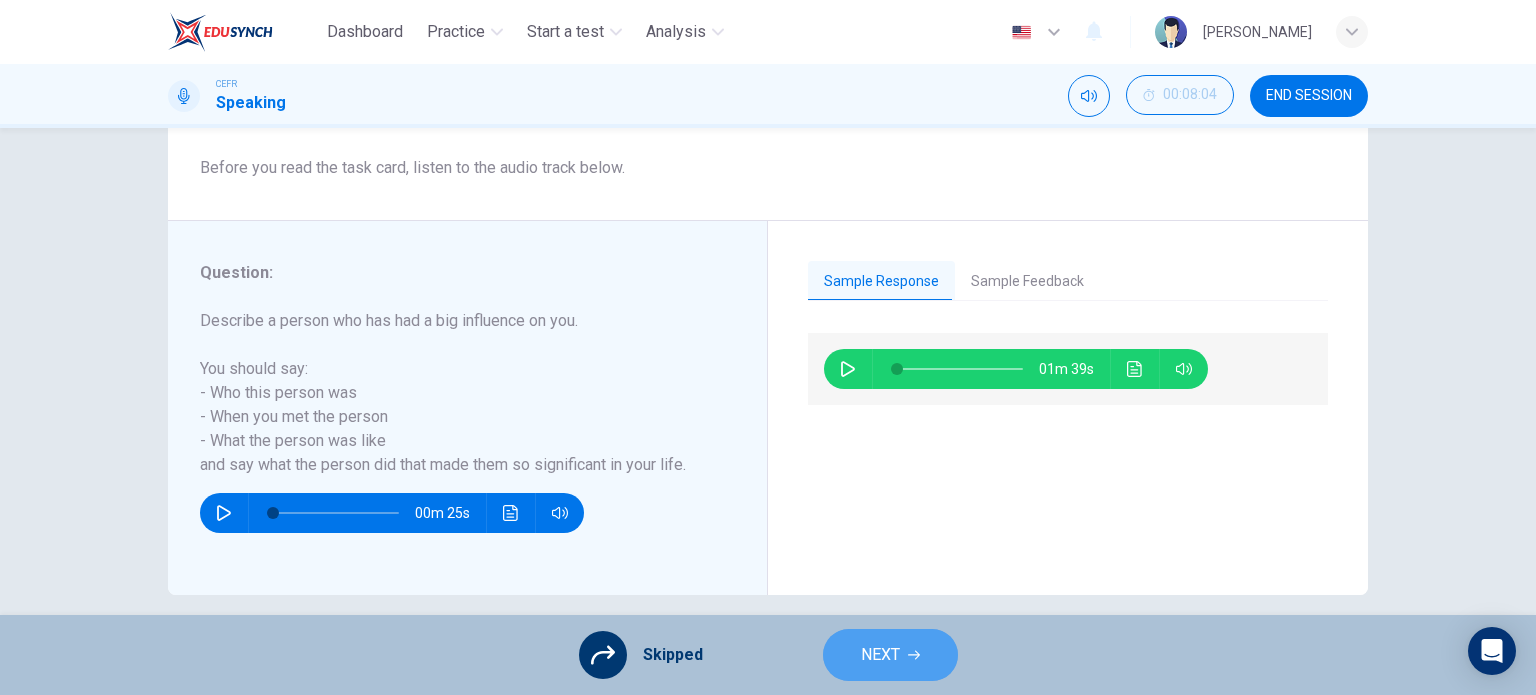 click on "NEXT" at bounding box center [880, 655] 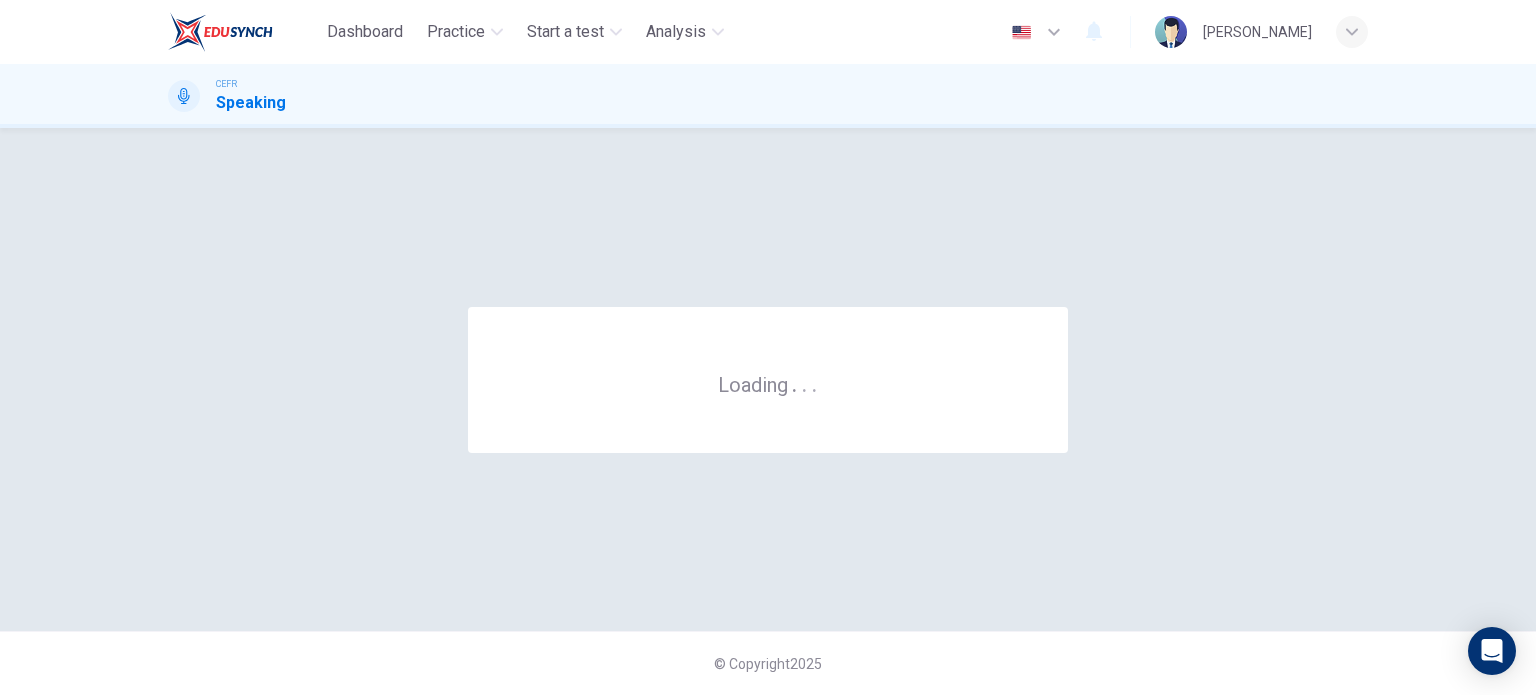 scroll, scrollTop: 0, scrollLeft: 0, axis: both 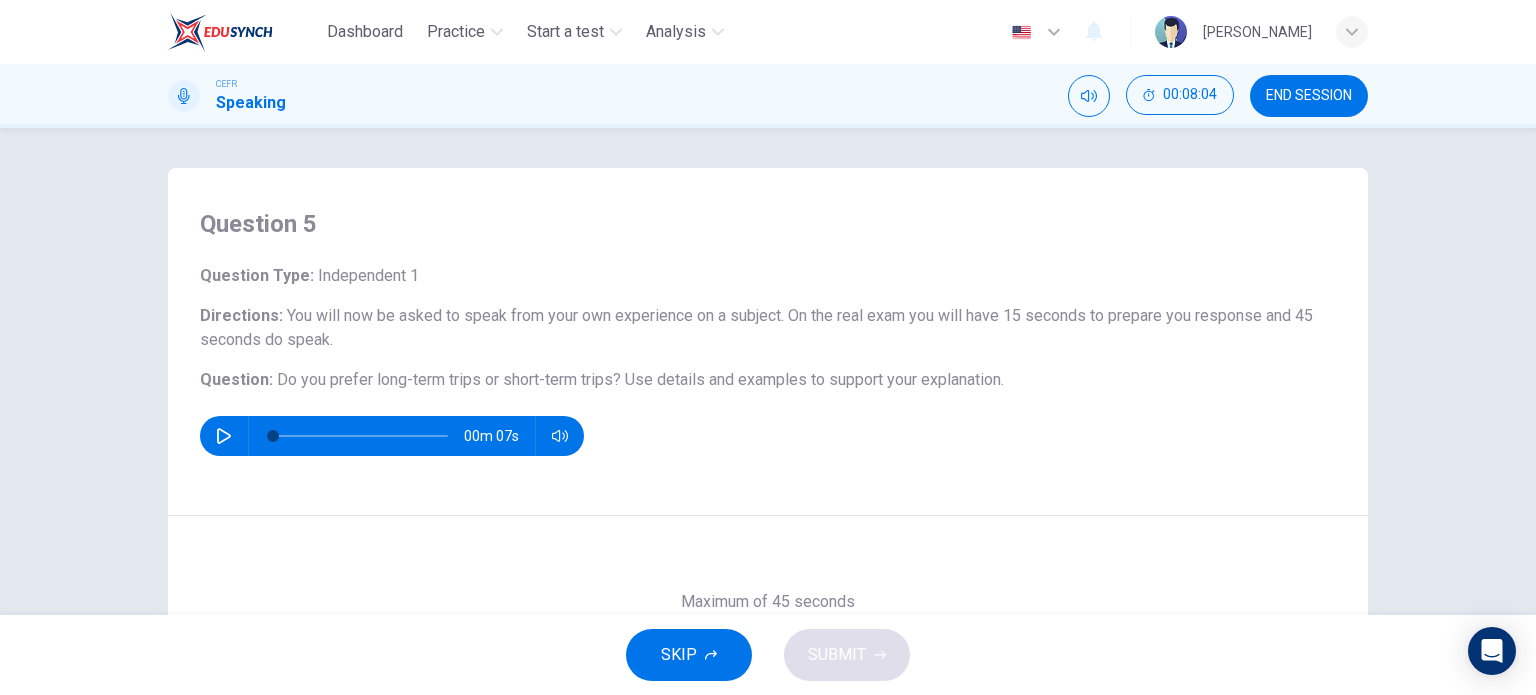 click on "SKIP SUBMIT" at bounding box center [768, 655] 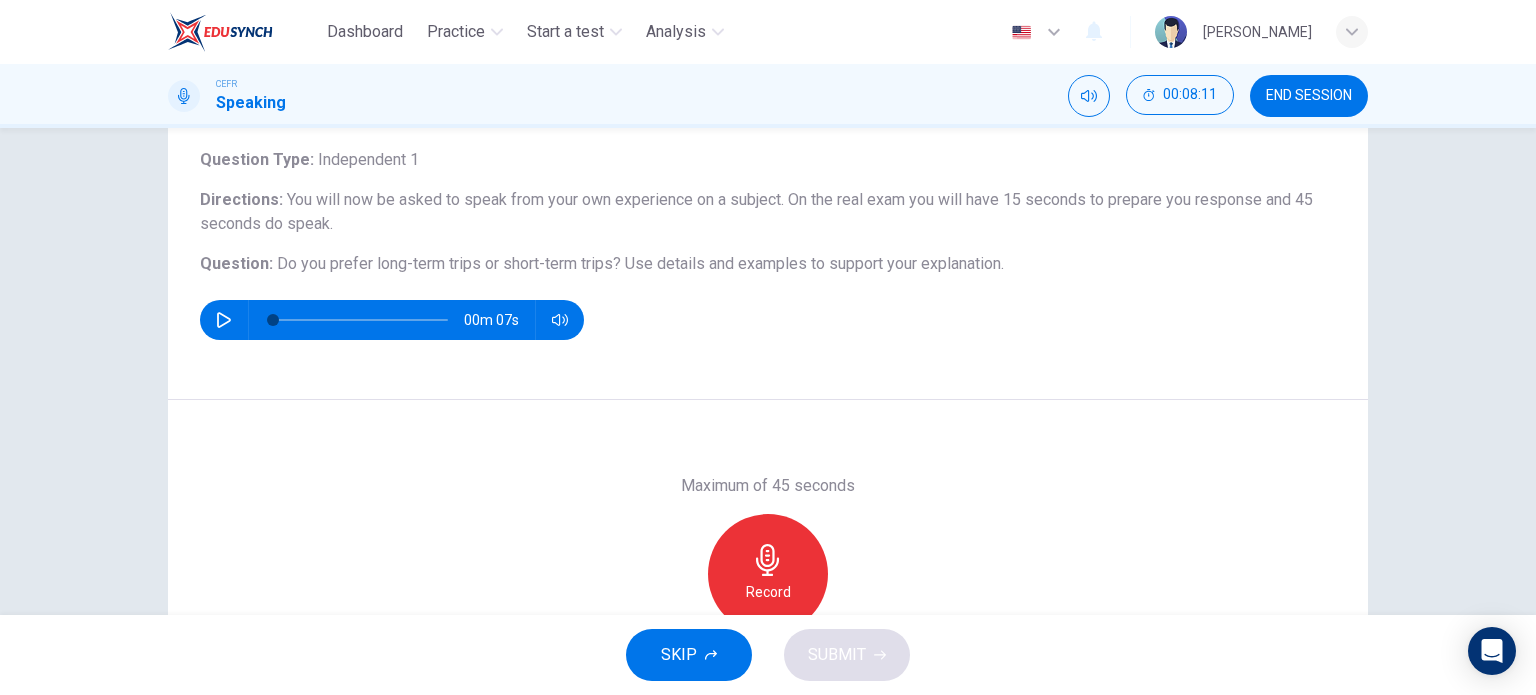 scroll, scrollTop: 144, scrollLeft: 0, axis: vertical 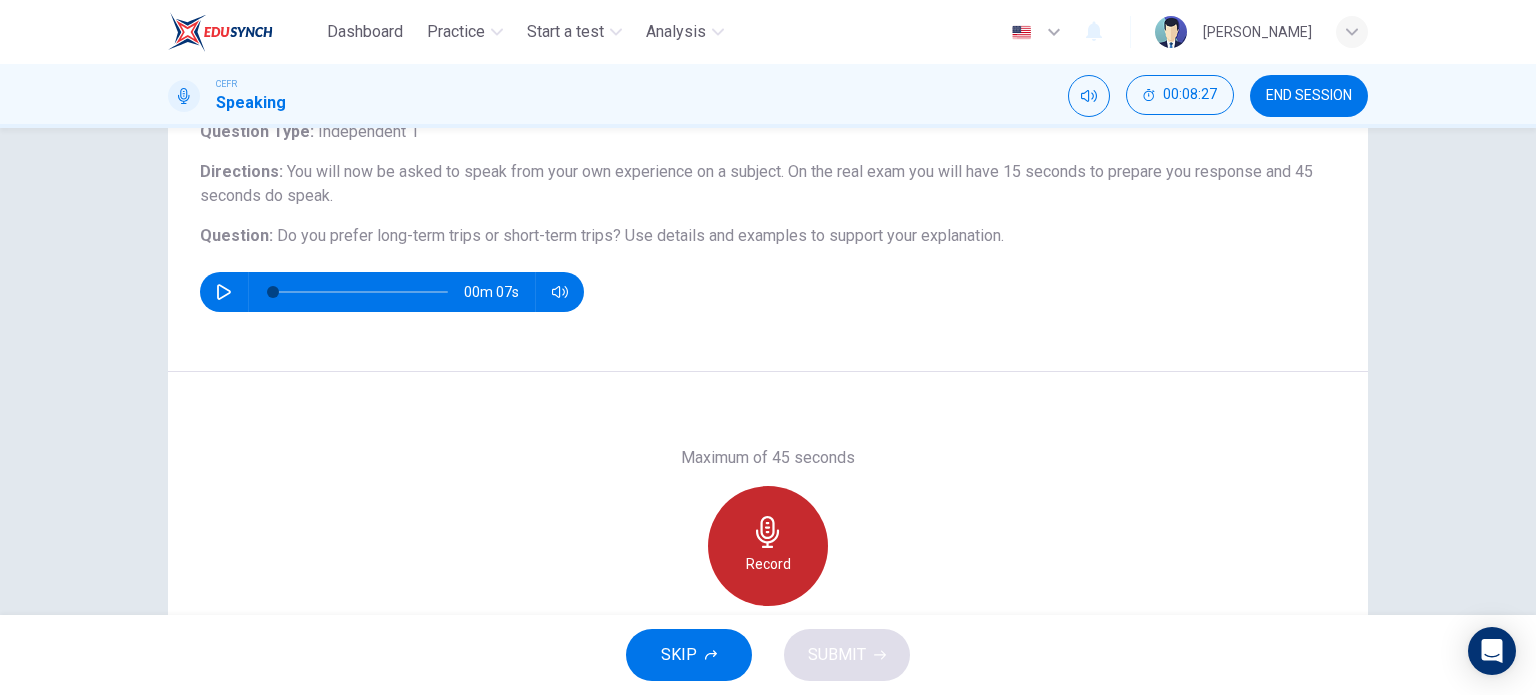 click on "Record" at bounding box center [768, 546] 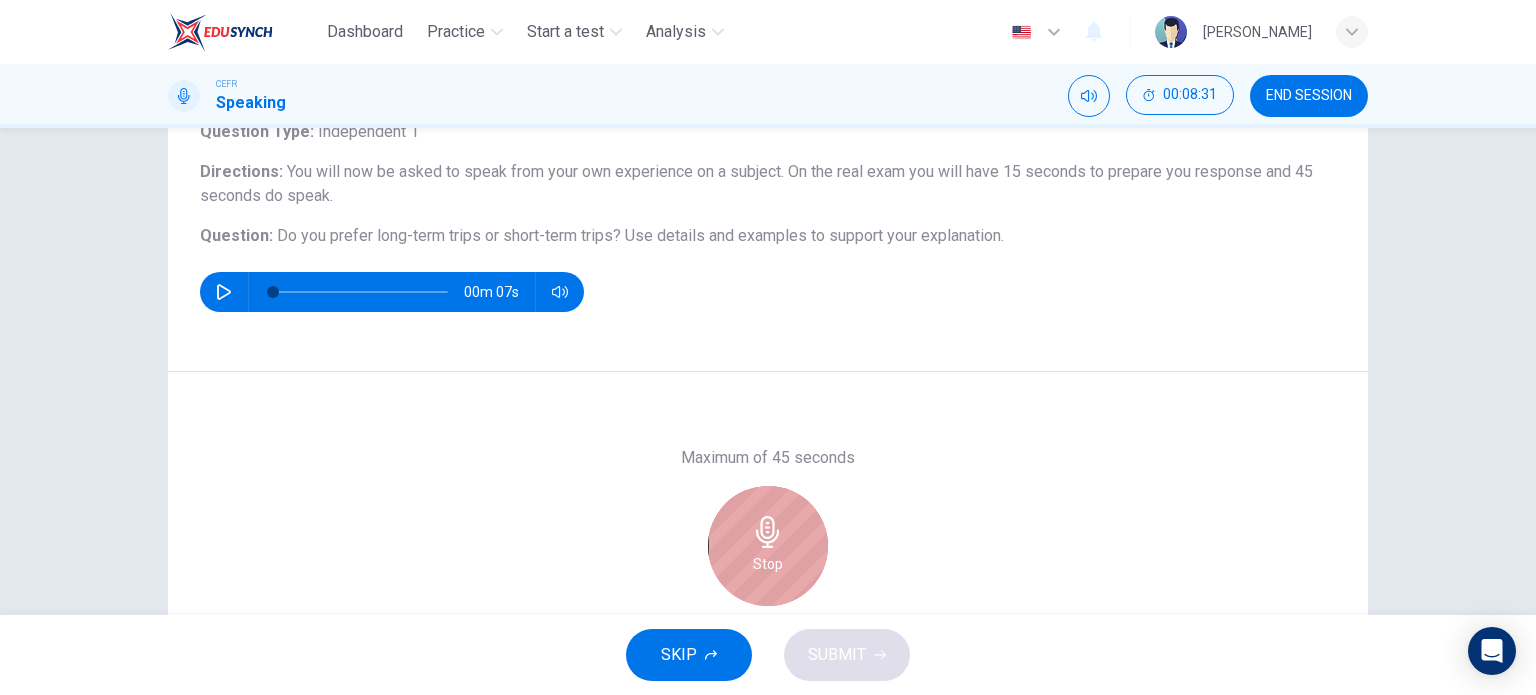 click on "Stop" at bounding box center [768, 546] 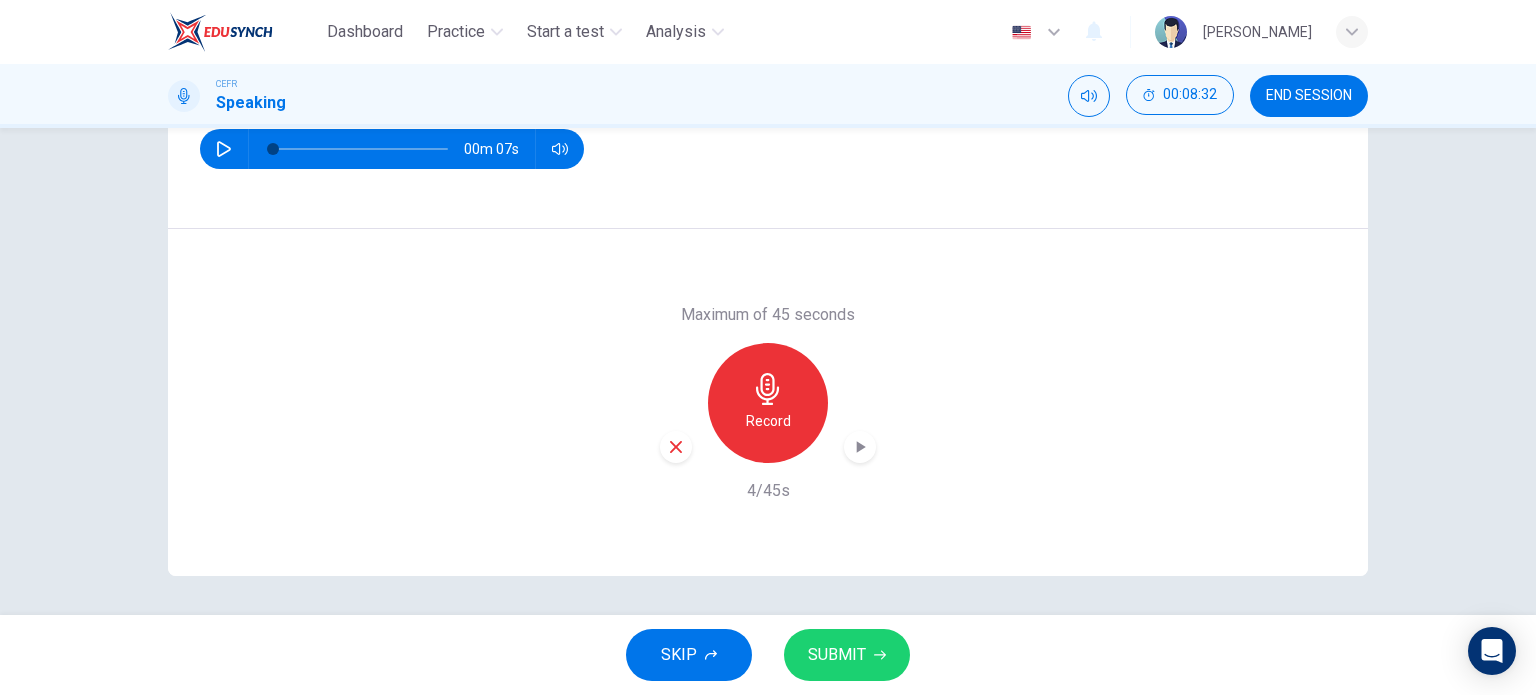 scroll, scrollTop: 288, scrollLeft: 0, axis: vertical 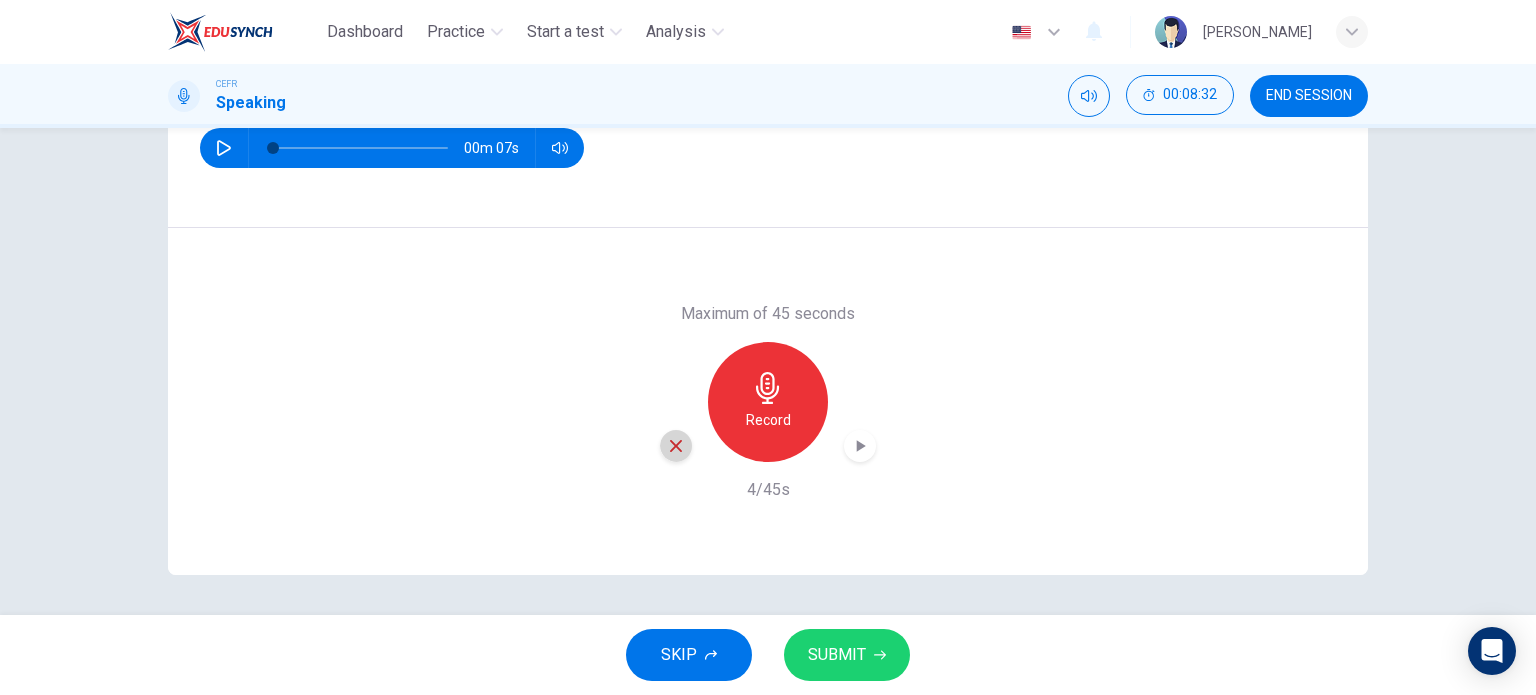 click at bounding box center (676, 446) 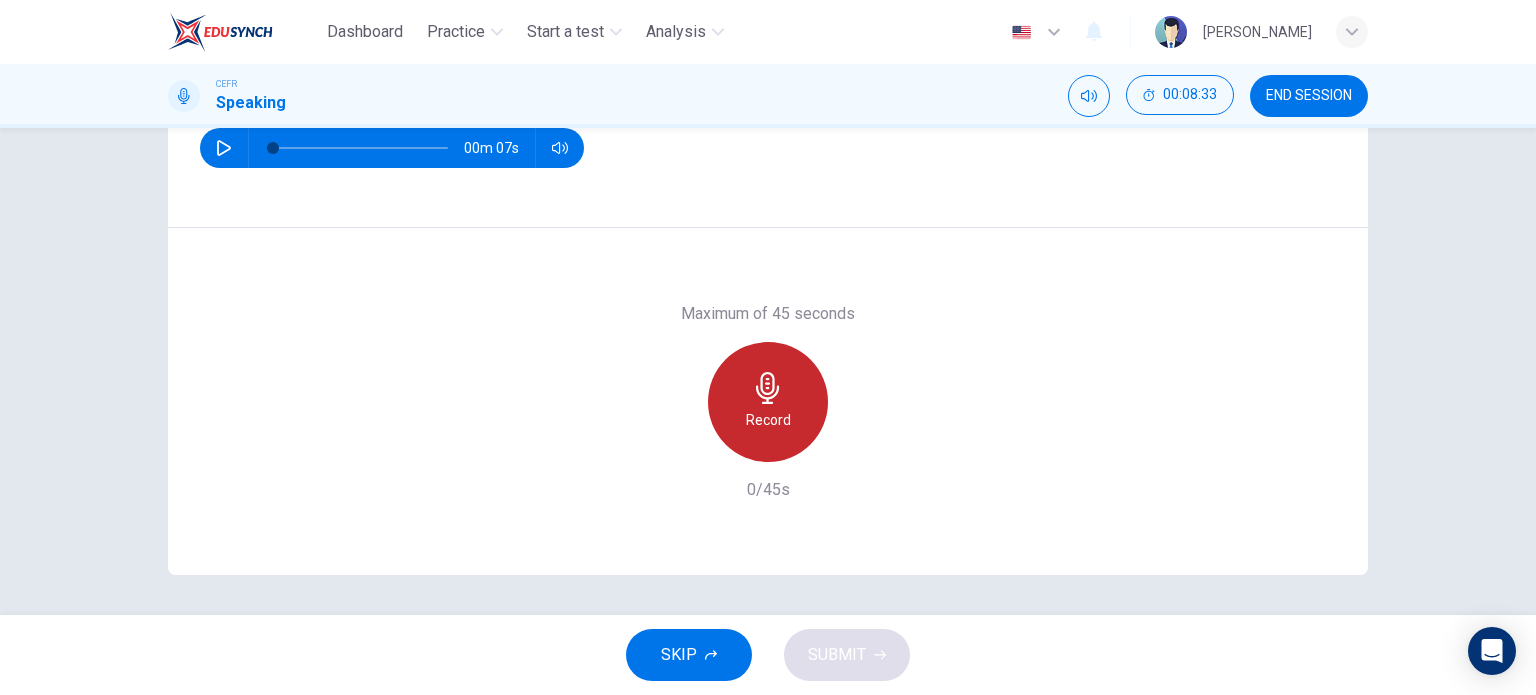 click on "Record" at bounding box center [768, 420] 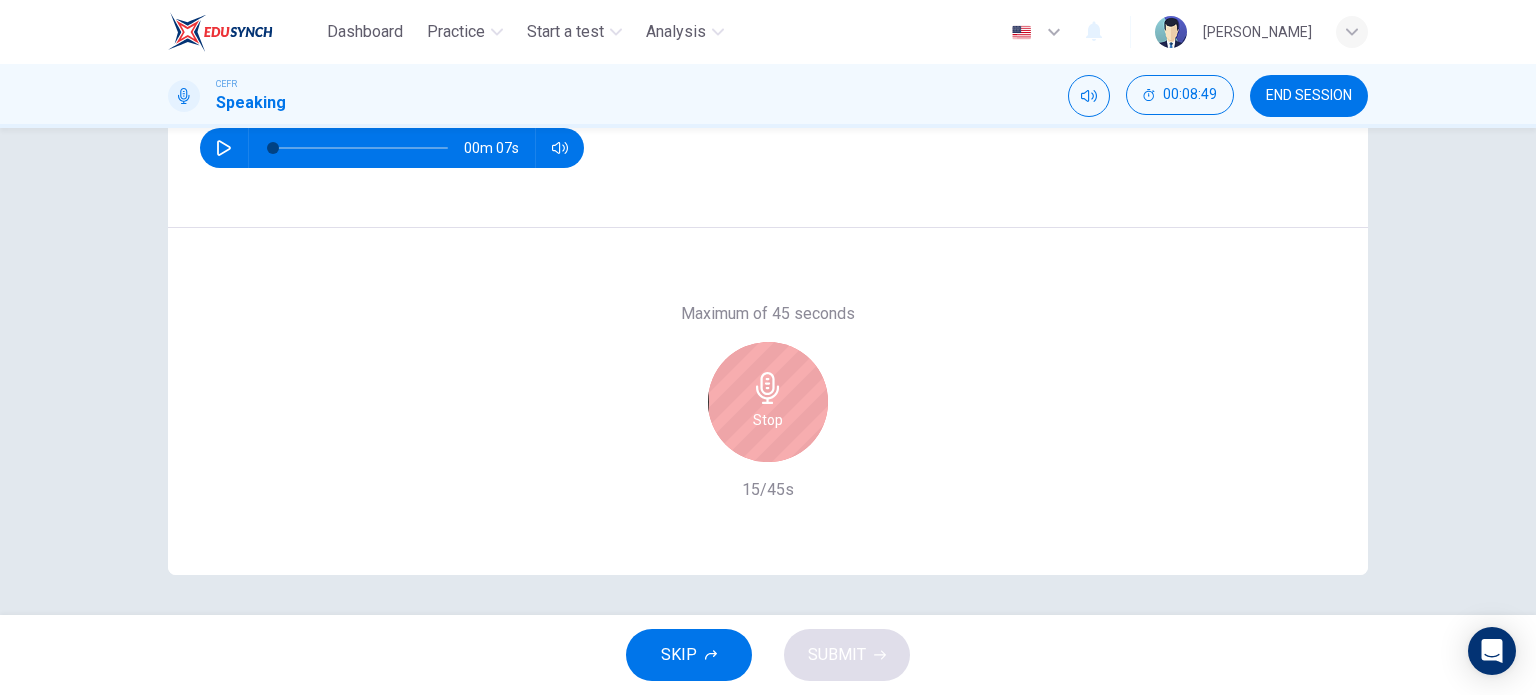 click on "Stop" at bounding box center [768, 402] 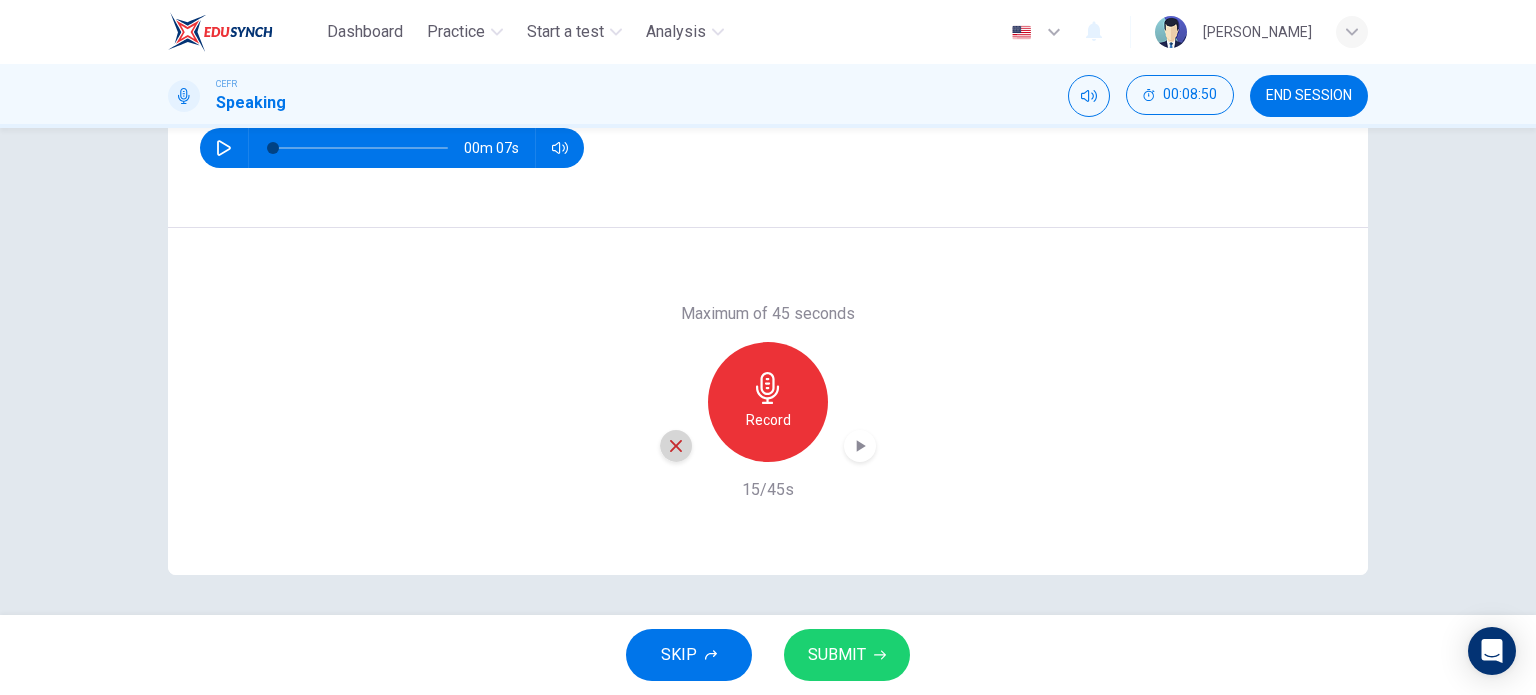 click 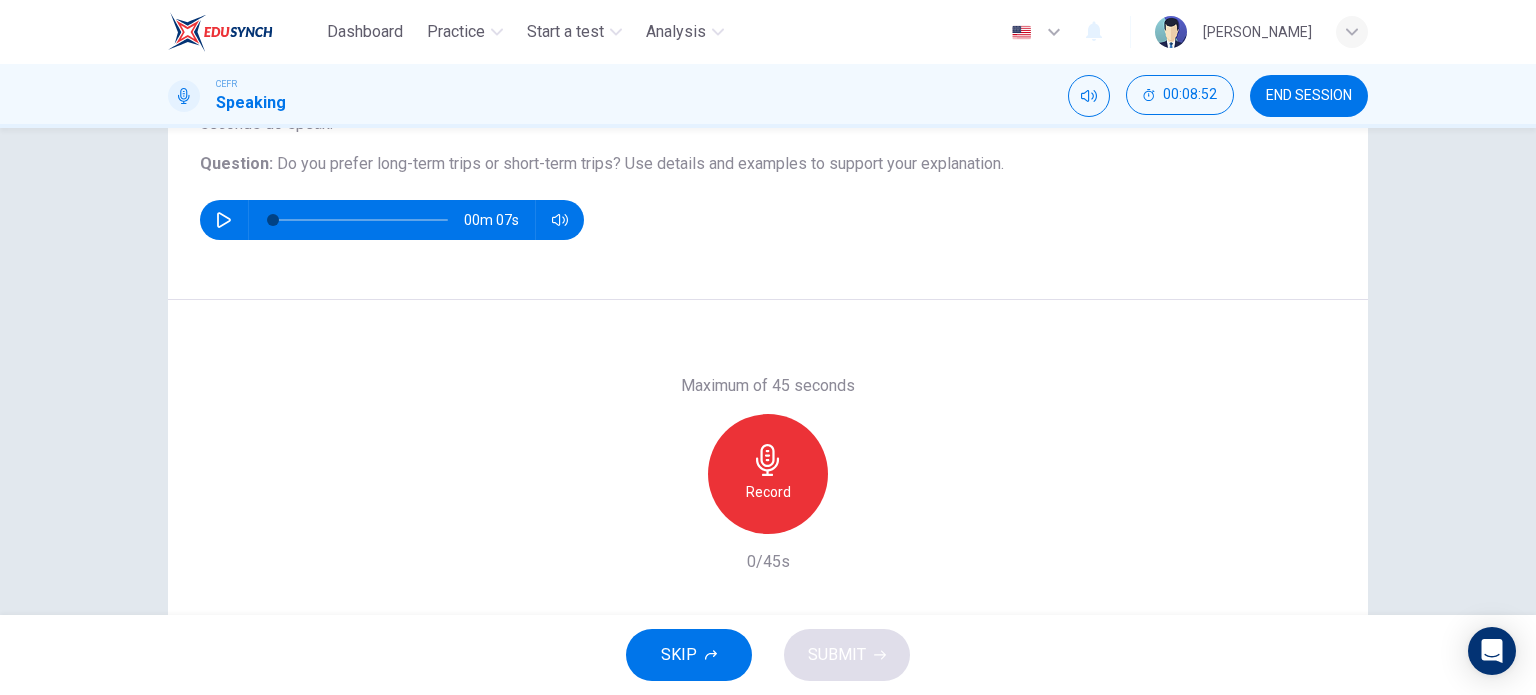 scroll, scrollTop: 208, scrollLeft: 0, axis: vertical 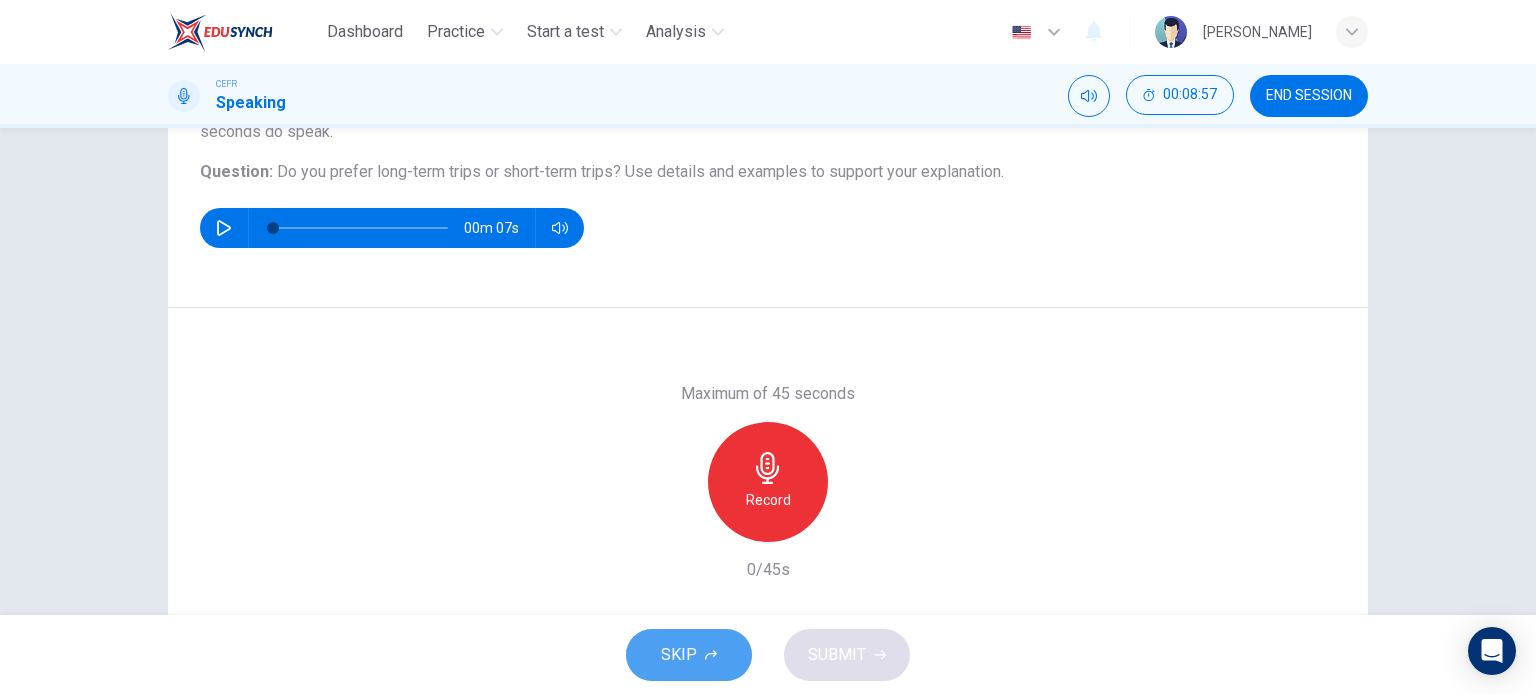 click on "SKIP" at bounding box center [689, 655] 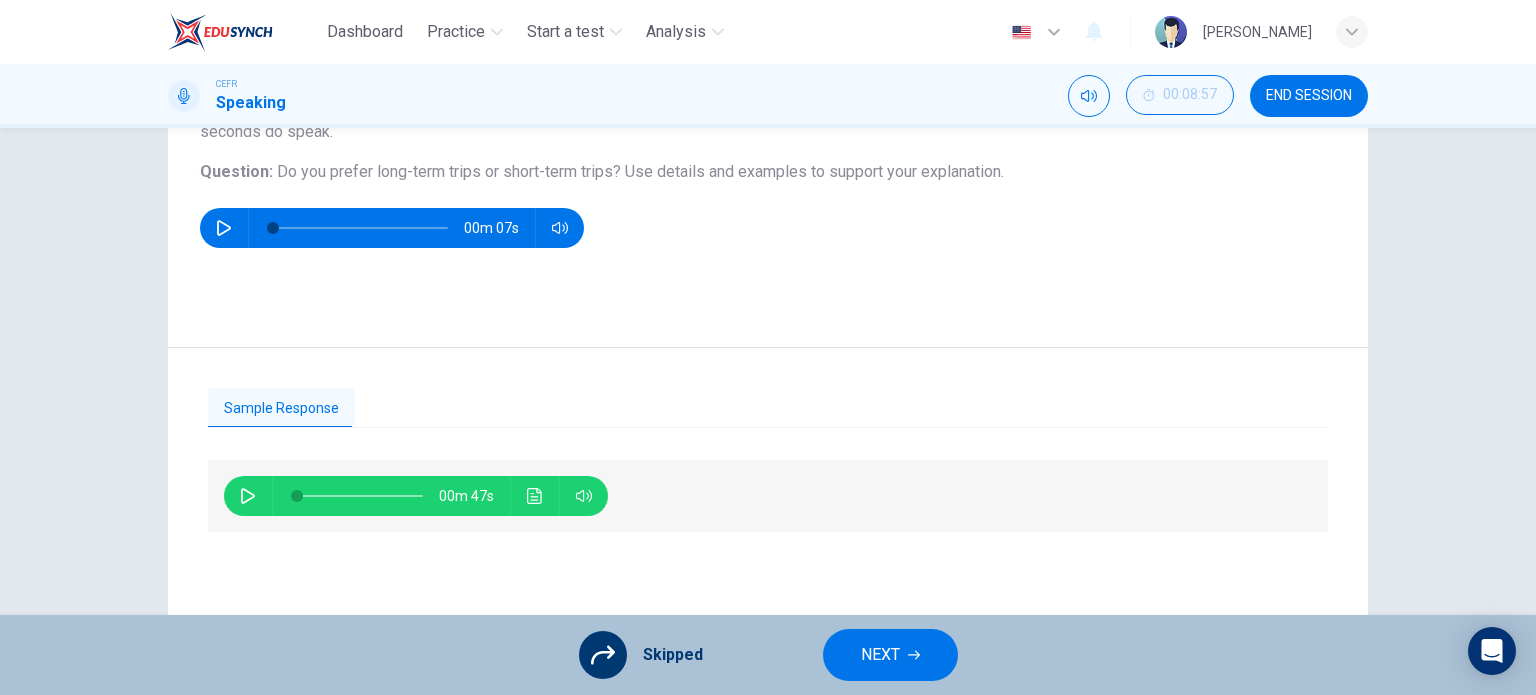 click 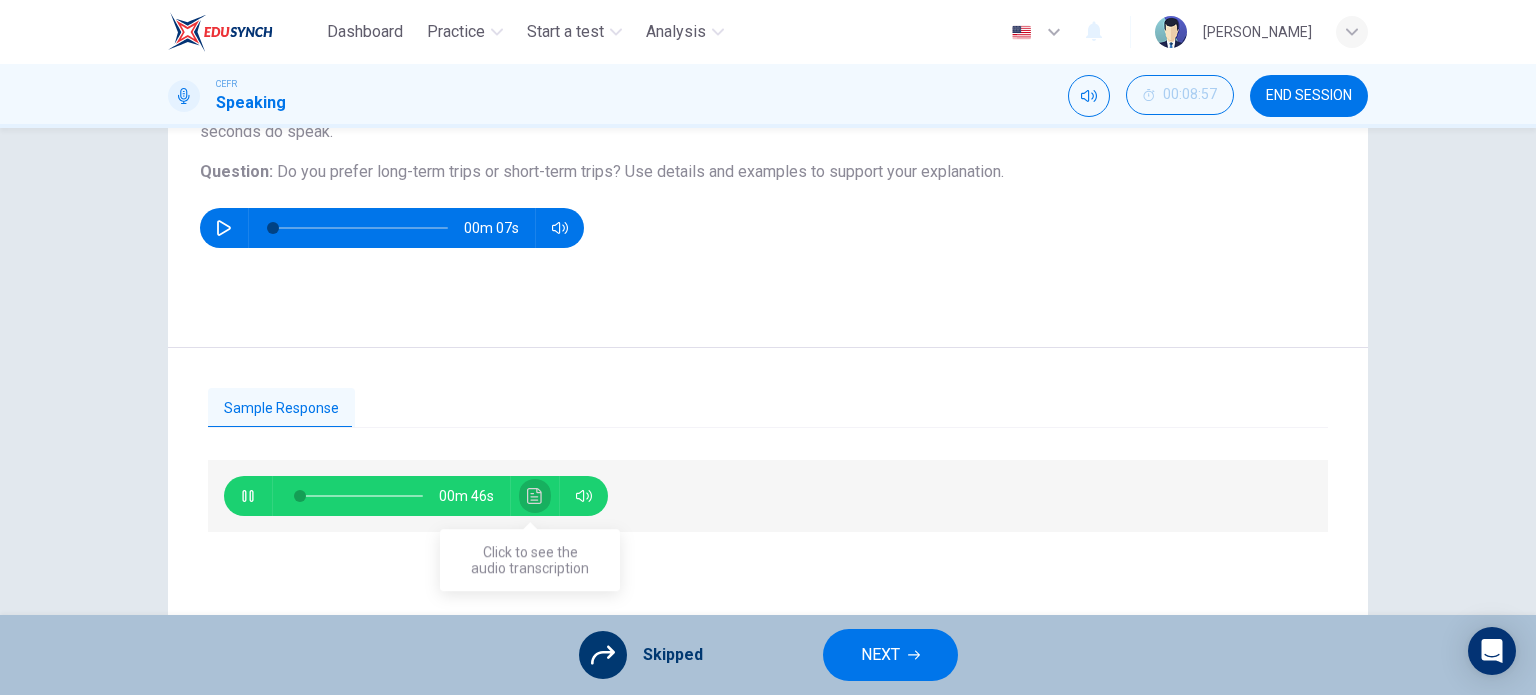 click 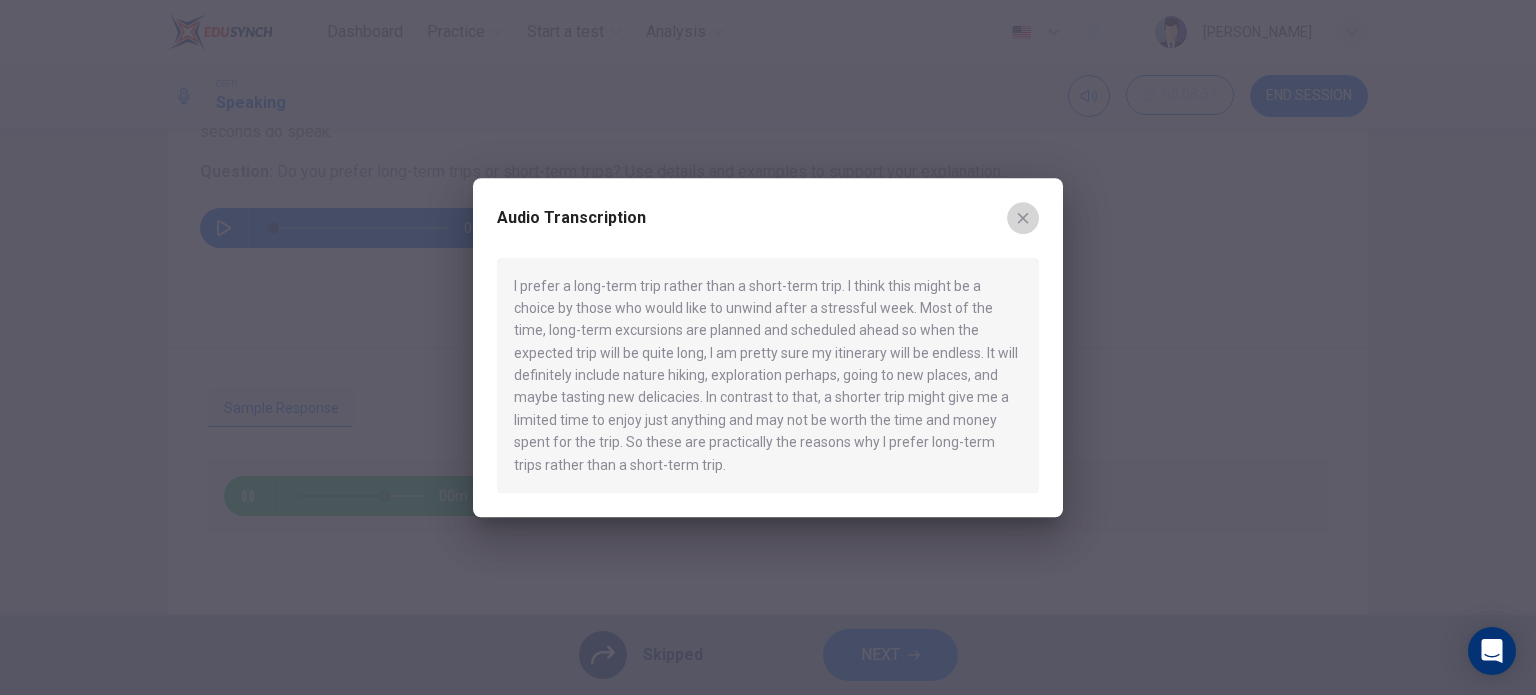 click 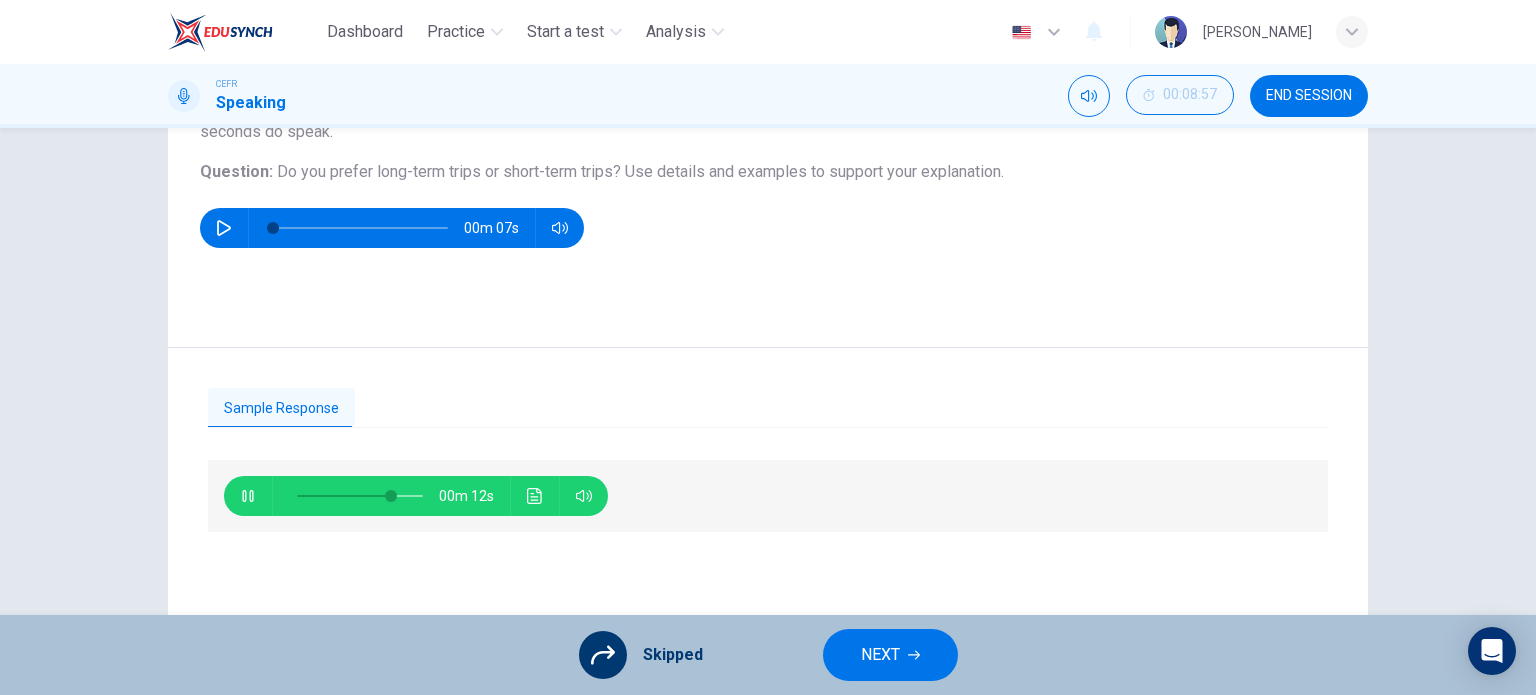 type on "74" 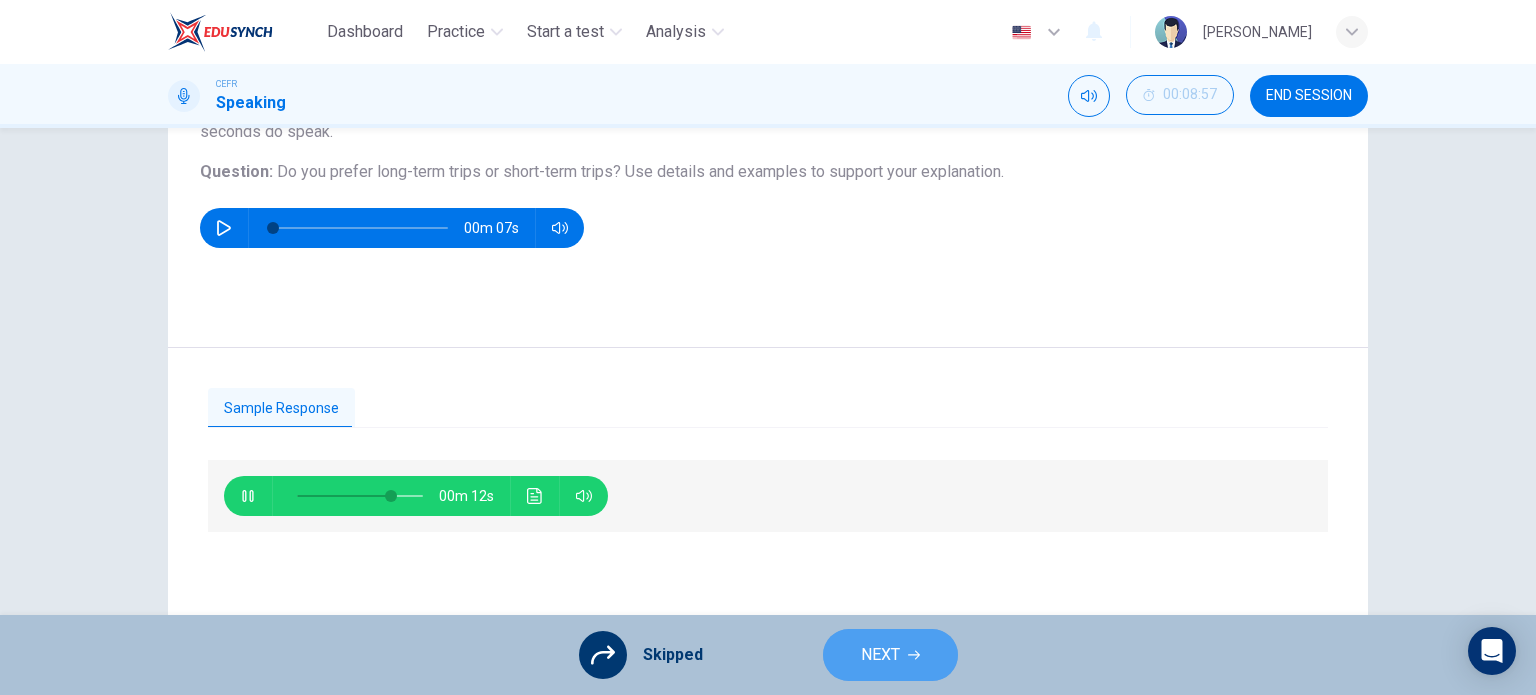 click on "NEXT" at bounding box center (880, 655) 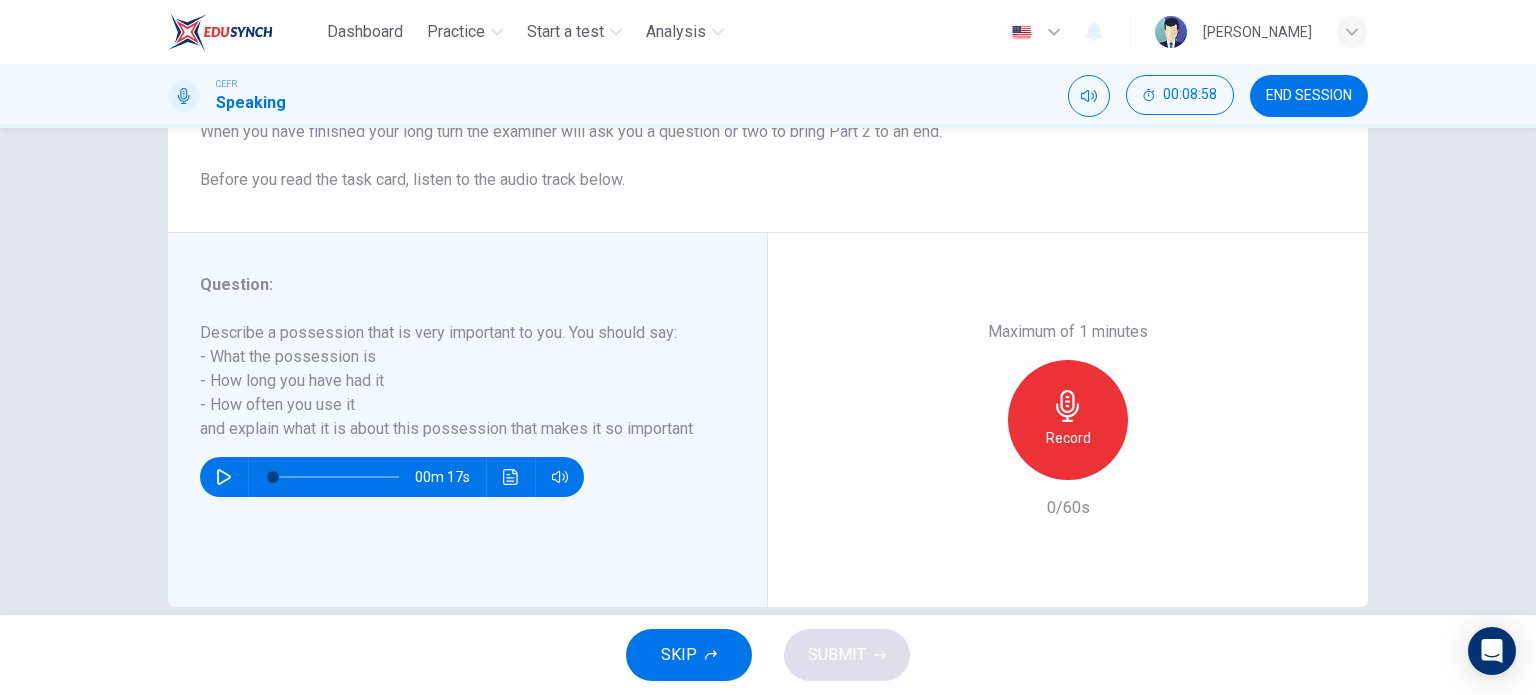 scroll, scrollTop: 260, scrollLeft: 0, axis: vertical 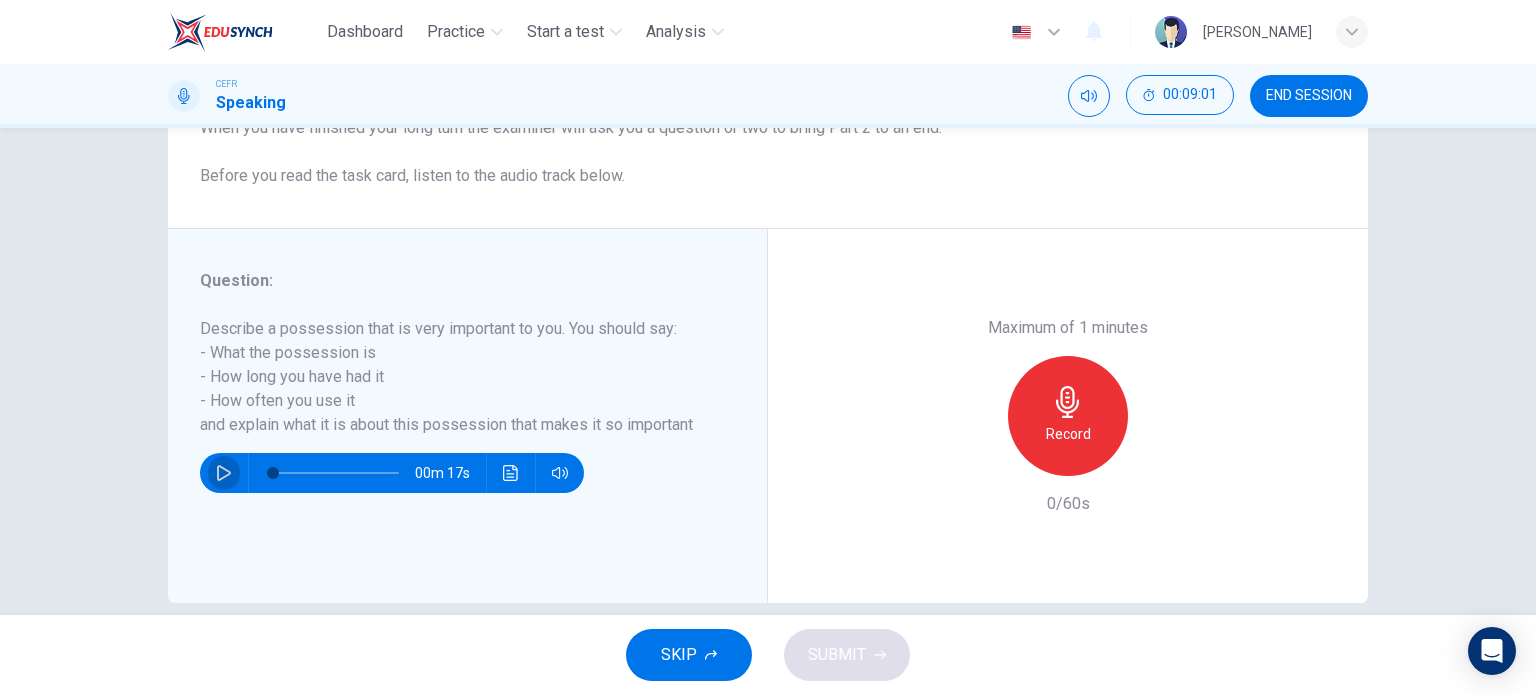 click at bounding box center (224, 473) 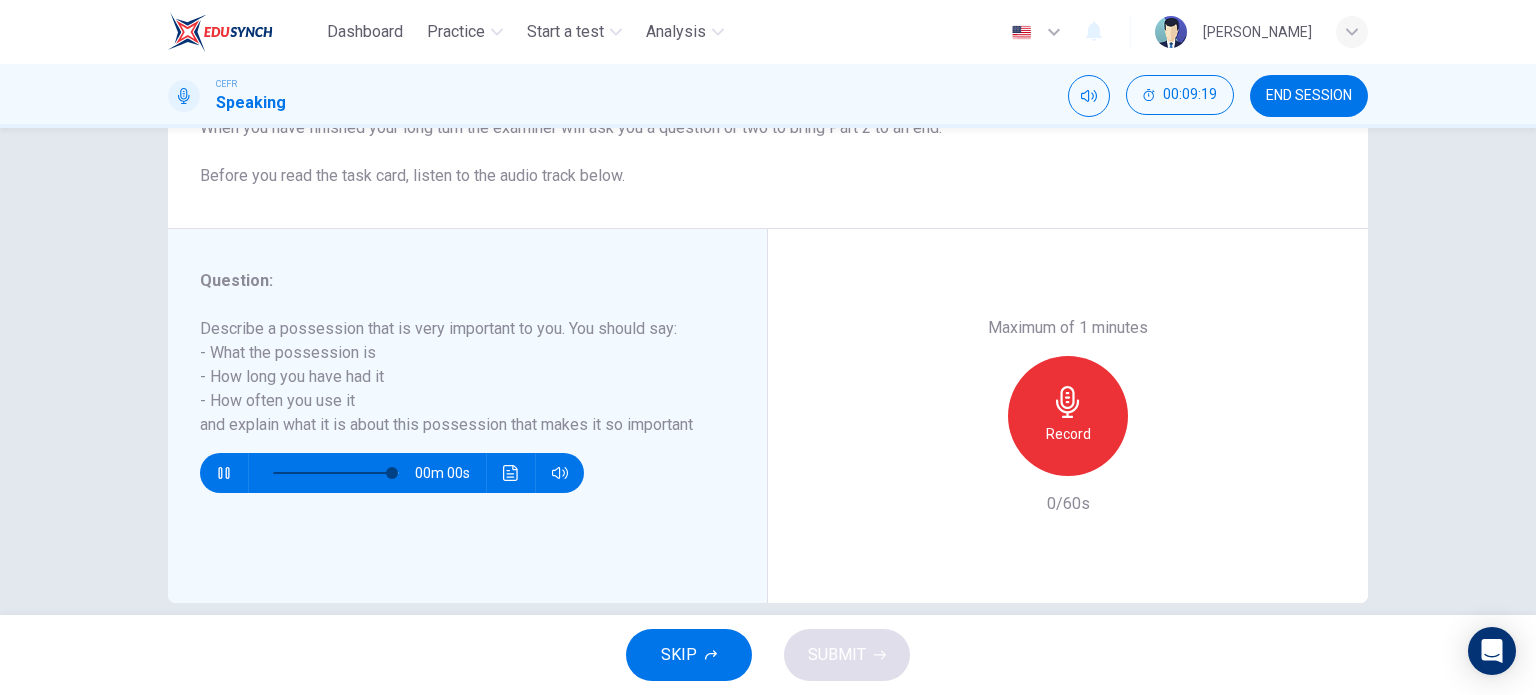 type on "0" 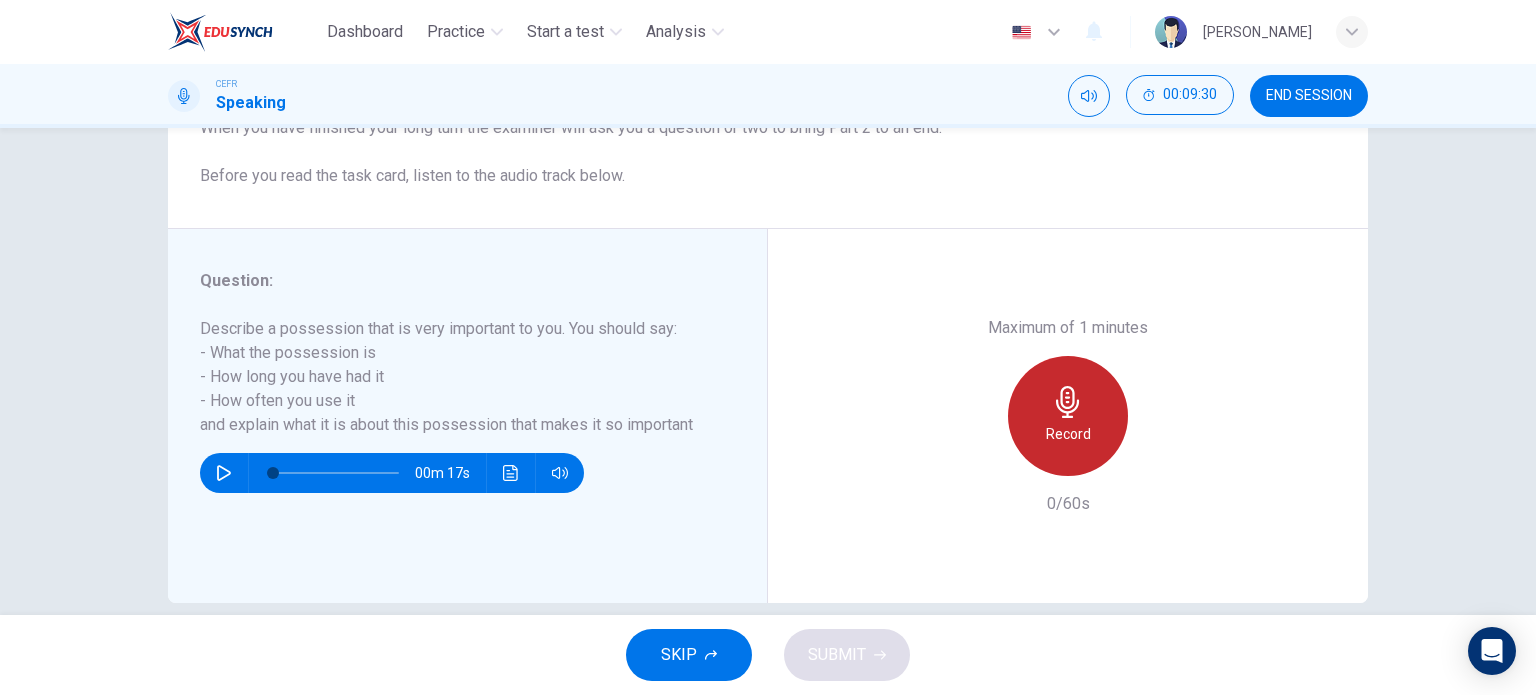 click on "Record" at bounding box center [1068, 416] 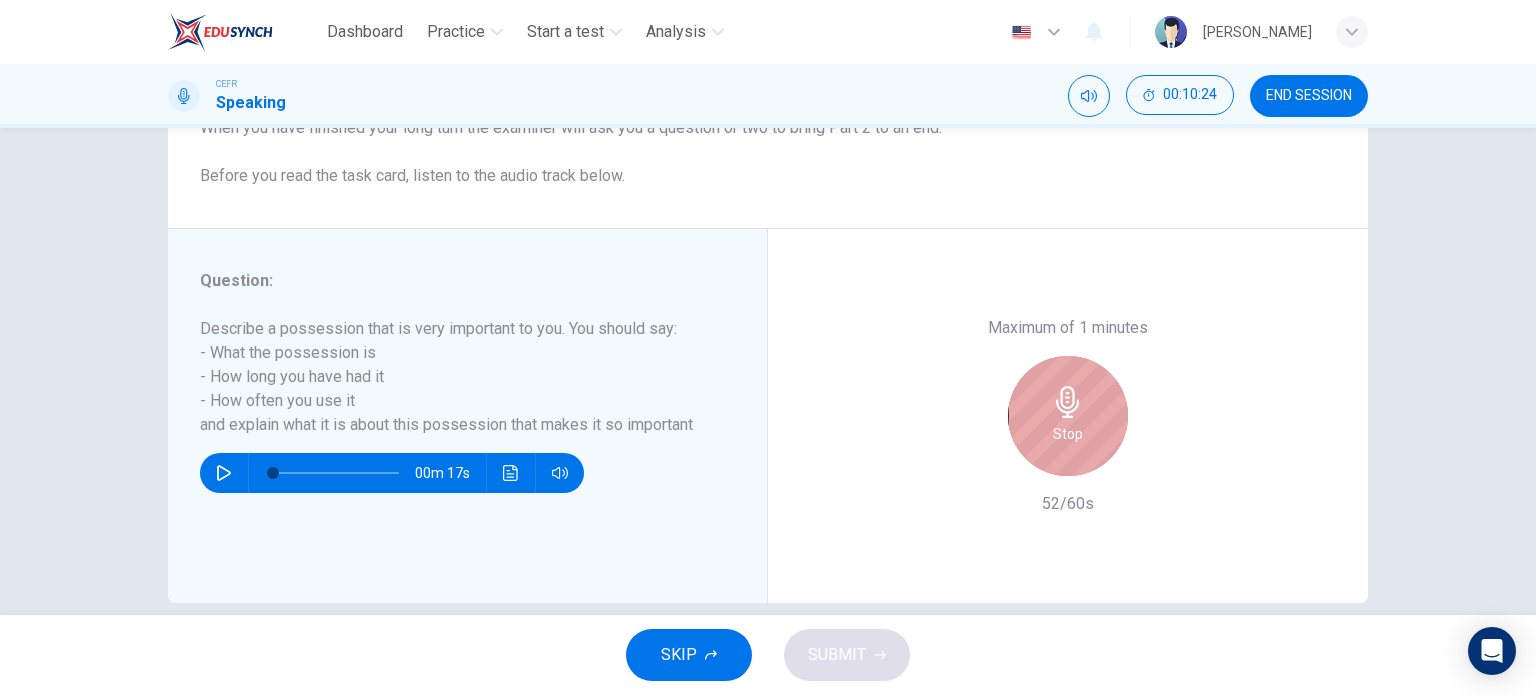 click on "Stop" at bounding box center [1068, 416] 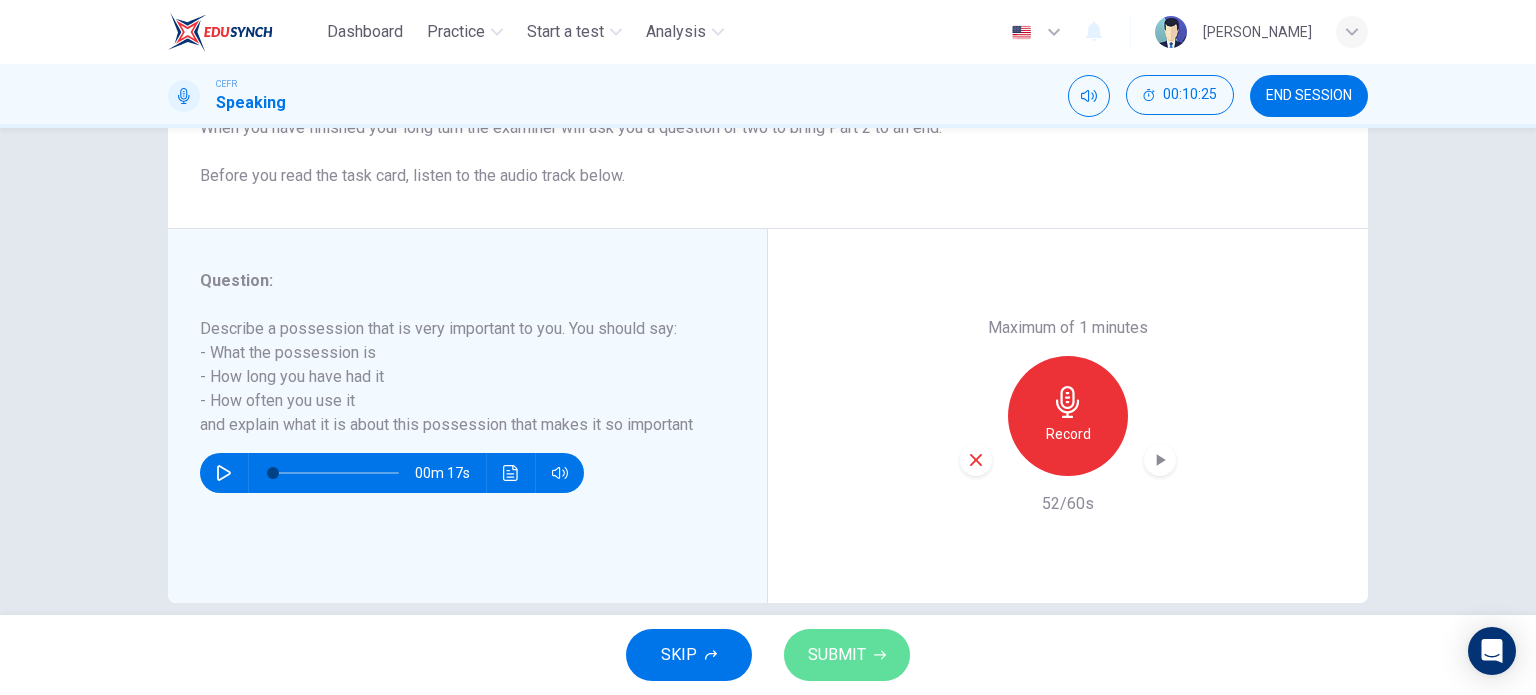 click on "SUBMIT" at bounding box center (847, 655) 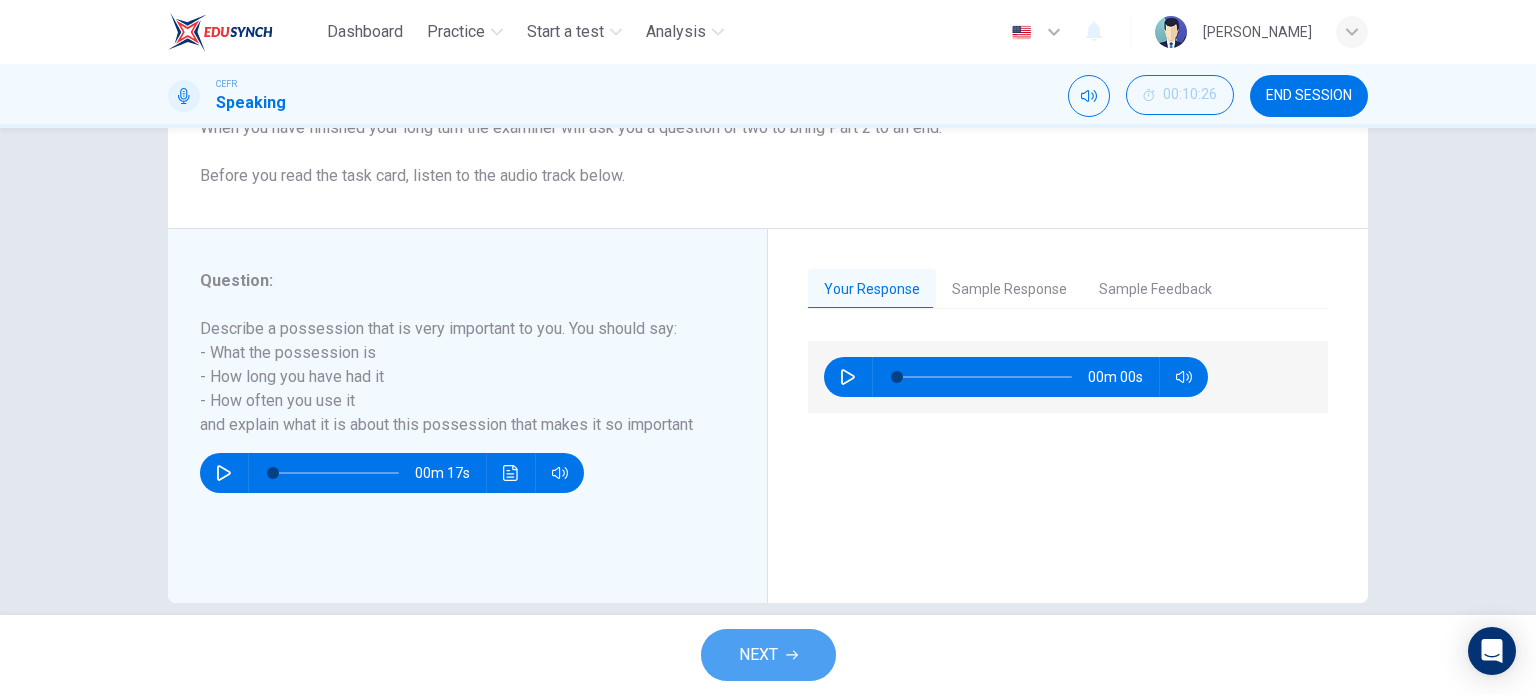 click on "NEXT" at bounding box center [768, 655] 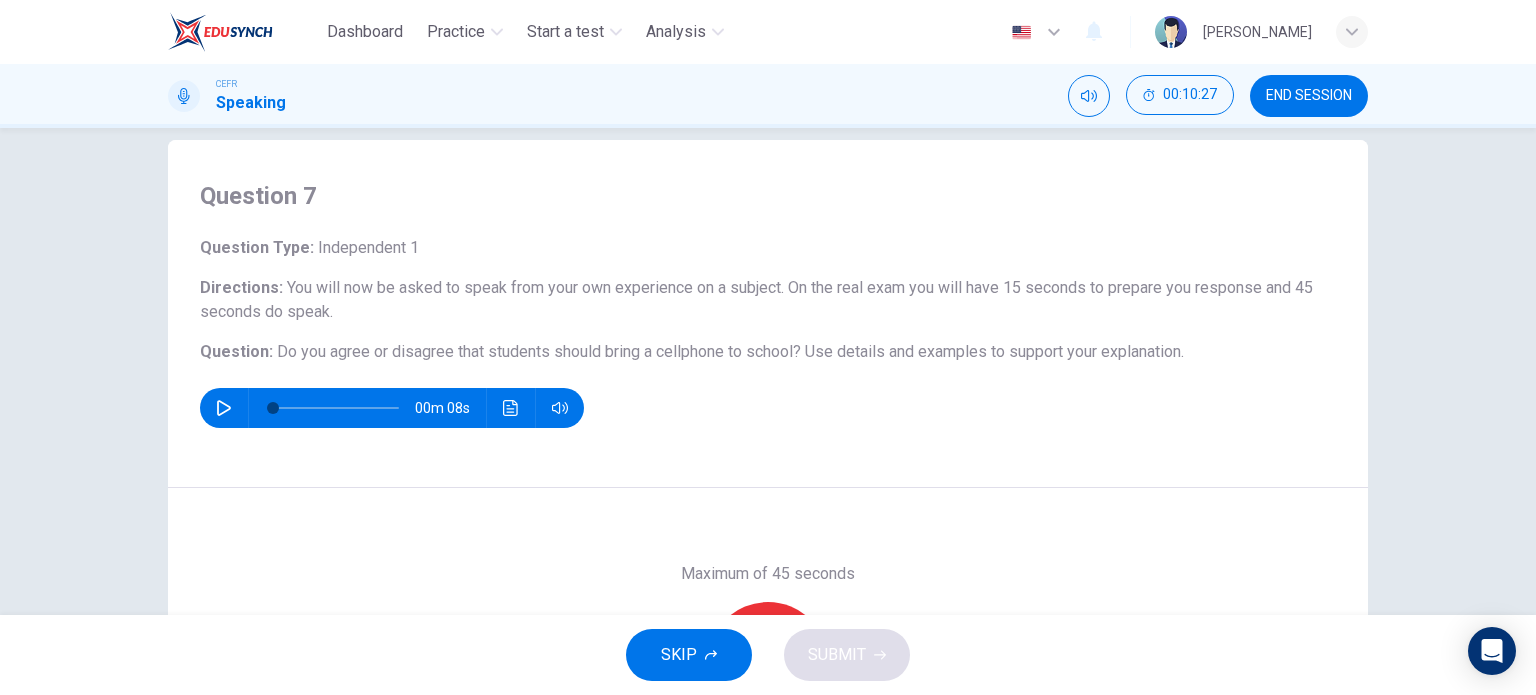 scroll, scrollTop: 31, scrollLeft: 0, axis: vertical 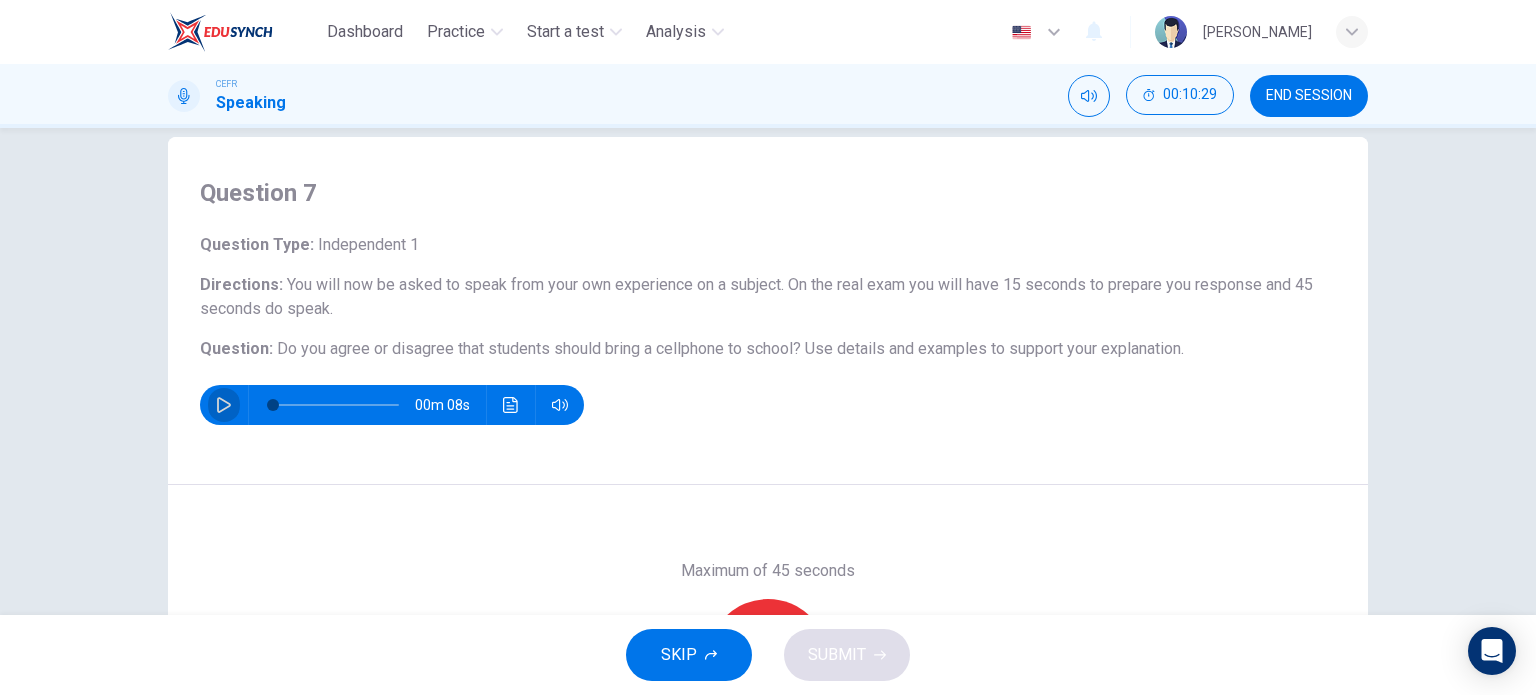 click 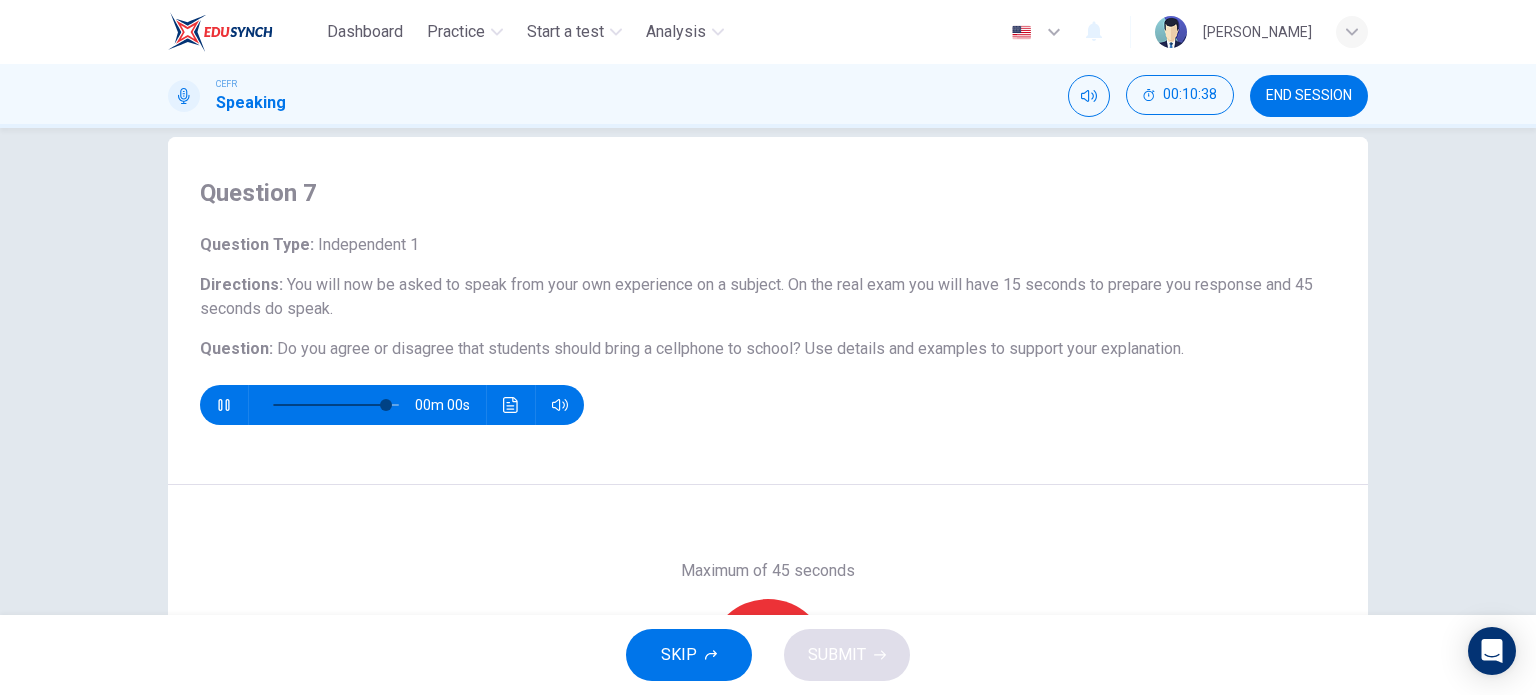 type on "0" 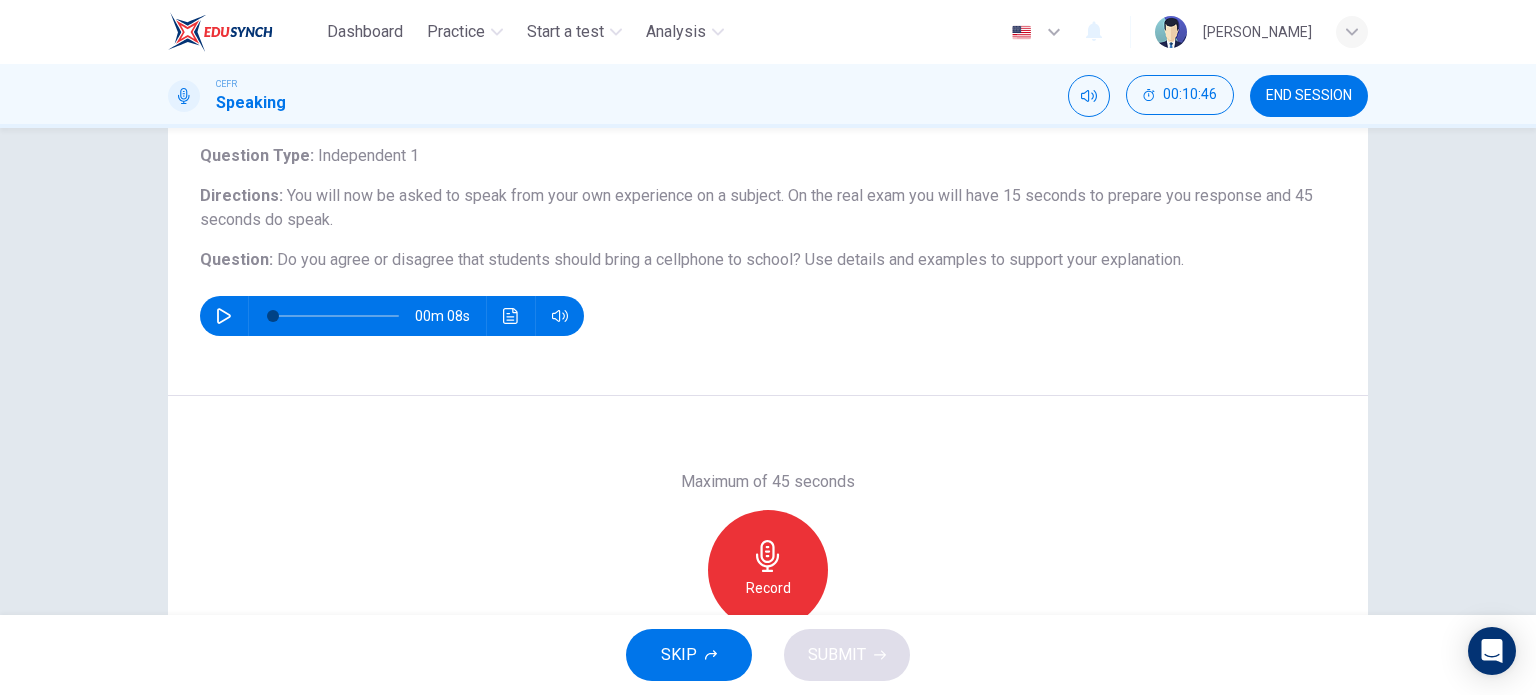 scroll, scrollTop: 212, scrollLeft: 0, axis: vertical 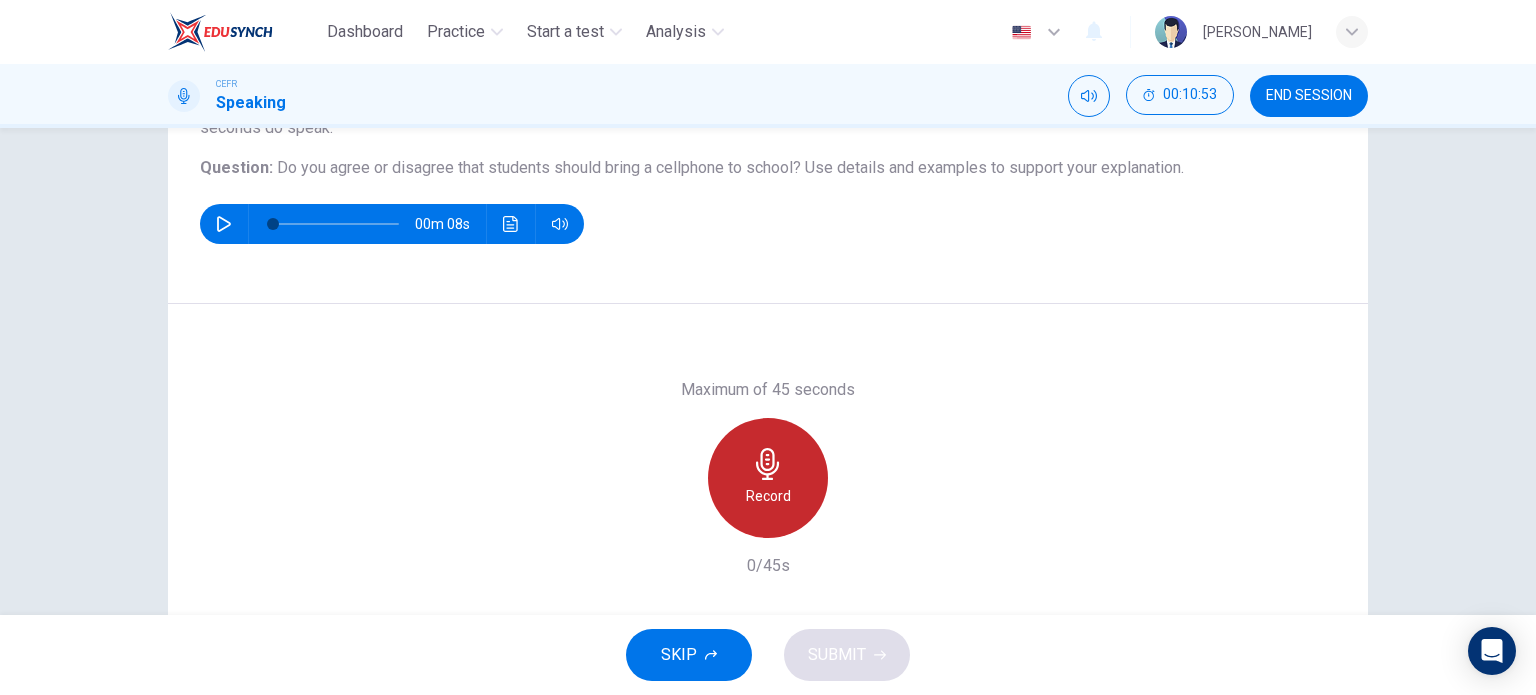 click on "Record" at bounding box center [768, 478] 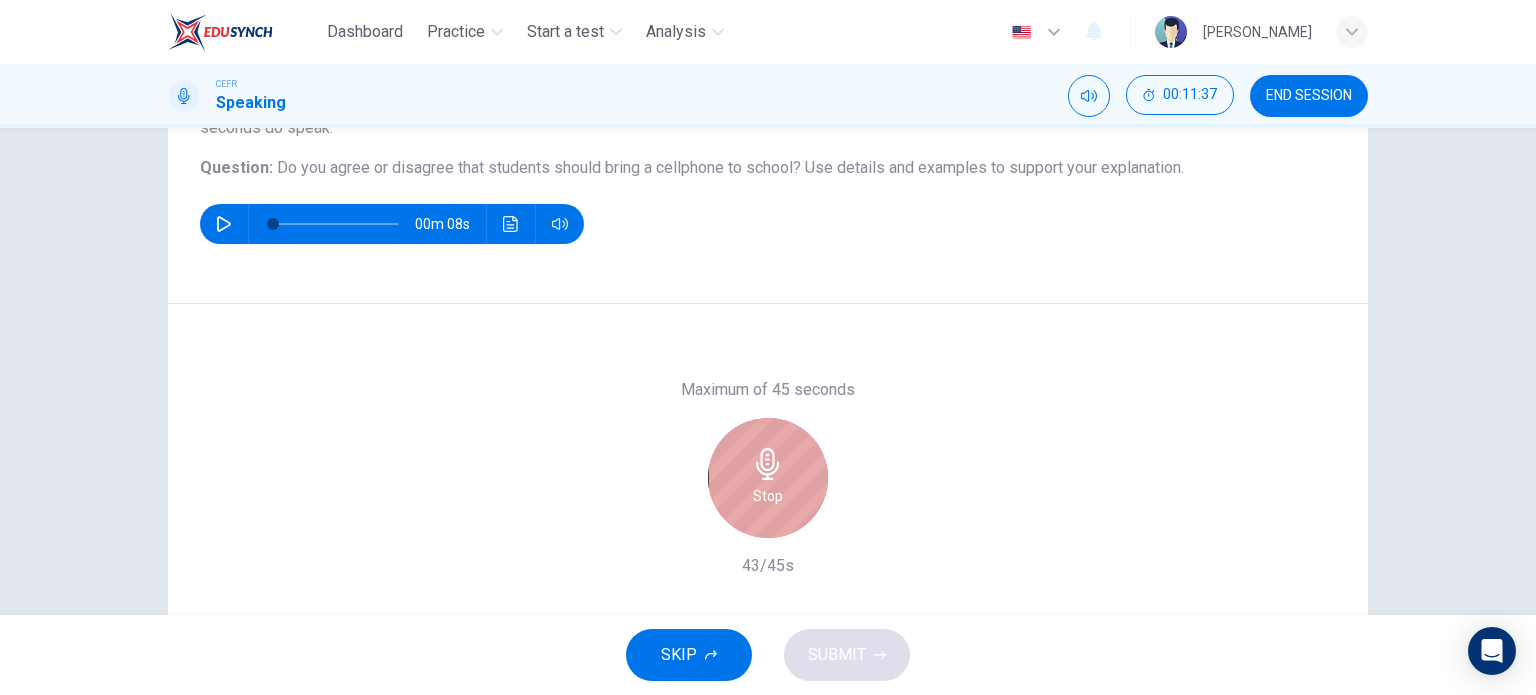 click on "Stop" at bounding box center (768, 478) 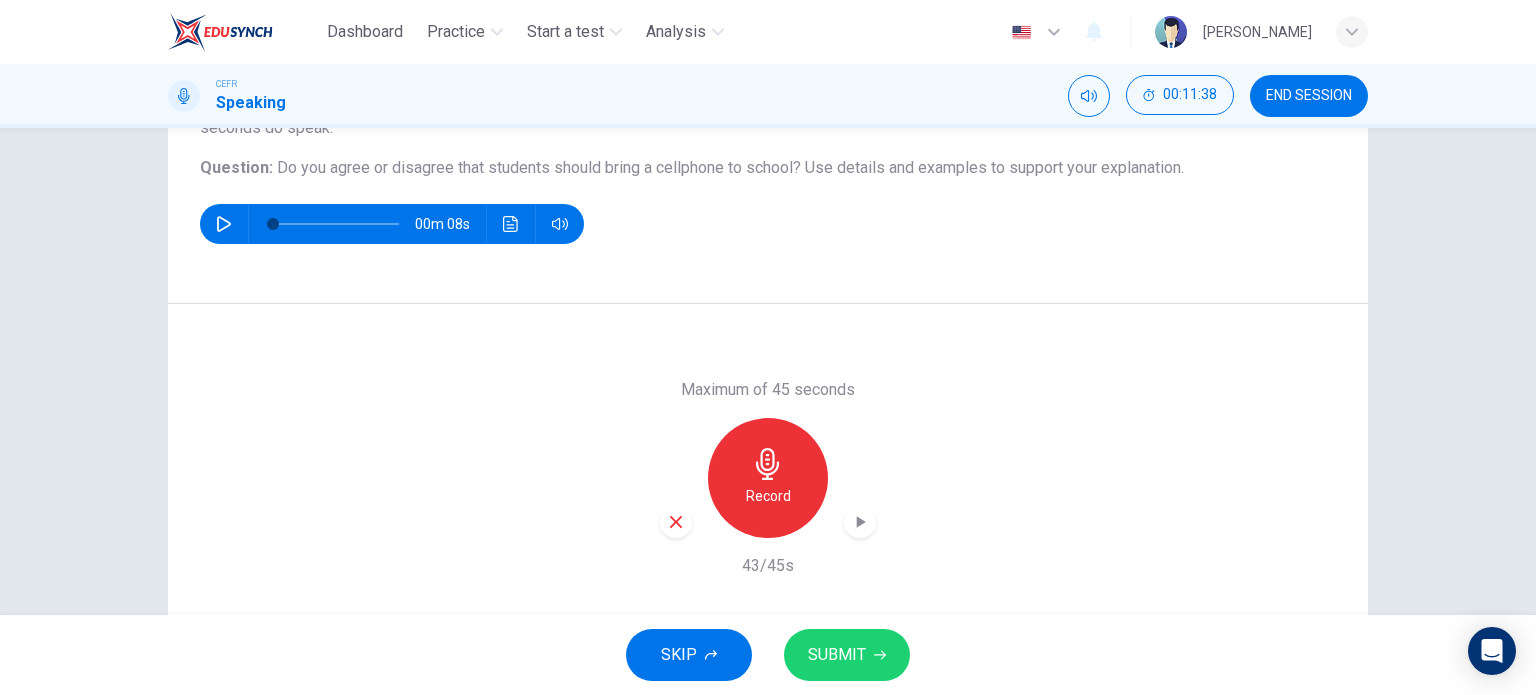 drag, startPoint x: 844, startPoint y: 624, endPoint x: 843, endPoint y: 642, distance: 18.027756 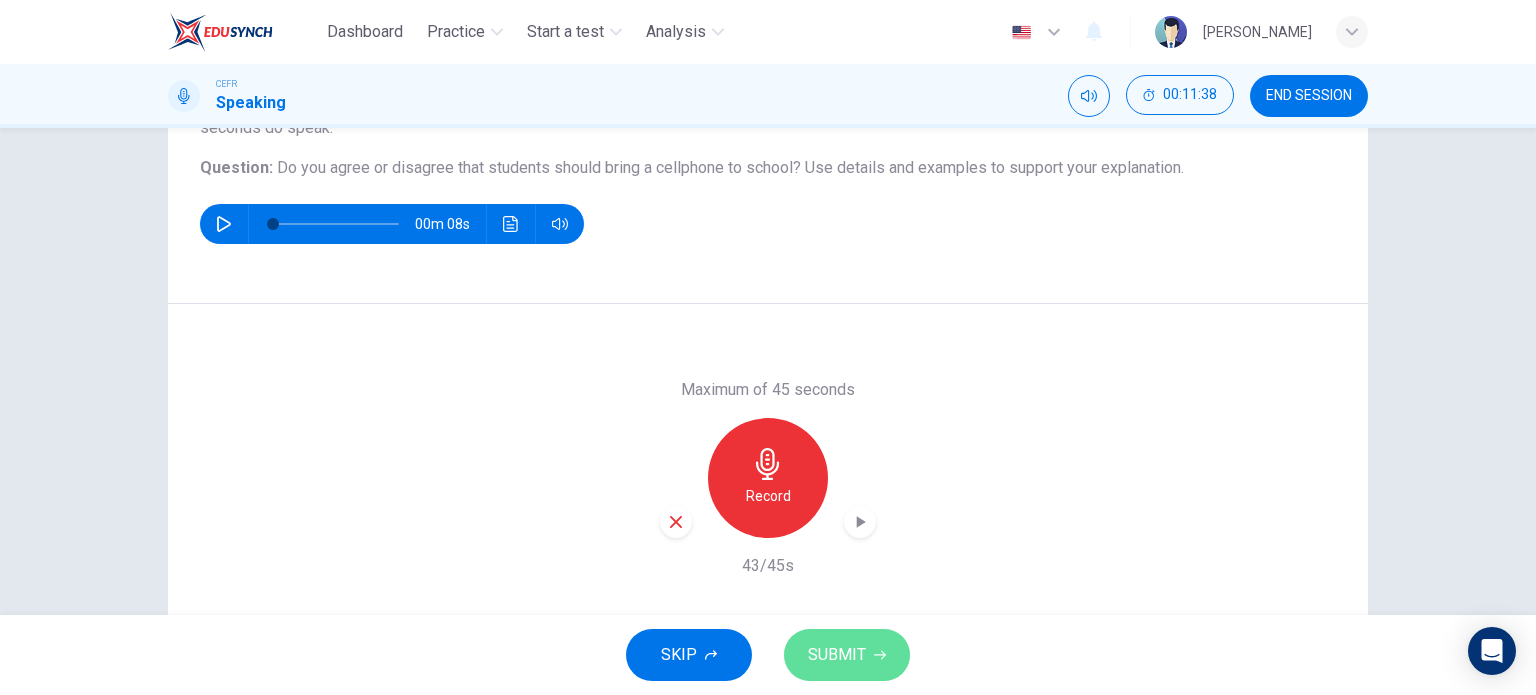 click on "SUBMIT" at bounding box center [837, 655] 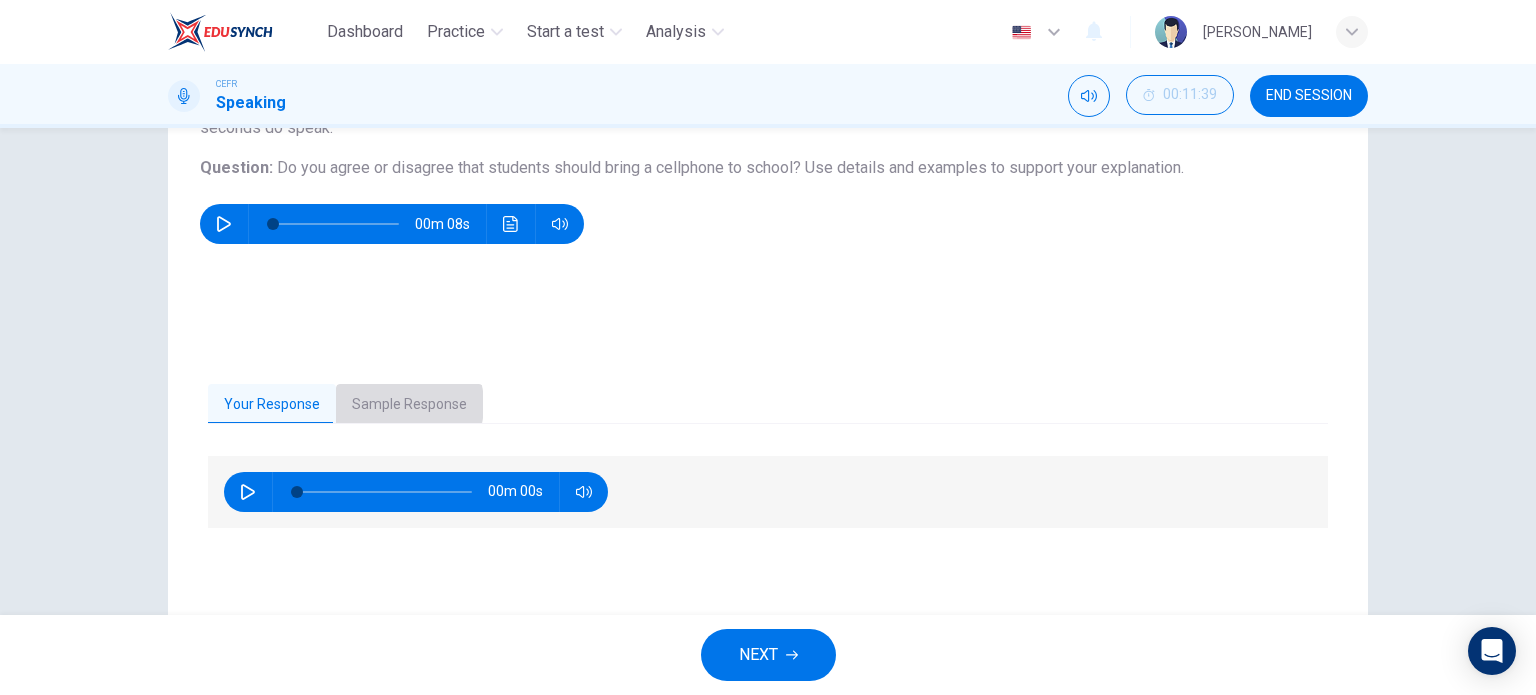 click on "Sample Response" at bounding box center [409, 405] 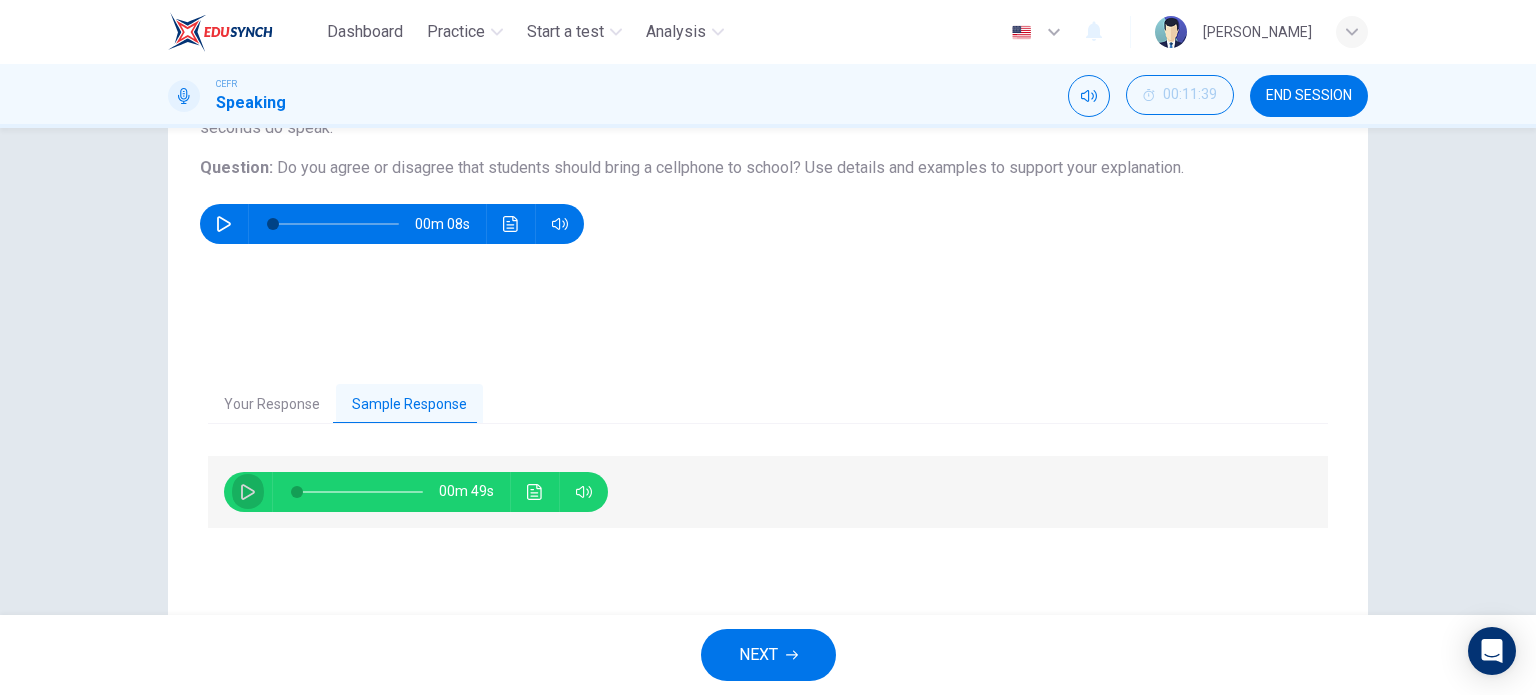 click 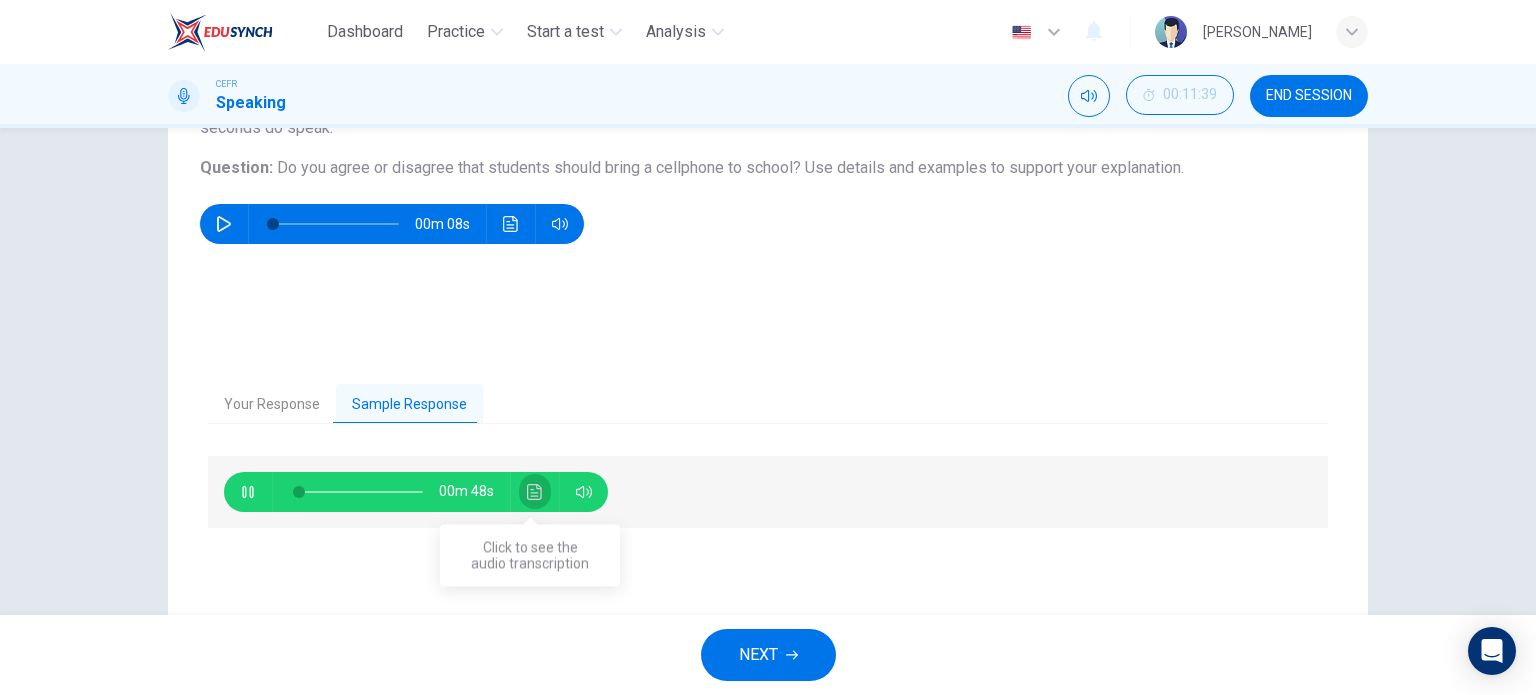 click at bounding box center (535, 492) 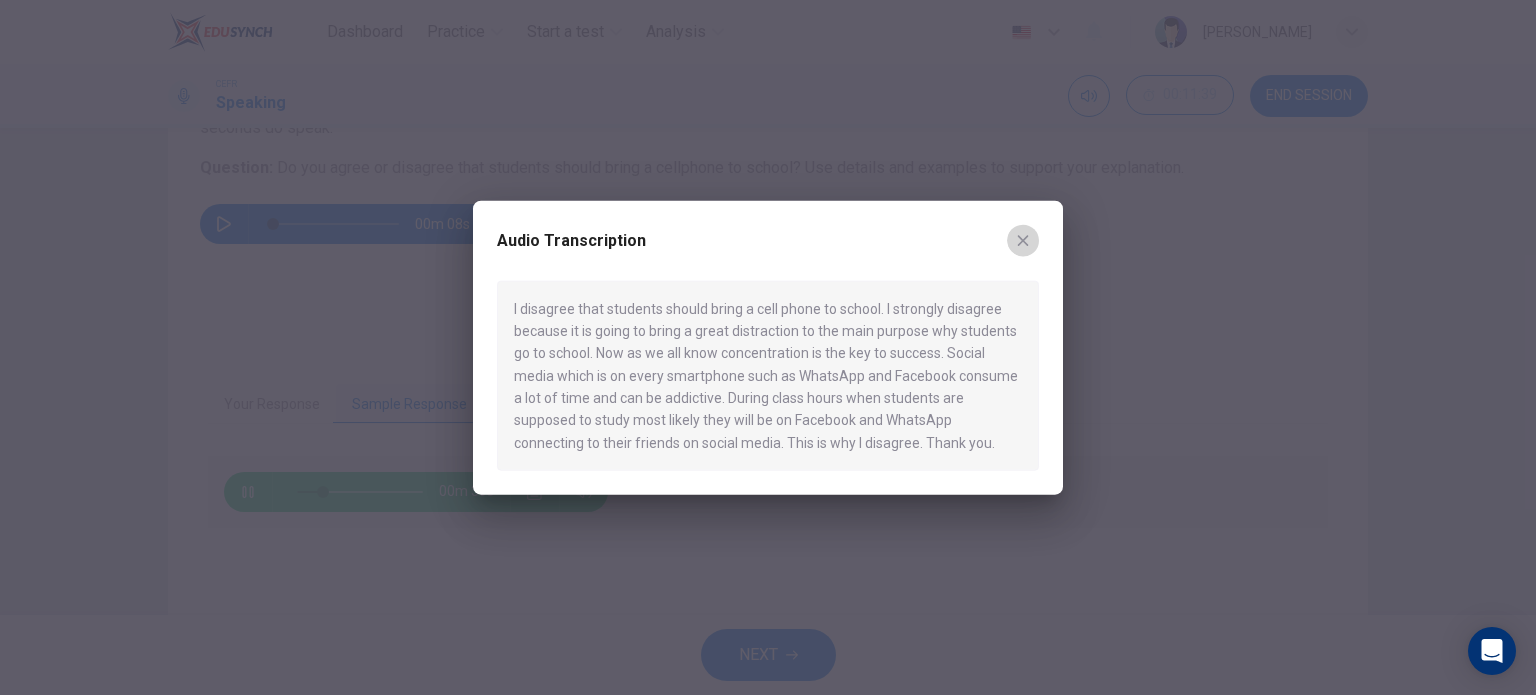 click 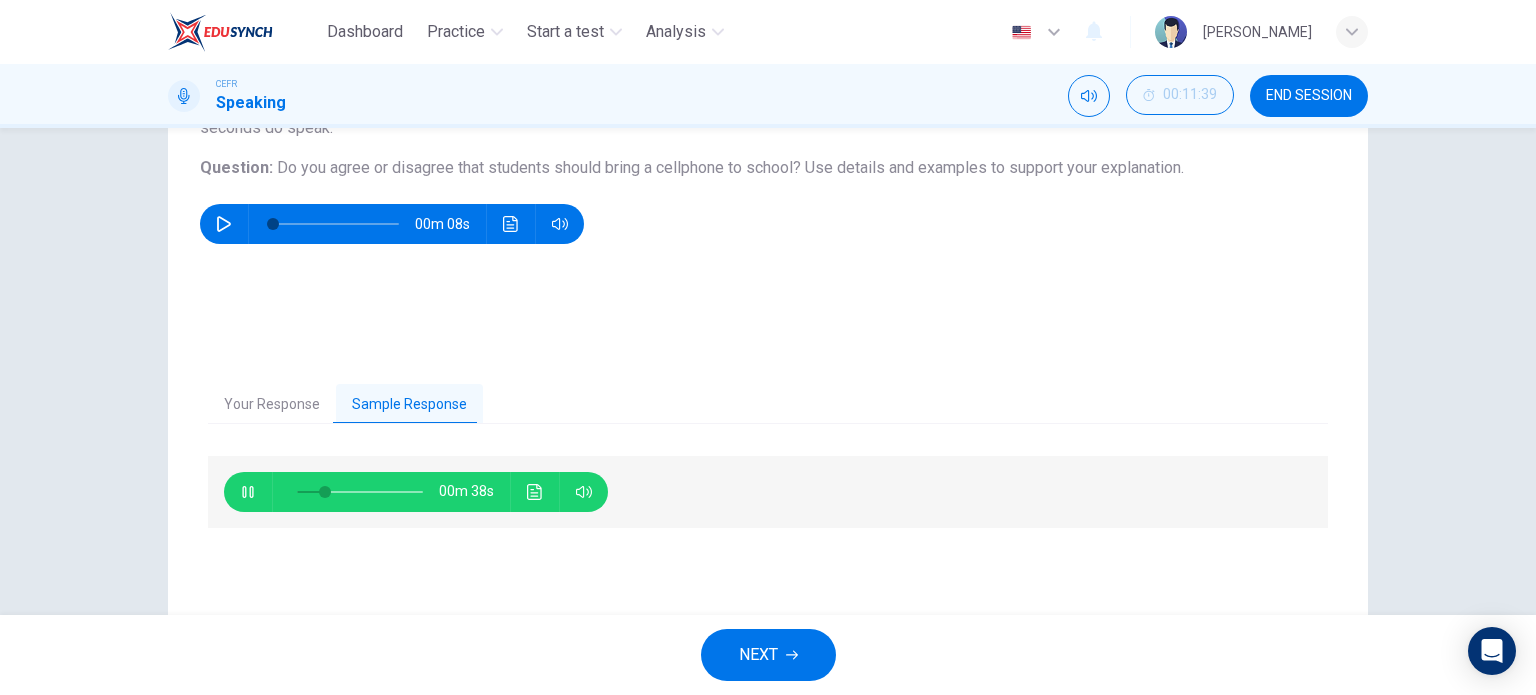 type on "24" 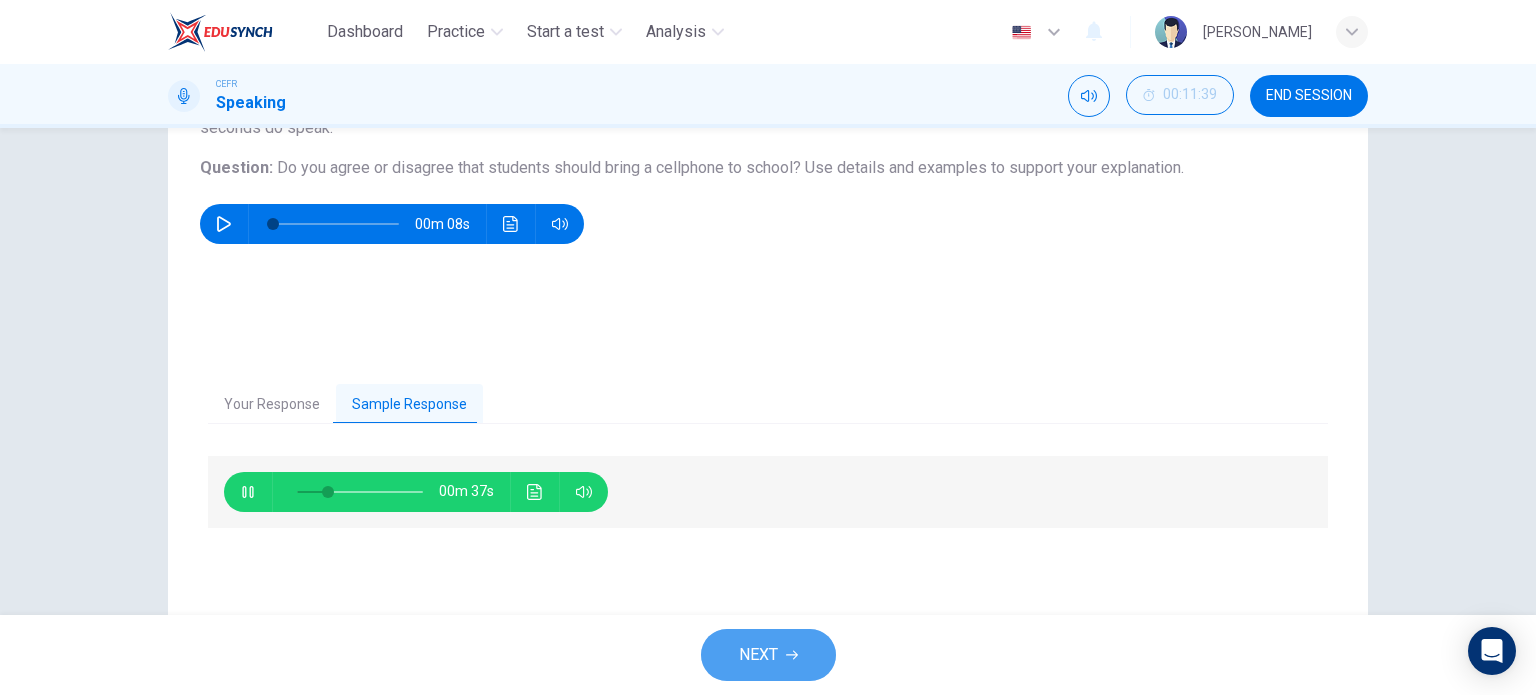 click on "NEXT" at bounding box center [768, 655] 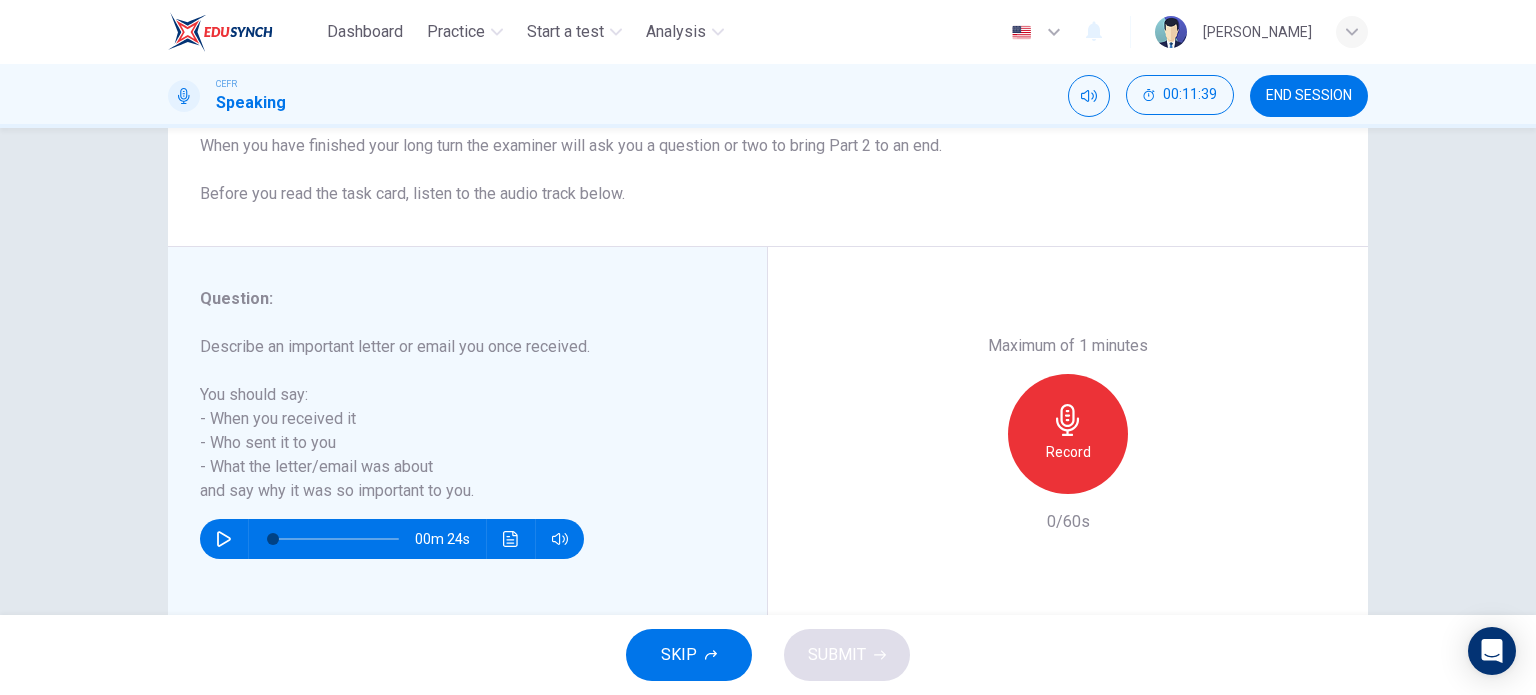 scroll, scrollTop: 244, scrollLeft: 0, axis: vertical 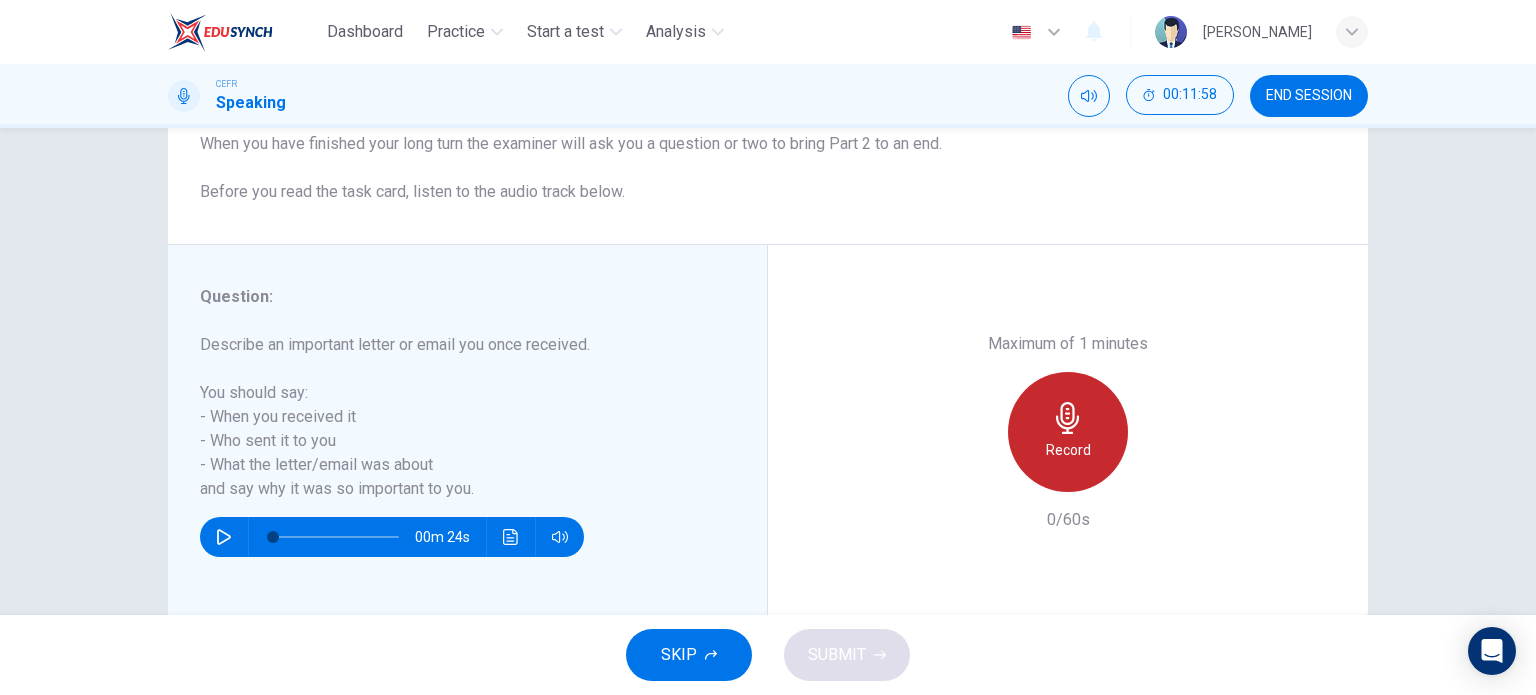 click on "Record" at bounding box center [1068, 450] 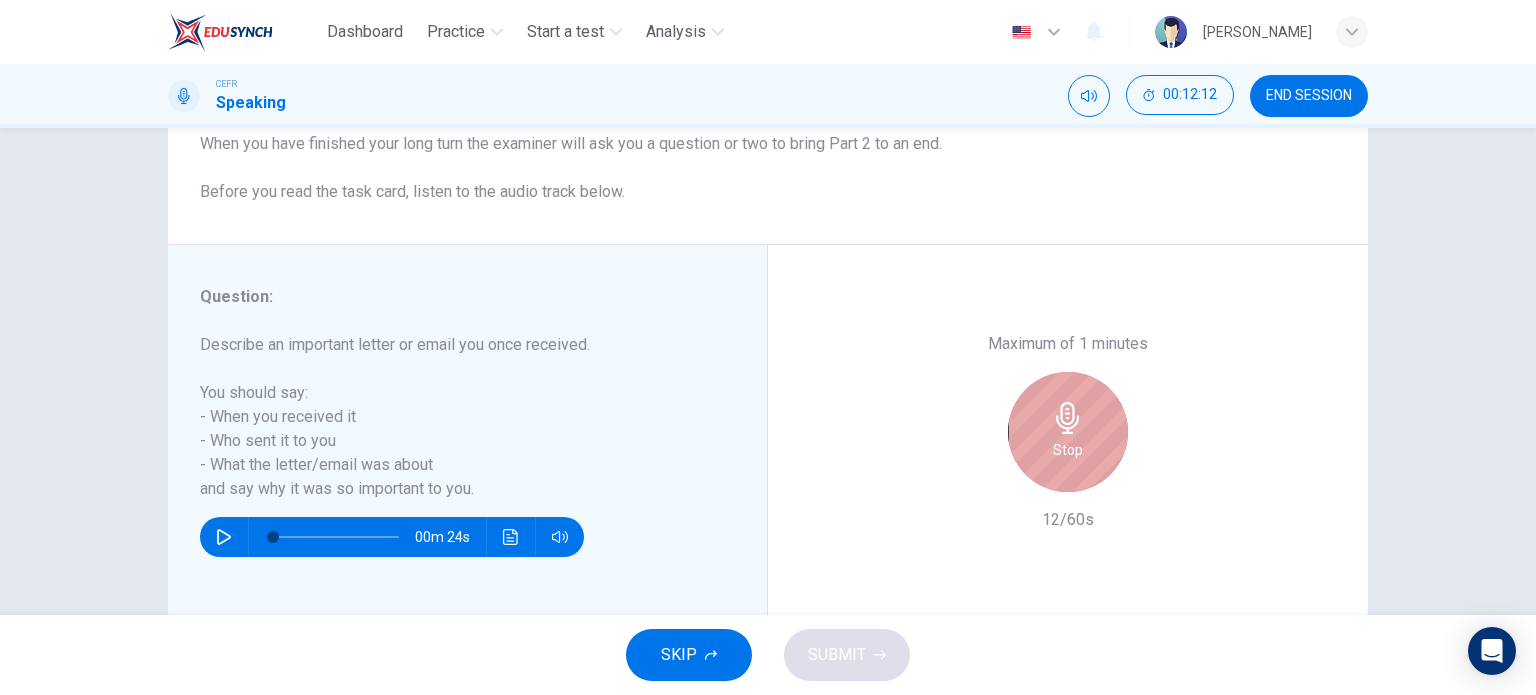 click on "Stop" at bounding box center (1068, 450) 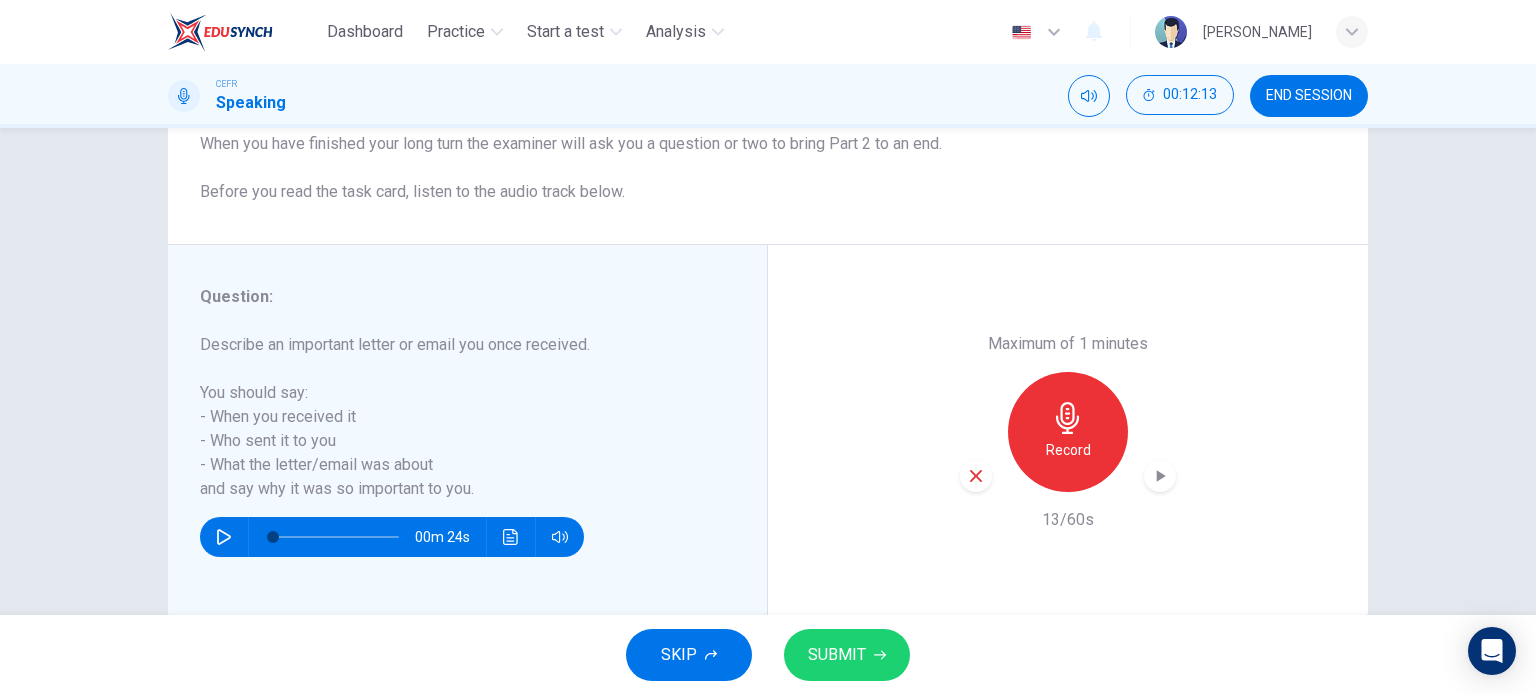 click 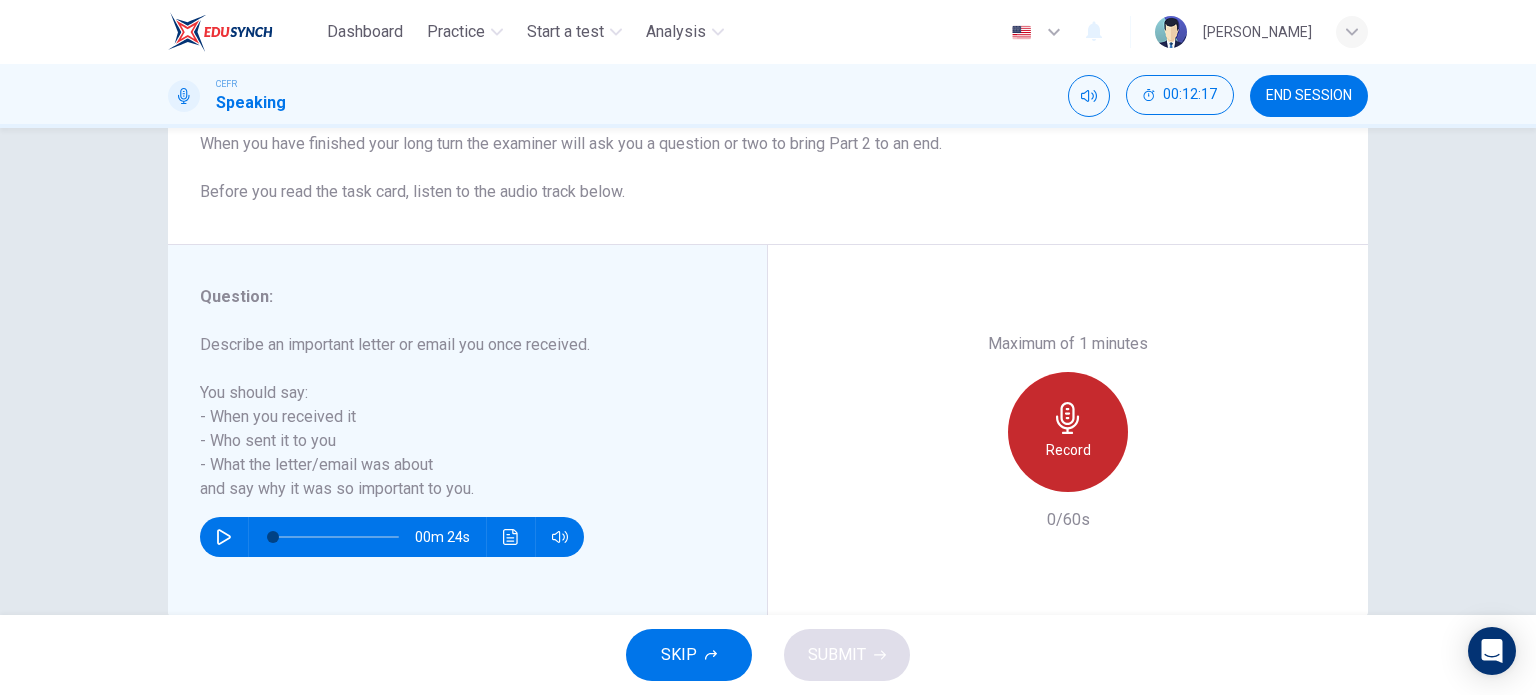 click on "Record" at bounding box center [1068, 432] 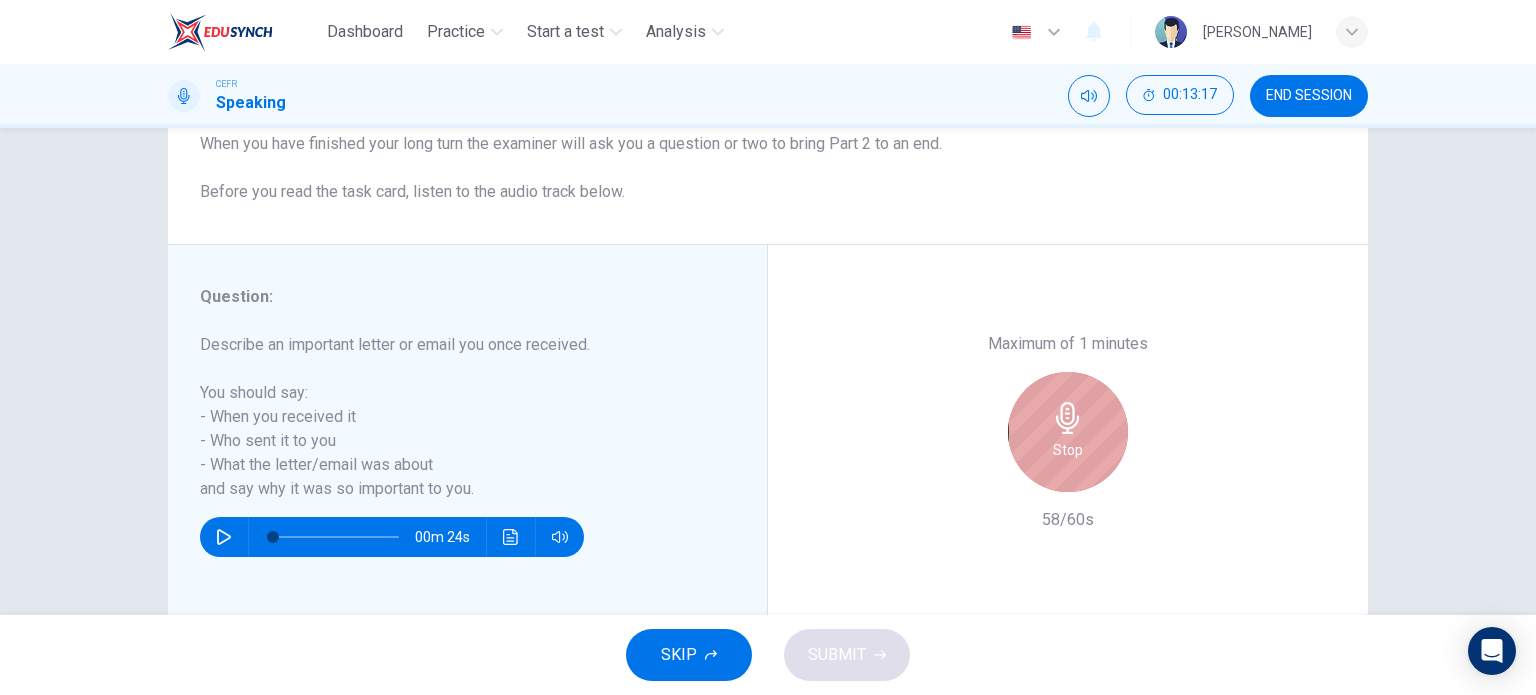 click on "Stop" at bounding box center [1068, 432] 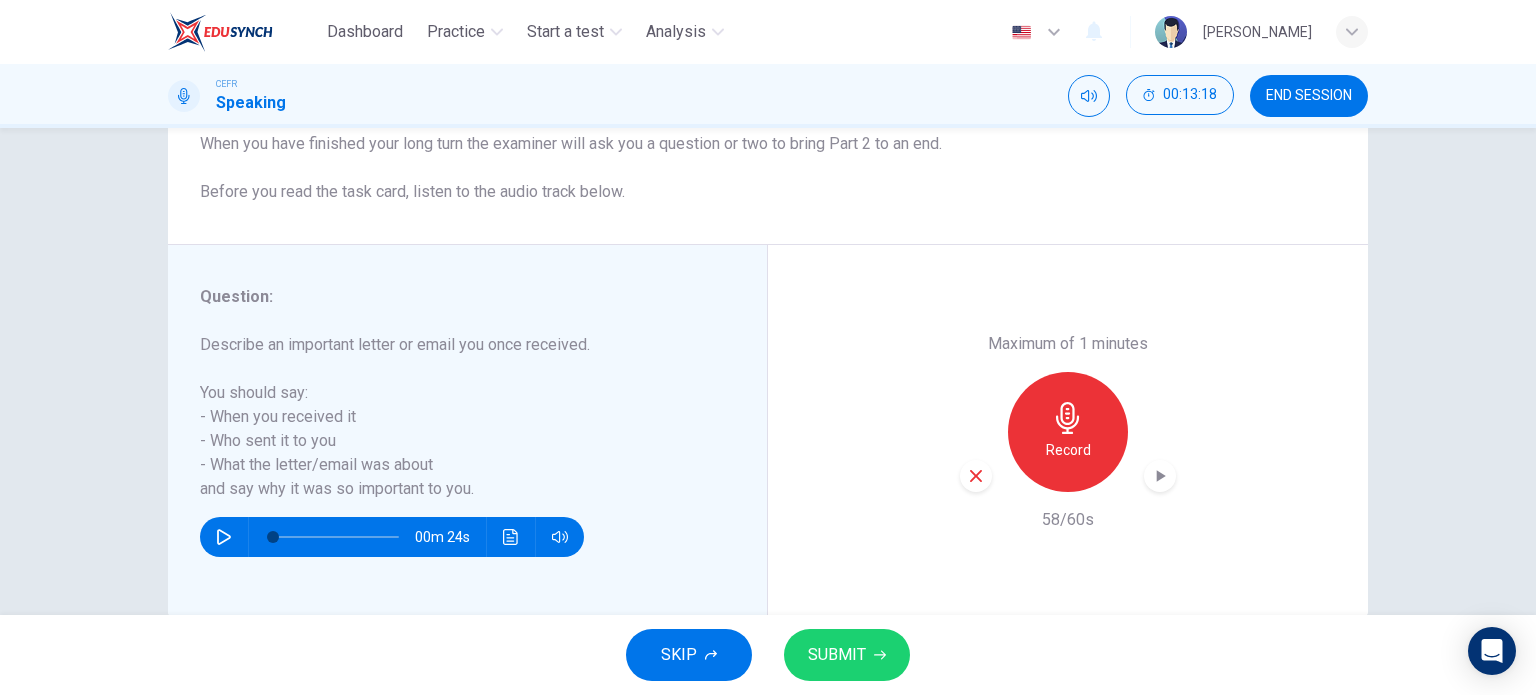 click on "SUBMIT" at bounding box center (837, 655) 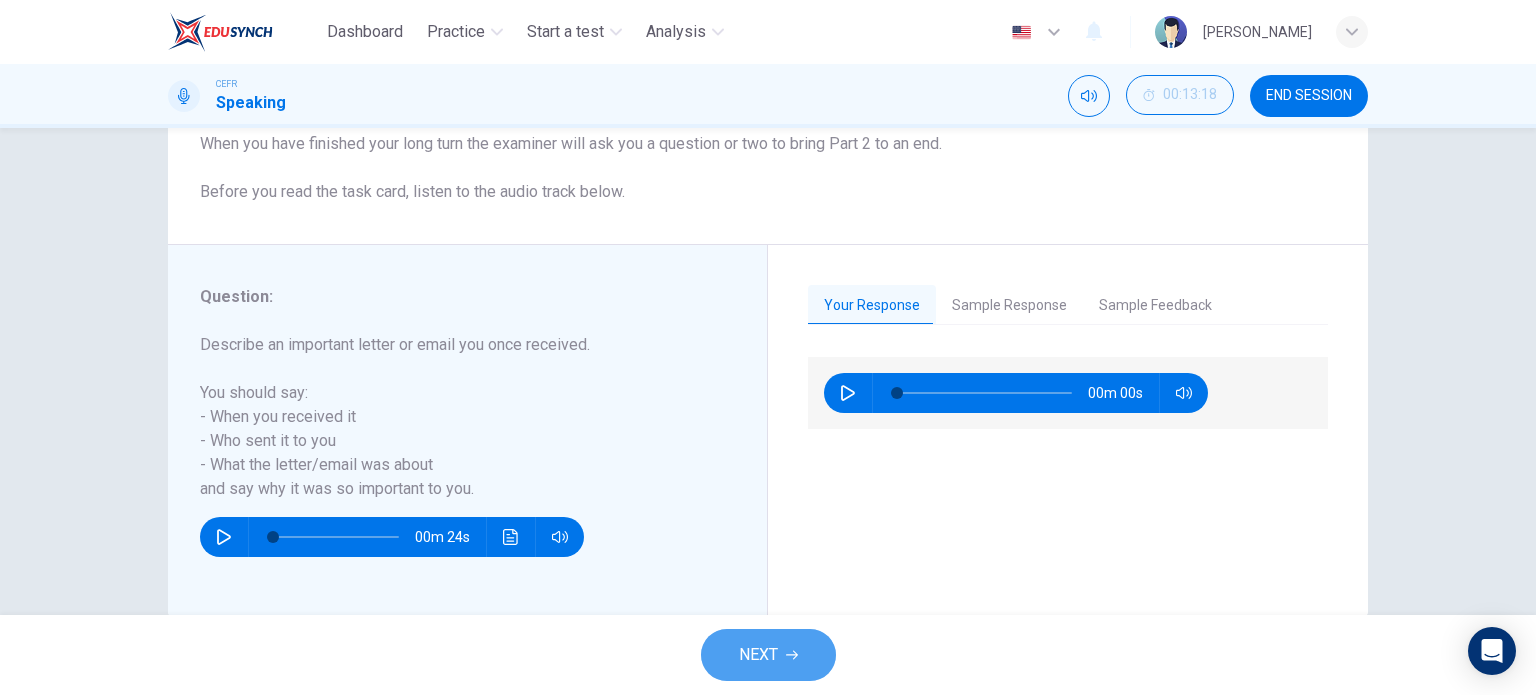 click on "NEXT" at bounding box center (758, 655) 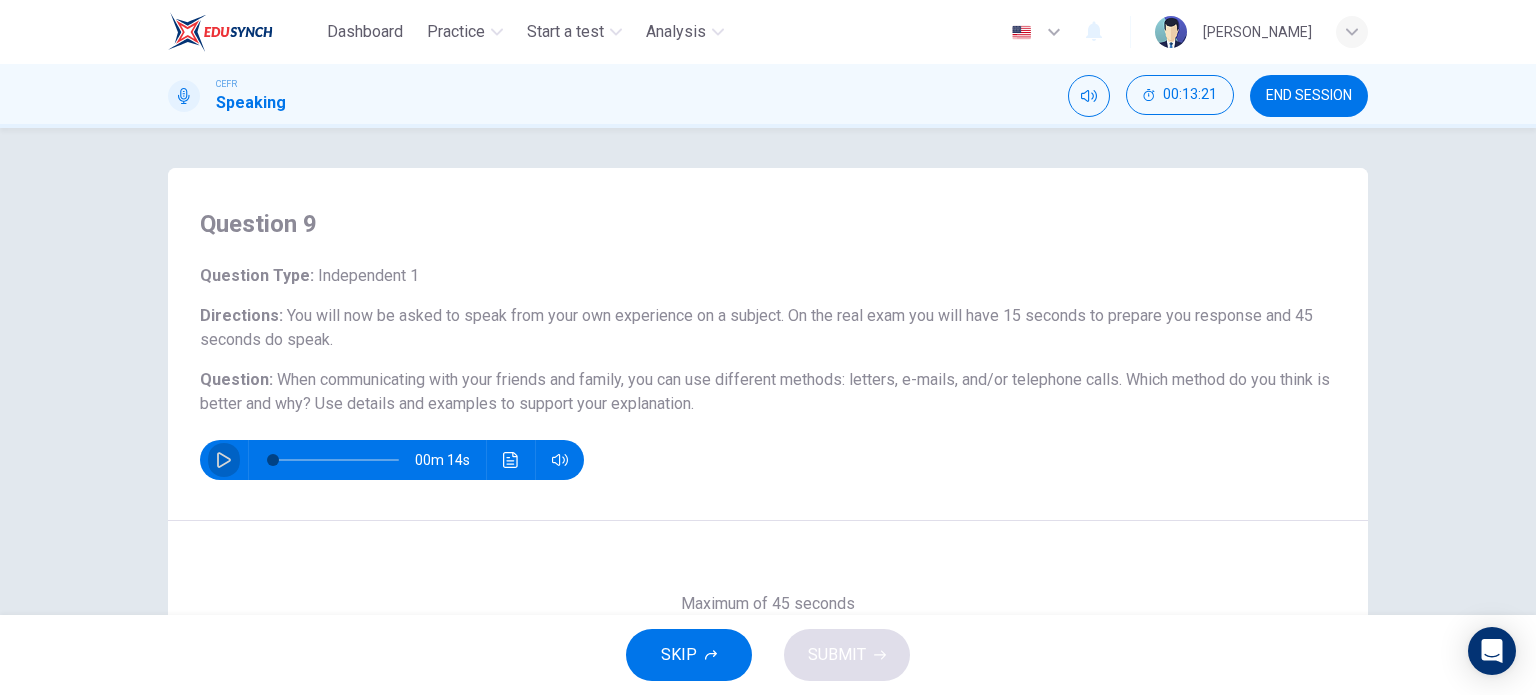 click 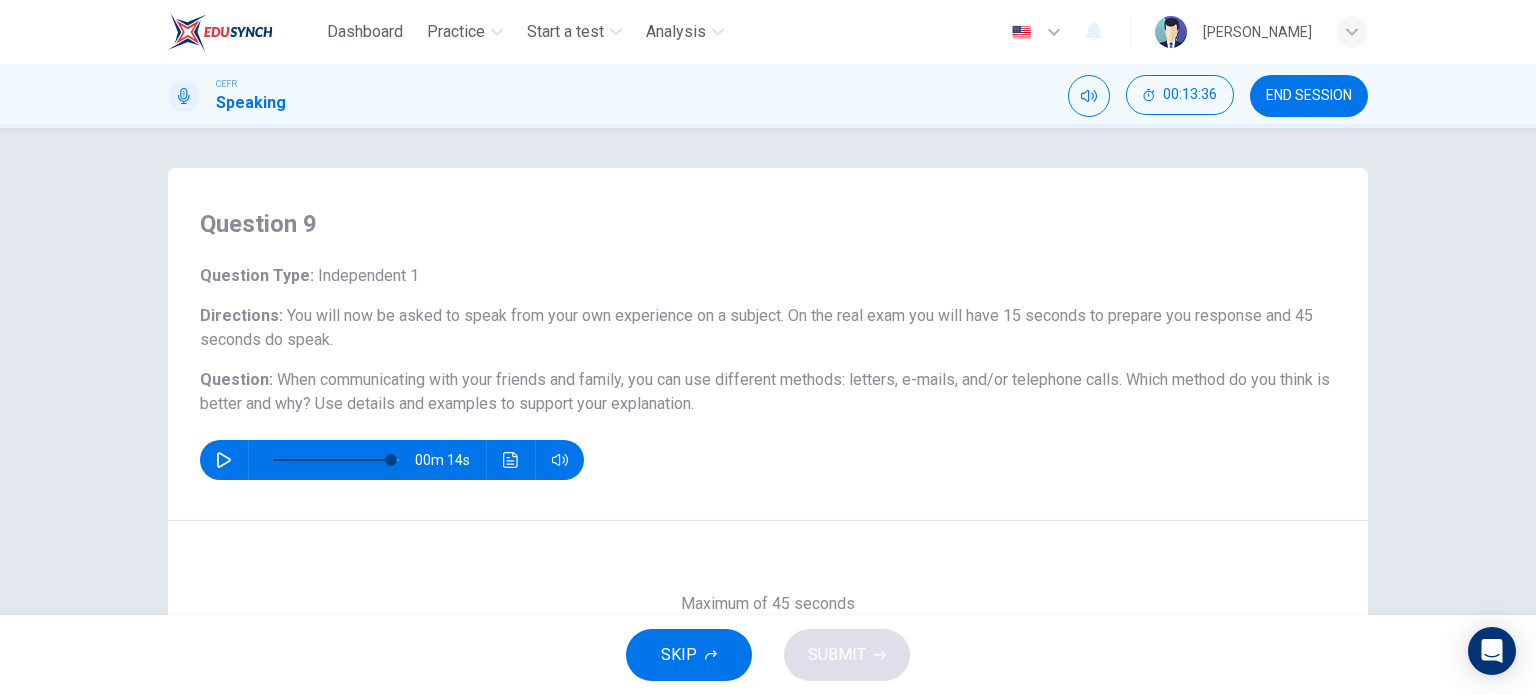 type on "0" 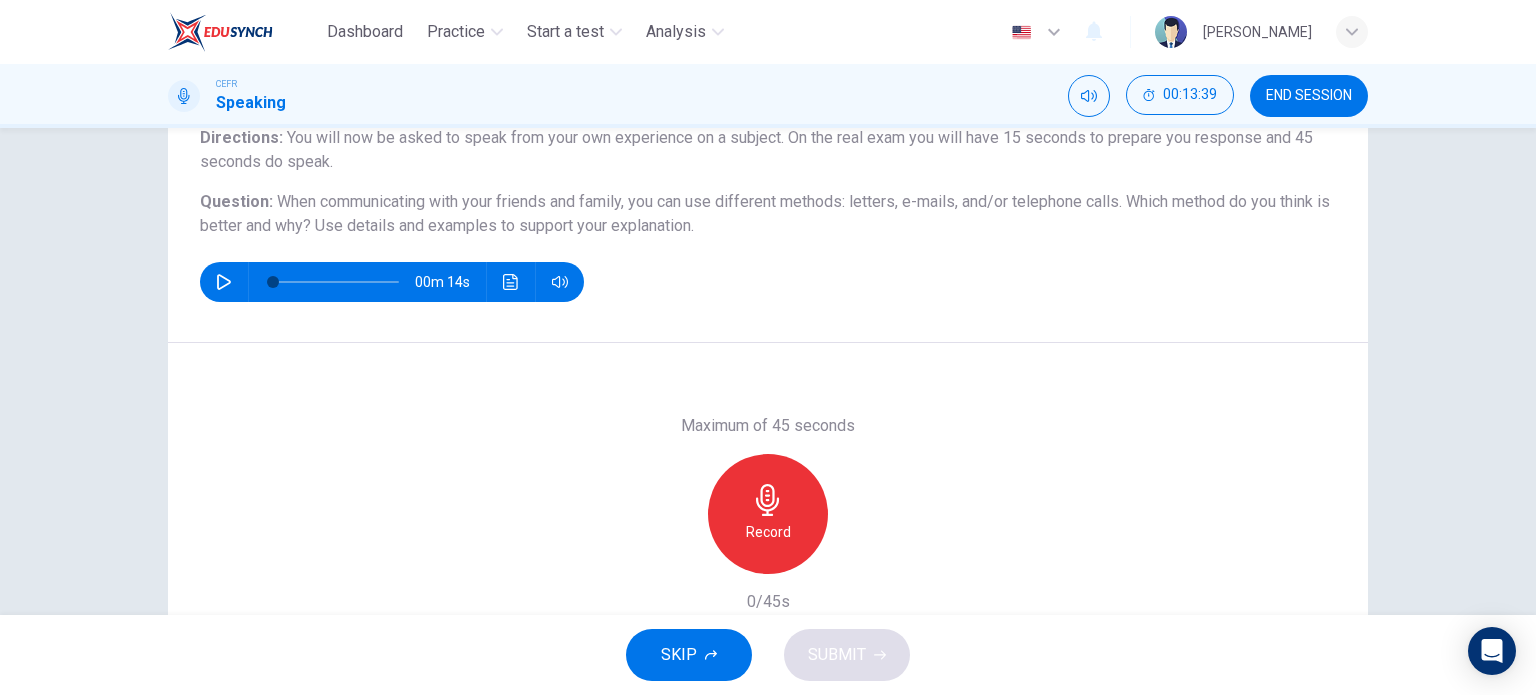 scroll, scrollTop: 148, scrollLeft: 0, axis: vertical 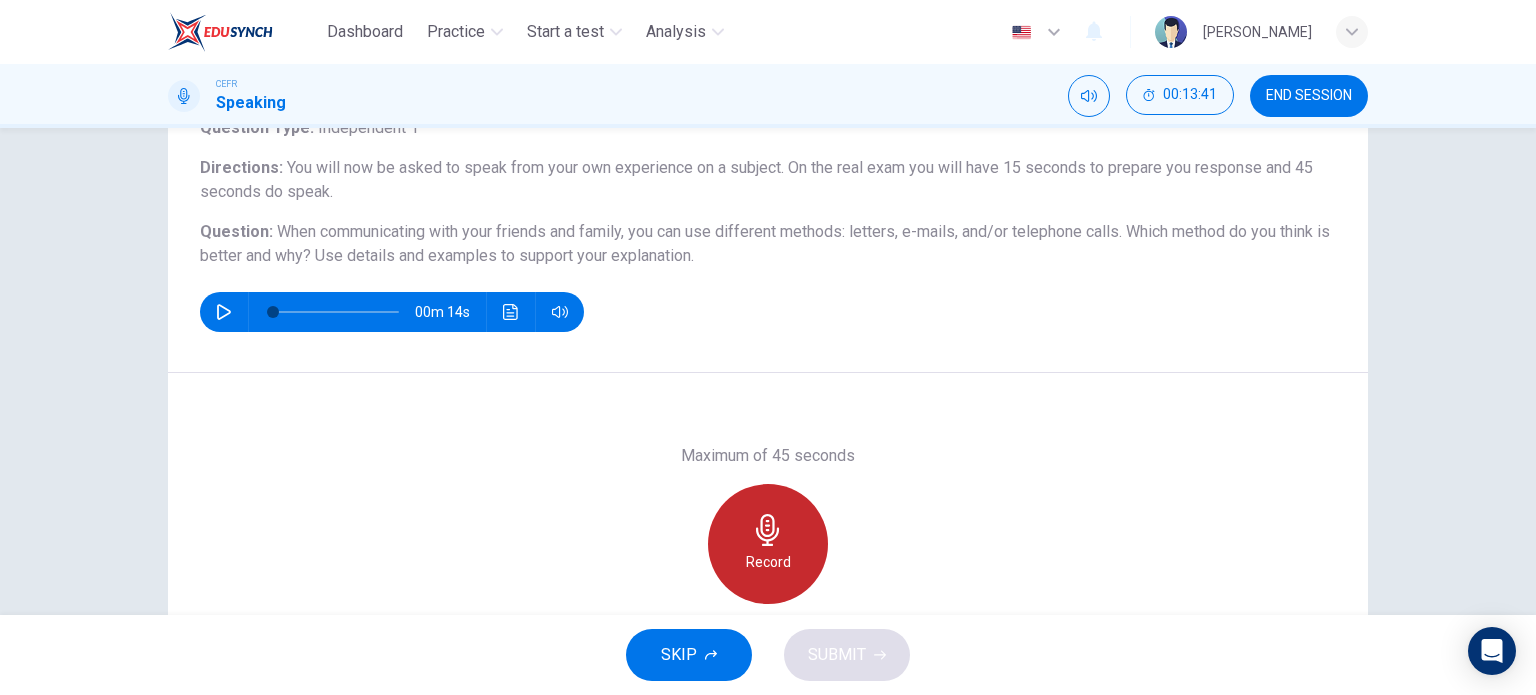 click on "Record" at bounding box center (768, 544) 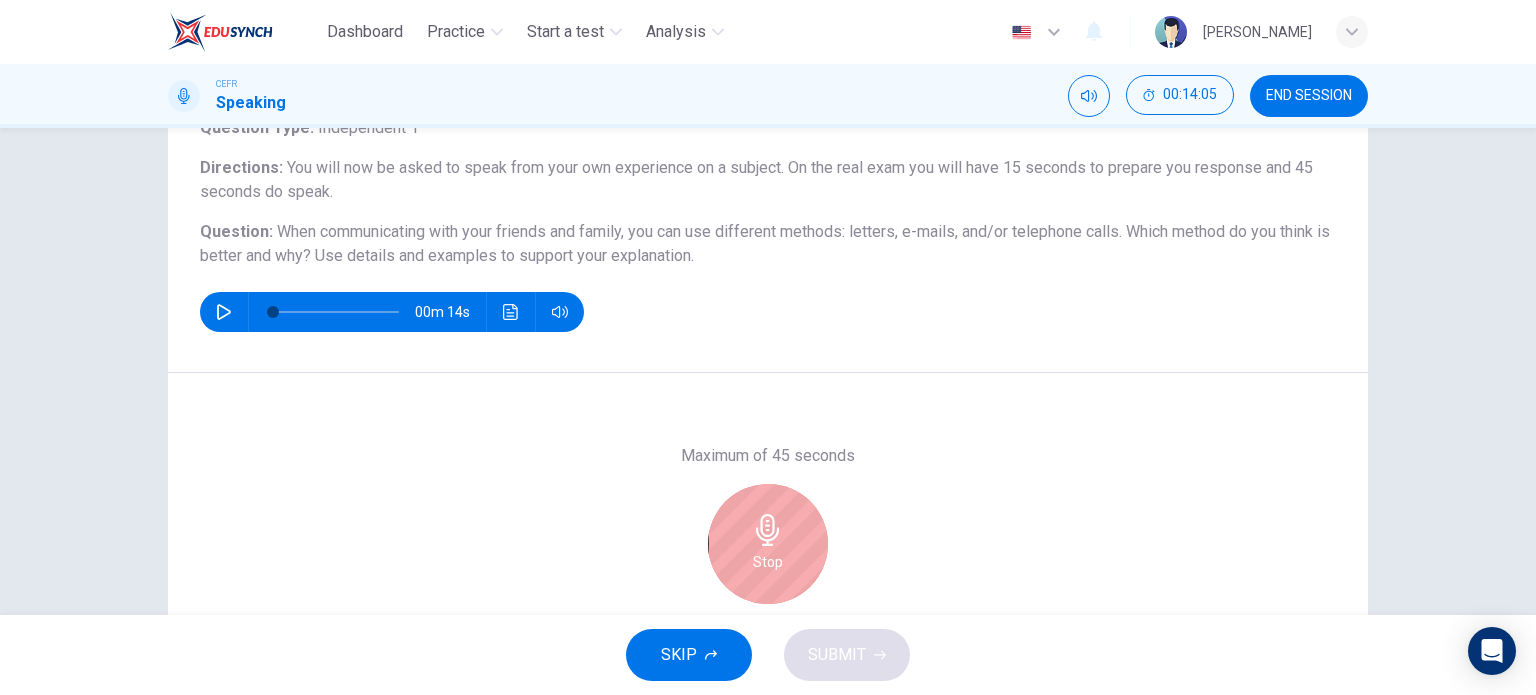 click on "Stop" at bounding box center [768, 544] 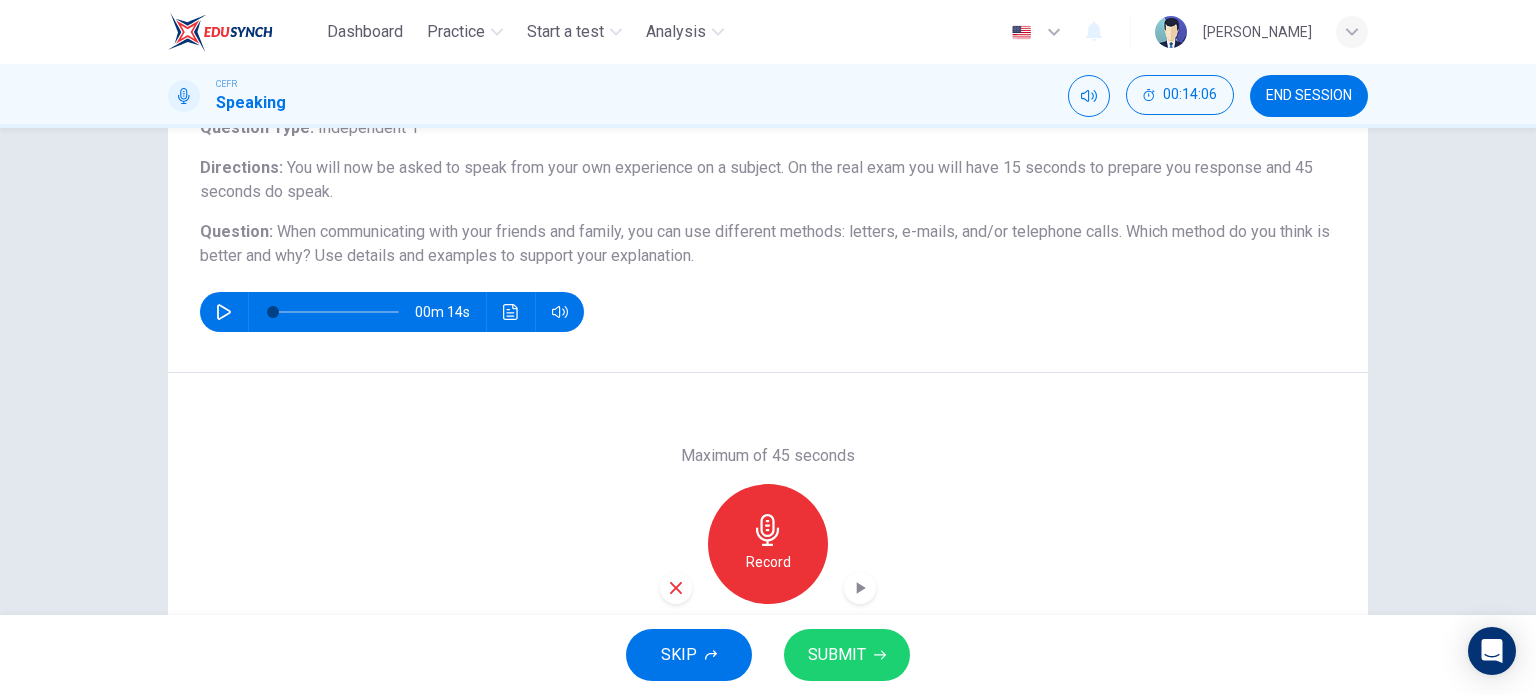 scroll, scrollTop: 288, scrollLeft: 0, axis: vertical 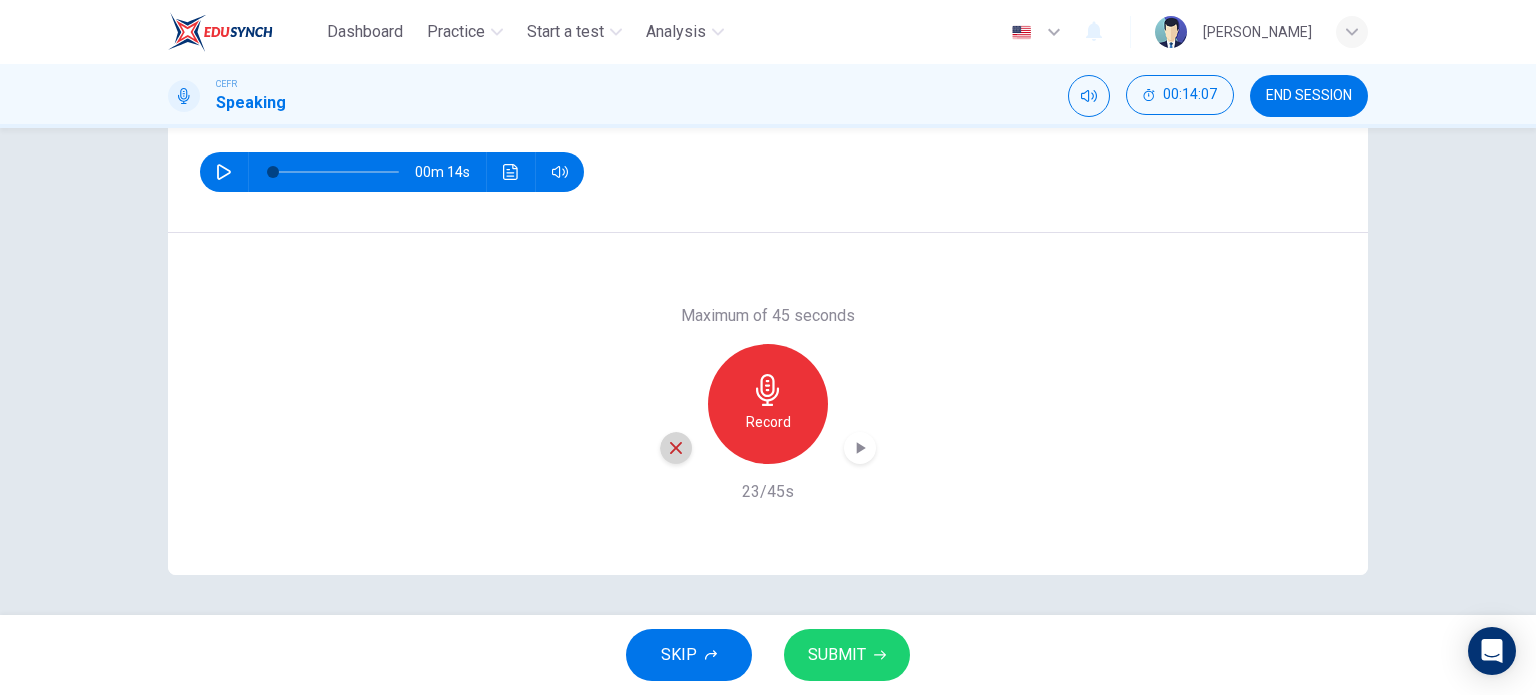 click at bounding box center (676, 448) 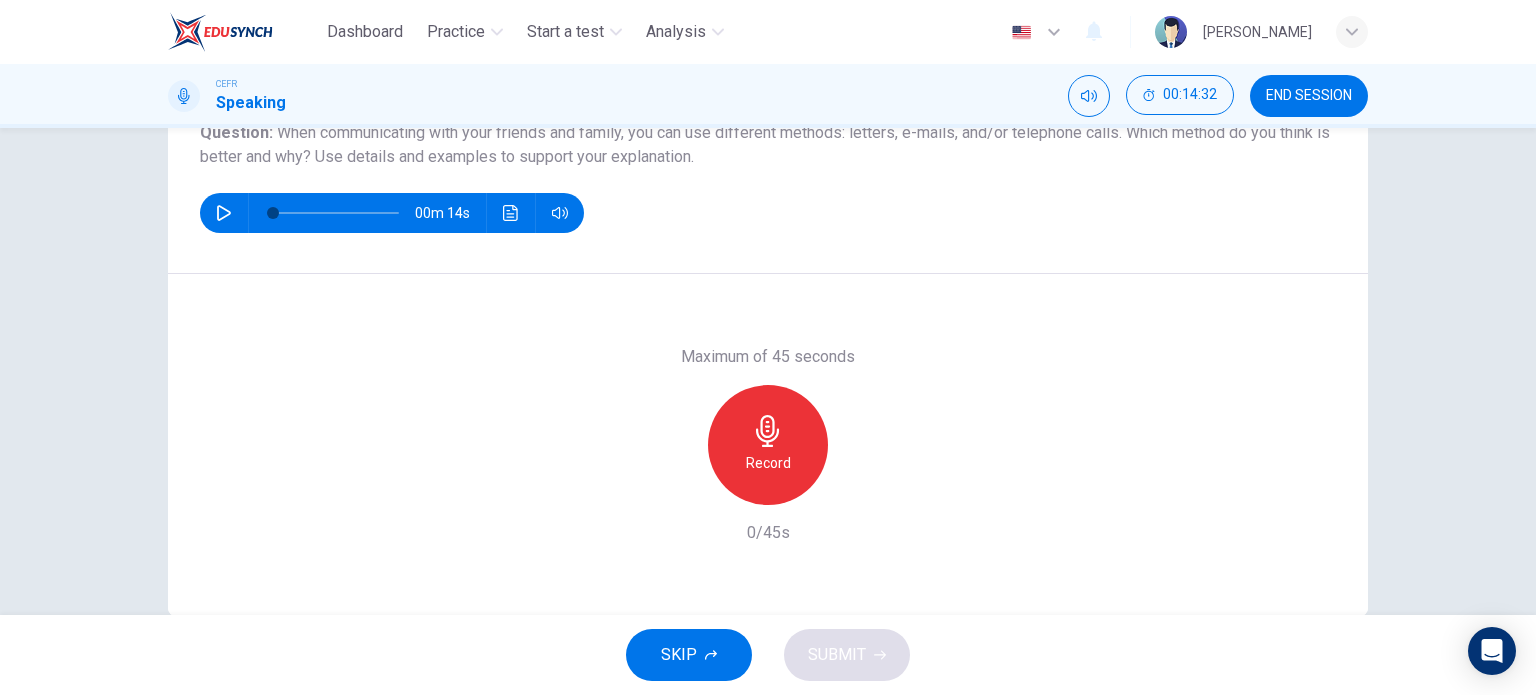 scroll, scrollTop: 242, scrollLeft: 0, axis: vertical 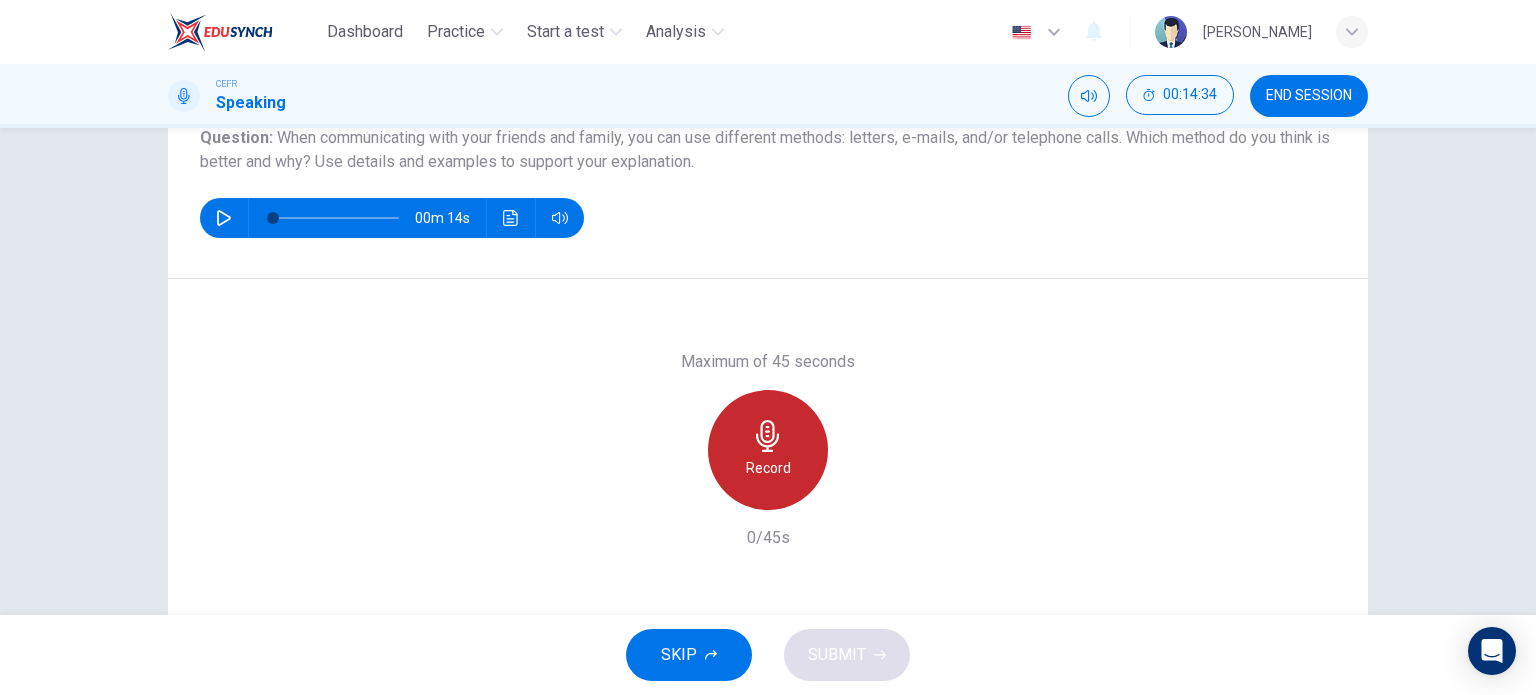 click 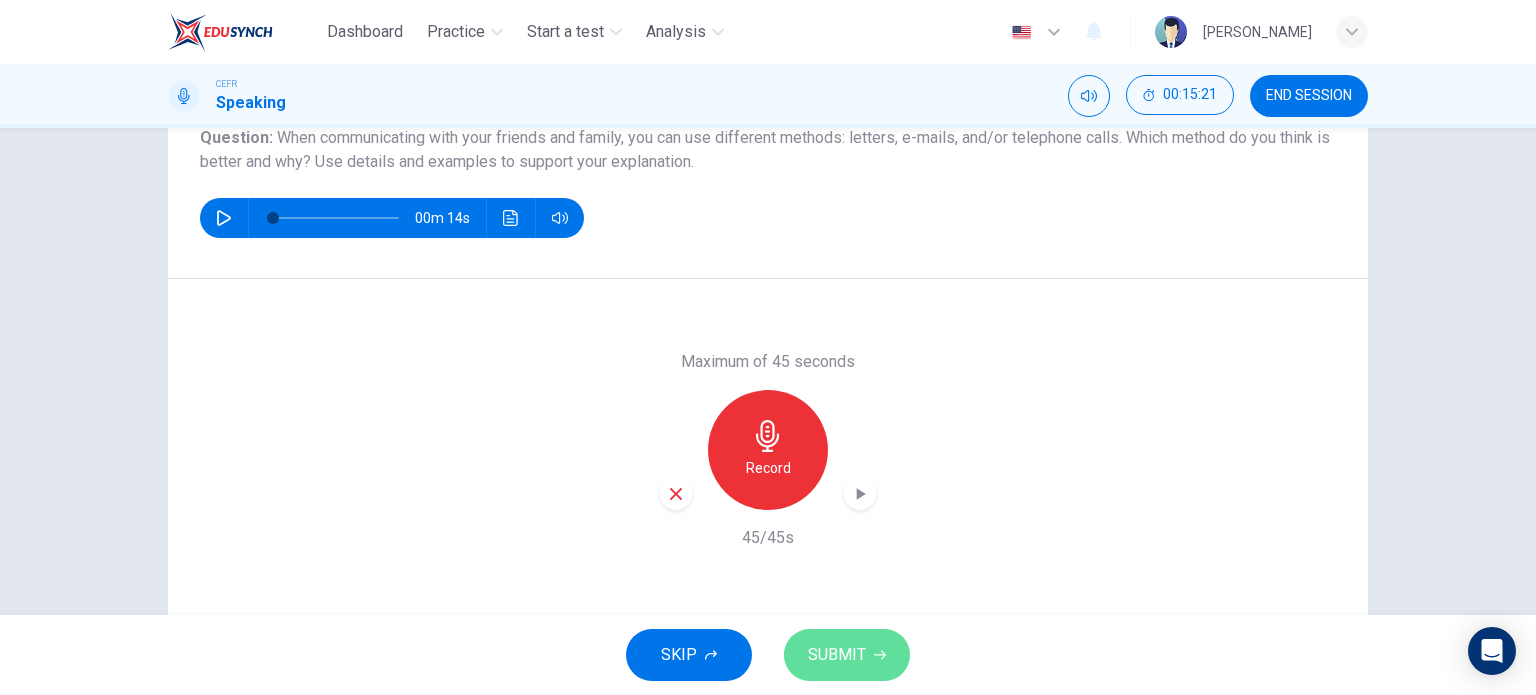 click 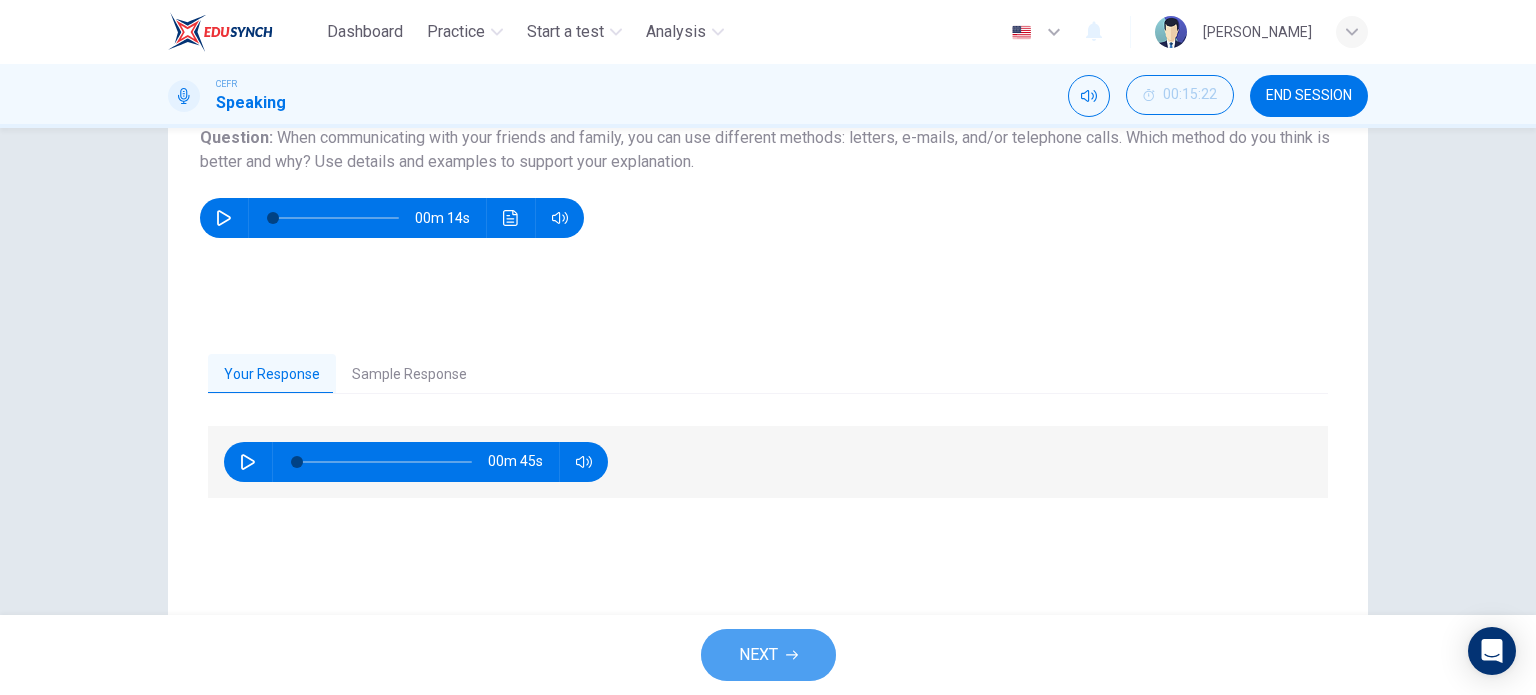 click on "NEXT" at bounding box center (758, 655) 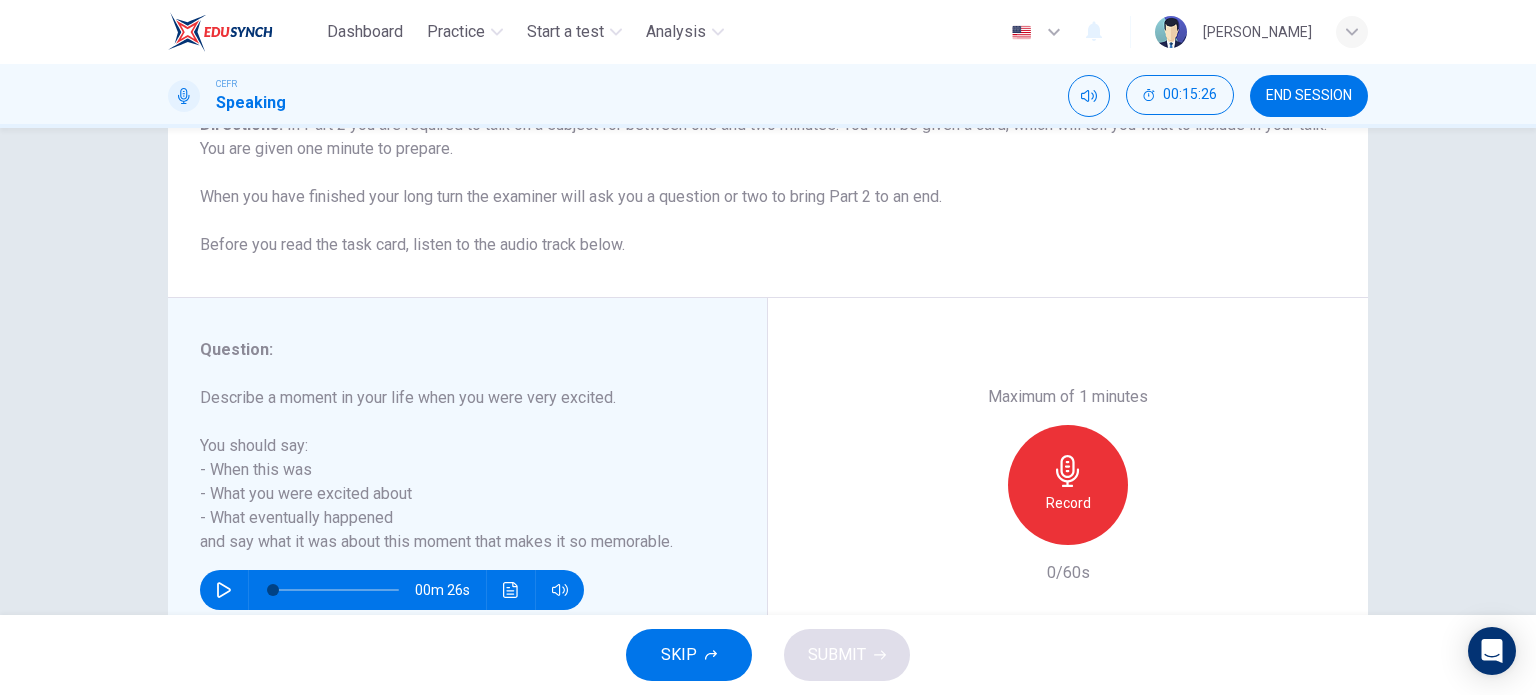 scroll, scrollTop: 196, scrollLeft: 0, axis: vertical 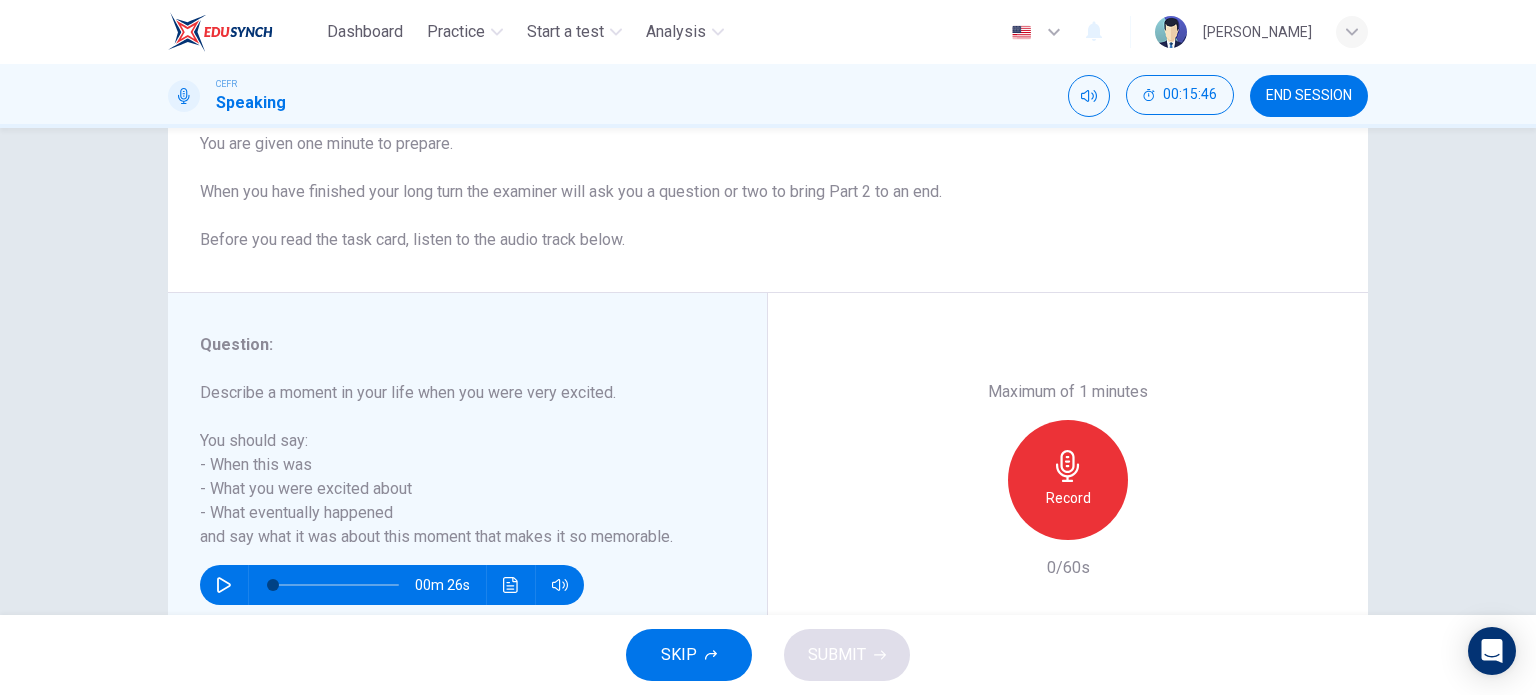 click on "Record" at bounding box center (1068, 480) 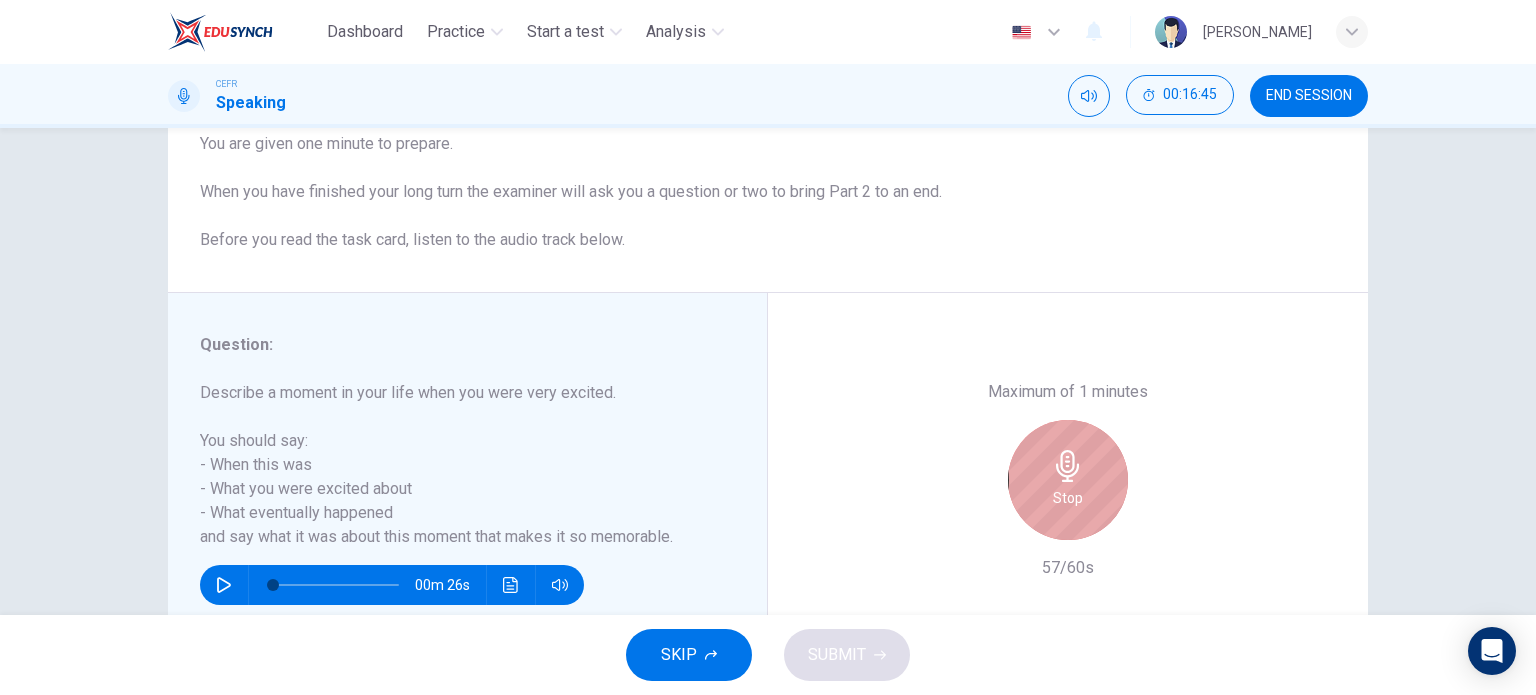 click on "Stop" at bounding box center [1068, 480] 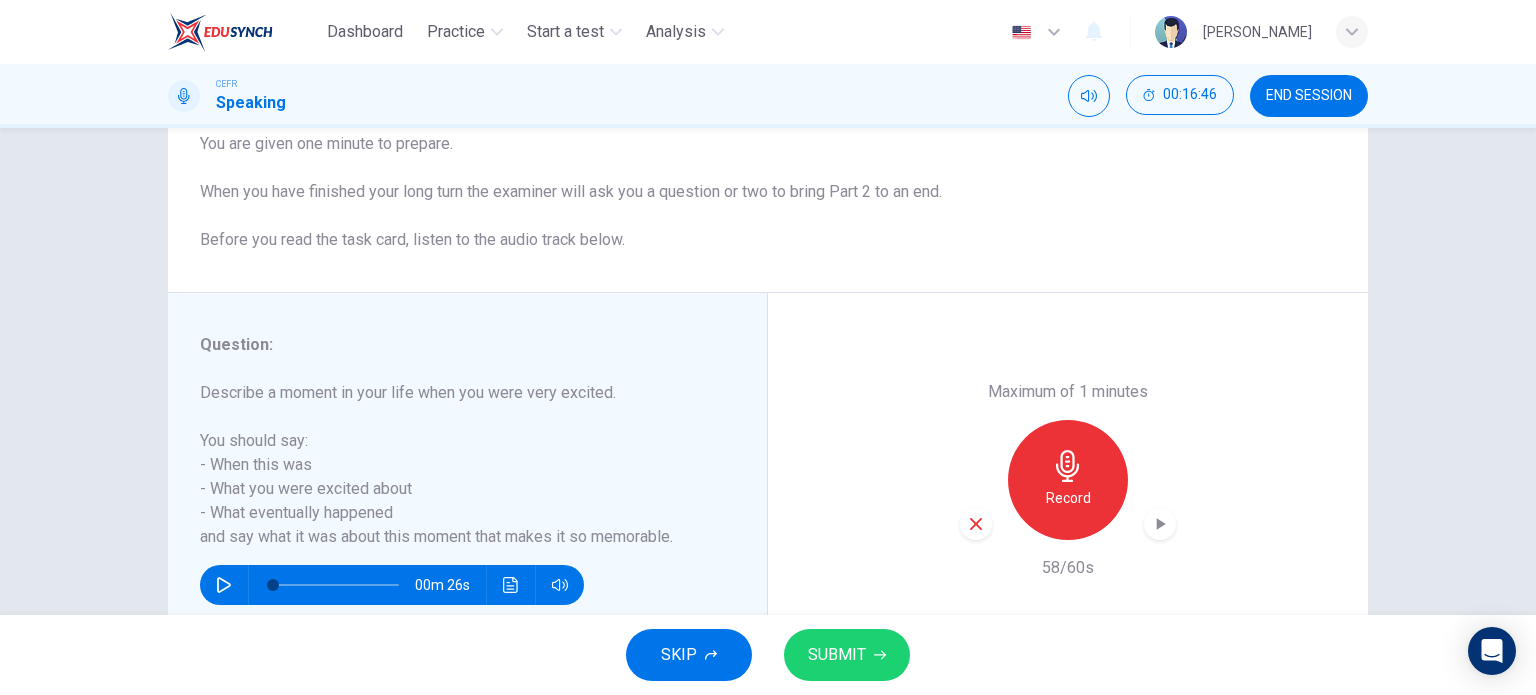 scroll, scrollTop: 288, scrollLeft: 0, axis: vertical 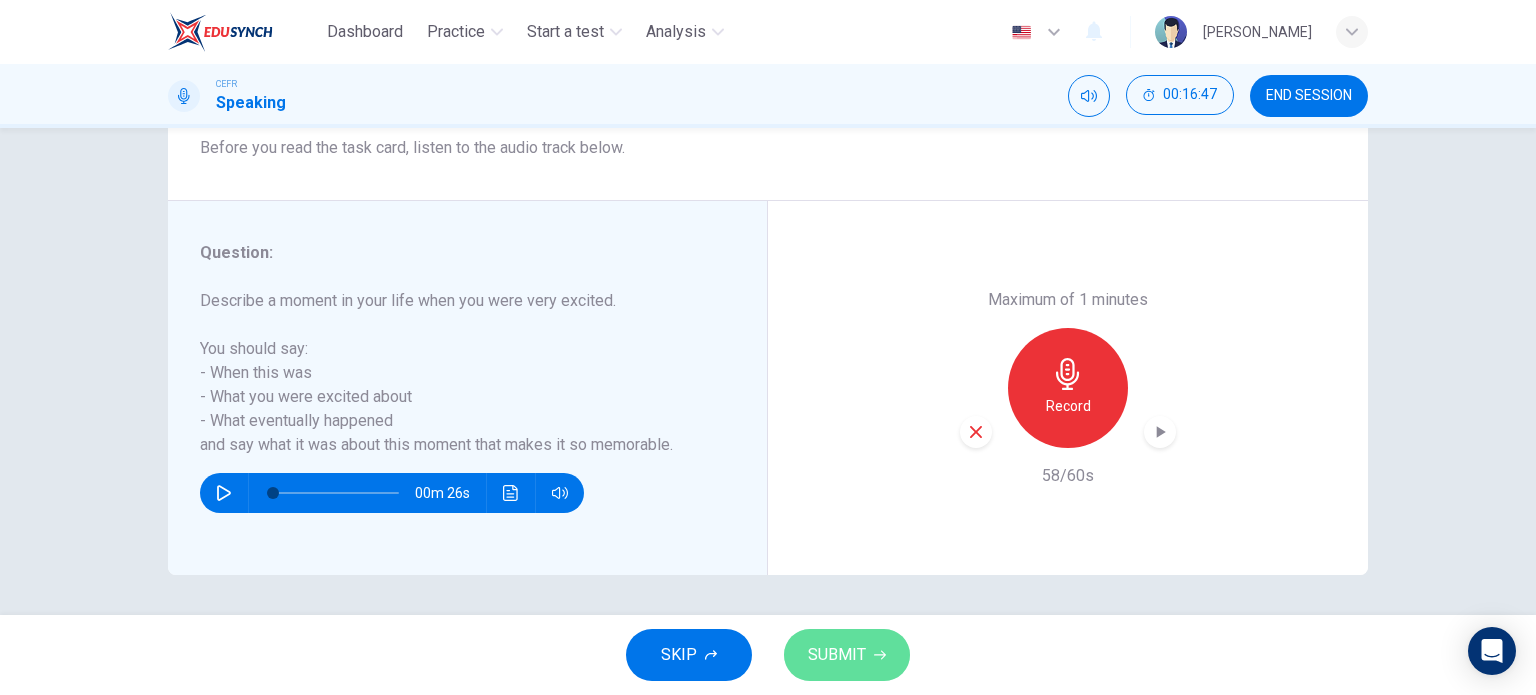 click on "SUBMIT" at bounding box center (837, 655) 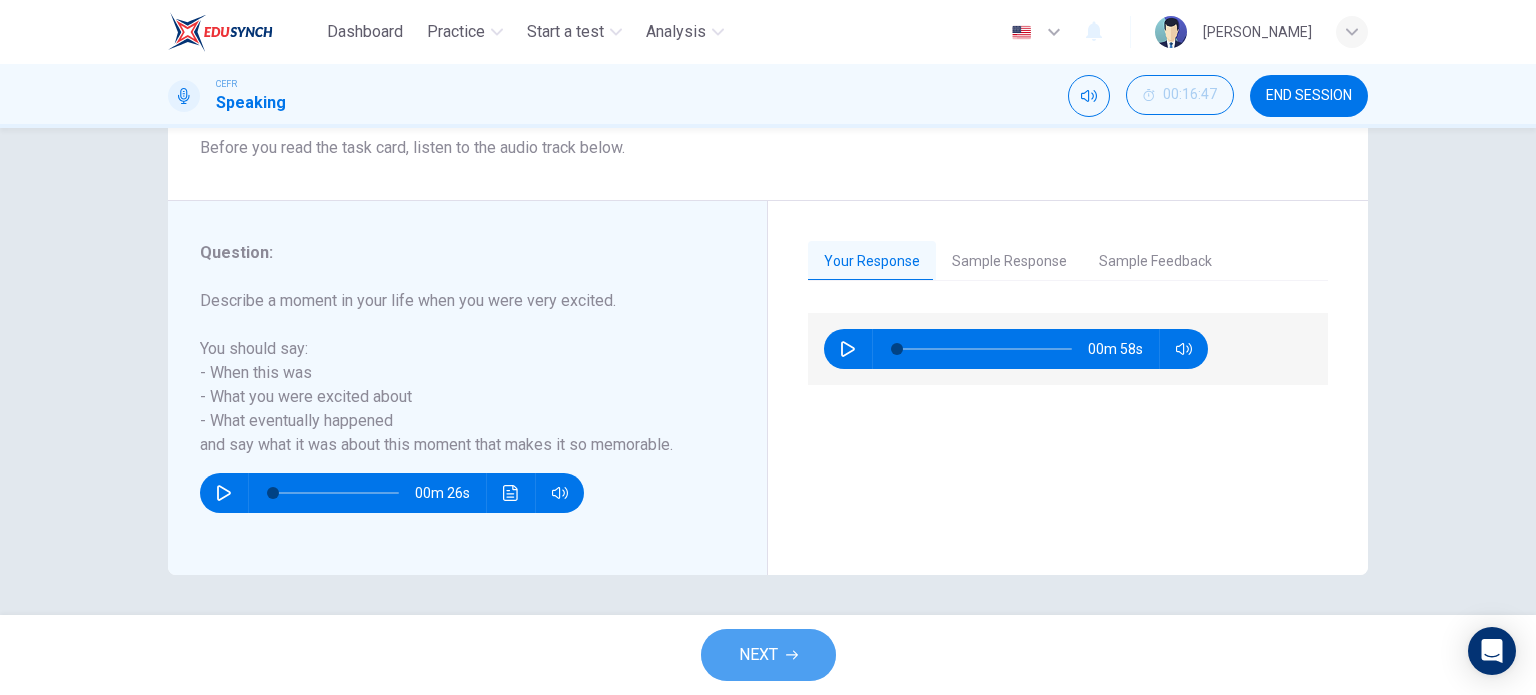 click on "NEXT" at bounding box center (768, 655) 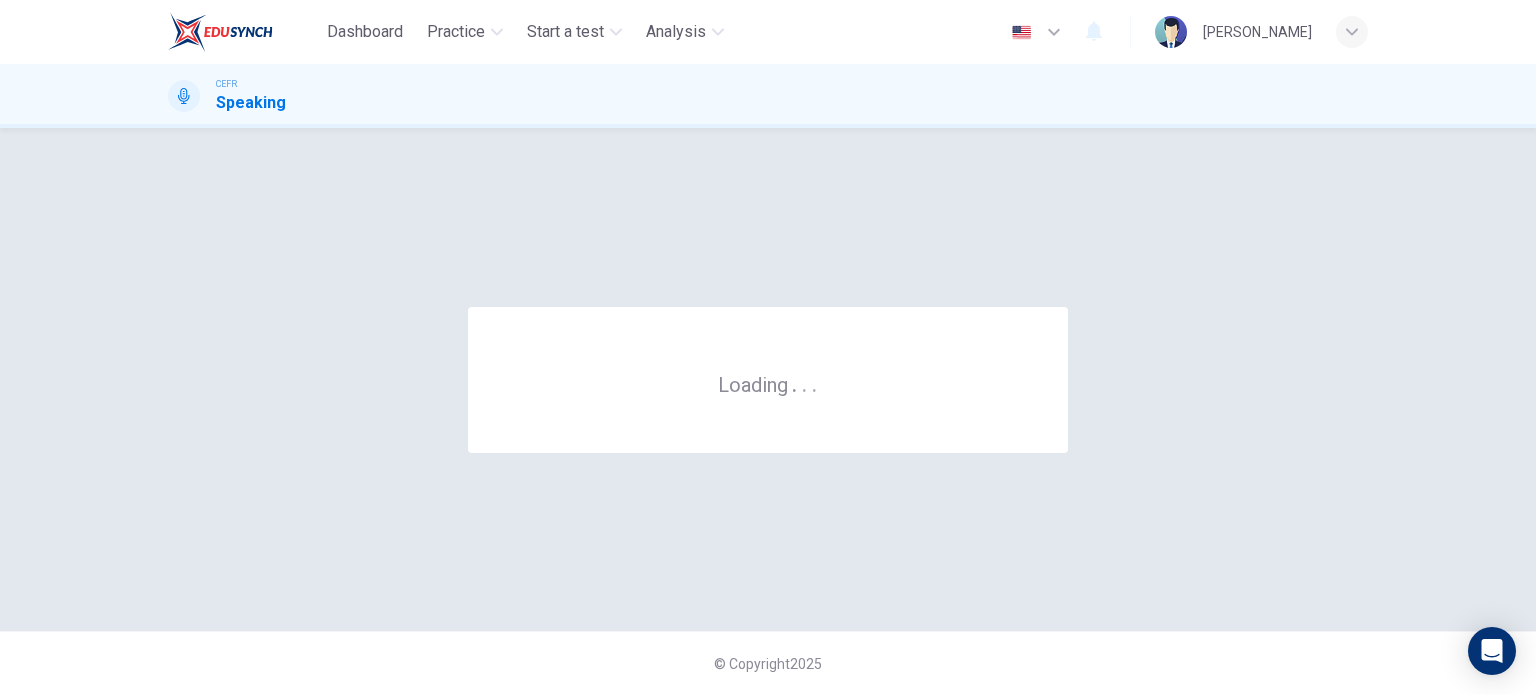 scroll, scrollTop: 0, scrollLeft: 0, axis: both 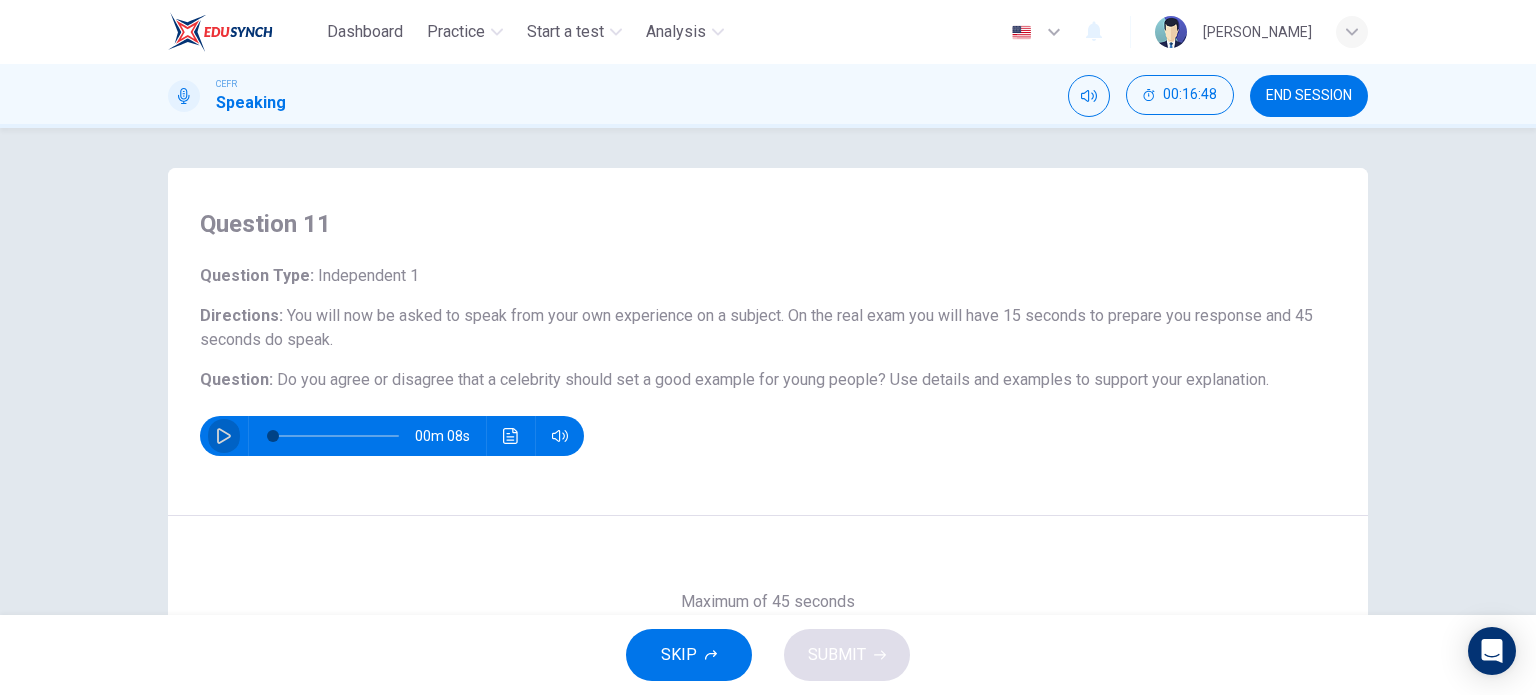 click 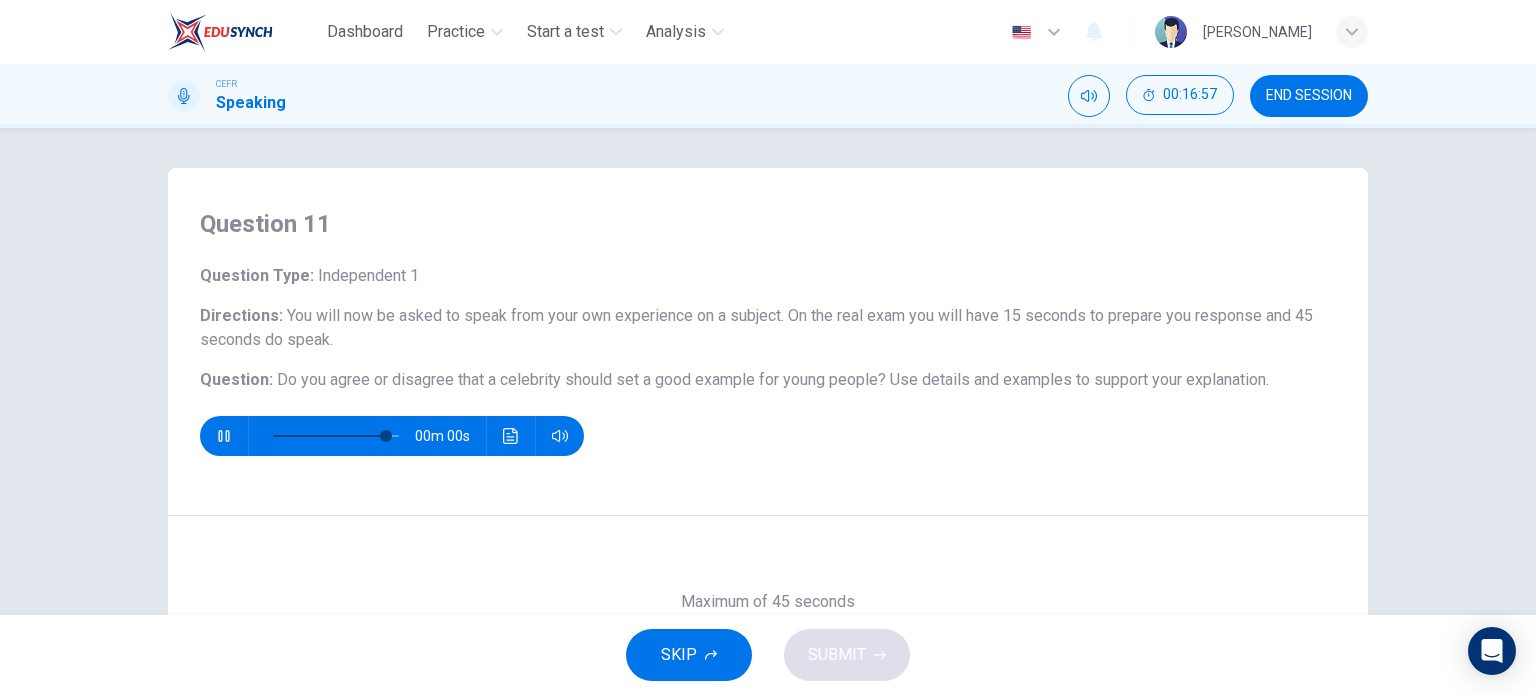 type on "0" 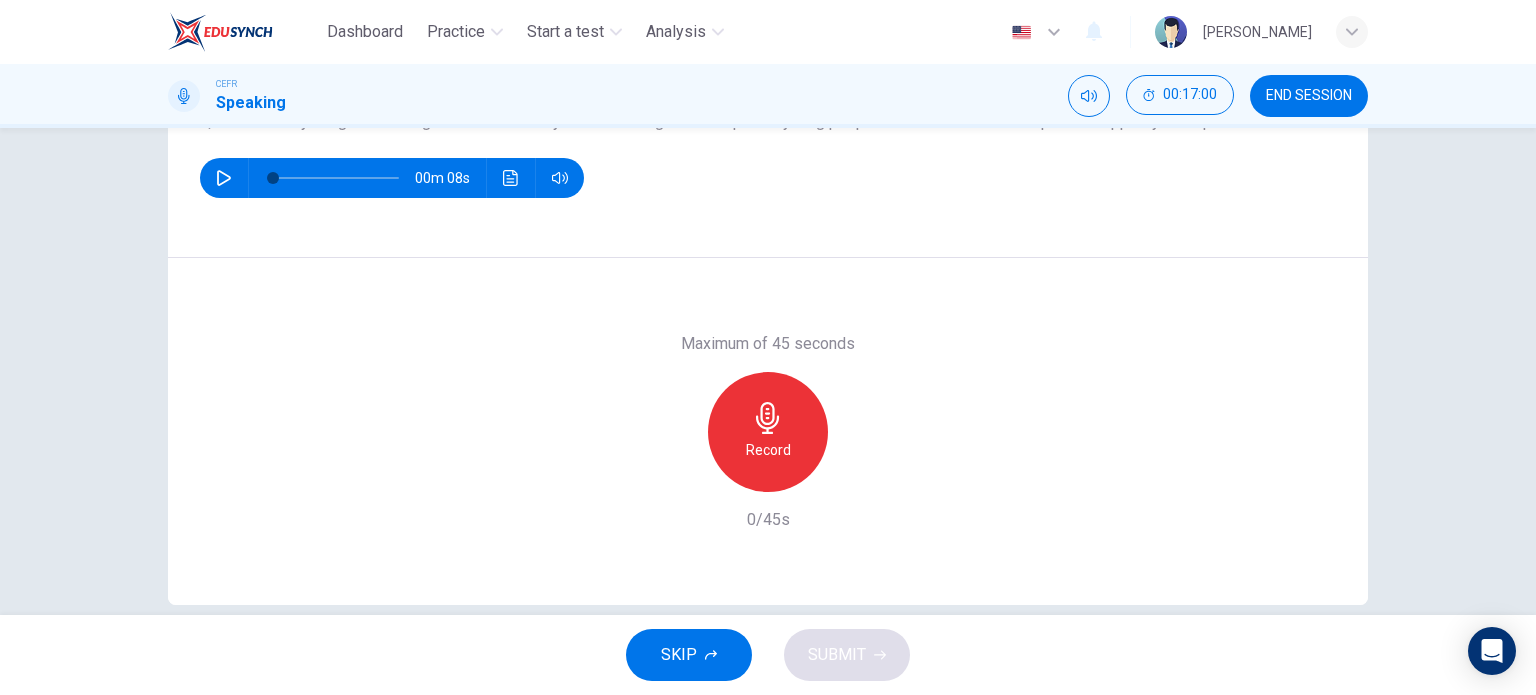scroll, scrollTop: 260, scrollLeft: 0, axis: vertical 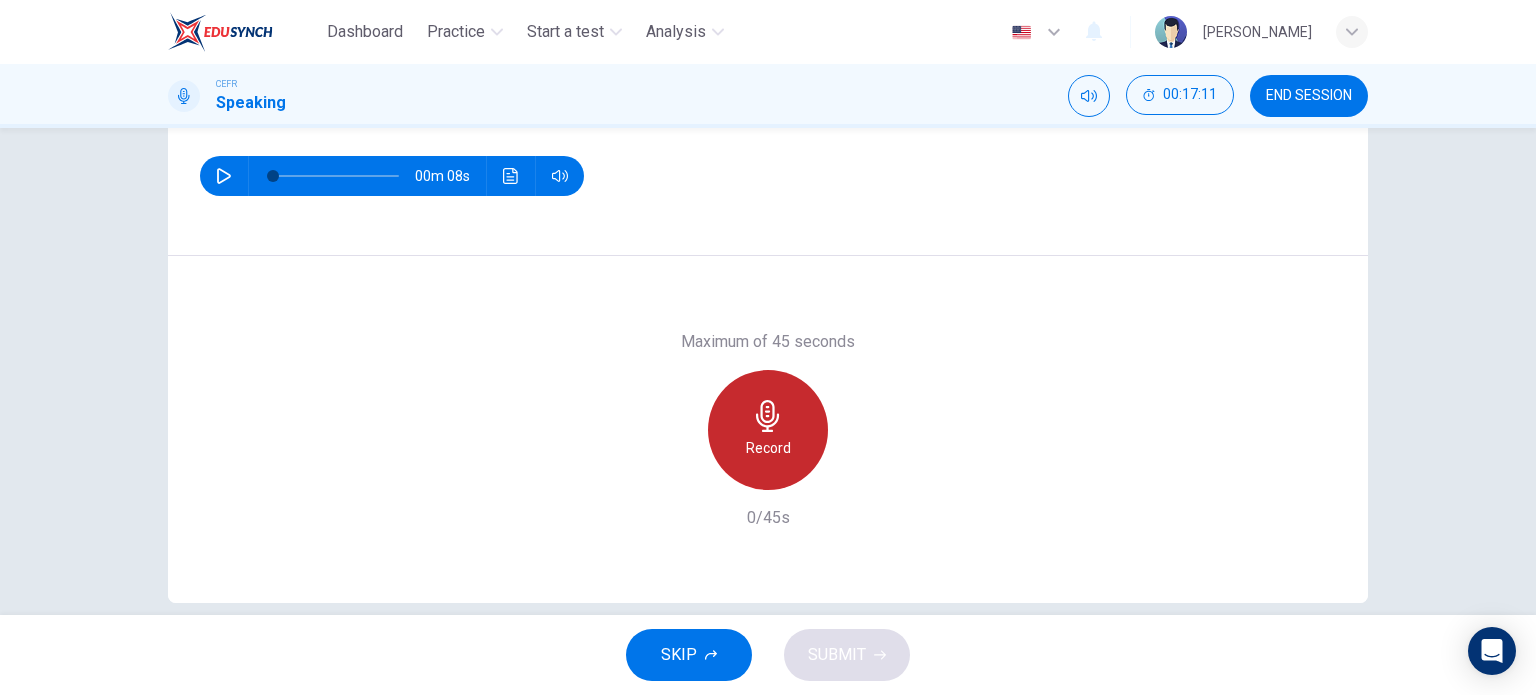click 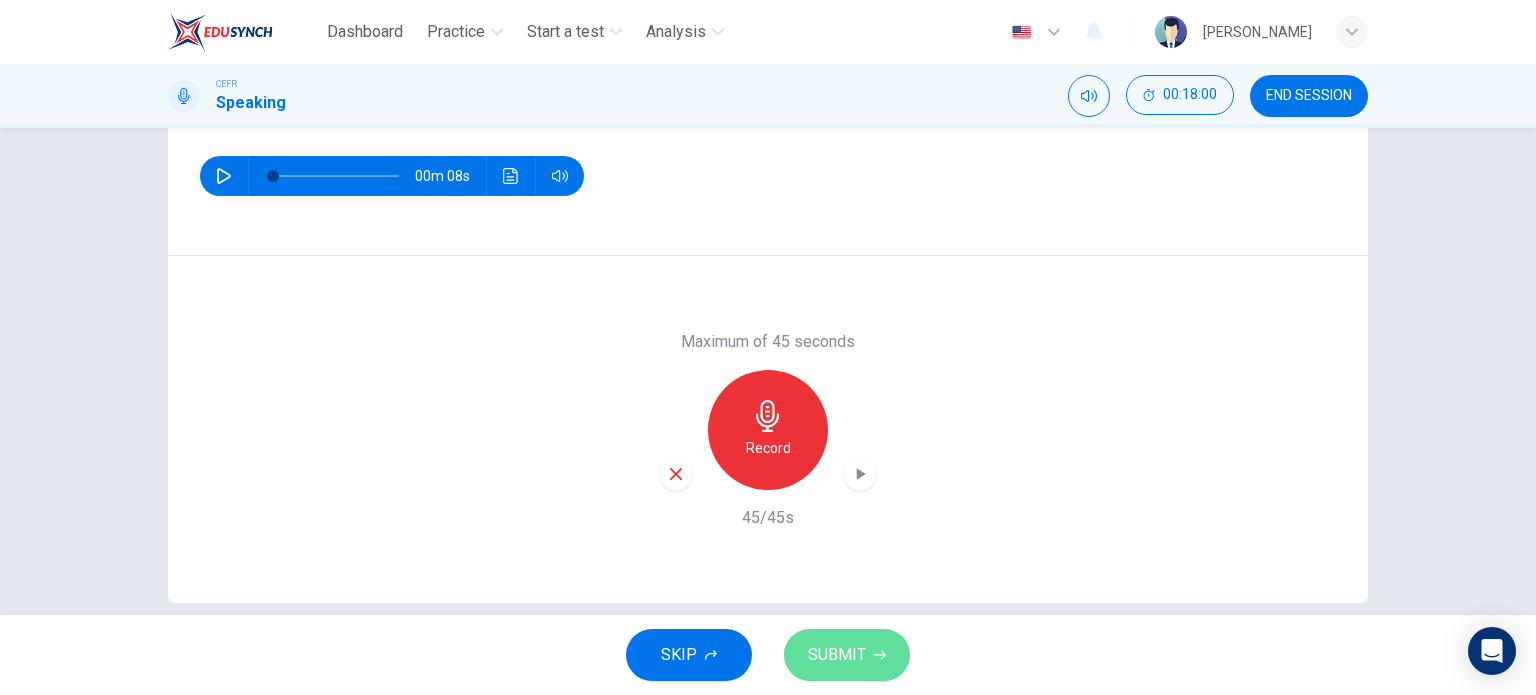 click on "SUBMIT" at bounding box center (837, 655) 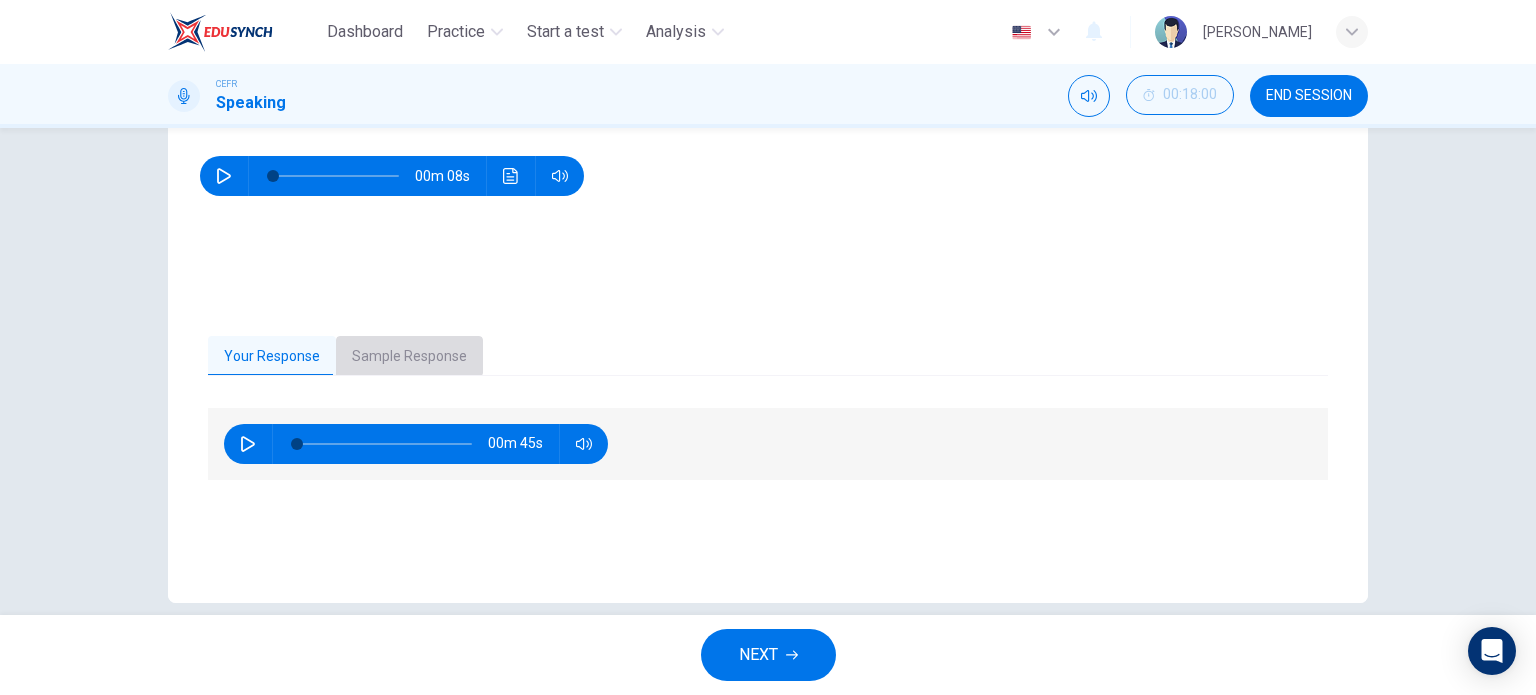 click on "Sample Response" at bounding box center (409, 357) 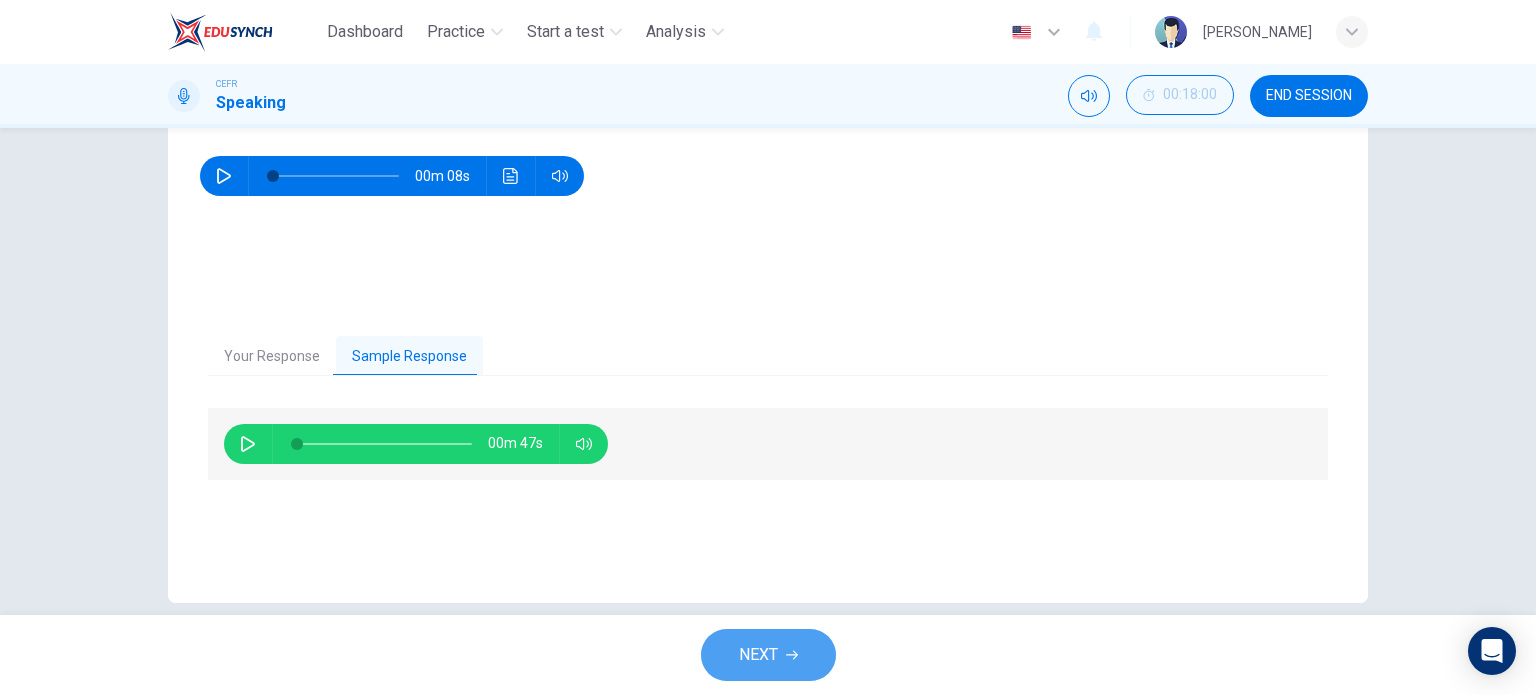 click on "NEXT" at bounding box center (758, 655) 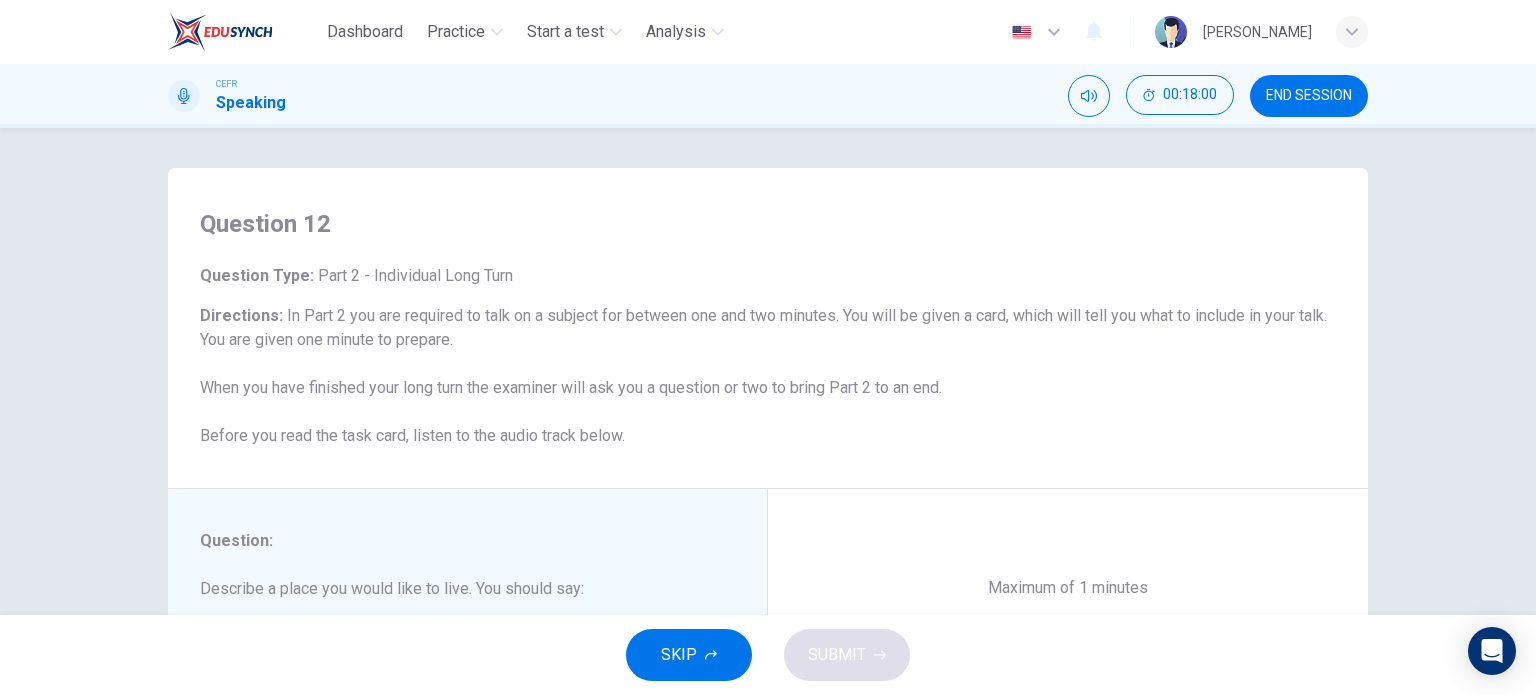 scroll, scrollTop: 288, scrollLeft: 0, axis: vertical 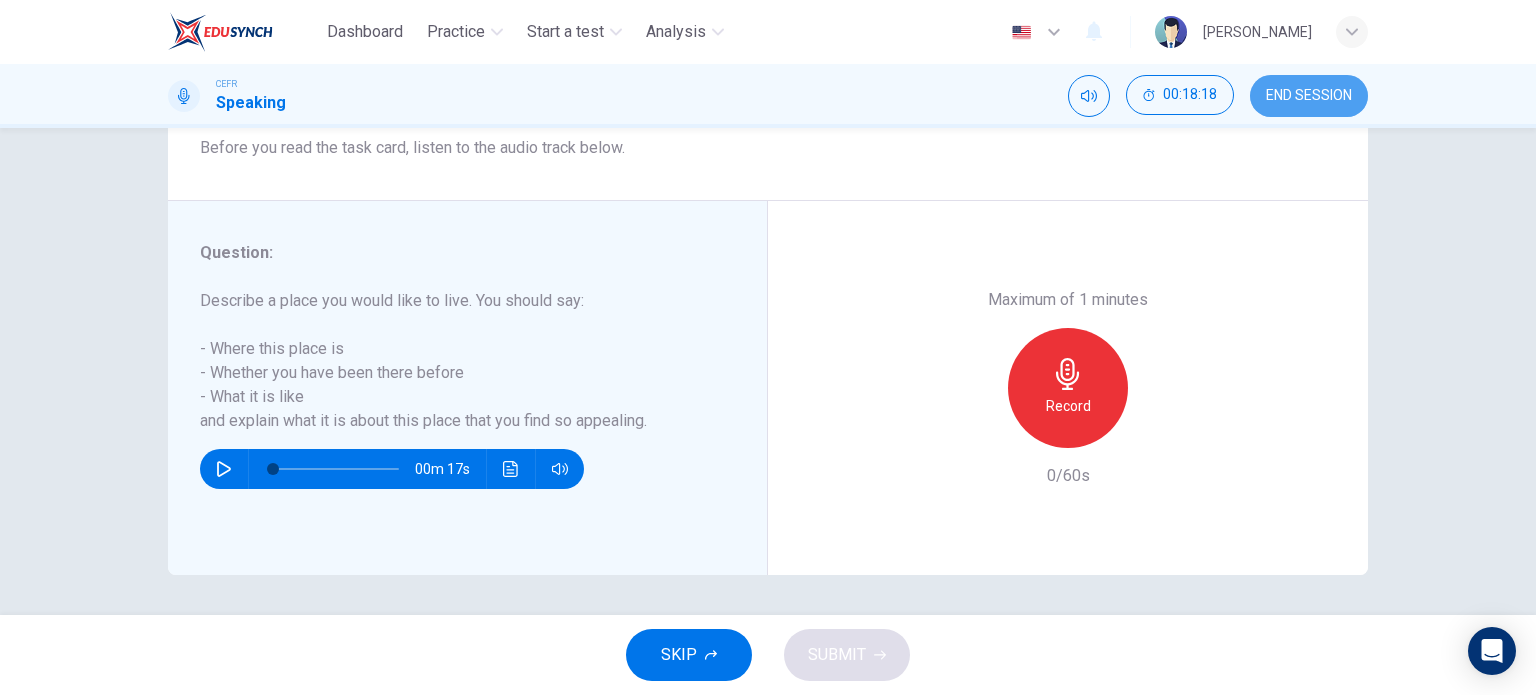 click on "END SESSION" at bounding box center (1309, 96) 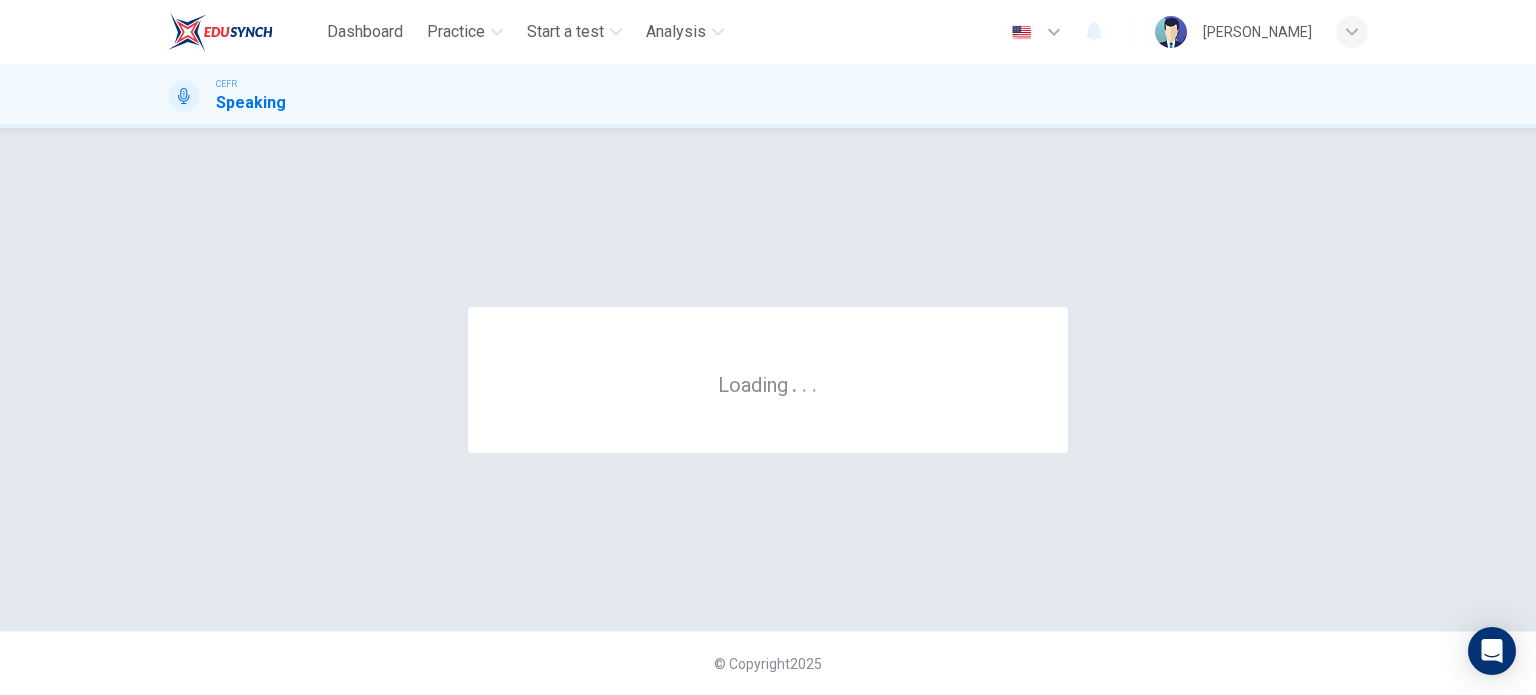 scroll, scrollTop: 0, scrollLeft: 0, axis: both 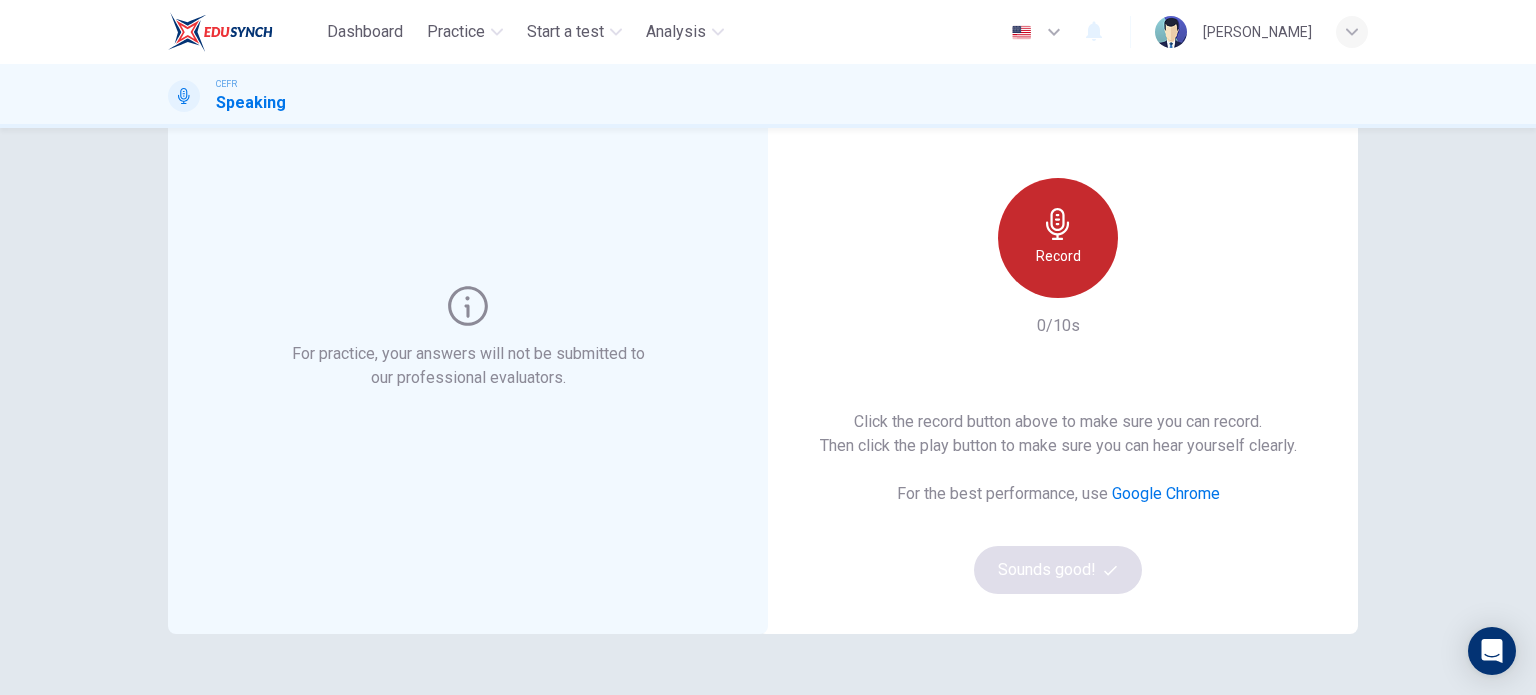 click on "Record" at bounding box center [1058, 238] 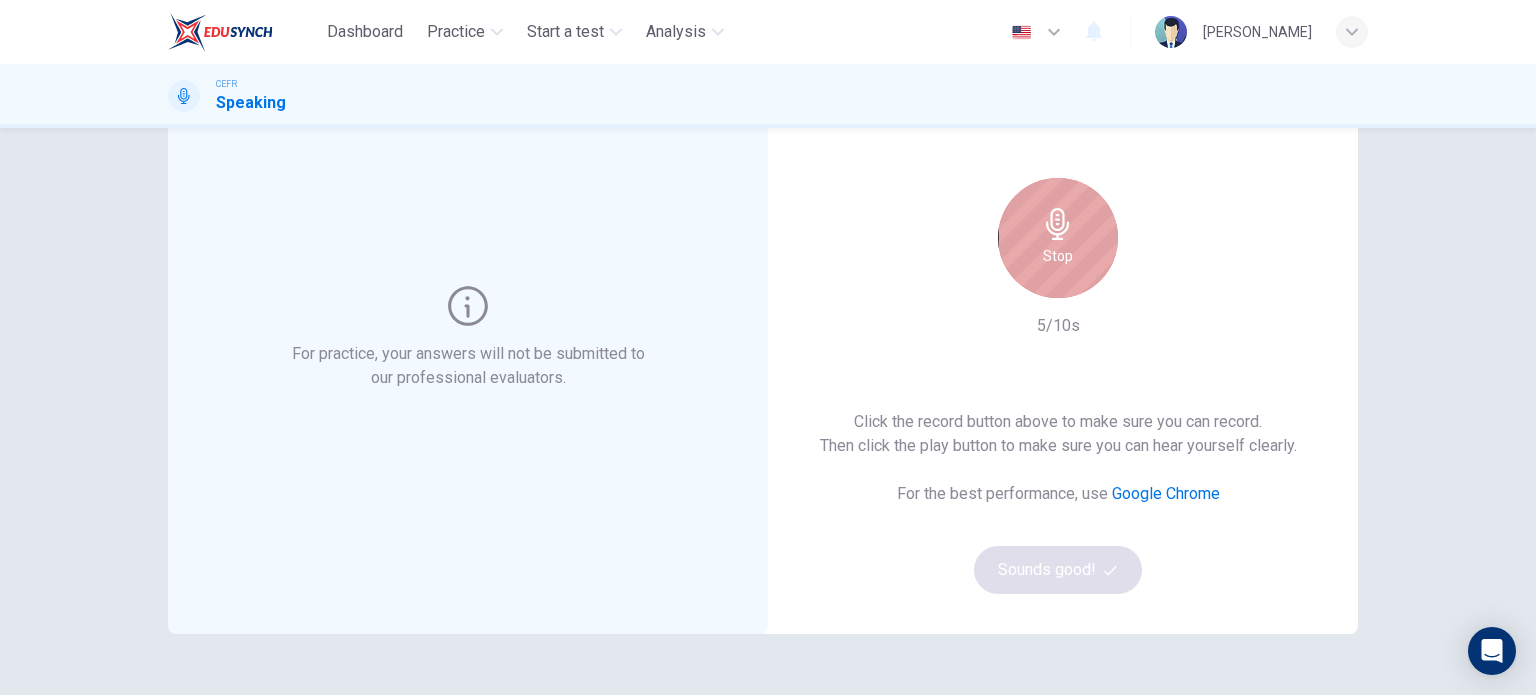 click on "Stop" at bounding box center [1058, 238] 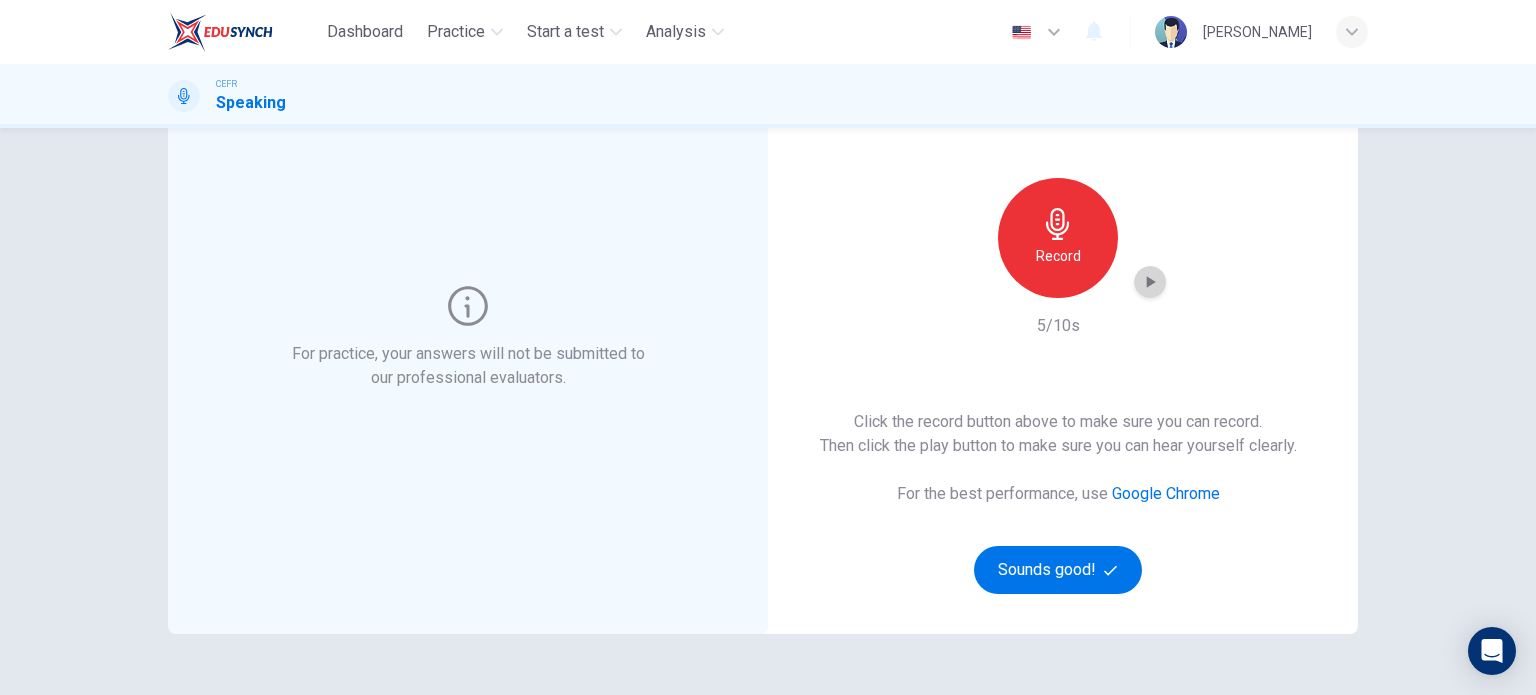 click at bounding box center [1150, 282] 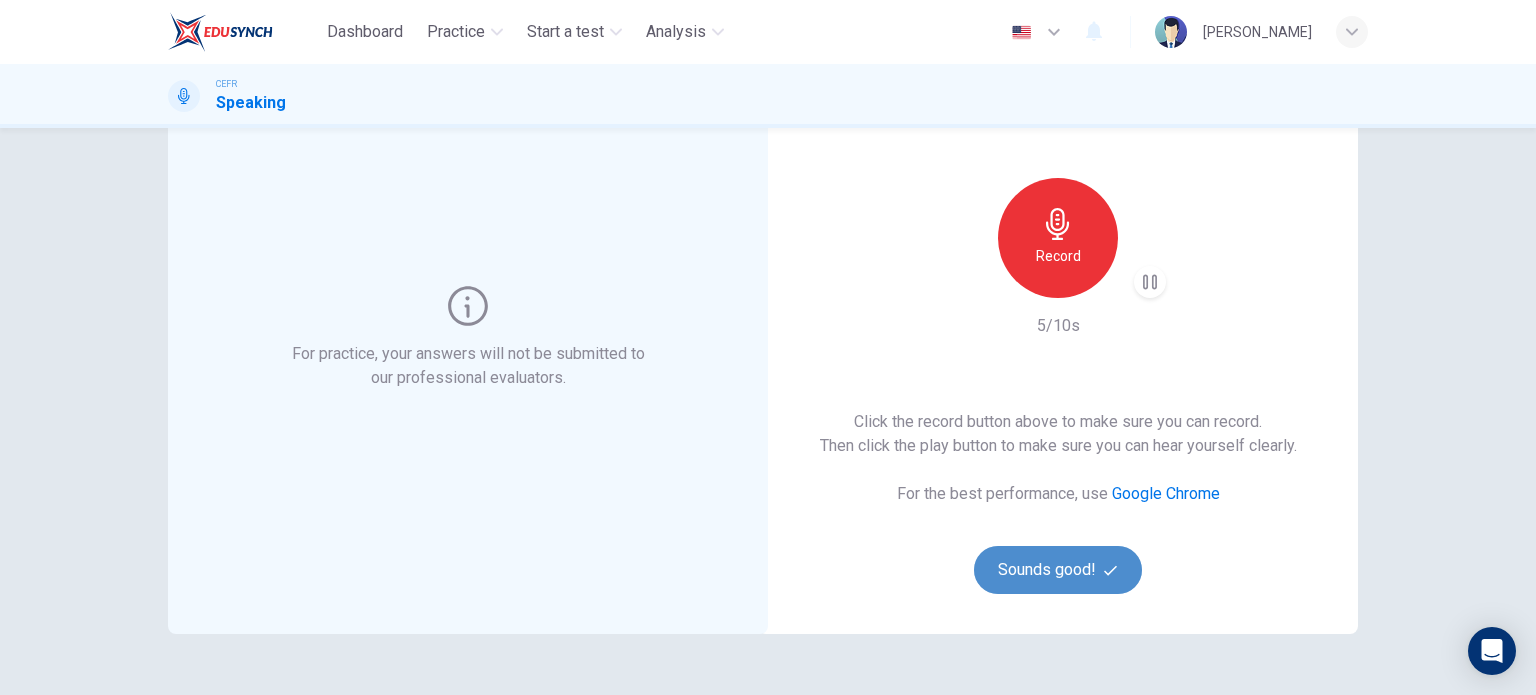 click on "Sounds good!" at bounding box center [1058, 570] 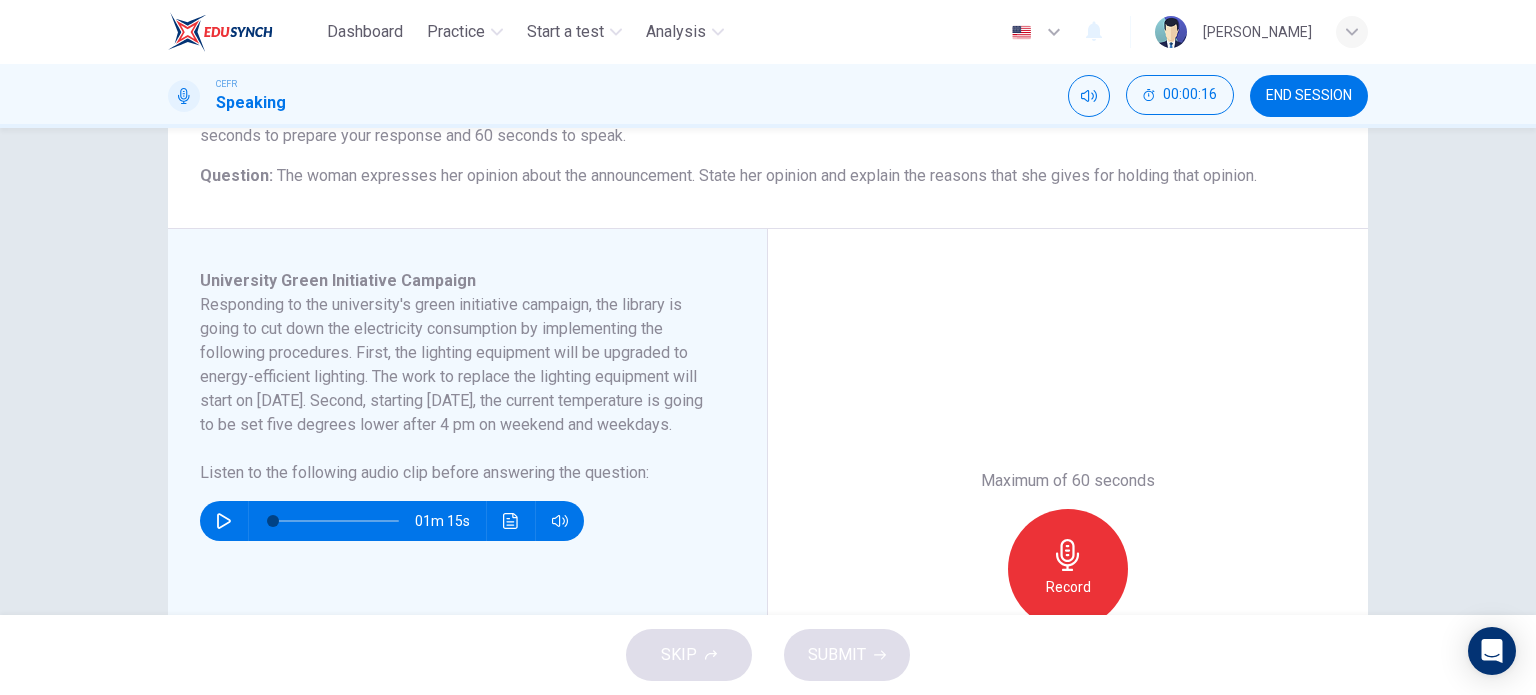 scroll, scrollTop: 236, scrollLeft: 0, axis: vertical 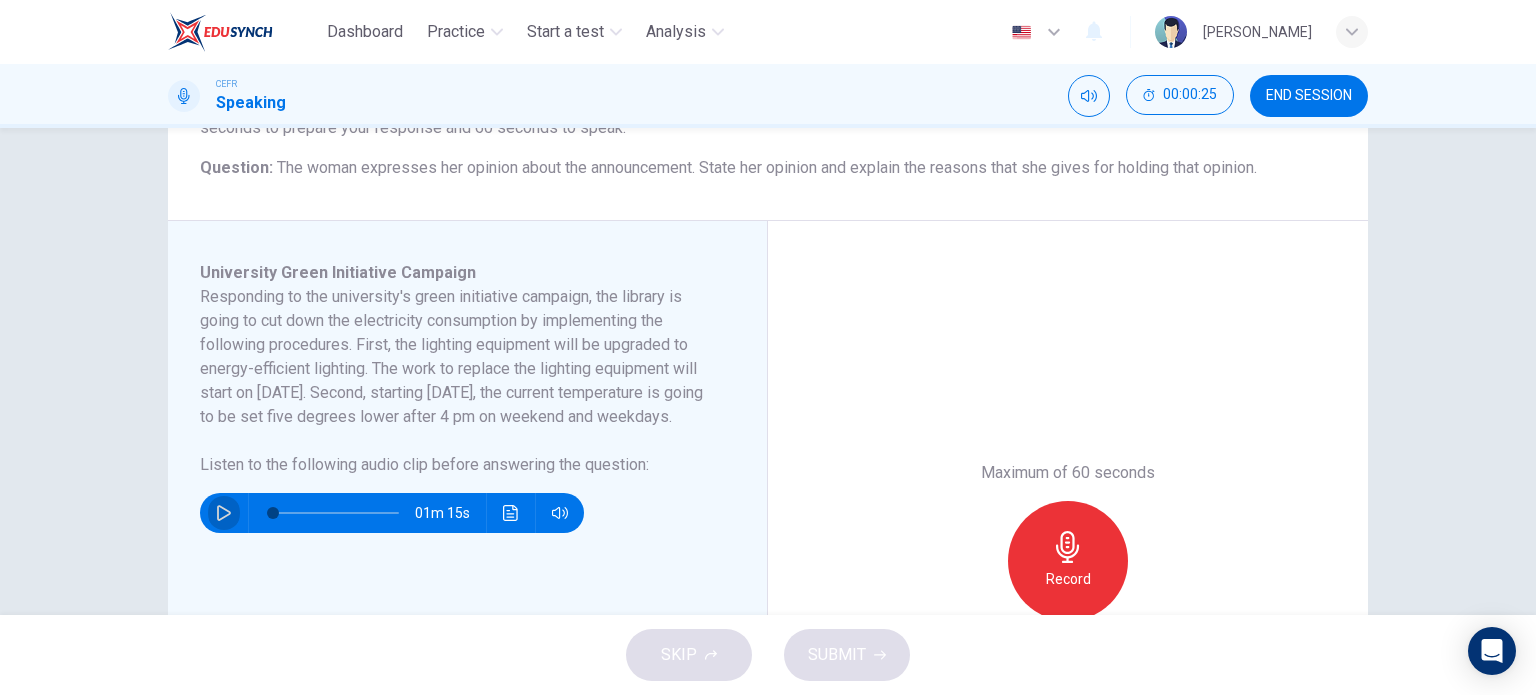 click 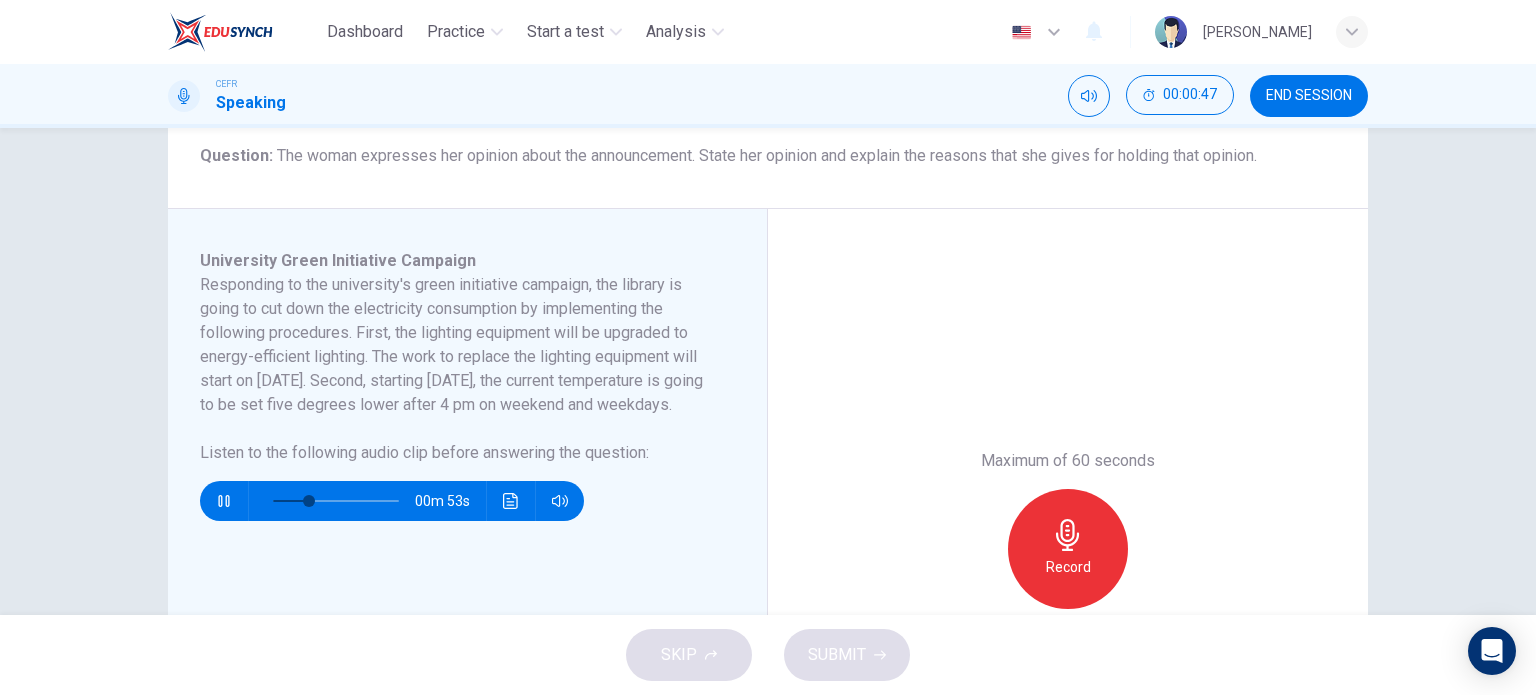 scroll, scrollTop: 258, scrollLeft: 0, axis: vertical 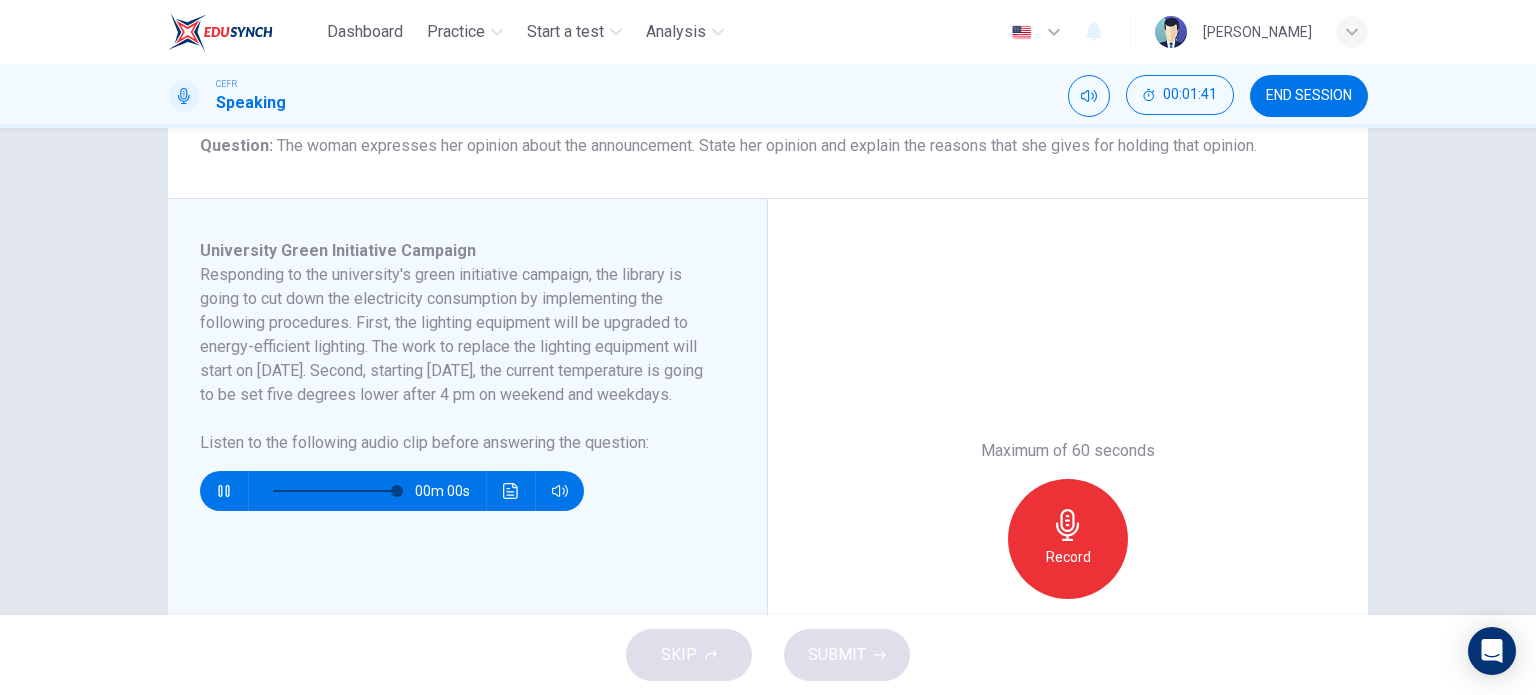 type on "0" 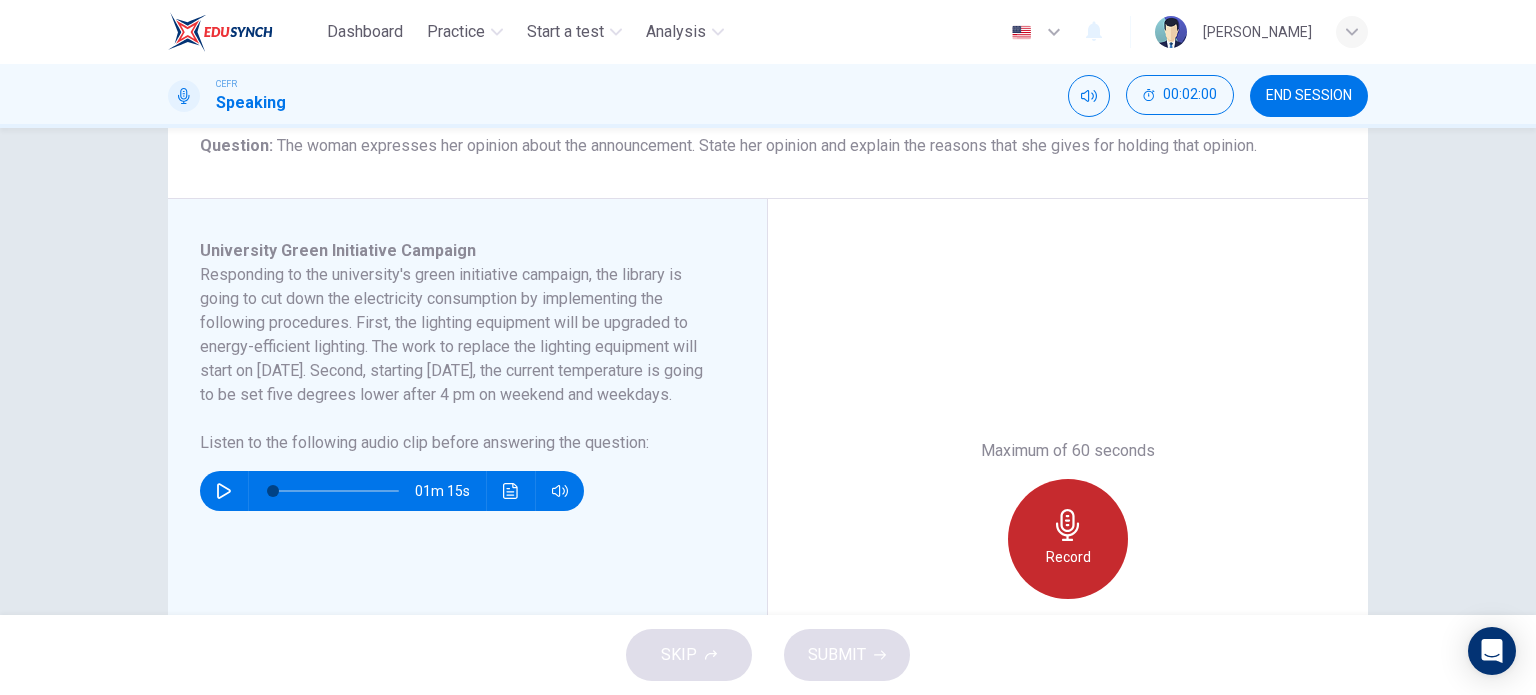 click on "Record" at bounding box center [1068, 539] 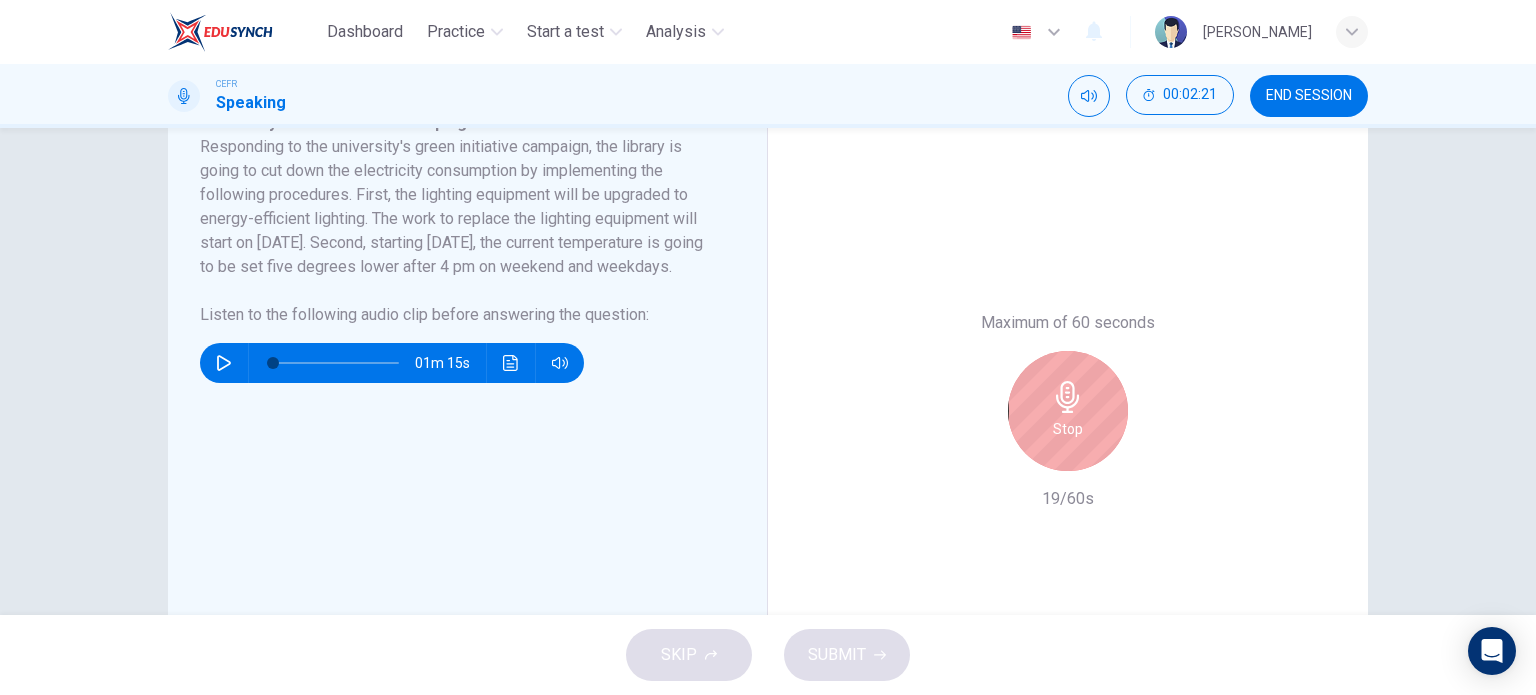 scroll, scrollTop: 394, scrollLeft: 0, axis: vertical 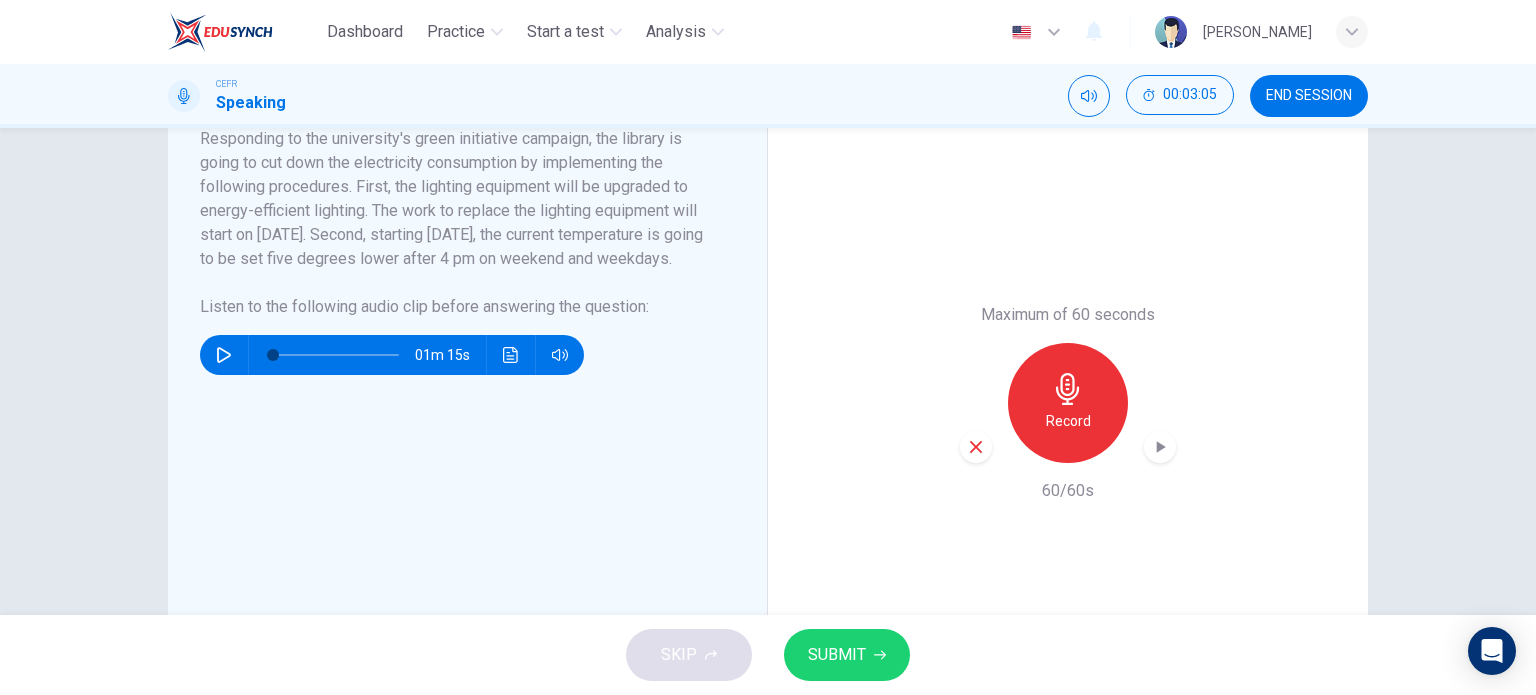 click on "SUBMIT" at bounding box center (837, 655) 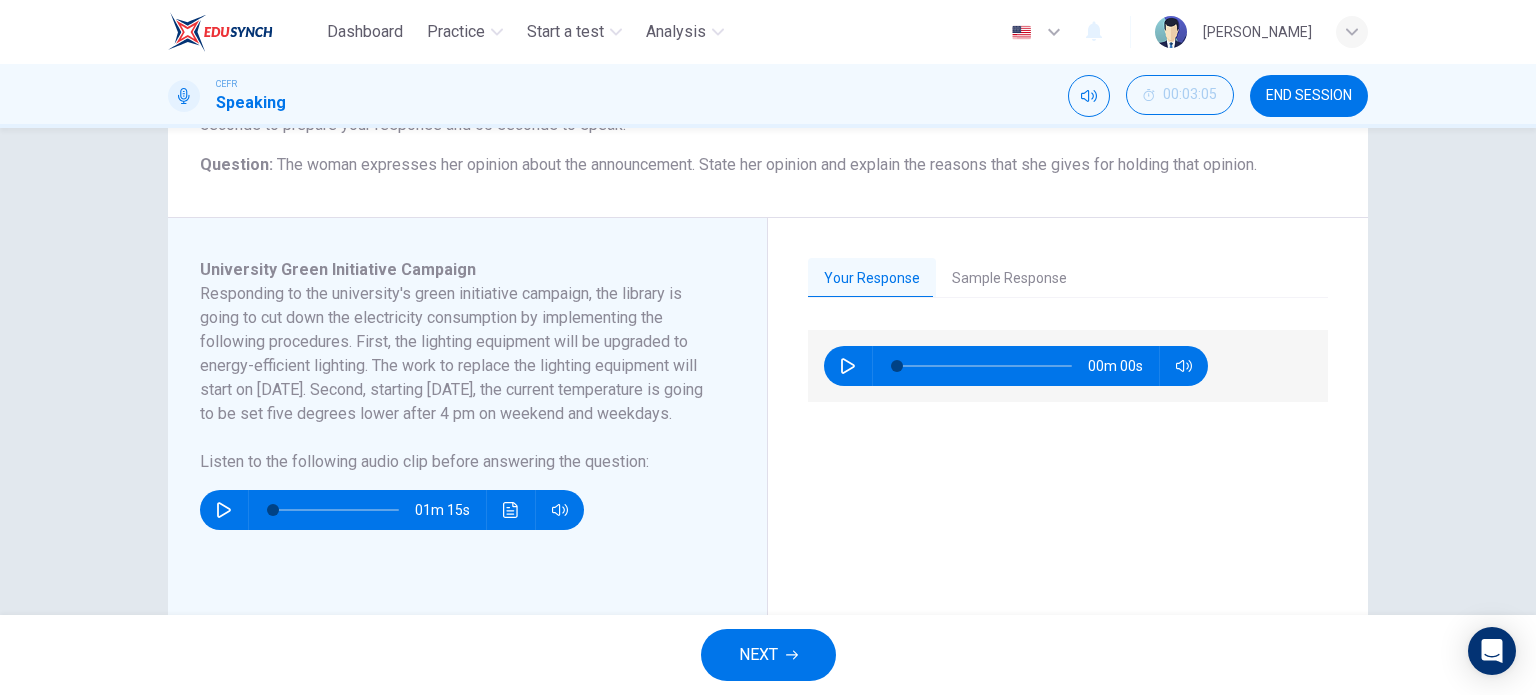 scroll, scrollTop: 238, scrollLeft: 0, axis: vertical 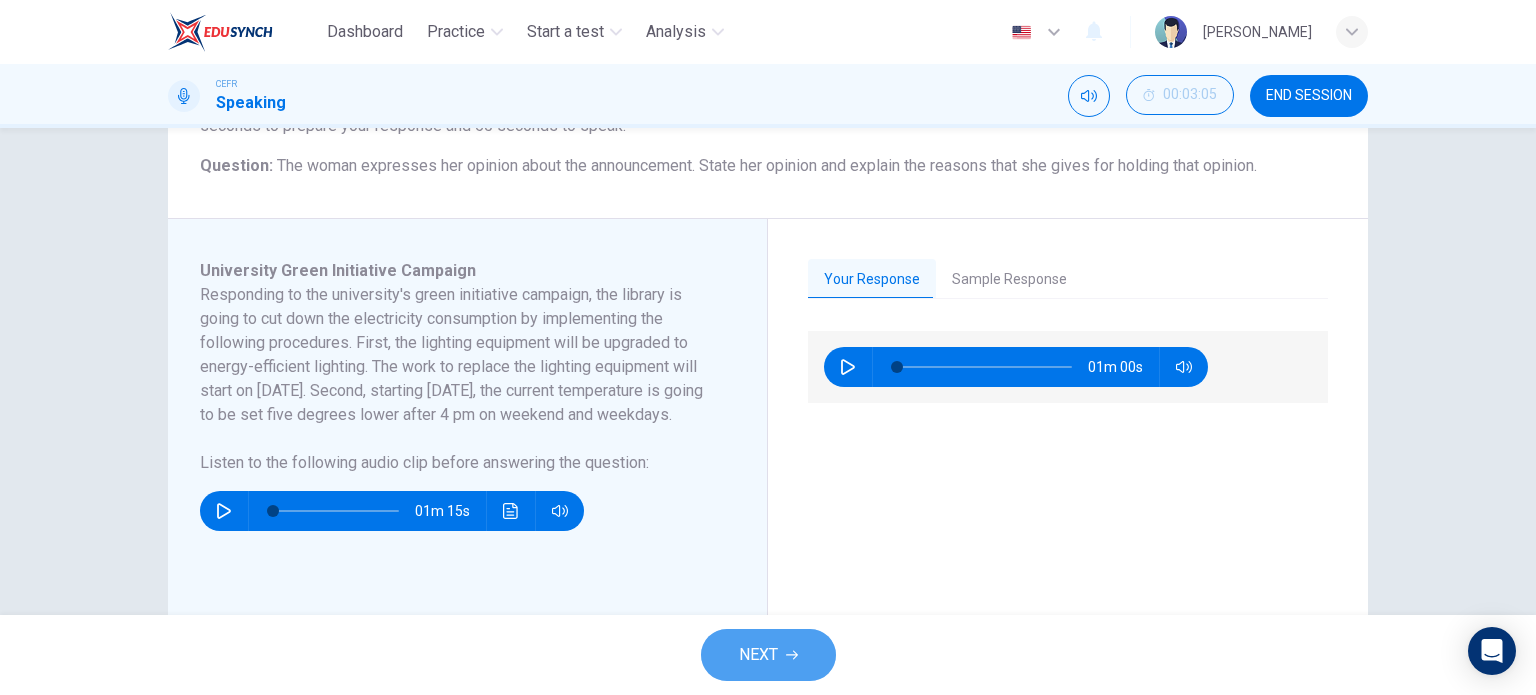 click on "NEXT" at bounding box center [758, 655] 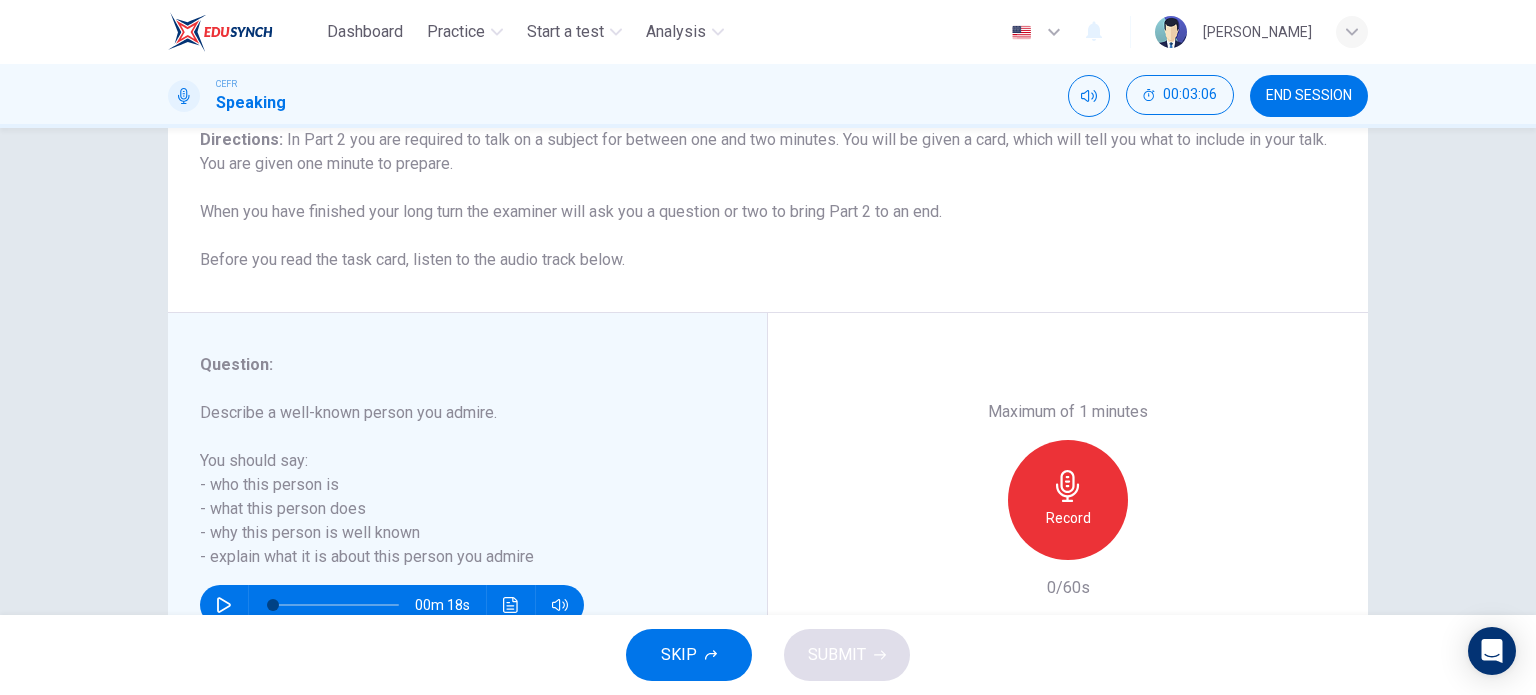 scroll, scrollTop: 183, scrollLeft: 0, axis: vertical 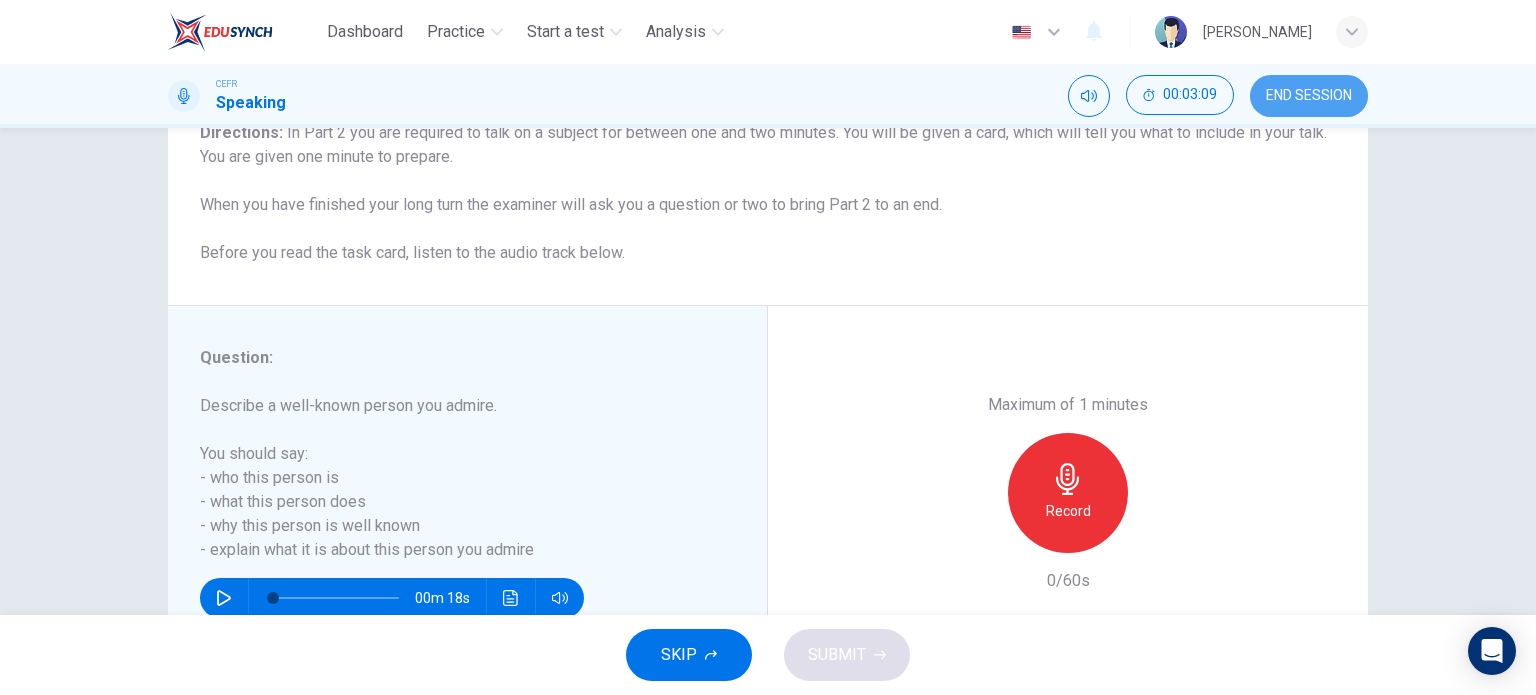 click on "END SESSION" at bounding box center [1309, 96] 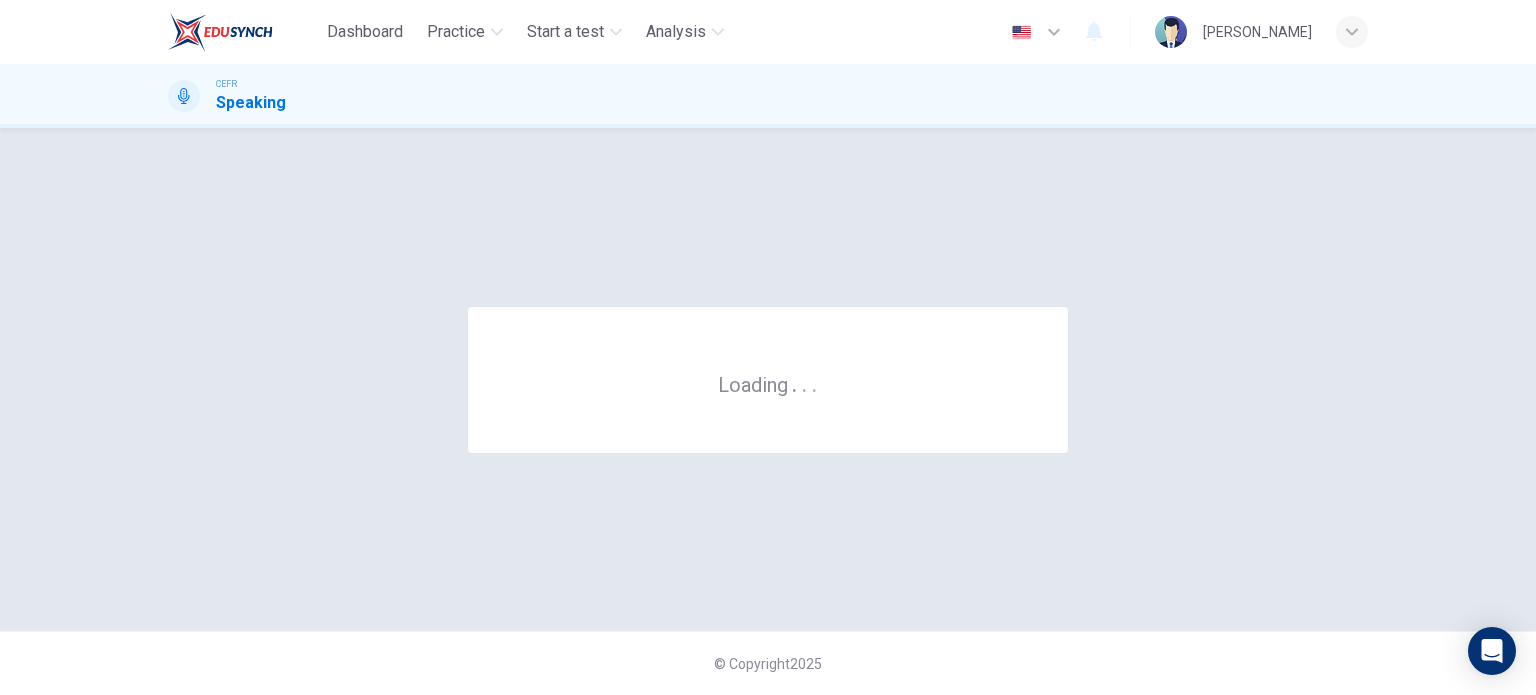 scroll, scrollTop: 0, scrollLeft: 0, axis: both 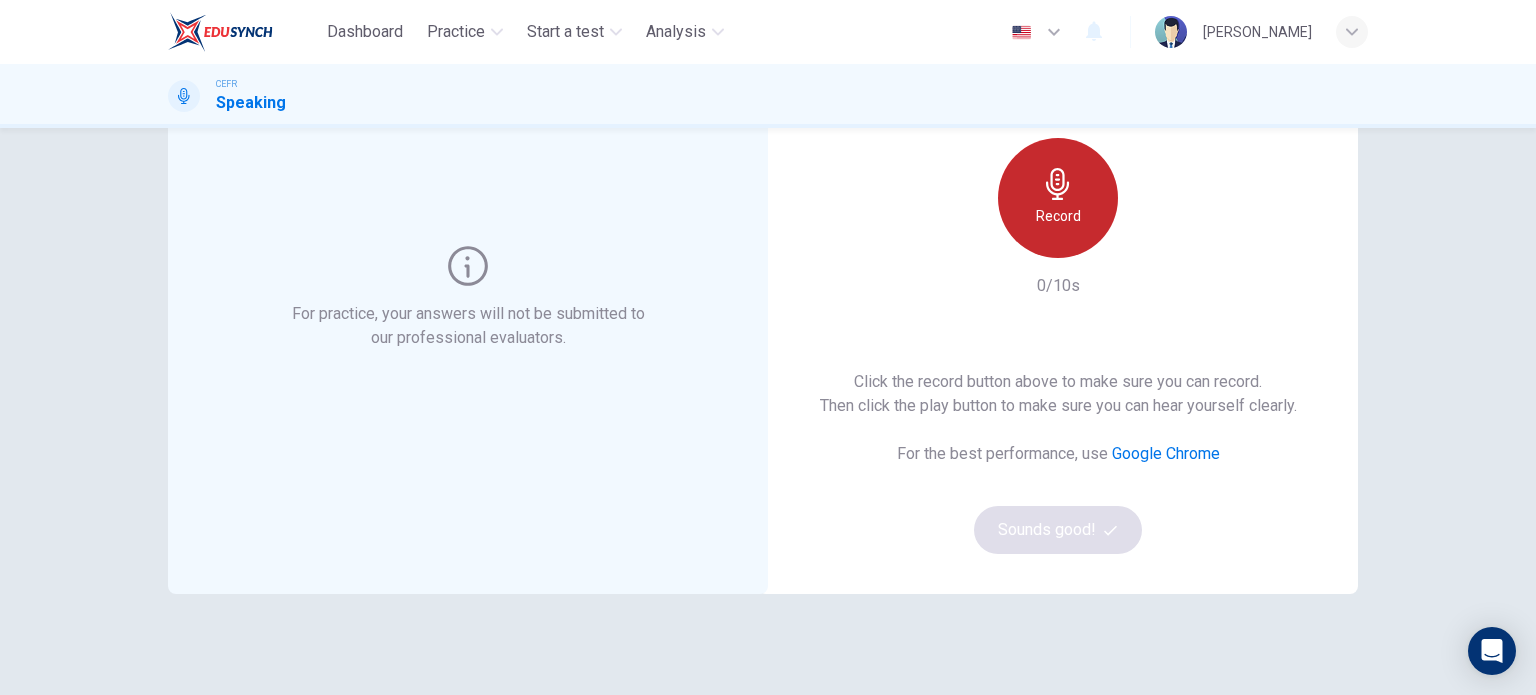 click on "Record" at bounding box center [1058, 198] 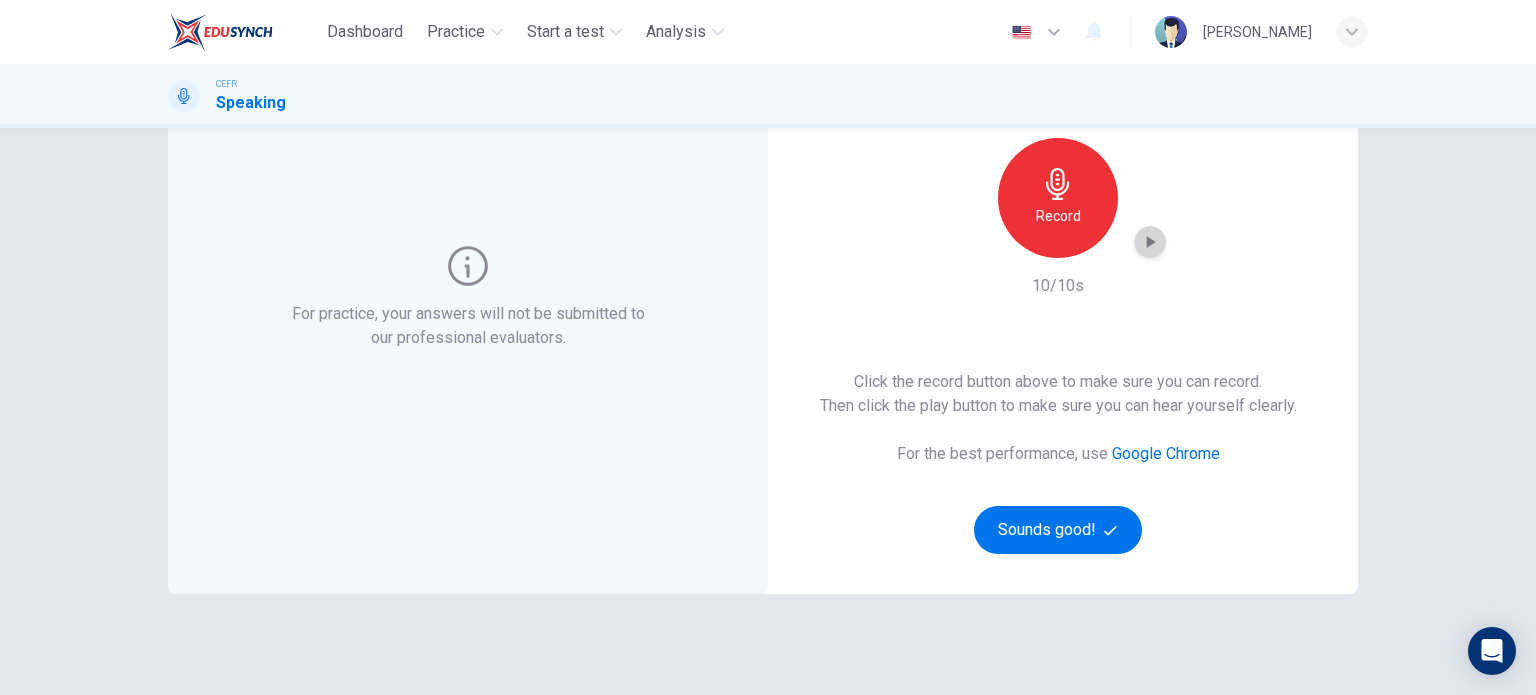 click 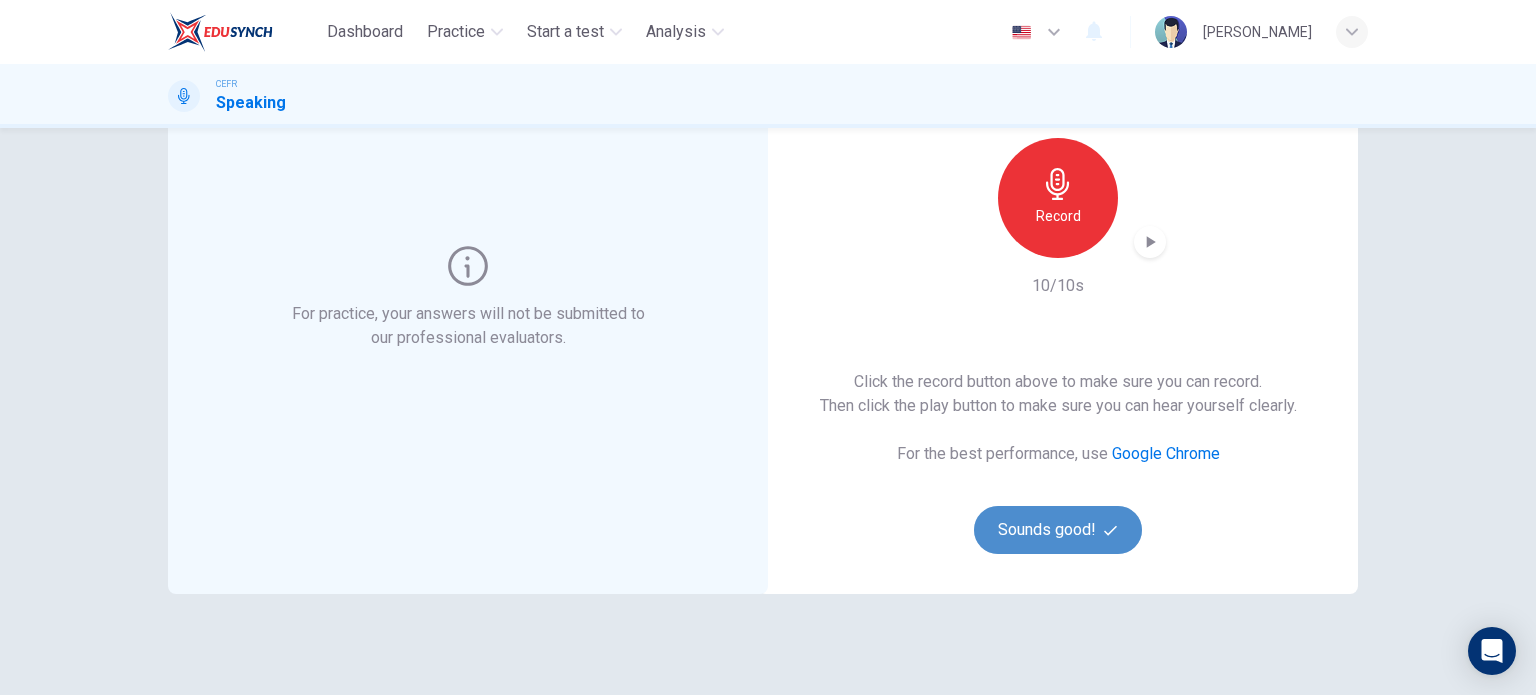click on "Sounds good!" at bounding box center [1058, 530] 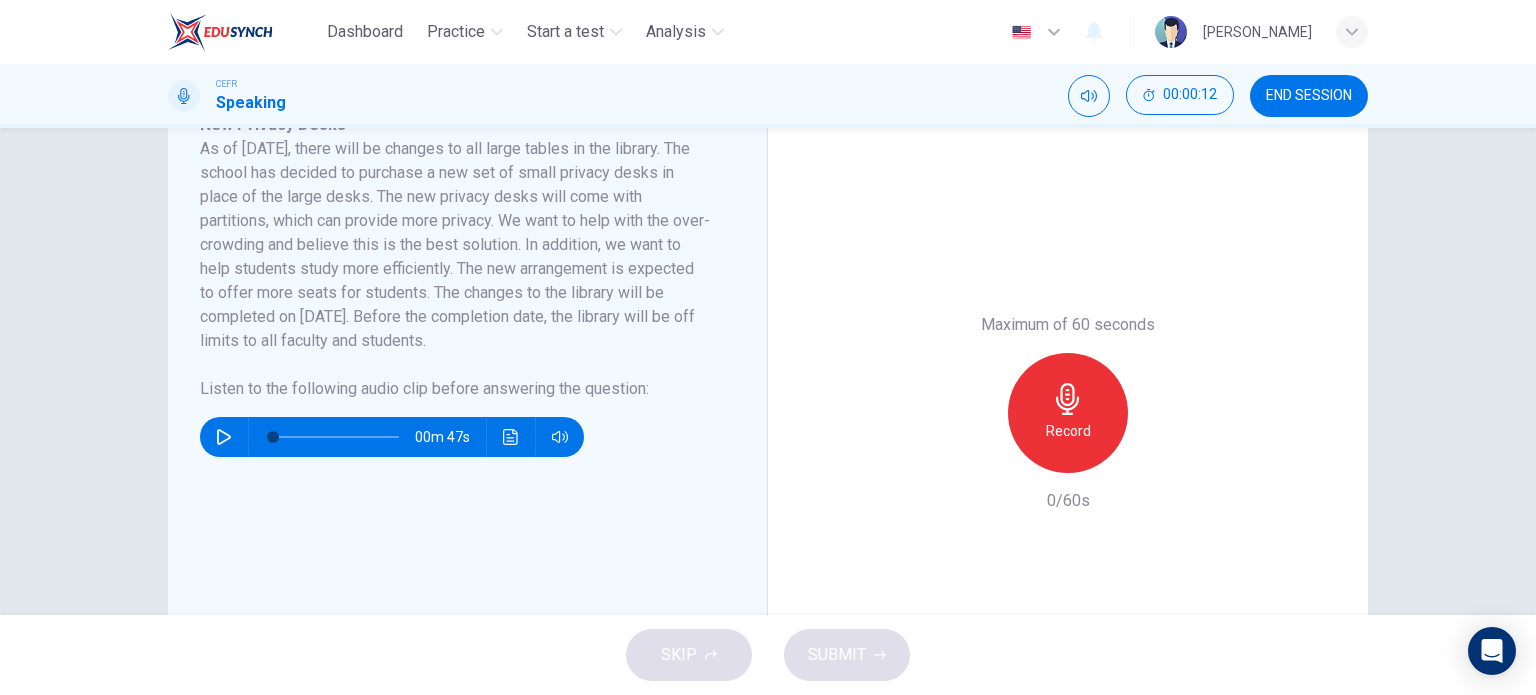 scroll, scrollTop: 386, scrollLeft: 0, axis: vertical 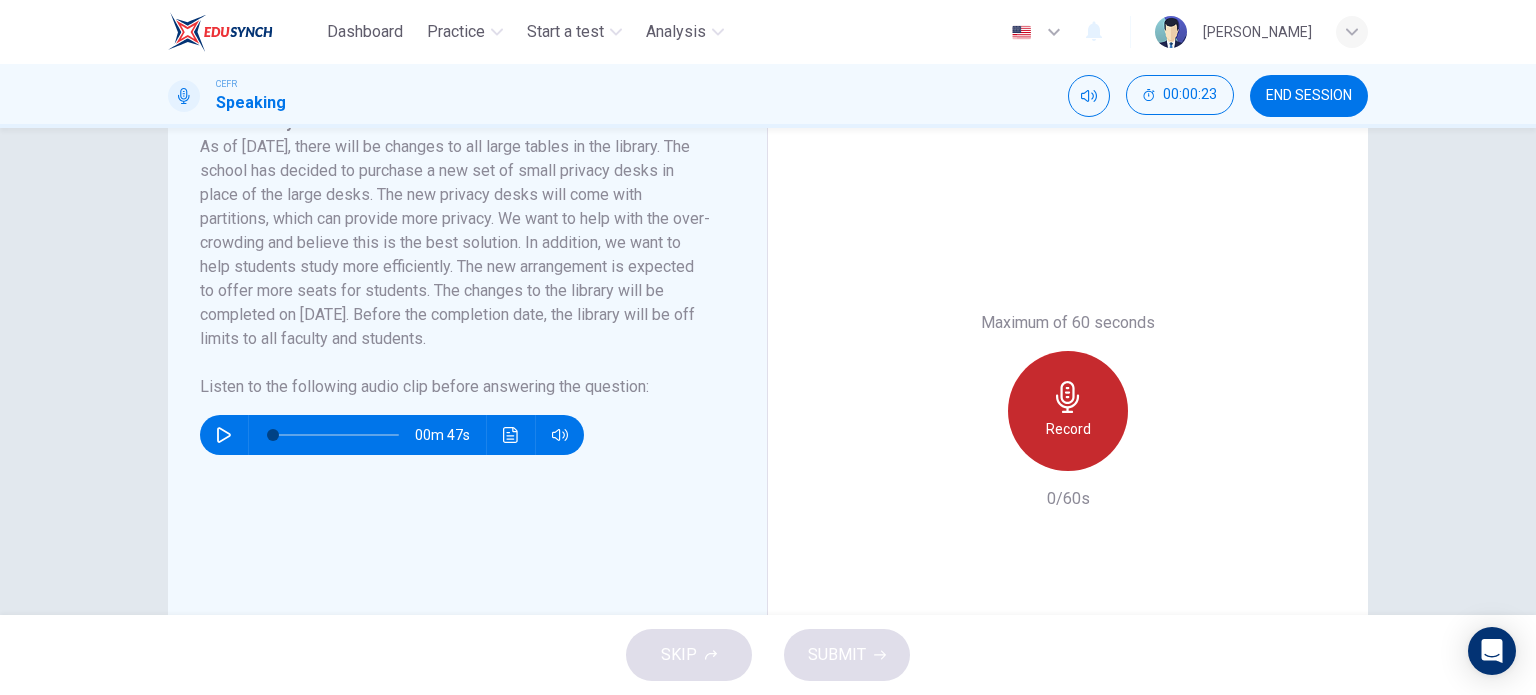 click on "Record" at bounding box center [1068, 429] 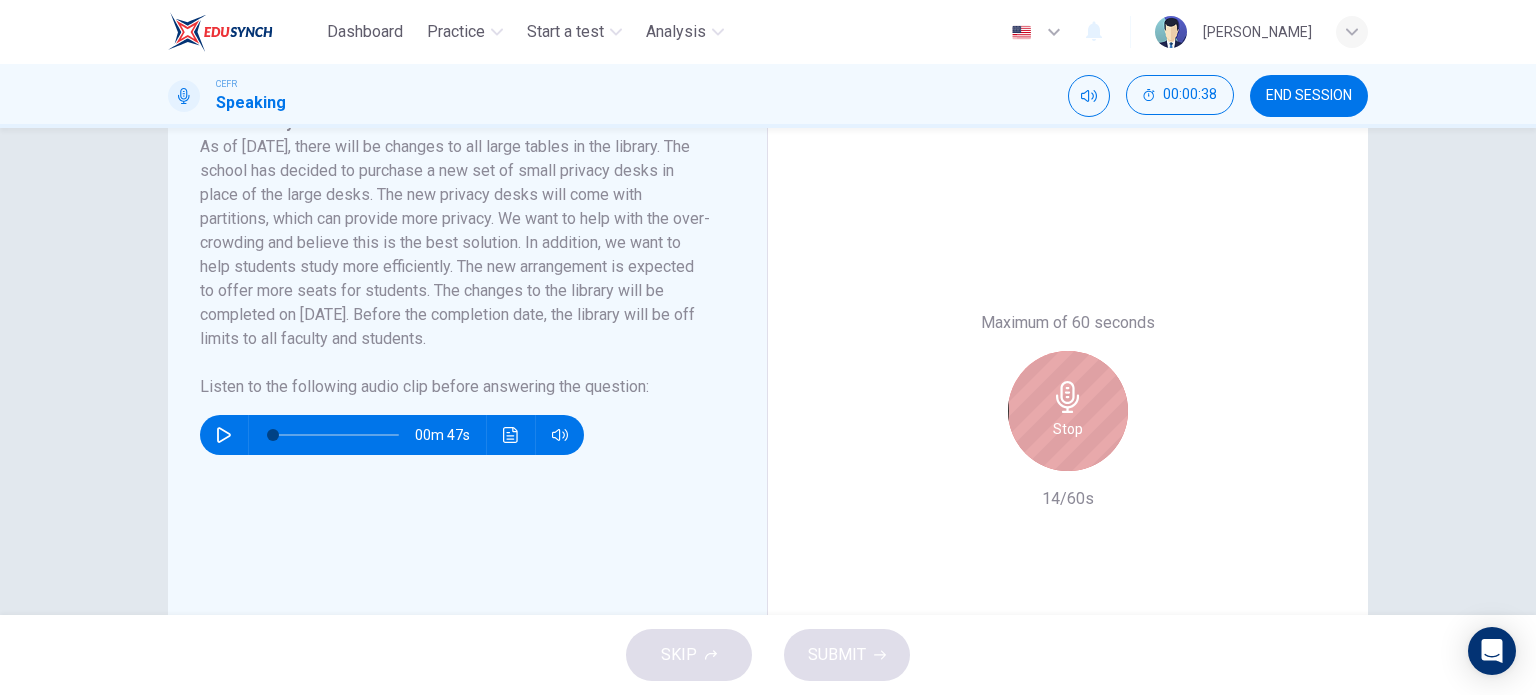 click on "Stop" at bounding box center (1068, 429) 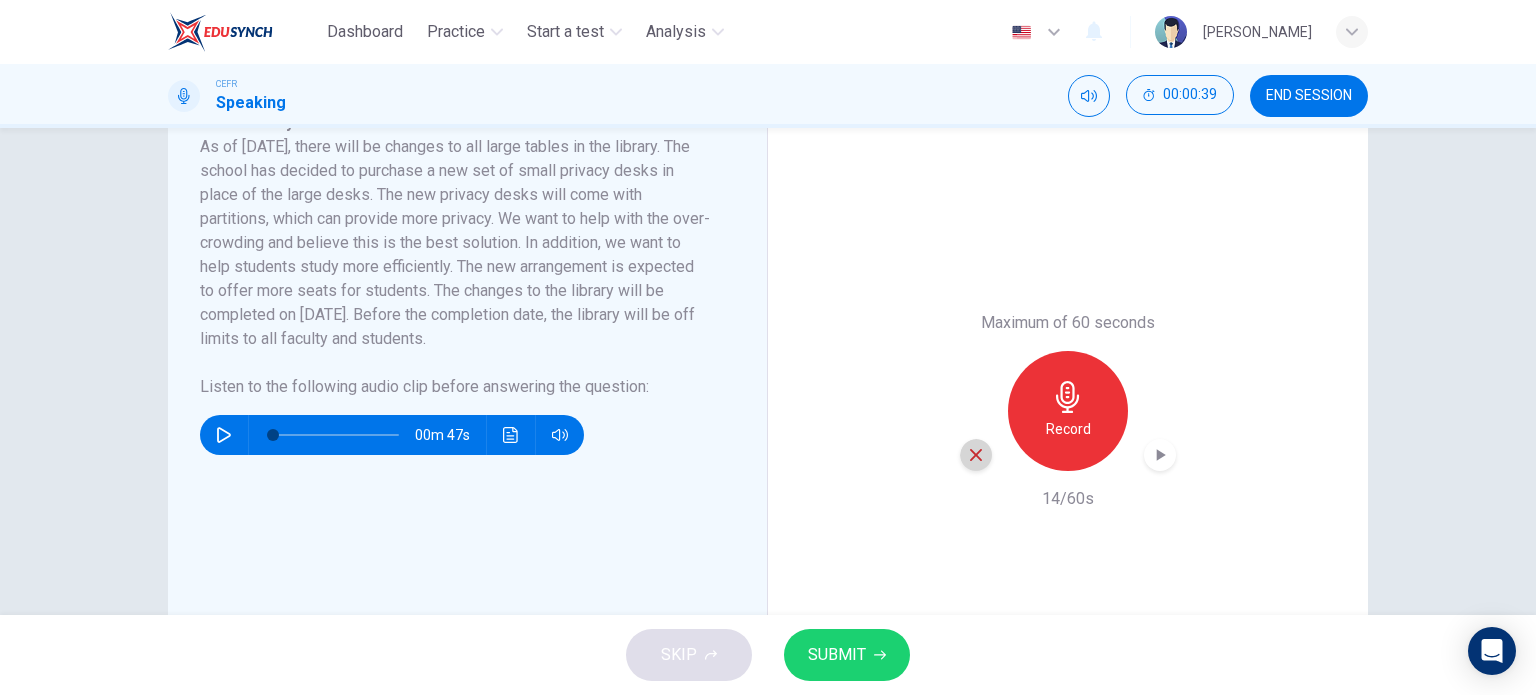 click 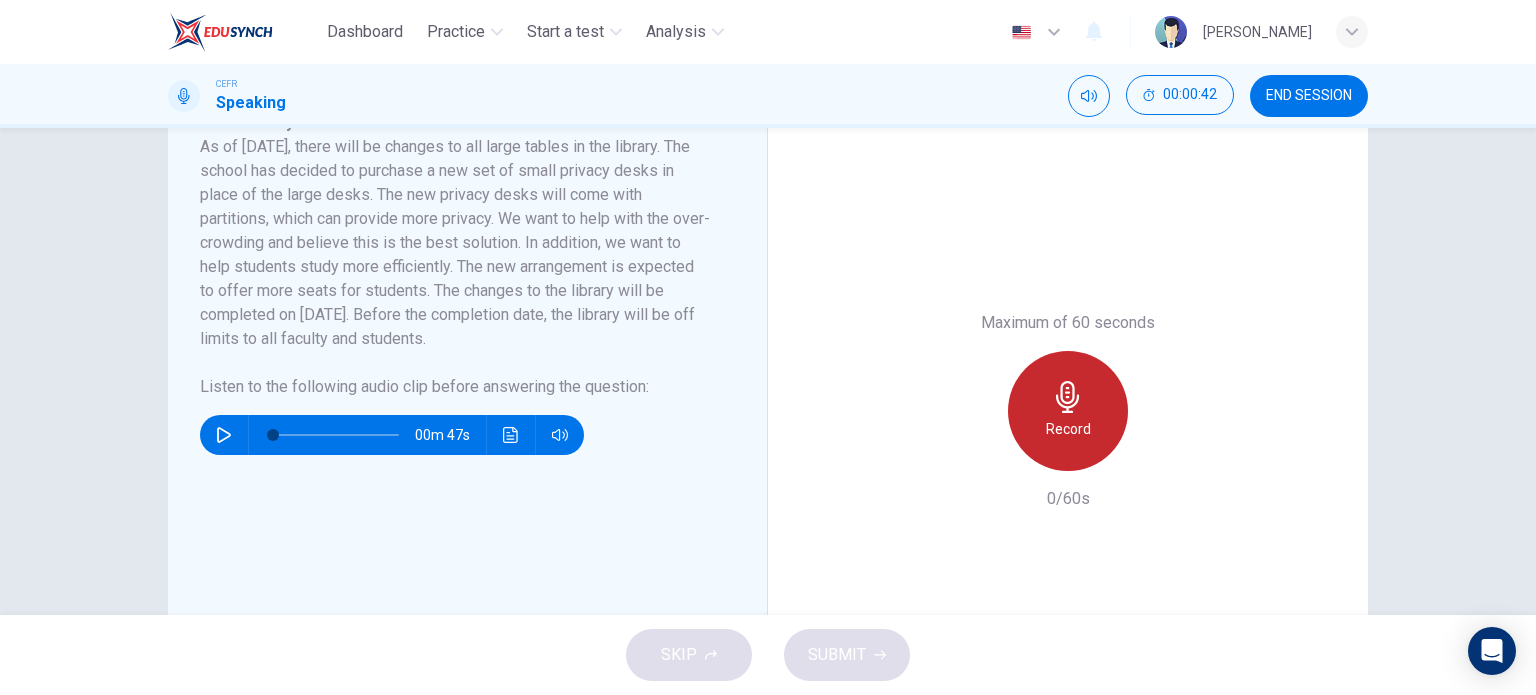 click on "Record" at bounding box center (1068, 411) 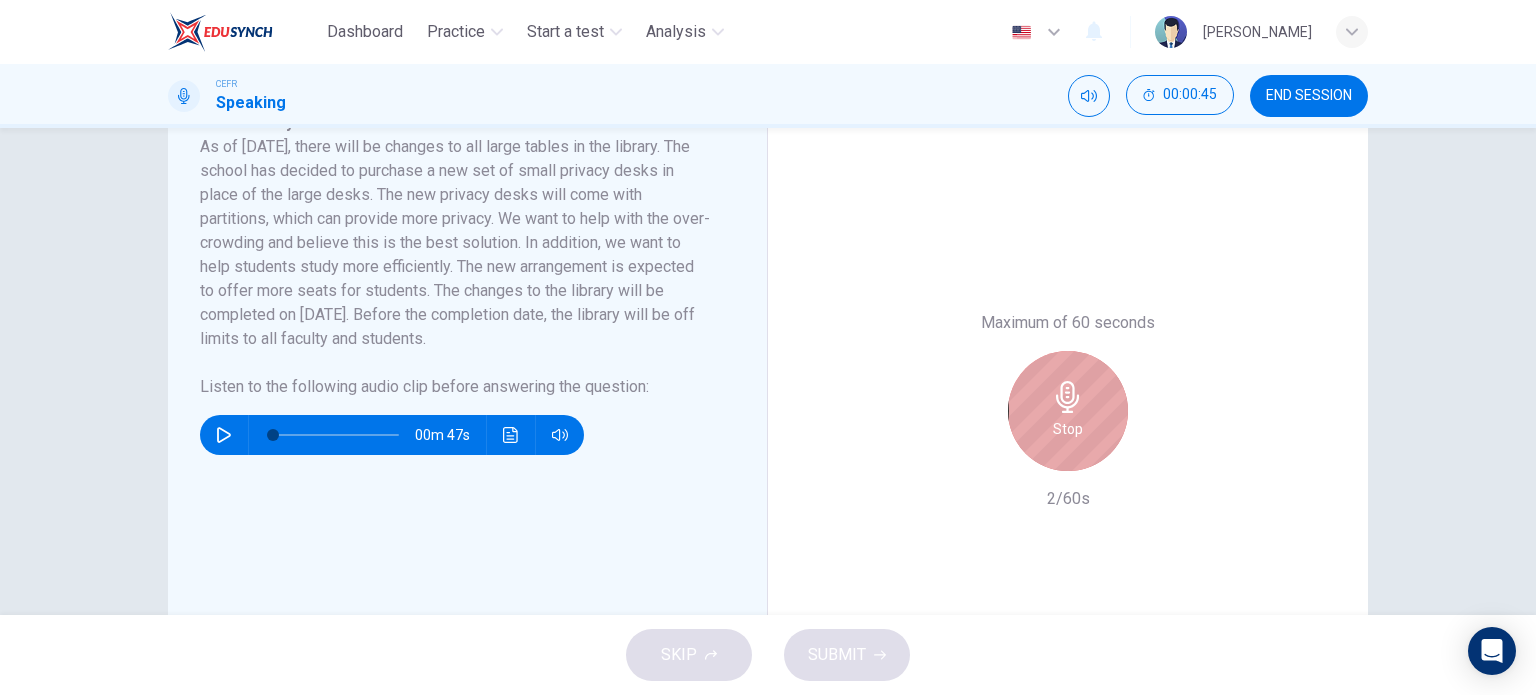 click on "Stop" at bounding box center (1068, 411) 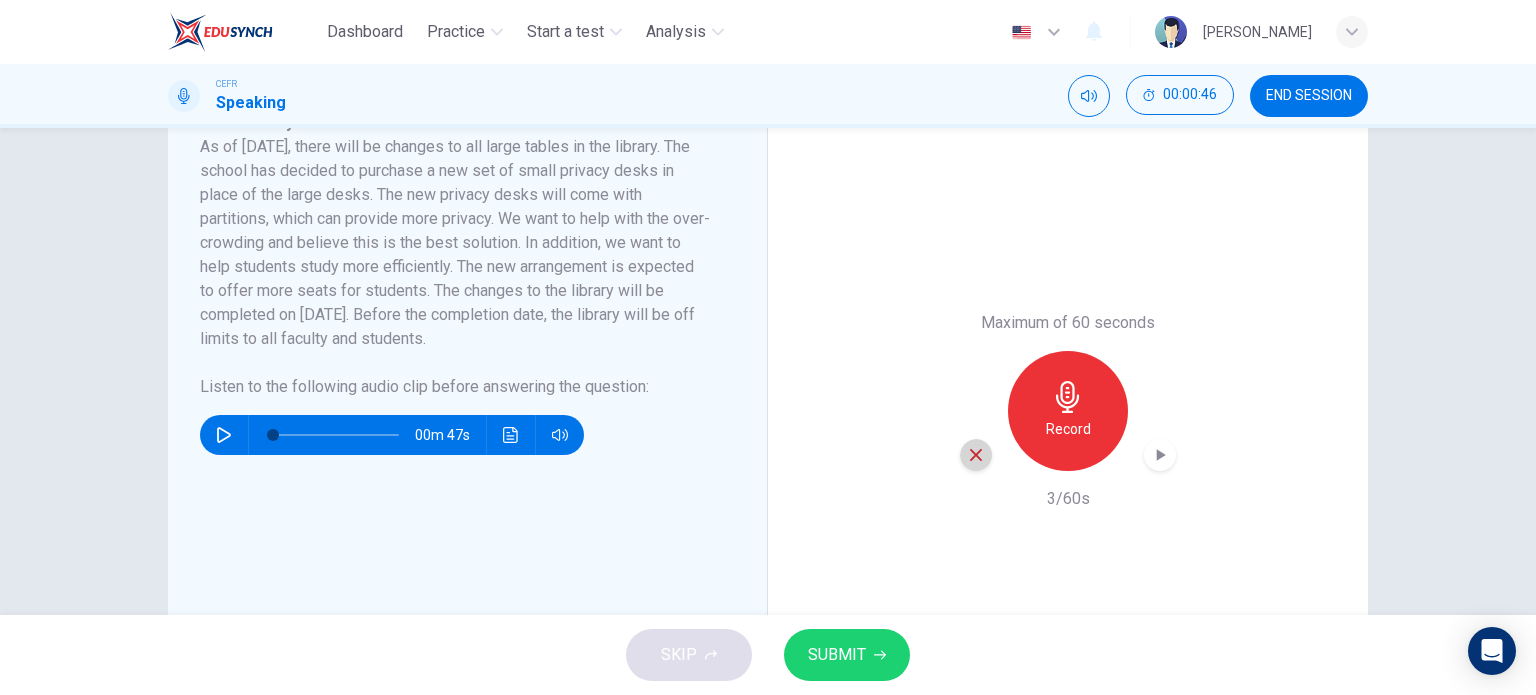 click 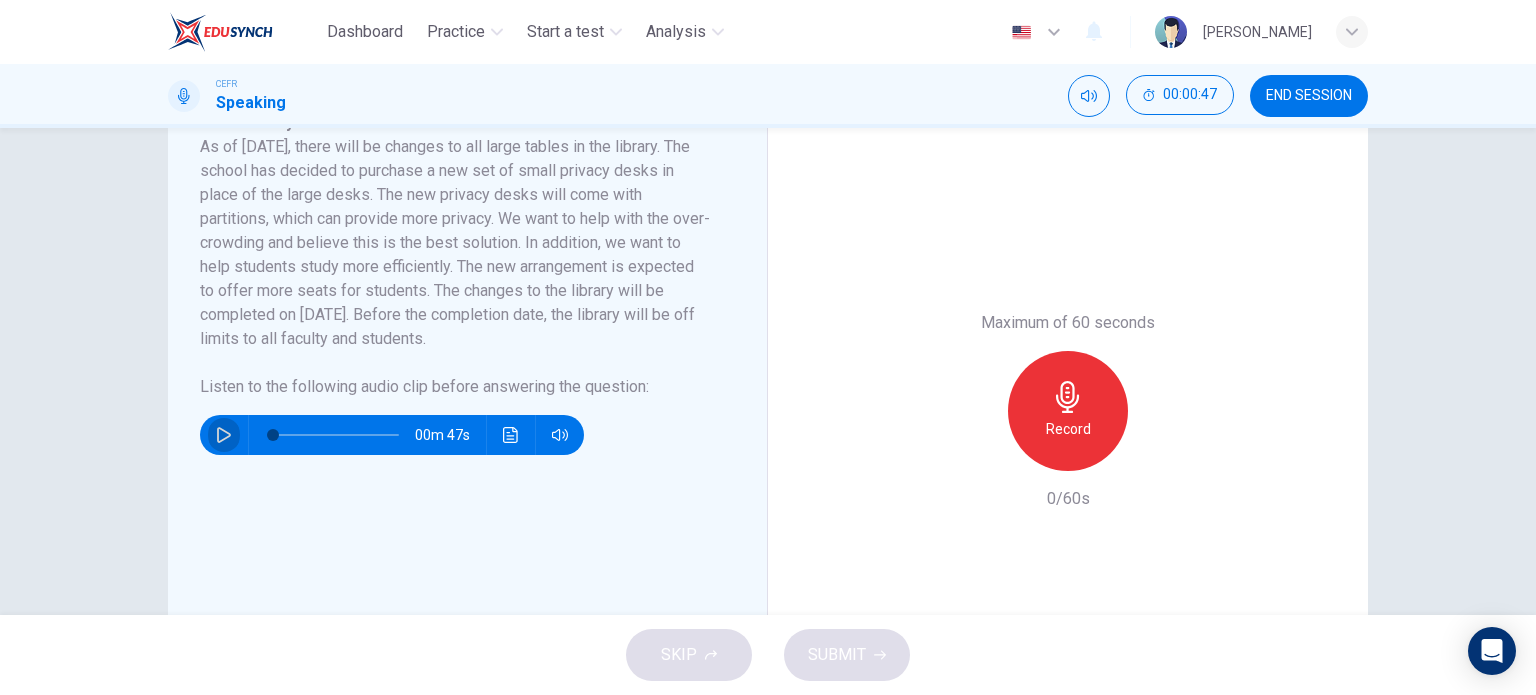click 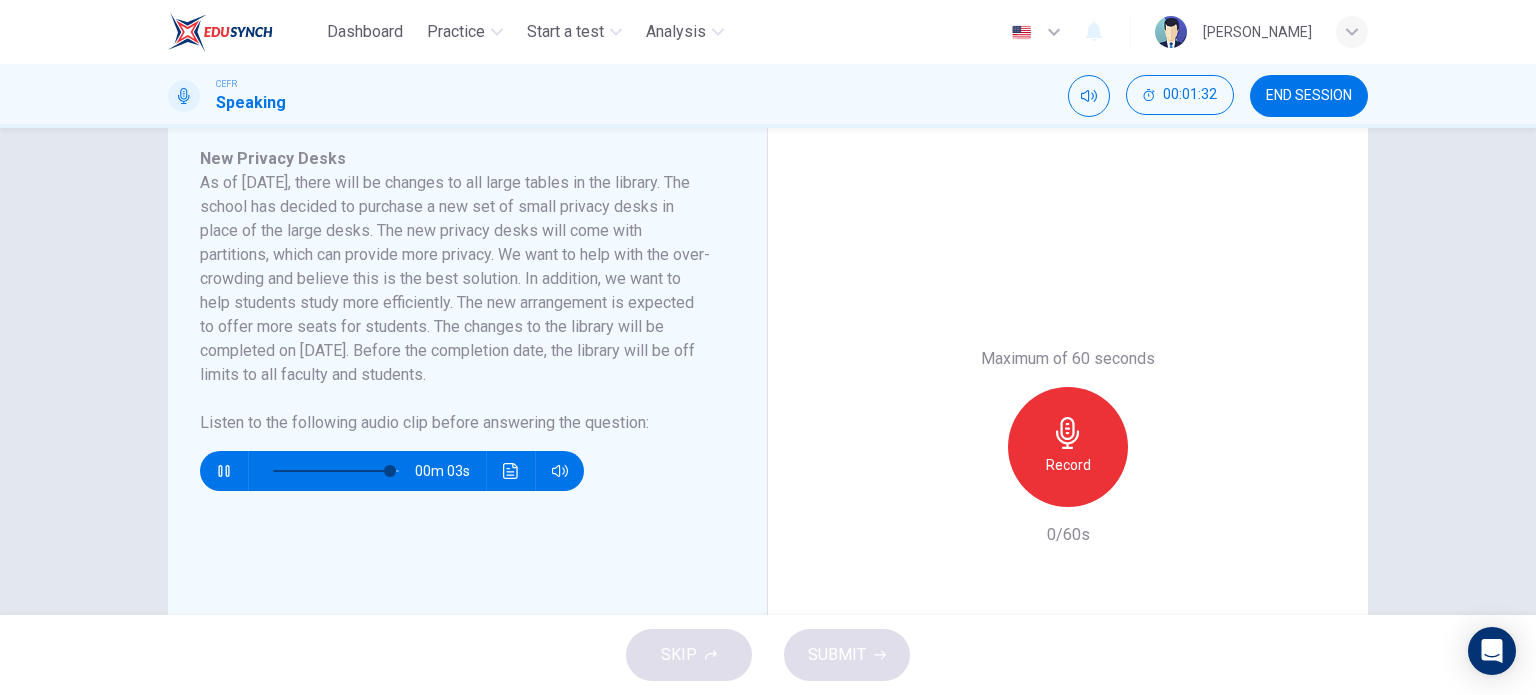 scroll, scrollTop: 348, scrollLeft: 0, axis: vertical 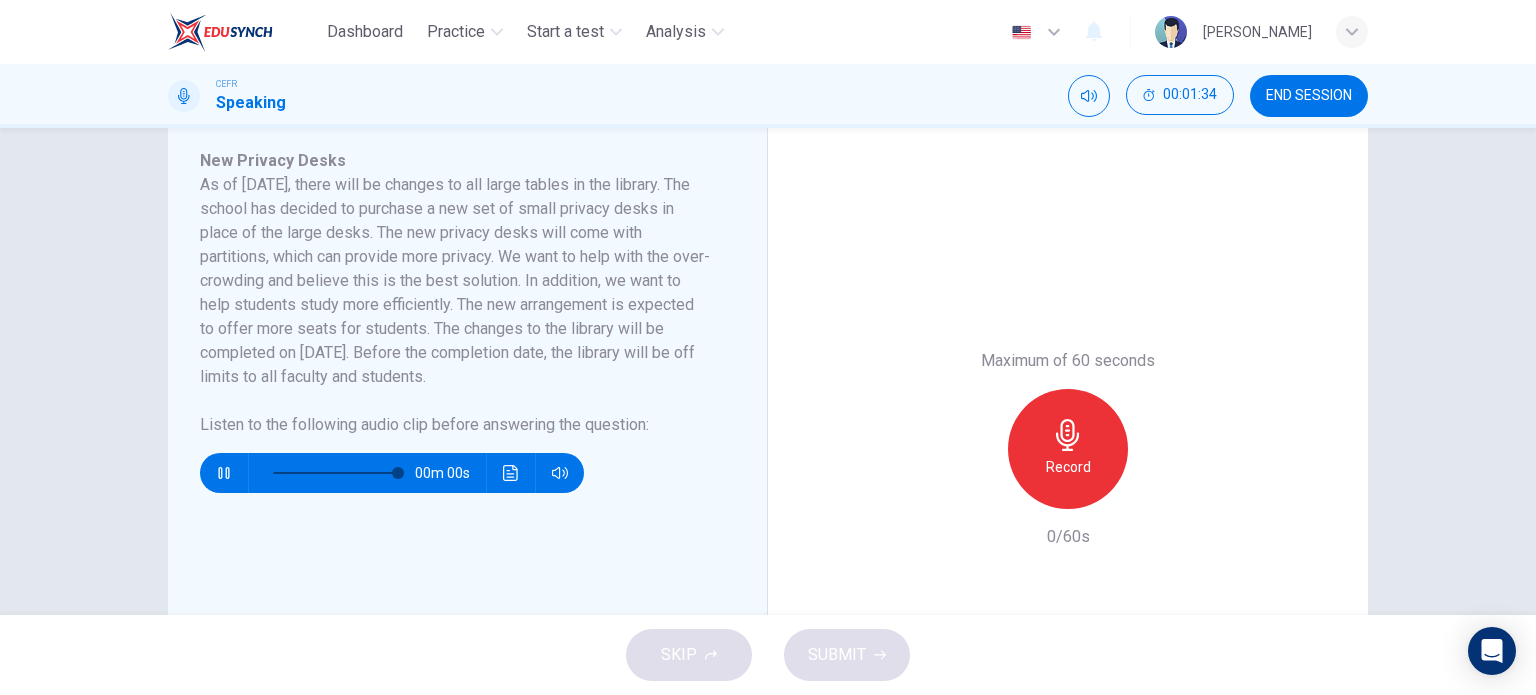 type on "0" 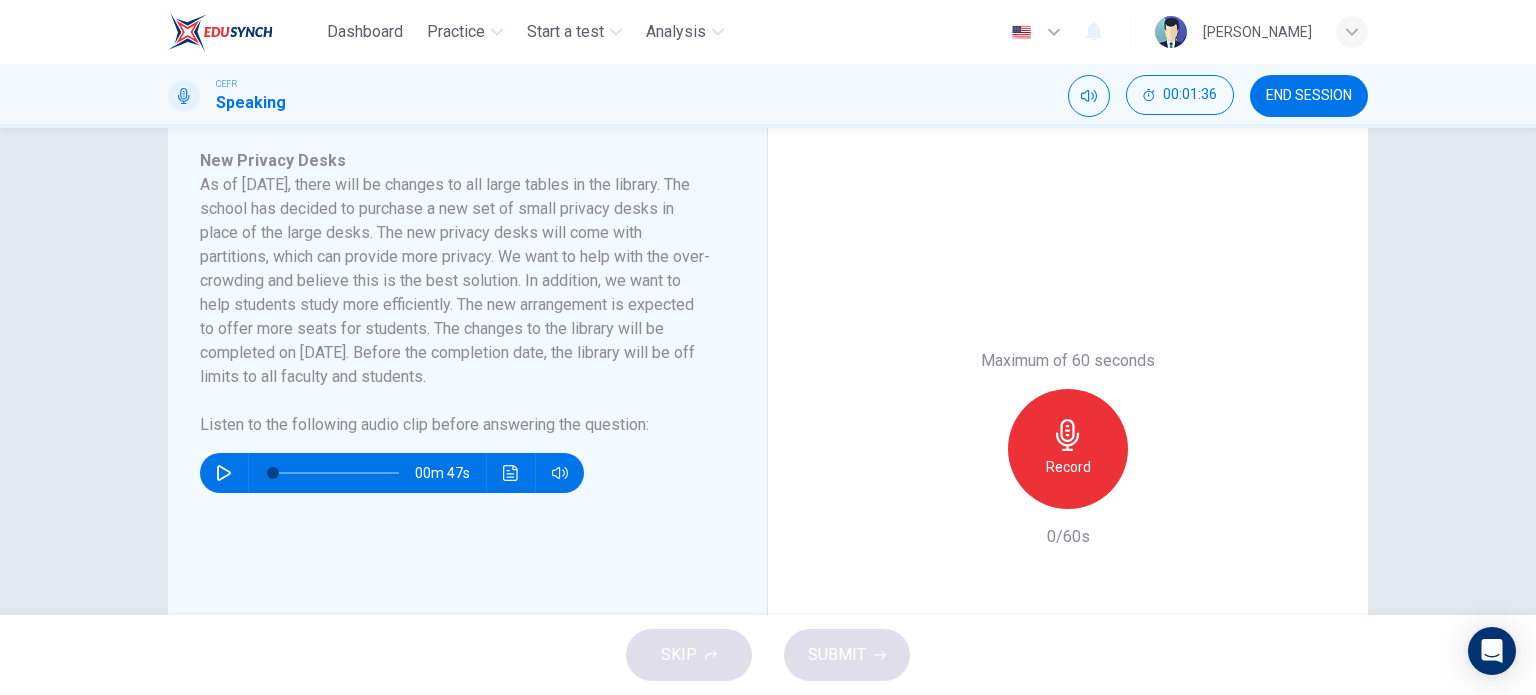 drag, startPoint x: 796, startPoint y: 368, endPoint x: 795, endPoint y: 383, distance: 15.033297 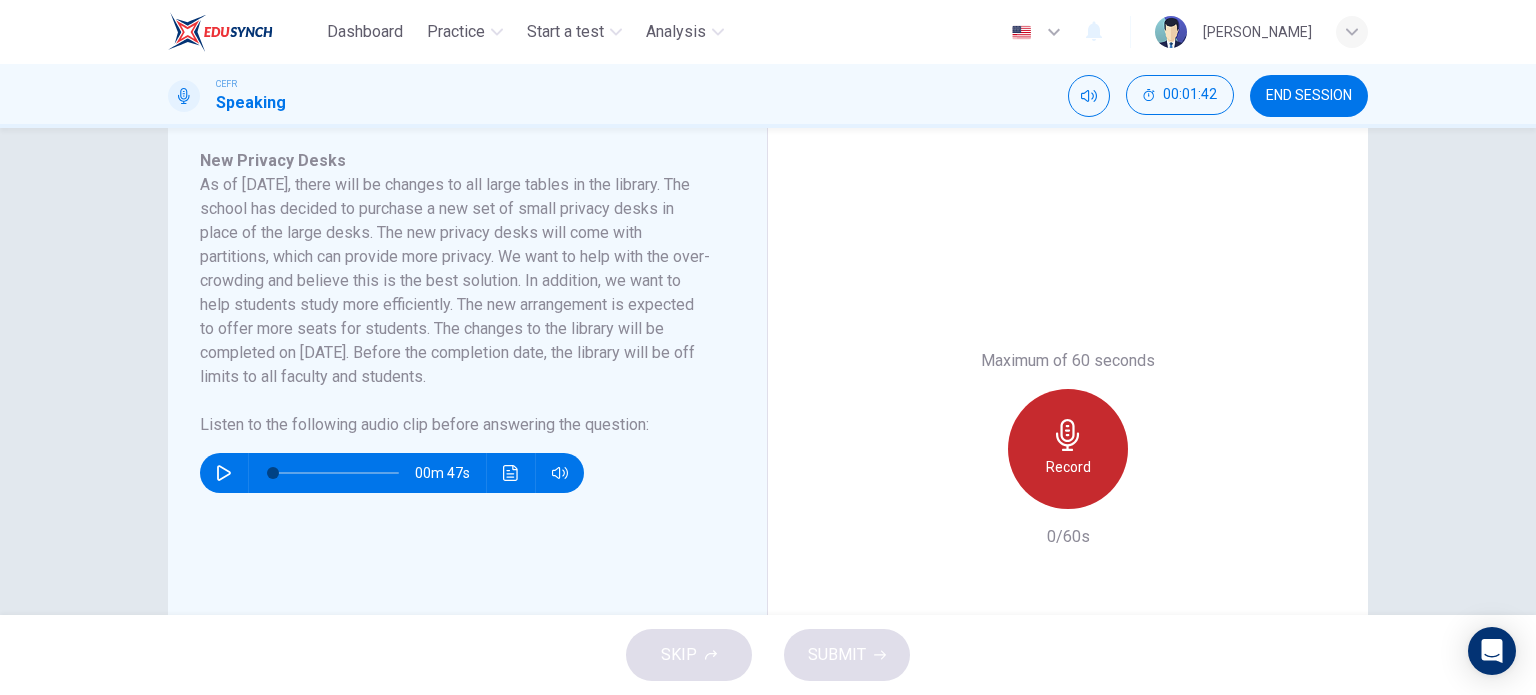 click on "Record" at bounding box center (1068, 449) 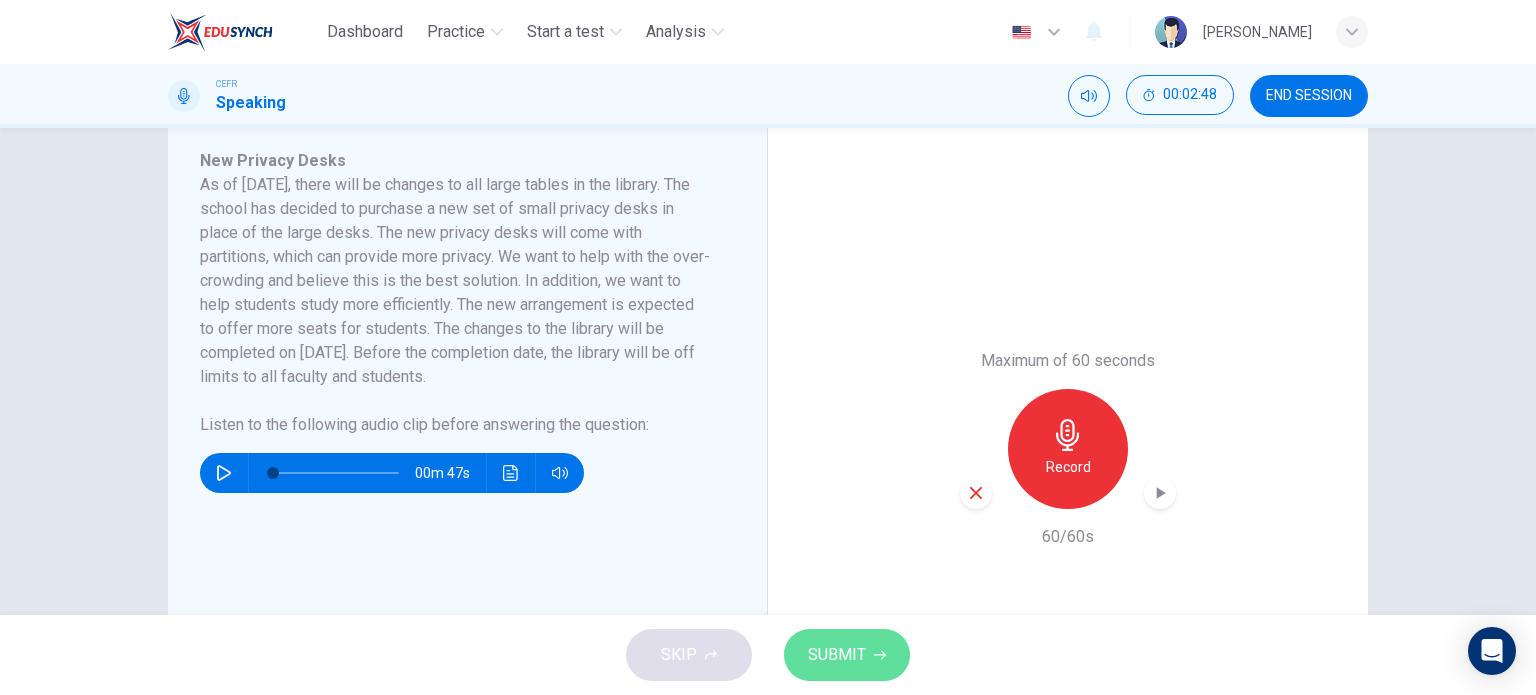 click on "SUBMIT" at bounding box center [847, 655] 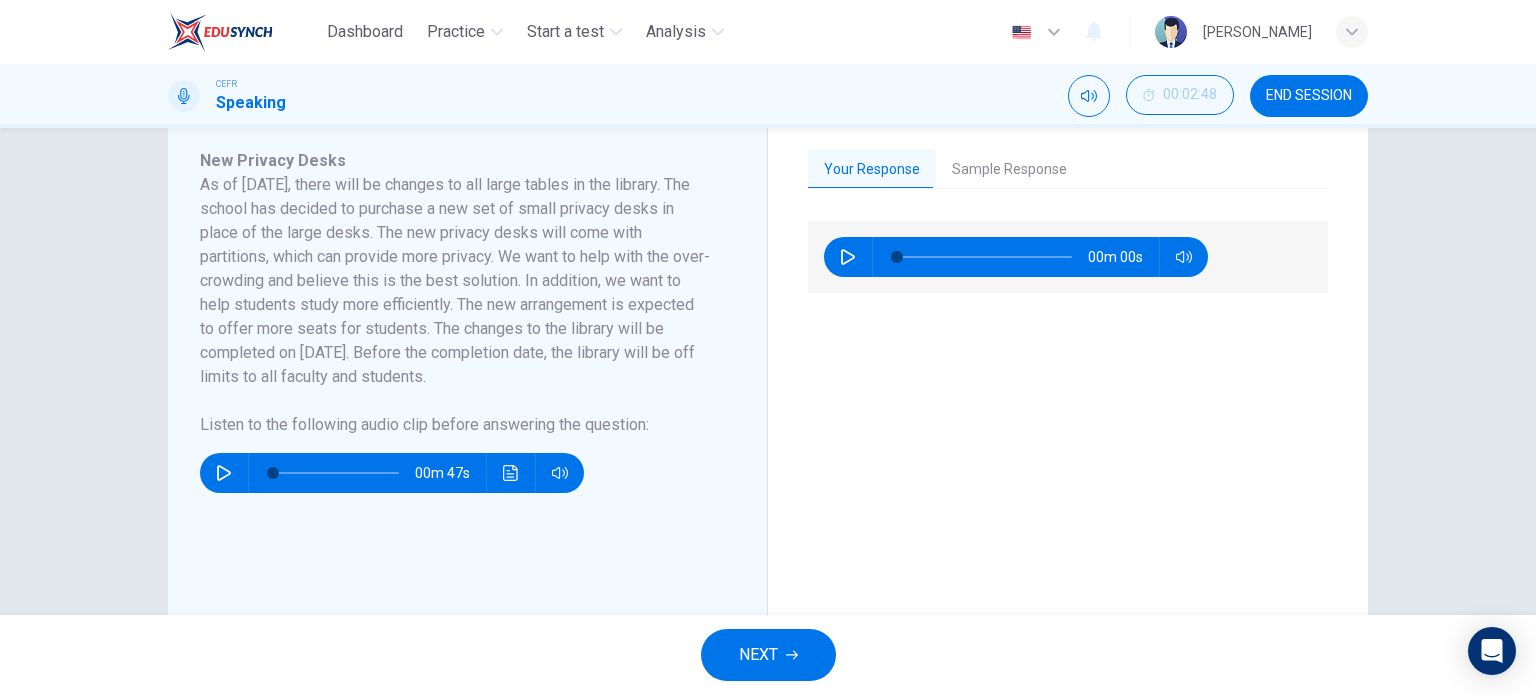 click on "NEXT" at bounding box center [768, 655] 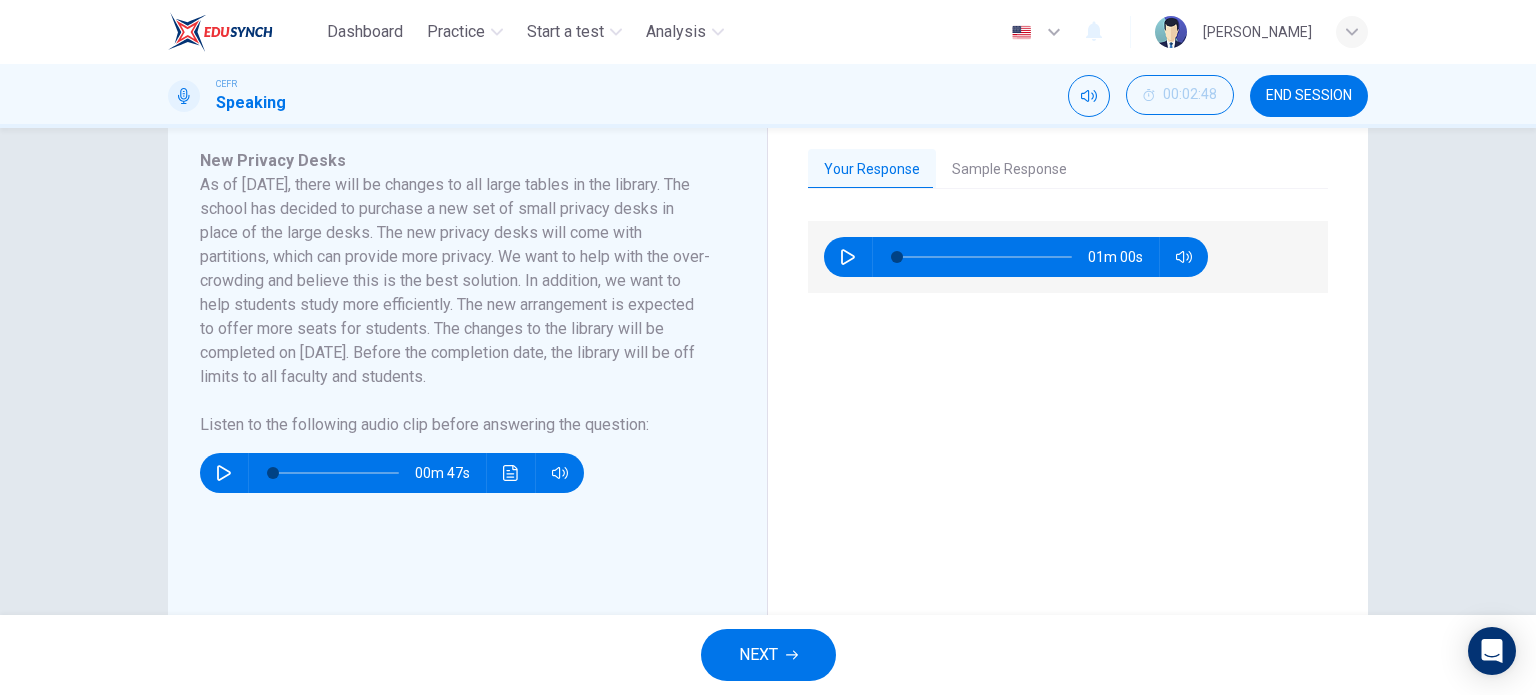 click on "NEXT" at bounding box center (768, 655) 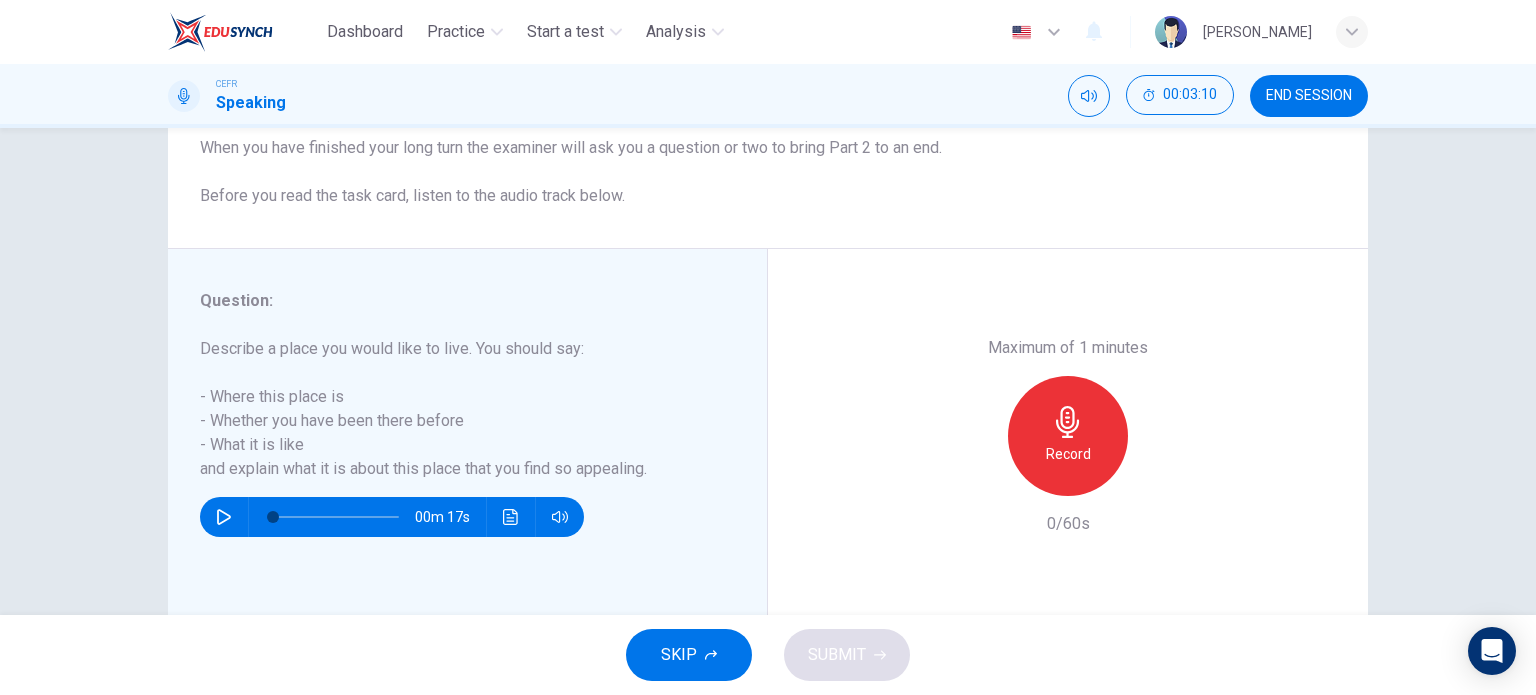 scroll, scrollTop: 244, scrollLeft: 0, axis: vertical 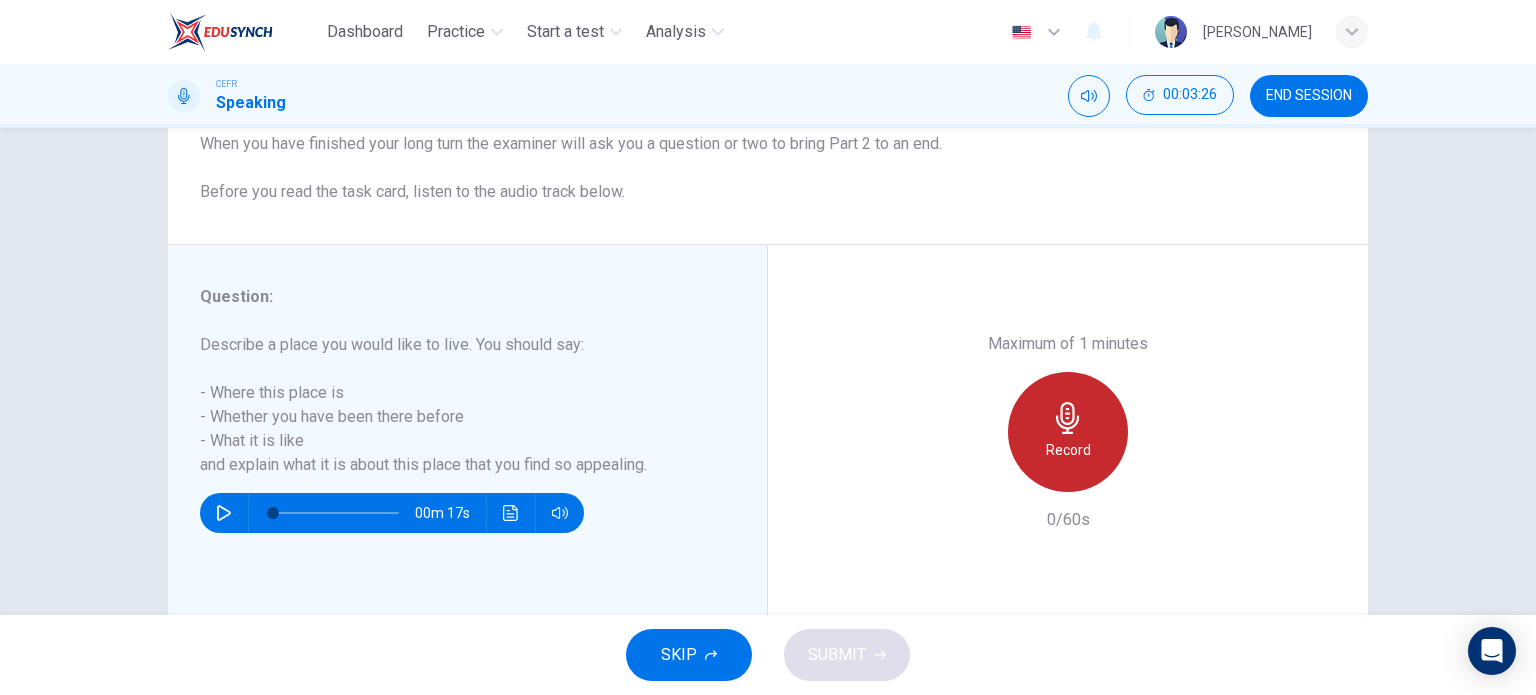 click on "Record" at bounding box center [1068, 432] 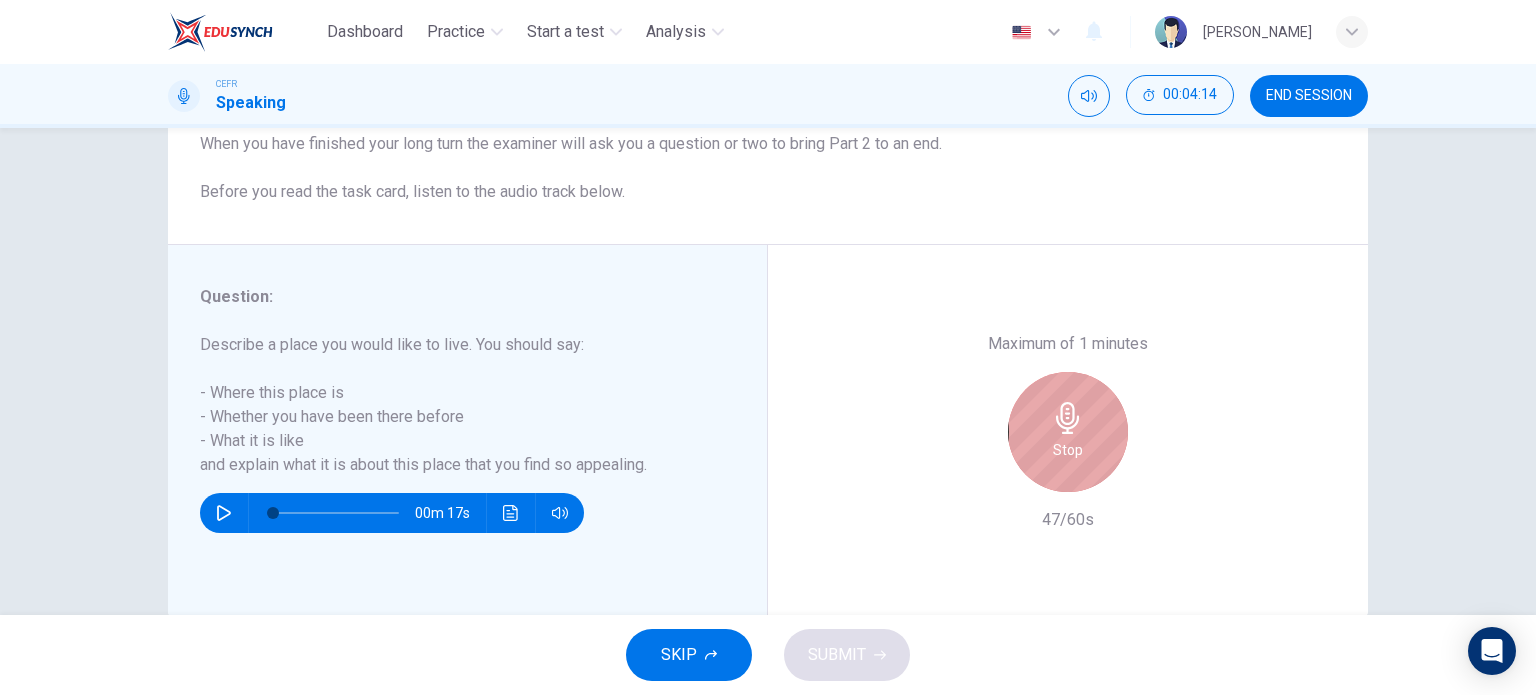click on "Stop" at bounding box center [1068, 432] 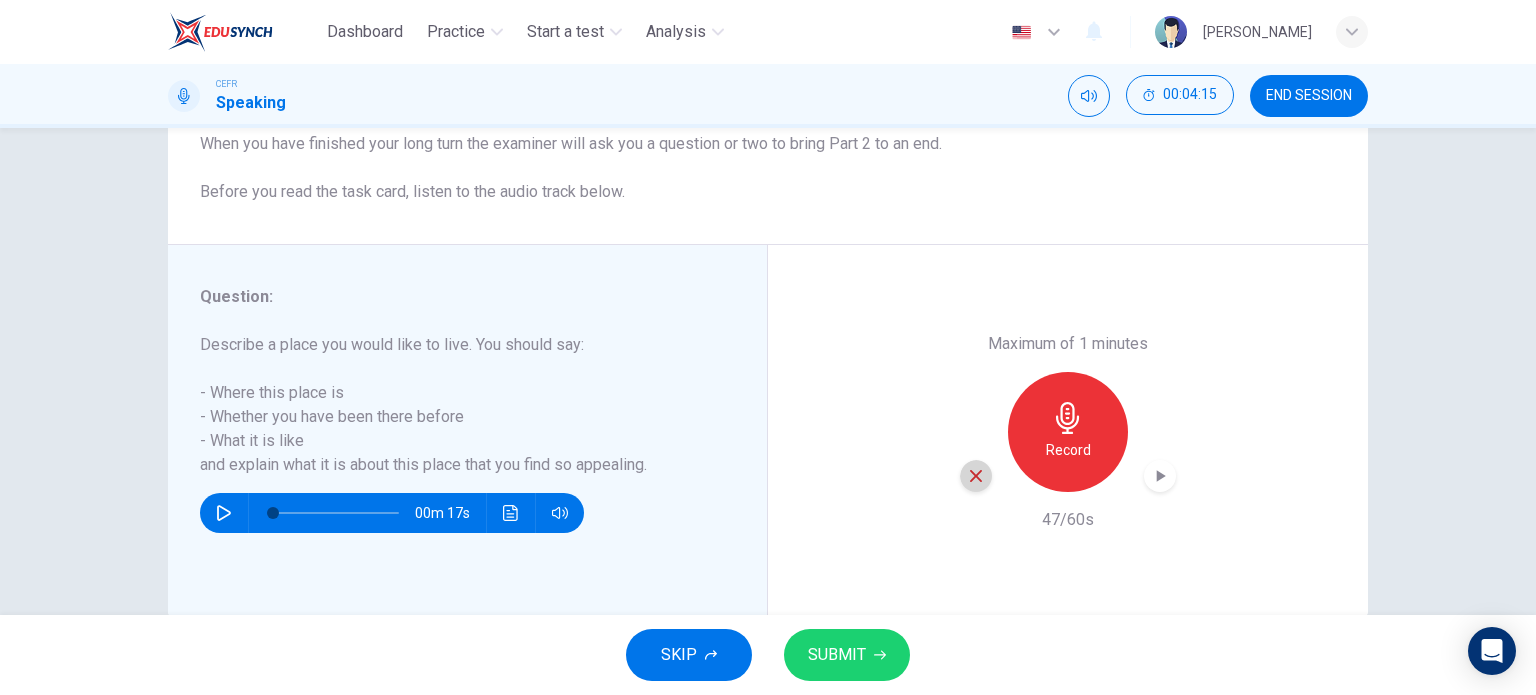 click at bounding box center (976, 476) 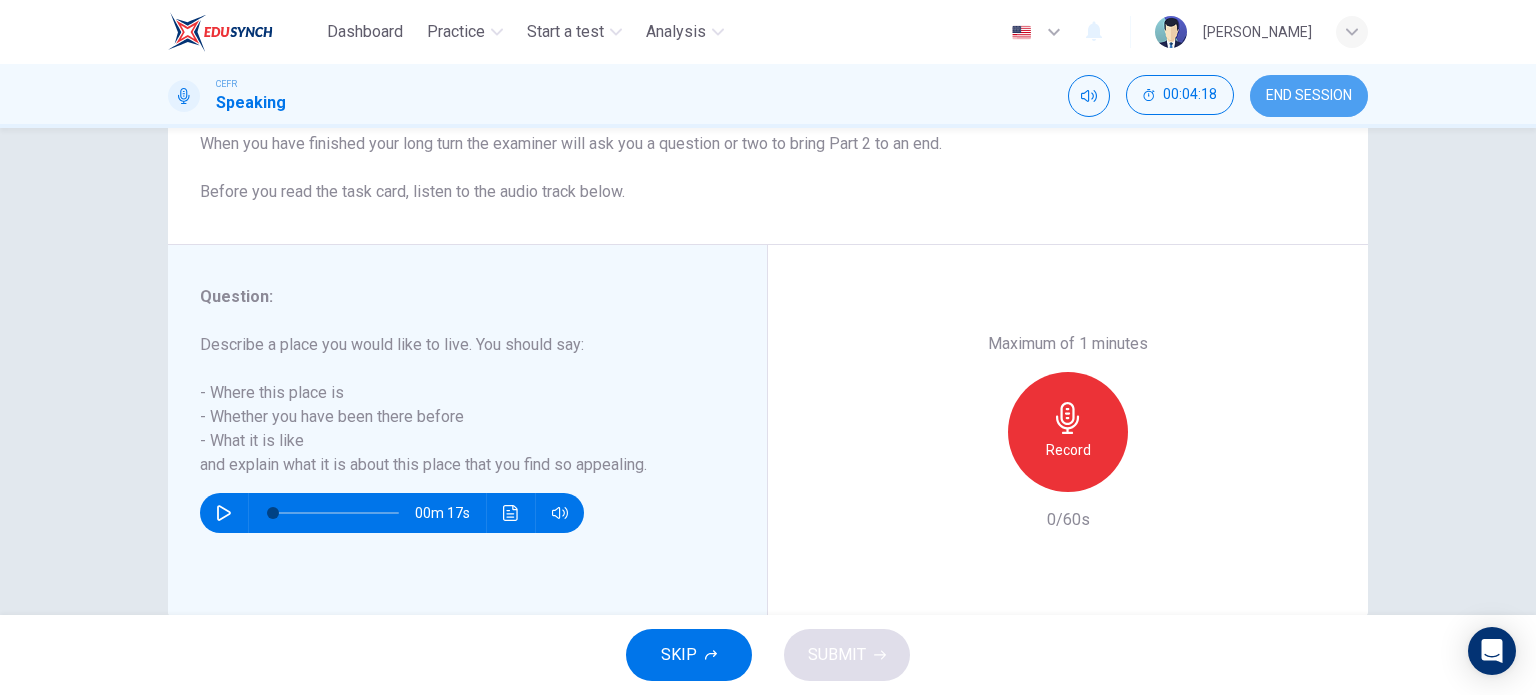 click on "END SESSION" at bounding box center [1309, 96] 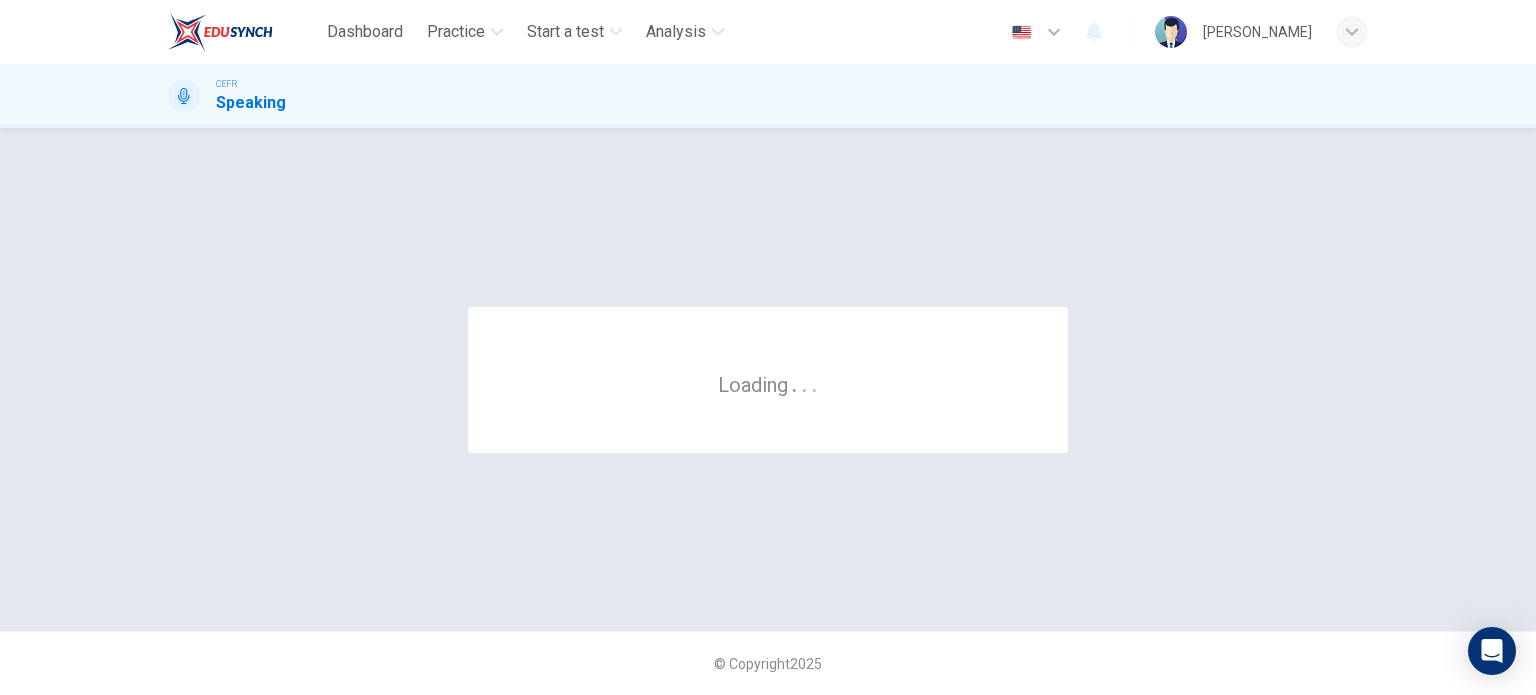 scroll, scrollTop: 0, scrollLeft: 0, axis: both 